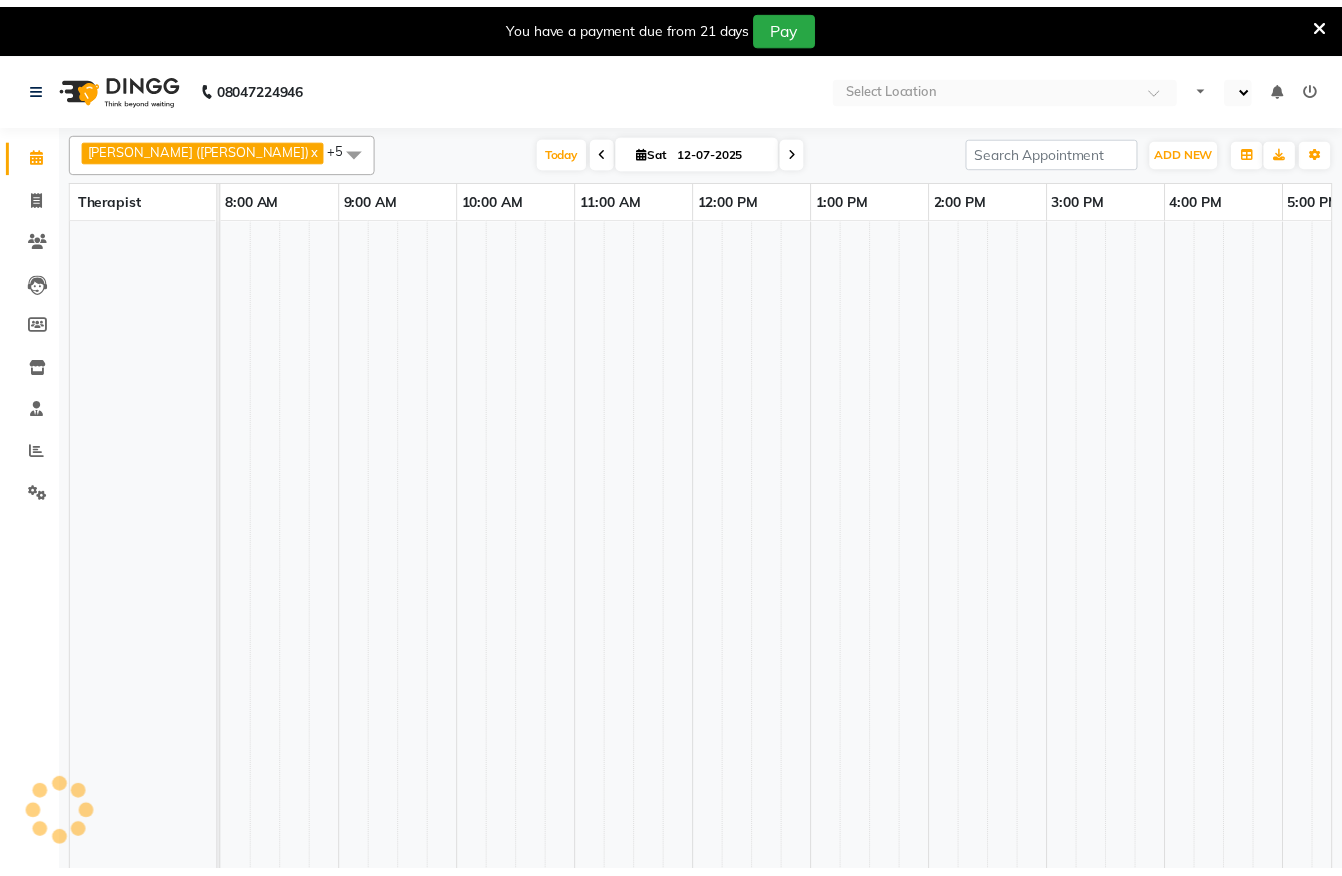 scroll, scrollTop: 0, scrollLeft: 0, axis: both 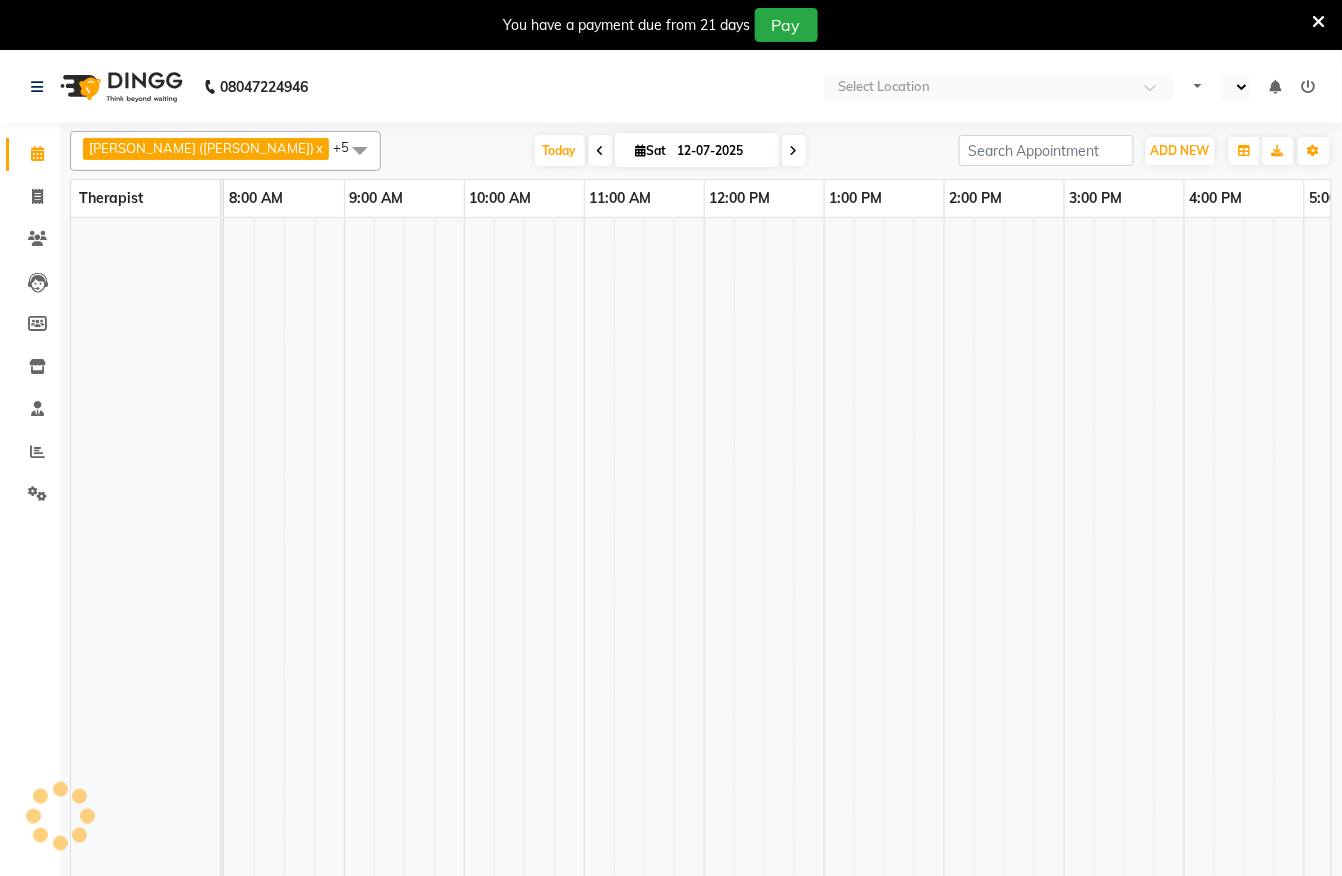select on "en" 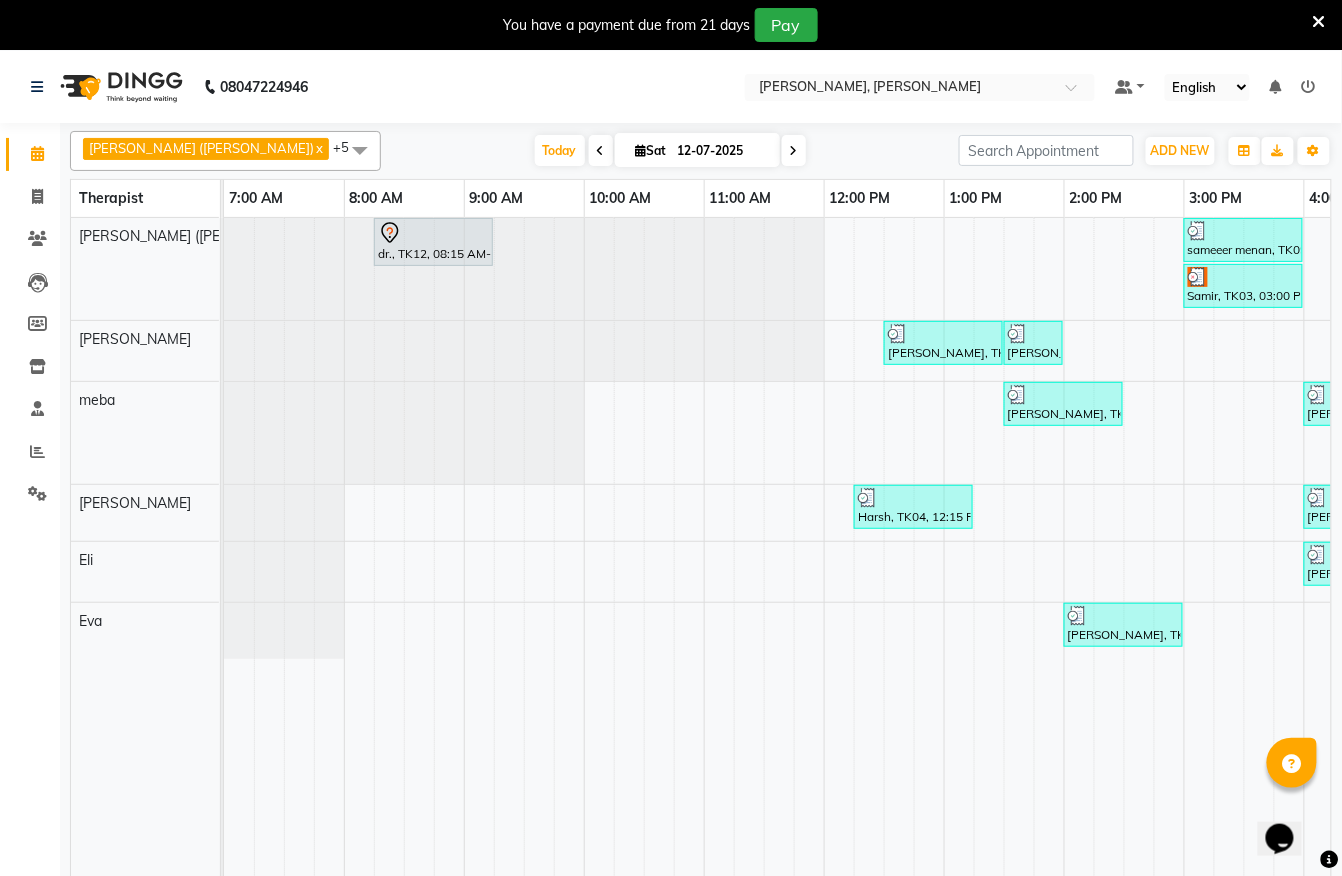 scroll, scrollTop: 0, scrollLeft: 0, axis: both 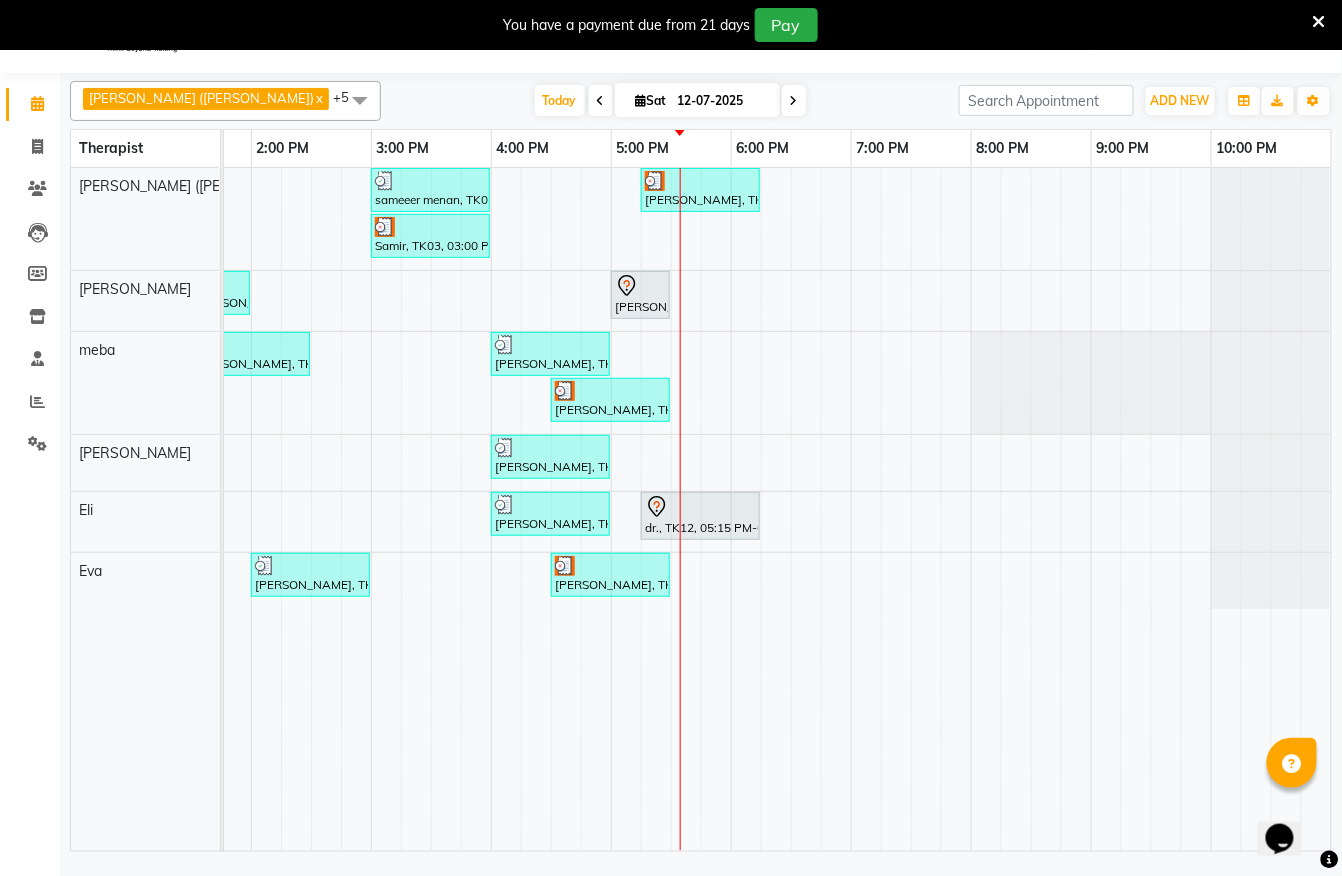 click at bounding box center (794, 101) 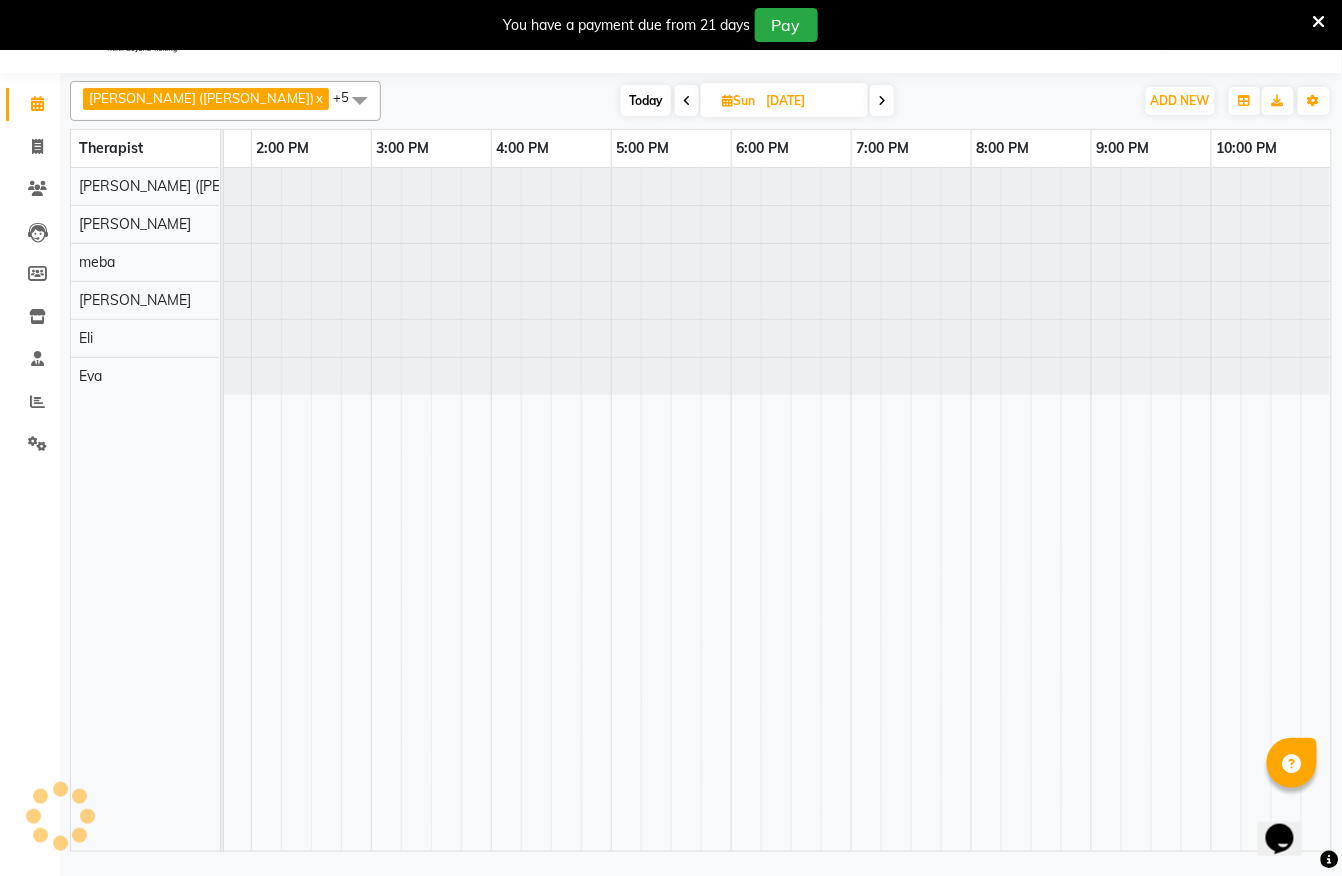 scroll, scrollTop: 0, scrollLeft: 0, axis: both 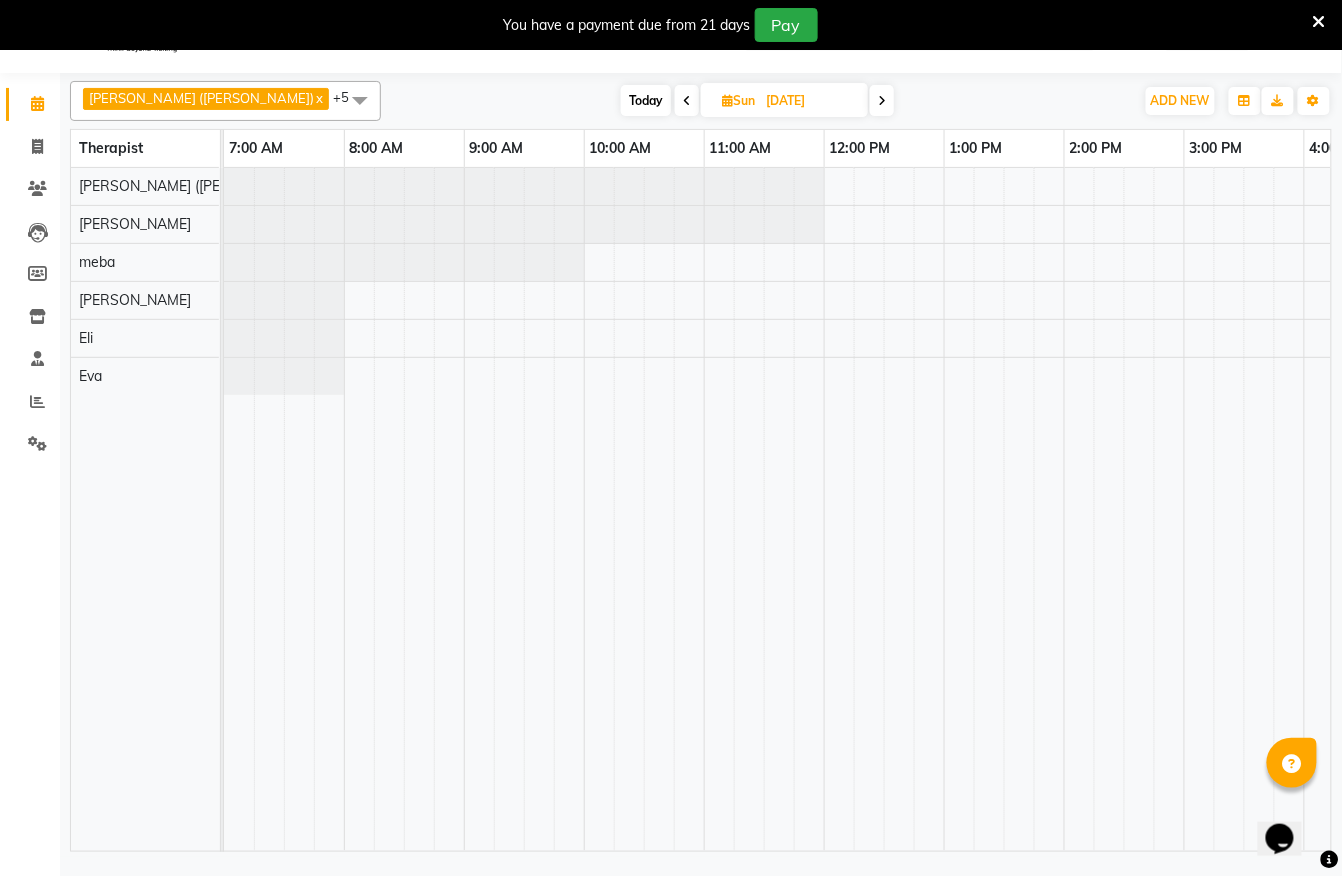 click at bounding box center [224, 186] 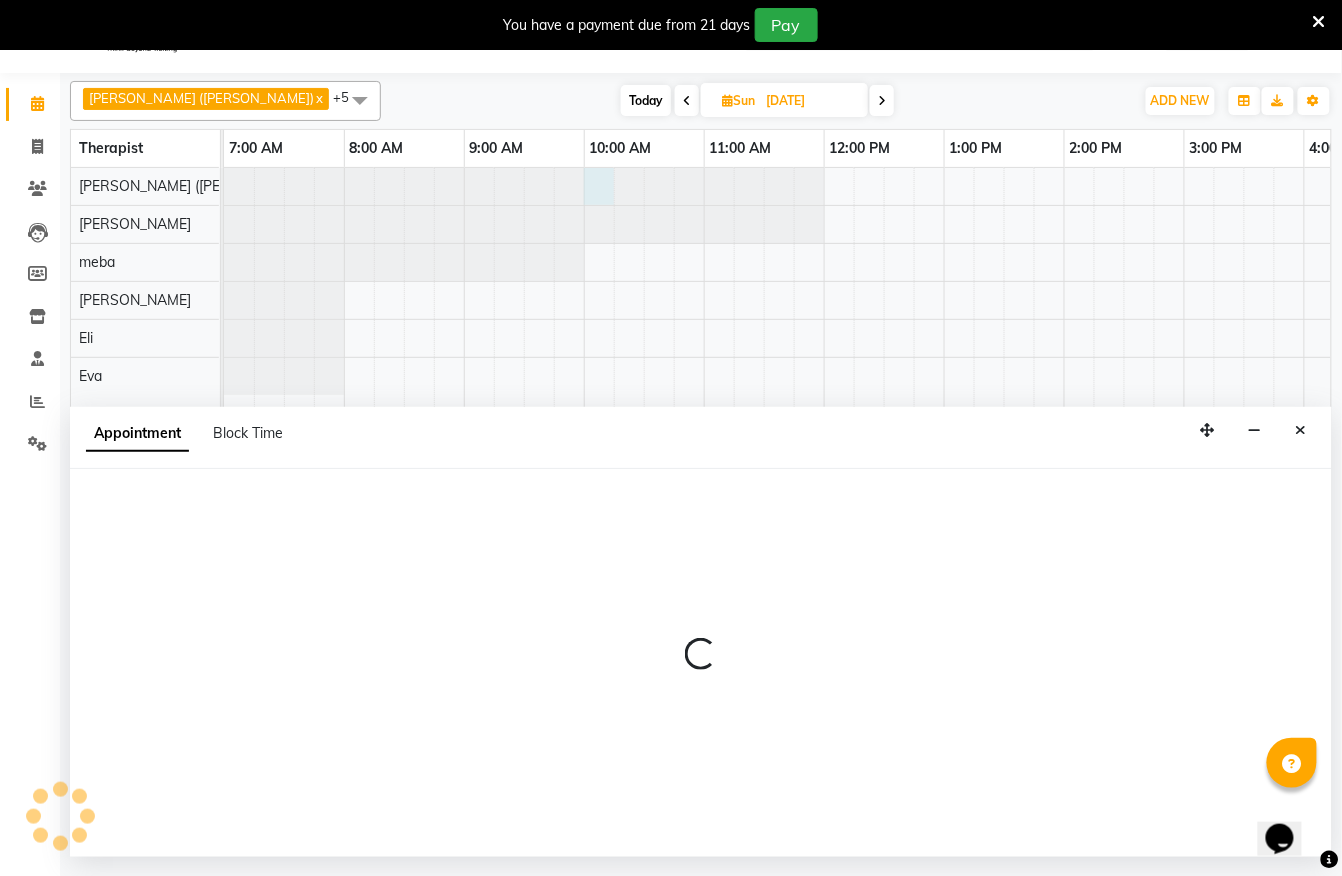 select on "55791" 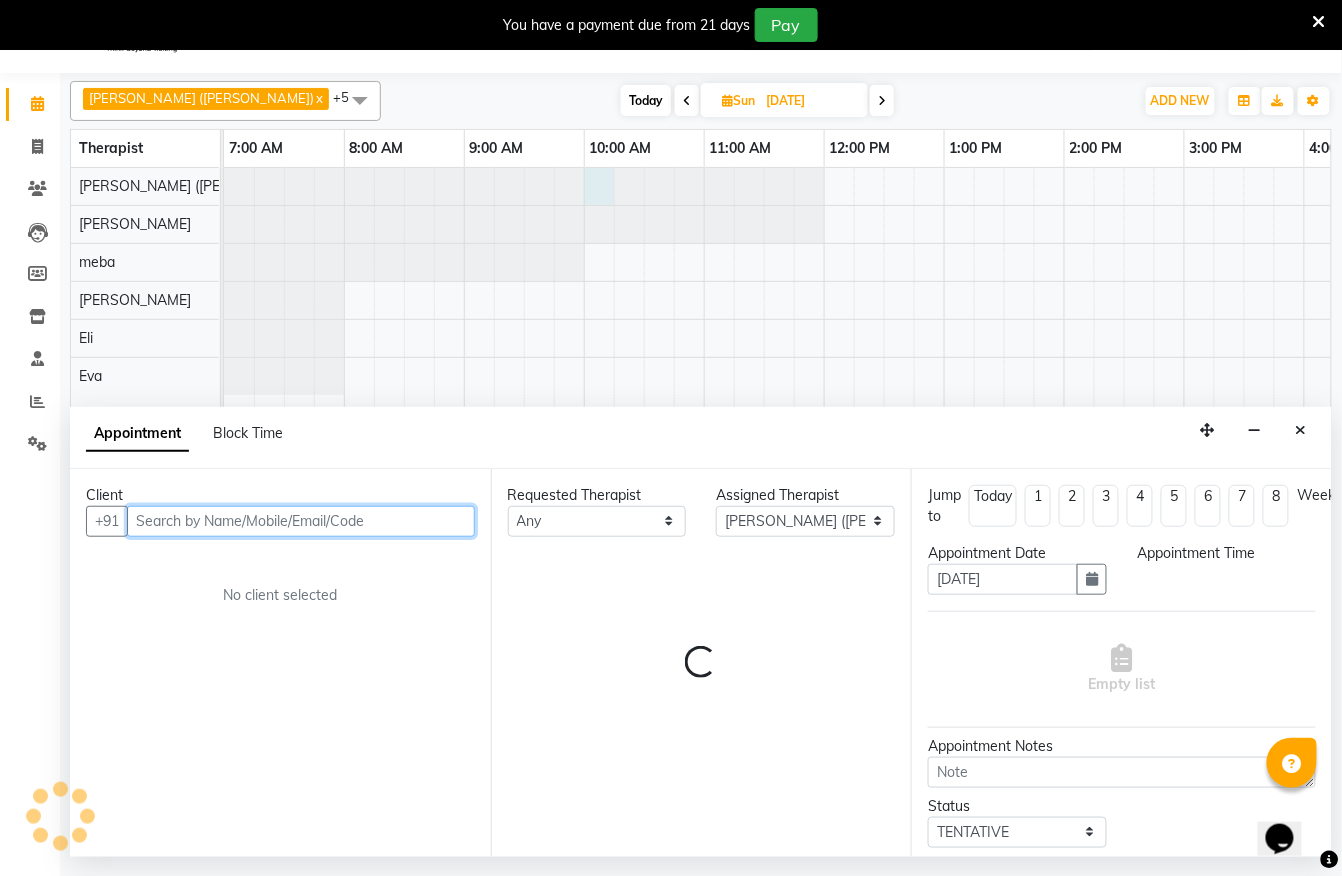 select on "600" 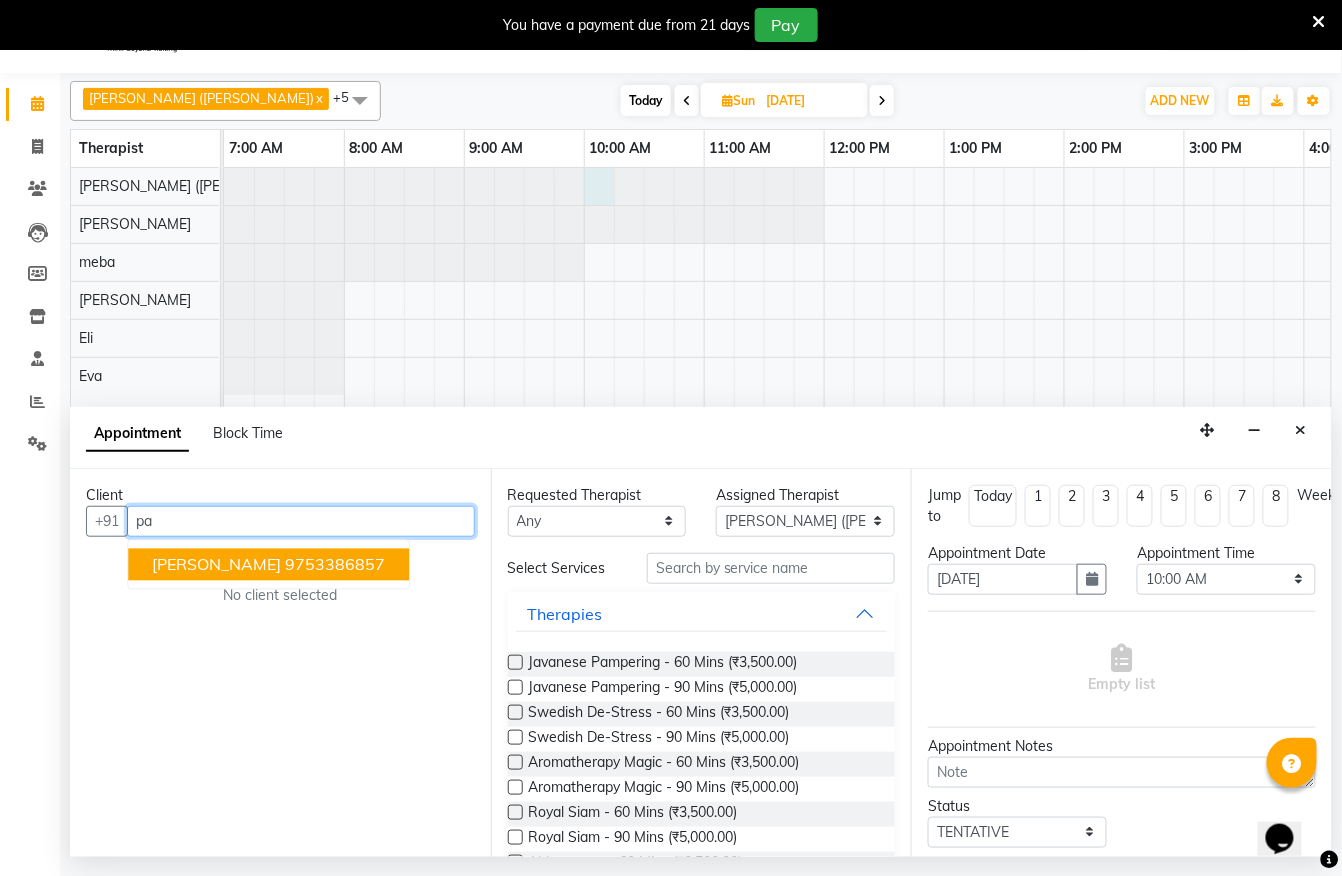 type on "p" 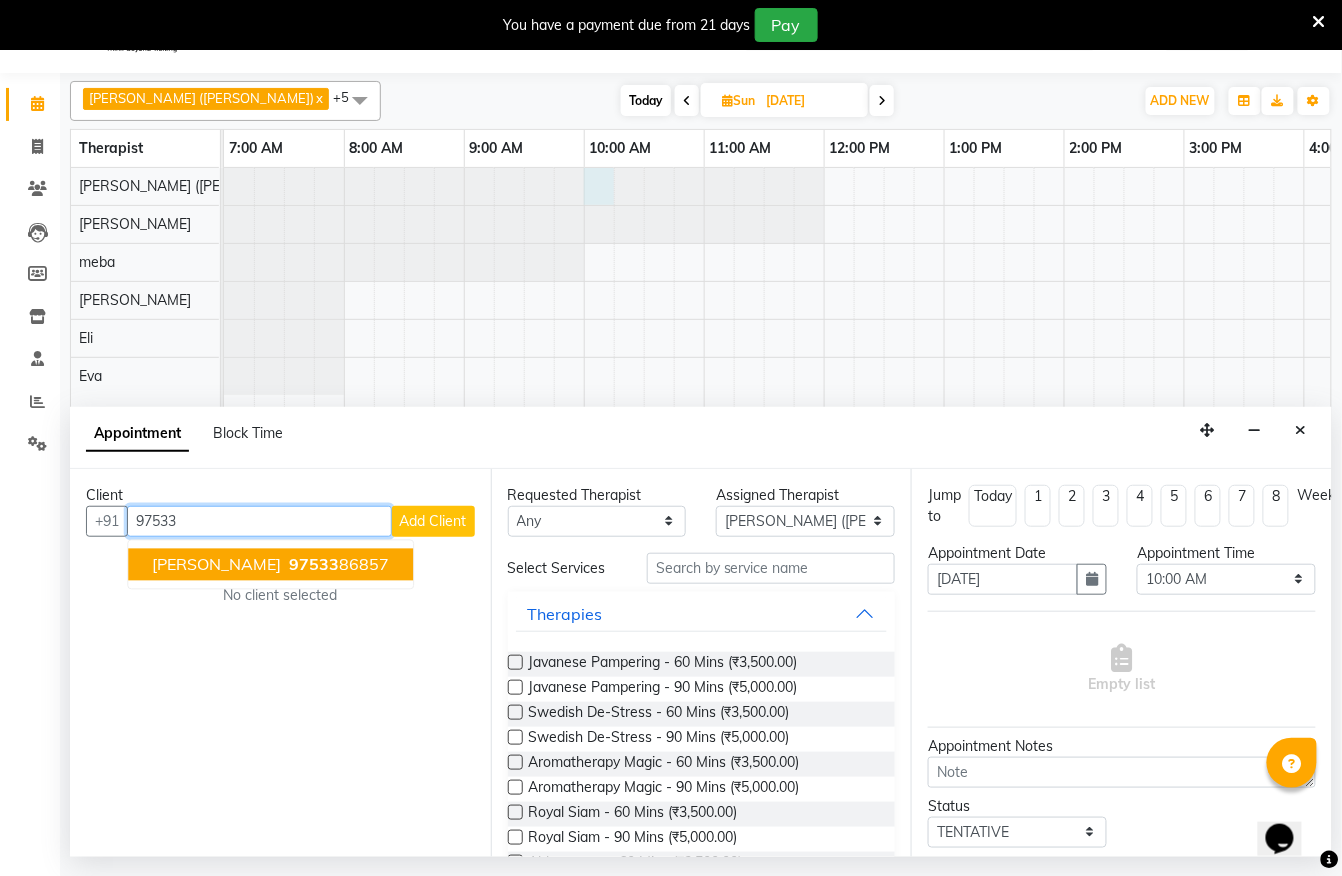 click on "97533 86857" at bounding box center (337, 564) 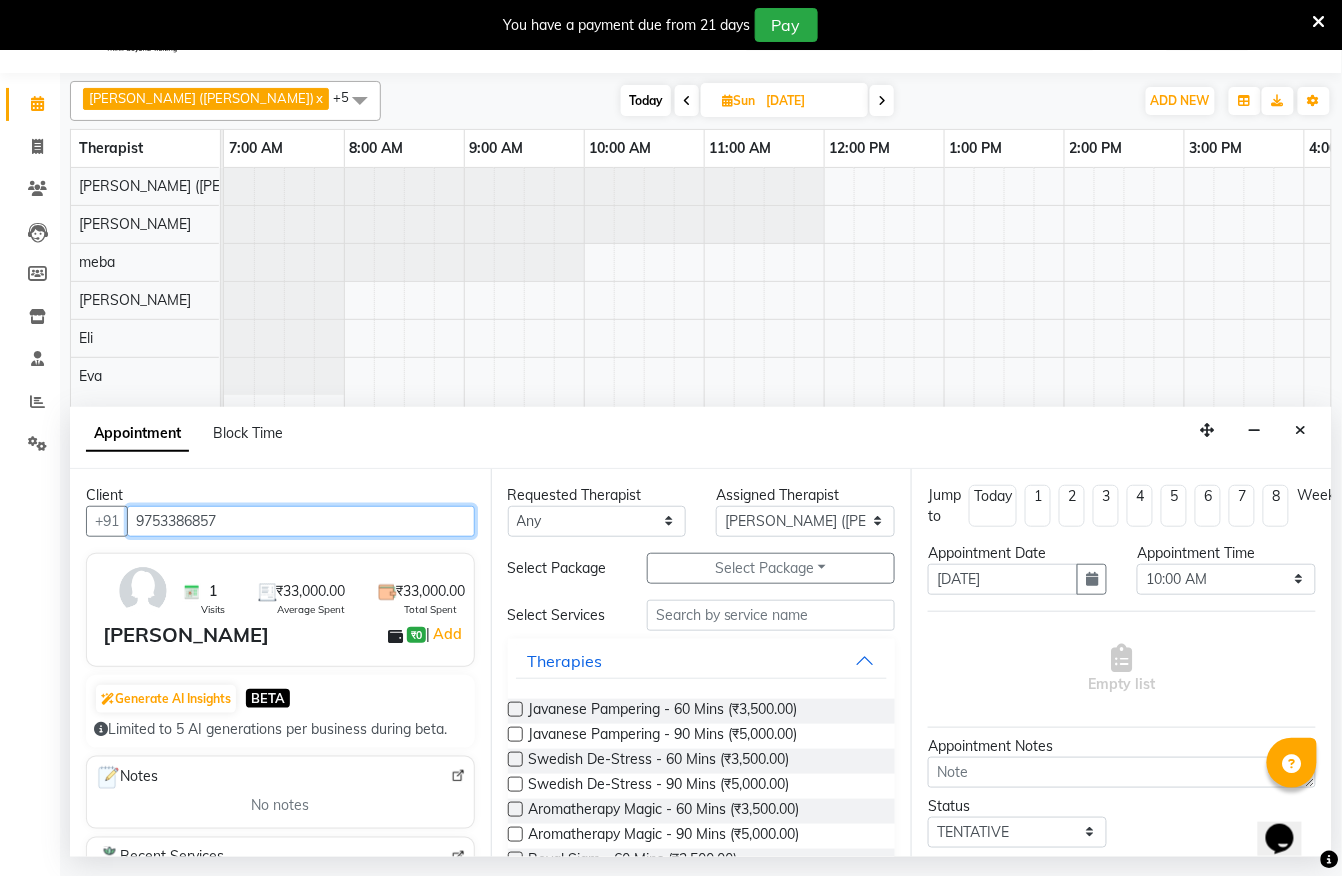 type on "9753386857" 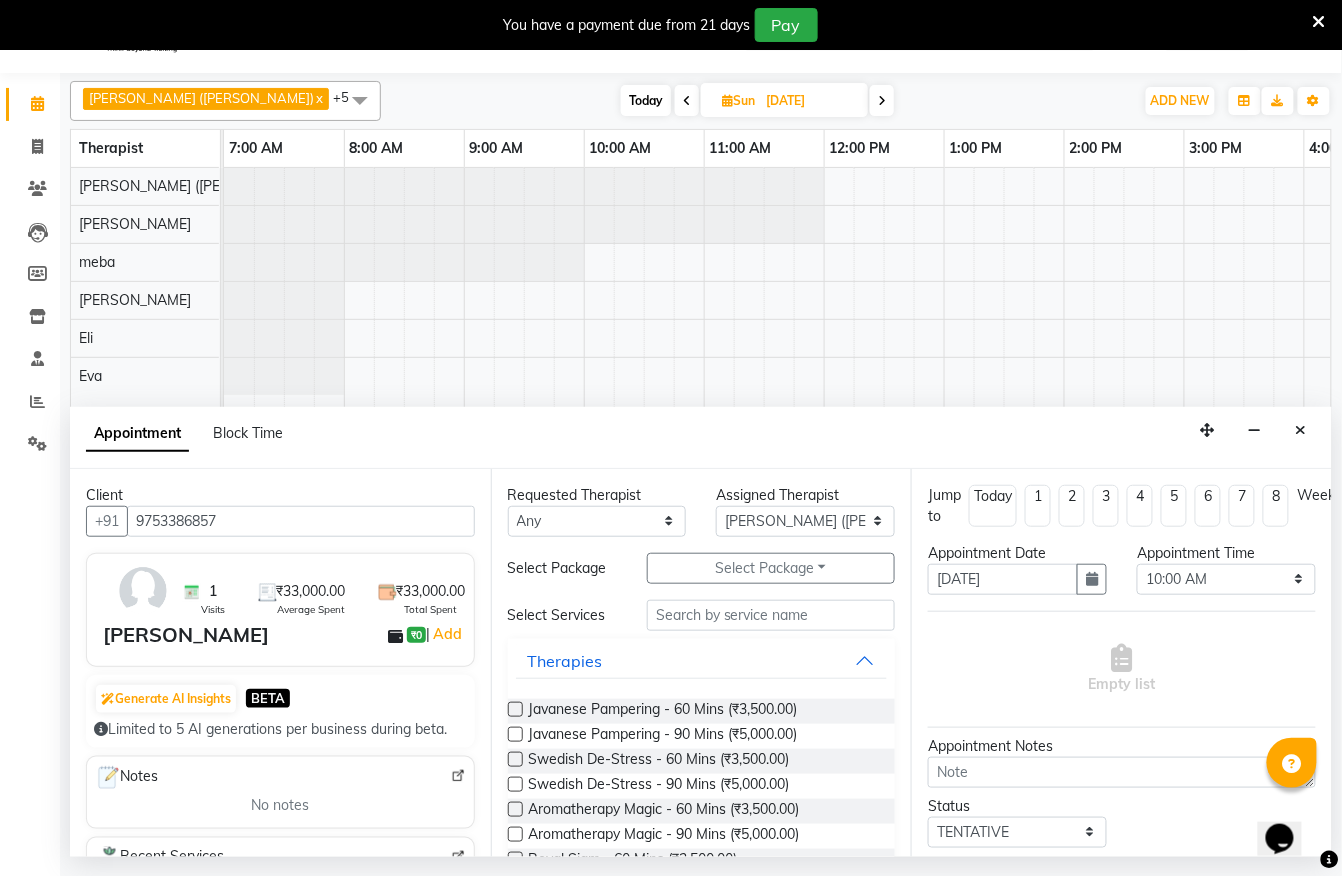 click at bounding box center (515, 709) 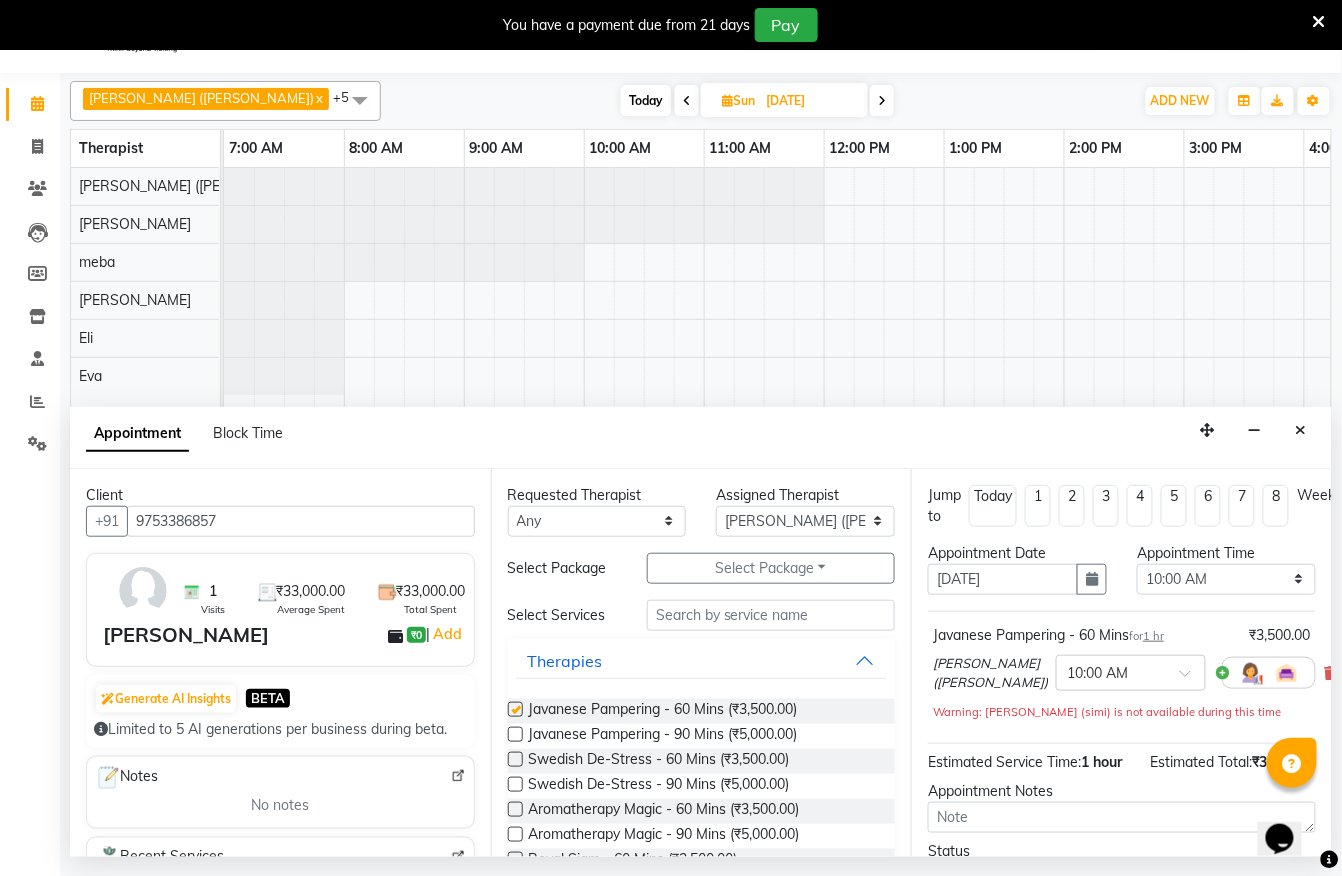checkbox on "false" 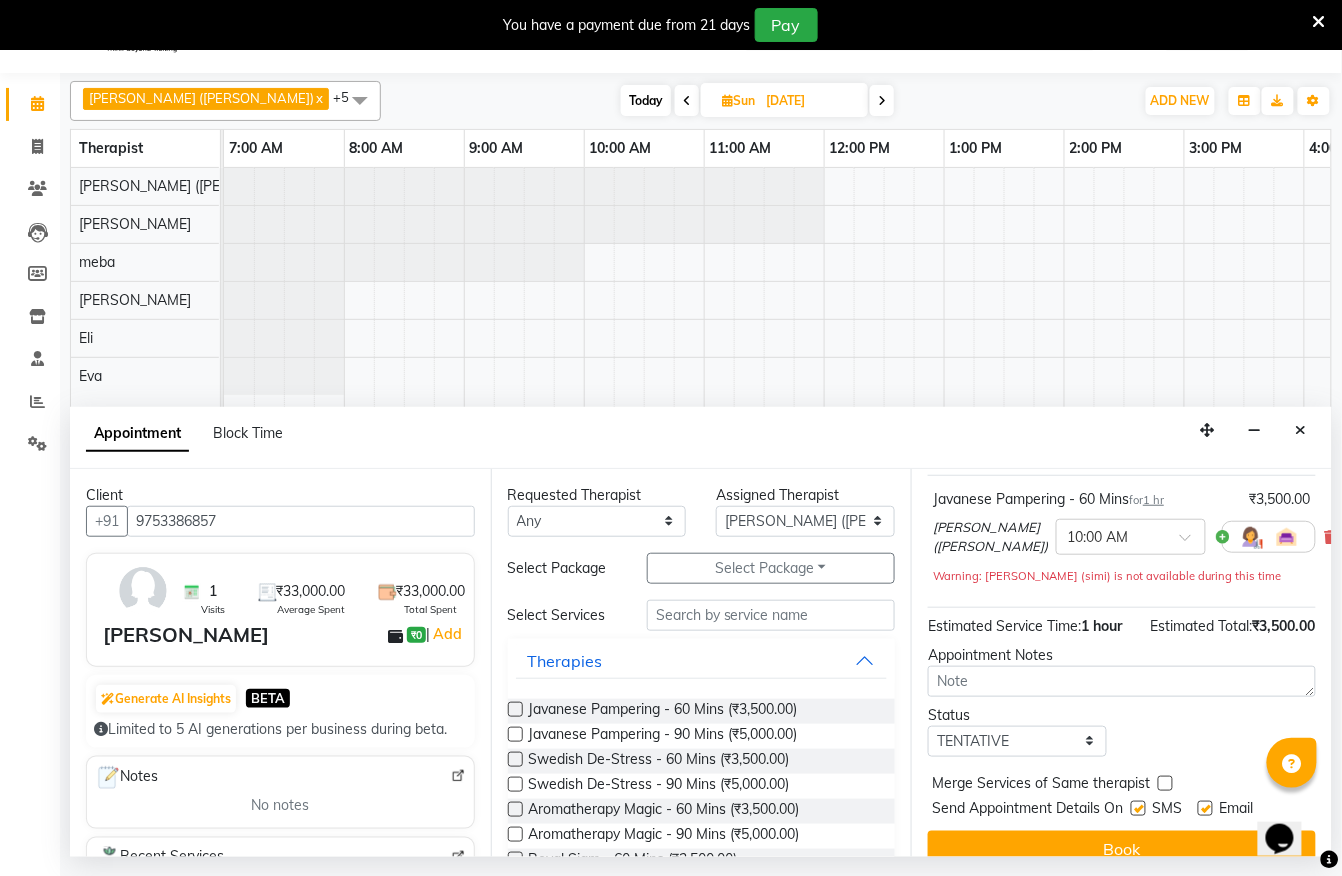 scroll, scrollTop: 208, scrollLeft: 0, axis: vertical 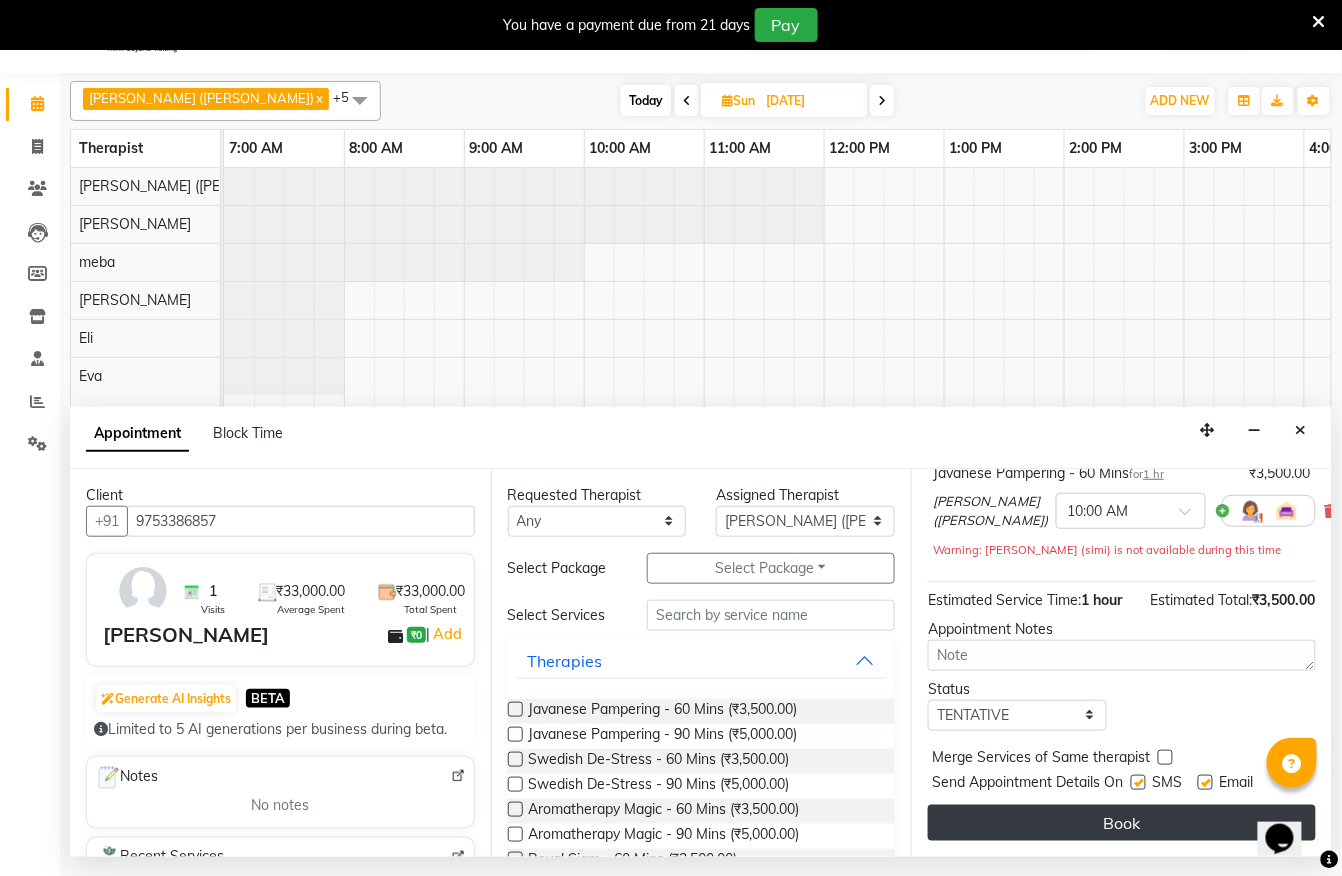 click on "Book" at bounding box center [1122, 823] 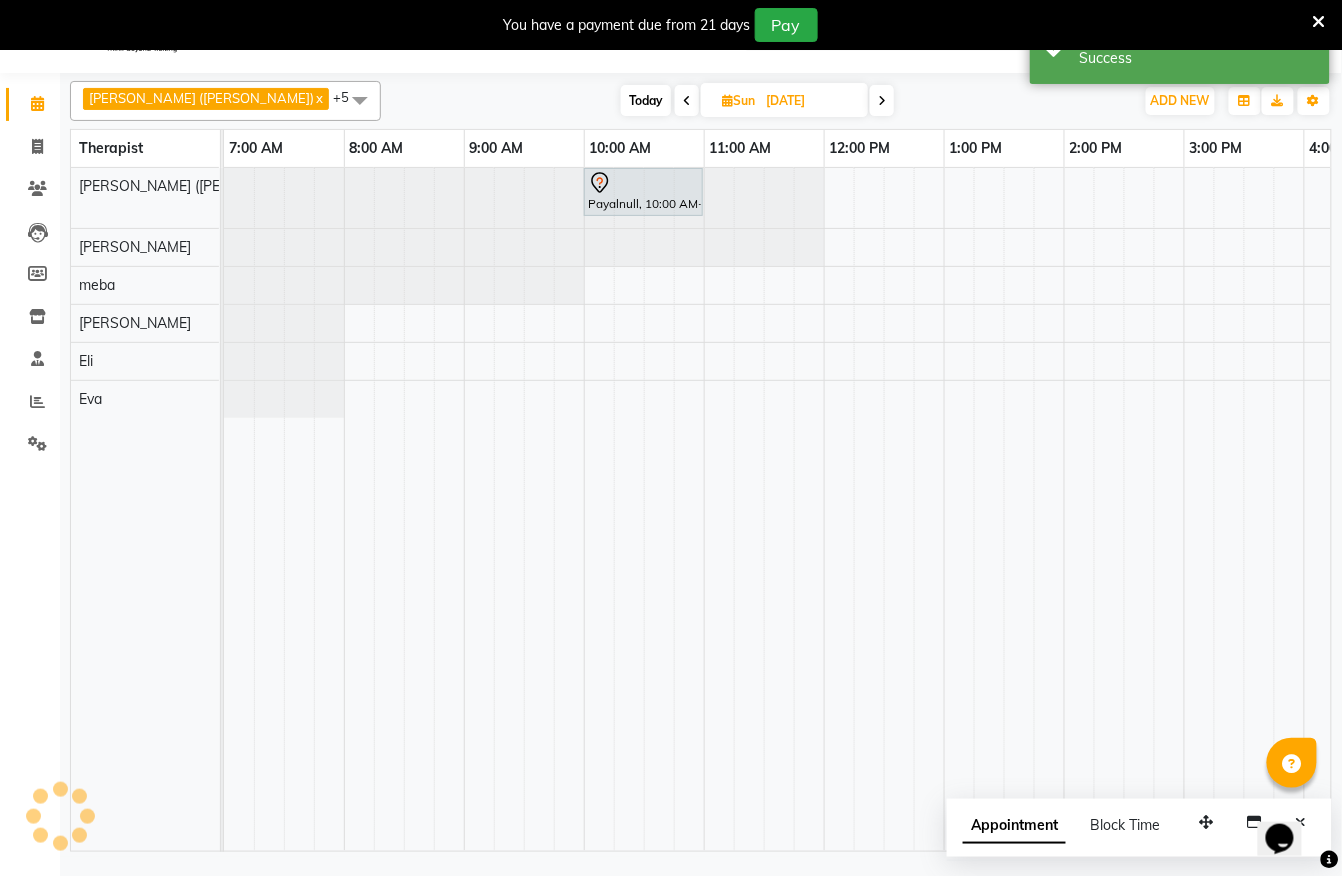 scroll, scrollTop: 0, scrollLeft: 0, axis: both 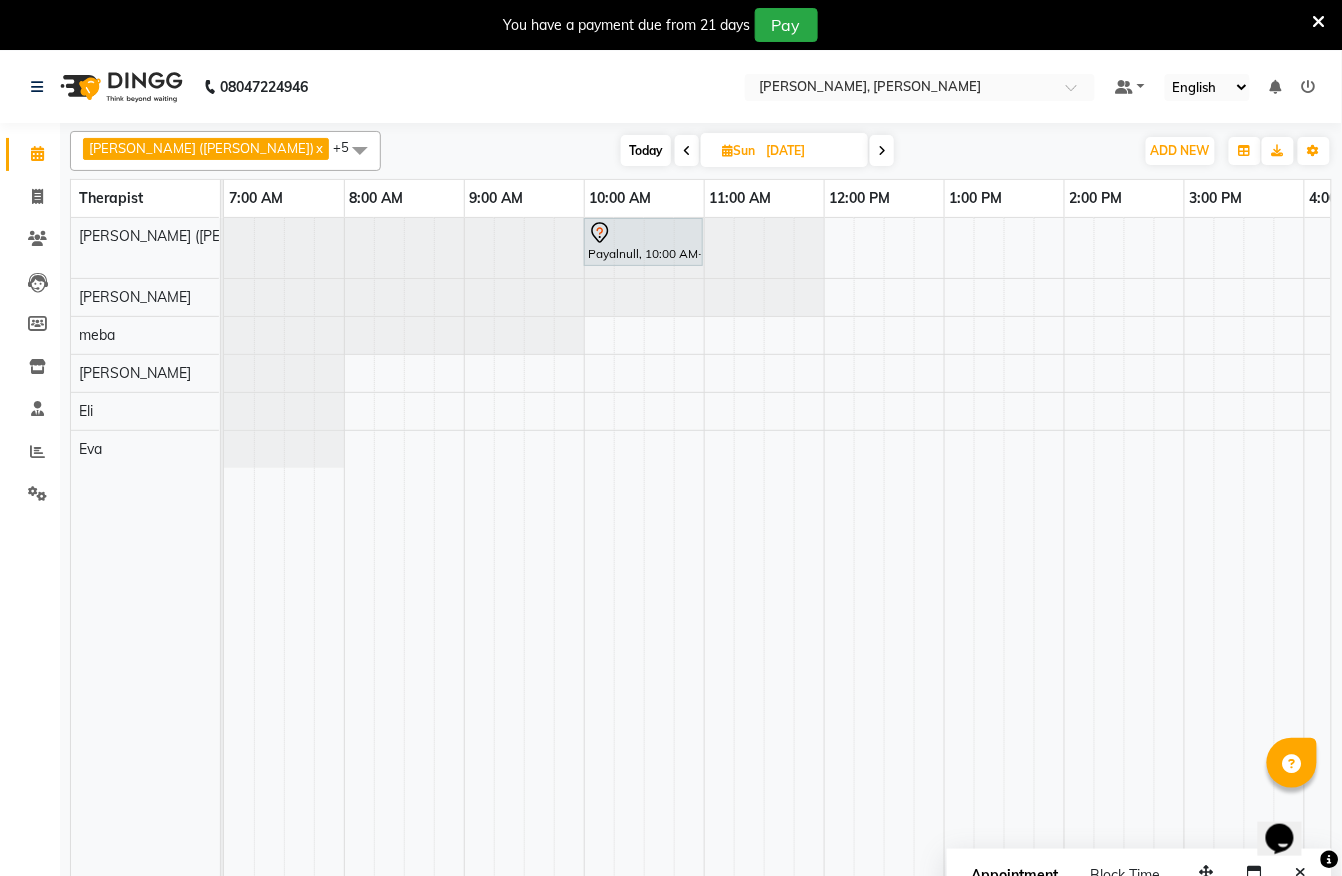 click at bounding box center [687, 151] 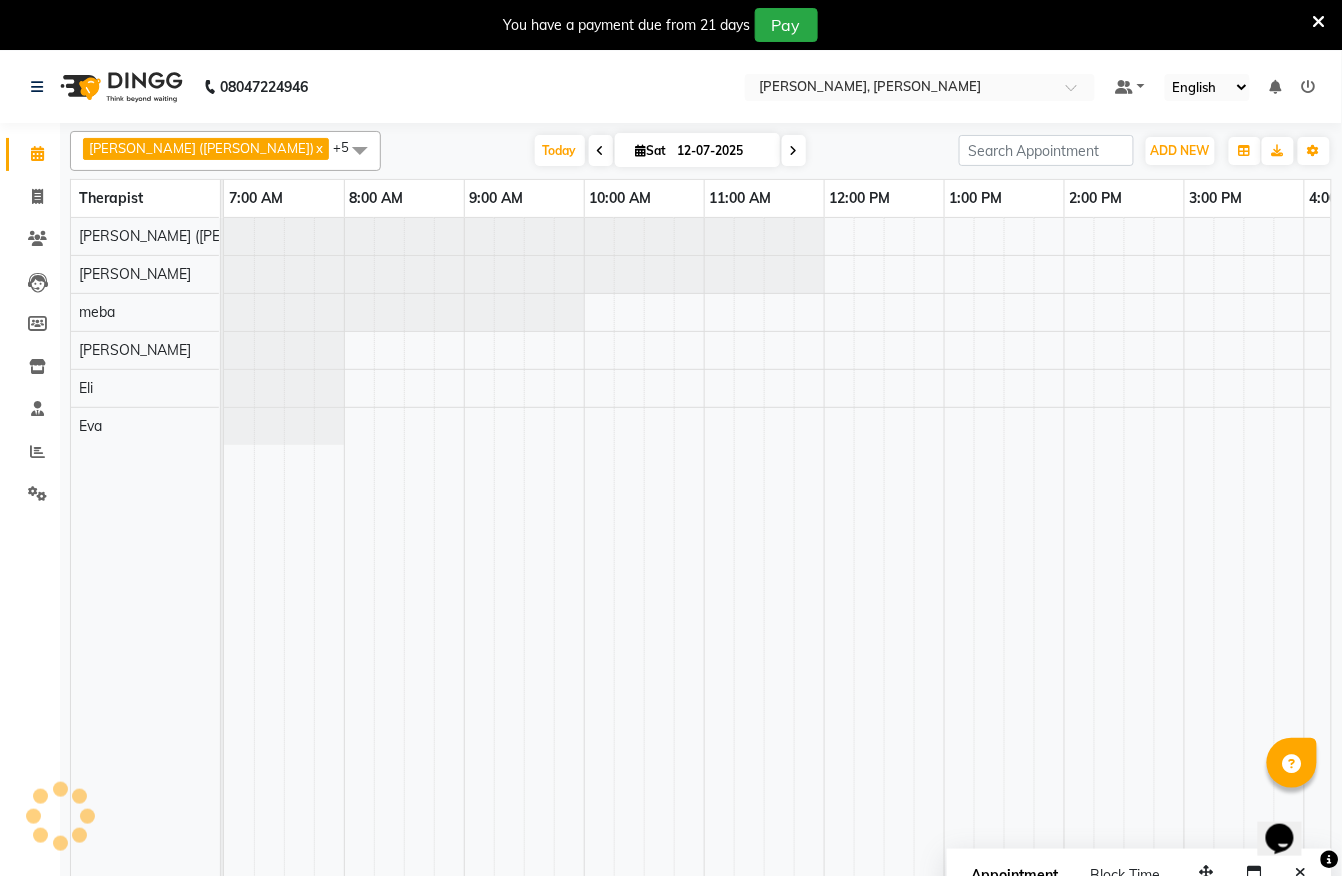 scroll, scrollTop: 0, scrollLeft: 813, axis: horizontal 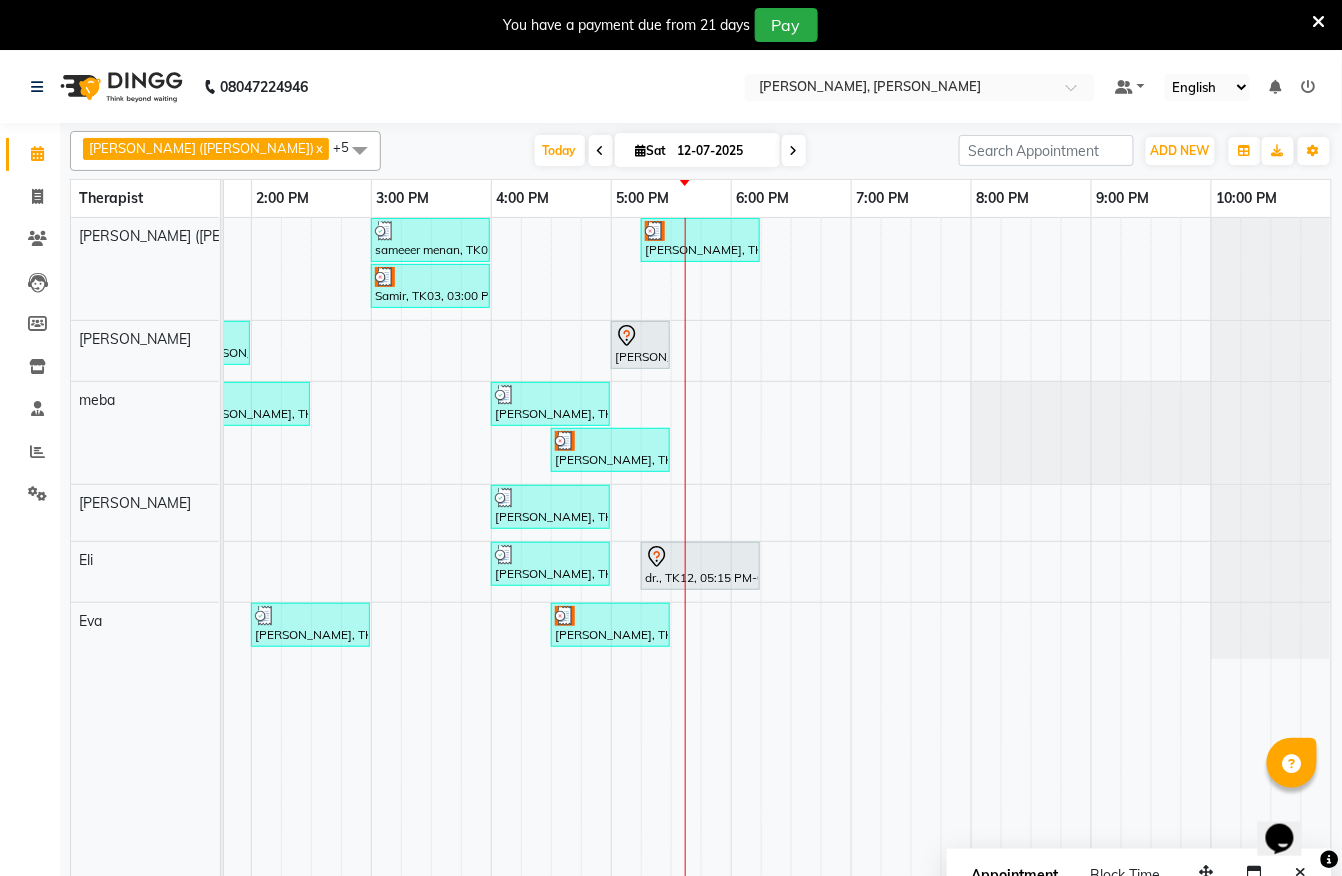 click on "dr., TK12, 08:15 AM-09:15 AM, Javanese Pampering - 60 Mins     sameeer menan, TK09, 03:00 PM-04:00 PM, Javanese Pampering - 60 Mins     Gopal Sharma, TK13, 05:15 PM-06:15 PM, Javanese Pampering - 60 Mins     Samir, TK03, 03:00 PM-04:00 PM, Javanese Pampering - 60 Mins     piyush bhargav, TK02, 12:30 PM-01:30 PM, Javanese Pampering - 60 Mins     piyush bhargav, TK06, 01:30 PM-02:00 PM, Signature Foot Massage - 30 Mins             Manish rajaram, TK11, 05:00 PM-05:30 PM, De-Stress Back & Shoulder Massage with Herbal Hot Compress - 30 Mins     Jyoti Patel, TK05, 01:30 PM-02:30 PM, Javanese Pampering - 60 Mins     Manish rajaram, TK01, 04:00 PM-05:00 PM, Javanese Pampering - 60 Mins     vinit shah, TK10, 04:30 PM-05:30 PM, Javanese Pampering - 60 Mins     Harsh, TK04, 12:15 PM-01:15 PM, Swedish De-Stress - 60 Mins     Laxman PATEL, TK08, 04:00 PM-05:00 PM, Javanese Pampering - 60 Mins     Laxman PATEL, TK08, 04:00 PM-05:00 PM, Javanese Pampering - 60 Mins" at bounding box center [371, 559] 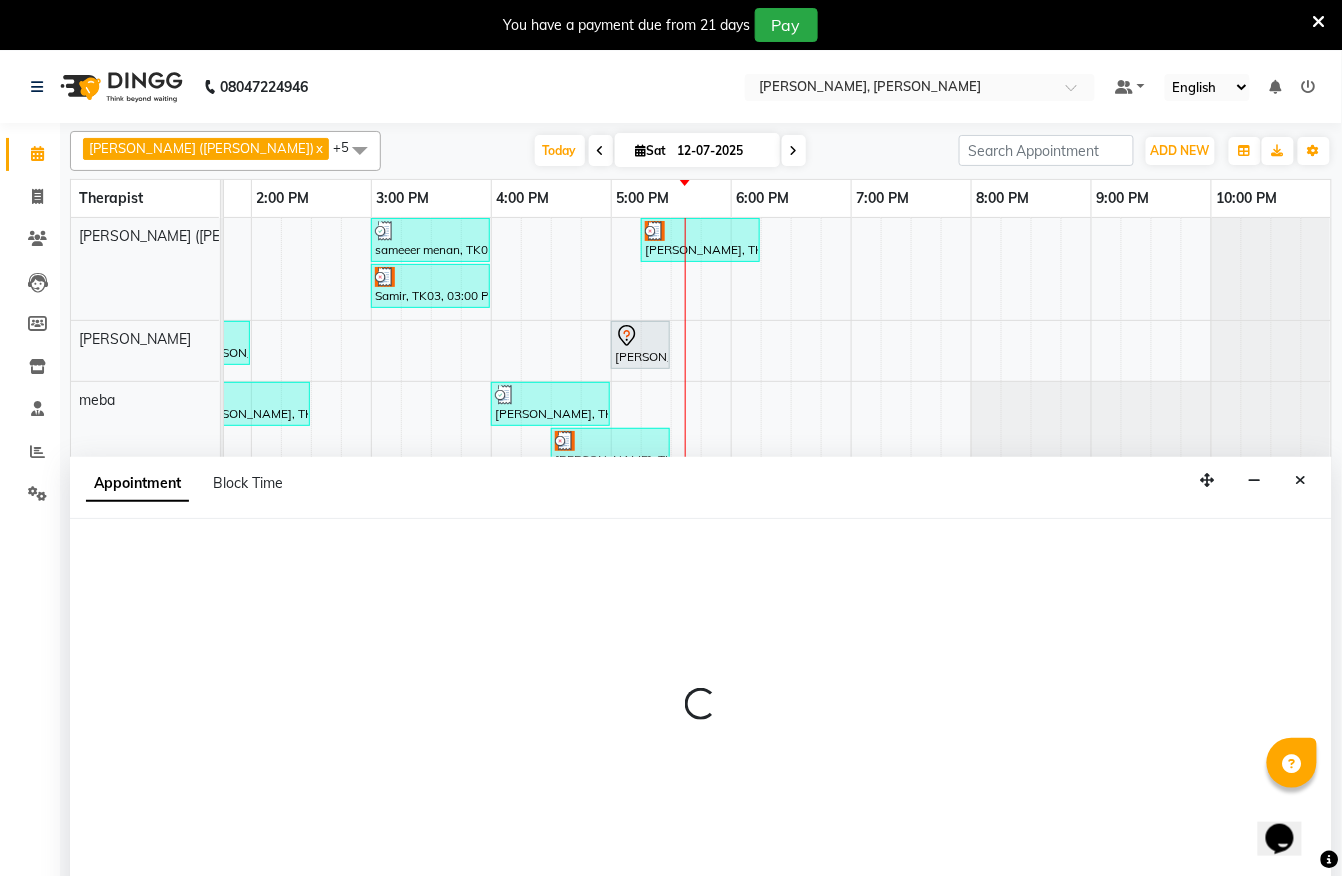 select on "80574" 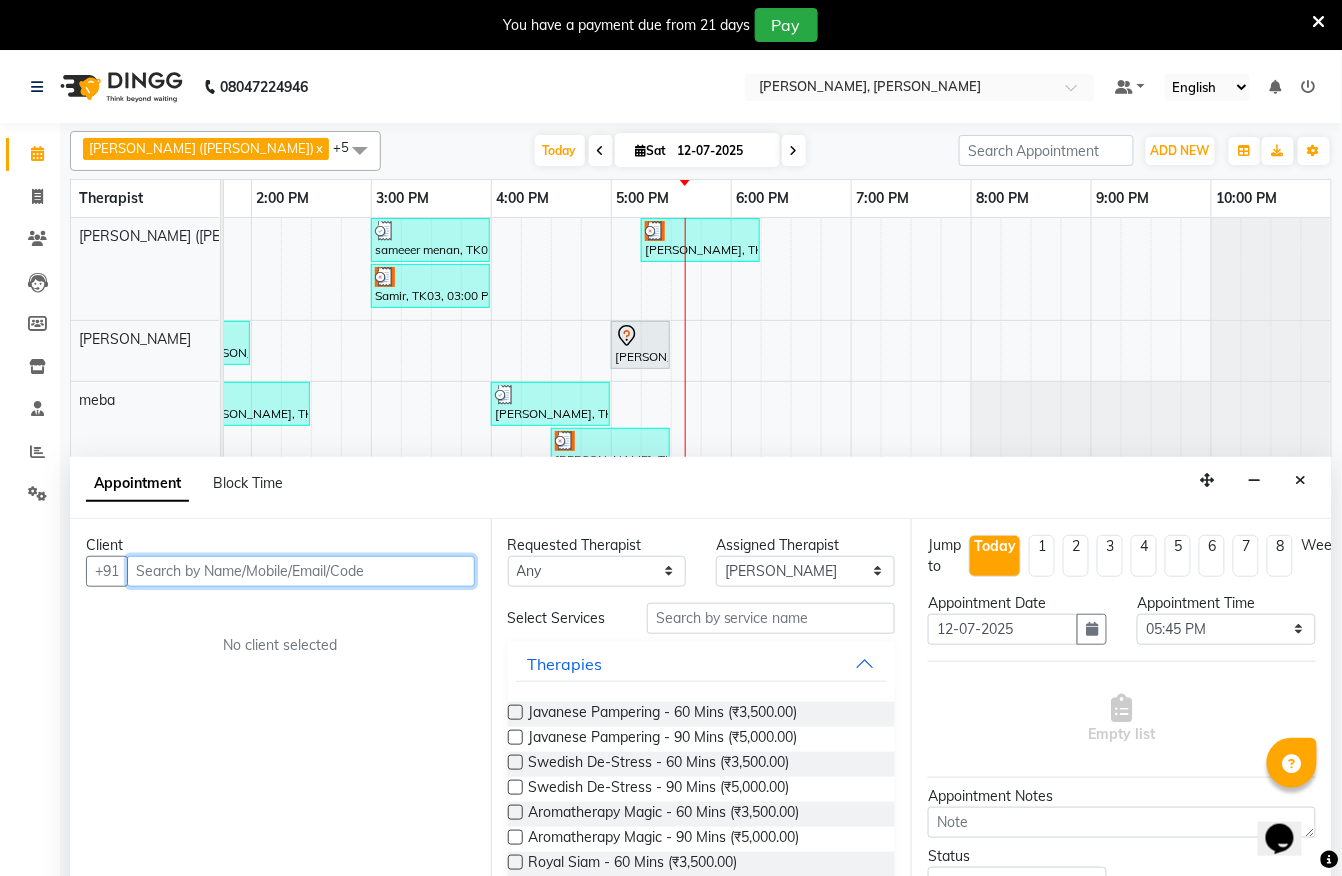 scroll, scrollTop: 50, scrollLeft: 0, axis: vertical 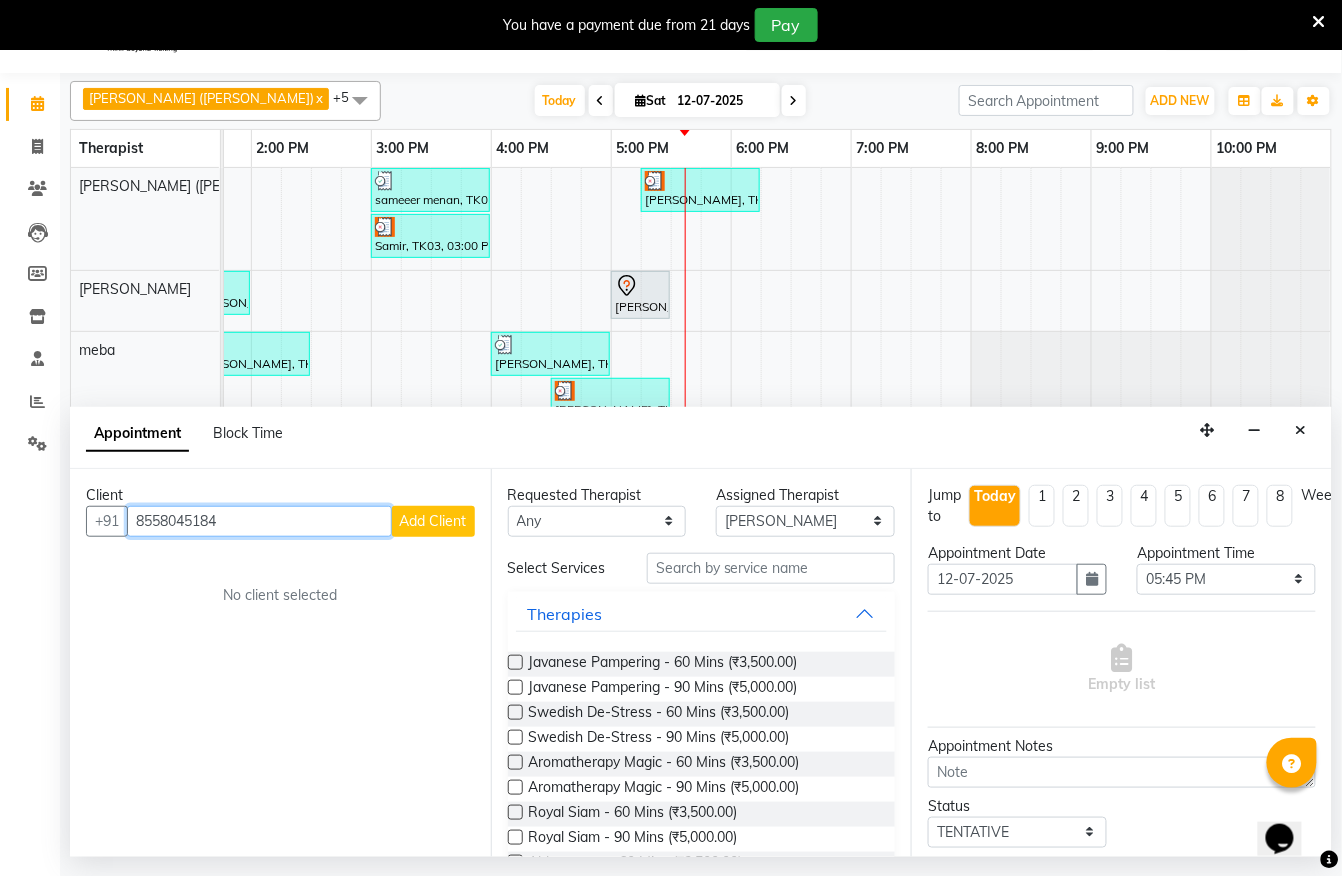 type on "8558045184" 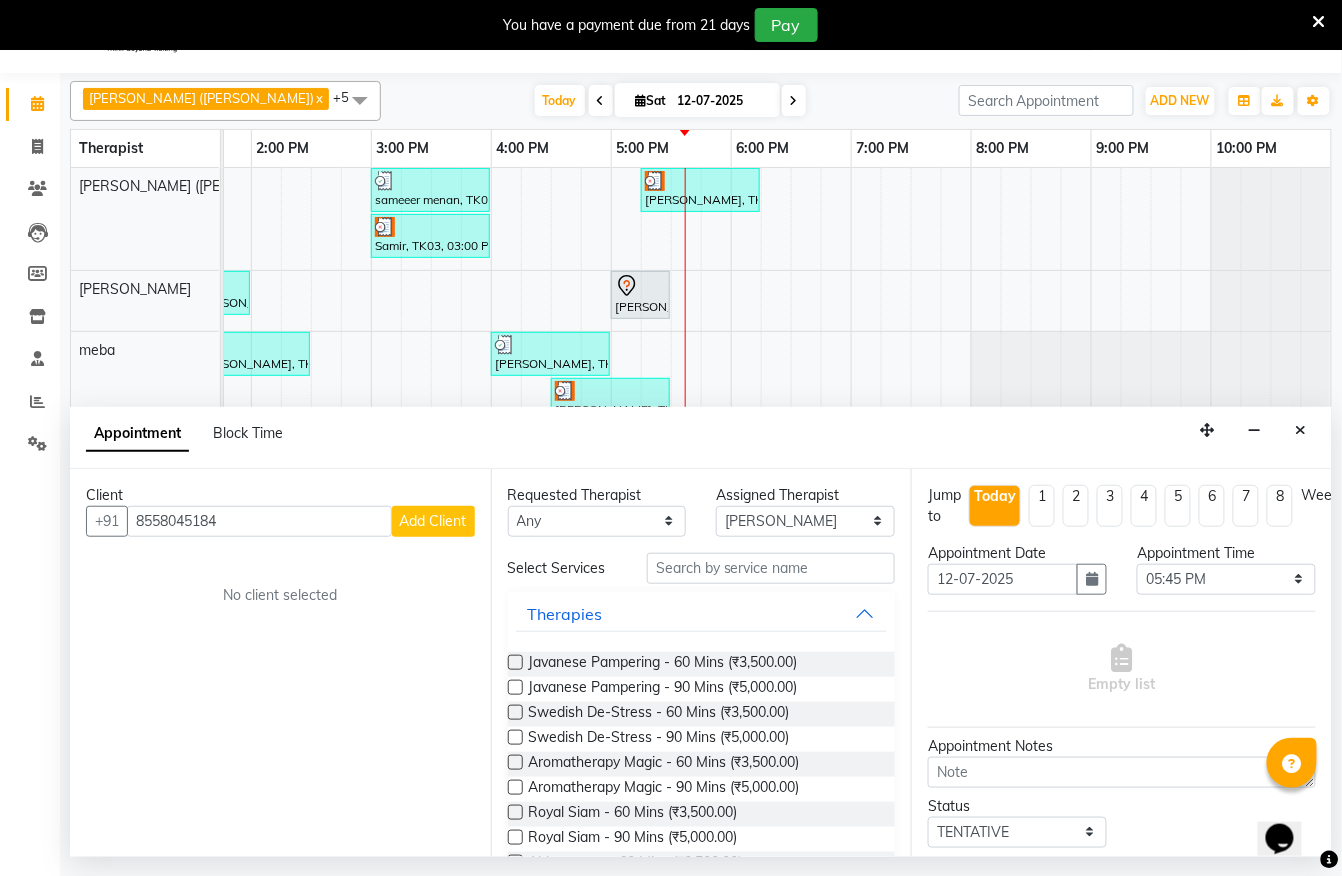 click on "Add Client" at bounding box center [433, 521] 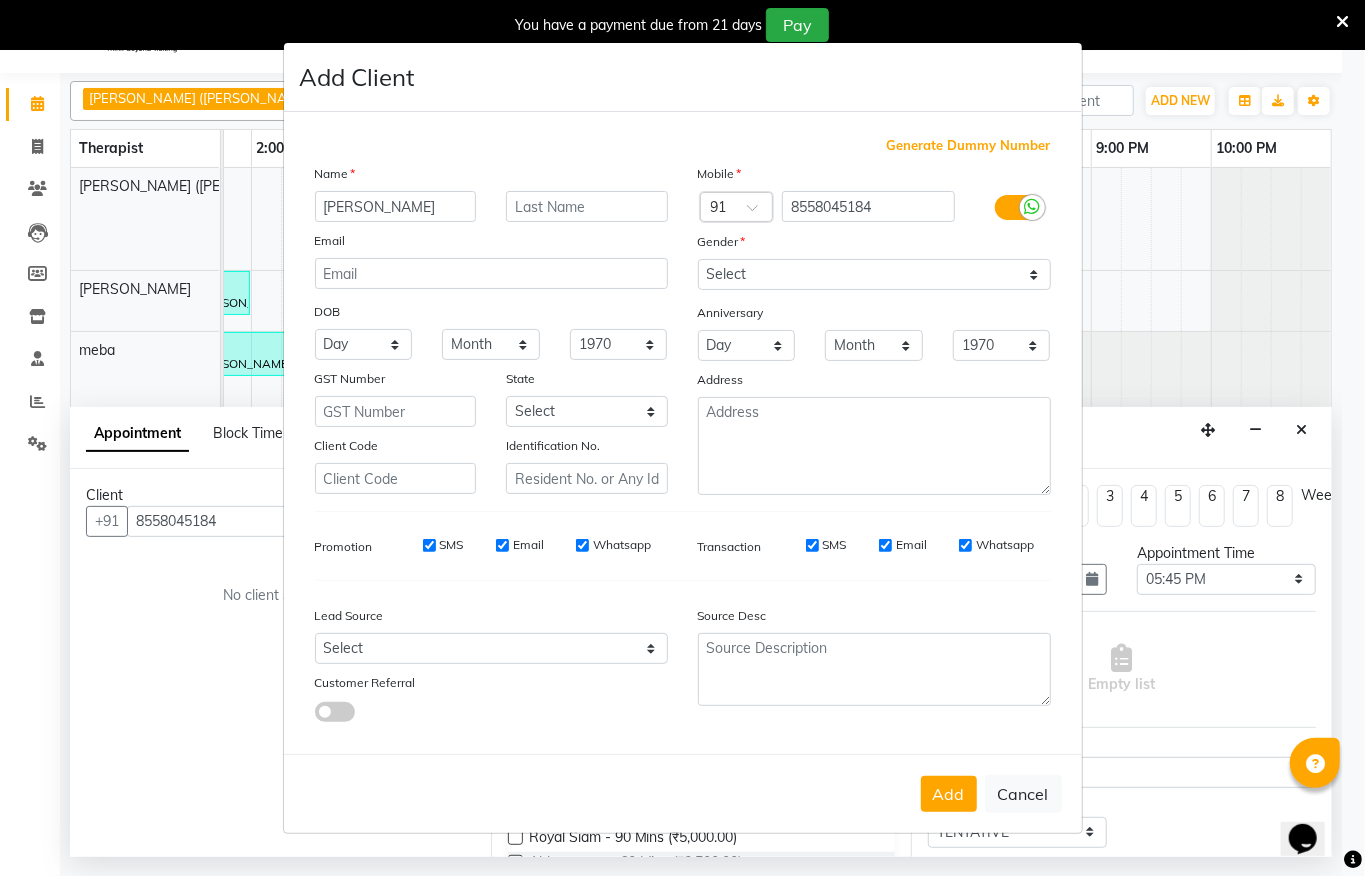 type on "Arpit" 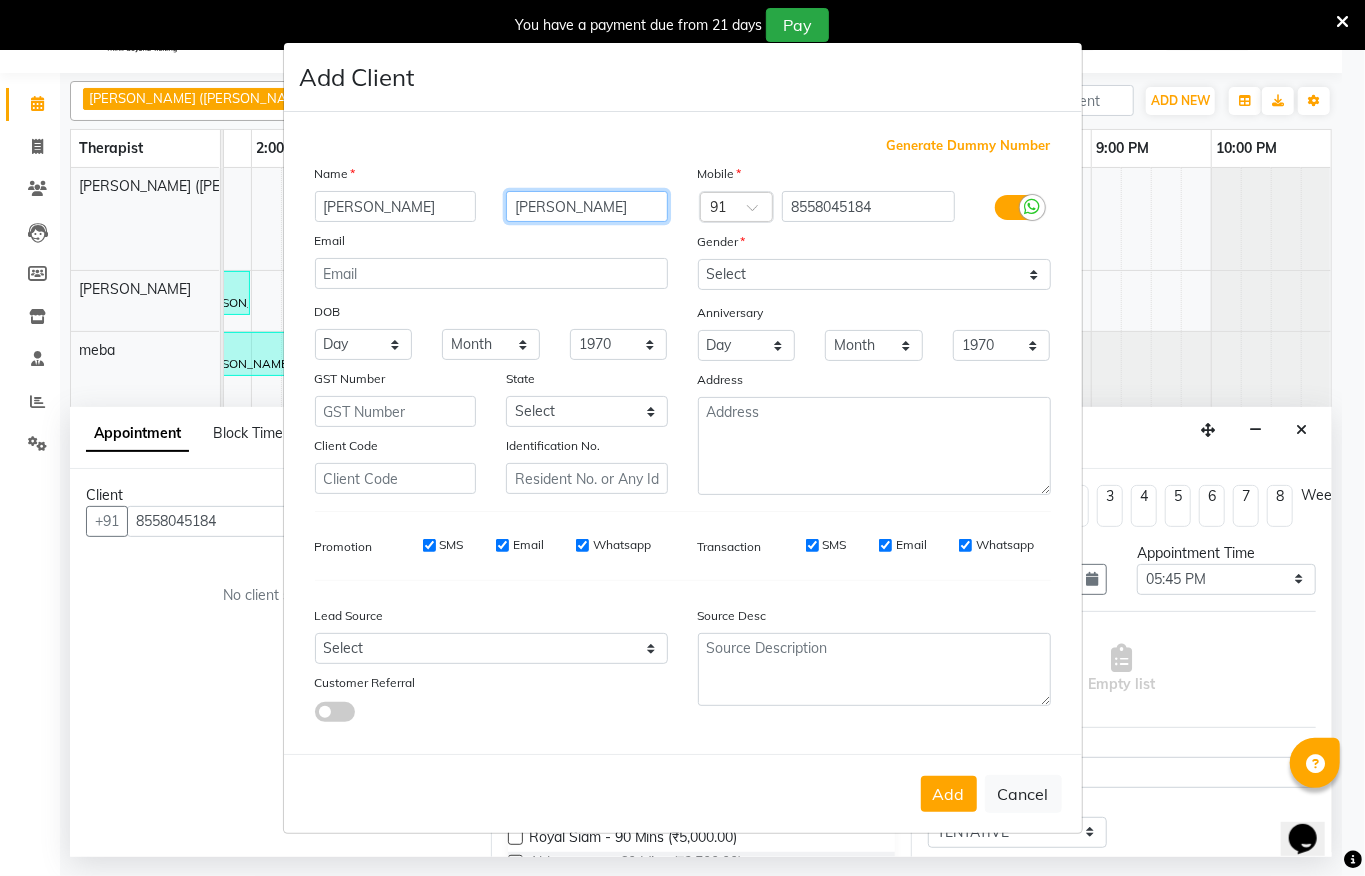 type on "Dhanjal" 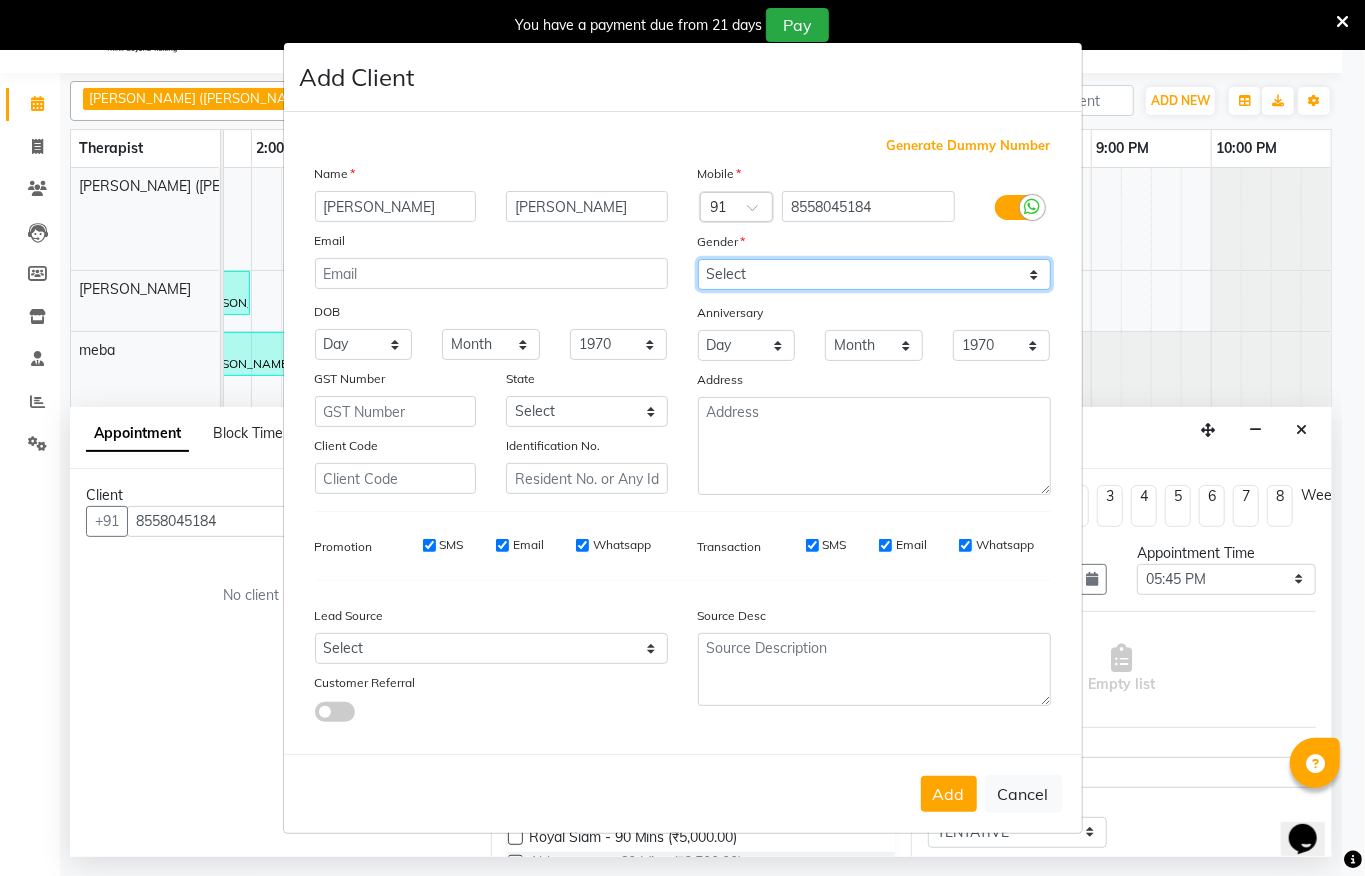 click on "Select Male Female Other Prefer Not To Say" at bounding box center [874, 274] 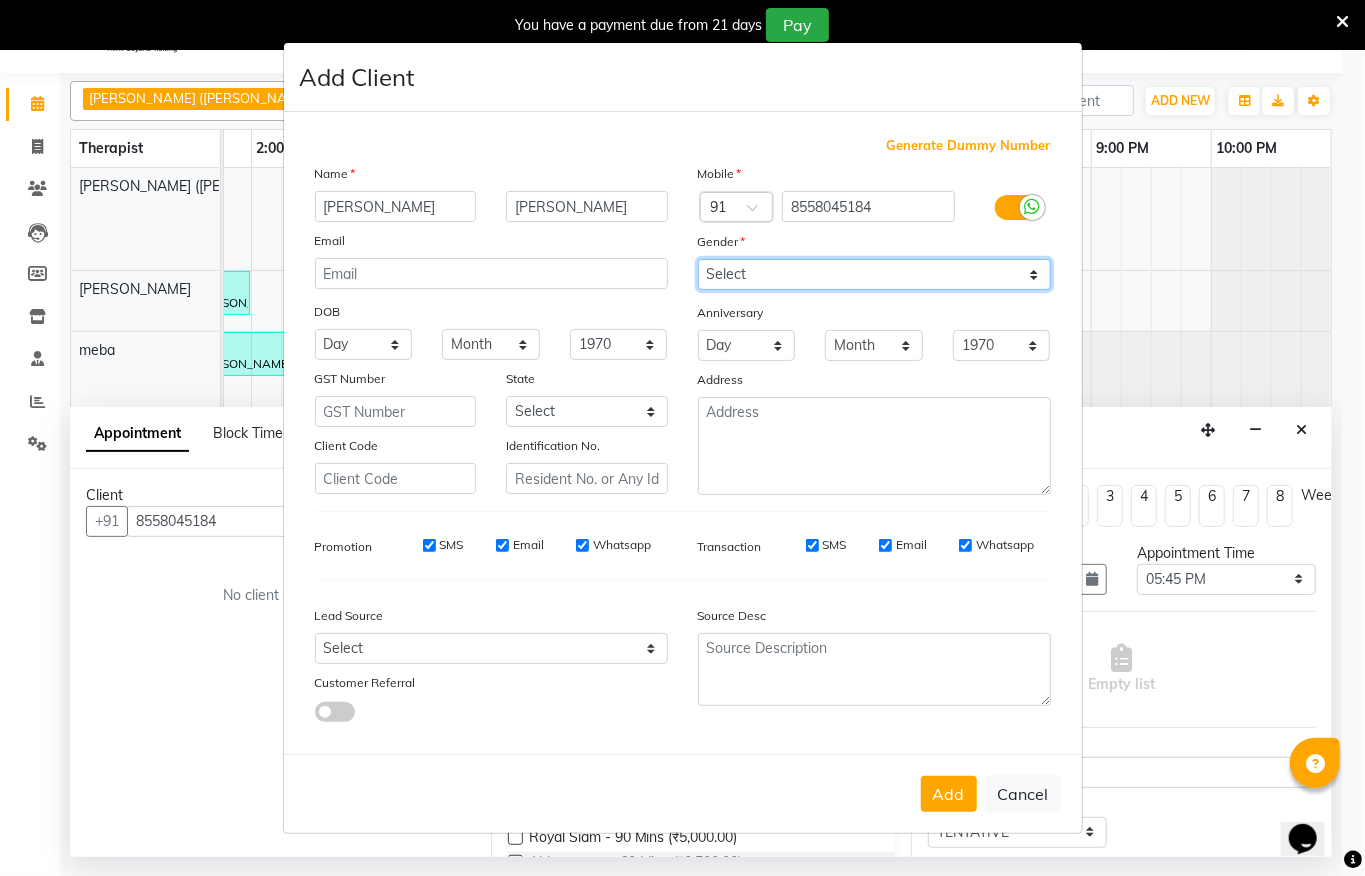 select on "male" 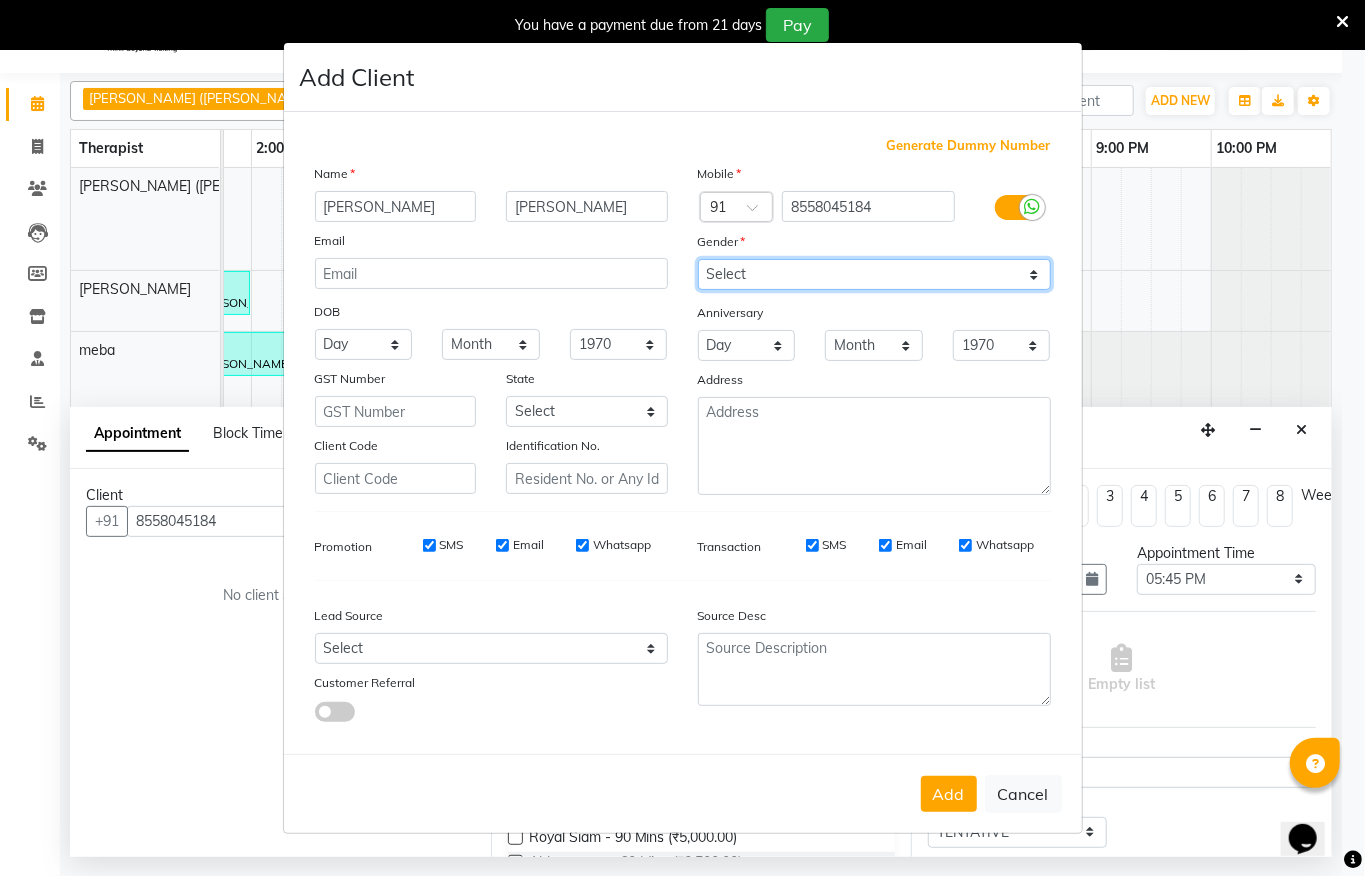 click on "Select Male Female Other Prefer Not To Say" at bounding box center (874, 274) 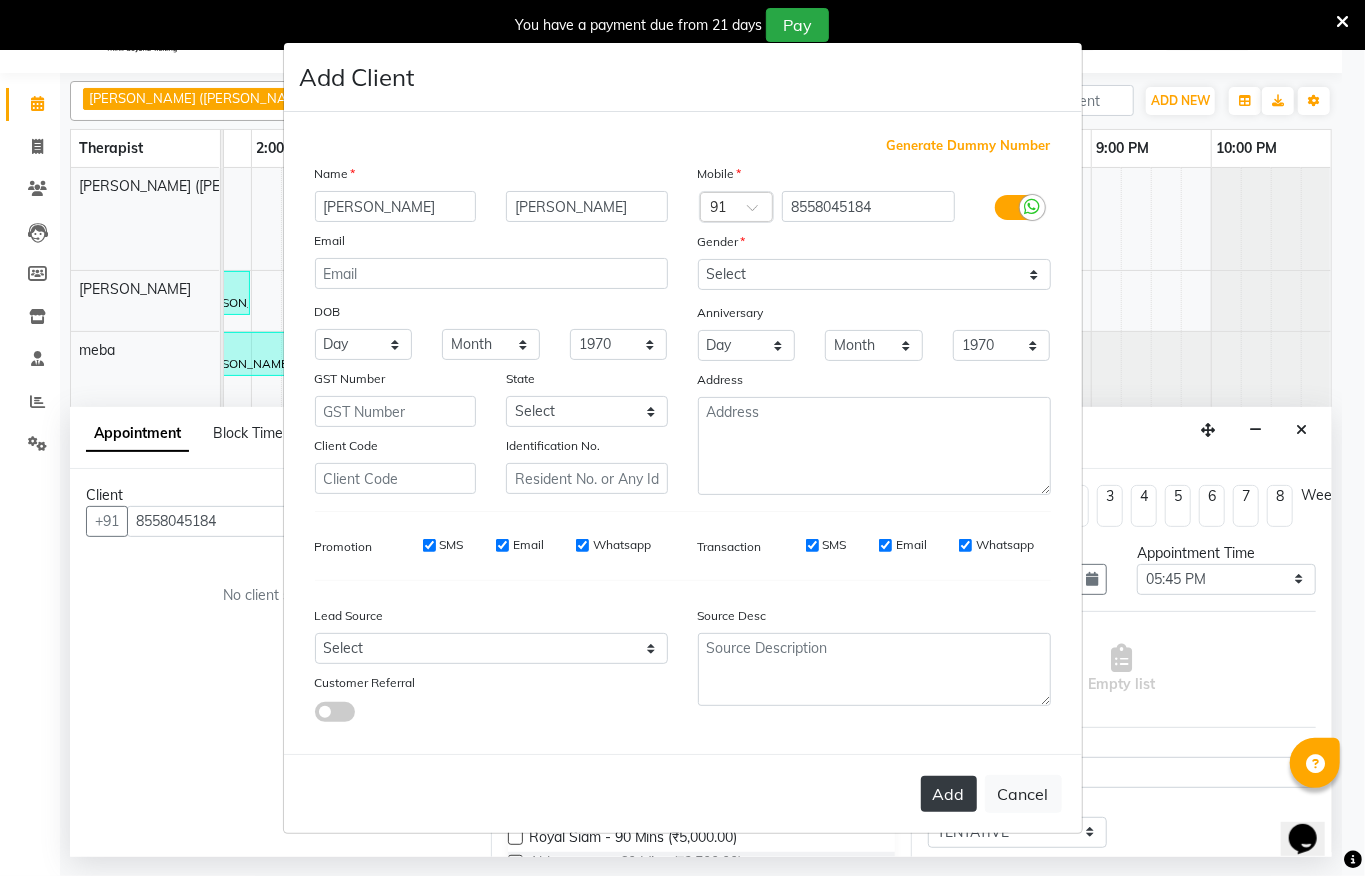 click on "Add" at bounding box center [949, 794] 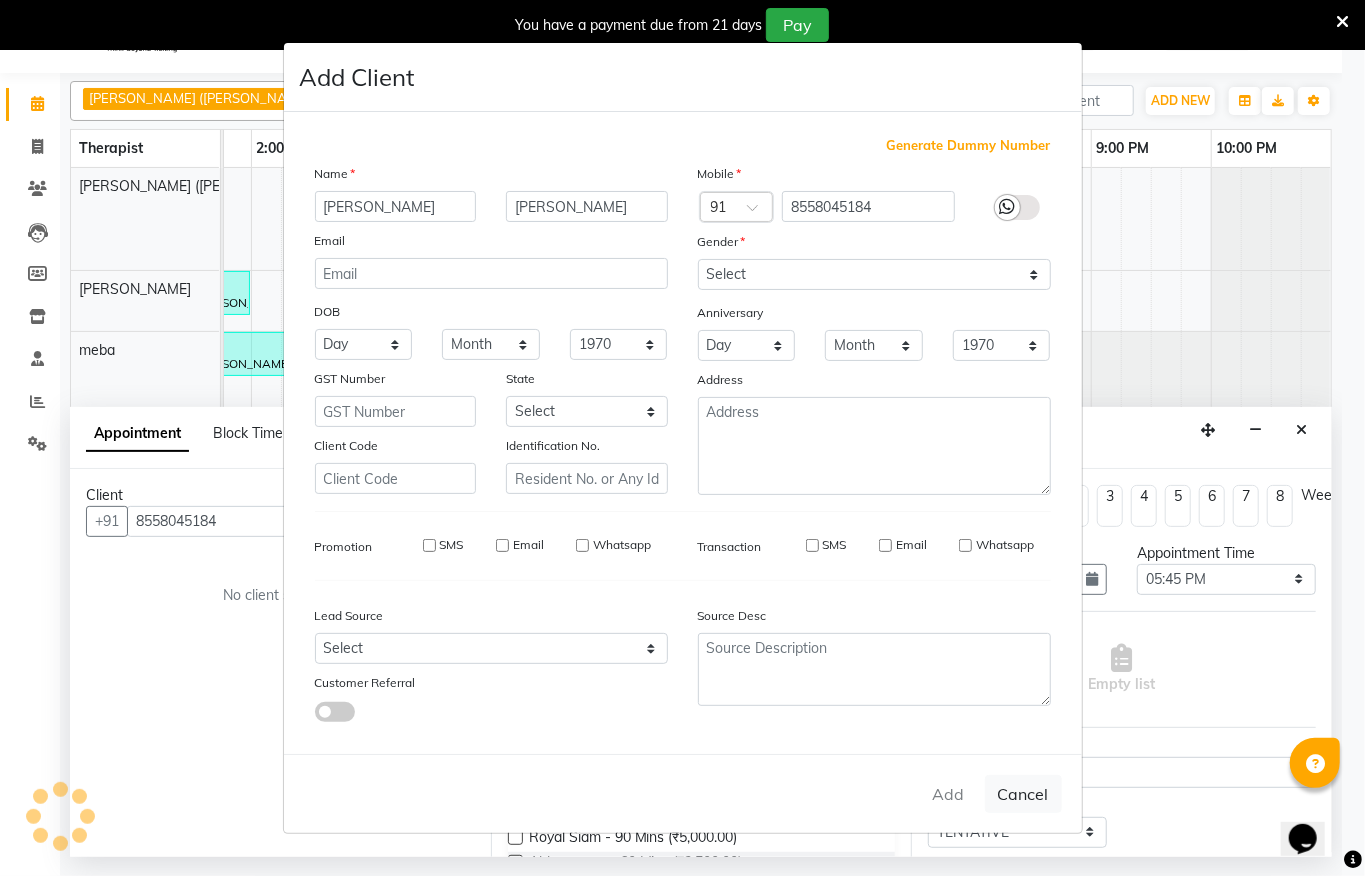 type 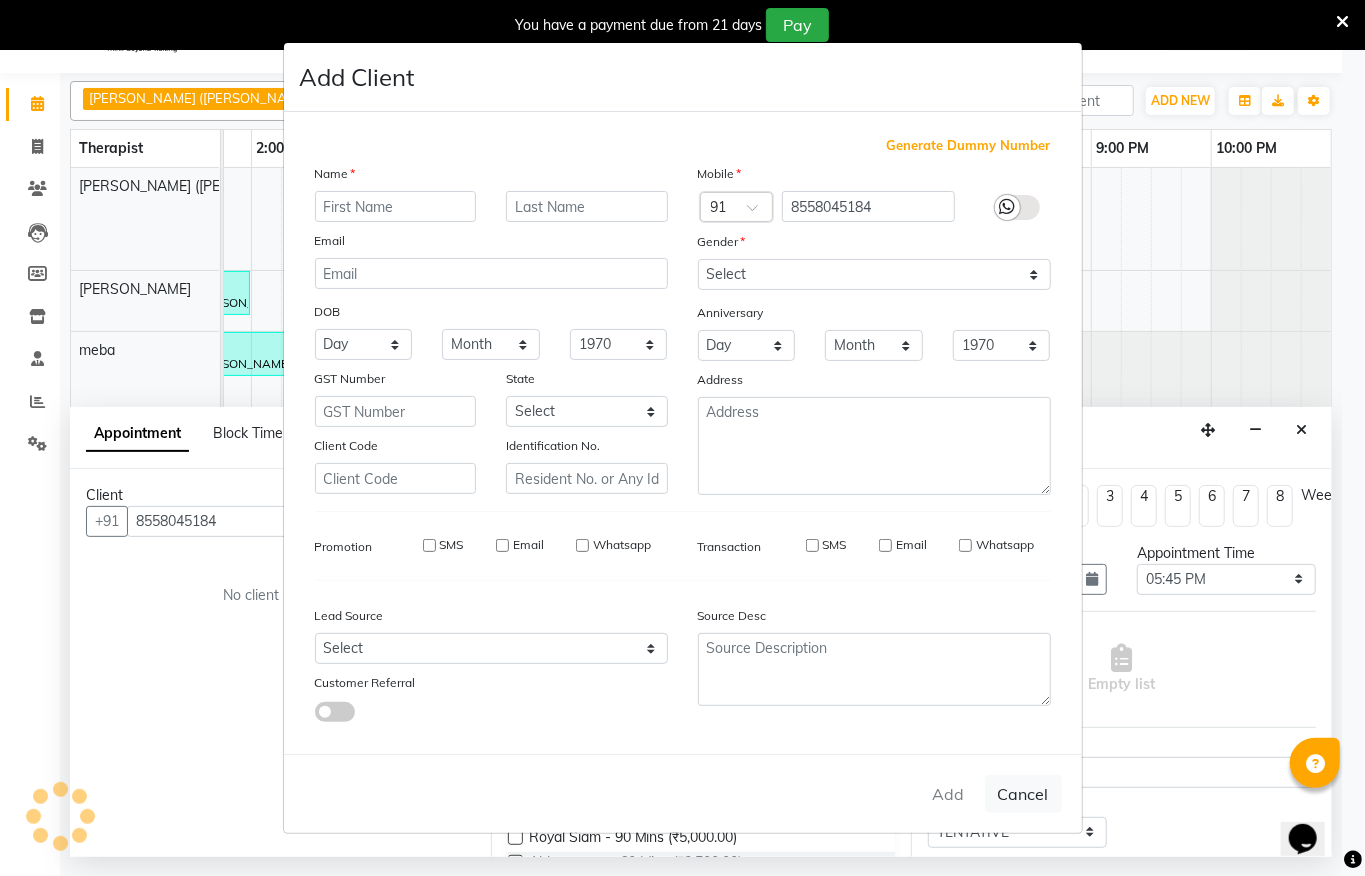 select 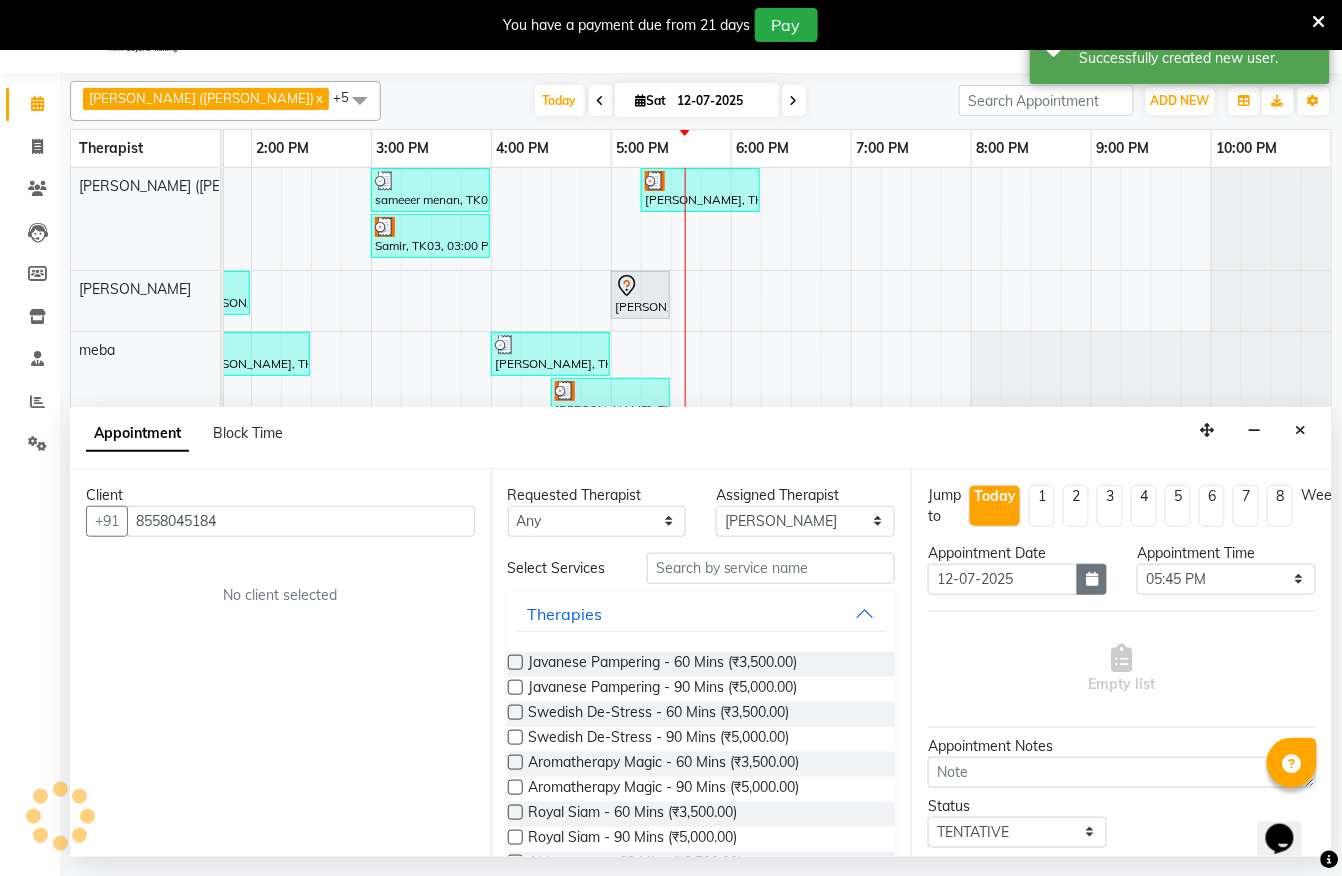 scroll, scrollTop: 0, scrollLeft: 790, axis: horizontal 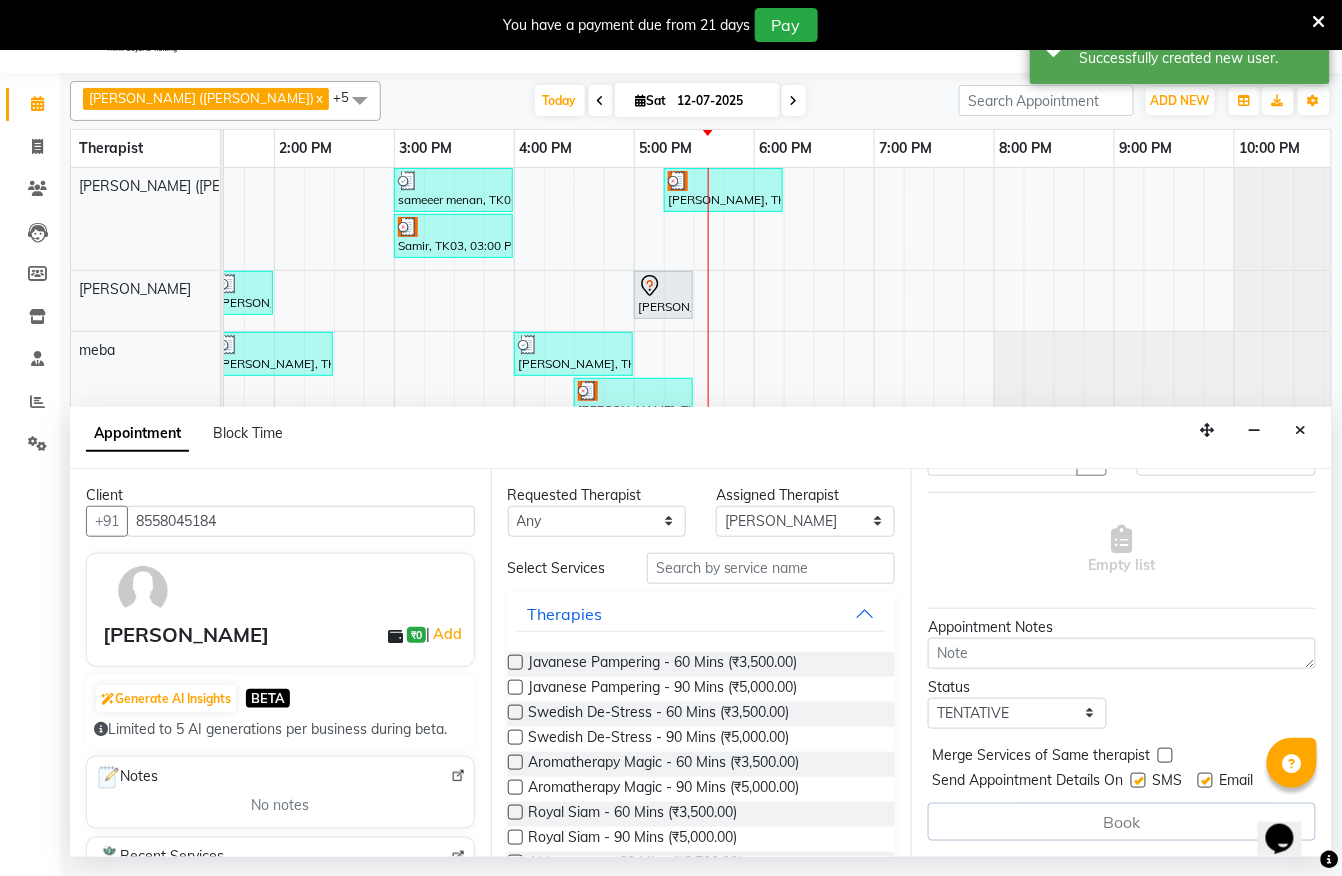 click at bounding box center (515, 712) 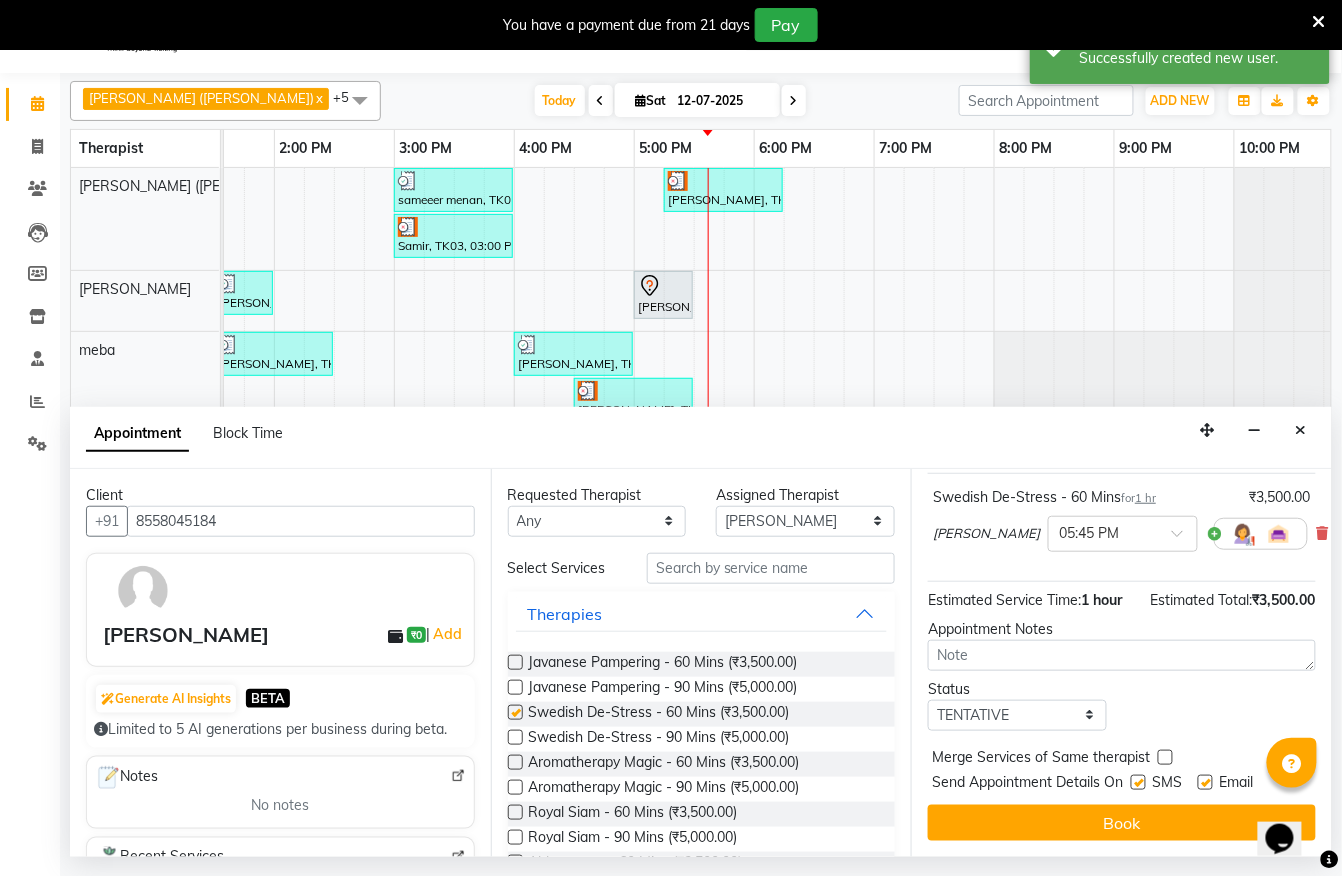 checkbox on "false" 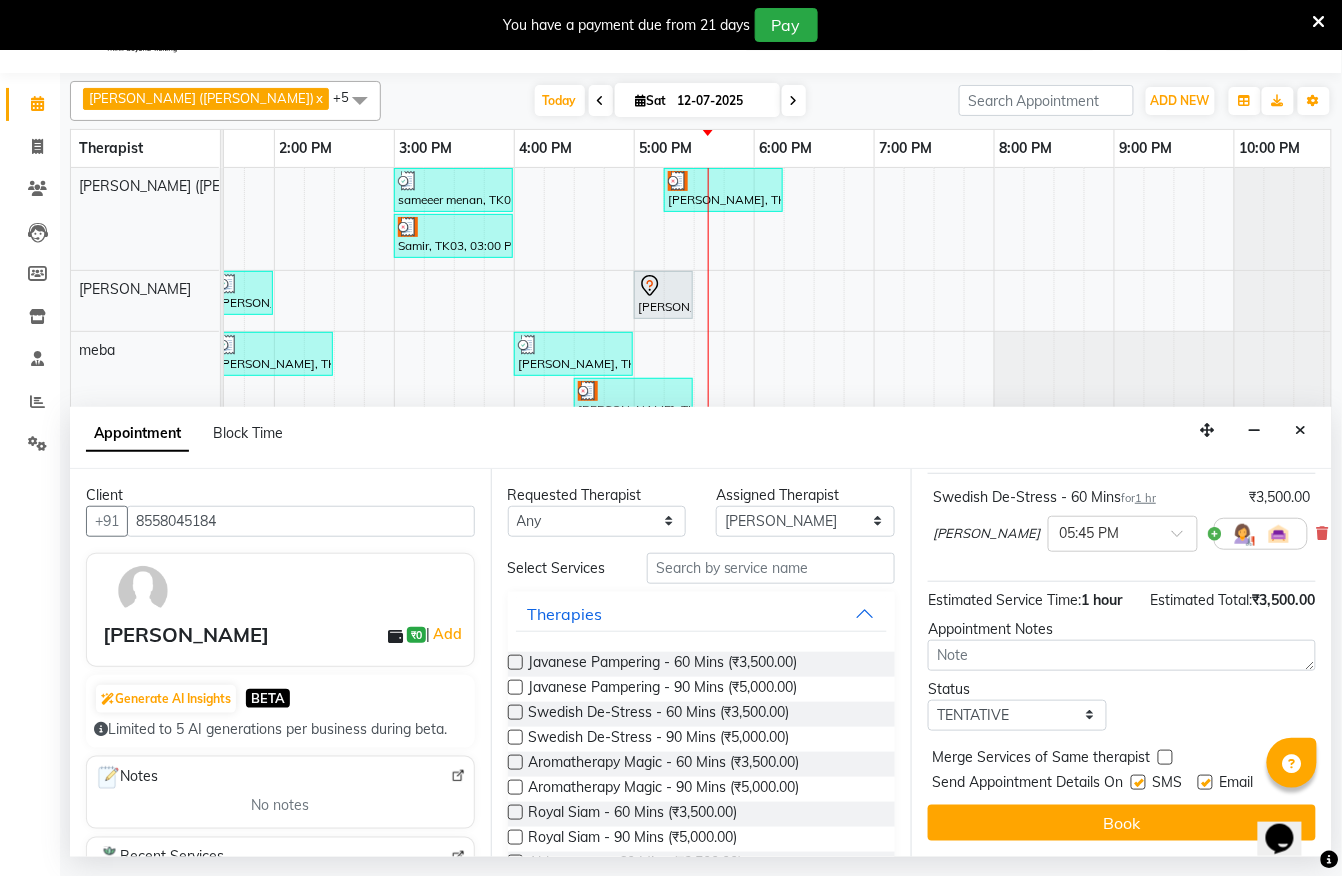 scroll, scrollTop: 184, scrollLeft: 0, axis: vertical 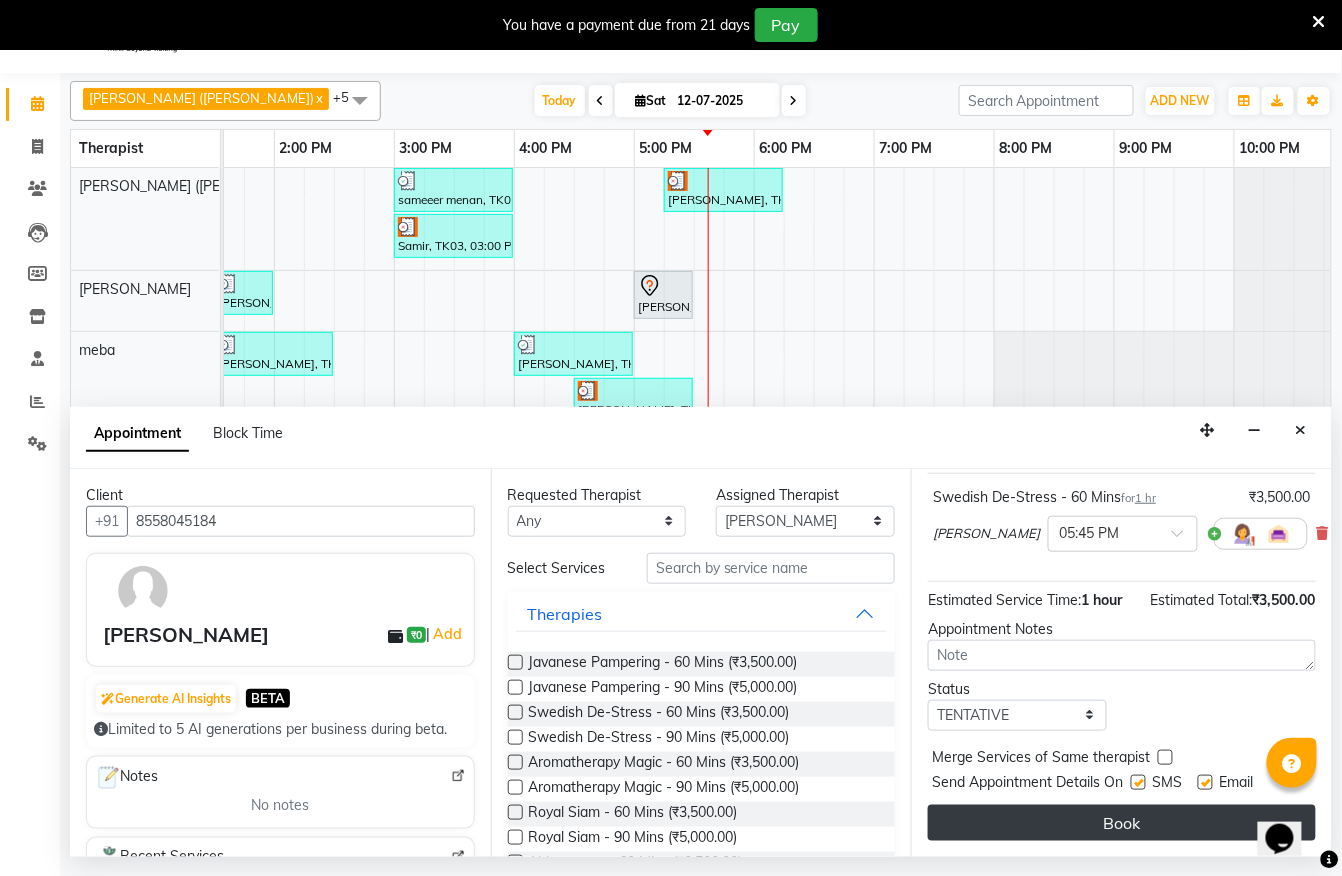 click on "Book" at bounding box center (1122, 823) 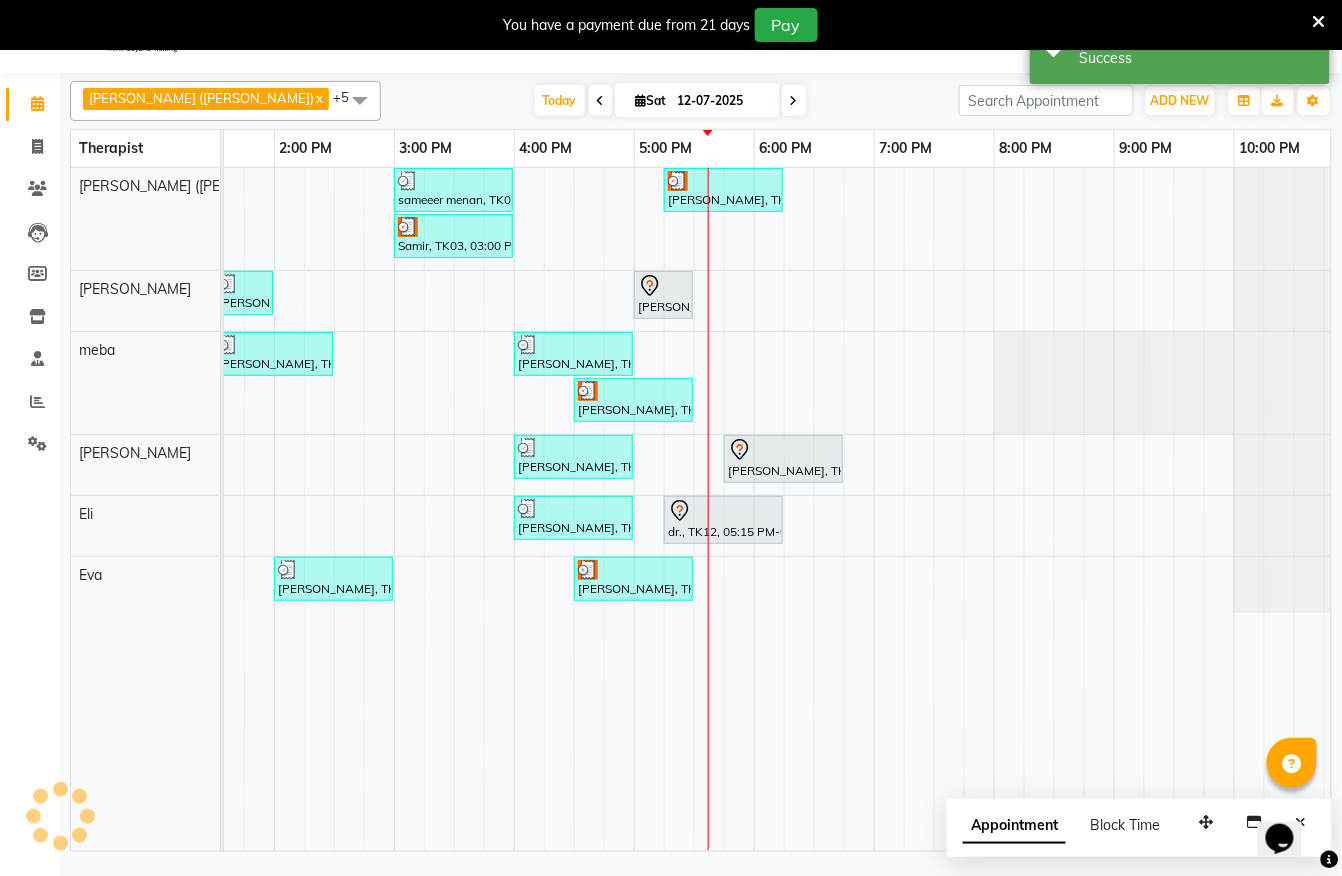 scroll, scrollTop: 0, scrollLeft: 0, axis: both 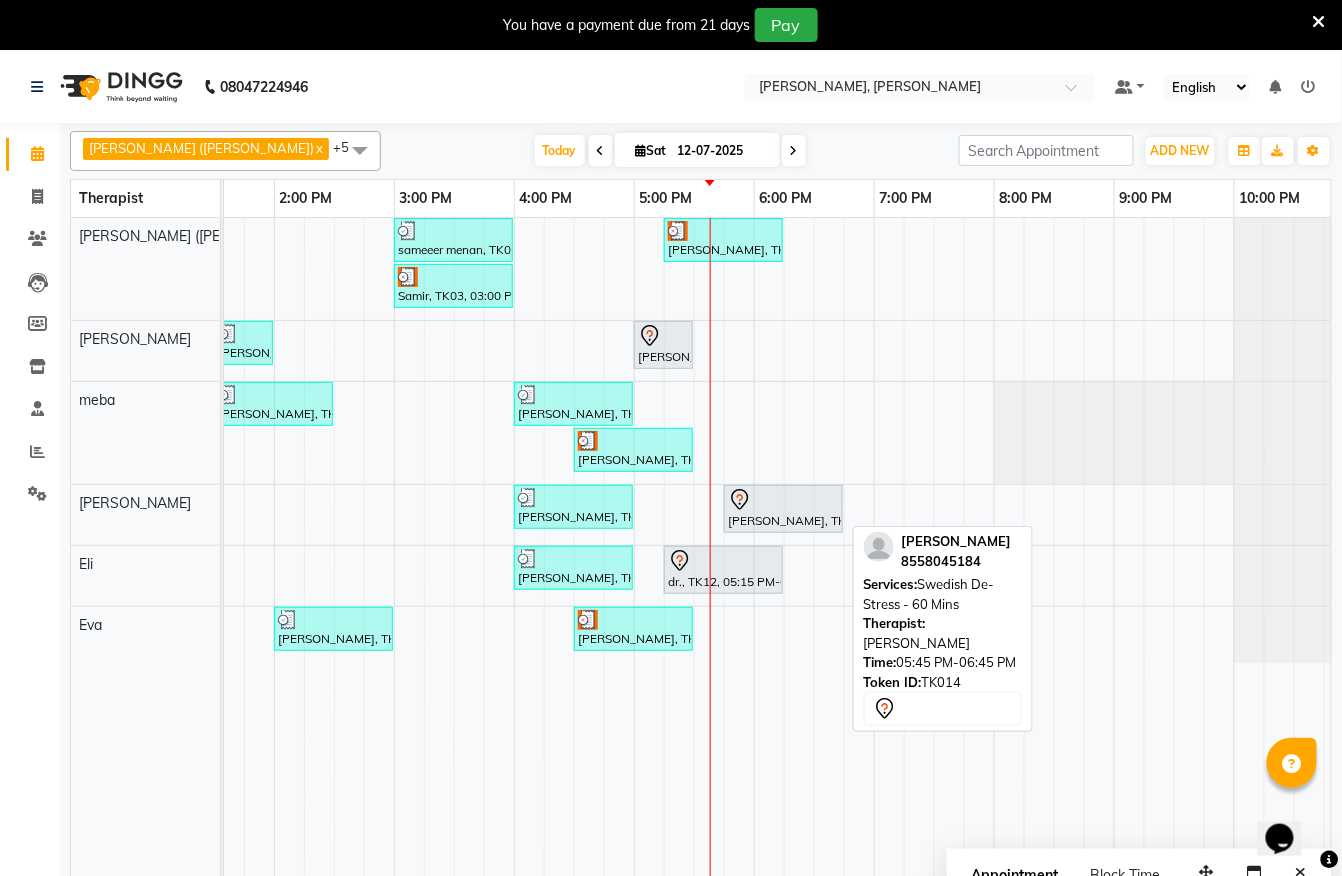 click on "[PERSON_NAME], TK14, 05:45 PM-06:45 PM, Swedish De-Stress - 60 Mins" at bounding box center [783, 509] 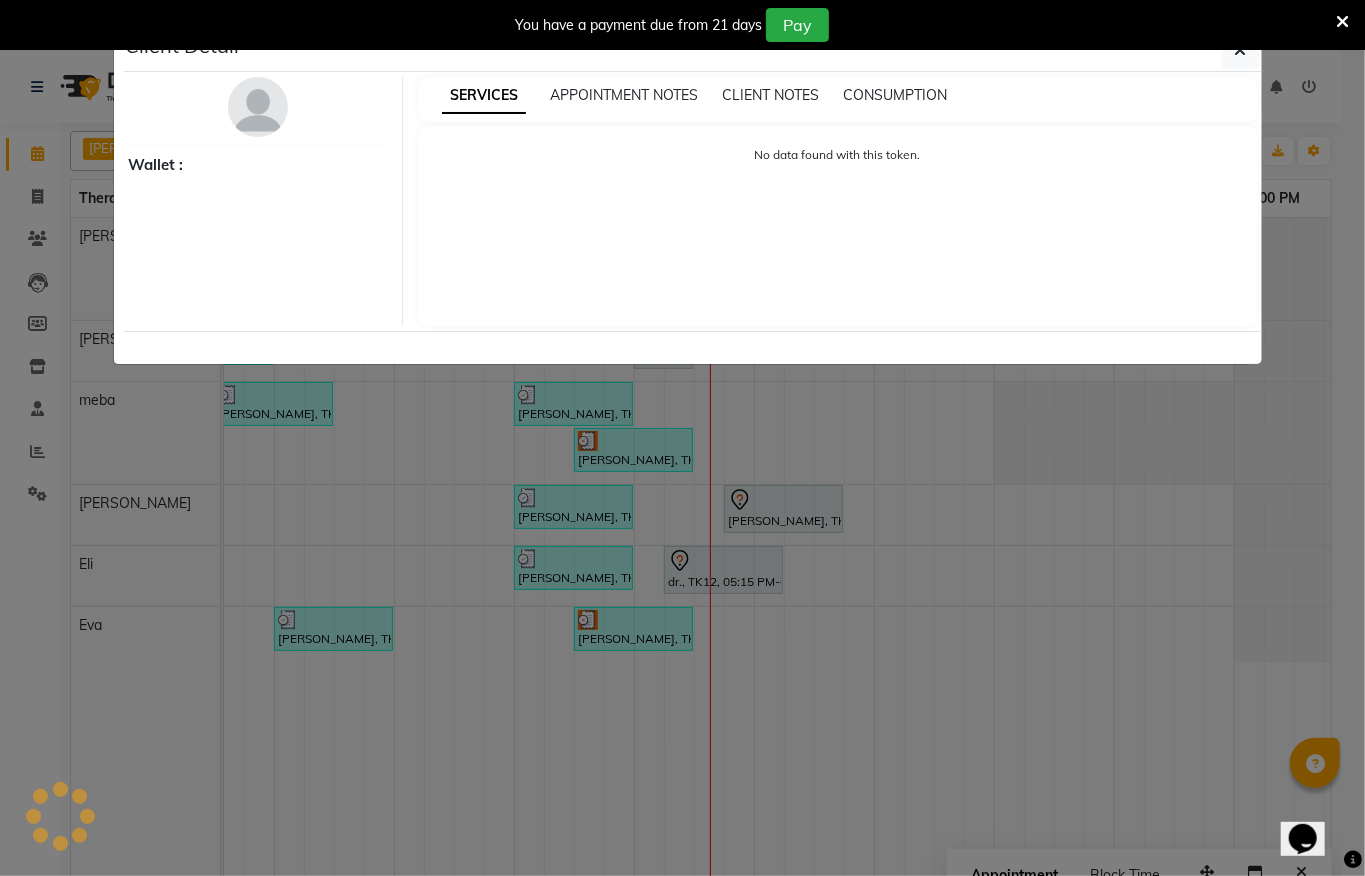 select on "7" 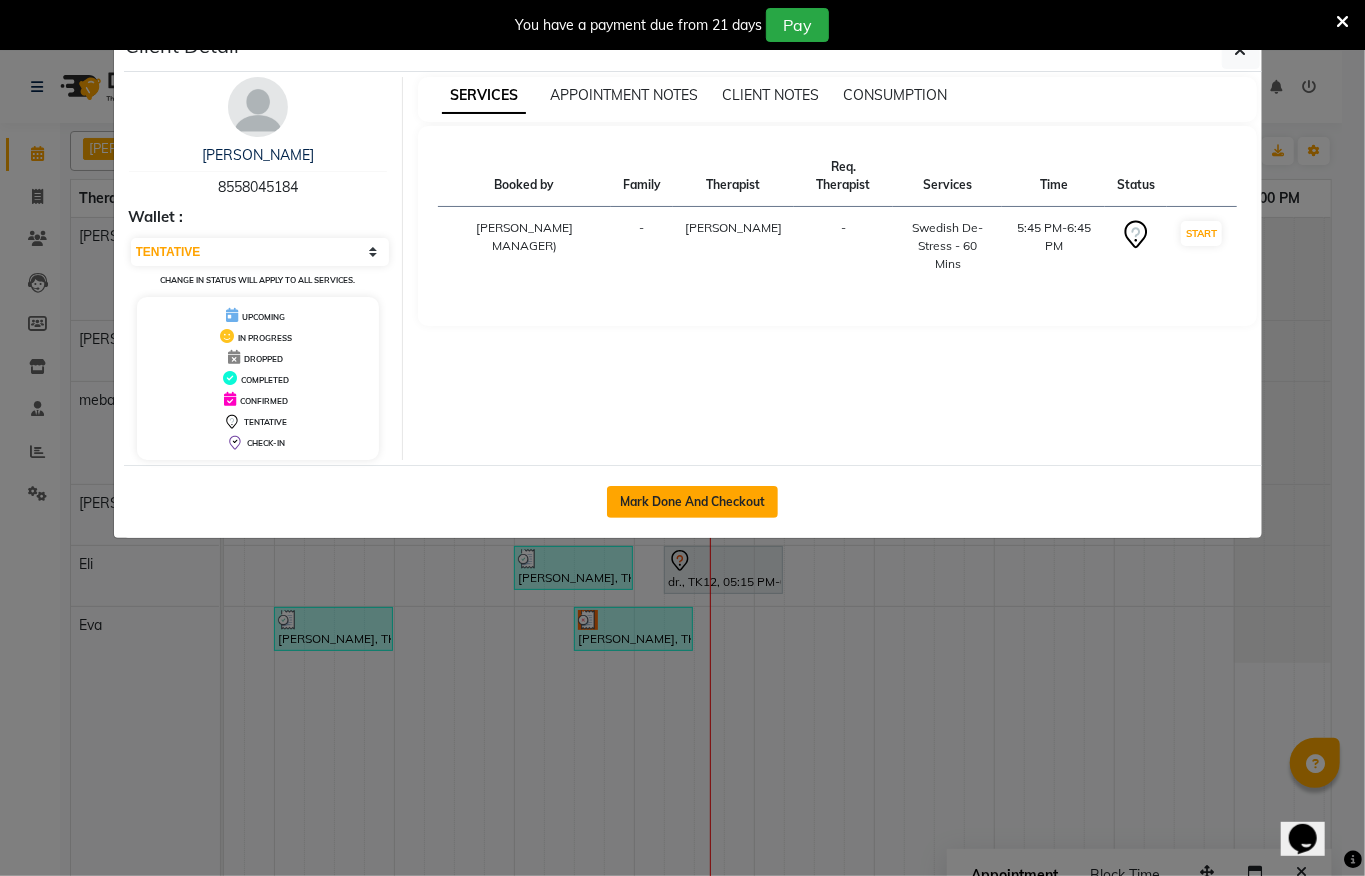 click on "Mark Done And Checkout" 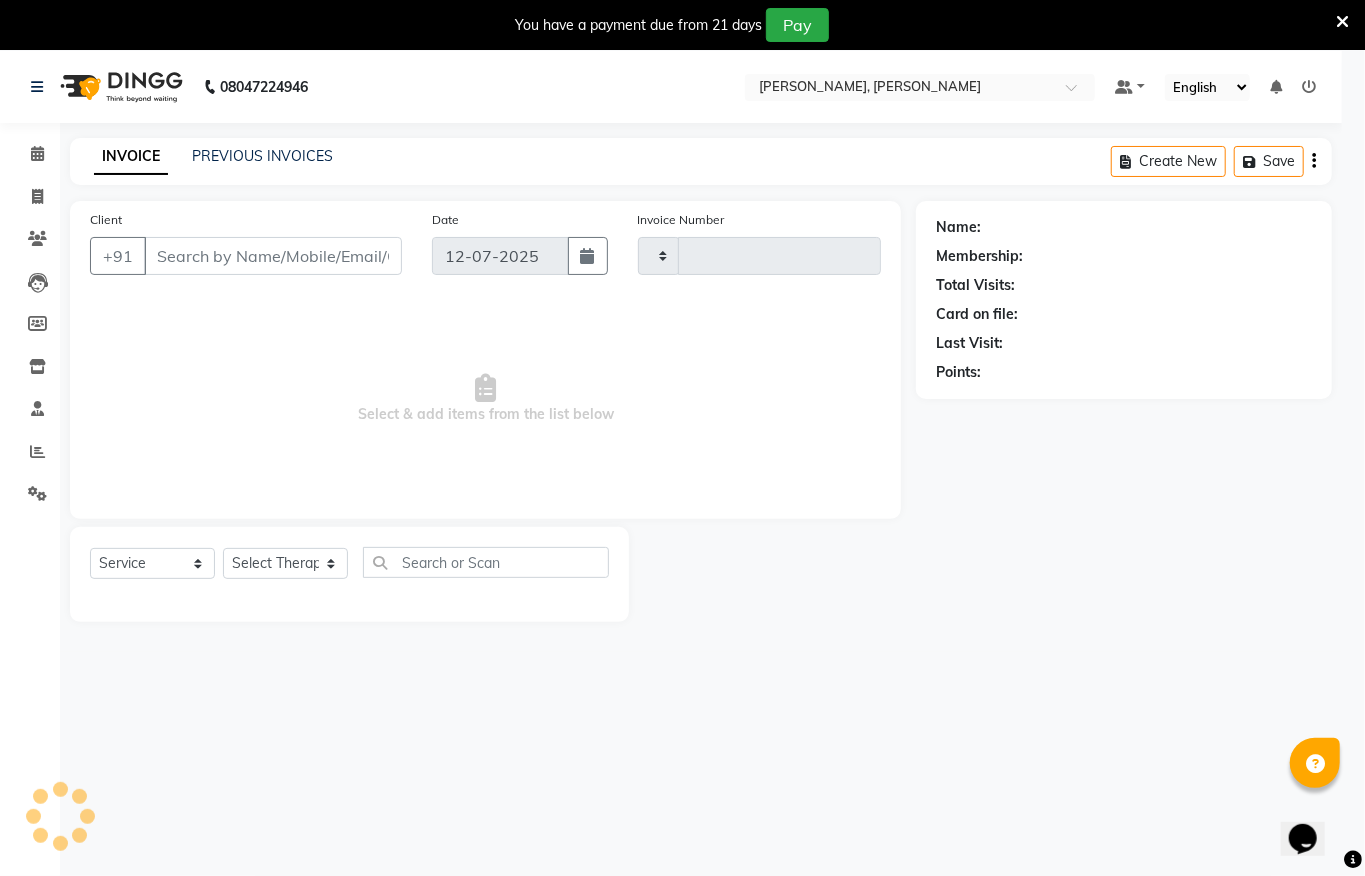 type on "0838" 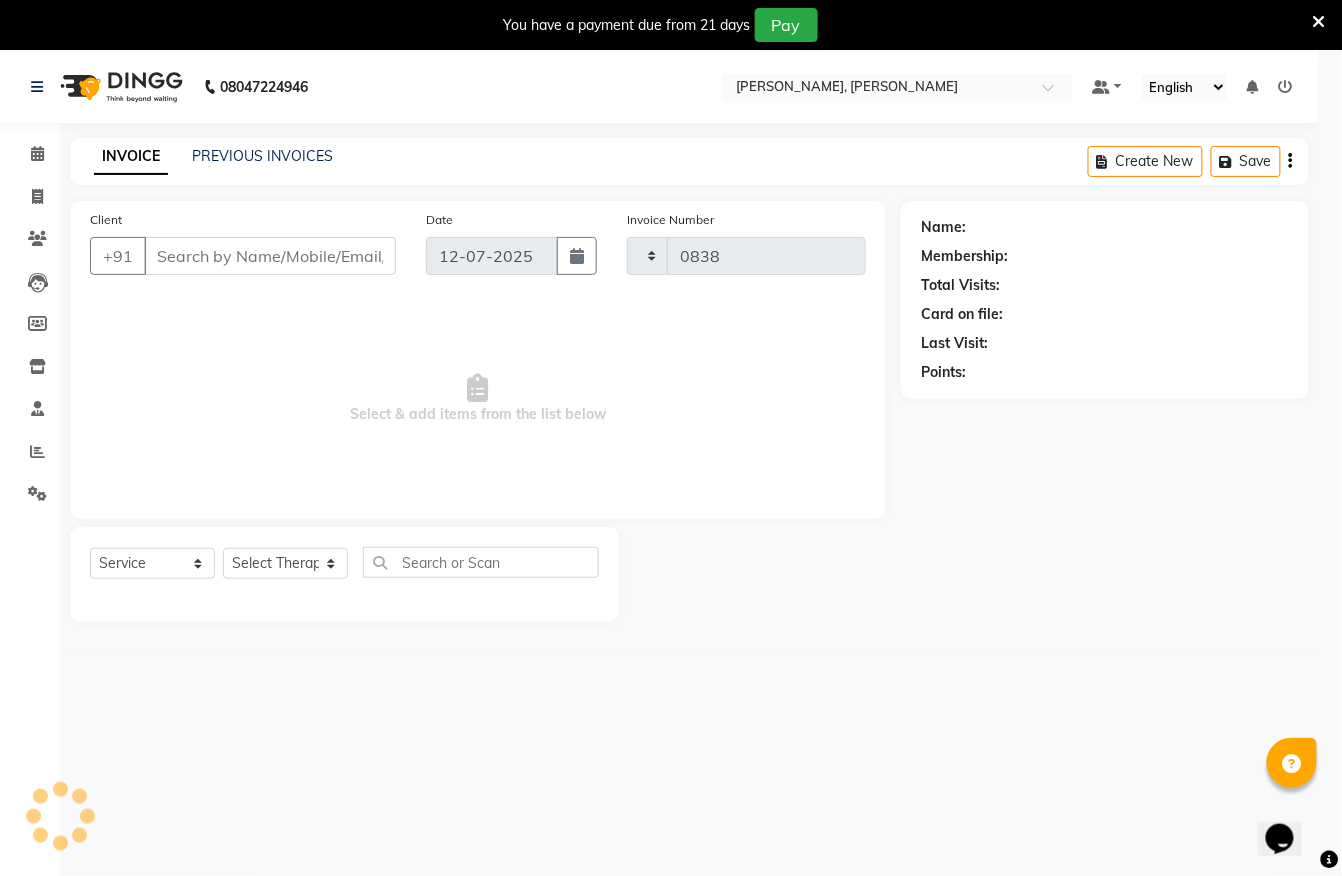 select on "6399" 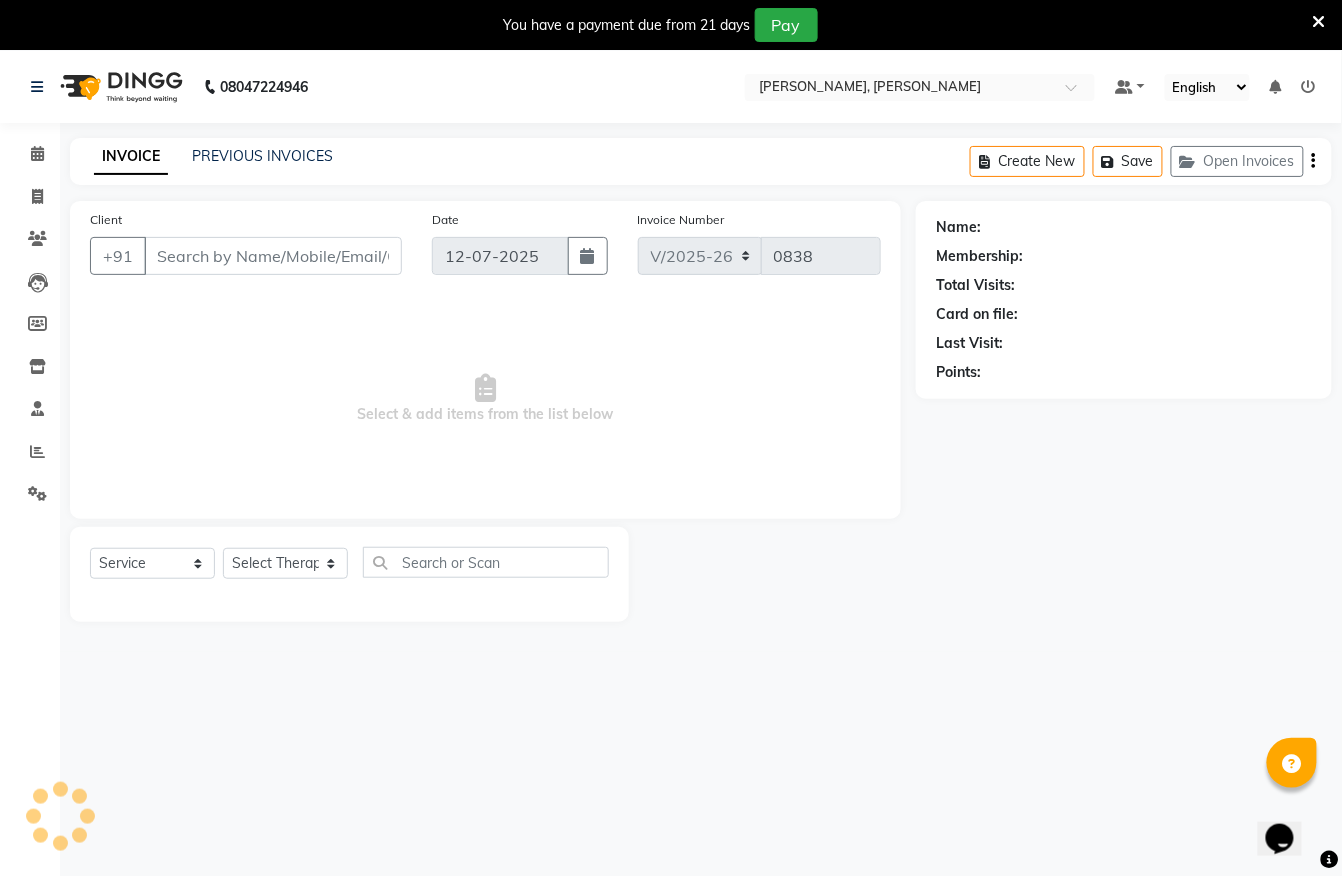 type on "8558045184" 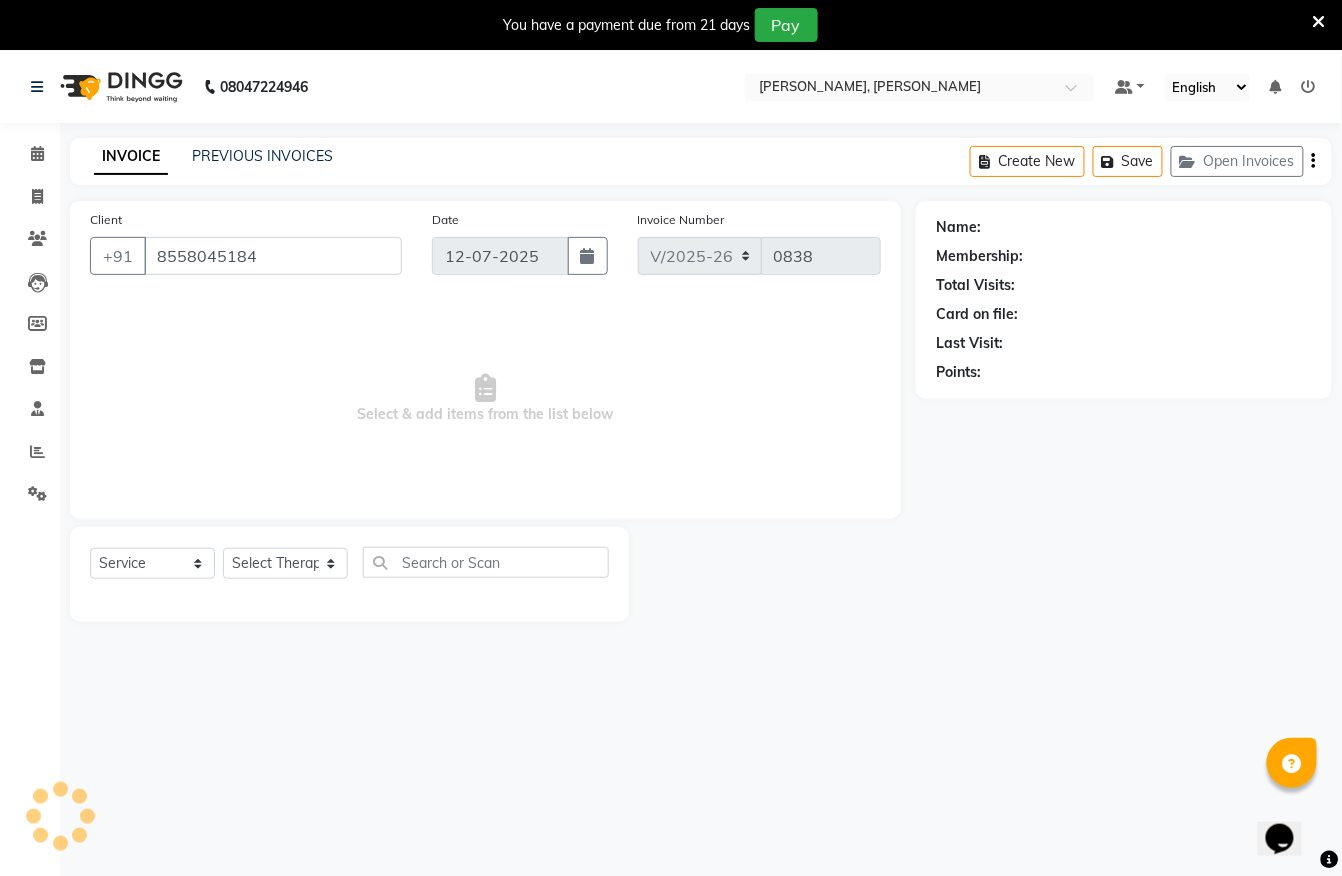 select on "80574" 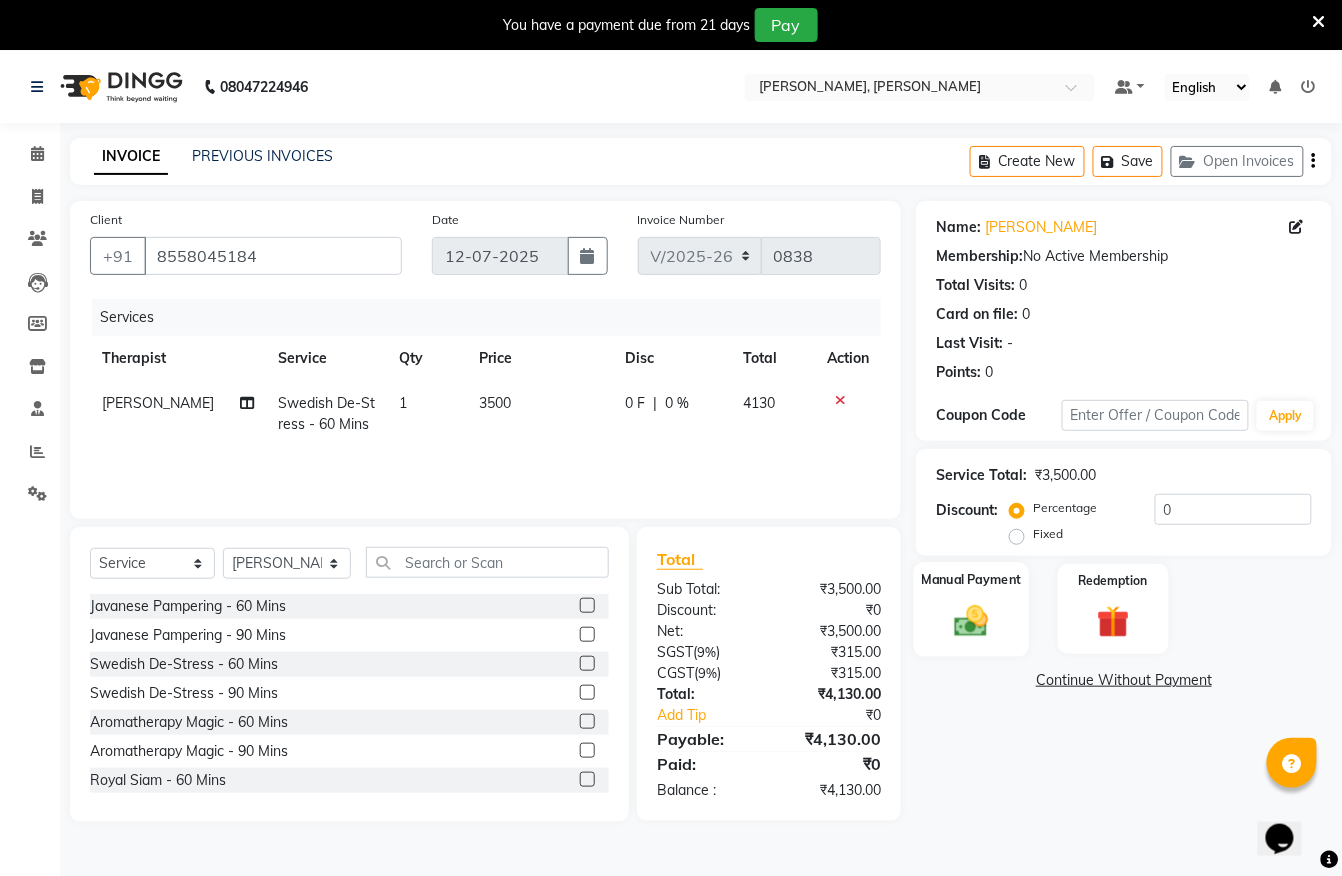 click 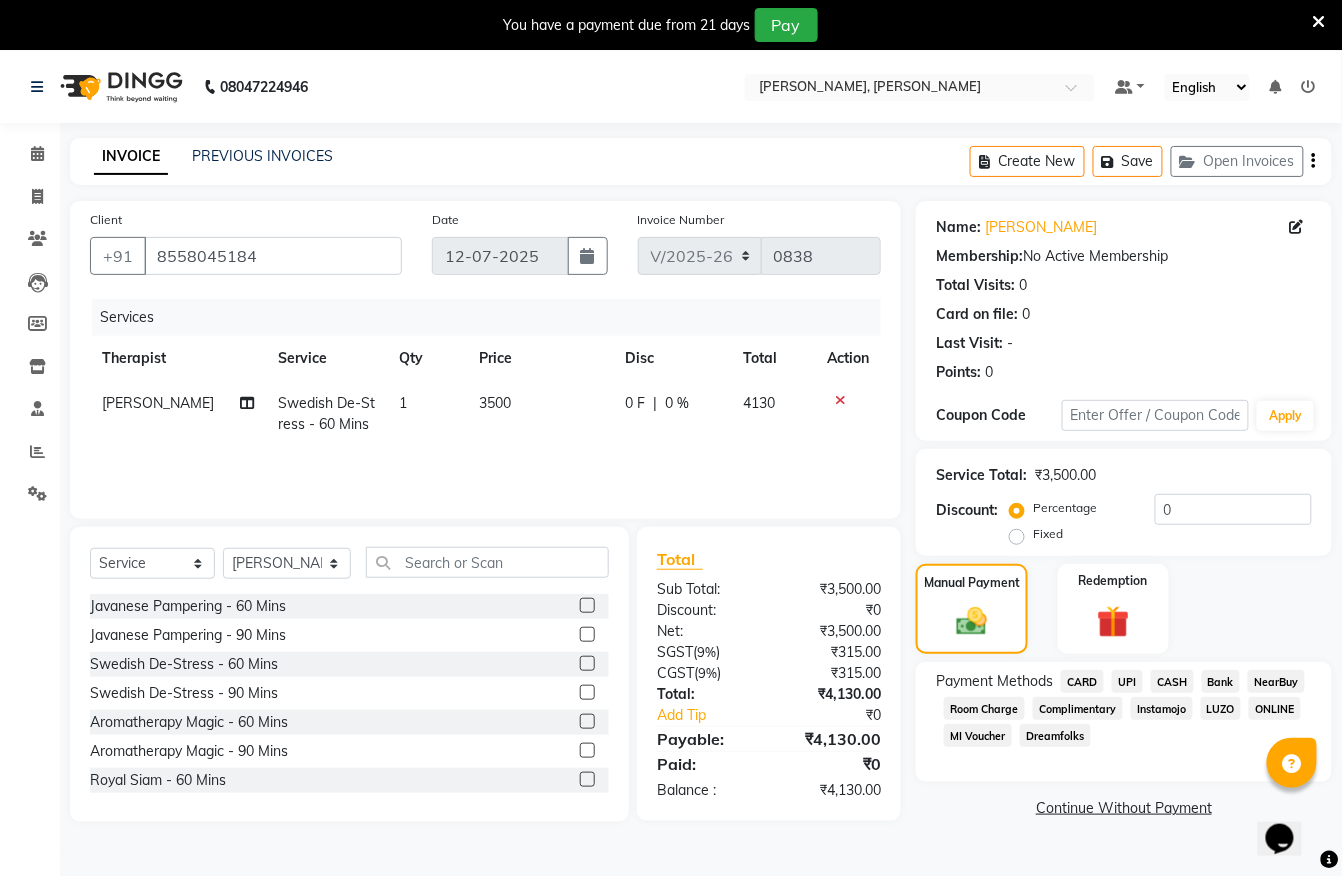 click on "UPI" 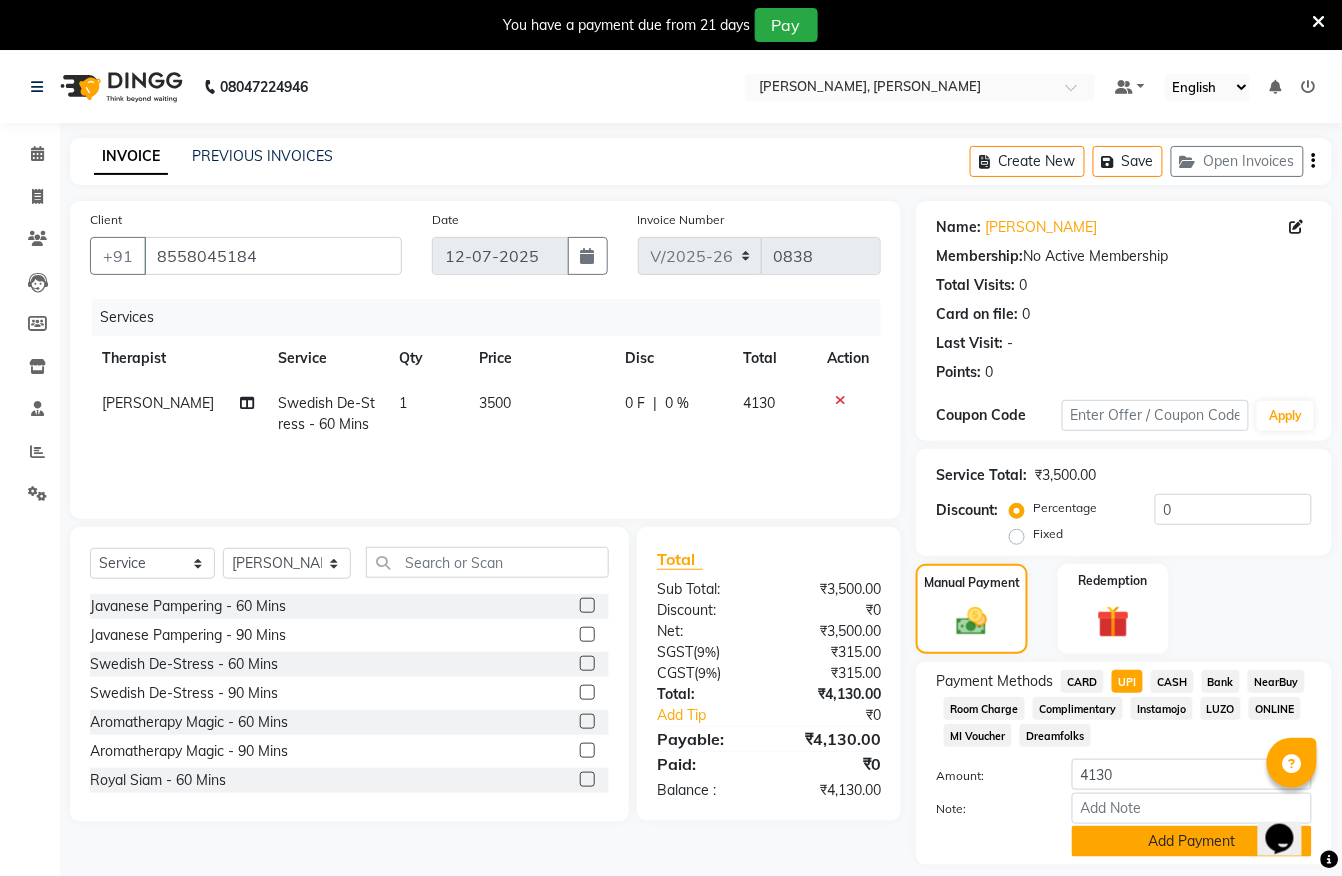 scroll, scrollTop: 62, scrollLeft: 0, axis: vertical 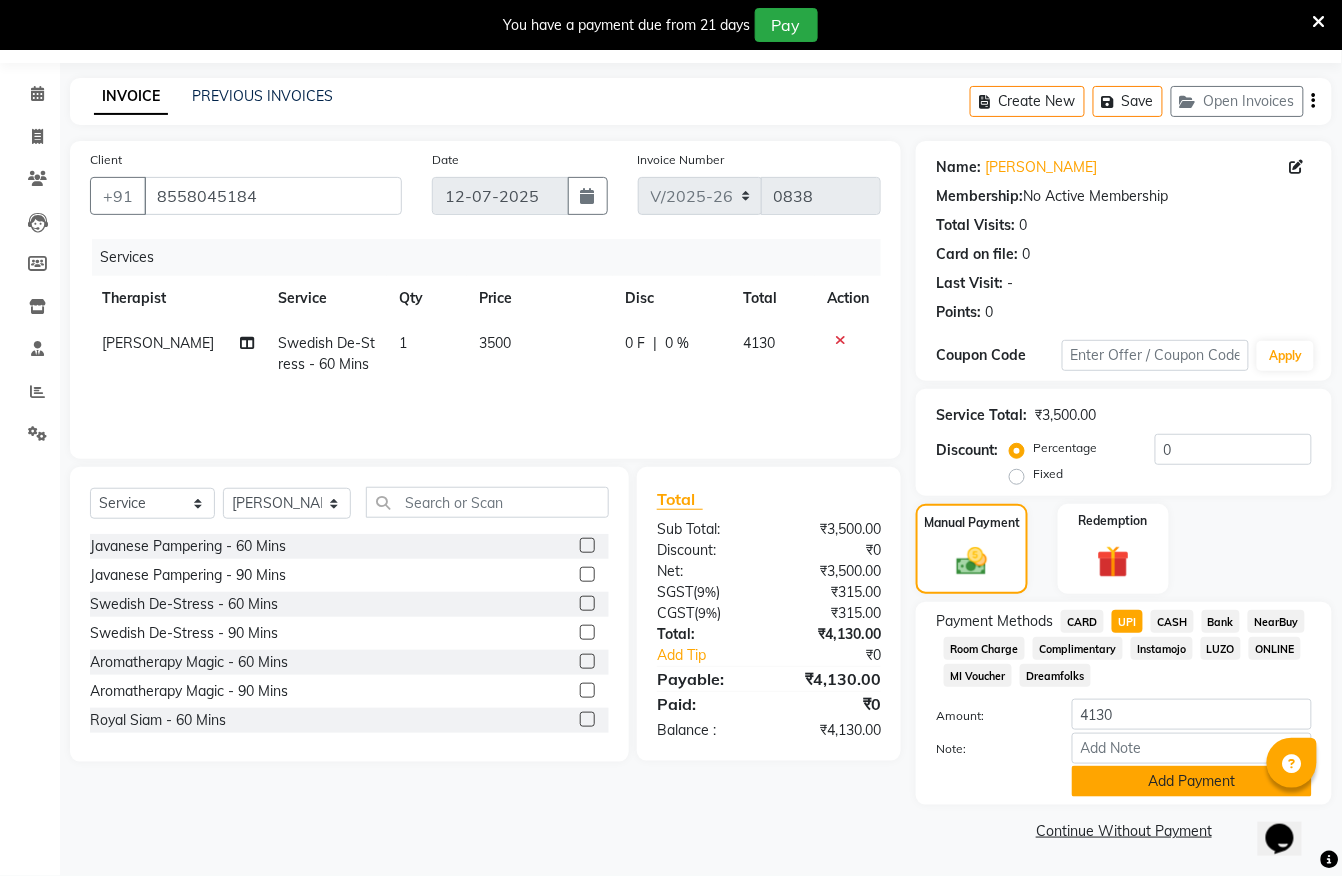click on "Add Payment" 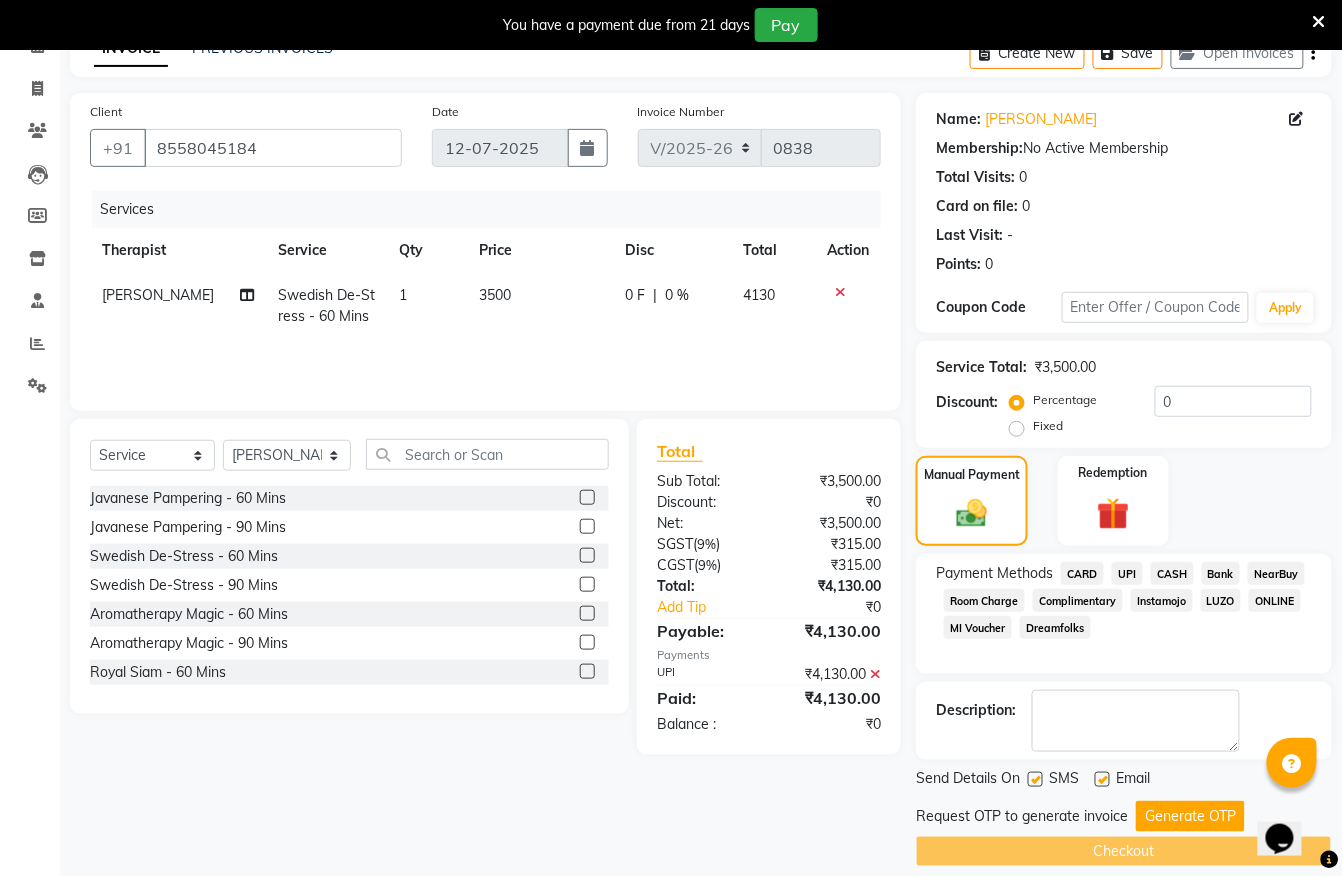 scroll, scrollTop: 132, scrollLeft: 0, axis: vertical 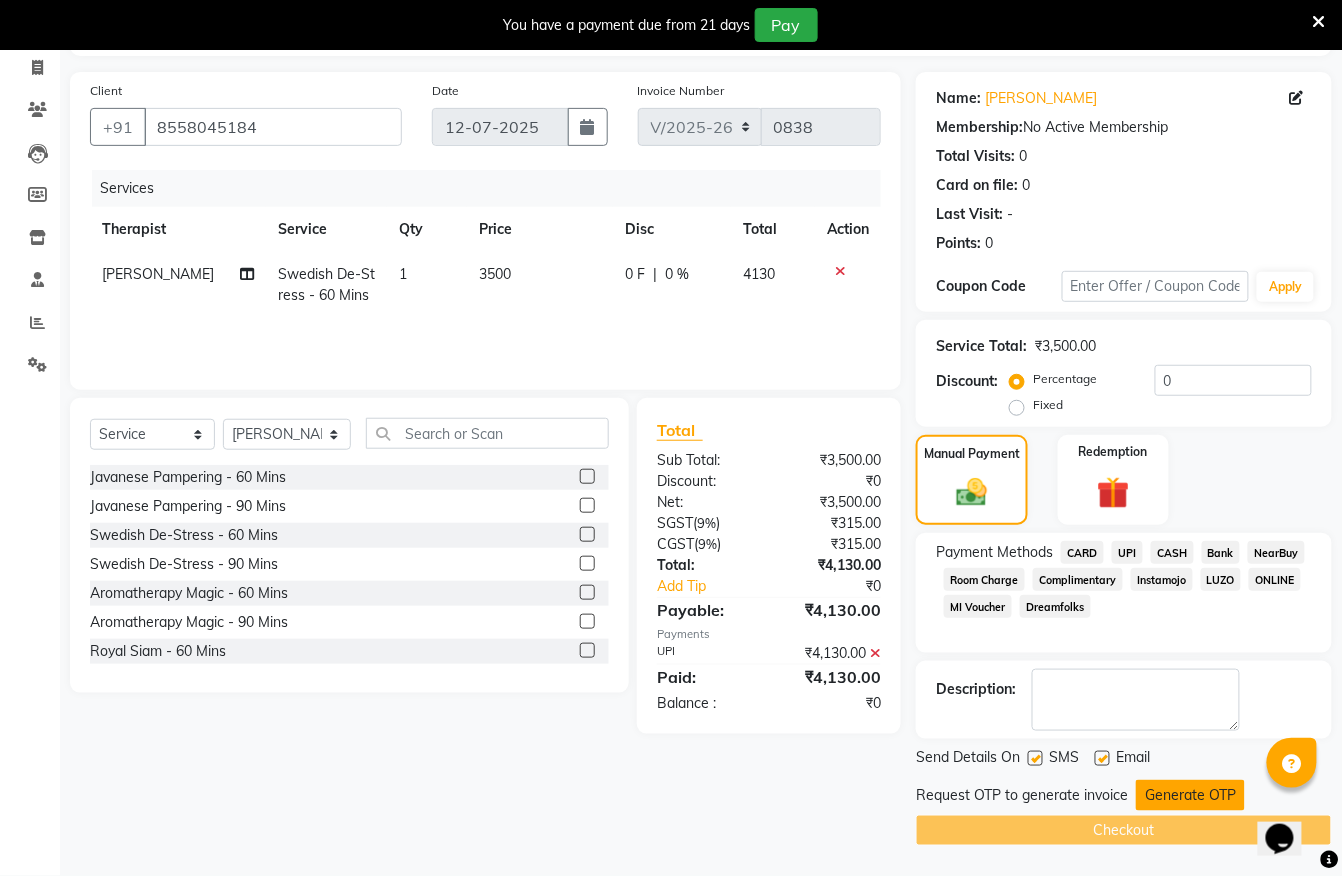 click on "Generate OTP" 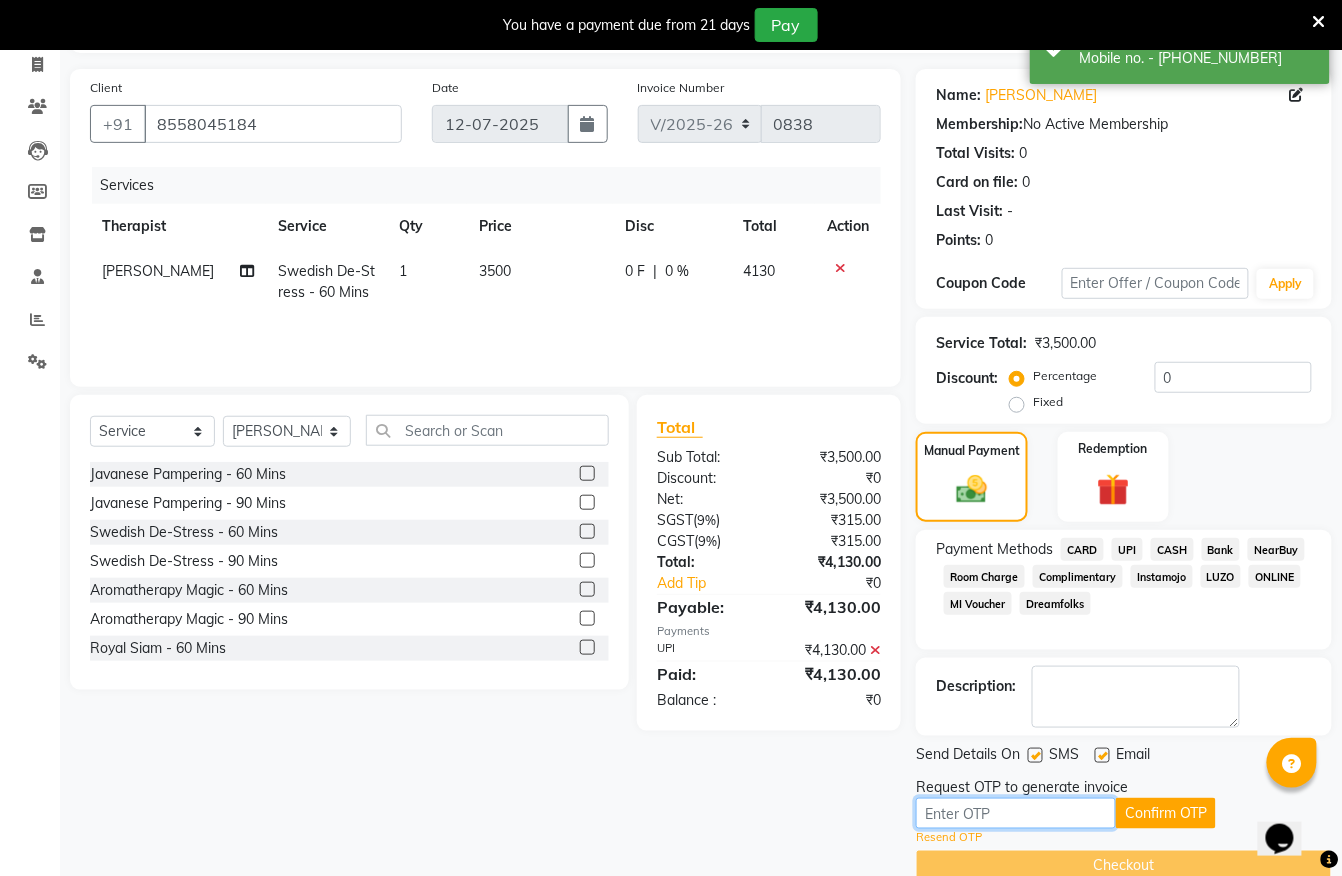 click at bounding box center [1016, 813] 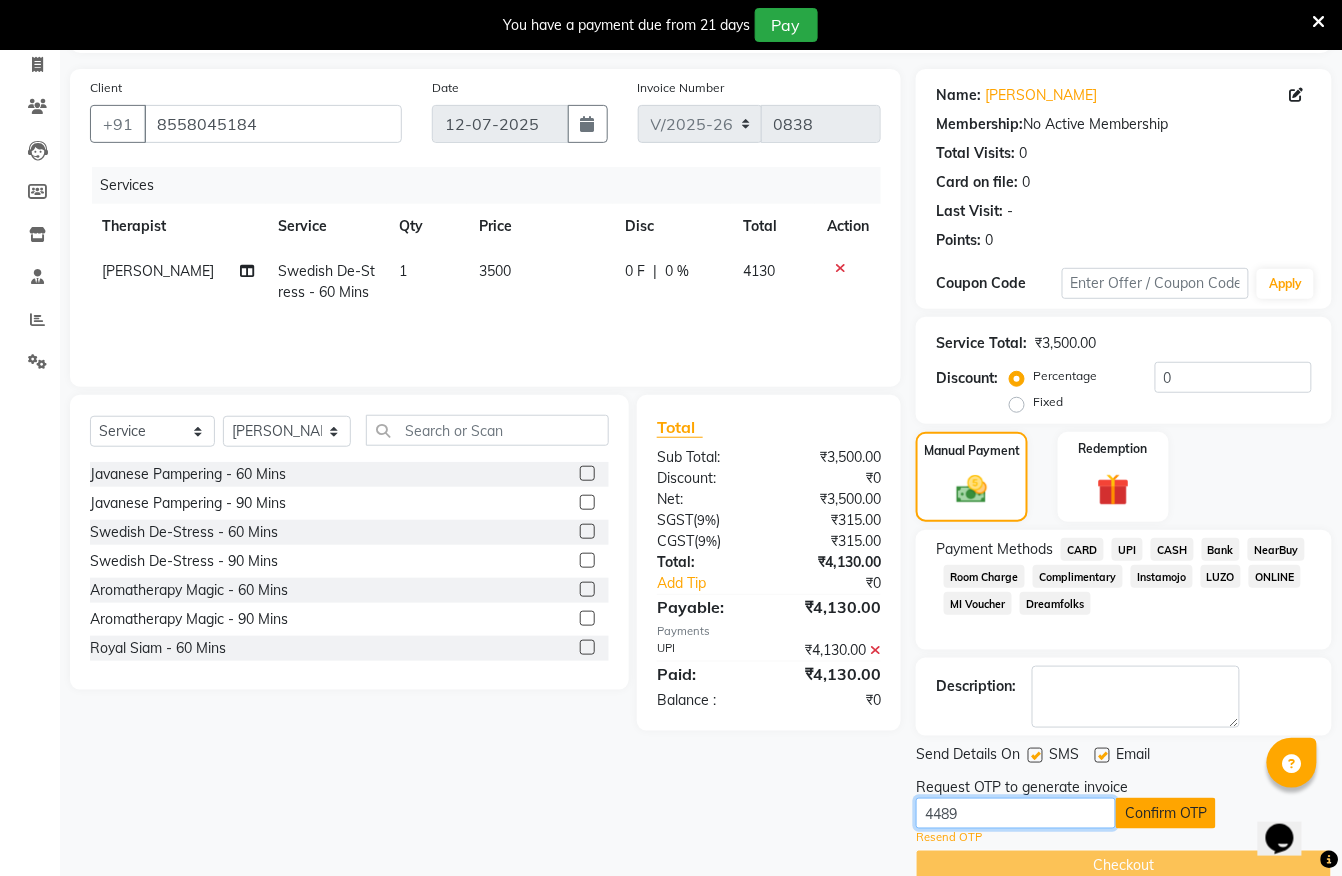 type on "4489" 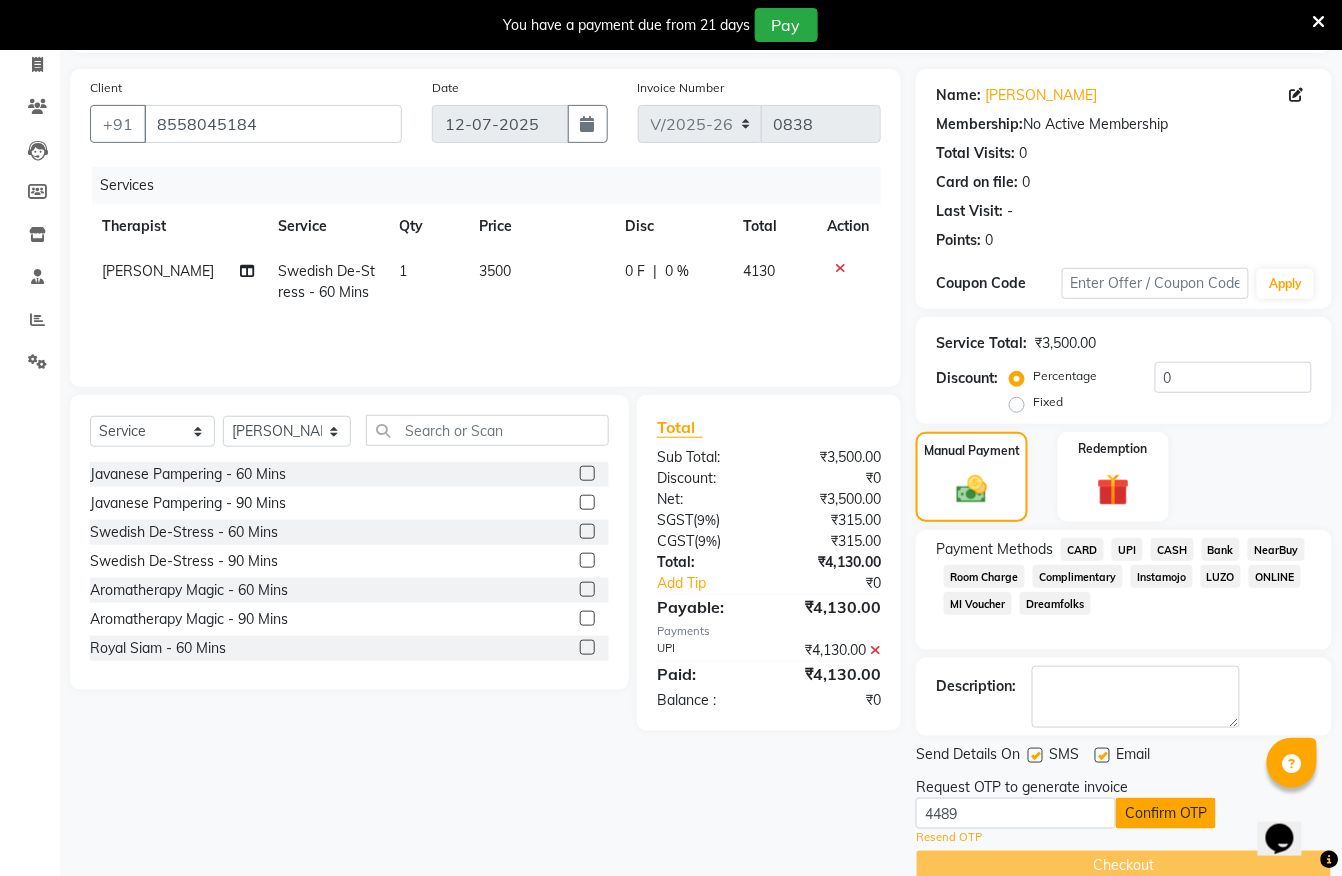 click on "Confirm OTP" 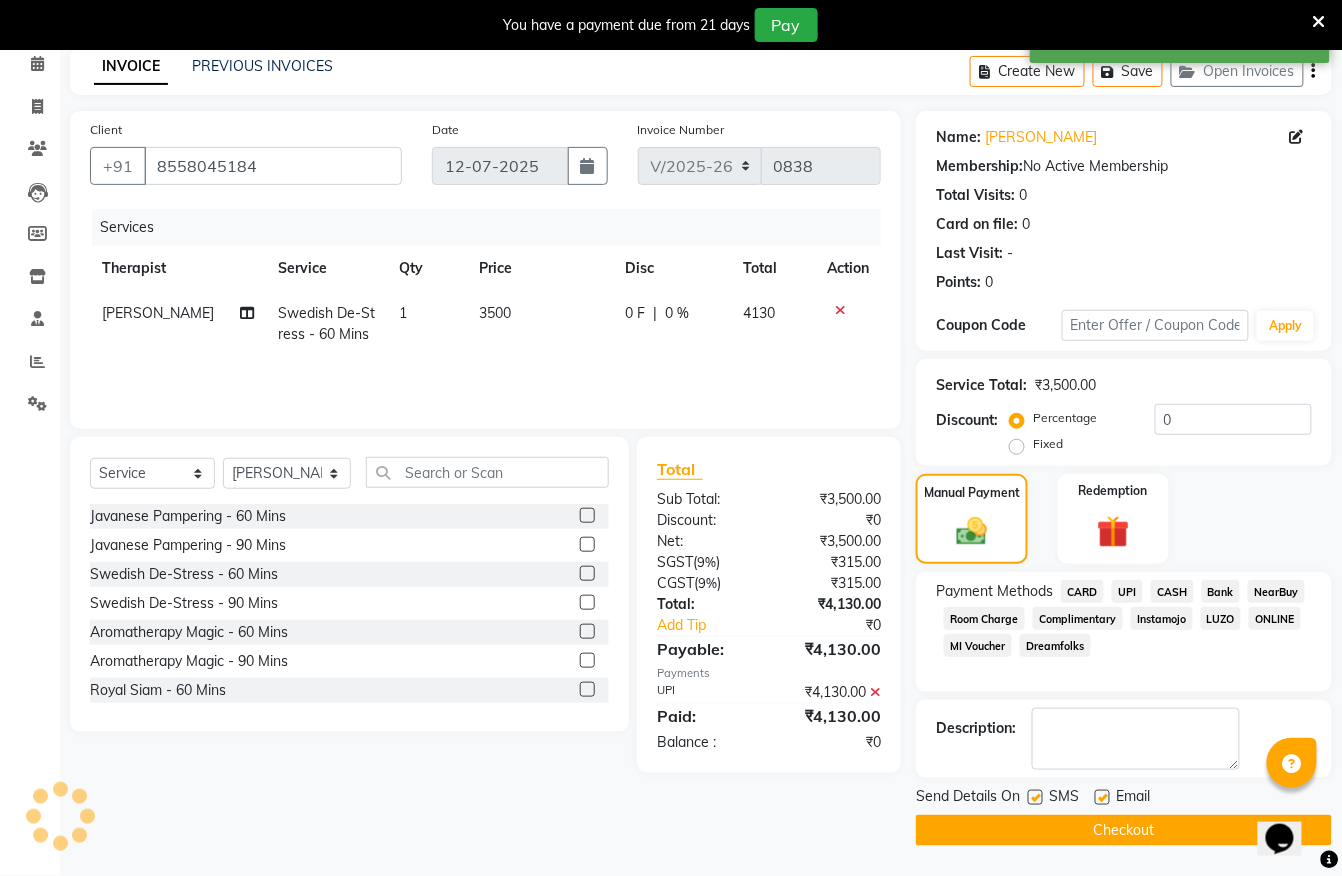 scroll, scrollTop: 93, scrollLeft: 0, axis: vertical 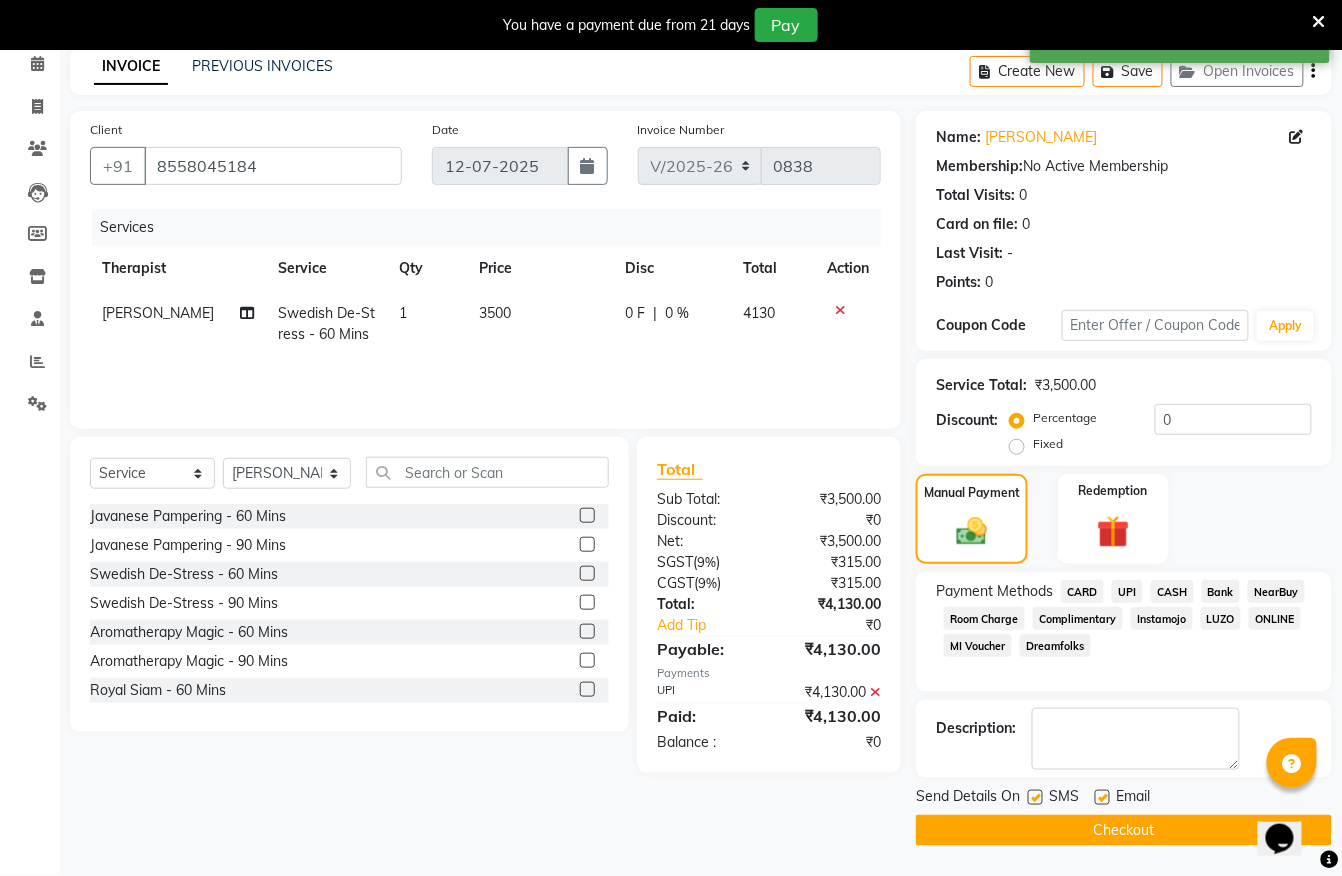 click on "Checkout" 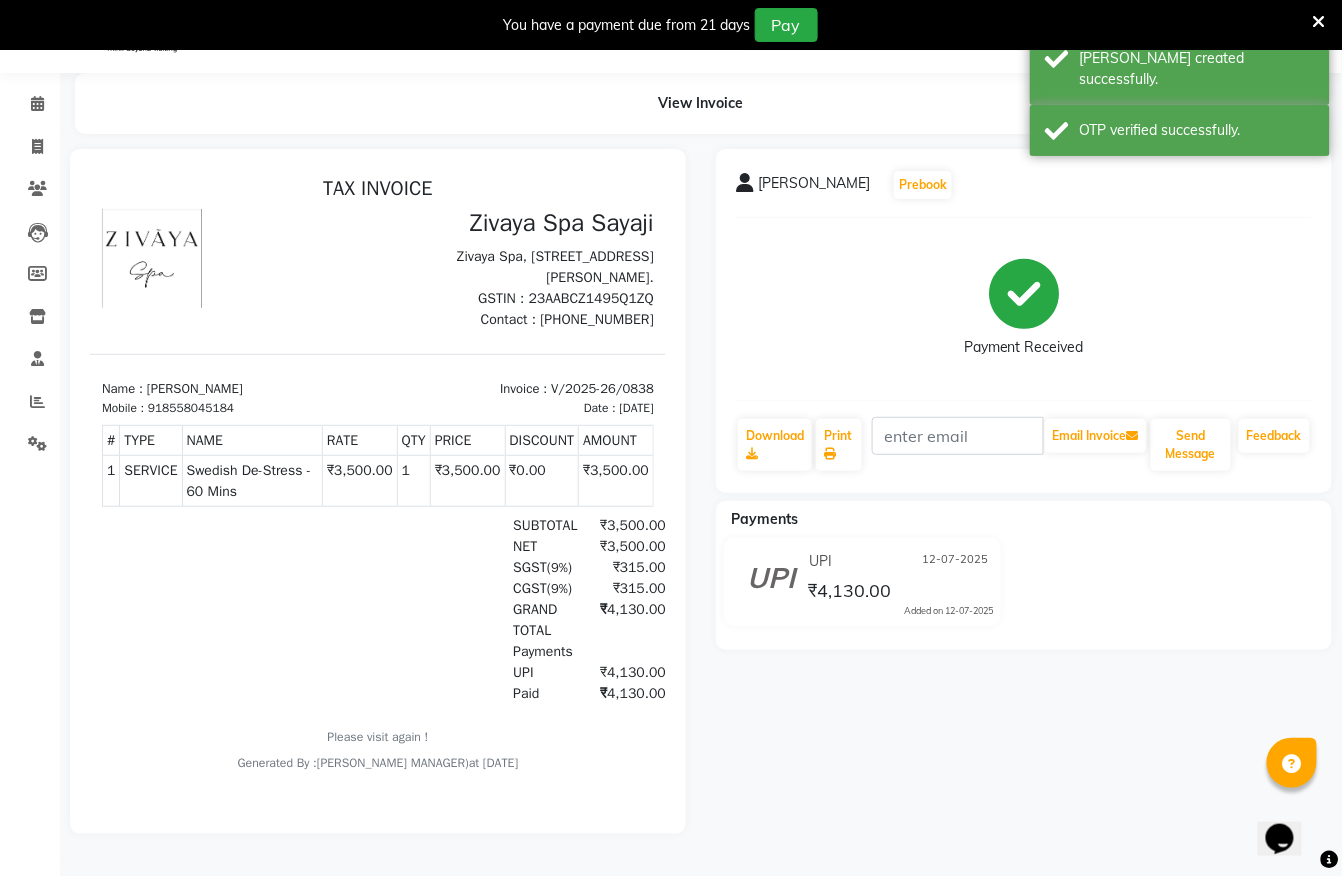 scroll, scrollTop: 61, scrollLeft: 0, axis: vertical 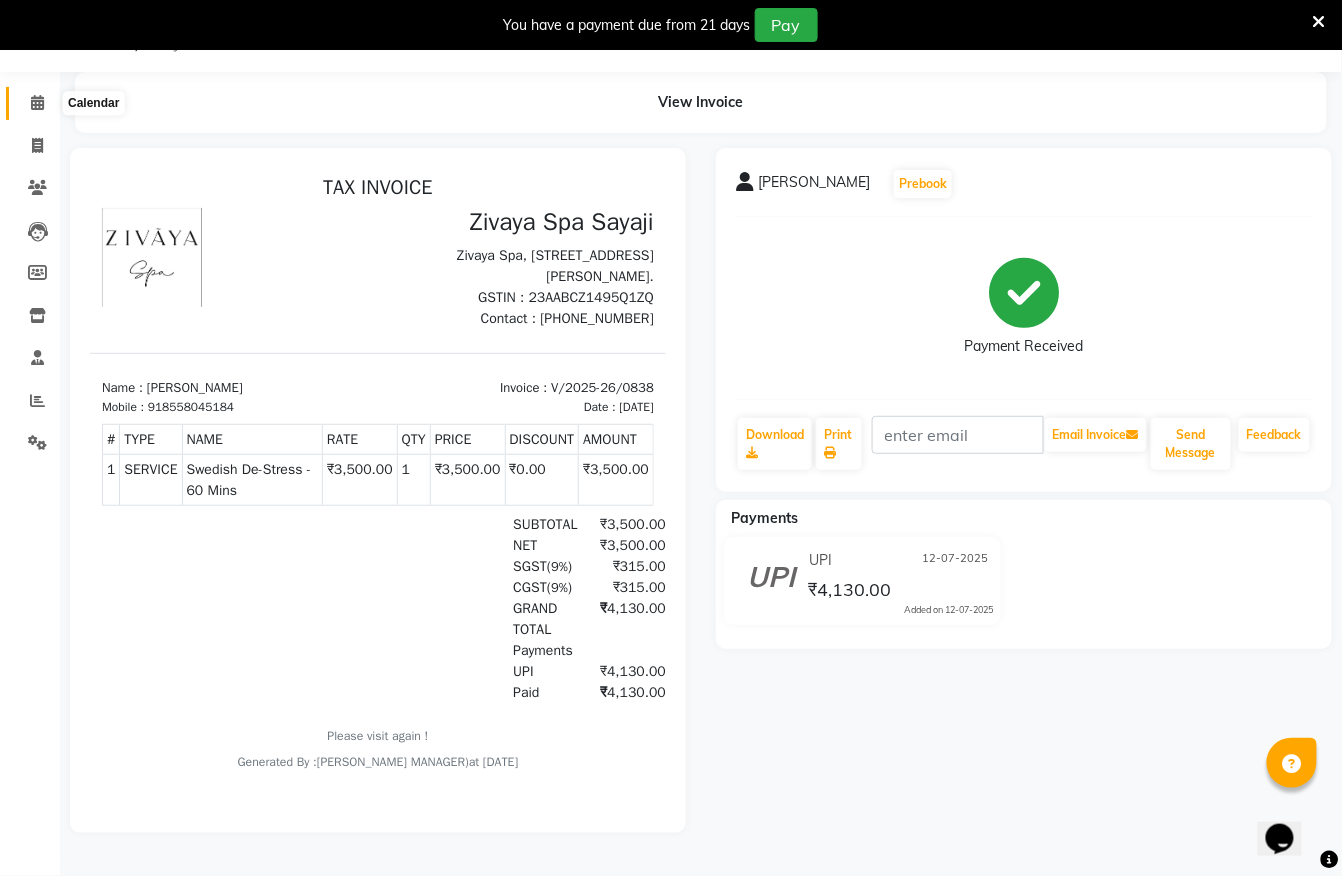 click 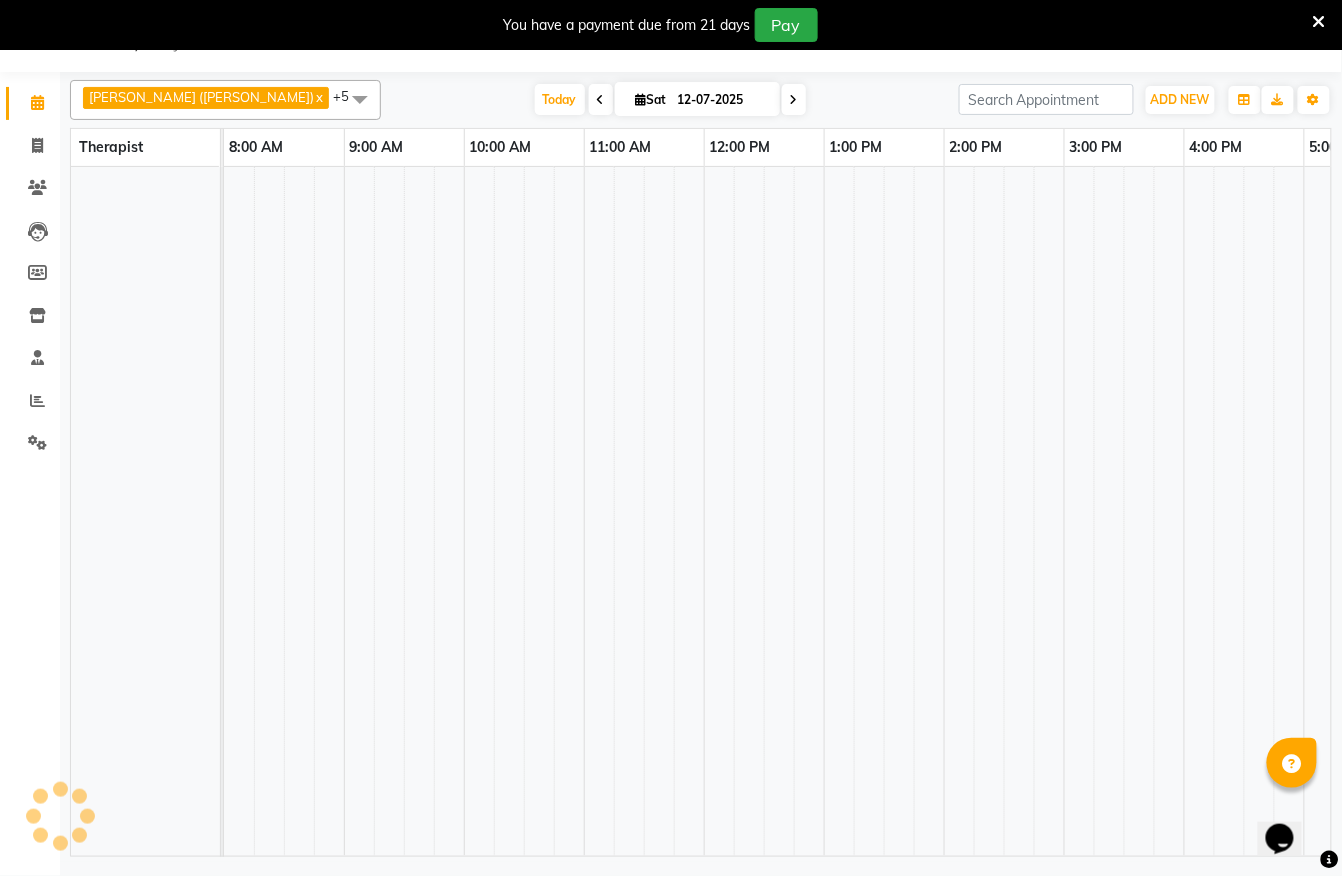 scroll, scrollTop: 50, scrollLeft: 0, axis: vertical 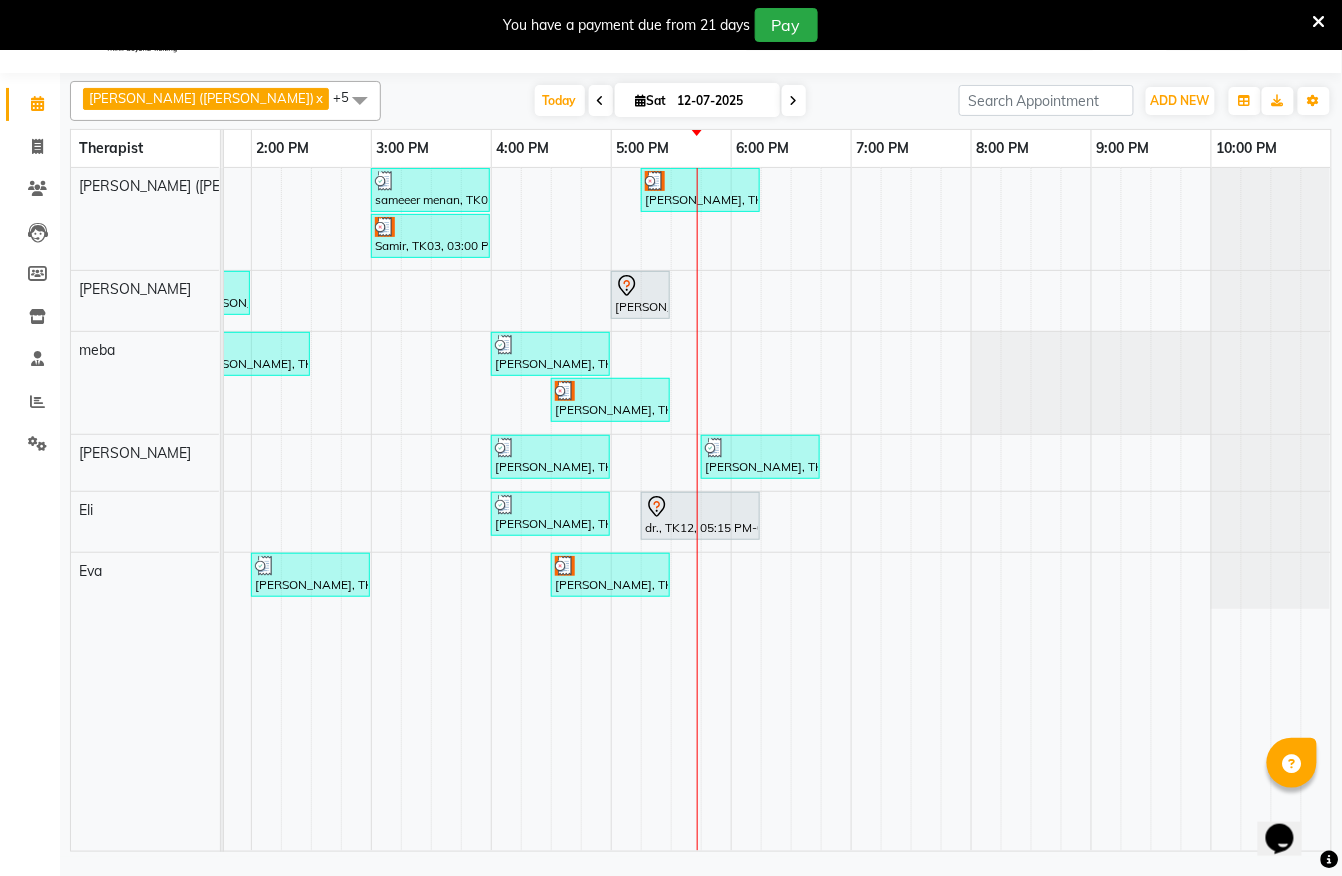 click on "dr., TK12, 08:15 AM-09:15 AM, Javanese Pampering - 60 Mins     sameeer menan, TK09, 03:00 PM-04:00 PM, Javanese Pampering - 60 Mins     Gopal Sharma, TK13, 05:15 PM-06:15 PM, Javanese Pampering - 60 Mins     Samir, TK03, 03:00 PM-04:00 PM, Javanese Pampering - 60 Mins     piyush bhargav, TK02, 12:30 PM-01:30 PM, Javanese Pampering - 60 Mins     piyush bhargav, TK06, 01:30 PM-02:00 PM, Signature Foot Massage - 30 Mins             Manish rajaram, TK11, 05:00 PM-05:30 PM, De-Stress Back & Shoulder Massage with Herbal Hot Compress - 30 Mins     Jyoti Patel, TK05, 01:30 PM-02:30 PM, Javanese Pampering - 60 Mins     Manish rajaram, TK01, 04:00 PM-05:00 PM, Javanese Pampering - 60 Mins     vinit shah, TK10, 04:30 PM-05:30 PM, Javanese Pampering - 60 Mins     Harsh, TK04, 12:15 PM-01:15 PM, Swedish De-Stress - 60 Mins     Laxman PATEL, TK08, 04:00 PM-05:00 PM, Javanese Pampering - 60 Mins     Arpit Dhanjal, TK14, 05:45 PM-06:45 PM, Swedish De-Stress - 60 Mins" at bounding box center (371, 509) 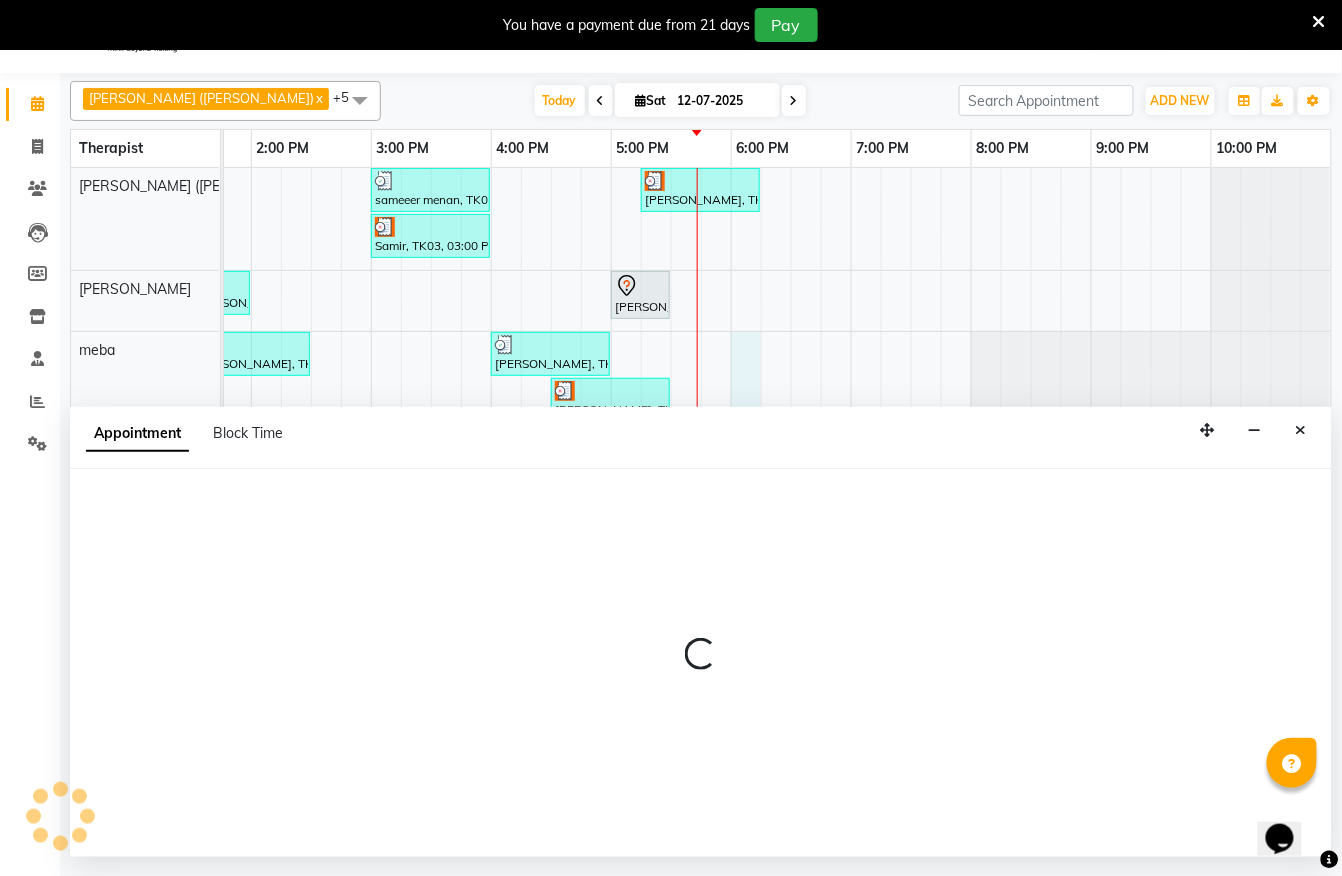 select on "65646" 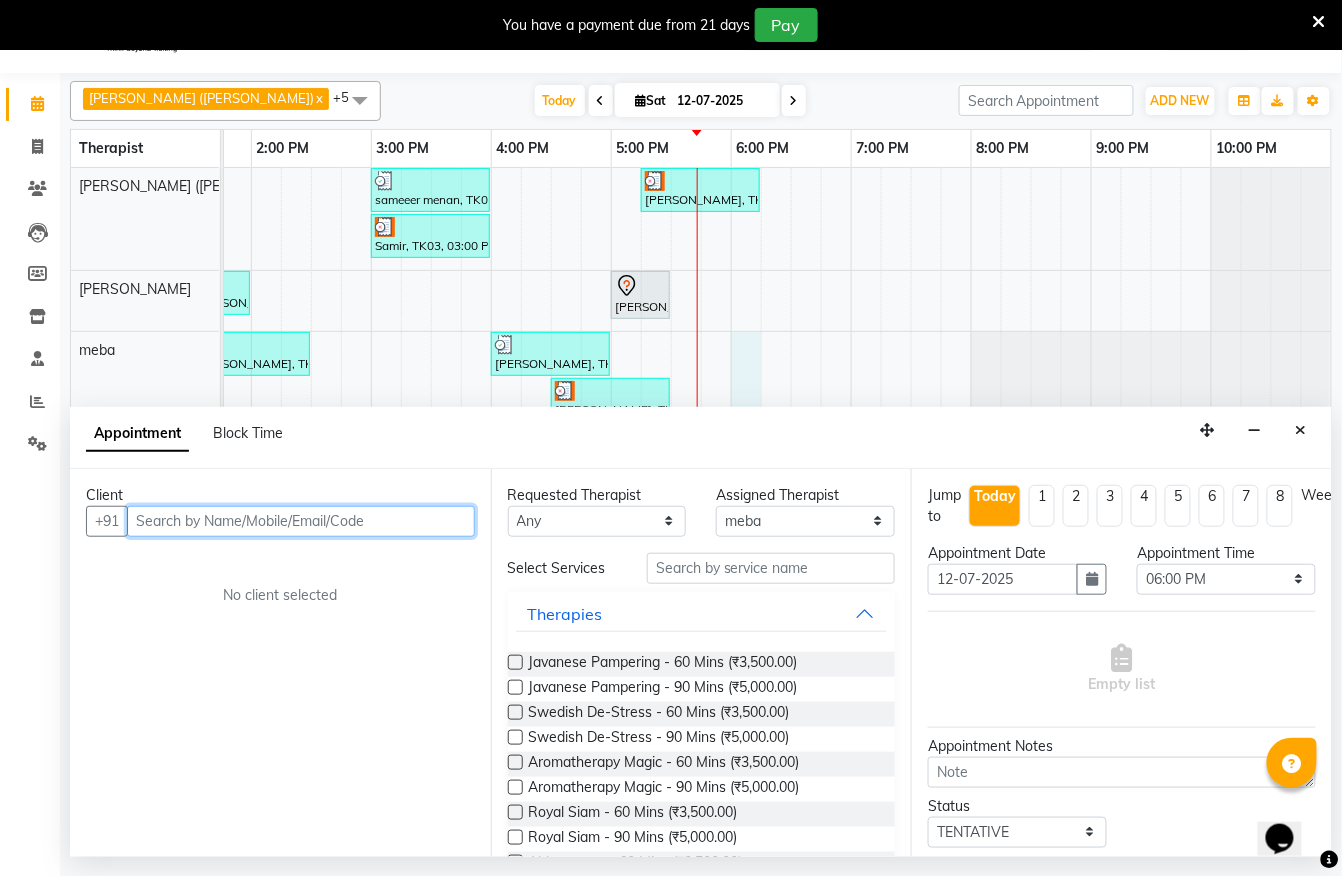 click at bounding box center (301, 521) 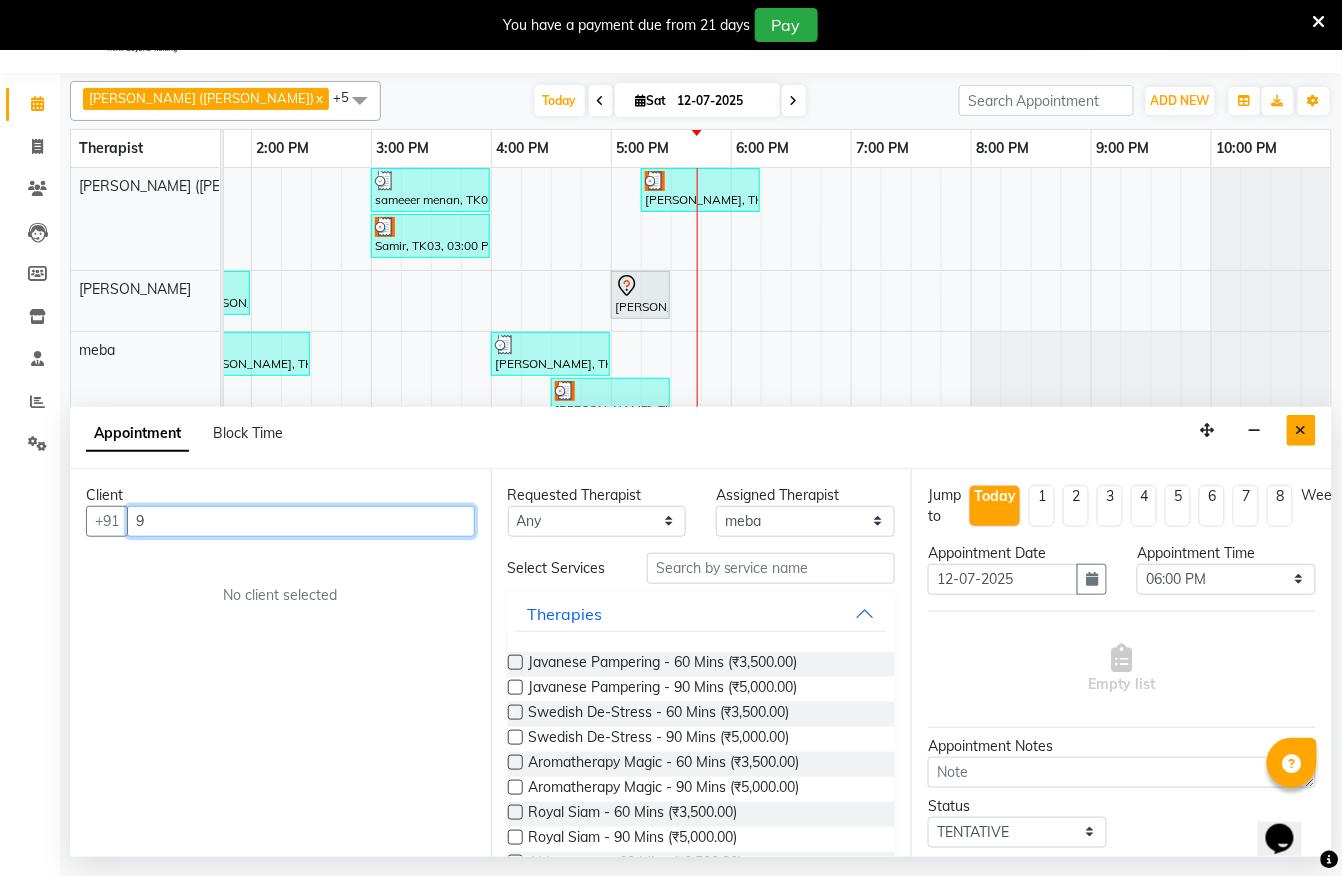 type on "9" 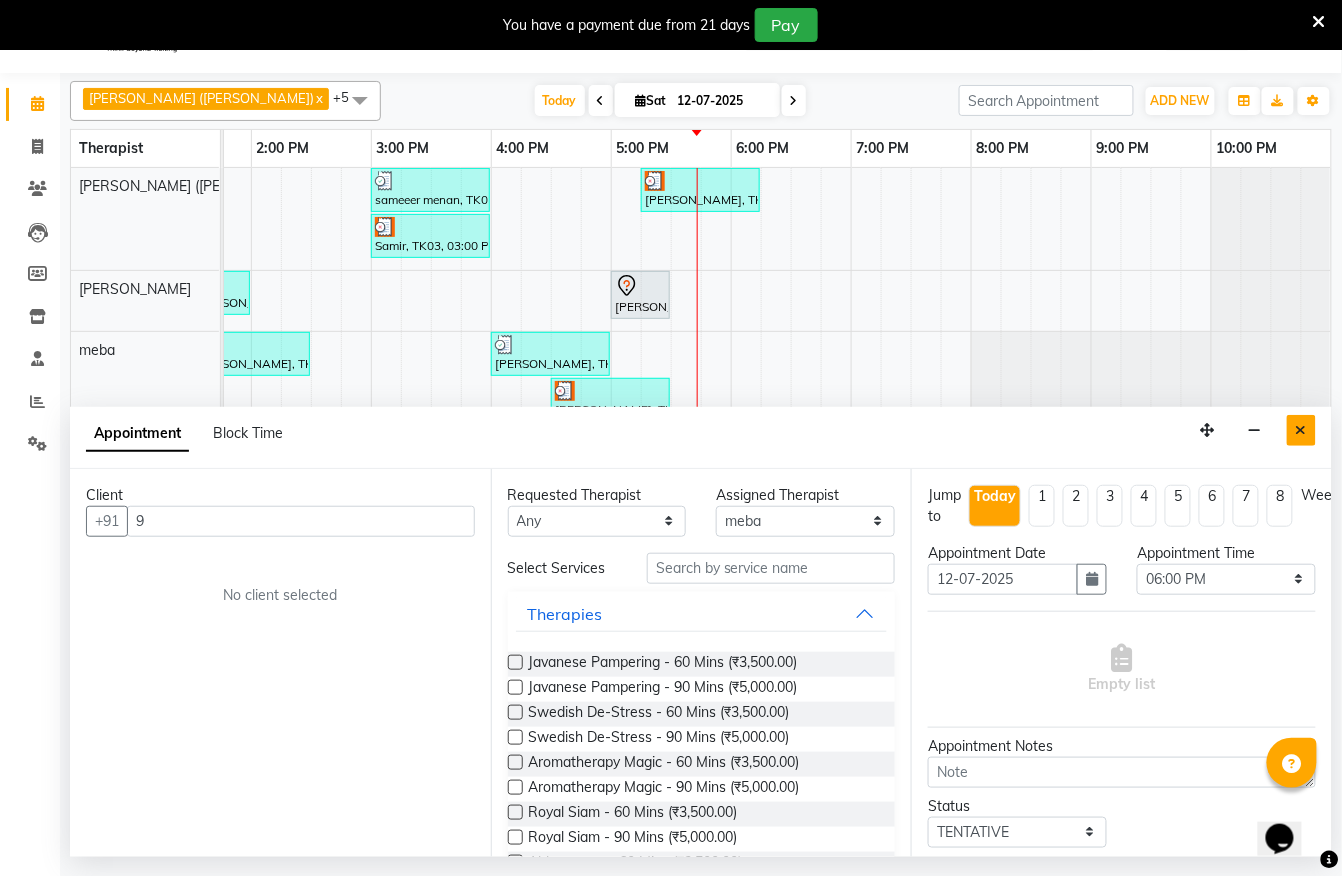 click at bounding box center (1301, 430) 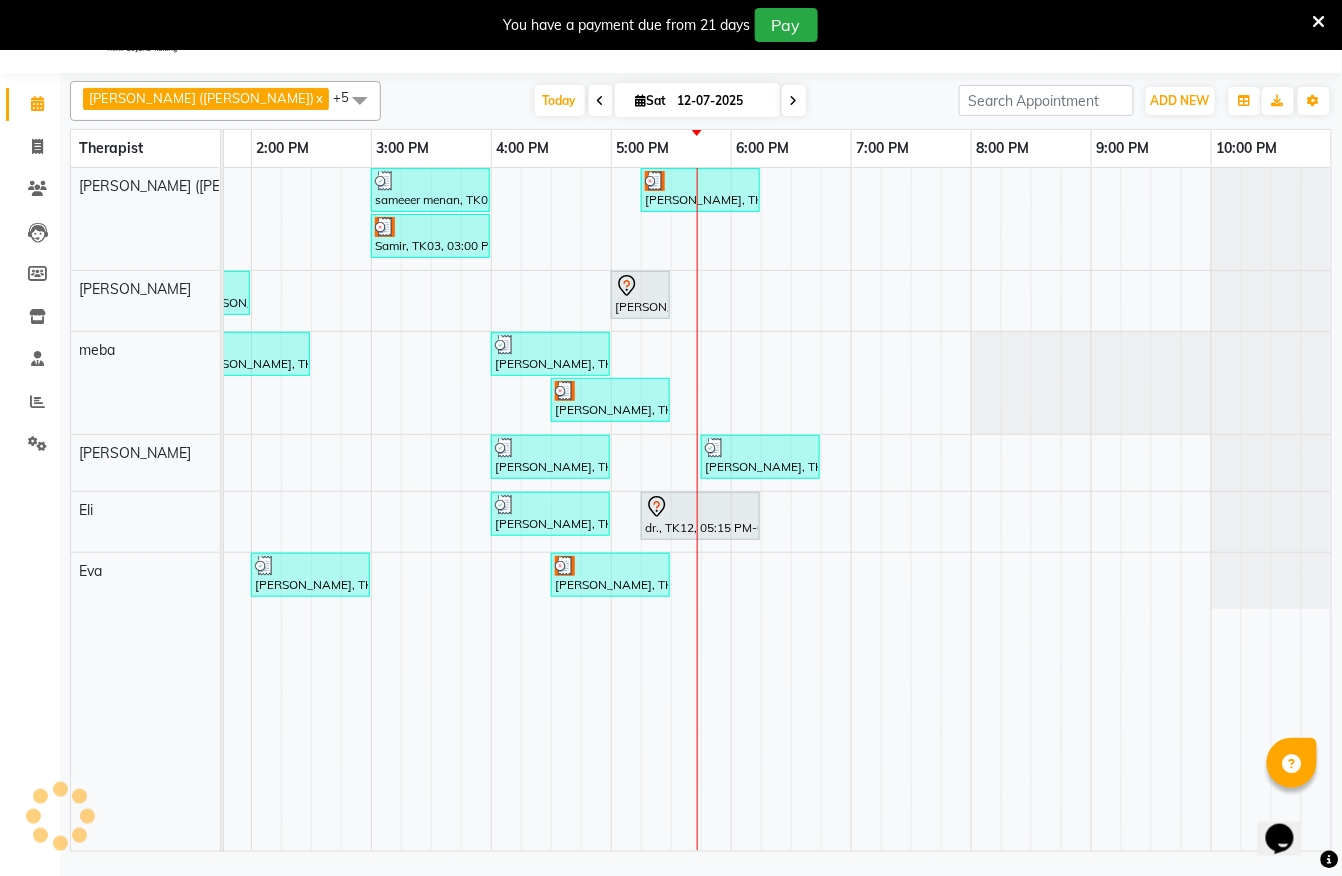 scroll, scrollTop: 0, scrollLeft: 790, axis: horizontal 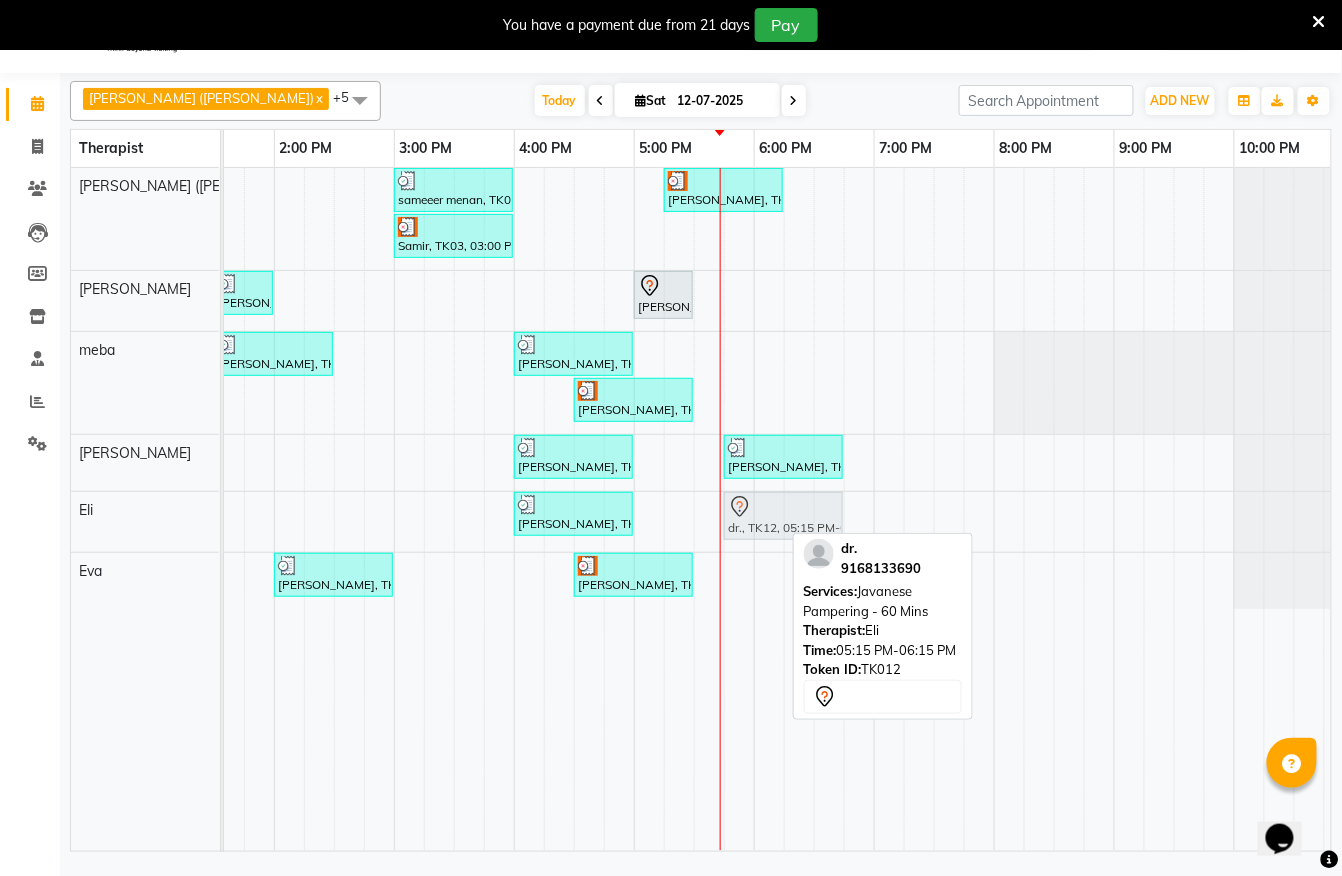 drag, startPoint x: 701, startPoint y: 526, endPoint x: 712, endPoint y: 526, distance: 11 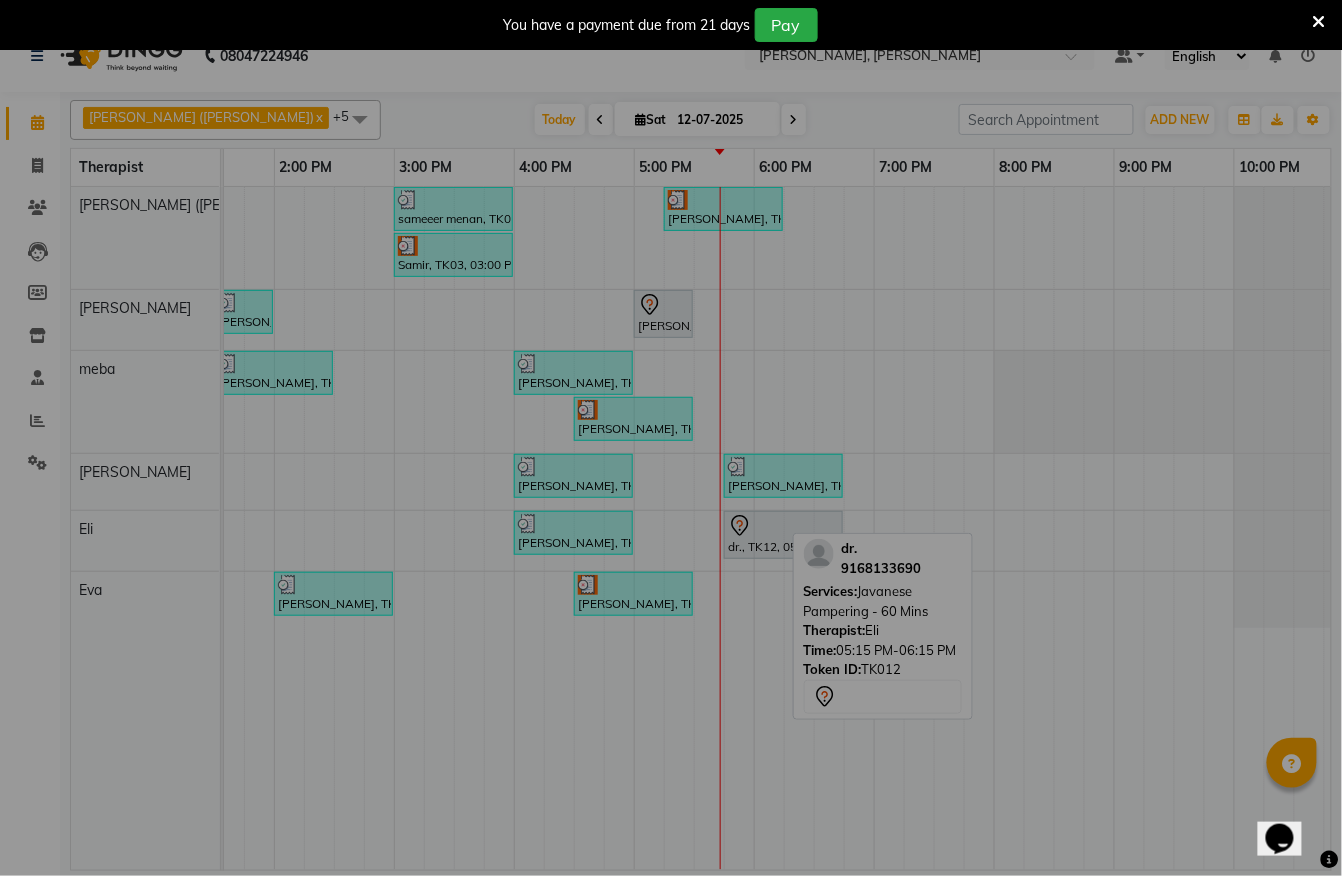 scroll, scrollTop: 32, scrollLeft: 0, axis: vertical 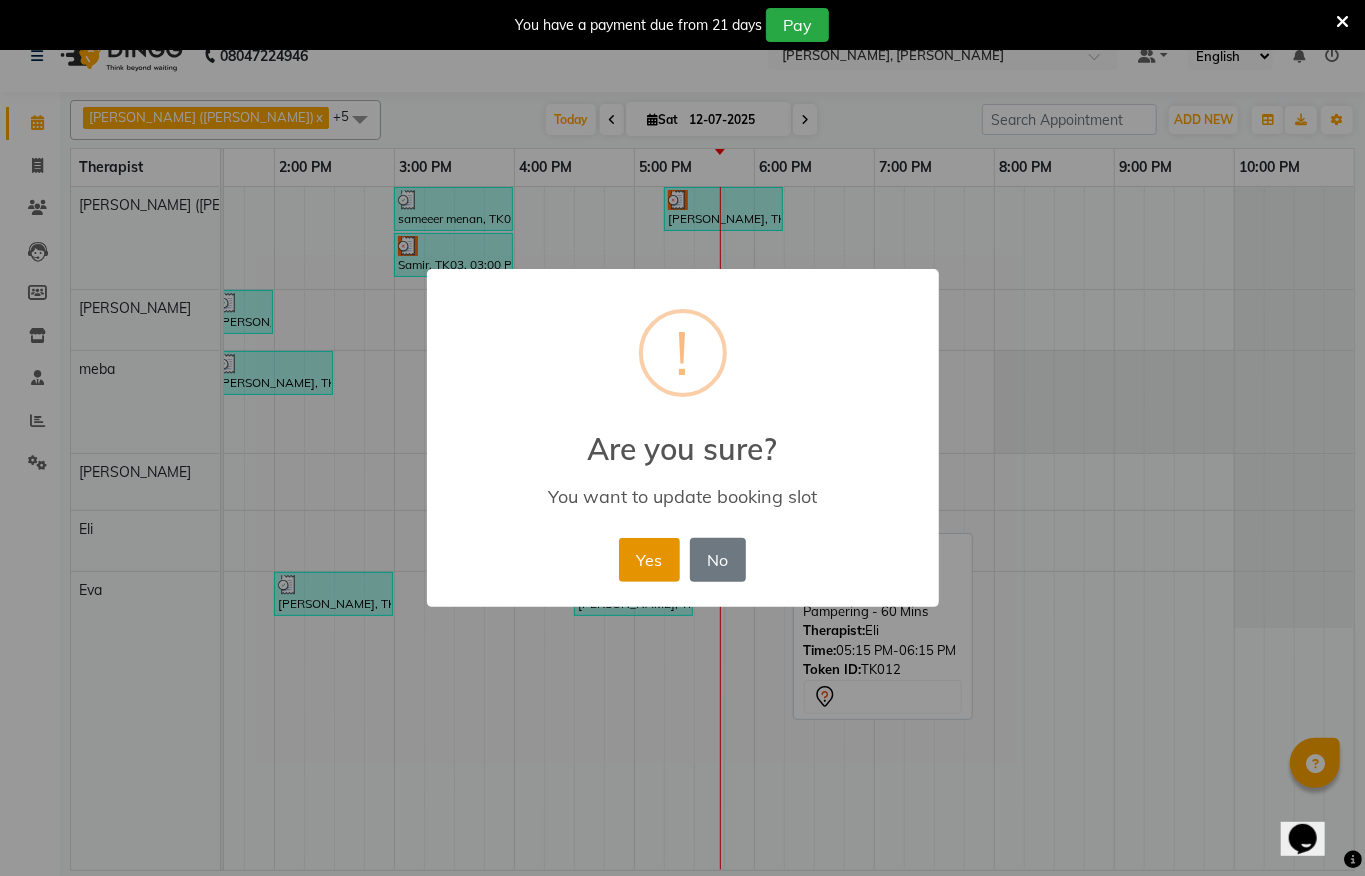 click on "Yes" at bounding box center [649, 560] 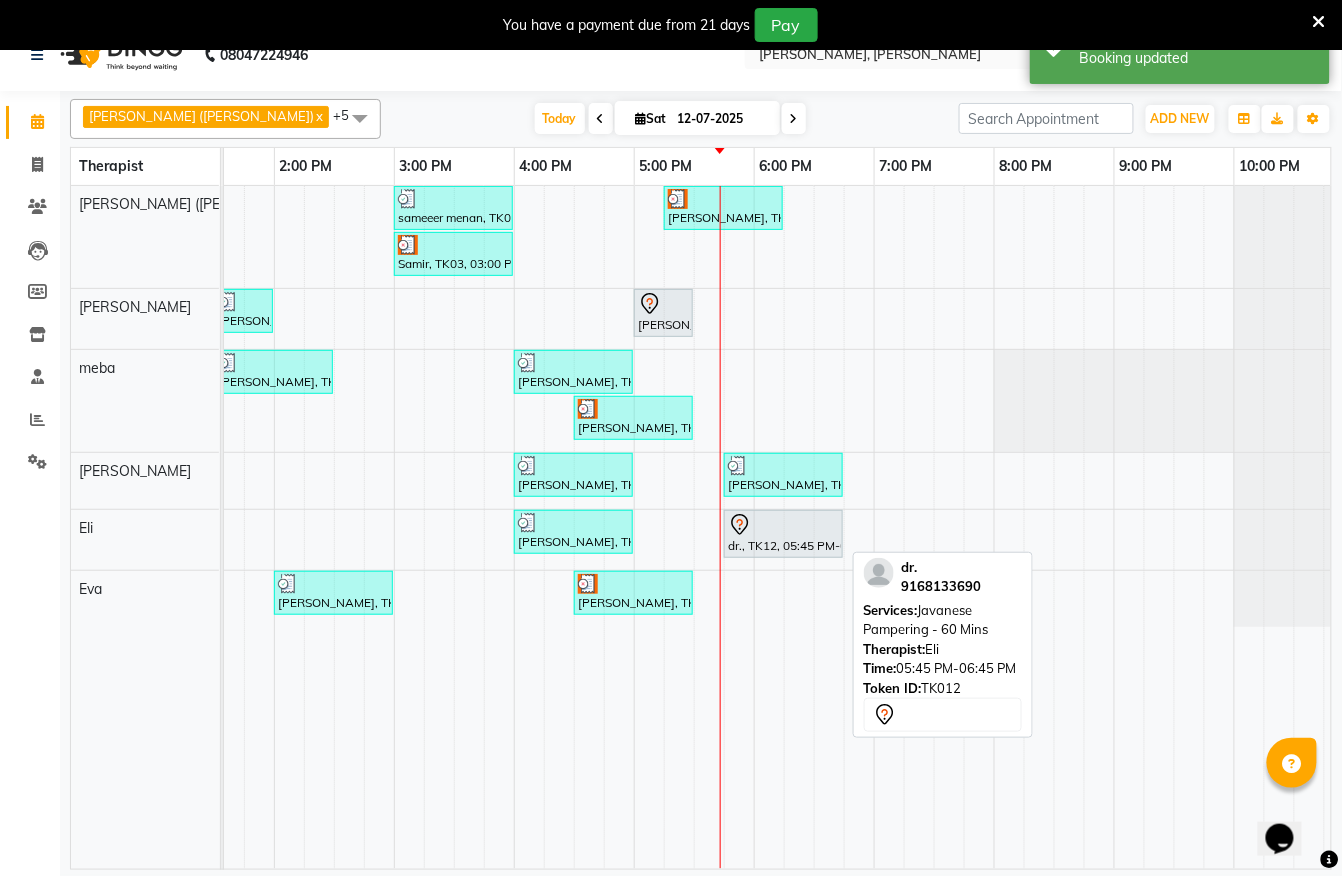 click on "dr., TK12, 05:45 PM-06:45 PM, Javanese Pampering - 60 Mins" at bounding box center (783, 534) 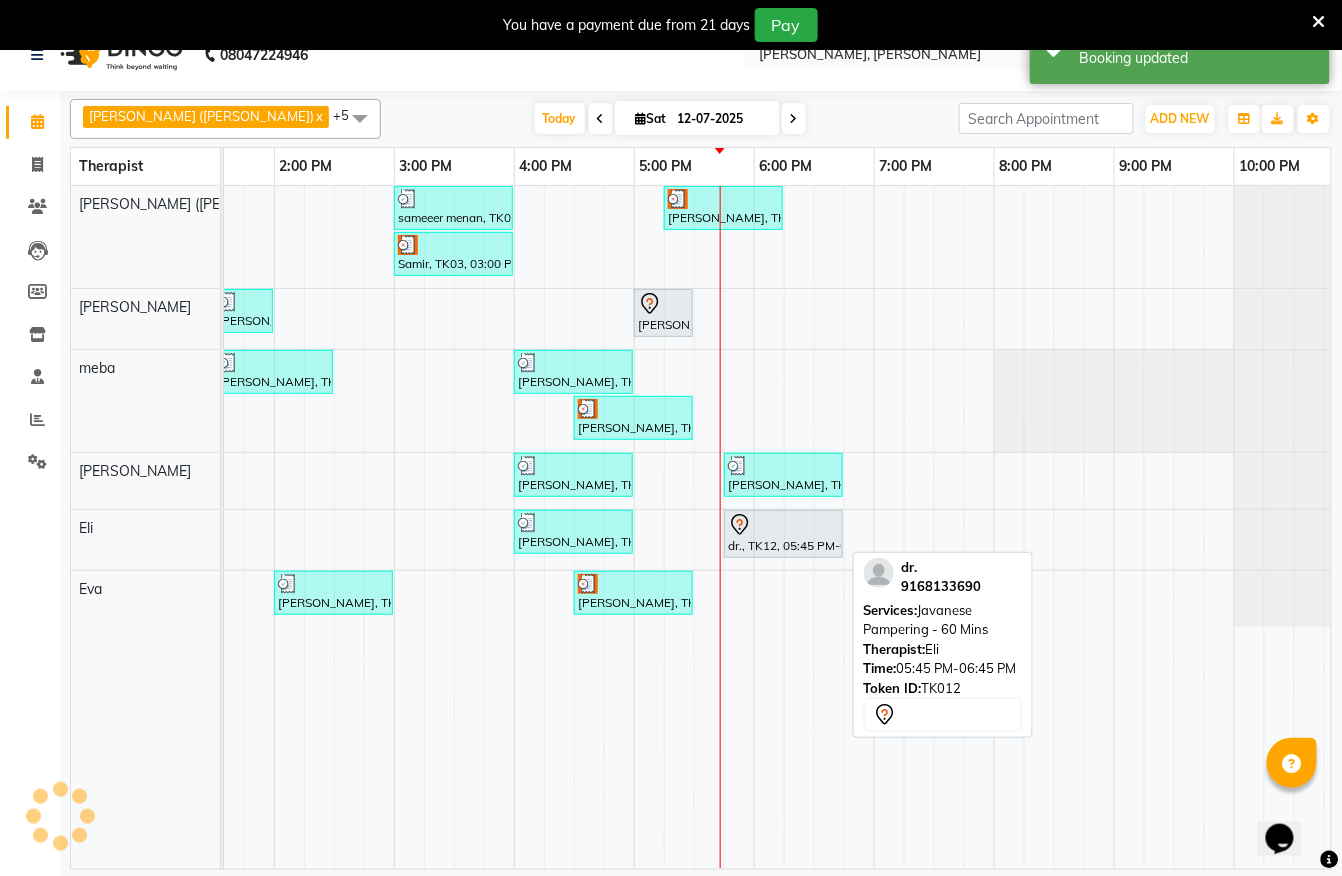 click on "dr., TK12, 05:45 PM-06:45 PM, Javanese Pampering - 60 Mins" at bounding box center (783, 534) 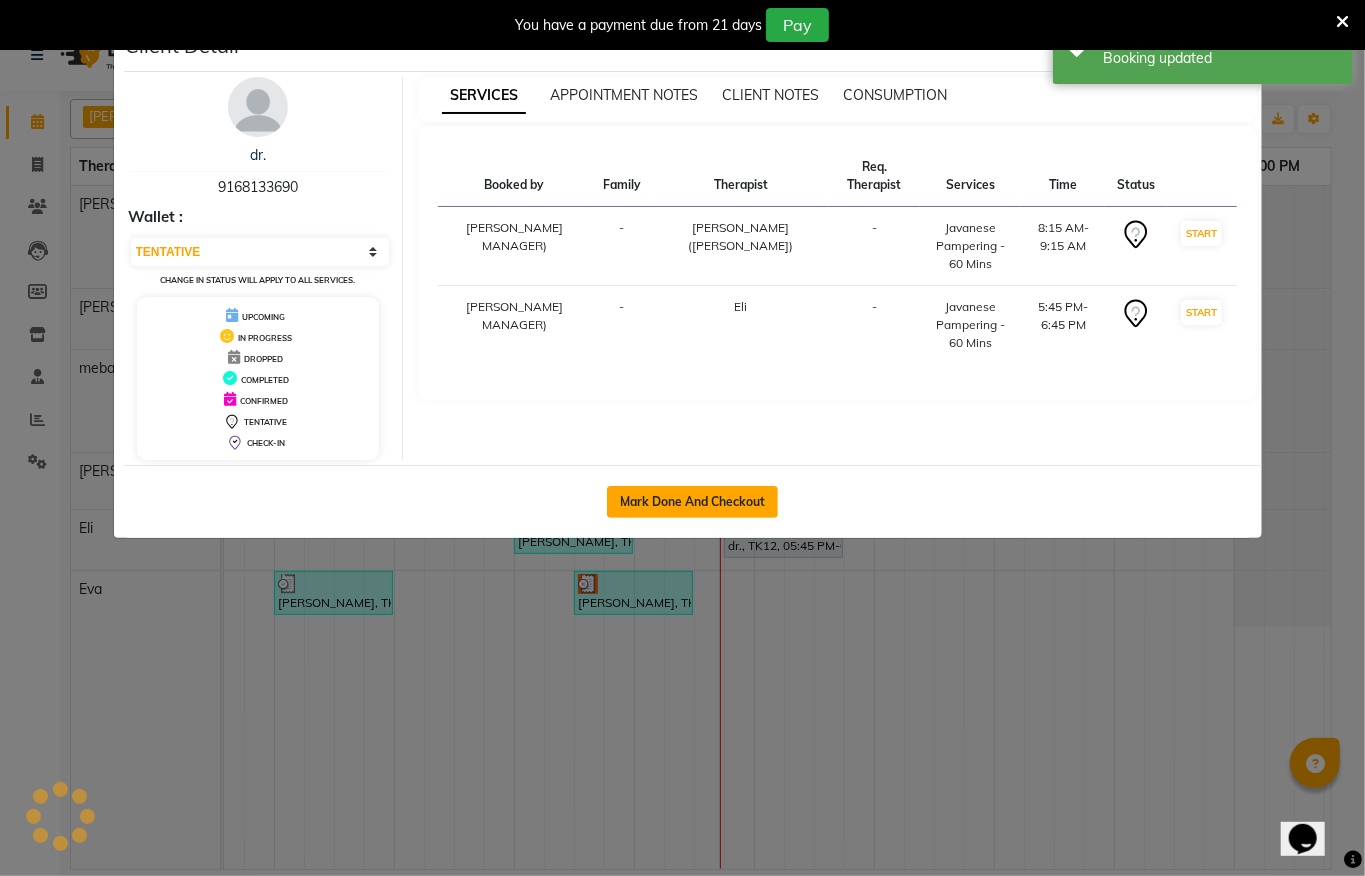click on "Mark Done And Checkout" 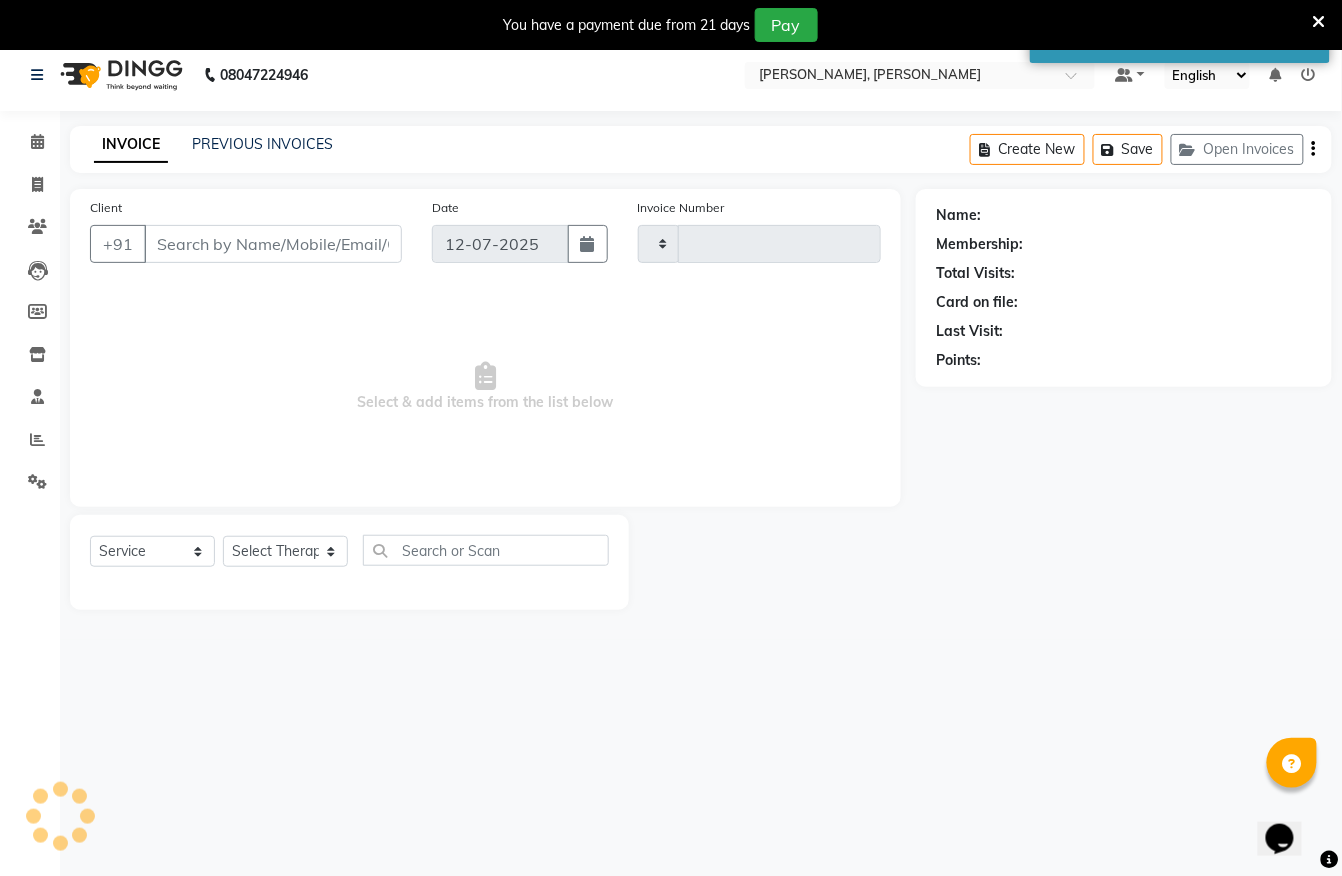 scroll, scrollTop: 0, scrollLeft: 0, axis: both 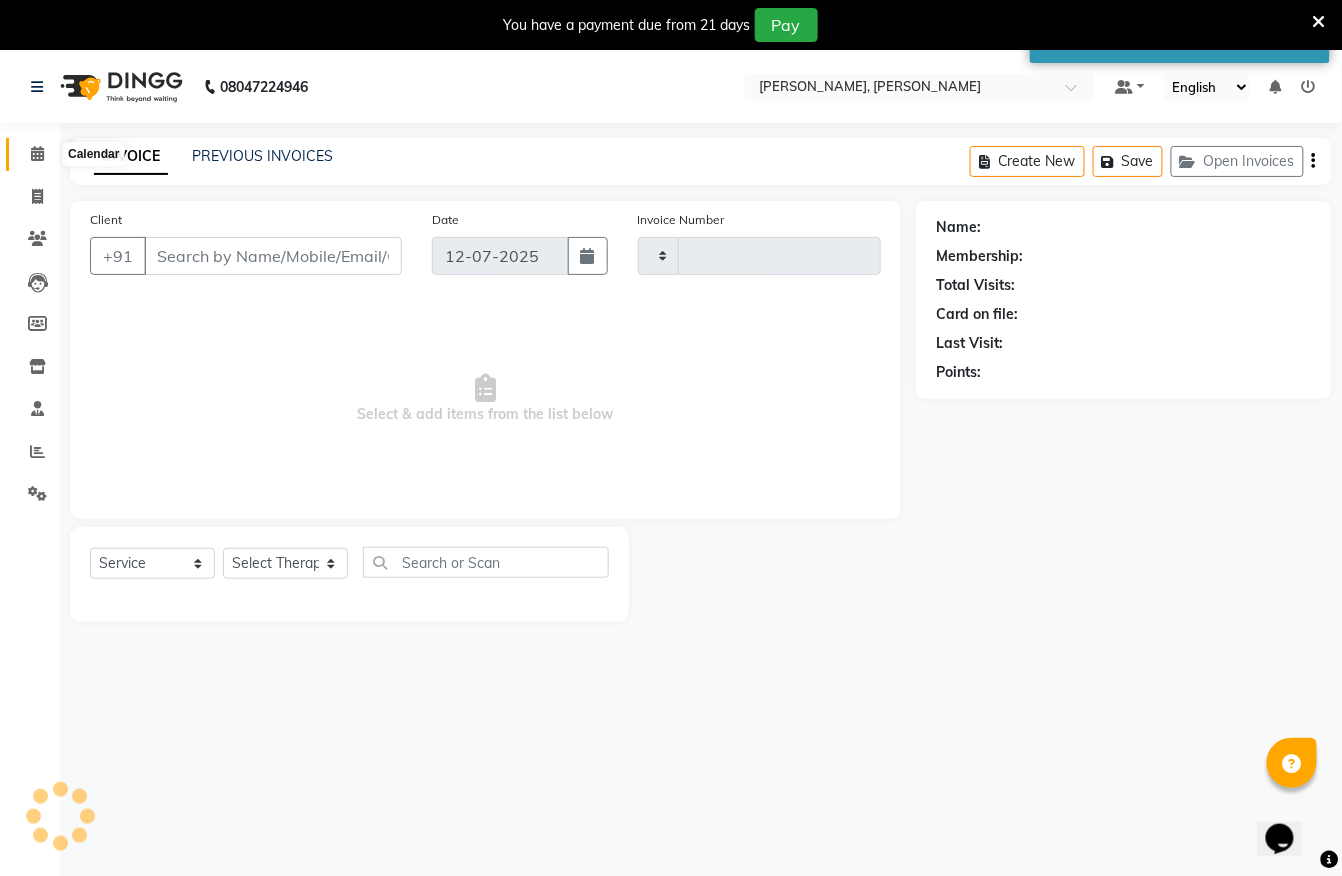 click 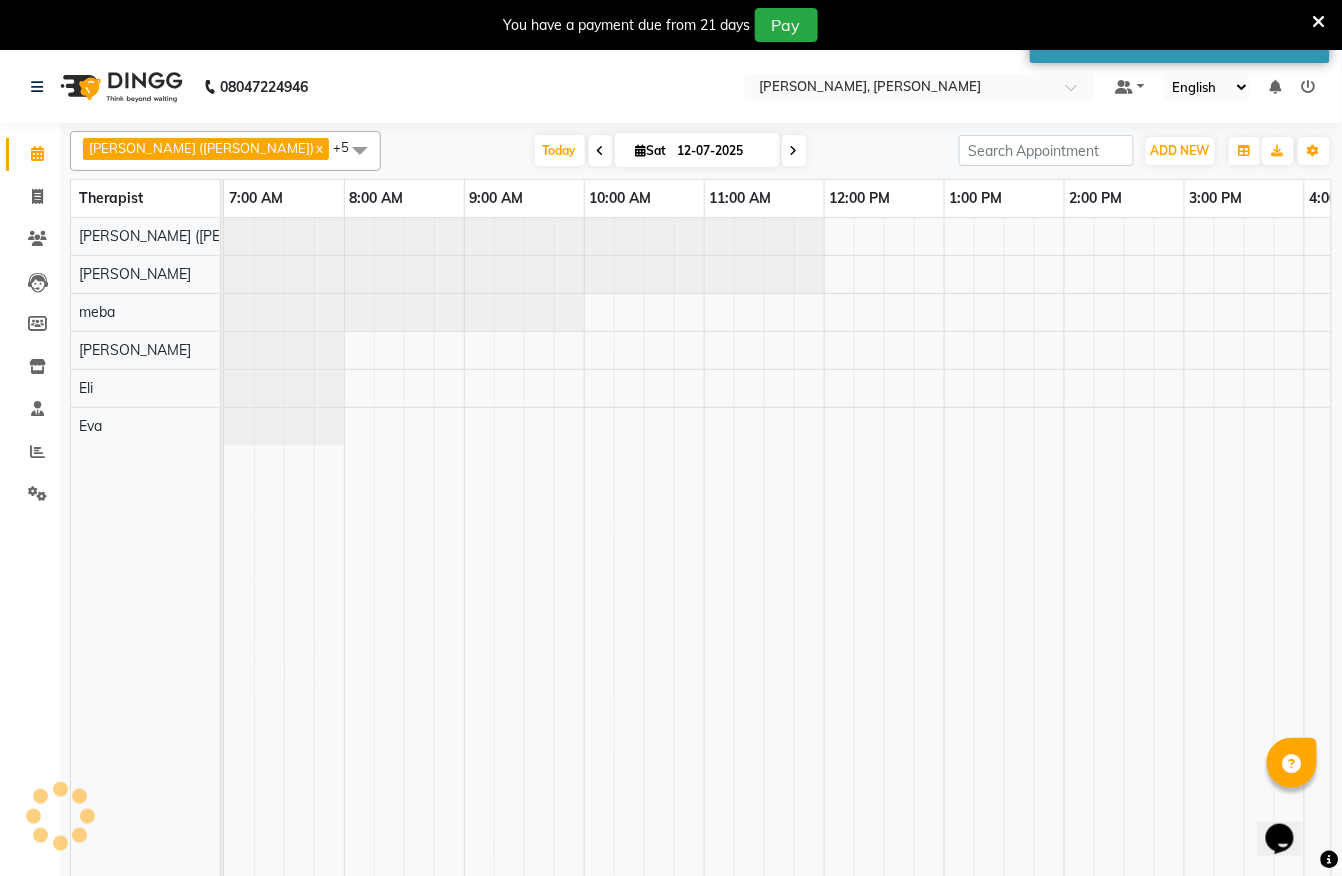 scroll, scrollTop: 0, scrollLeft: 0, axis: both 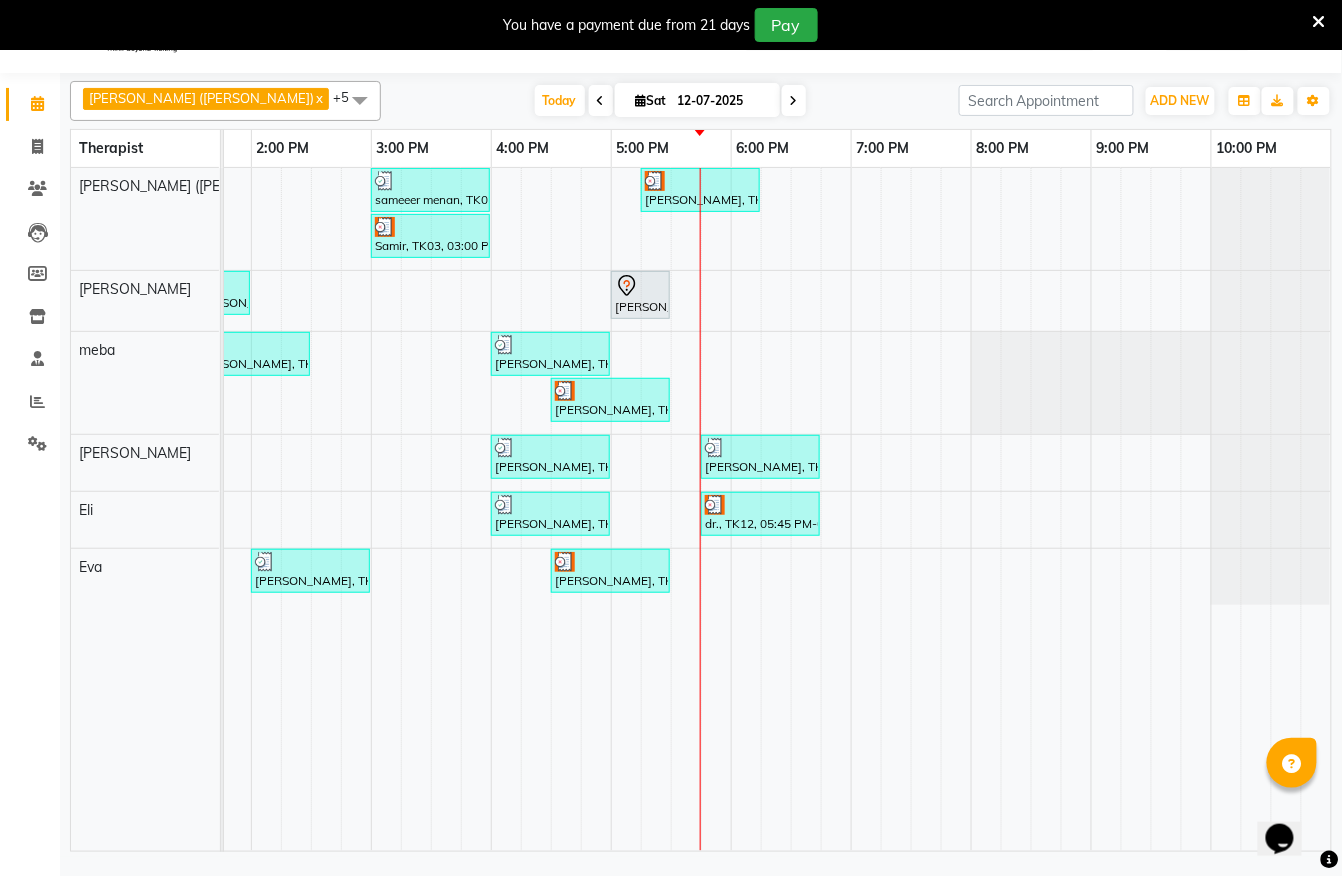 click on "dr., TK12, 08:15 AM-09:15 AM, Javanese Pampering - 60 Mins     sameeer menan, TK09, 03:00 PM-04:00 PM, Javanese Pampering - 60 Mins     Gopal Sharma, TK13, 05:15 PM-06:15 PM, Javanese Pampering - 60 Mins     Samir, TK03, 03:00 PM-04:00 PM, Javanese Pampering - 60 Mins     piyush bhargav, TK02, 12:30 PM-01:30 PM, Javanese Pampering - 60 Mins     piyush bhargav, TK06, 01:30 PM-02:00 PM, Signature Foot Massage - 30 Mins             Manish rajaram, TK11, 05:00 PM-05:30 PM, De-Stress Back & Shoulder Massage with Herbal Hot Compress - 30 Mins     Jyoti Patel, TK05, 01:30 PM-02:30 PM, Javanese Pampering - 60 Mins     Manish rajaram, TK01, 04:00 PM-05:00 PM, Javanese Pampering - 60 Mins     vinit shah, TK10, 04:30 PM-05:30 PM, Javanese Pampering - 60 Mins     Harsh, TK04, 12:15 PM-01:15 PM, Swedish De-Stress - 60 Mins     Laxman PATEL, TK08, 04:00 PM-05:00 PM, Javanese Pampering - 60 Mins     Arpit Dhanjal, TK14, 05:45 PM-06:45 PM, Swedish De-Stress - 60 Mins" at bounding box center (371, 509) 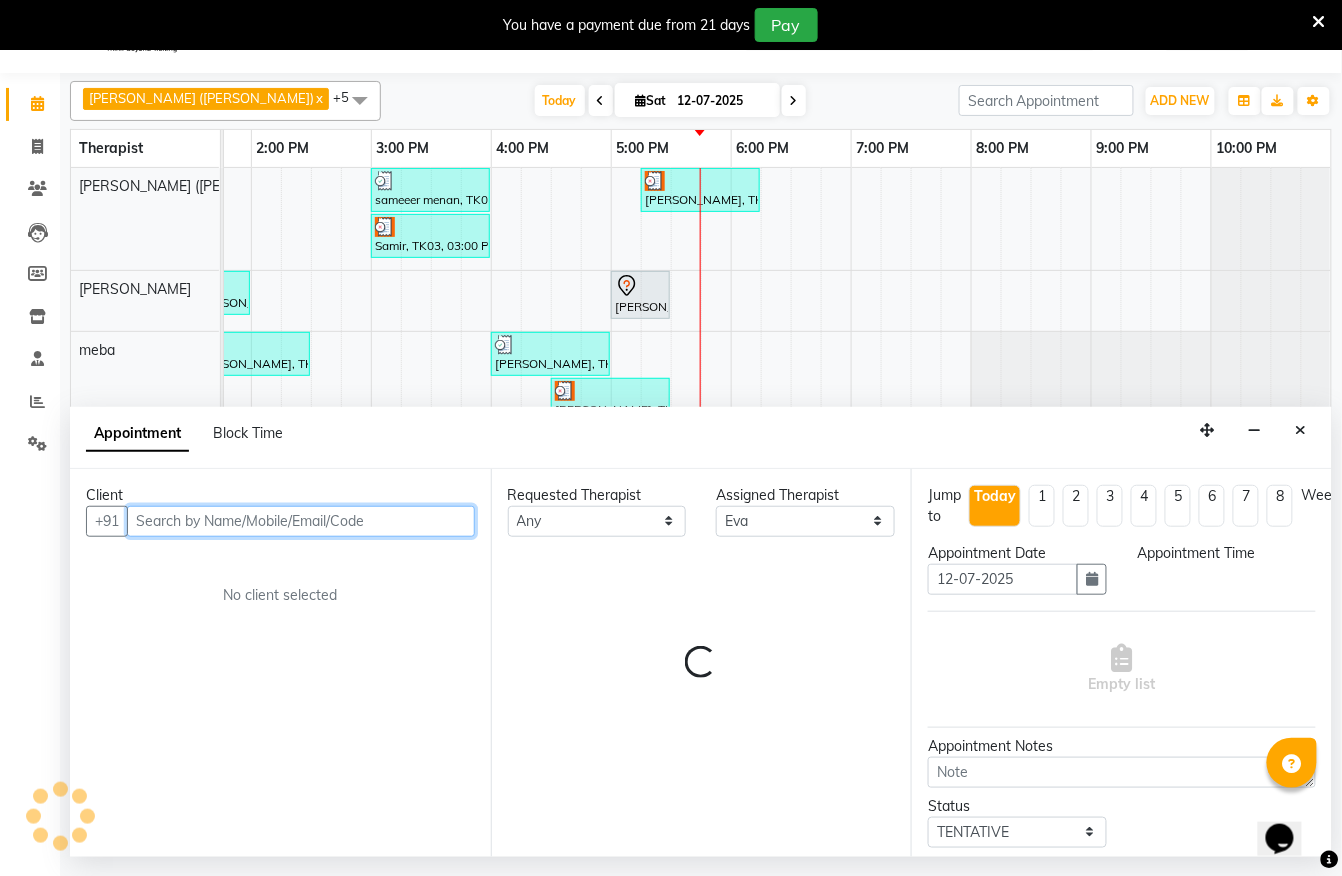 select on "1065" 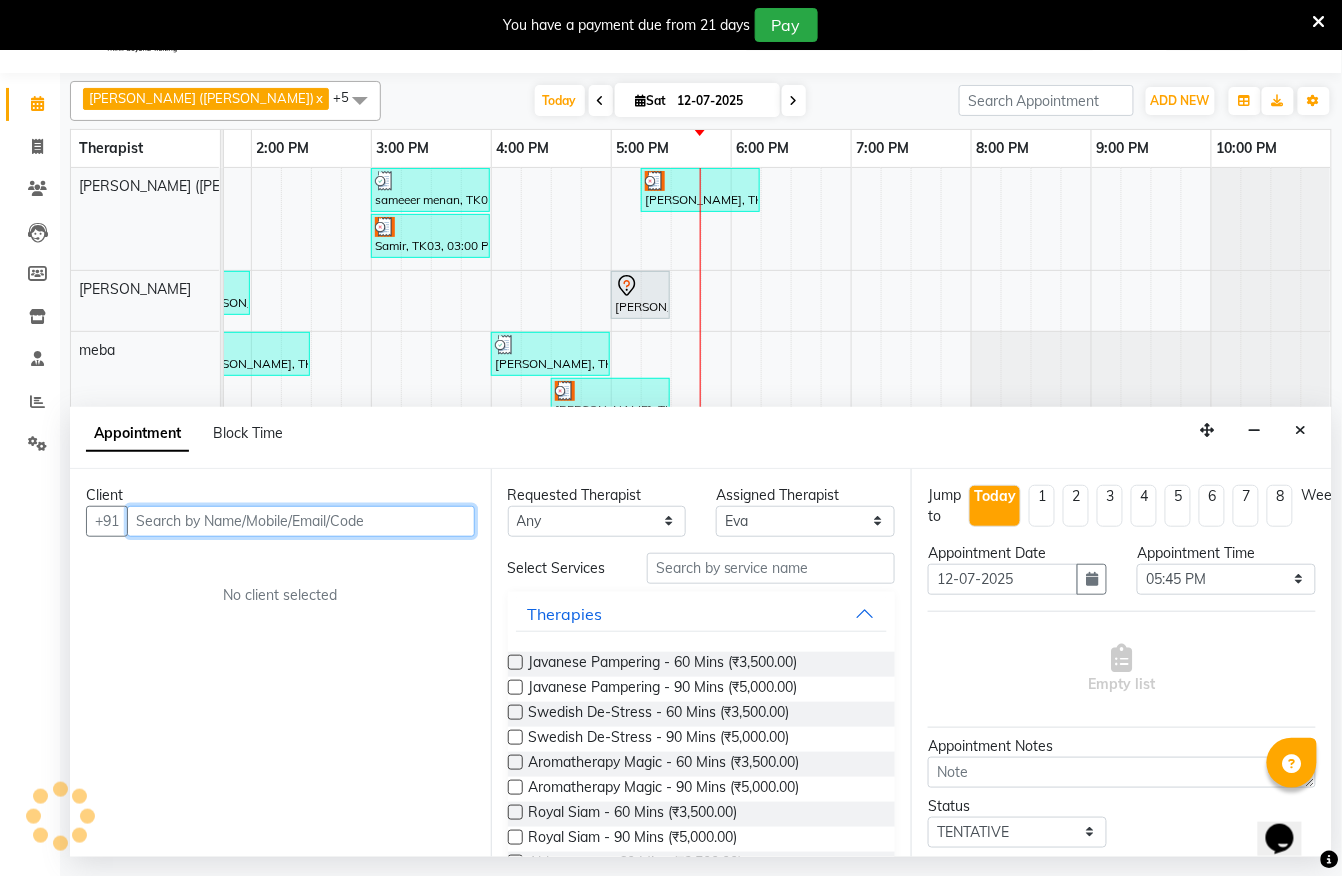 click at bounding box center (301, 521) 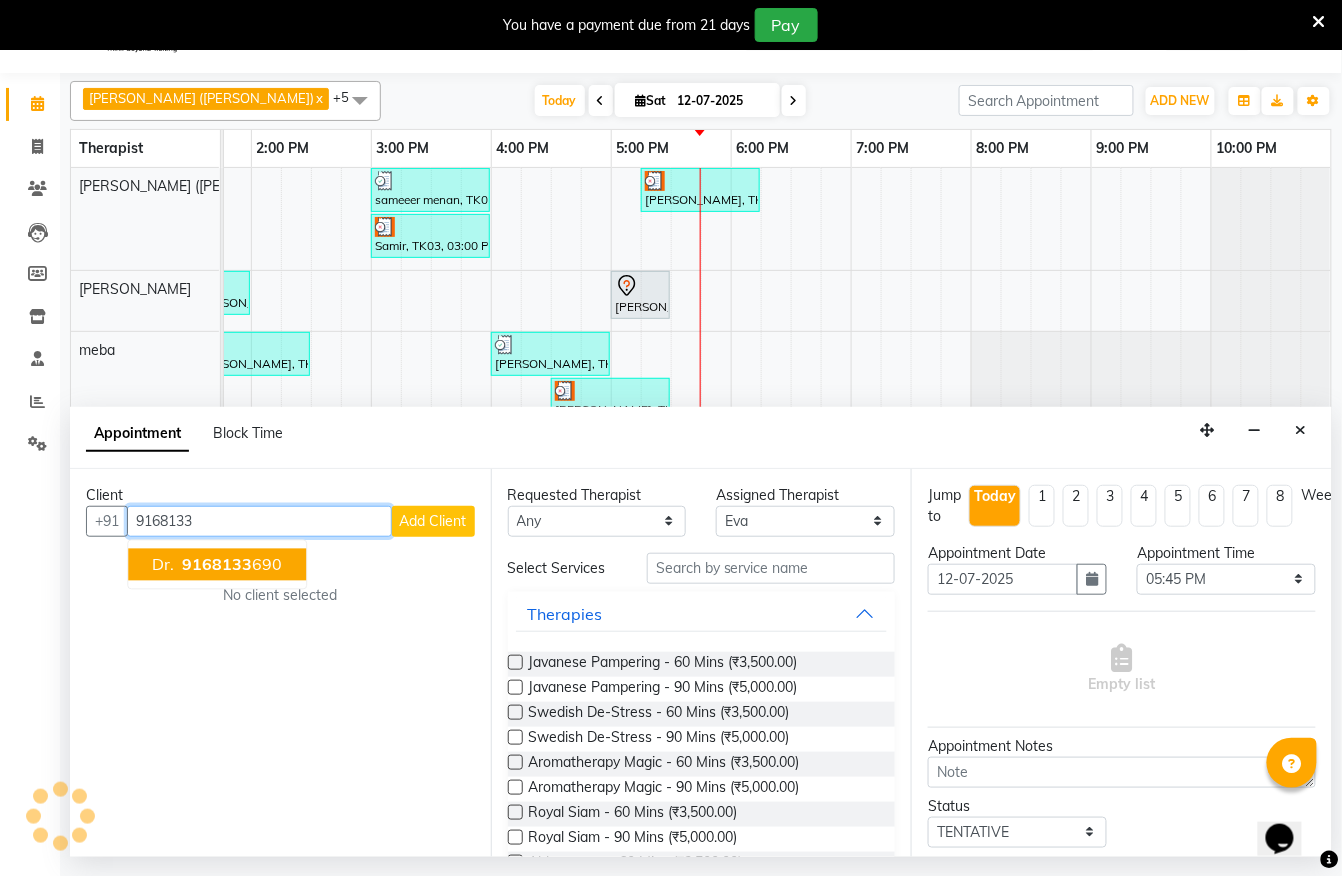 click on "dr.   9168133 690" at bounding box center (217, 564) 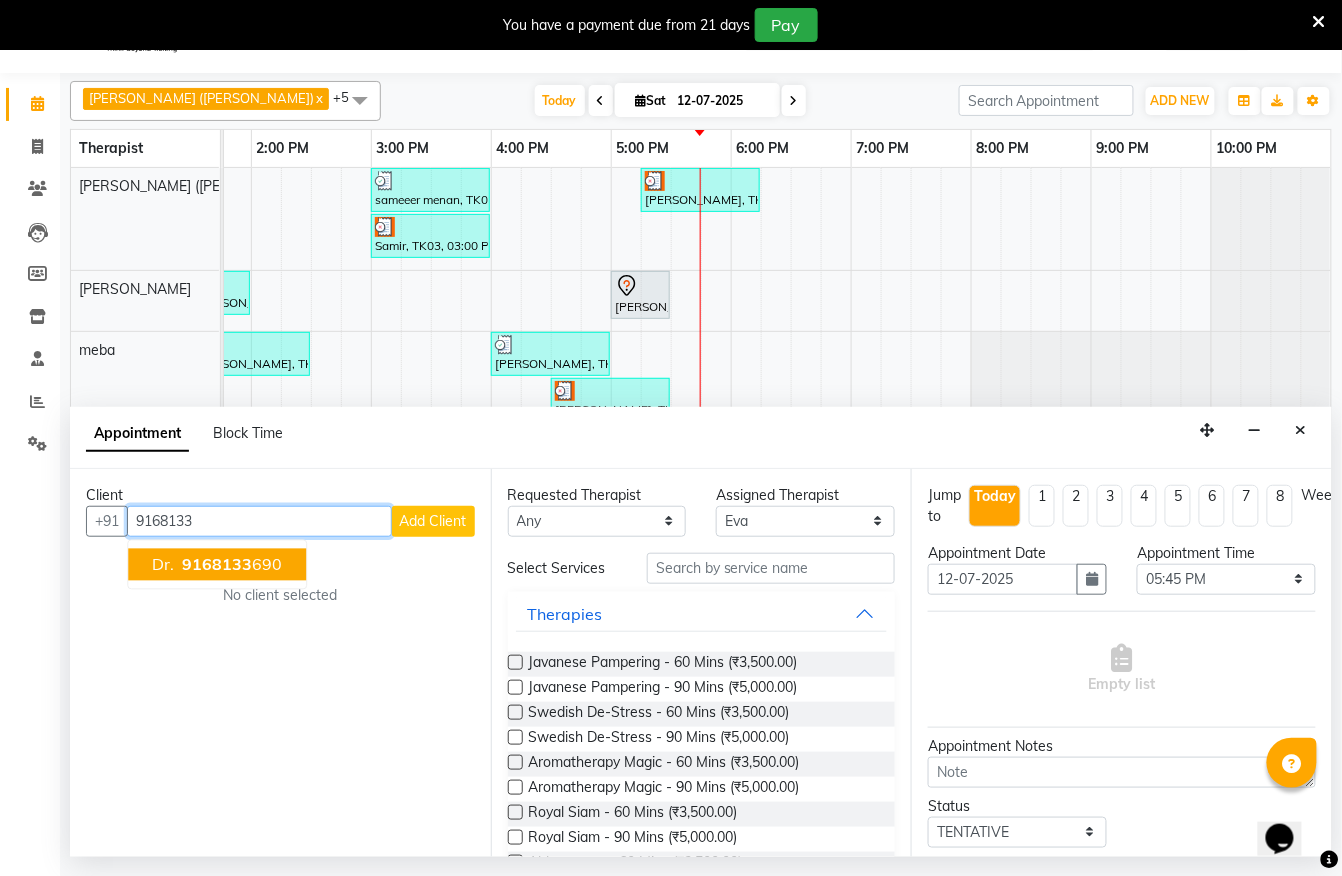 click on "9168133 690" at bounding box center (230, 564) 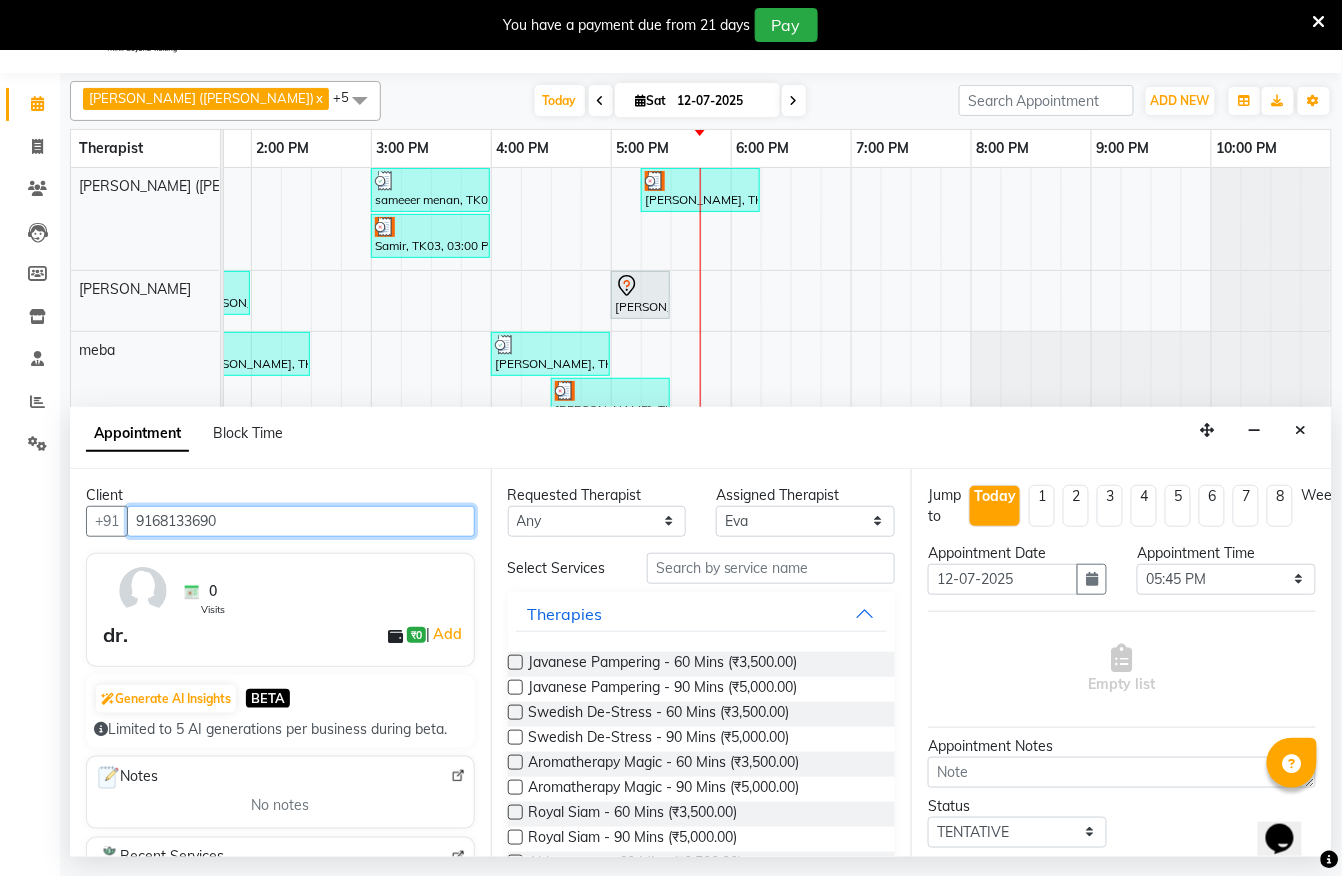 type on "9168133690" 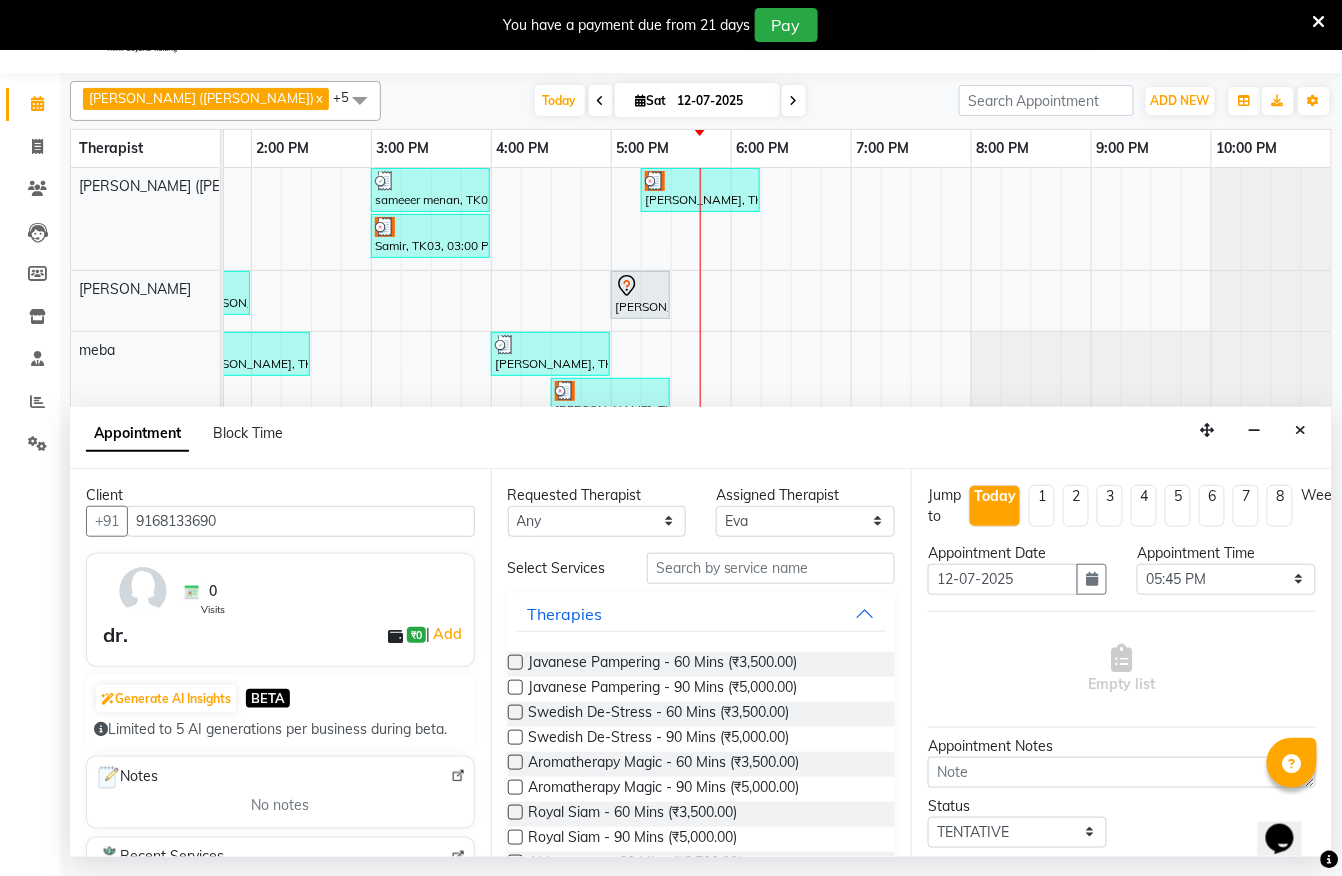 click on "0 Visits" at bounding box center [322, 591] 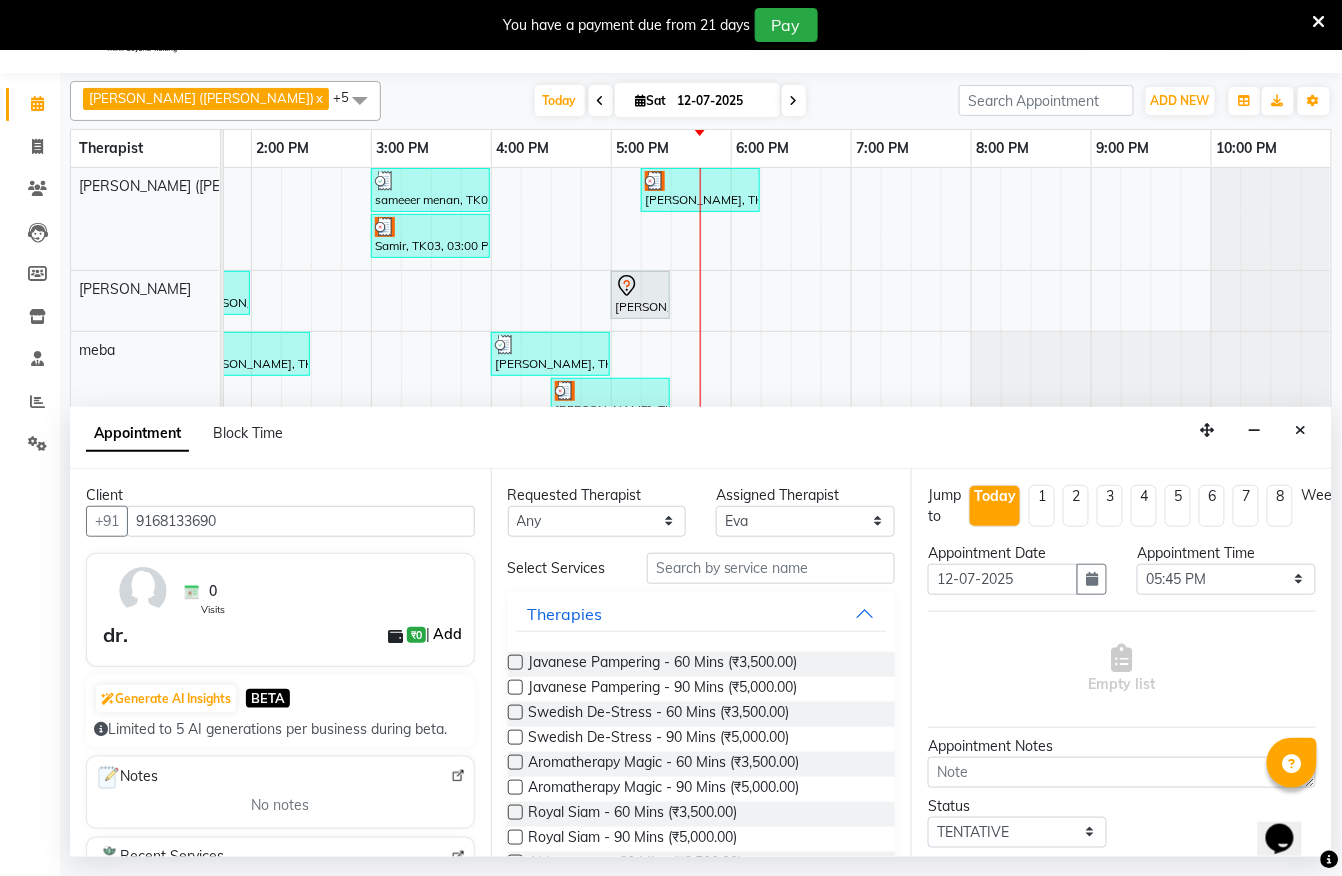 click on "Add" at bounding box center (447, 634) 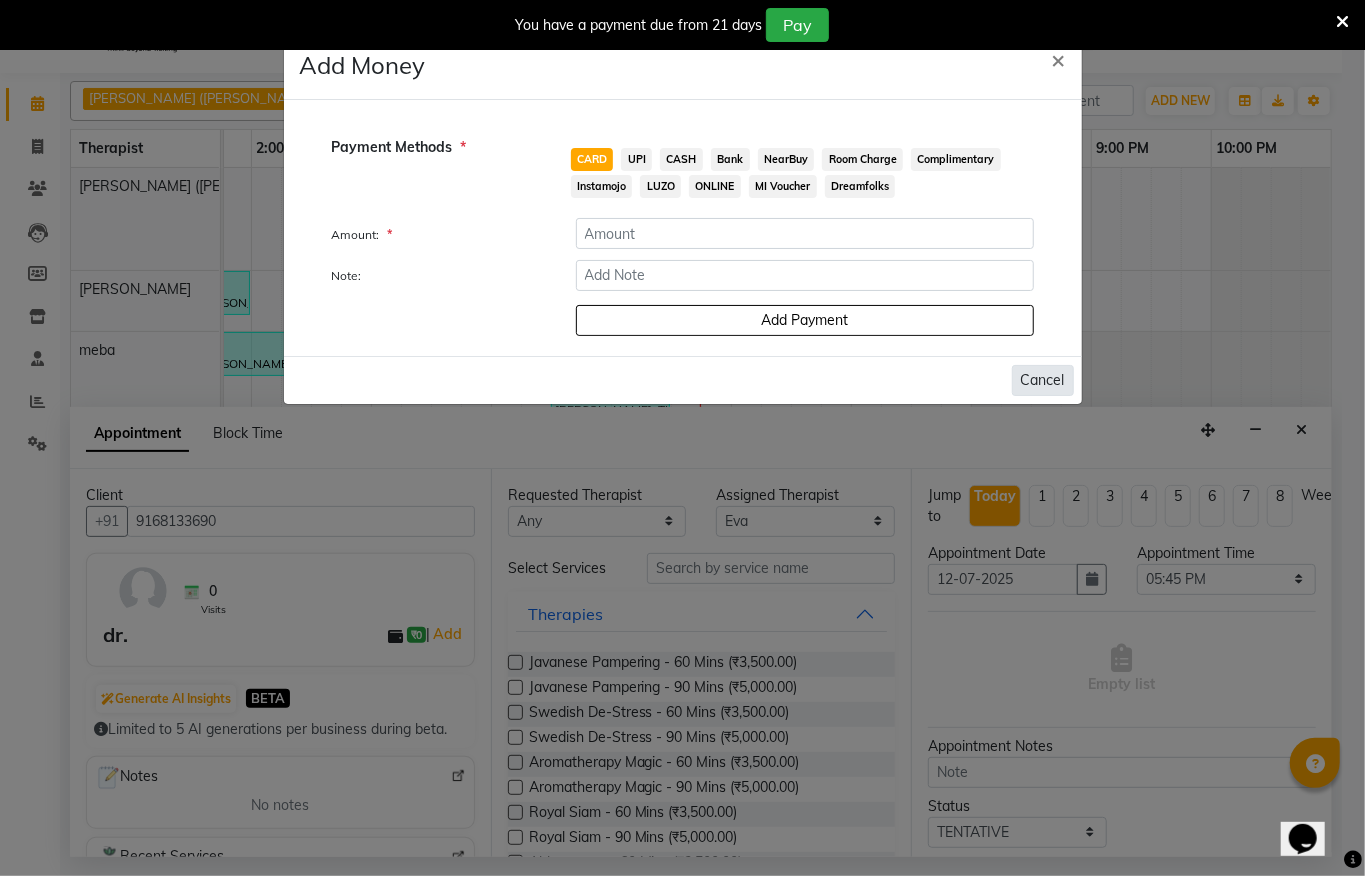 click on "Cancel" 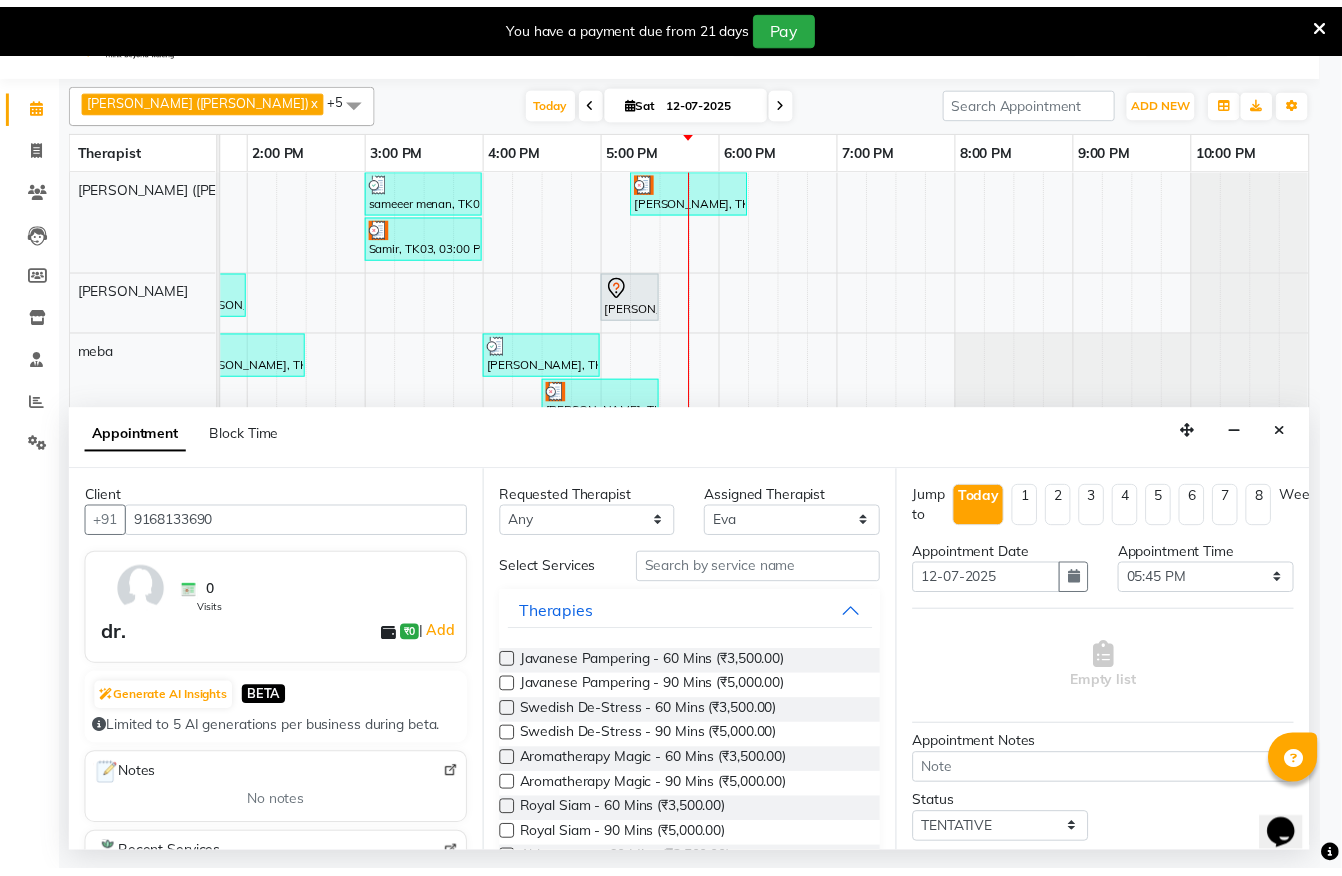 scroll, scrollTop: 0, scrollLeft: 790, axis: horizontal 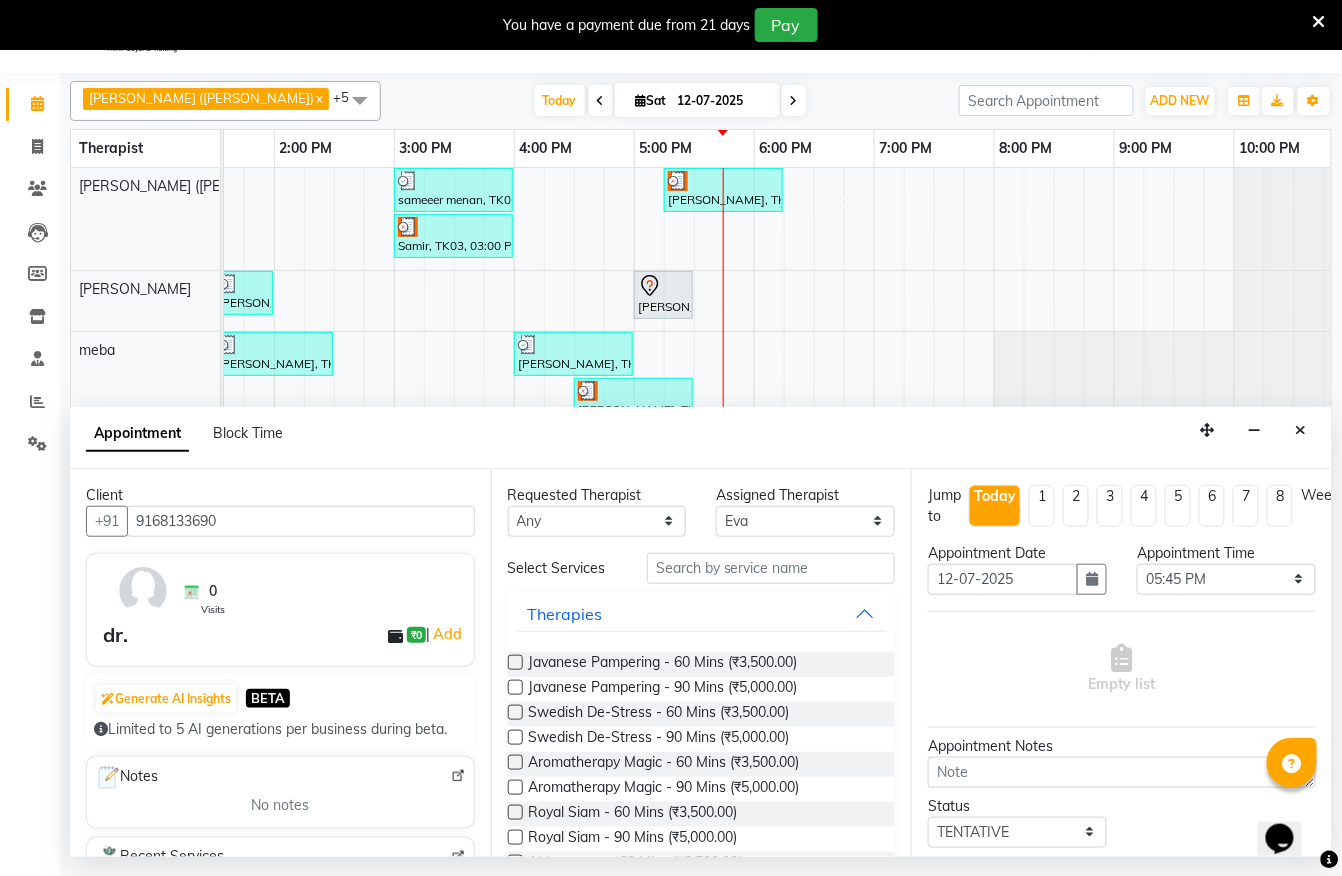 click at bounding box center (143, 591) 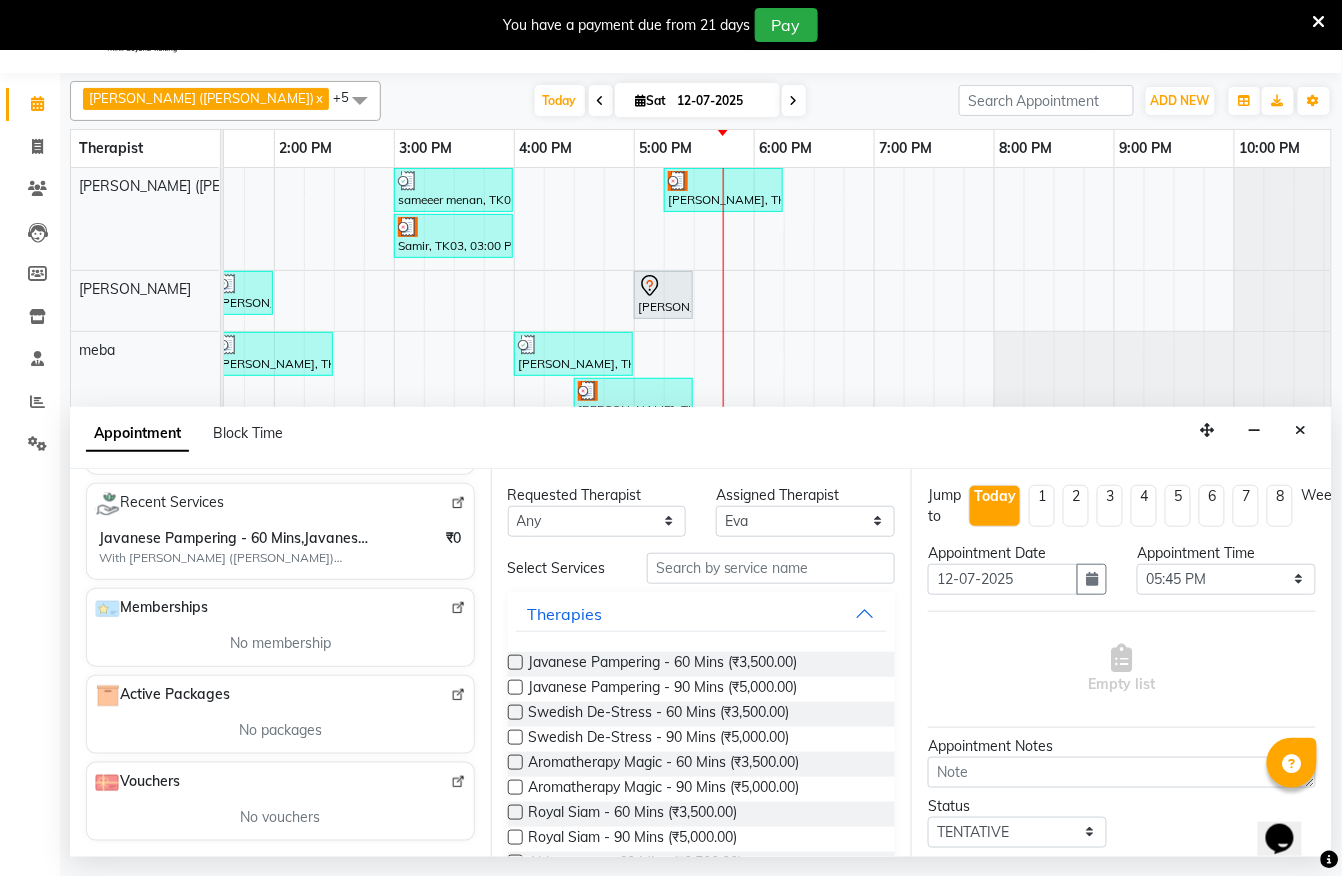 scroll, scrollTop: 0, scrollLeft: 0, axis: both 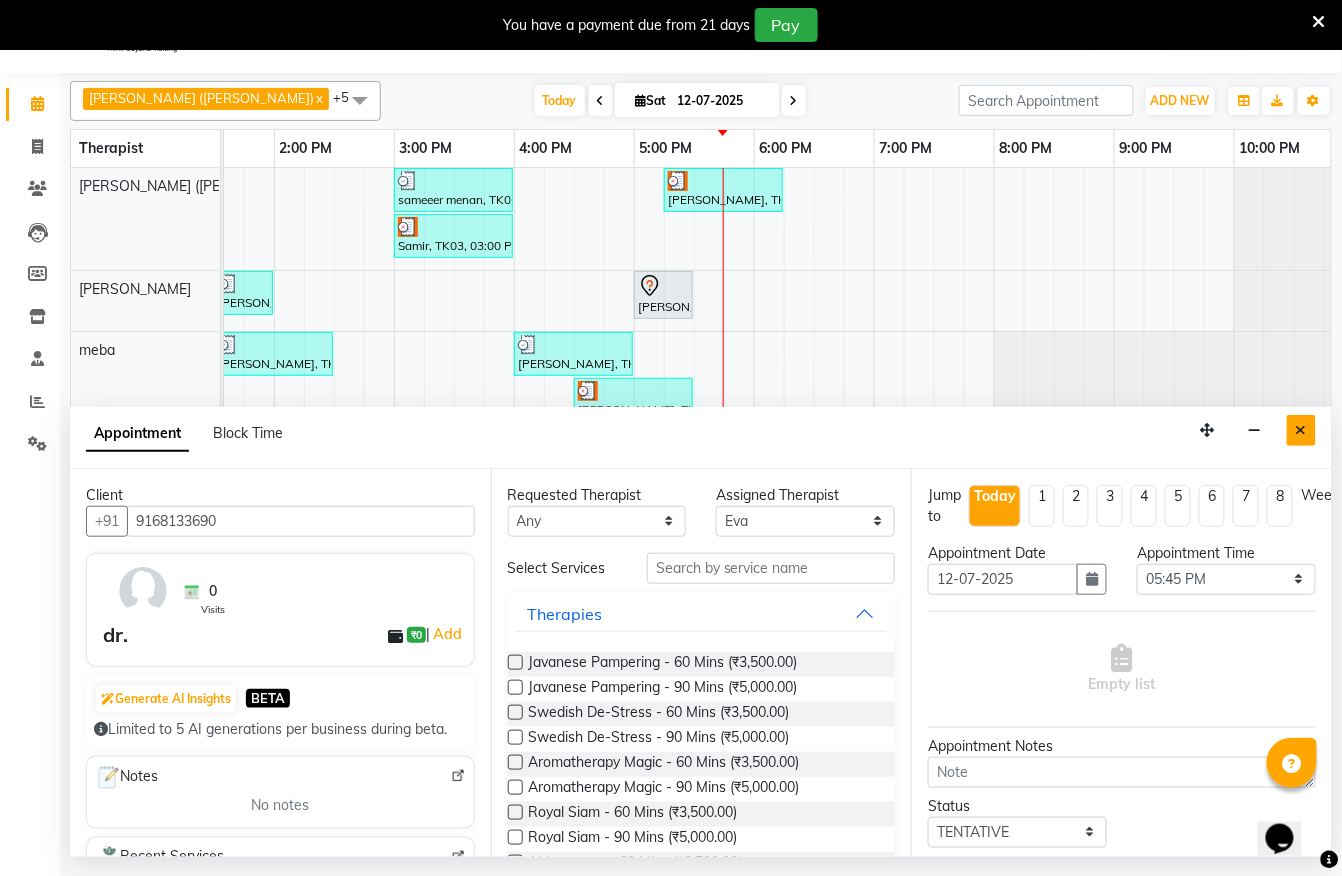 click at bounding box center (1301, 430) 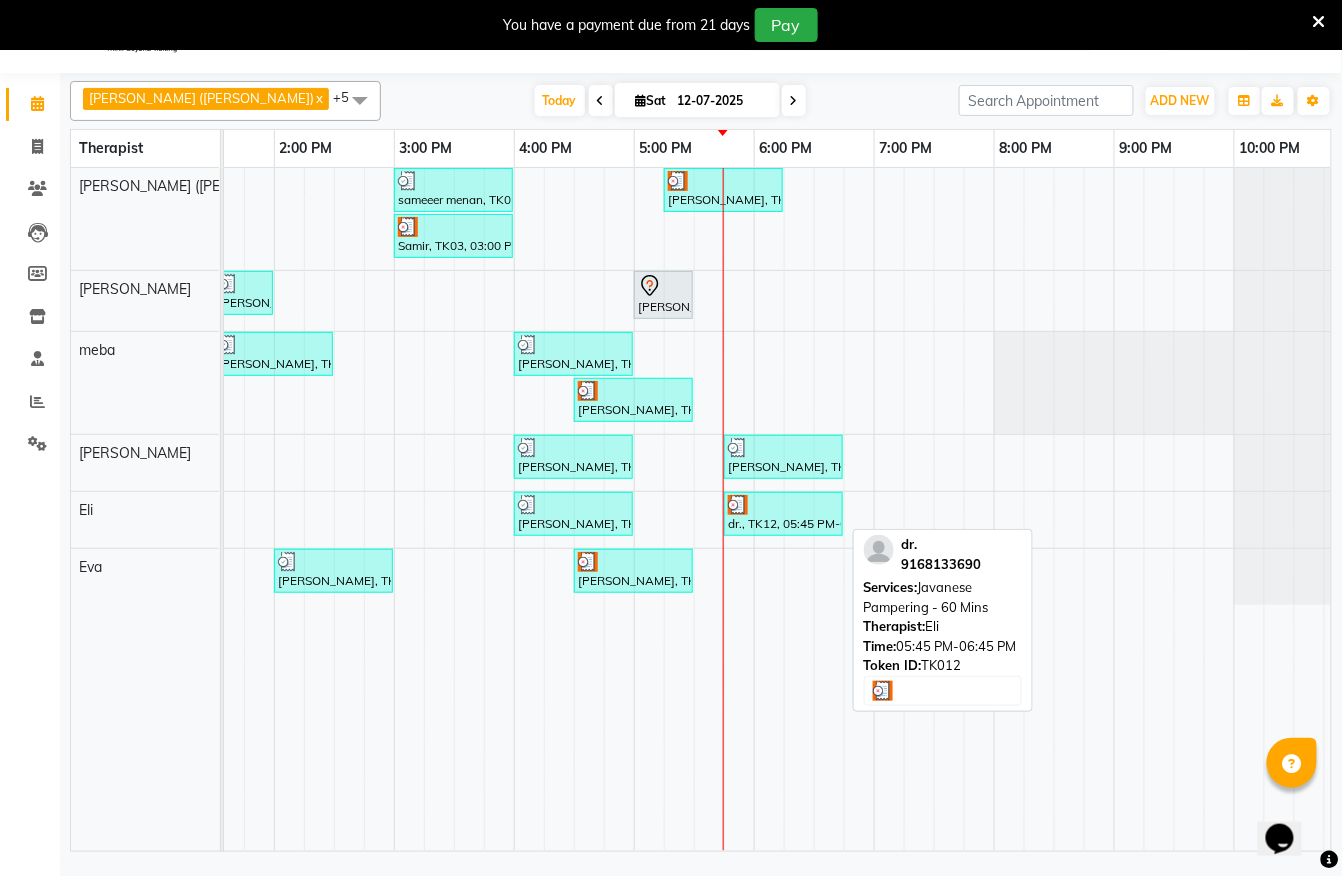click at bounding box center (783, 505) 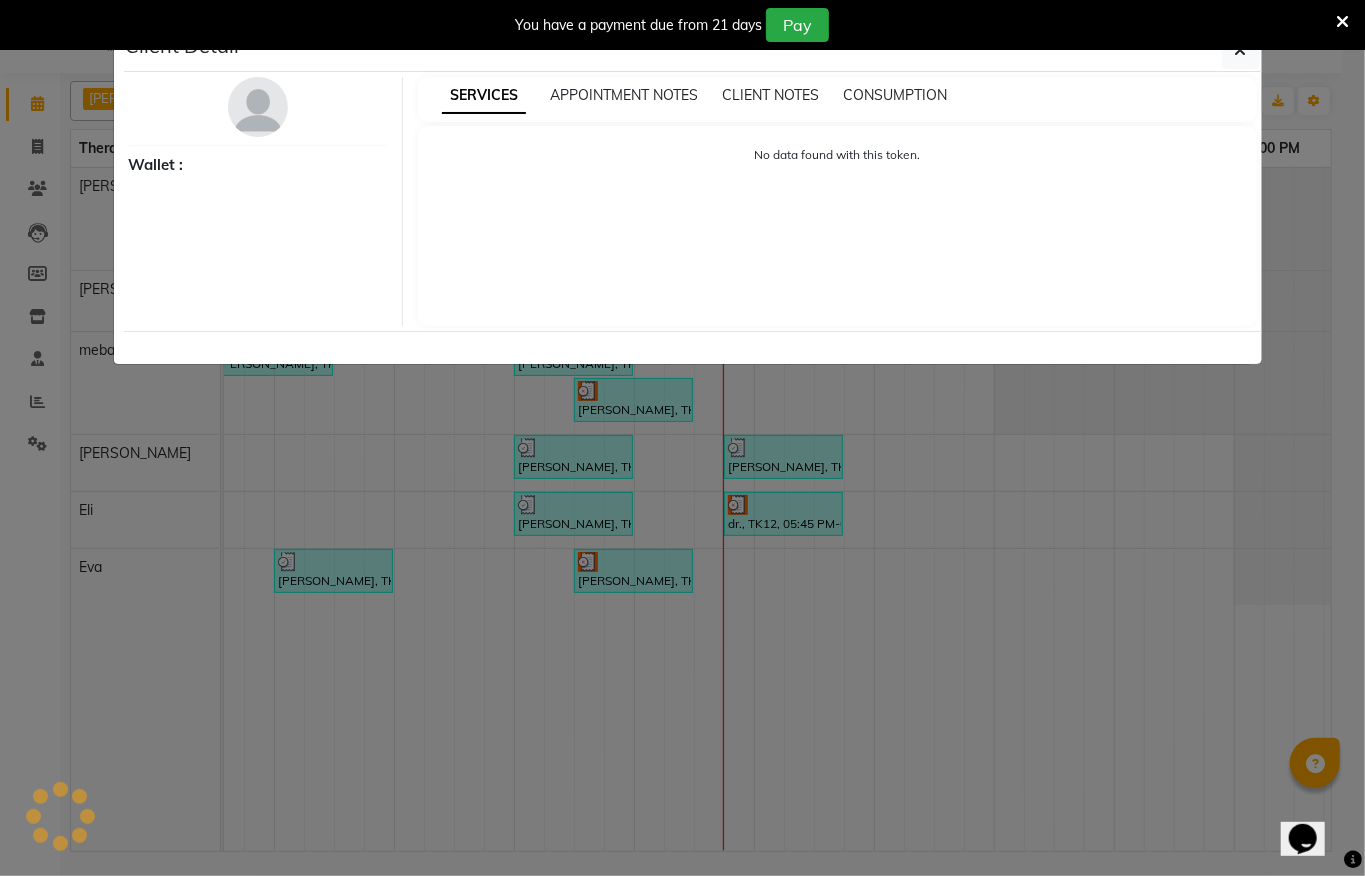 select on "3" 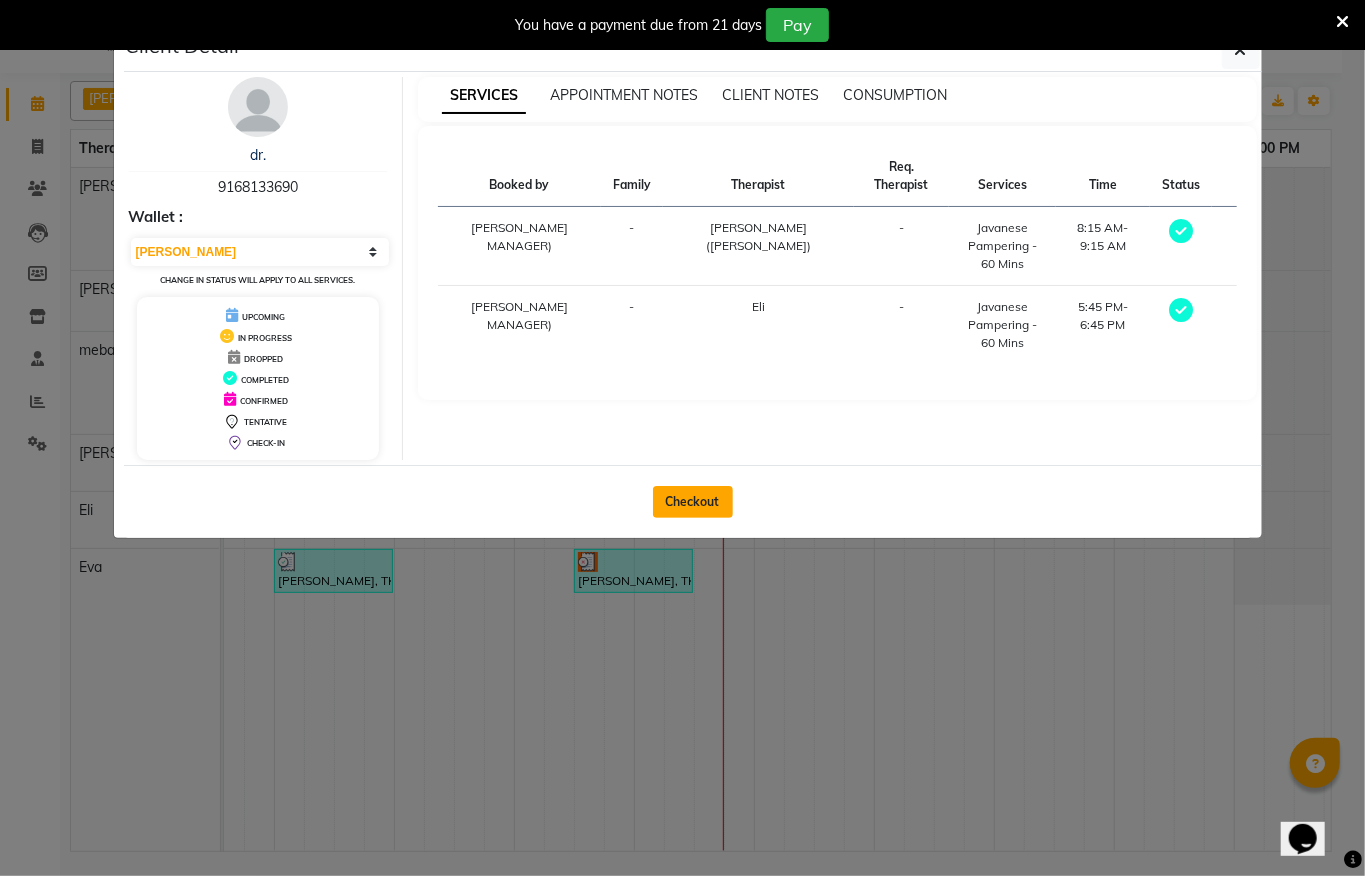click on "Checkout" 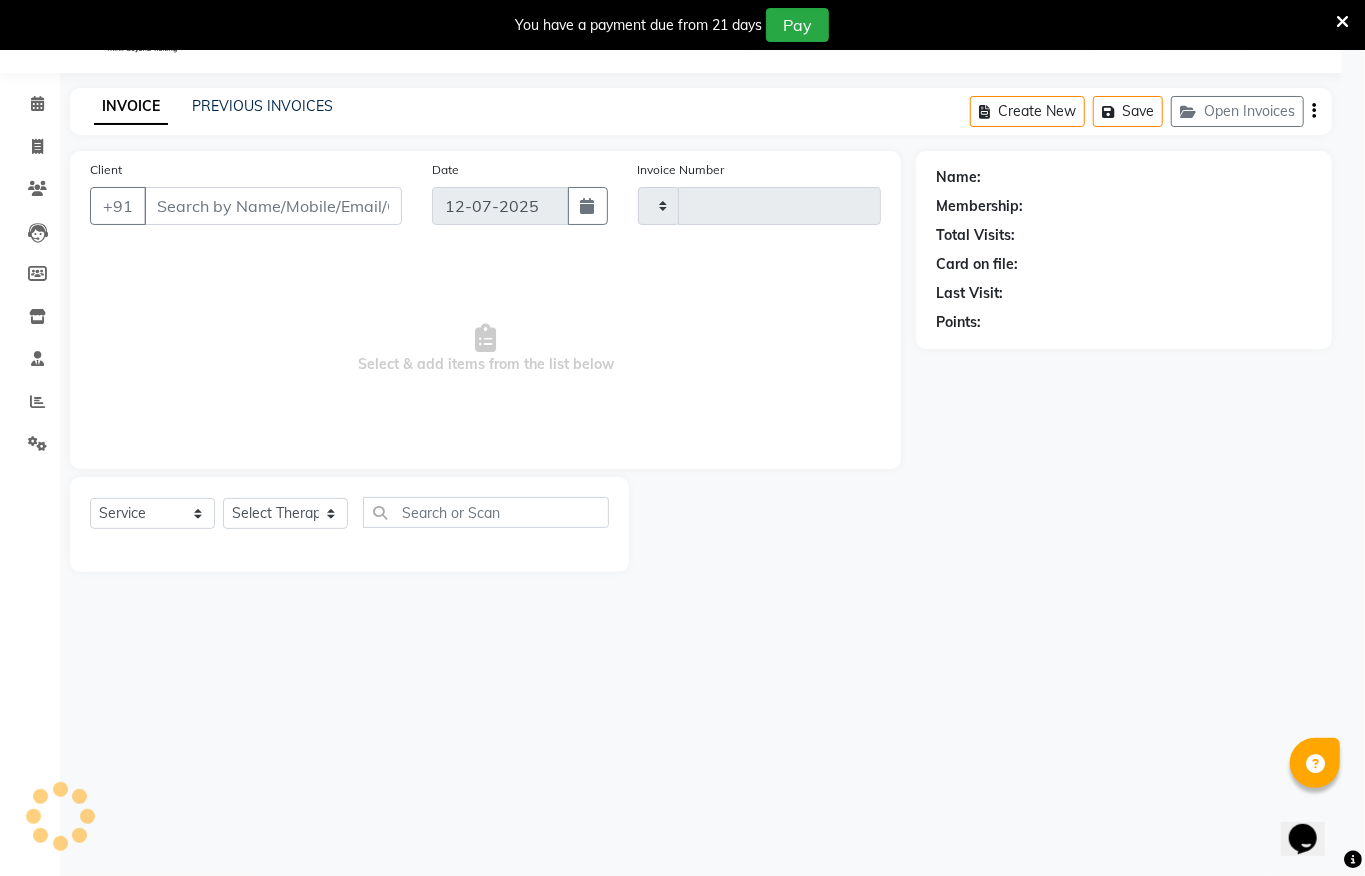 type on "0839" 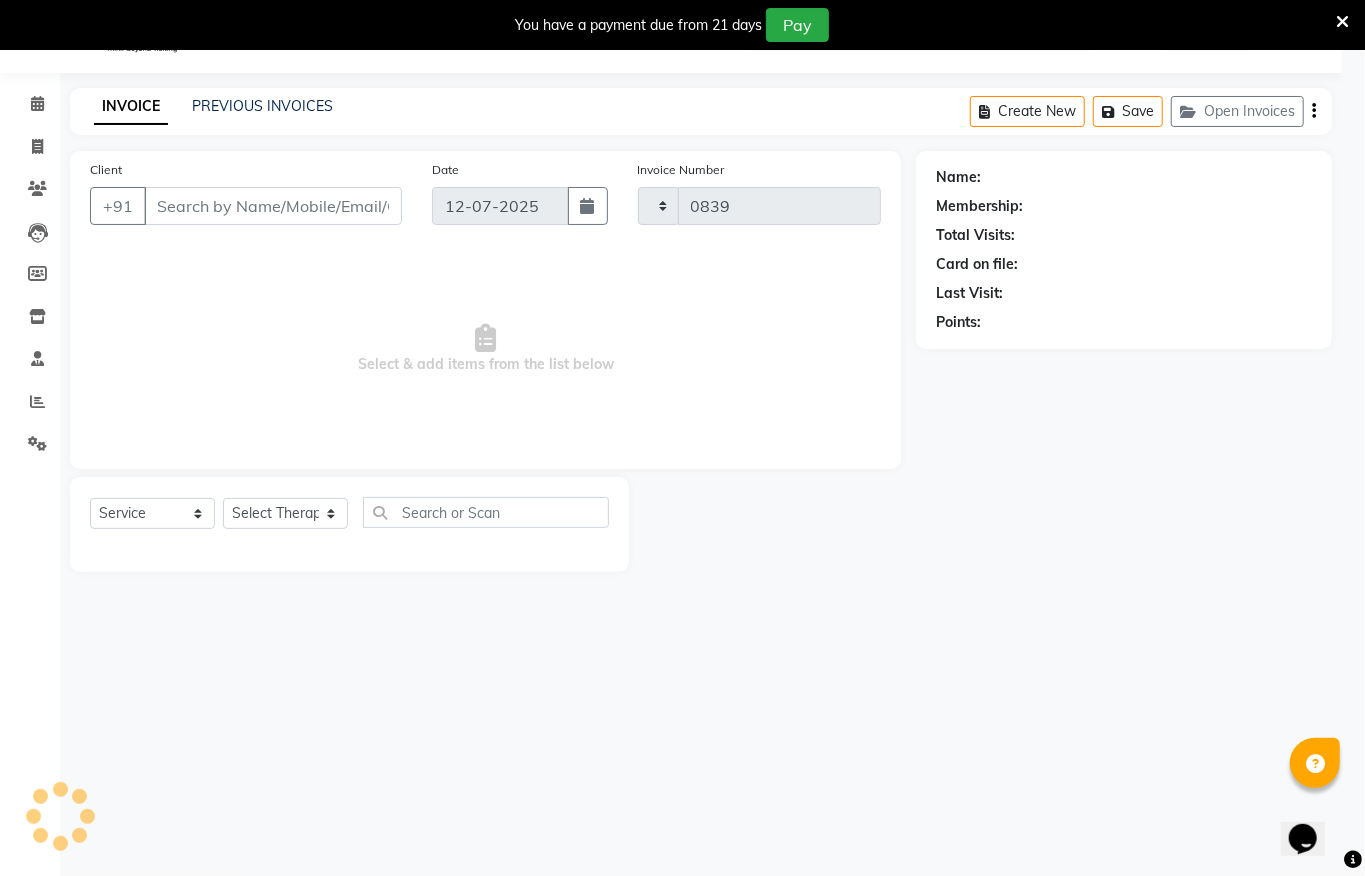 select on "6399" 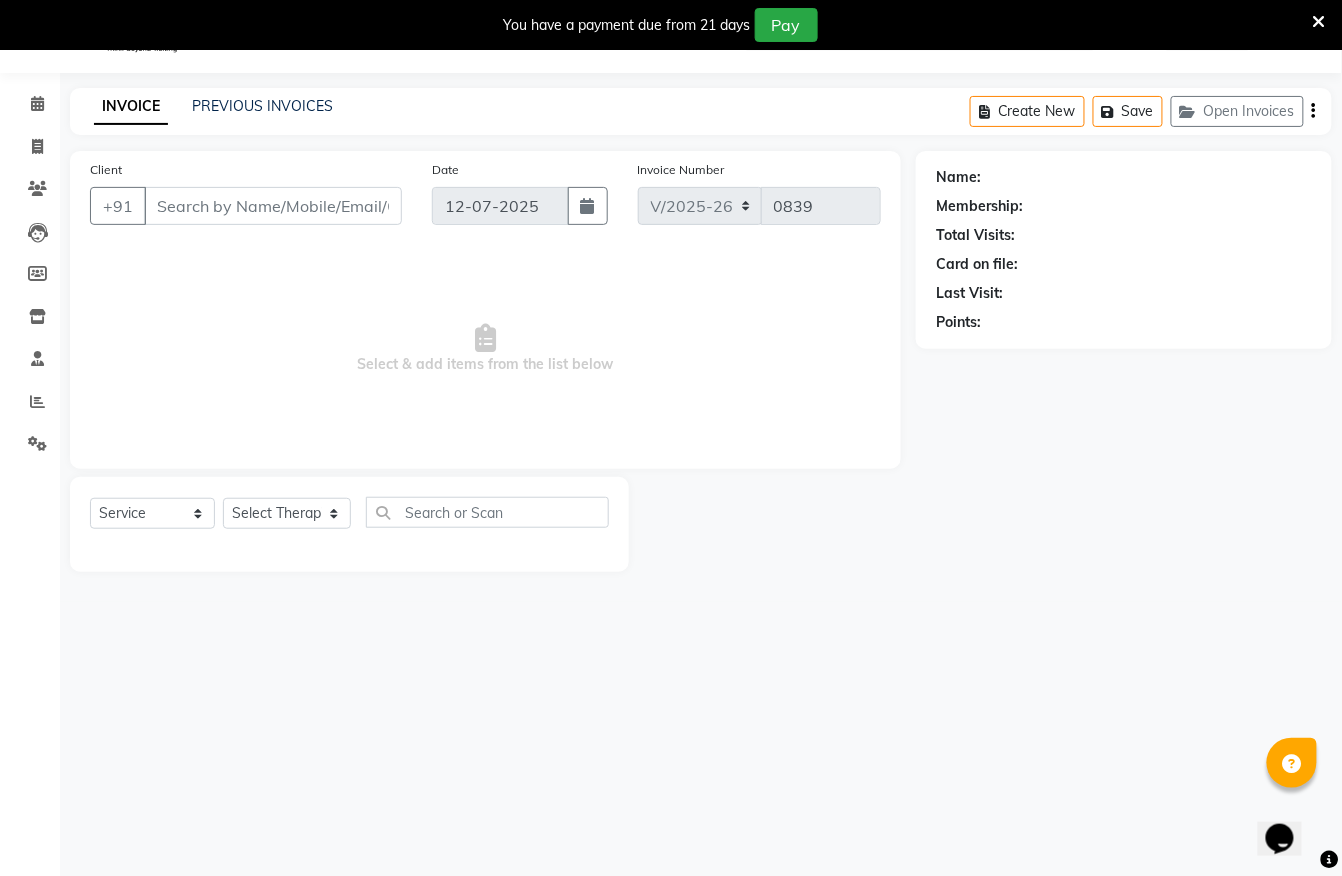 type on "9168133690" 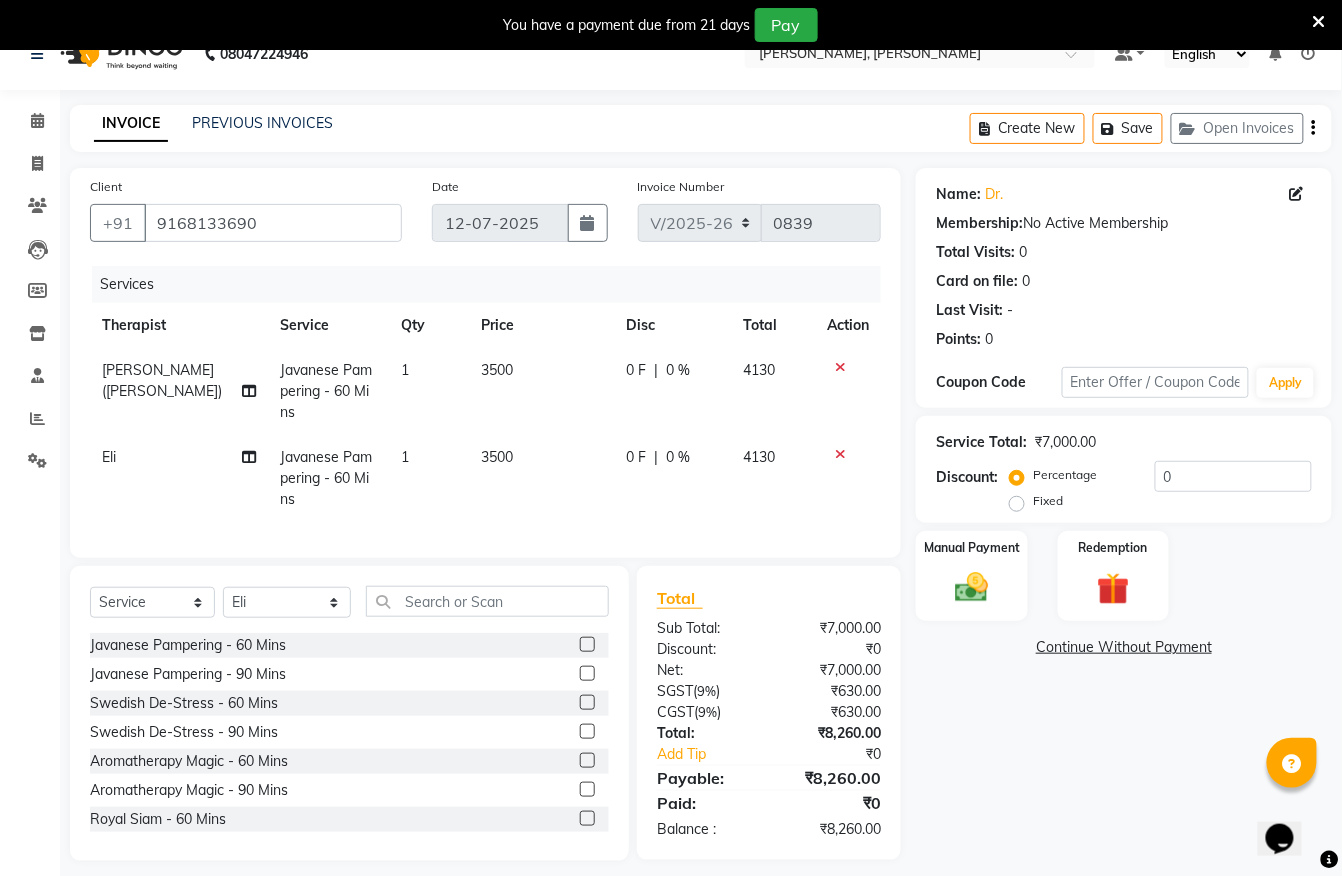 scroll, scrollTop: 50, scrollLeft: 0, axis: vertical 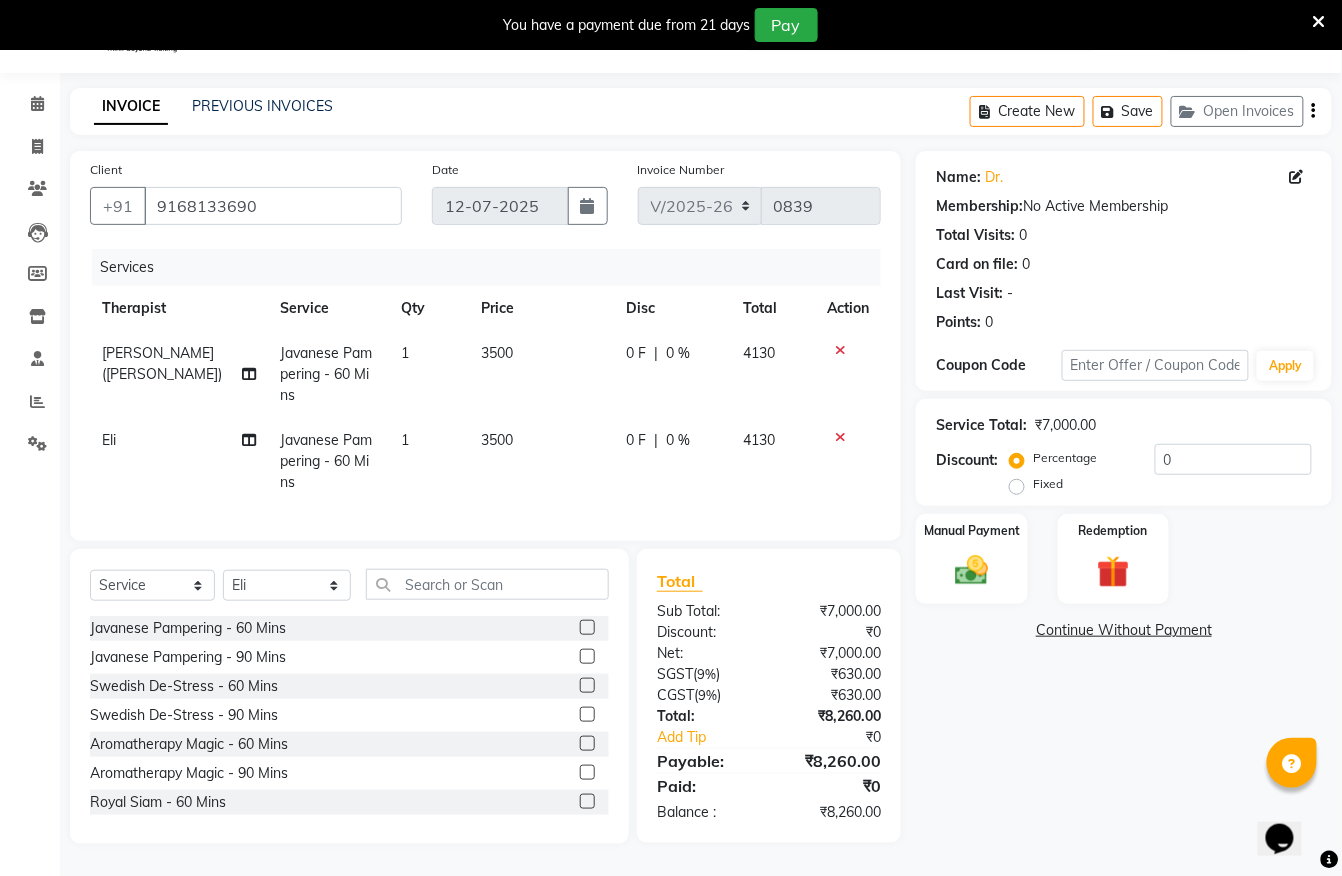 click 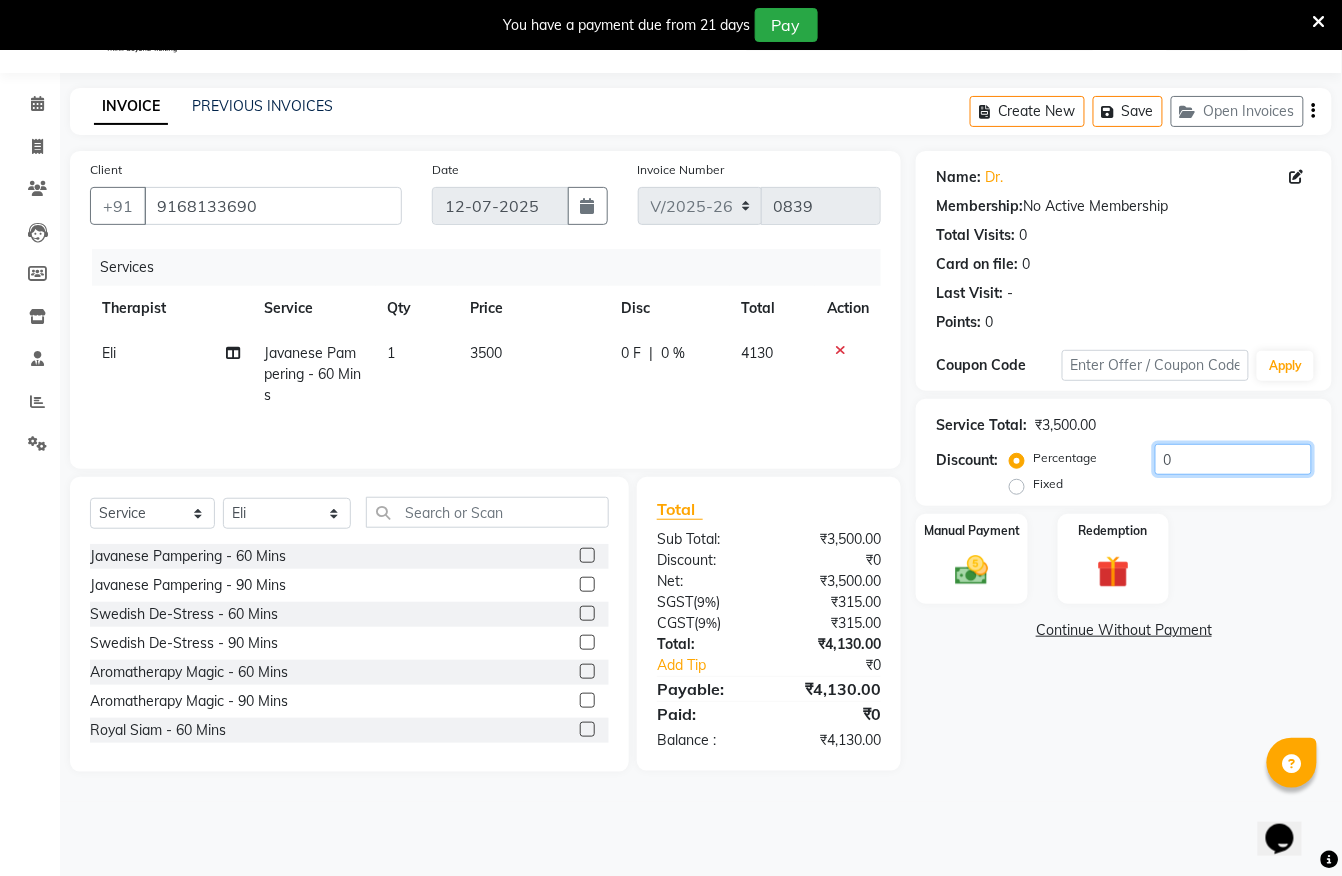 click on "0" 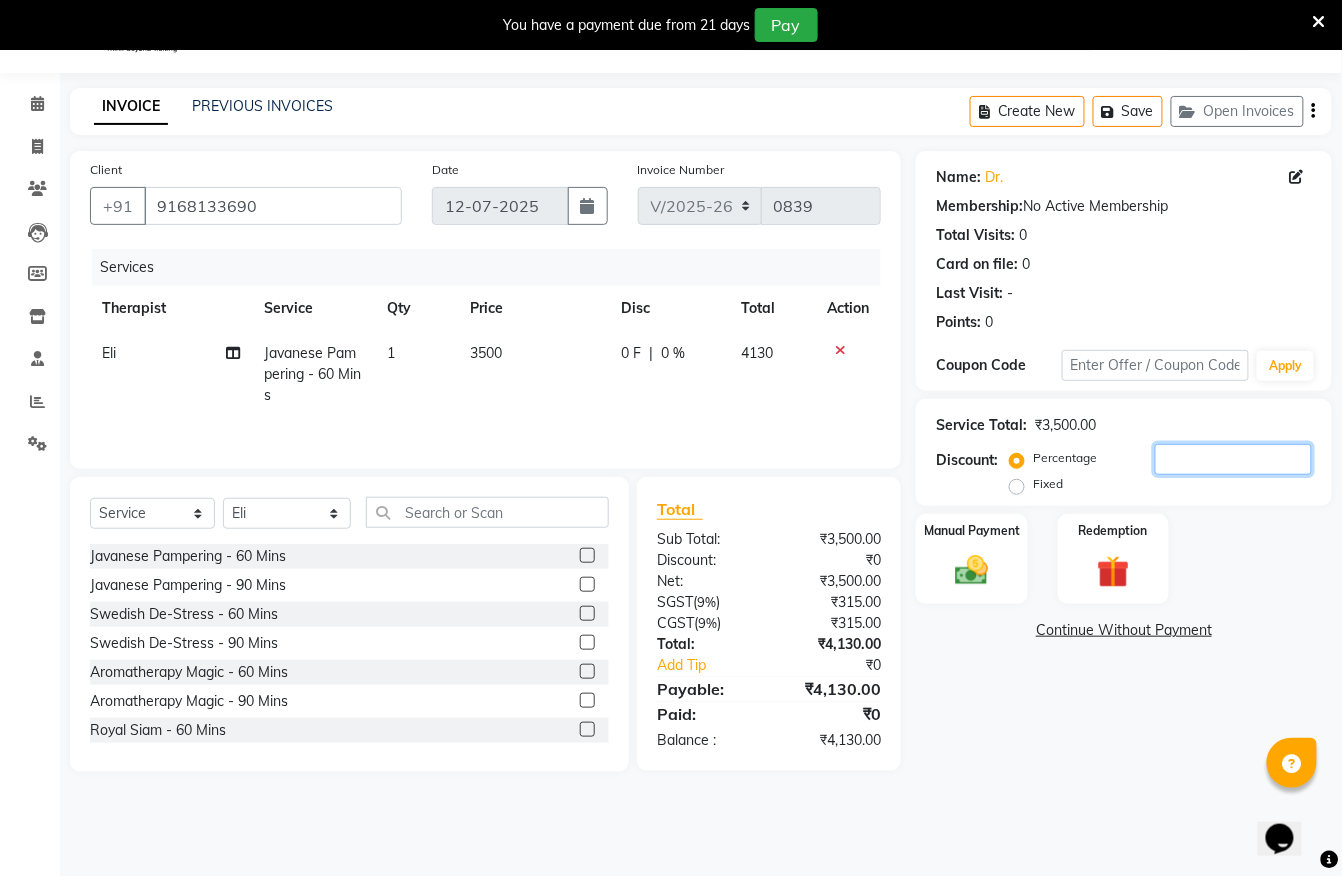 type 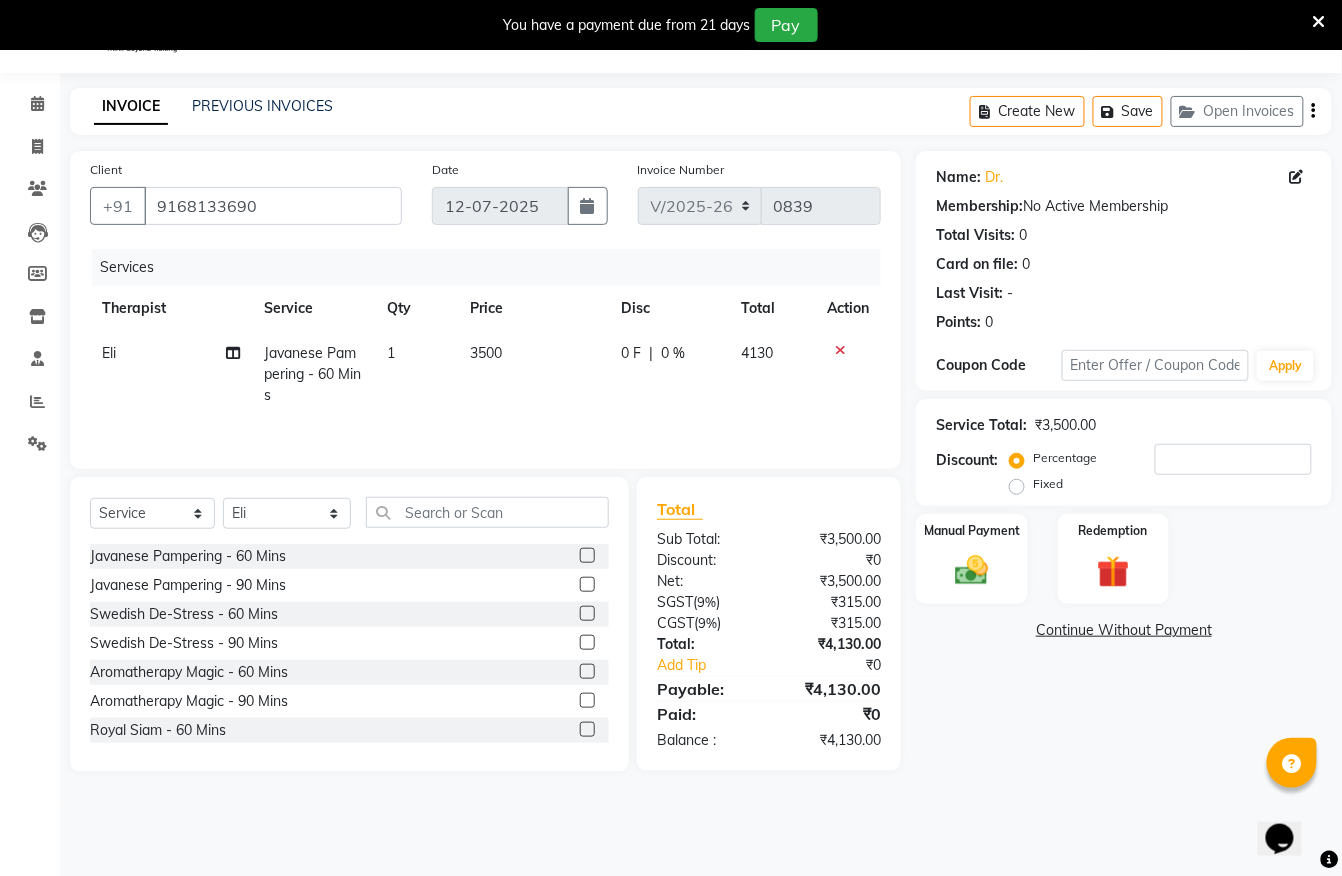 click on "Name: Dr." 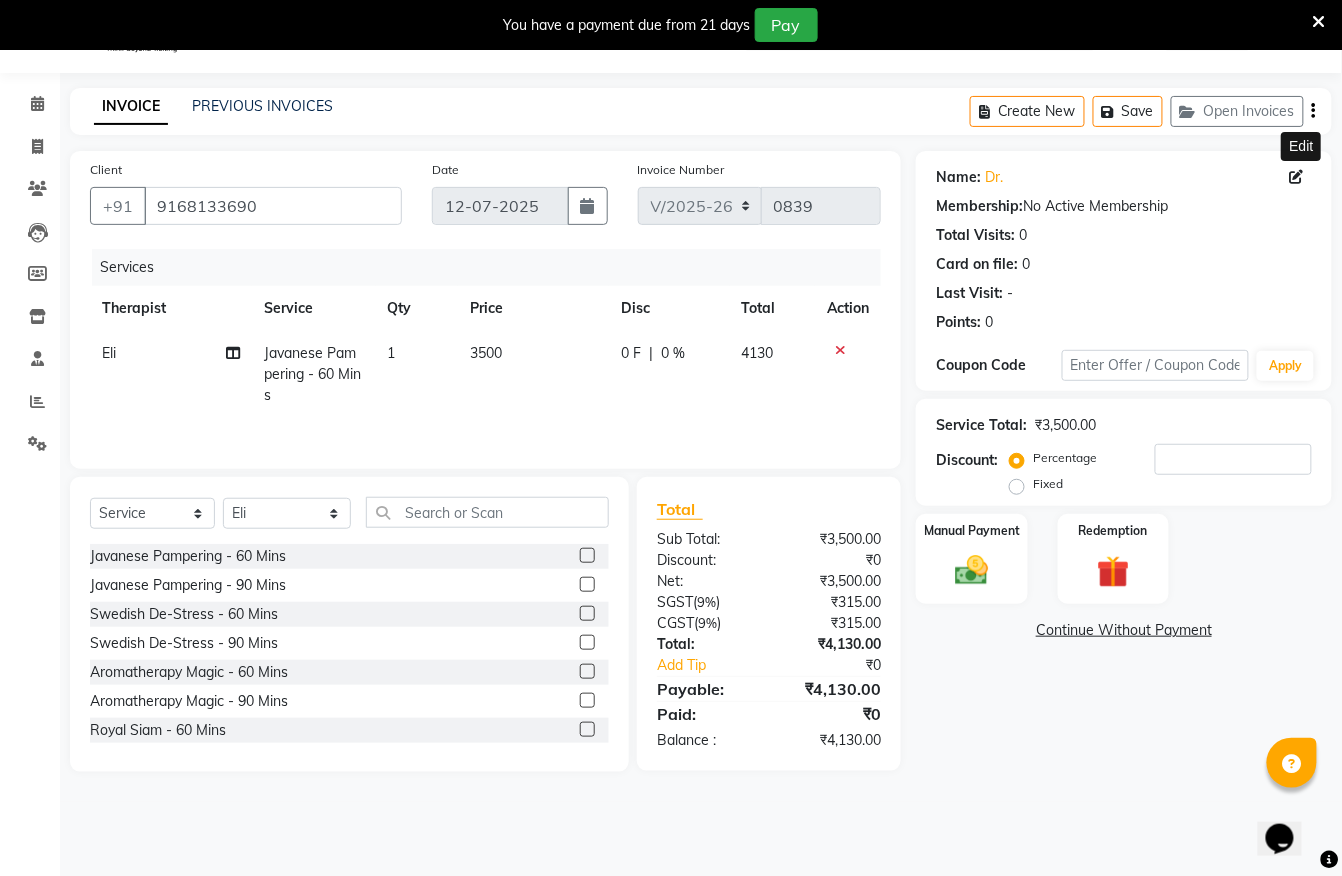 click 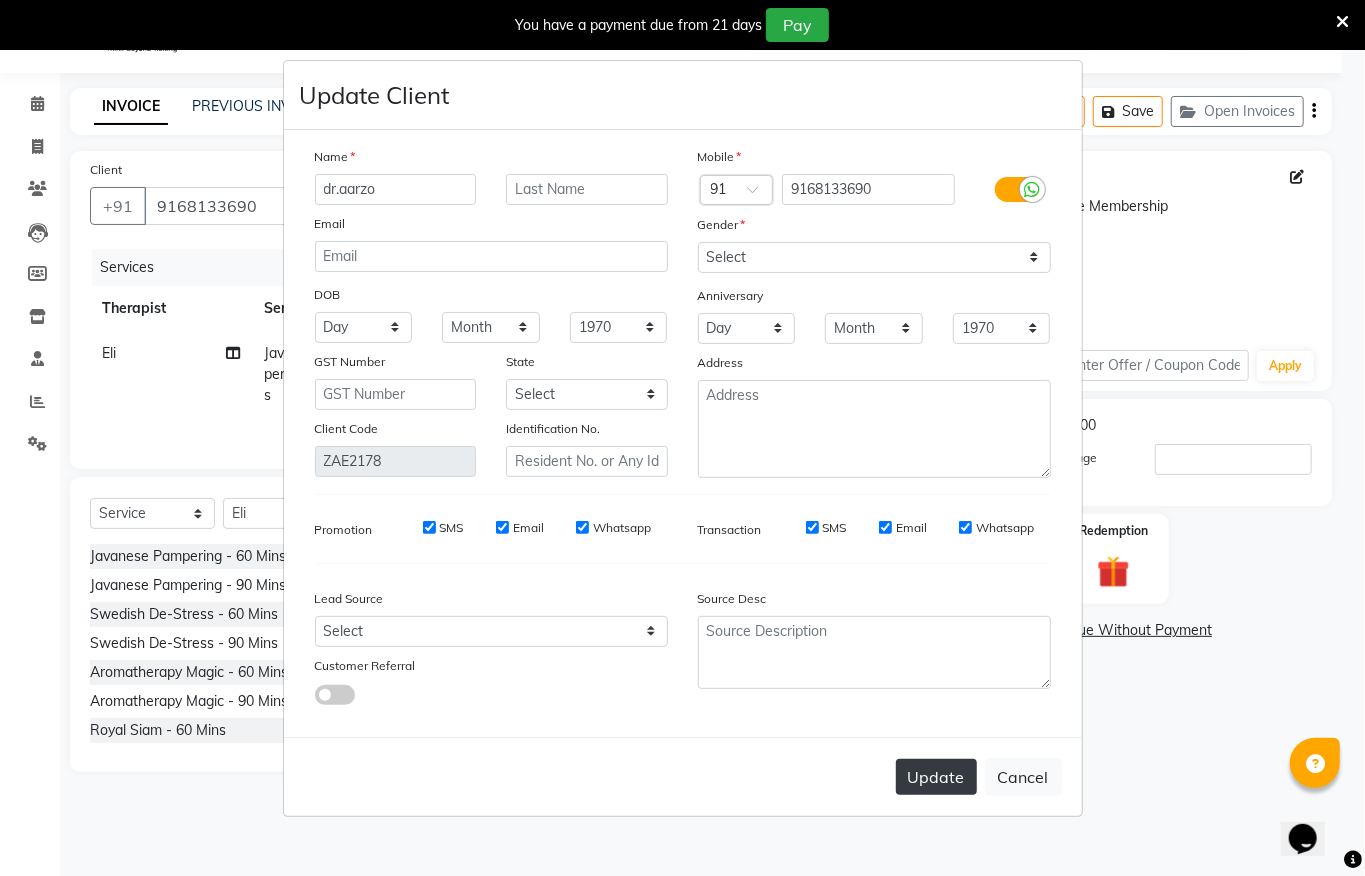 type on "dr.aarzo" 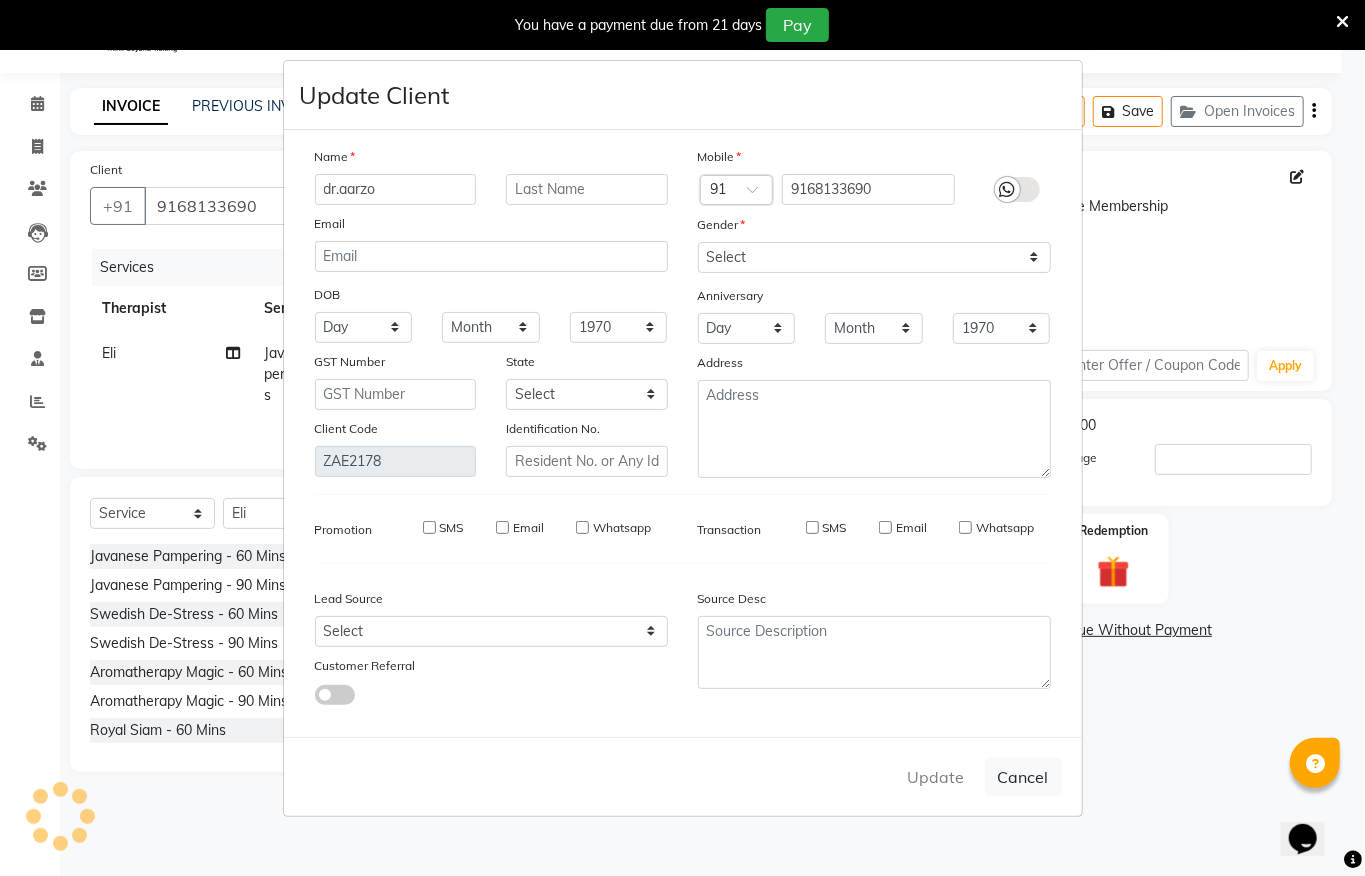type 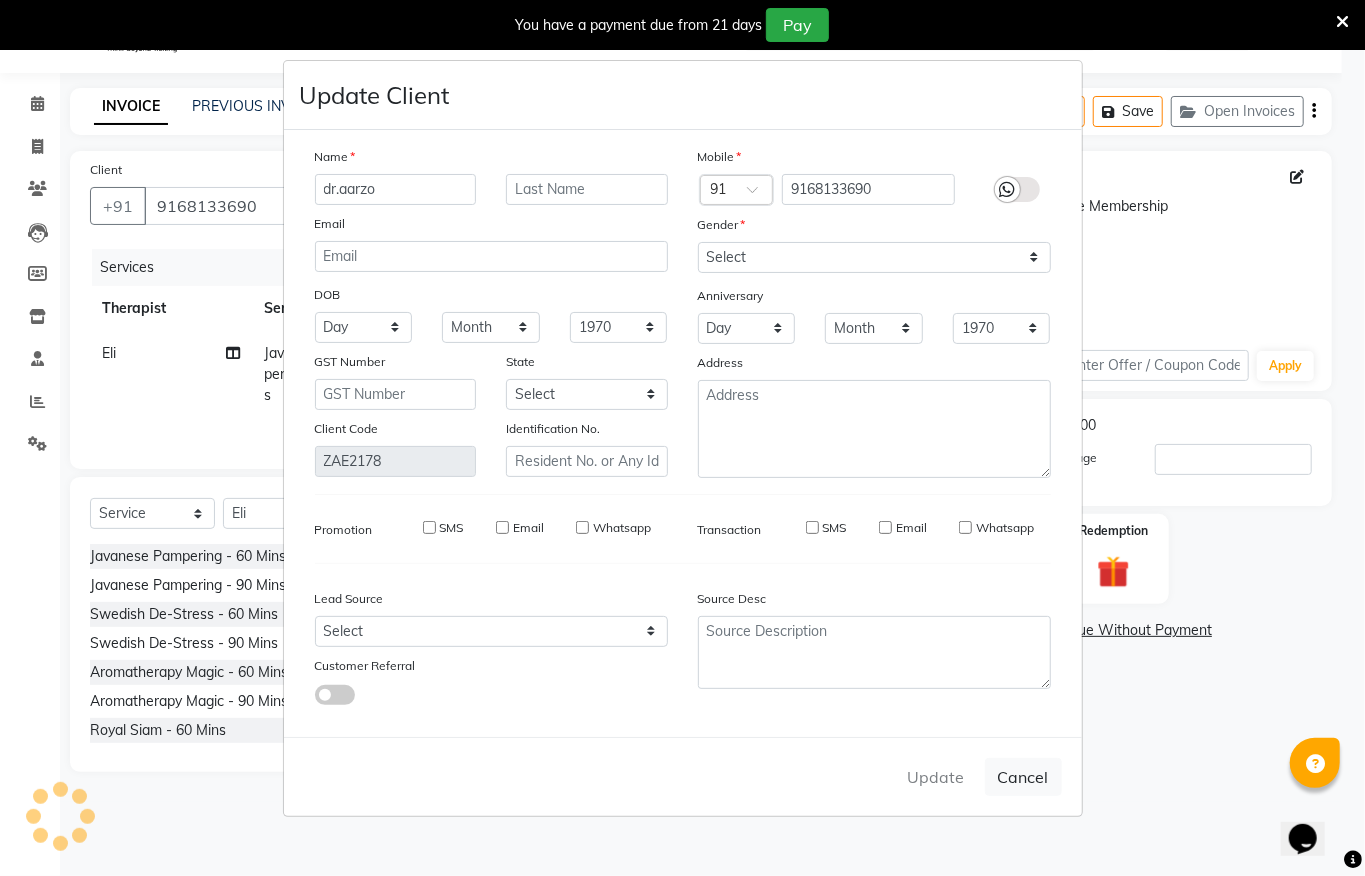 select 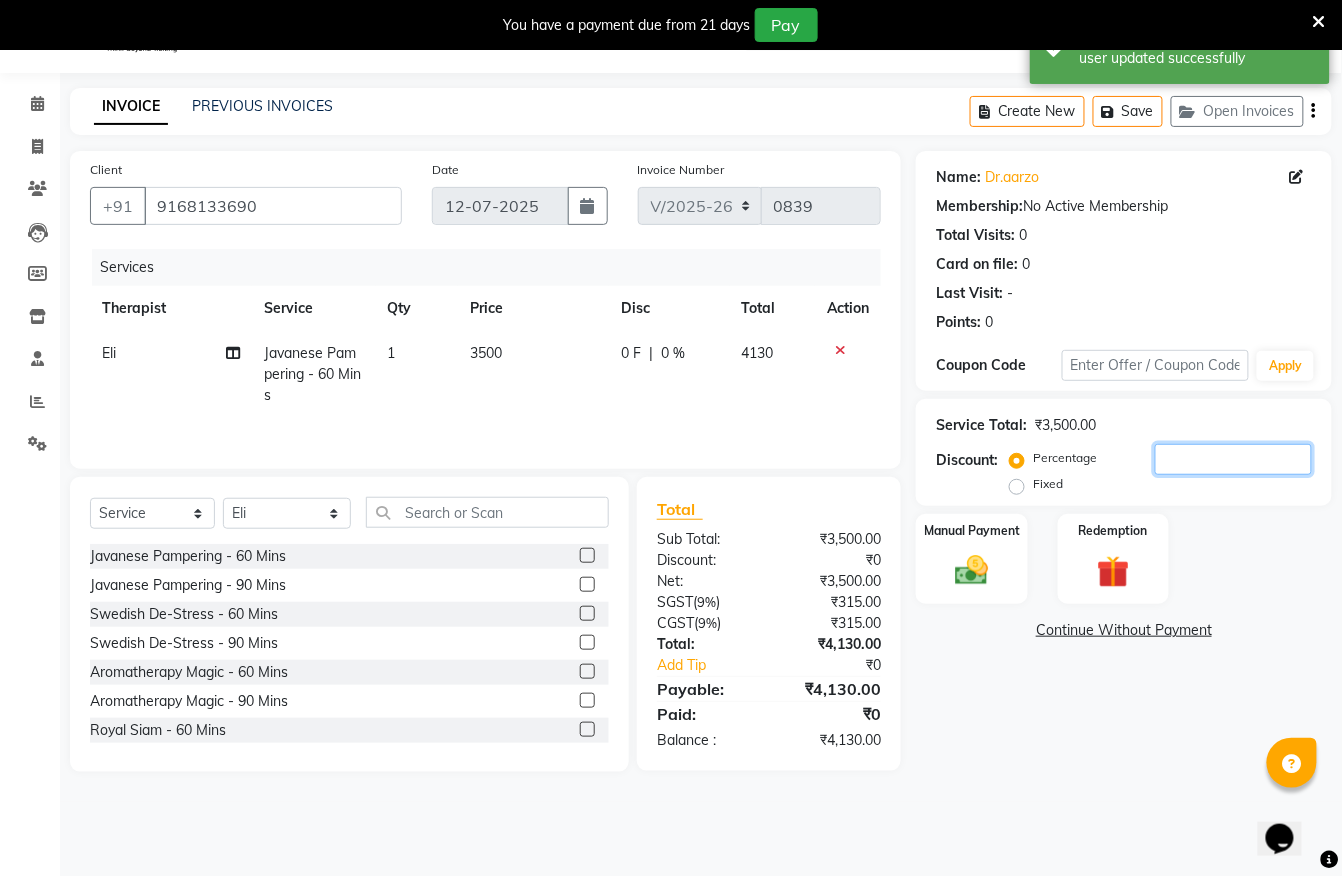 click 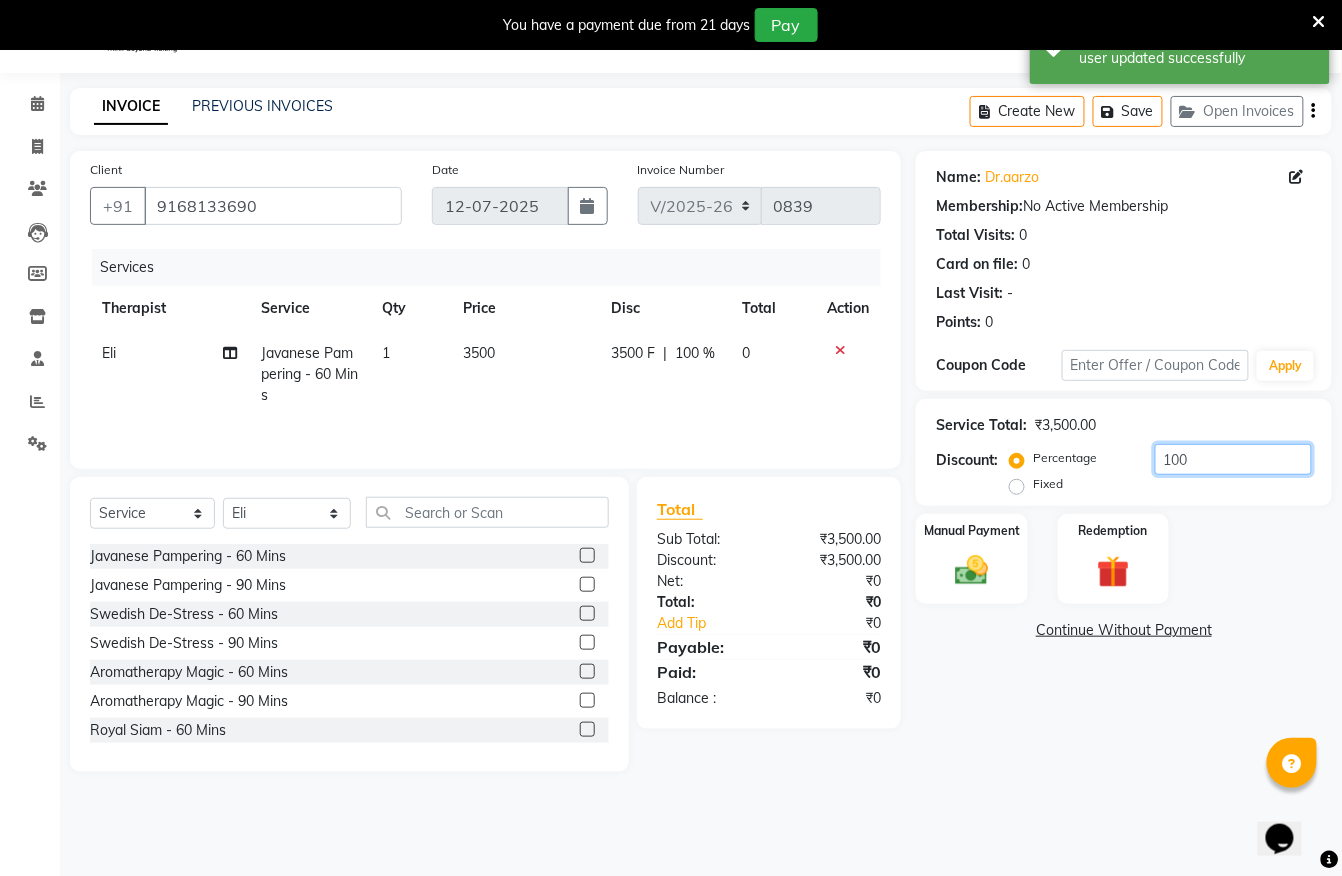 type on "100" 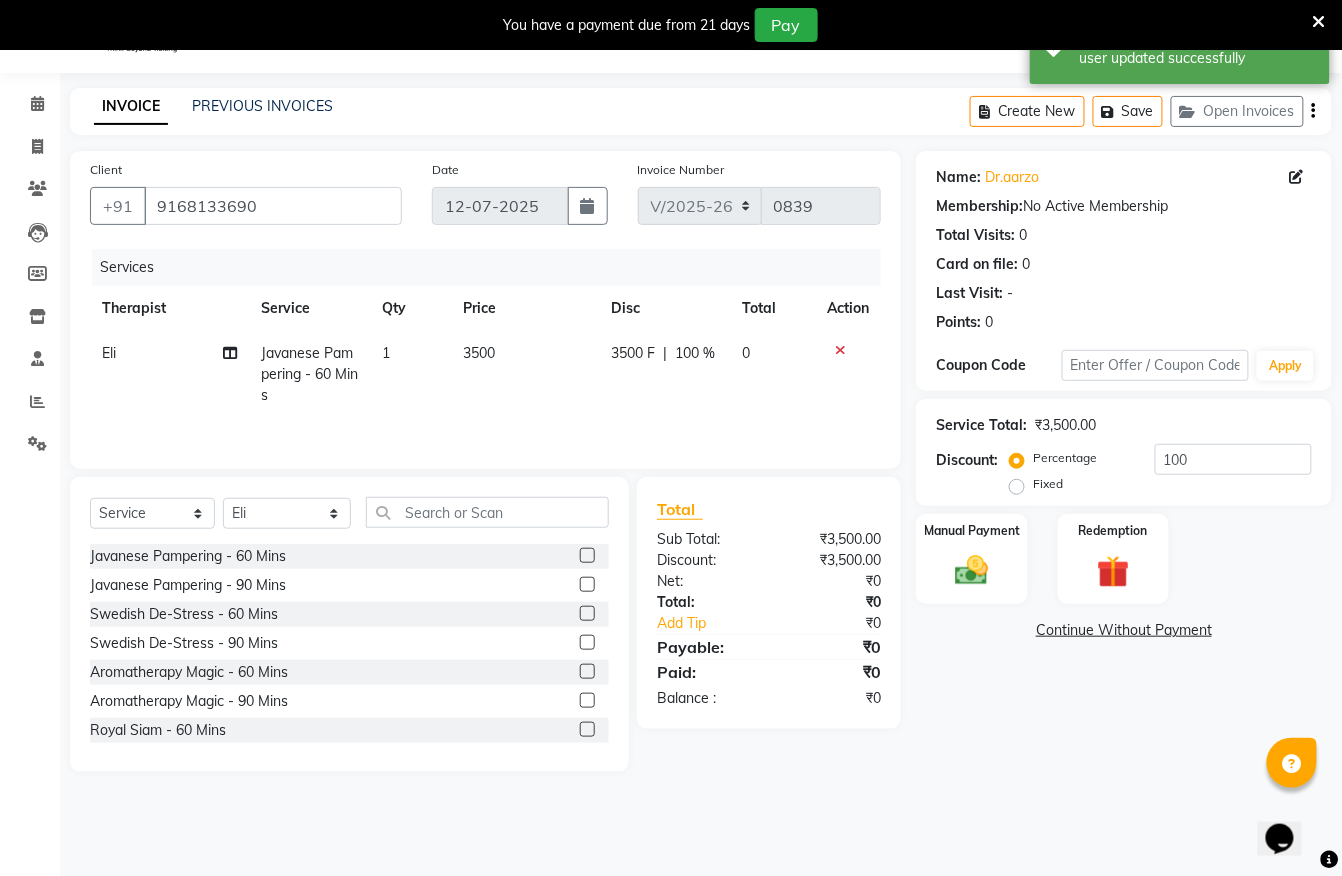 click on "Fixed" 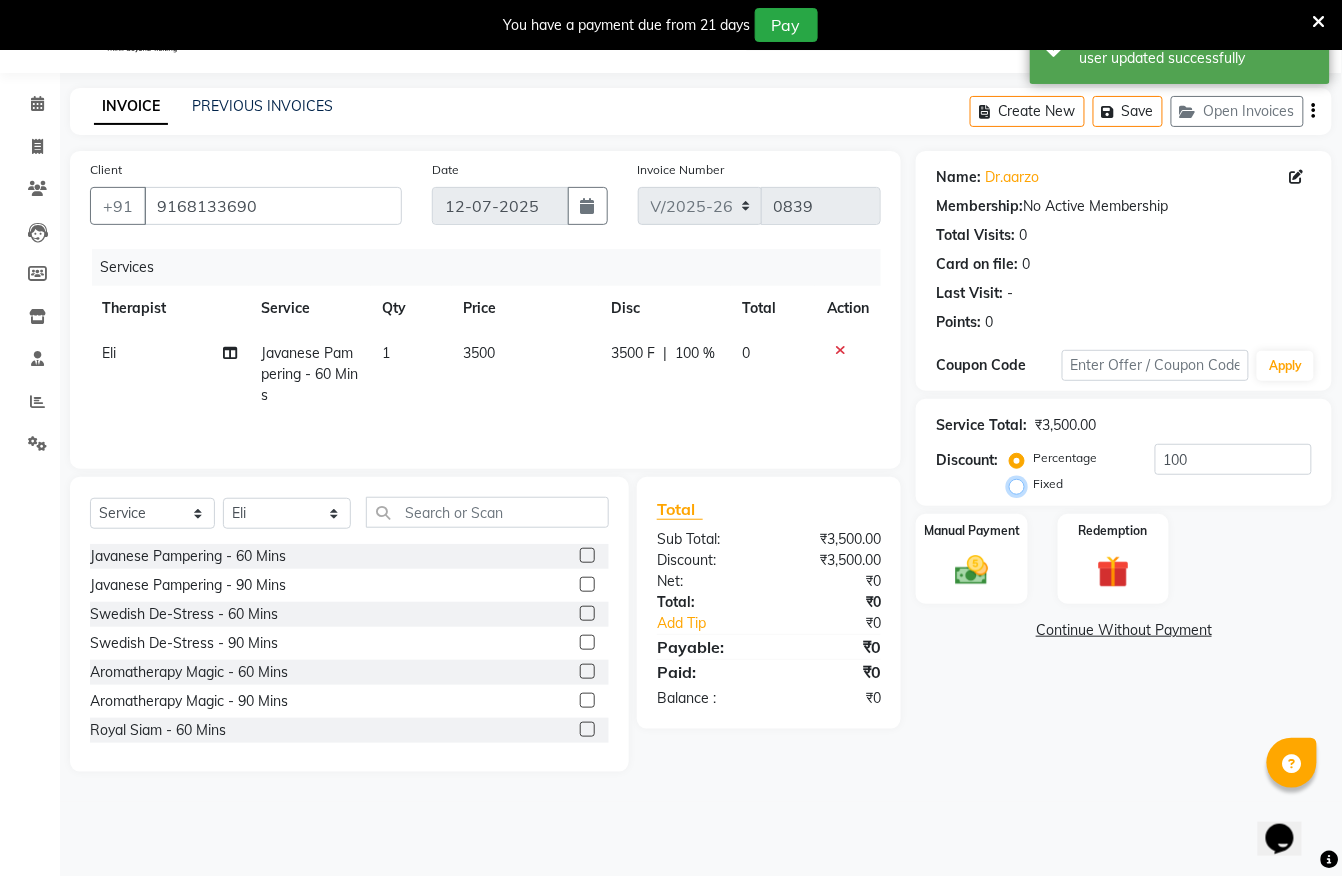 click on "Fixed" at bounding box center [1021, 484] 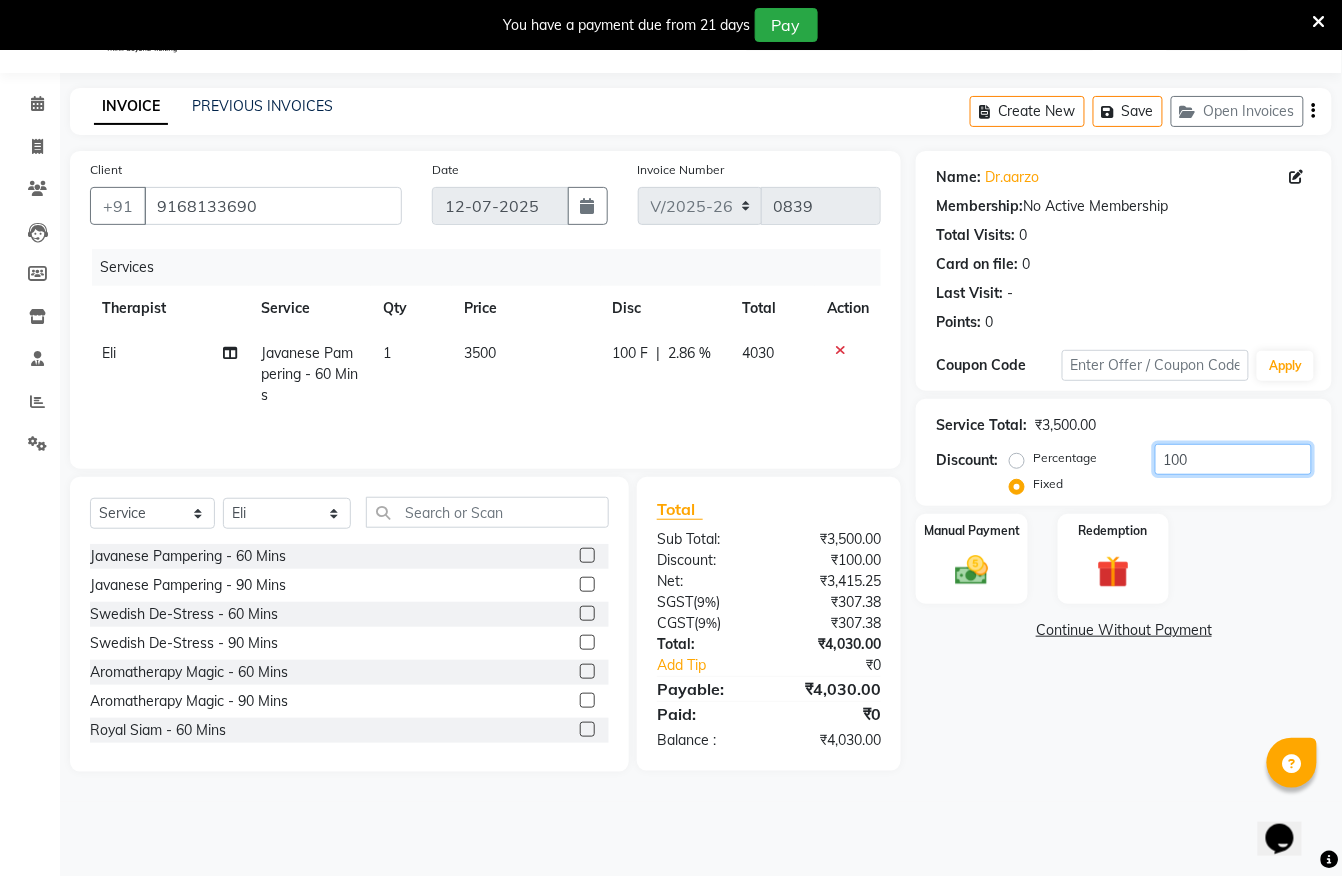 click on "100" 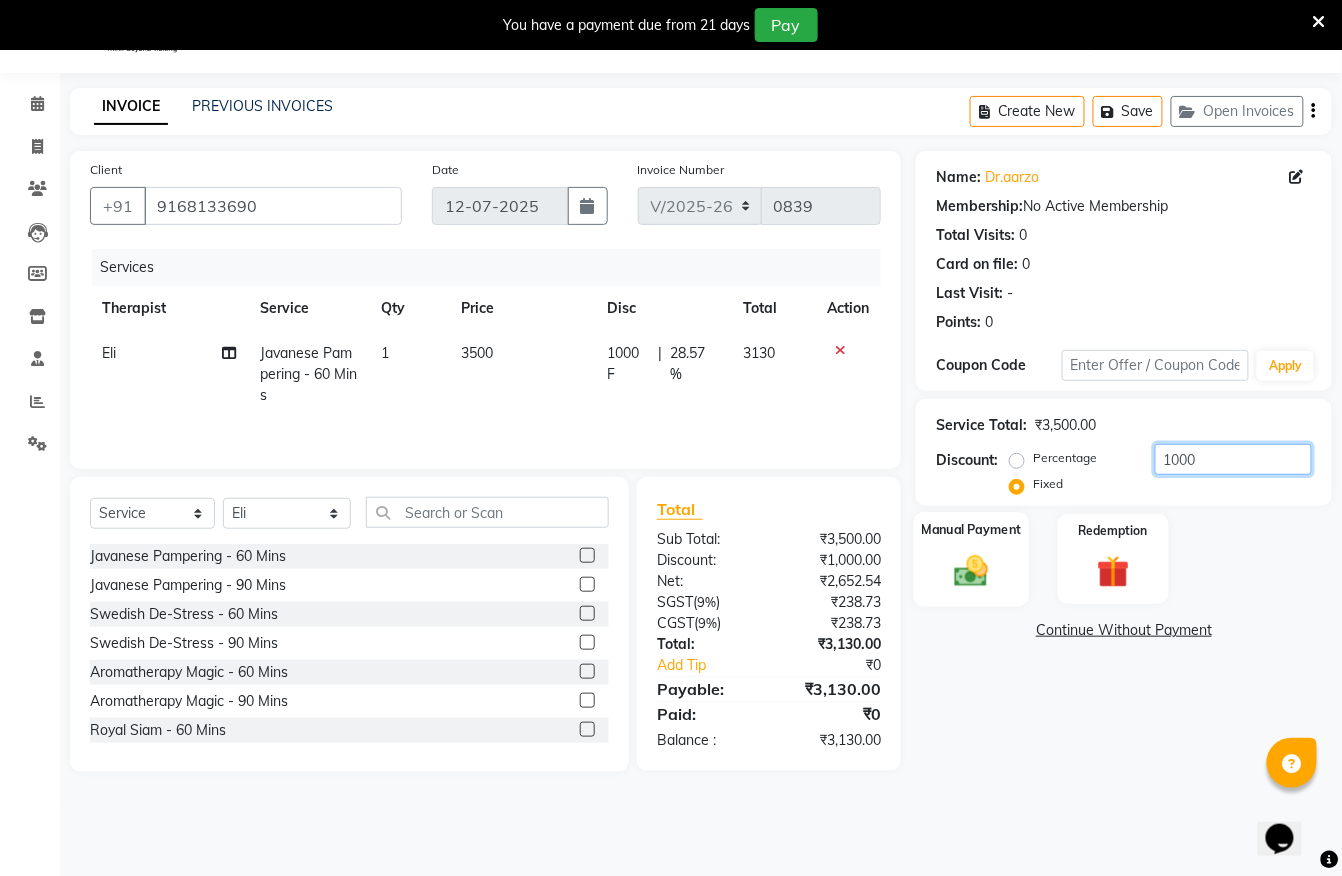 type on "1000" 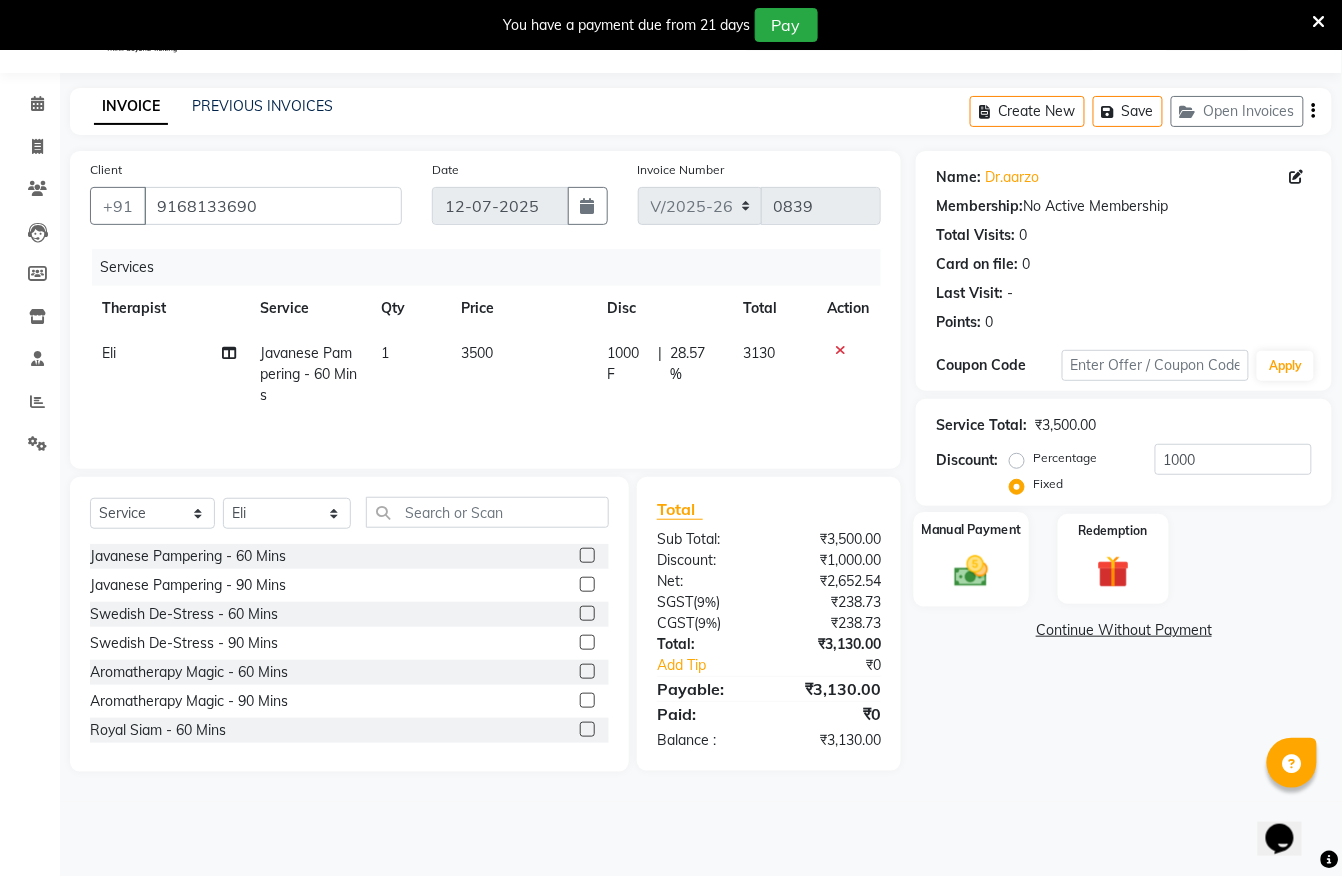 click on "Manual Payment" 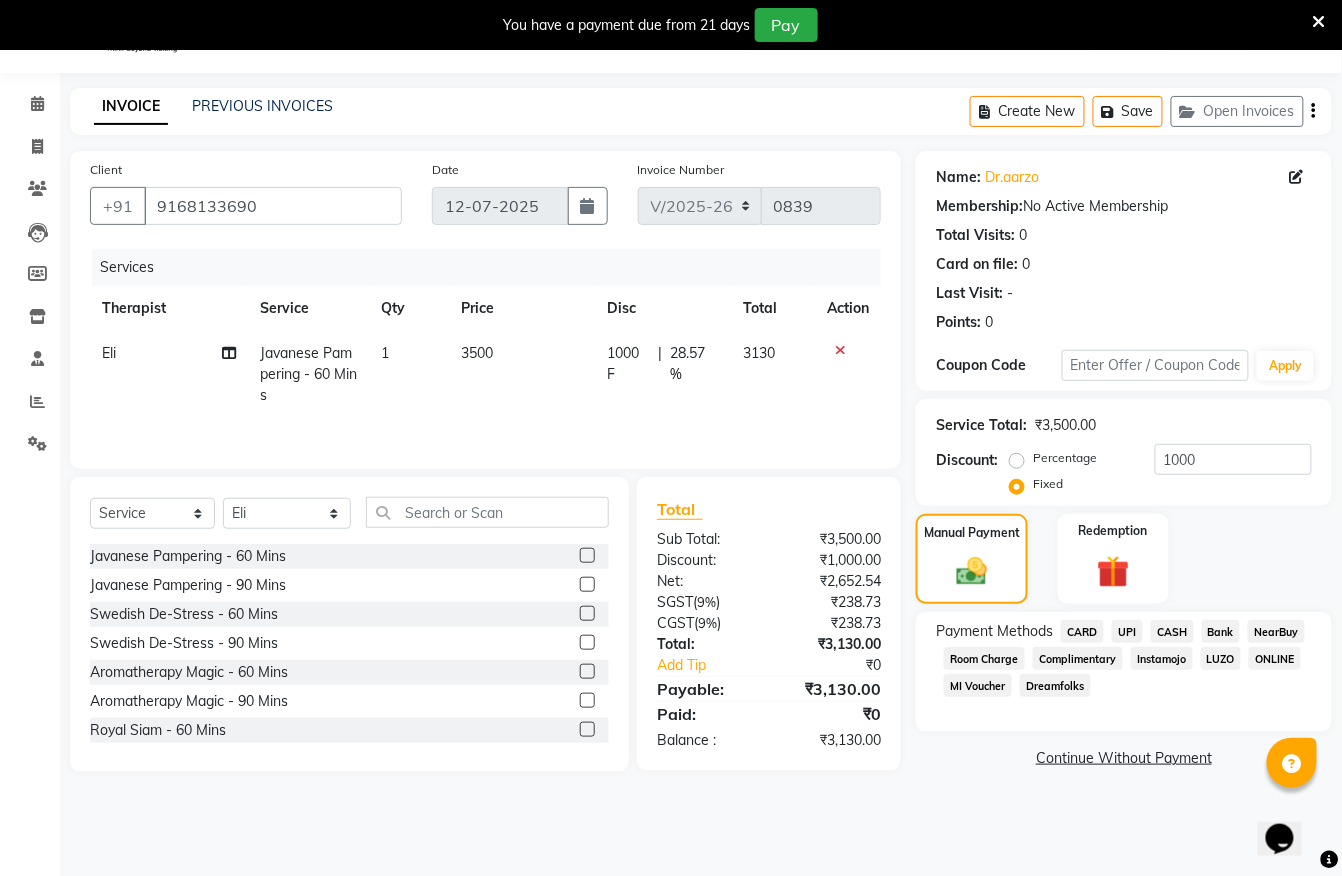 click on "UPI" 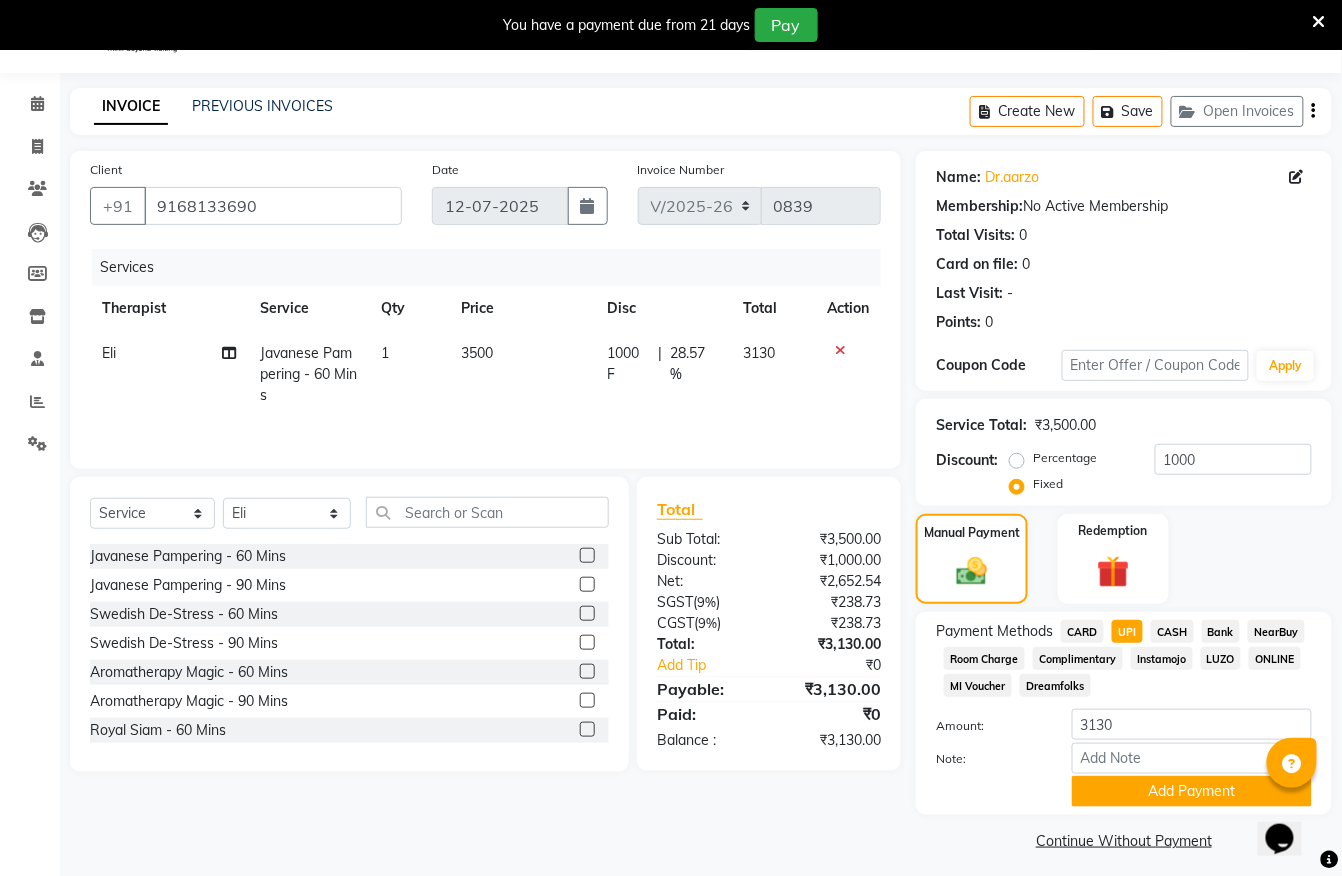 scroll, scrollTop: 62, scrollLeft: 0, axis: vertical 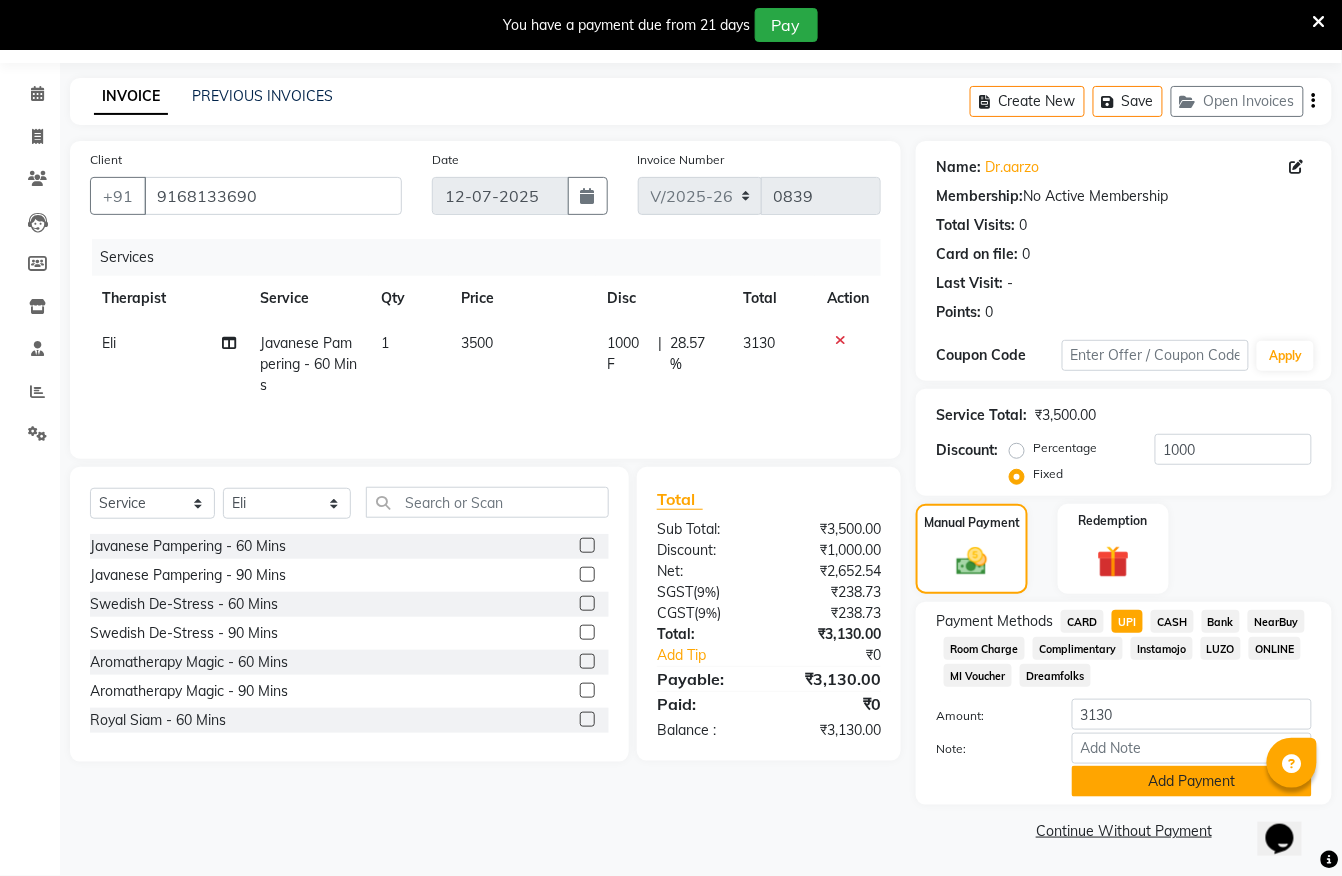 click on "Add Payment" 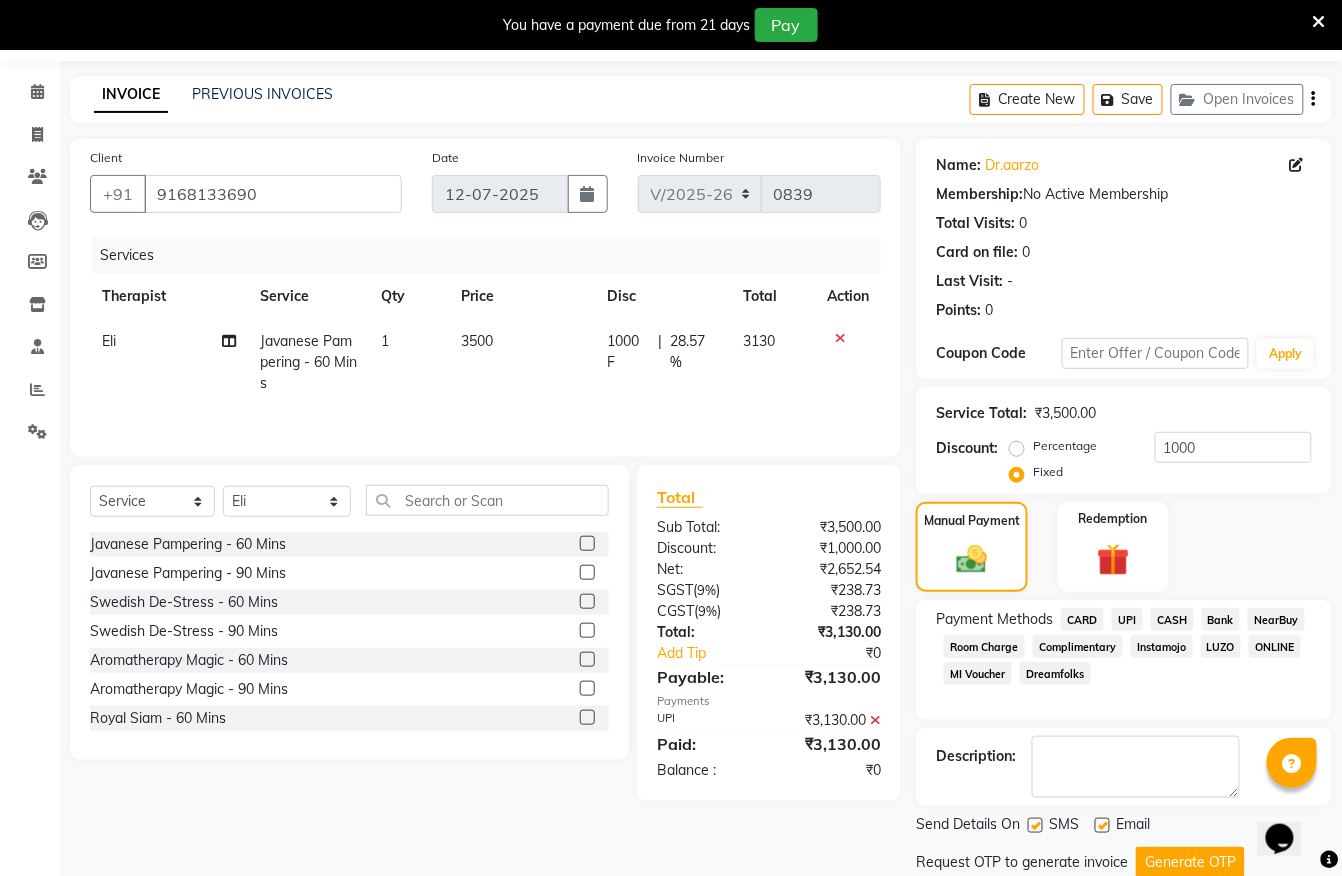 scroll, scrollTop: 132, scrollLeft: 0, axis: vertical 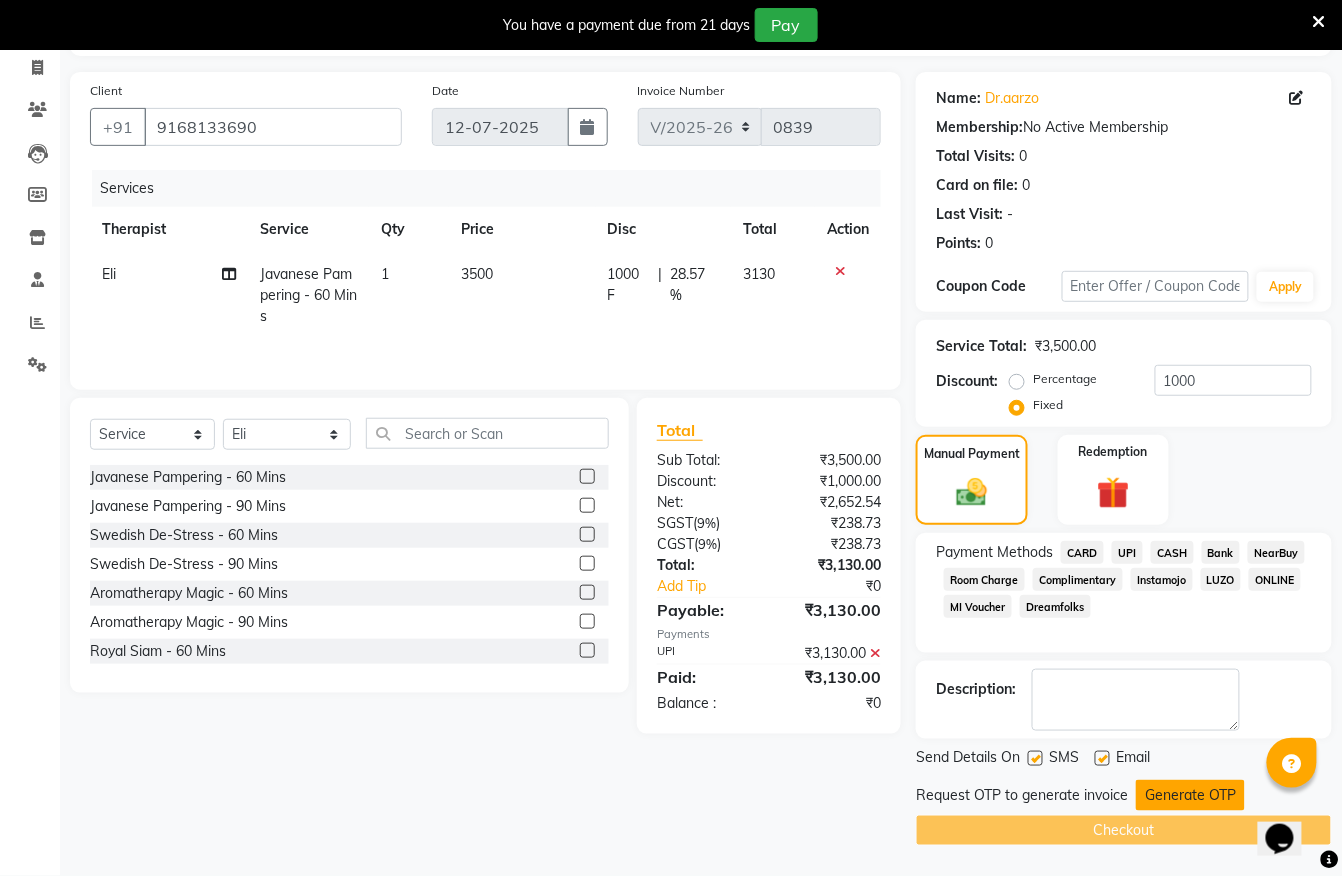 click on "Generate OTP" 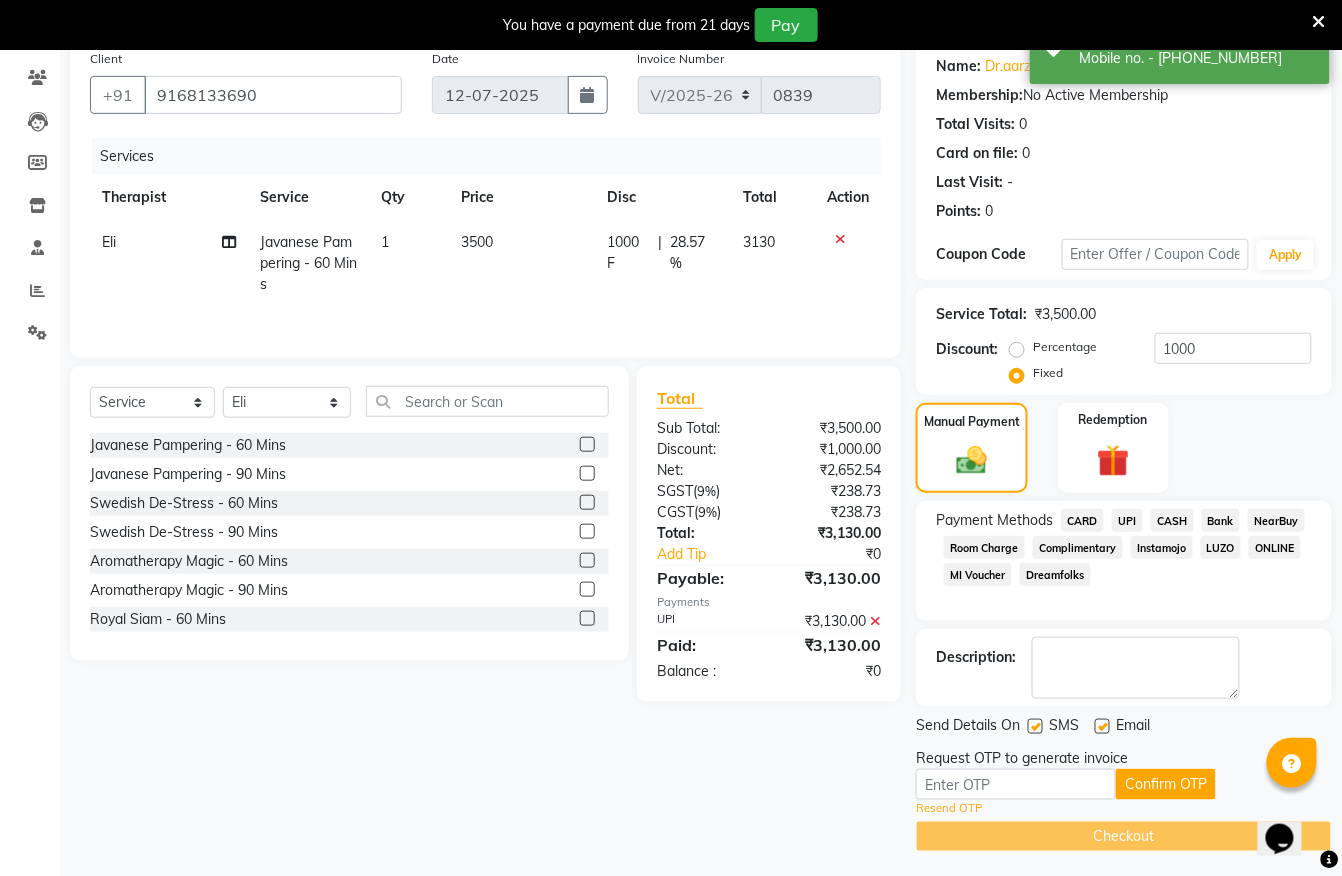 scroll, scrollTop: 170, scrollLeft: 0, axis: vertical 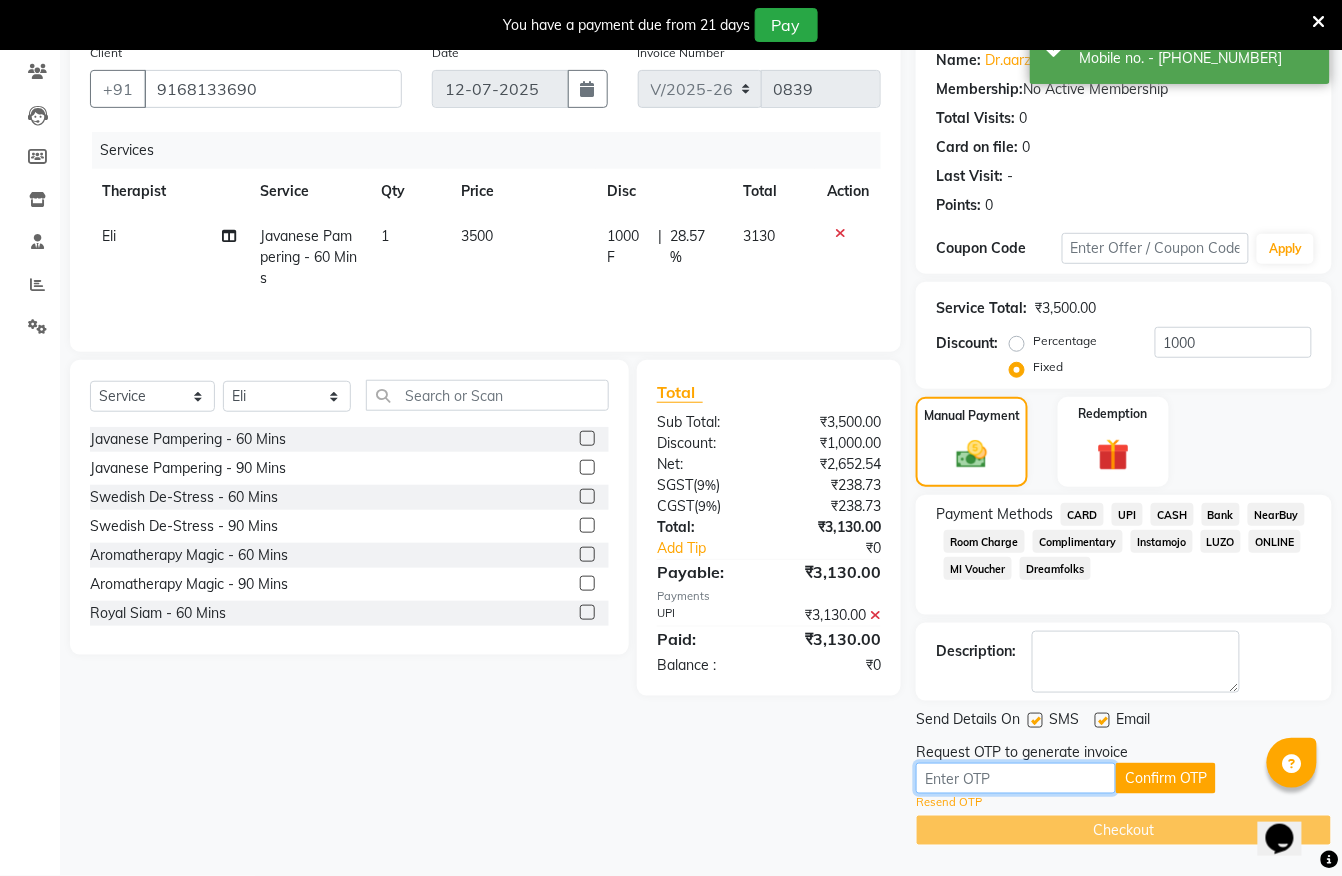 click at bounding box center [1016, 778] 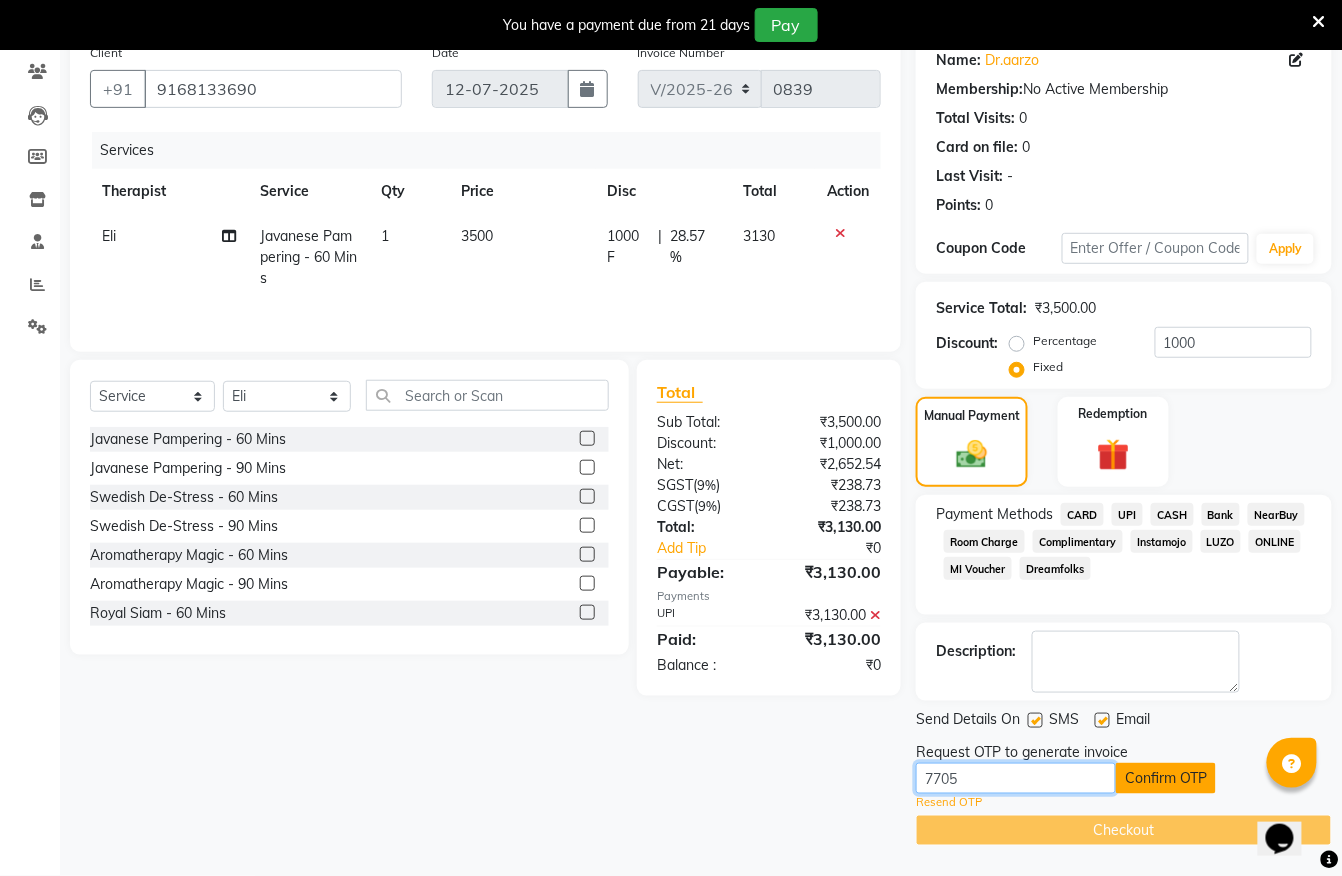 type on "7705" 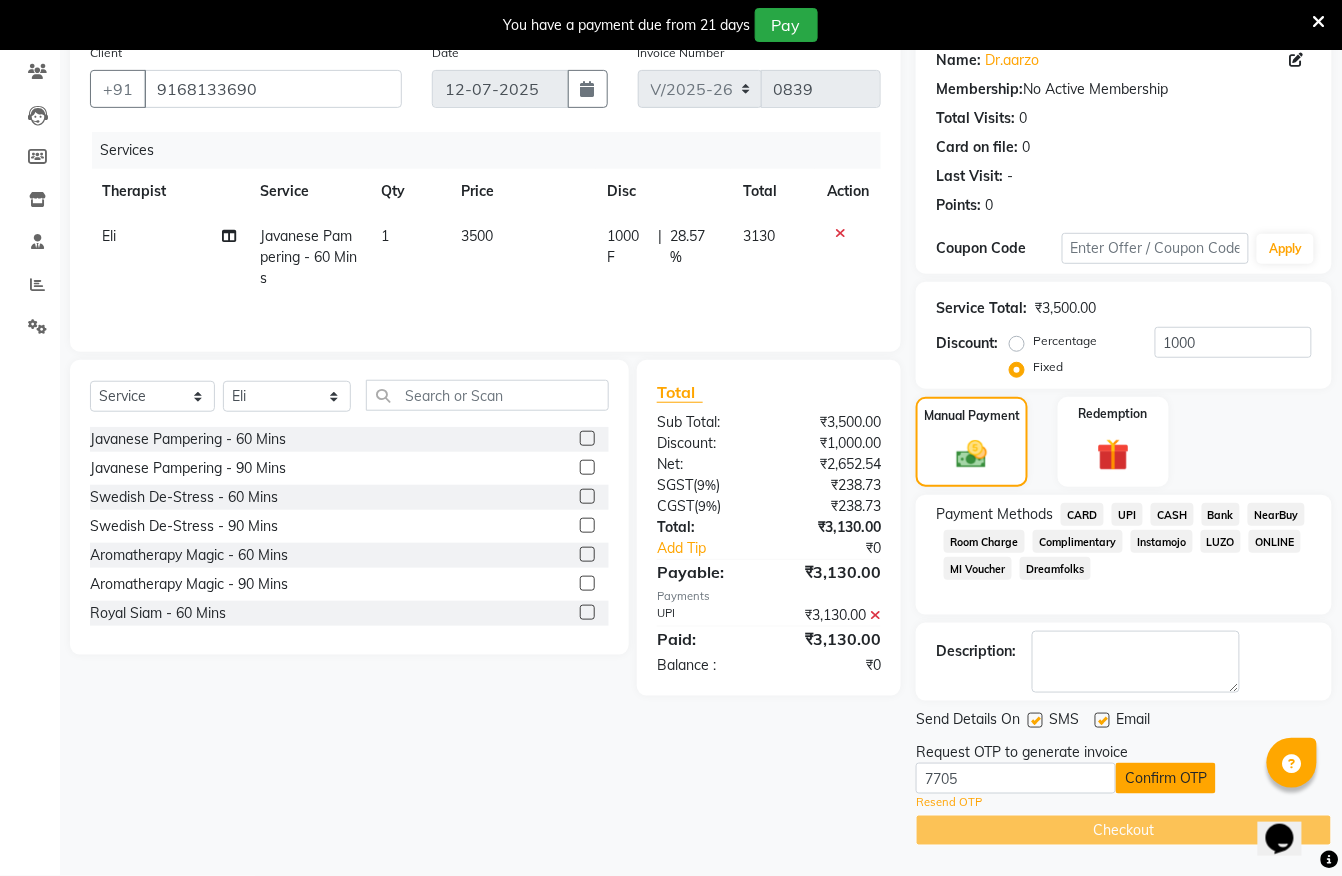 click on "Confirm OTP" 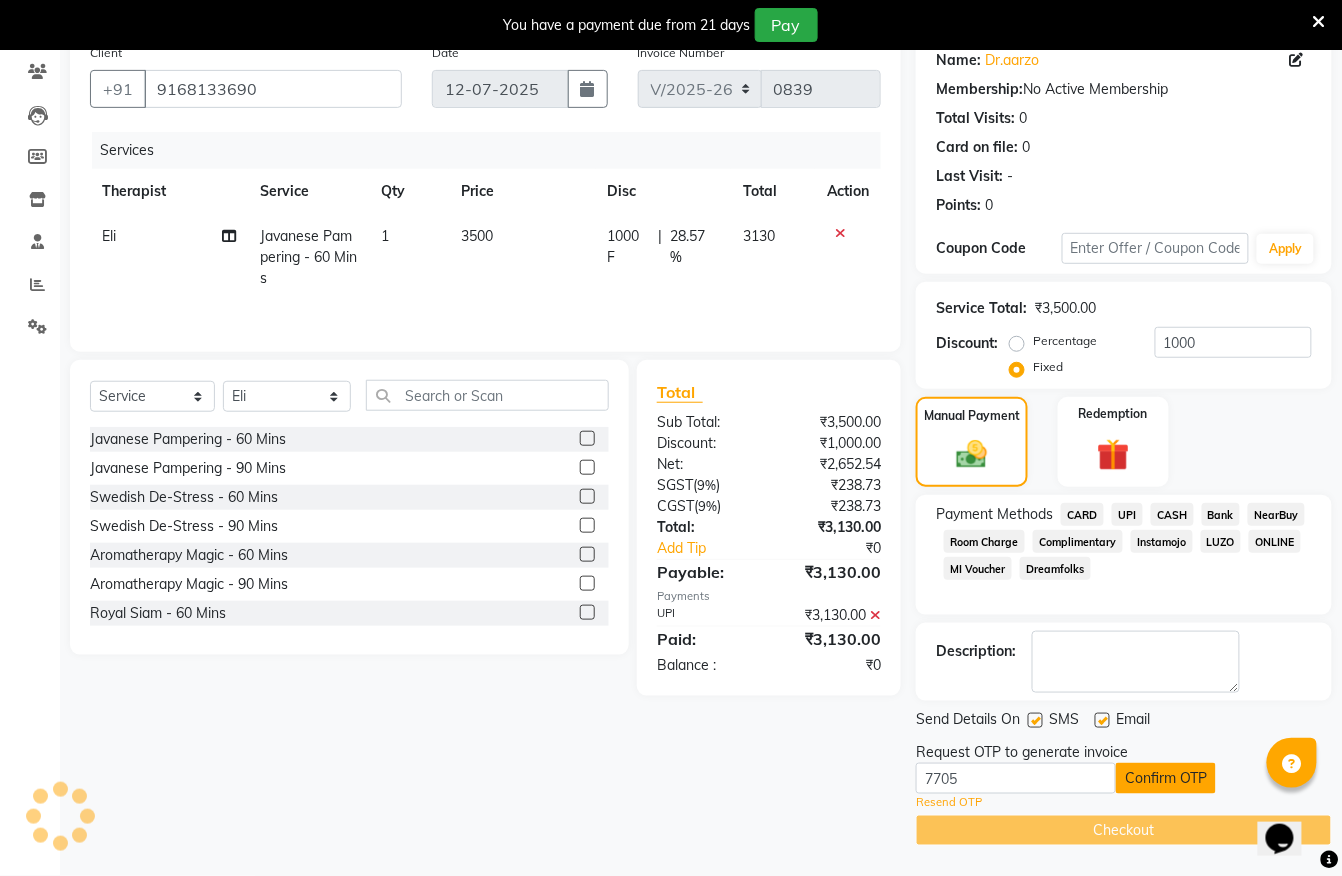 scroll, scrollTop: 93, scrollLeft: 0, axis: vertical 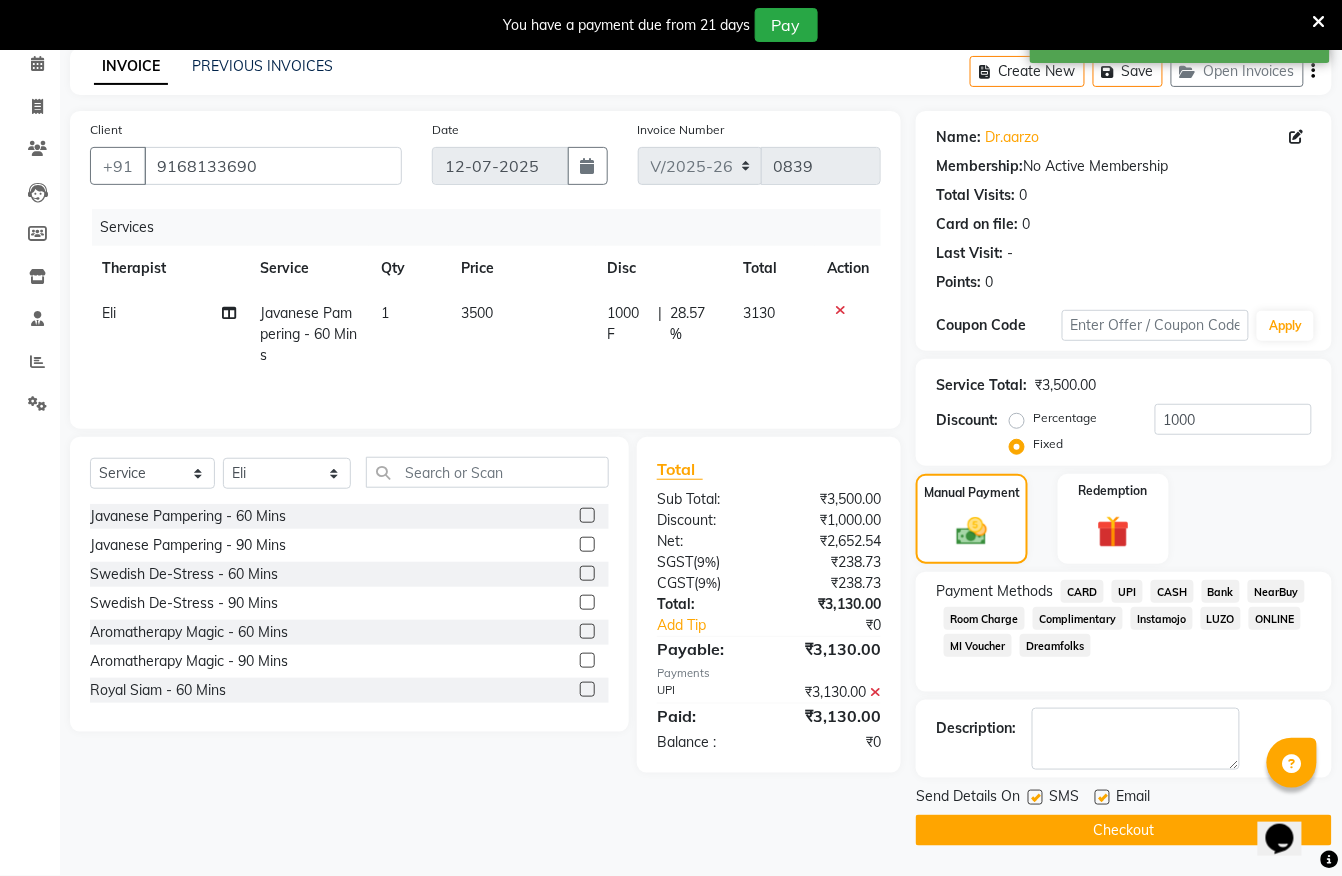 click on "Checkout" 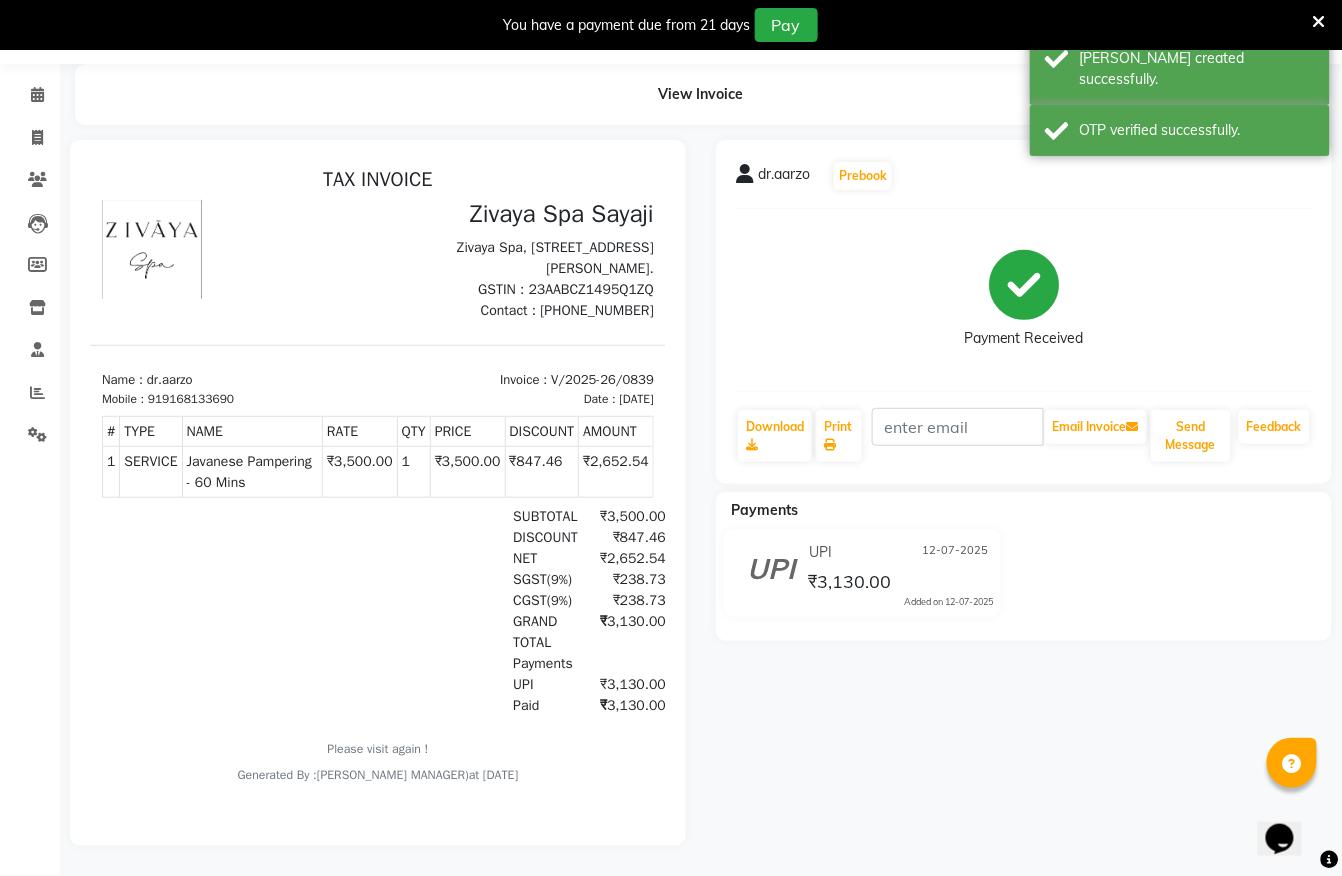 scroll, scrollTop: 0, scrollLeft: 0, axis: both 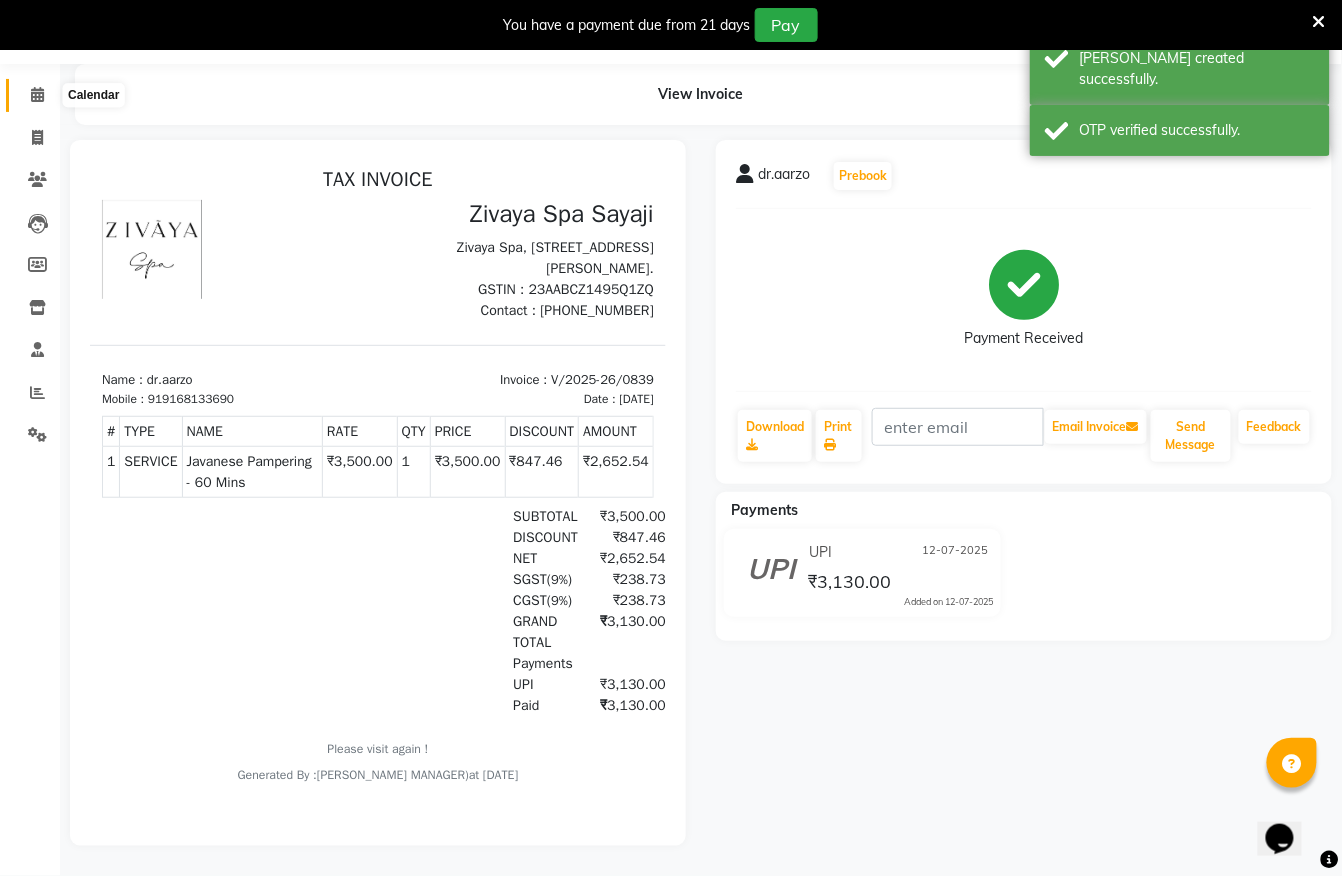 click 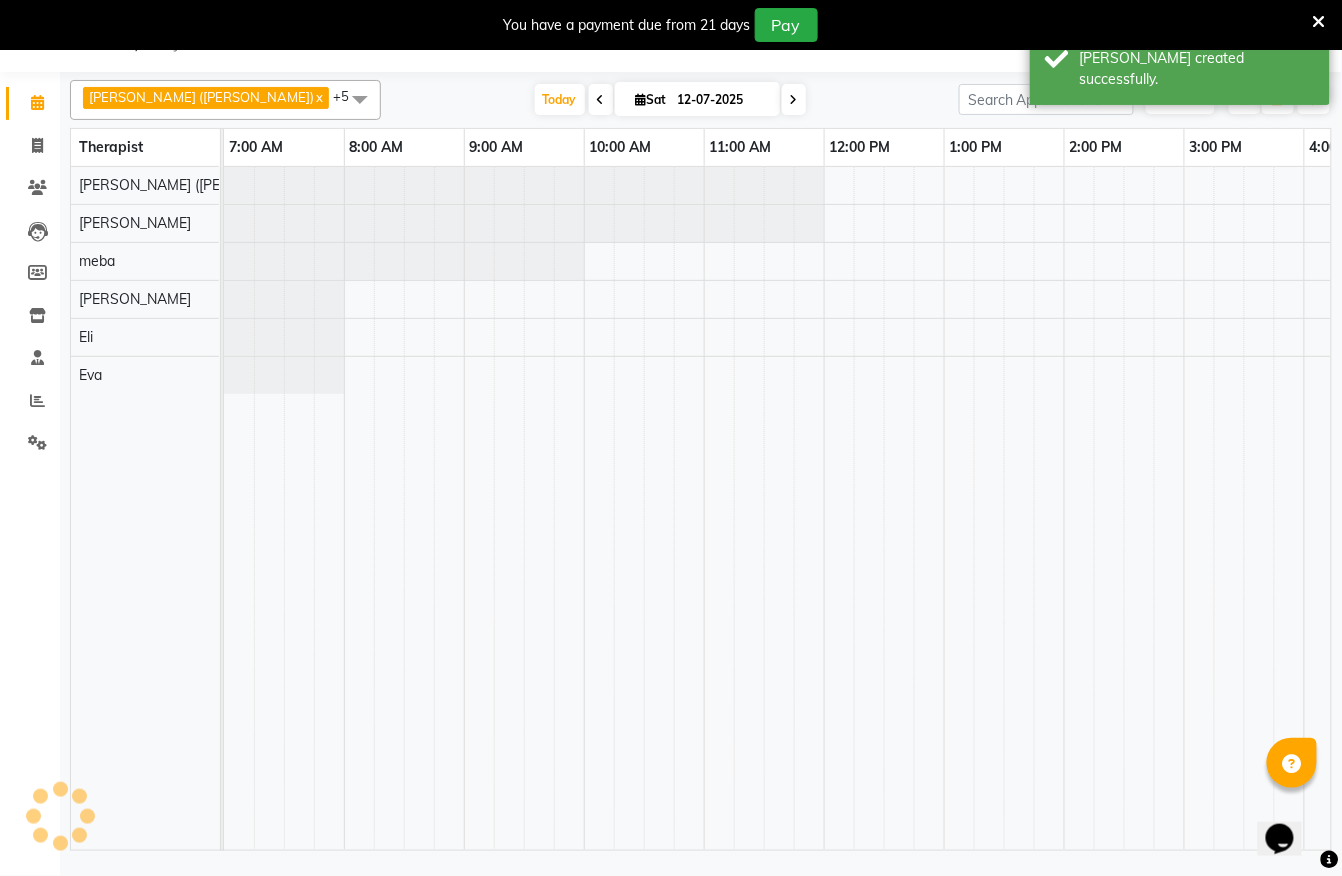 scroll, scrollTop: 50, scrollLeft: 0, axis: vertical 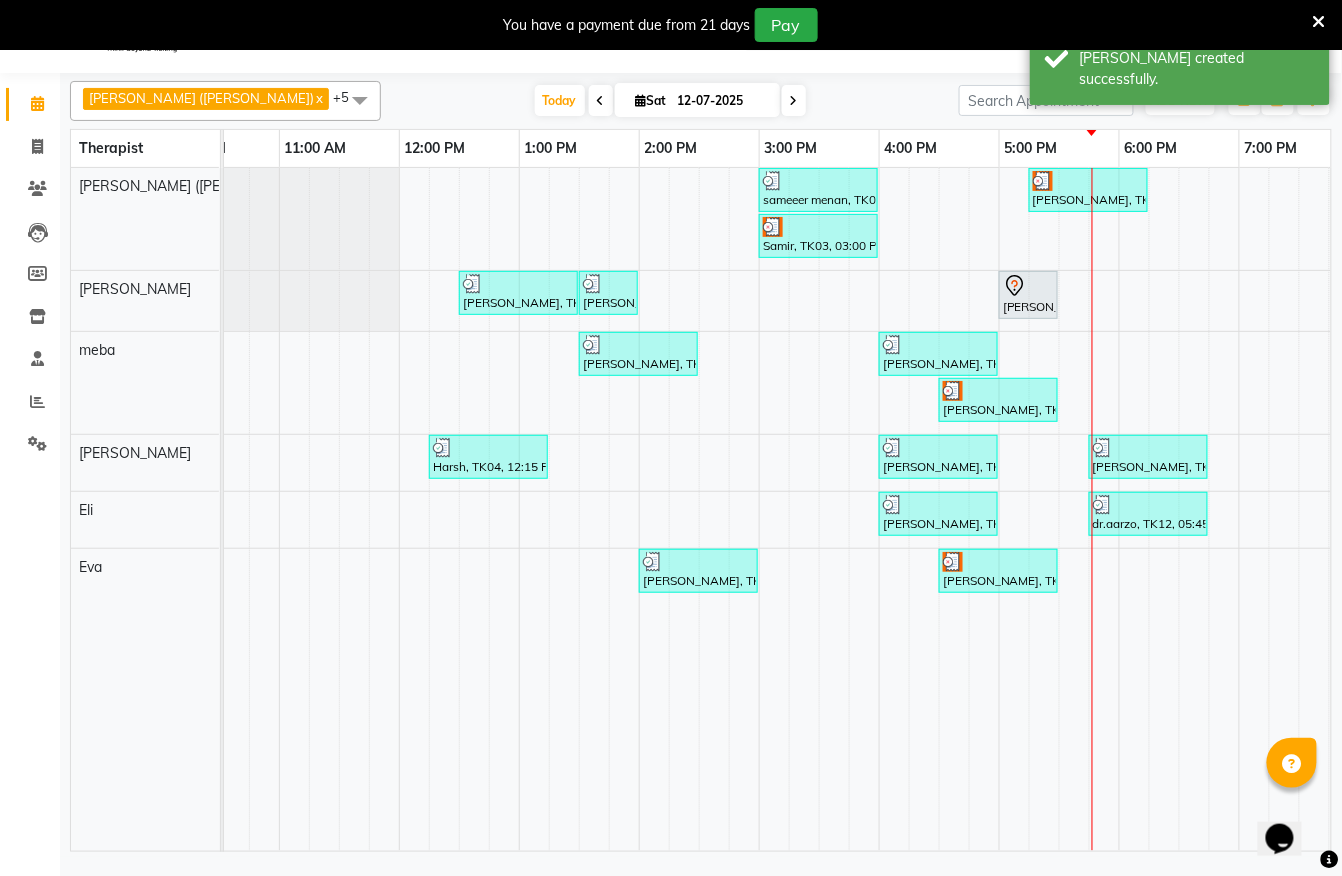 click at bounding box center [759, 509] 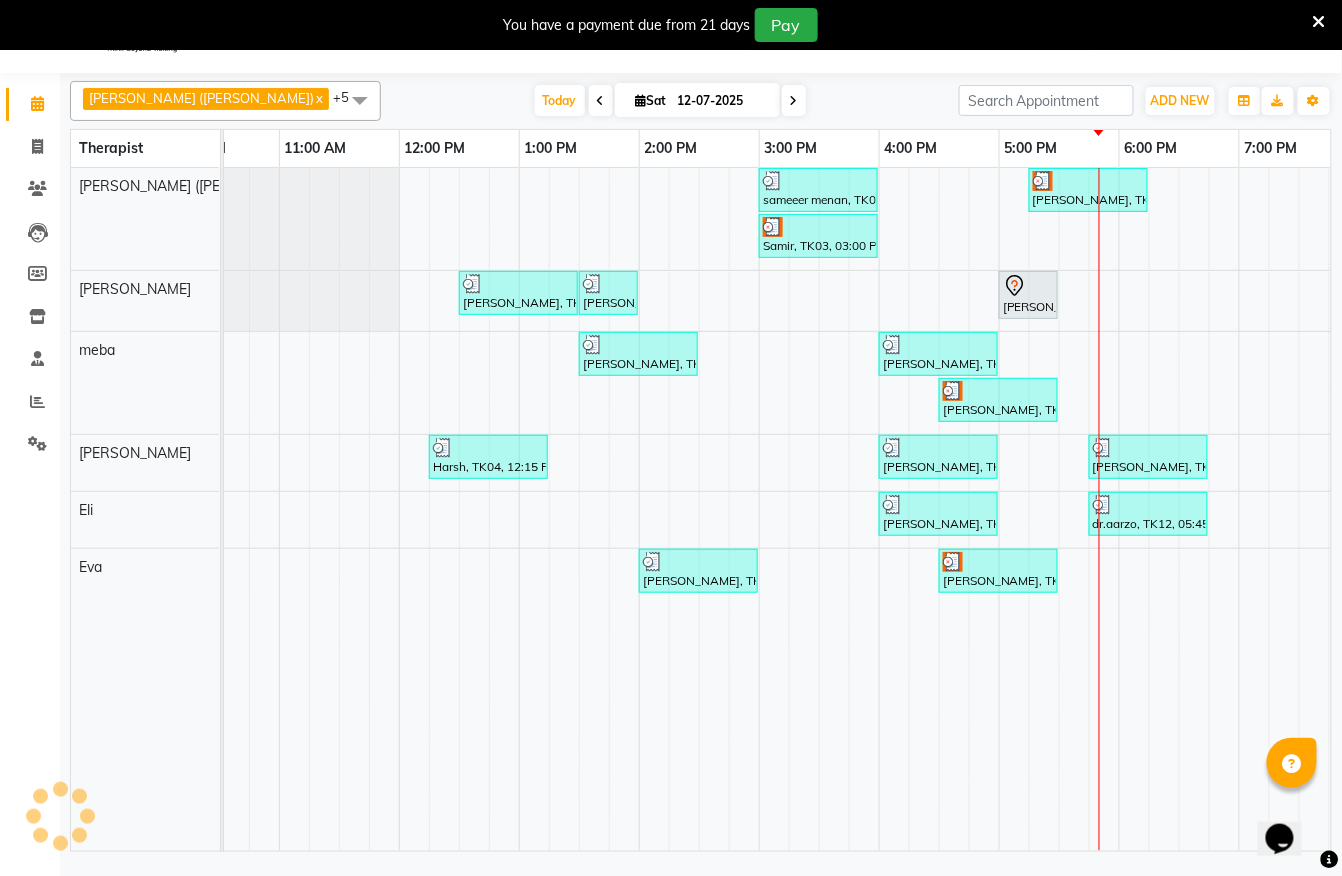 scroll, scrollTop: 0, scrollLeft: 769, axis: horizontal 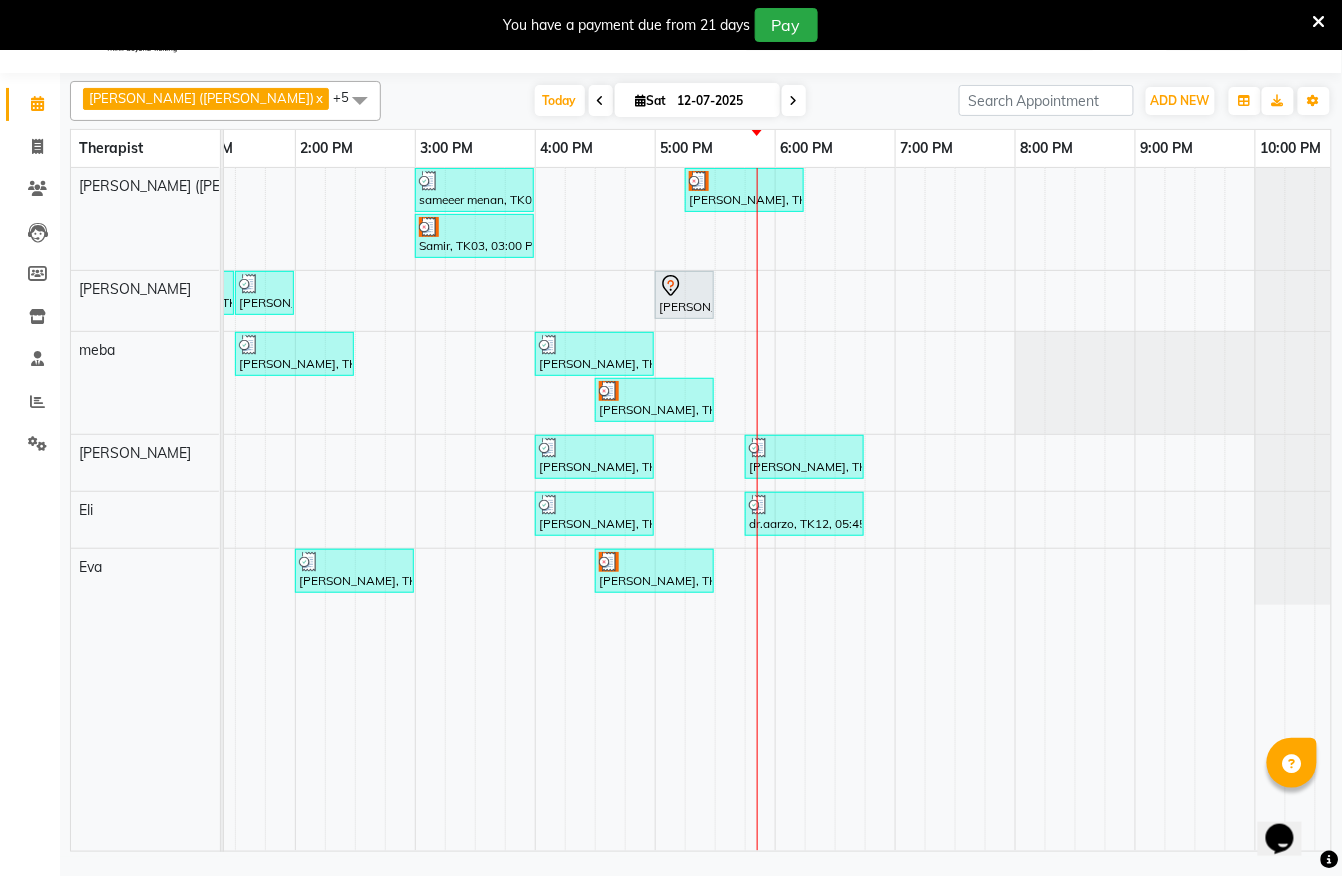 drag, startPoint x: 789, startPoint y: 528, endPoint x: 714, endPoint y: 553, distance: 79.05694 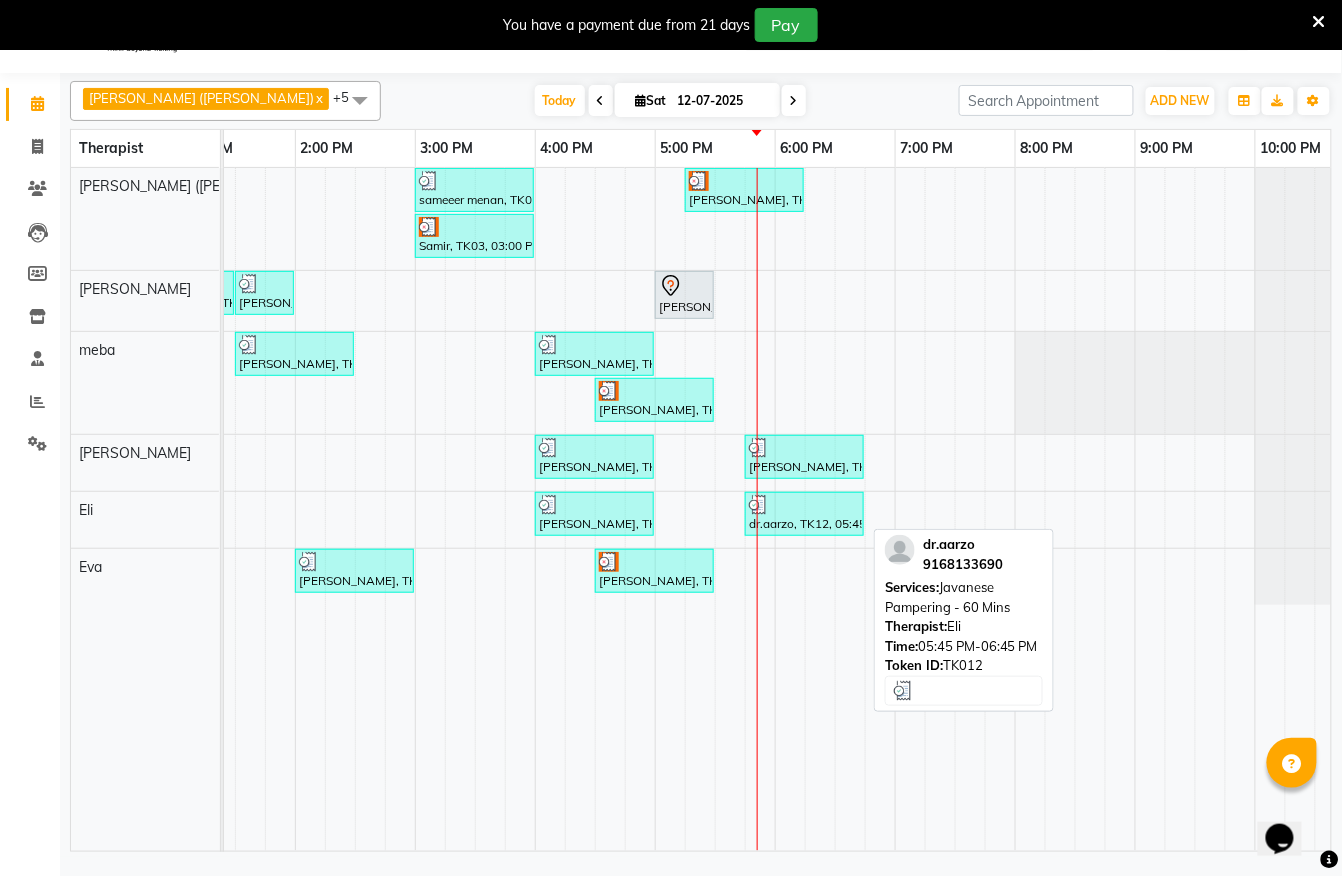 click at bounding box center [804, 505] 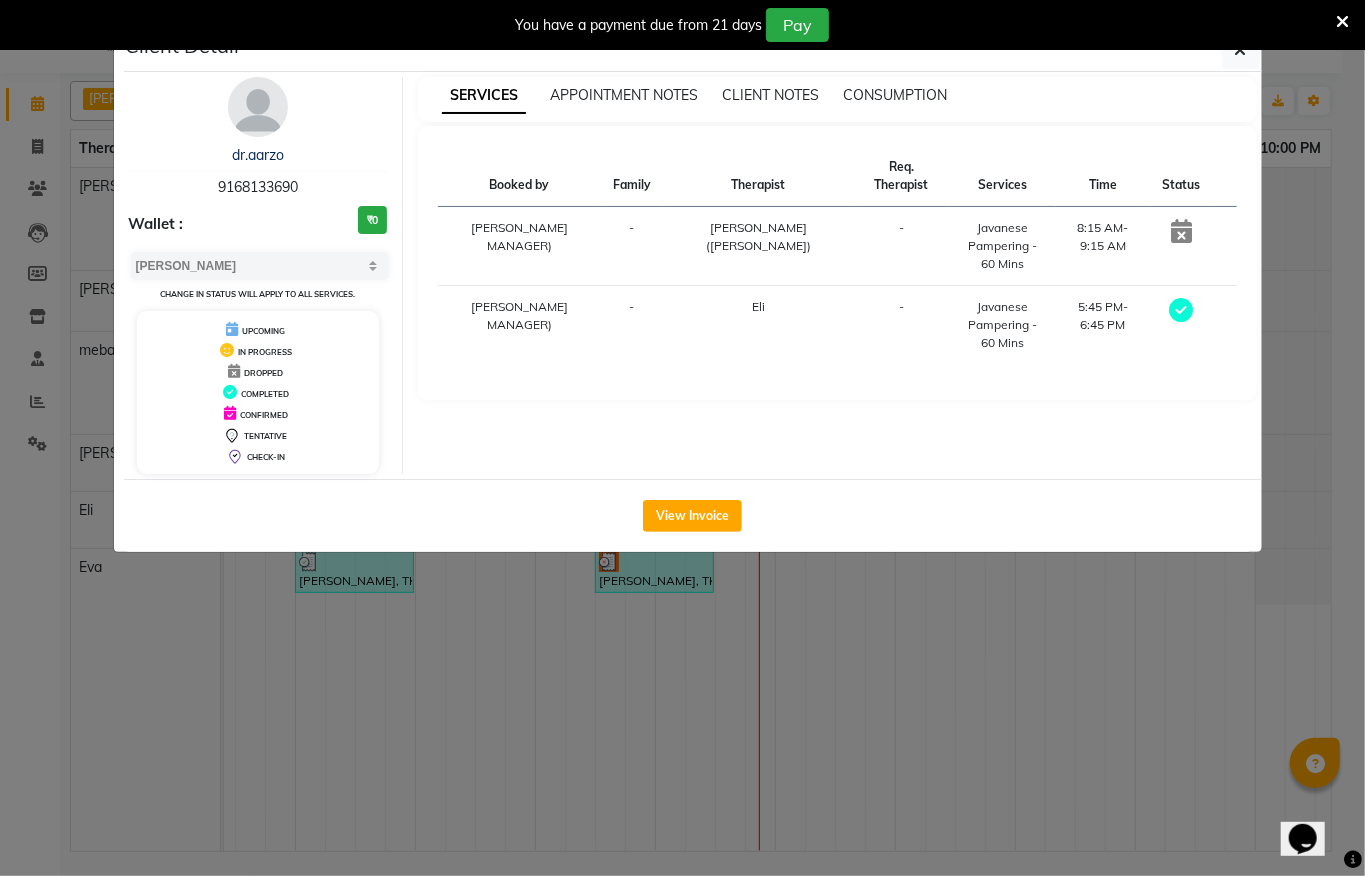 click on "Select MARK DONE UPCOMING" at bounding box center (260, 266) 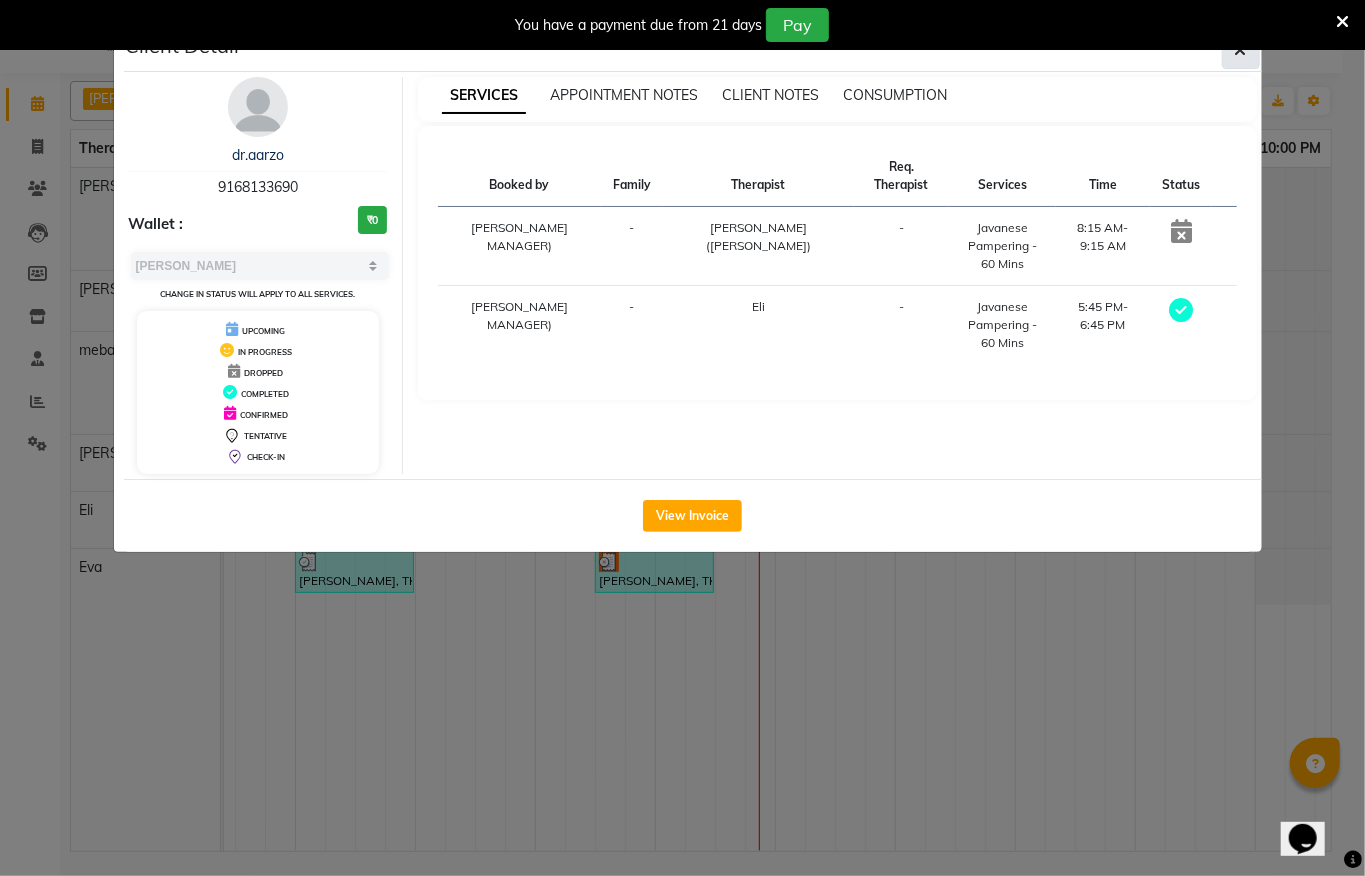 click 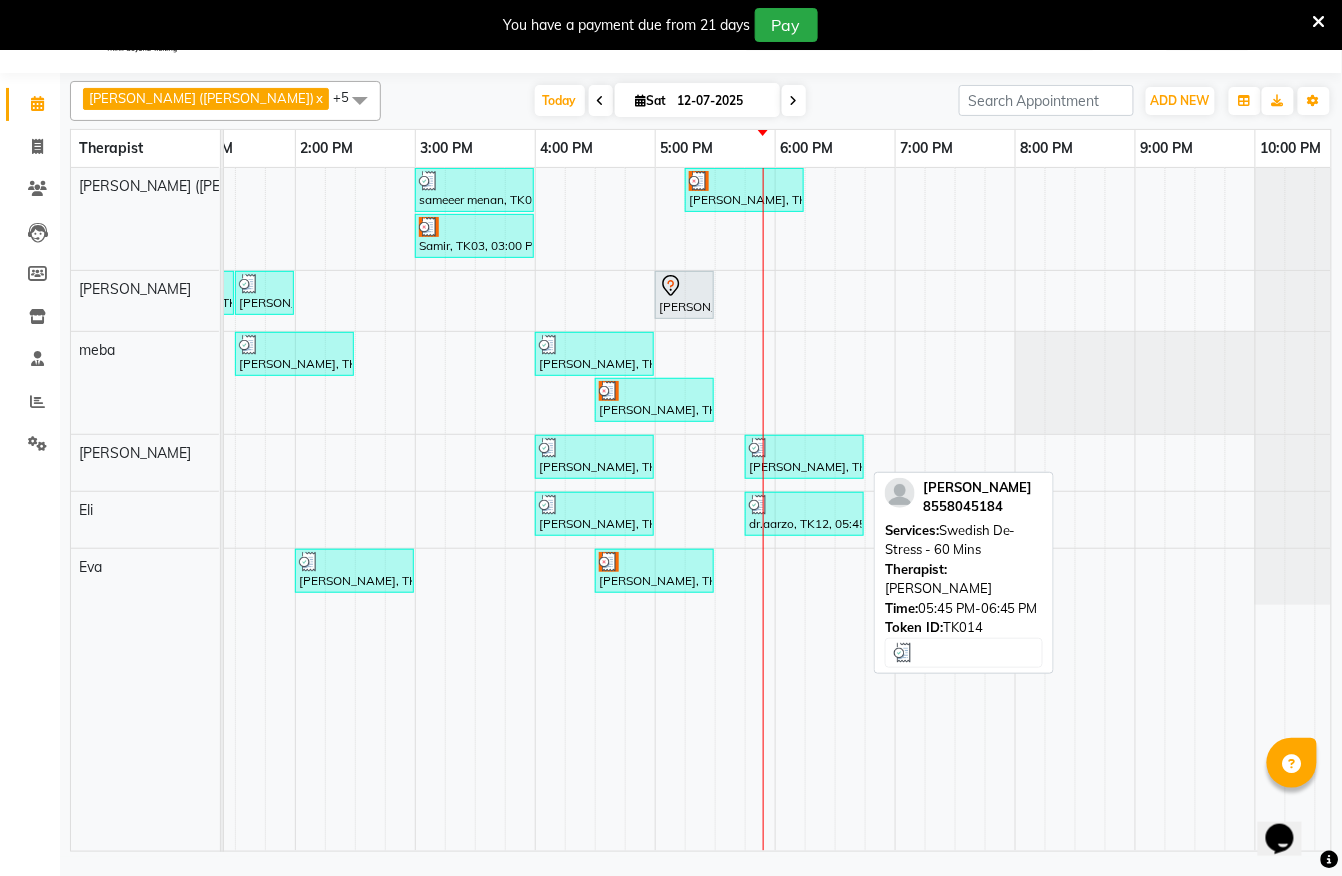 click at bounding box center [804, 448] 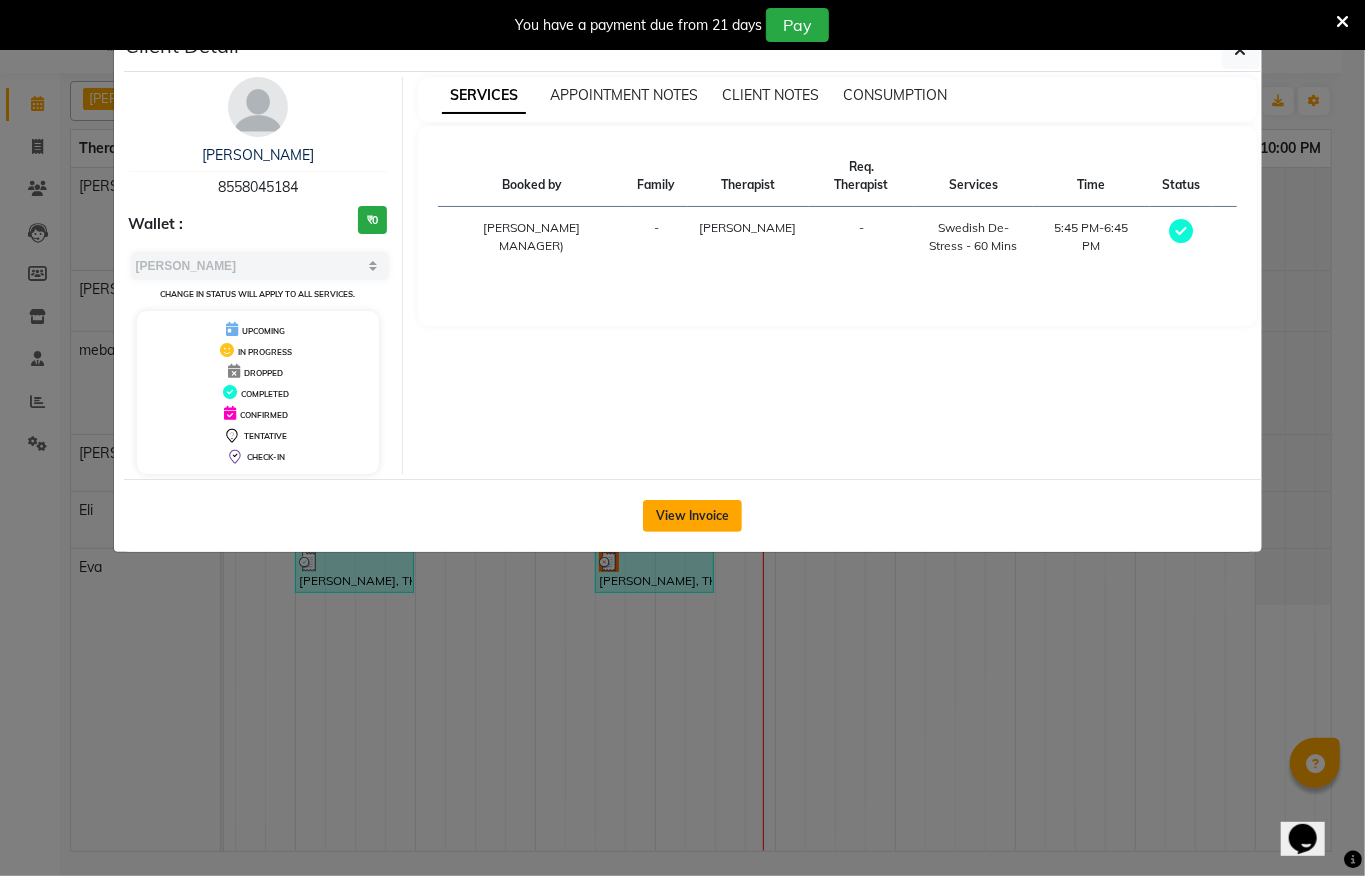 click on "View Invoice" 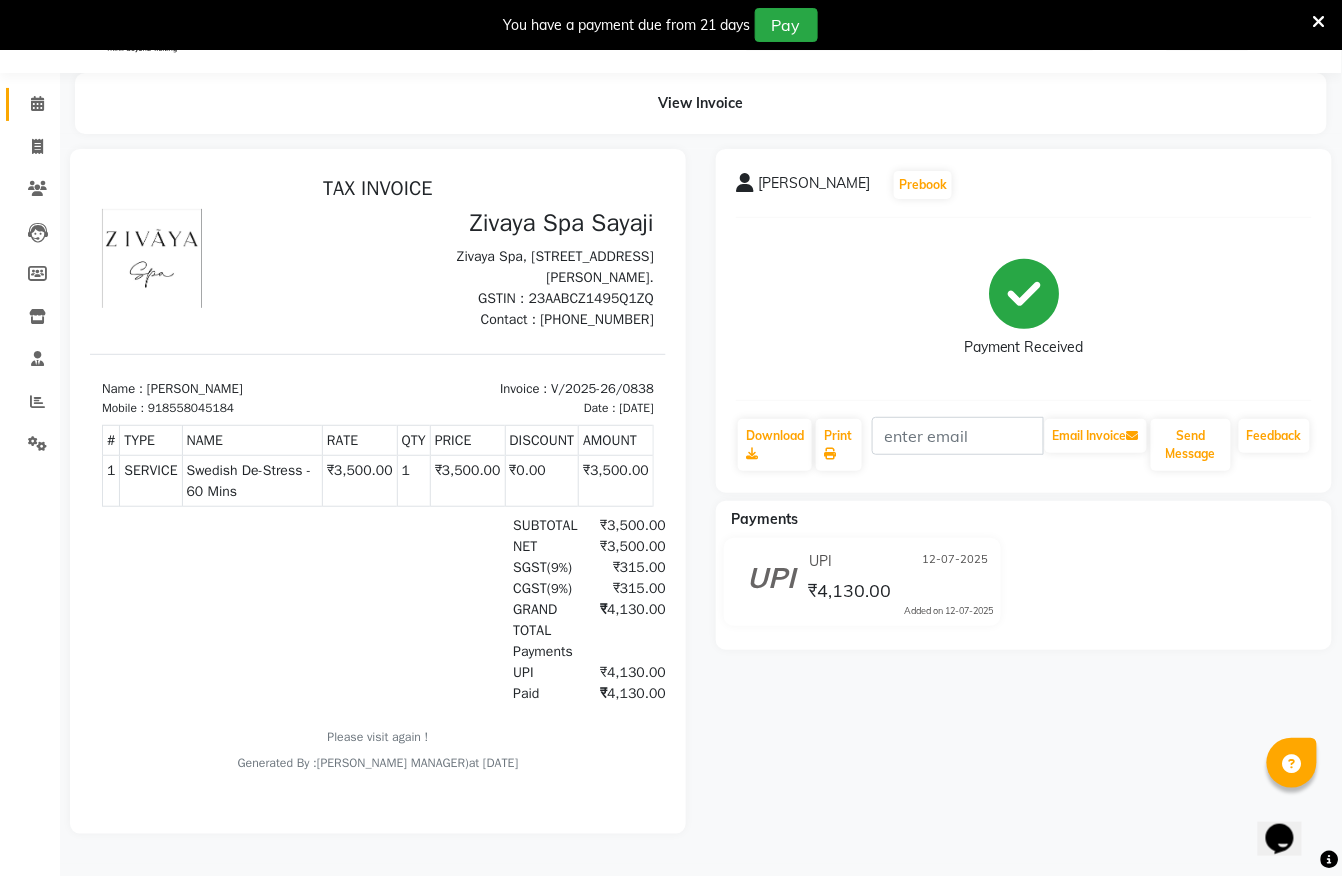 scroll, scrollTop: 0, scrollLeft: 0, axis: both 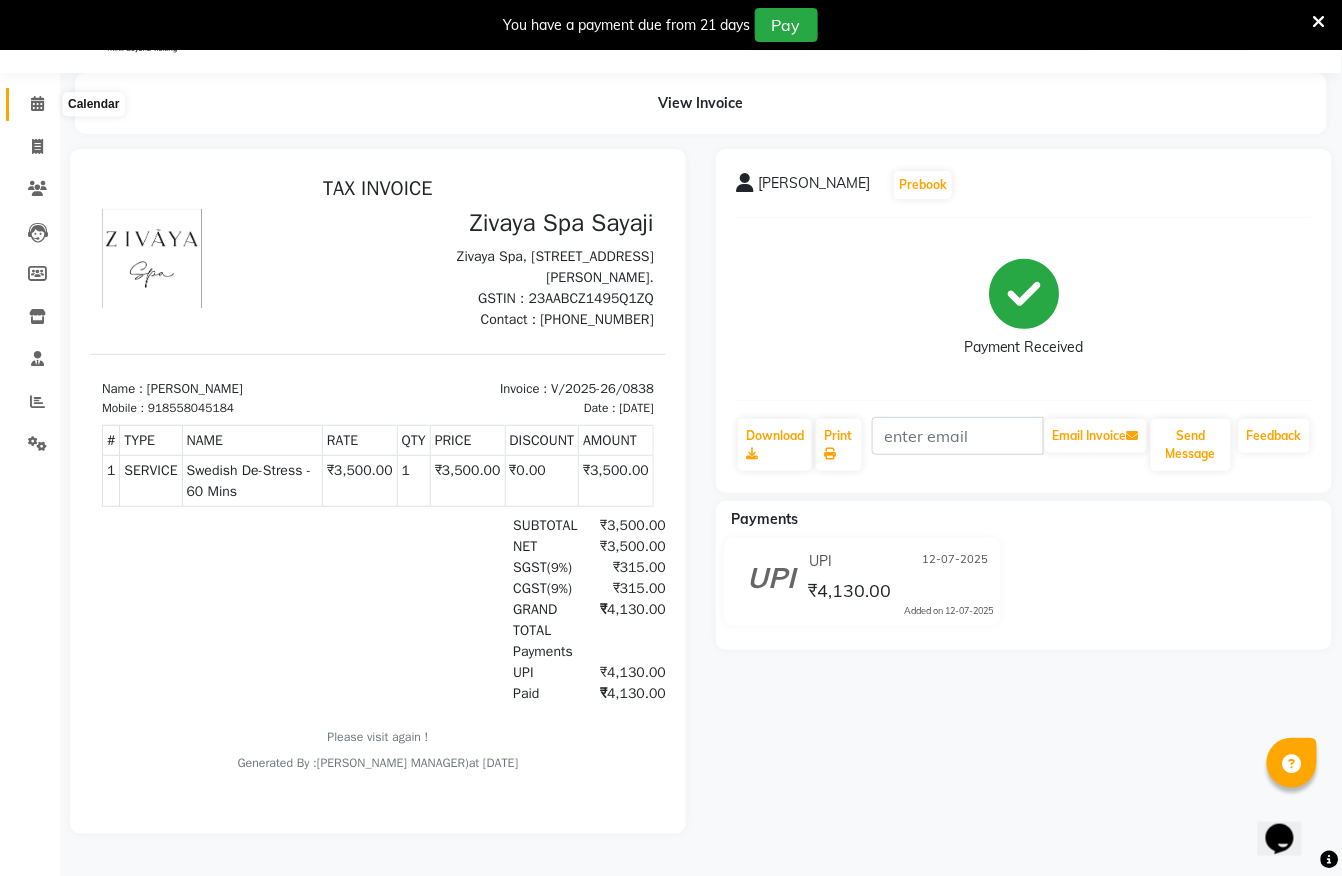 click 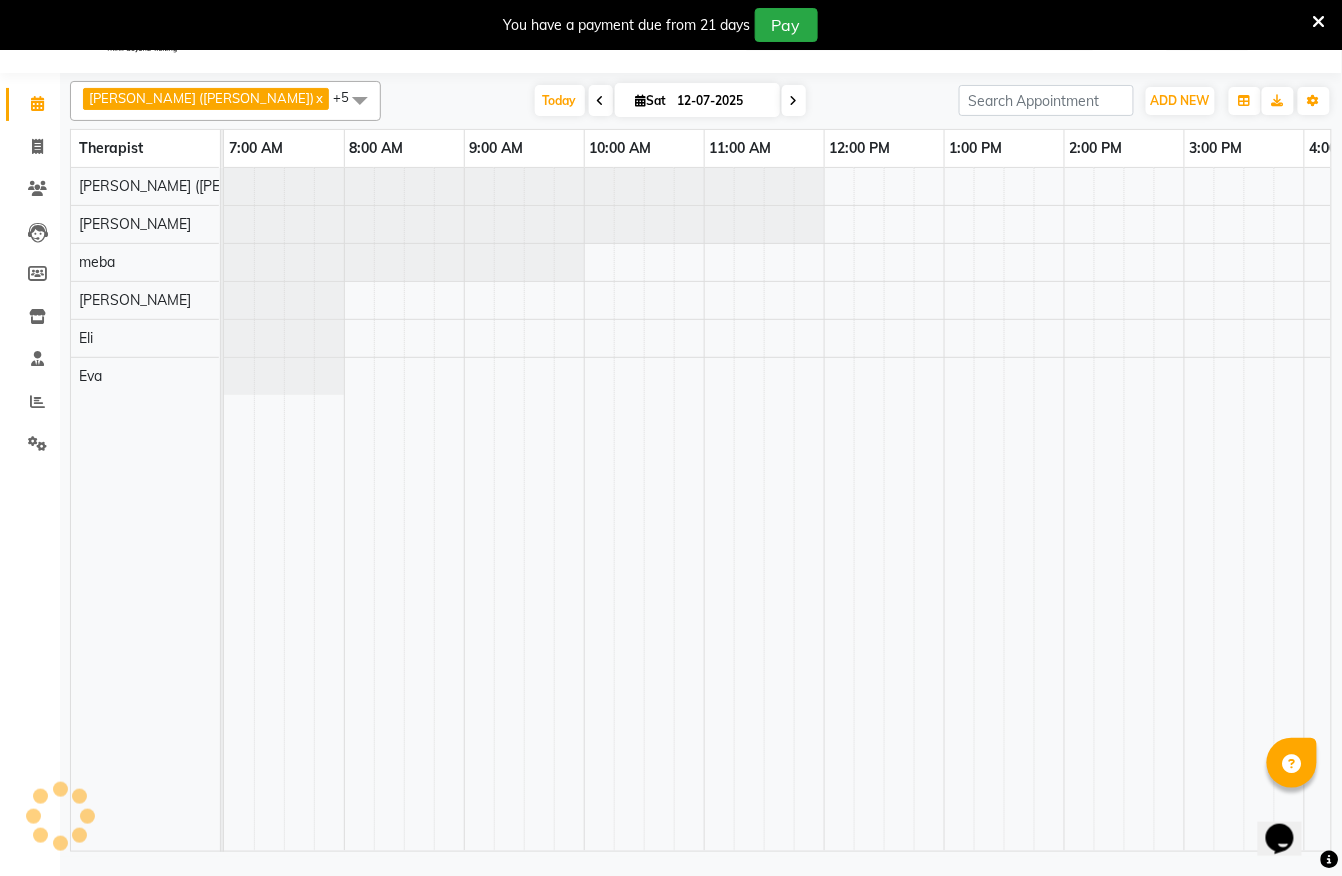 scroll, scrollTop: 0, scrollLeft: 0, axis: both 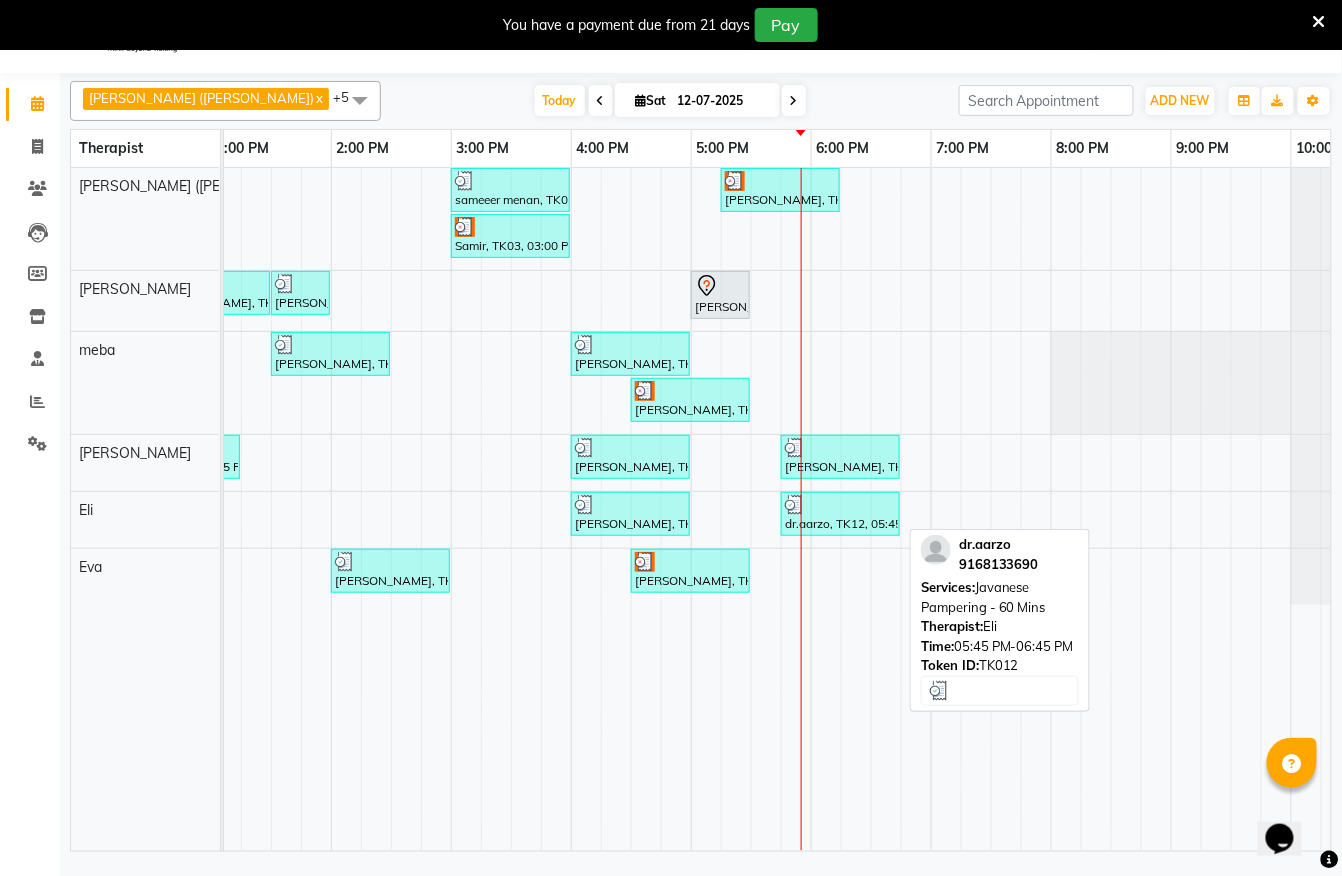 click at bounding box center [840, 505] 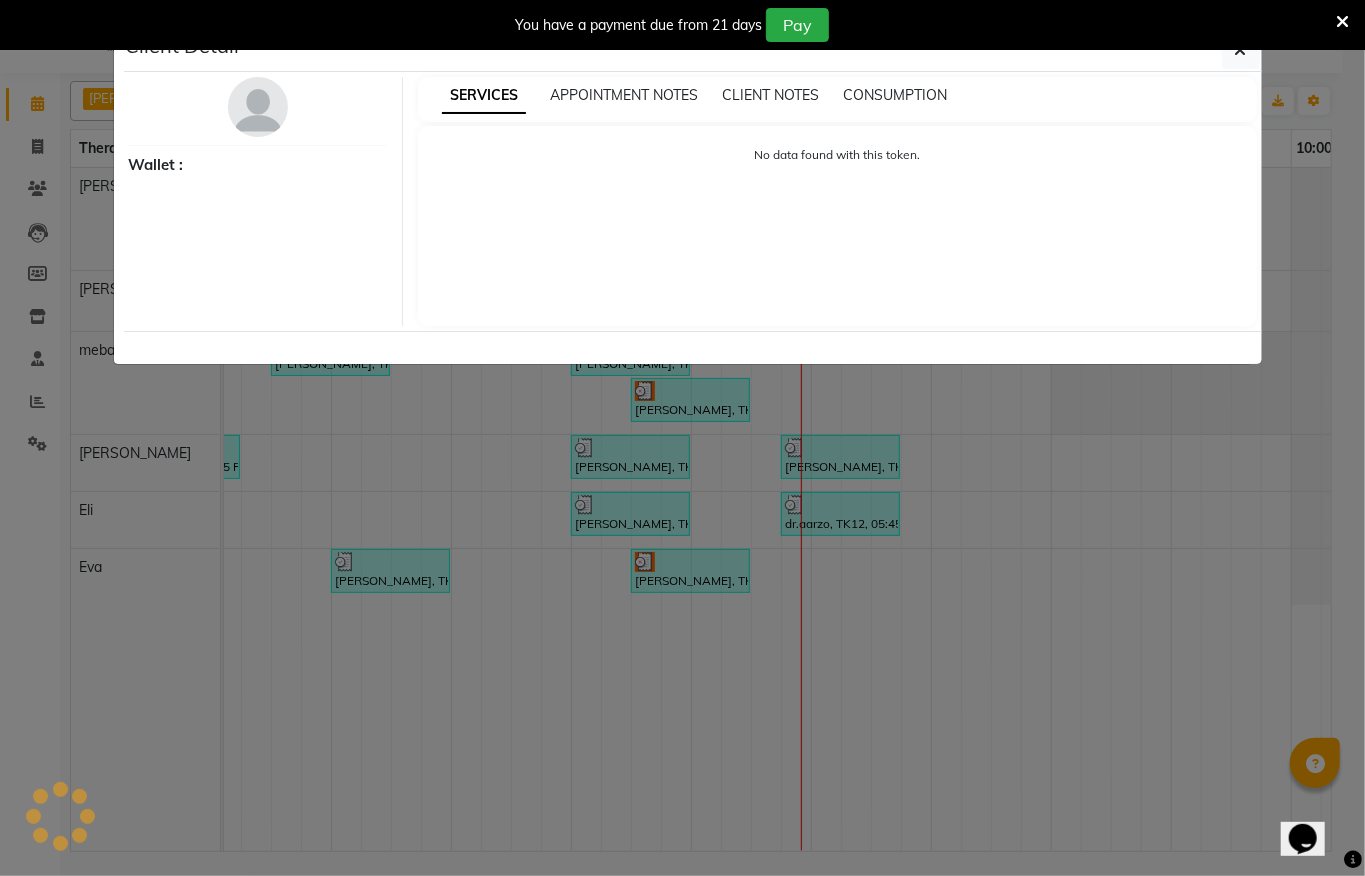 select on "3" 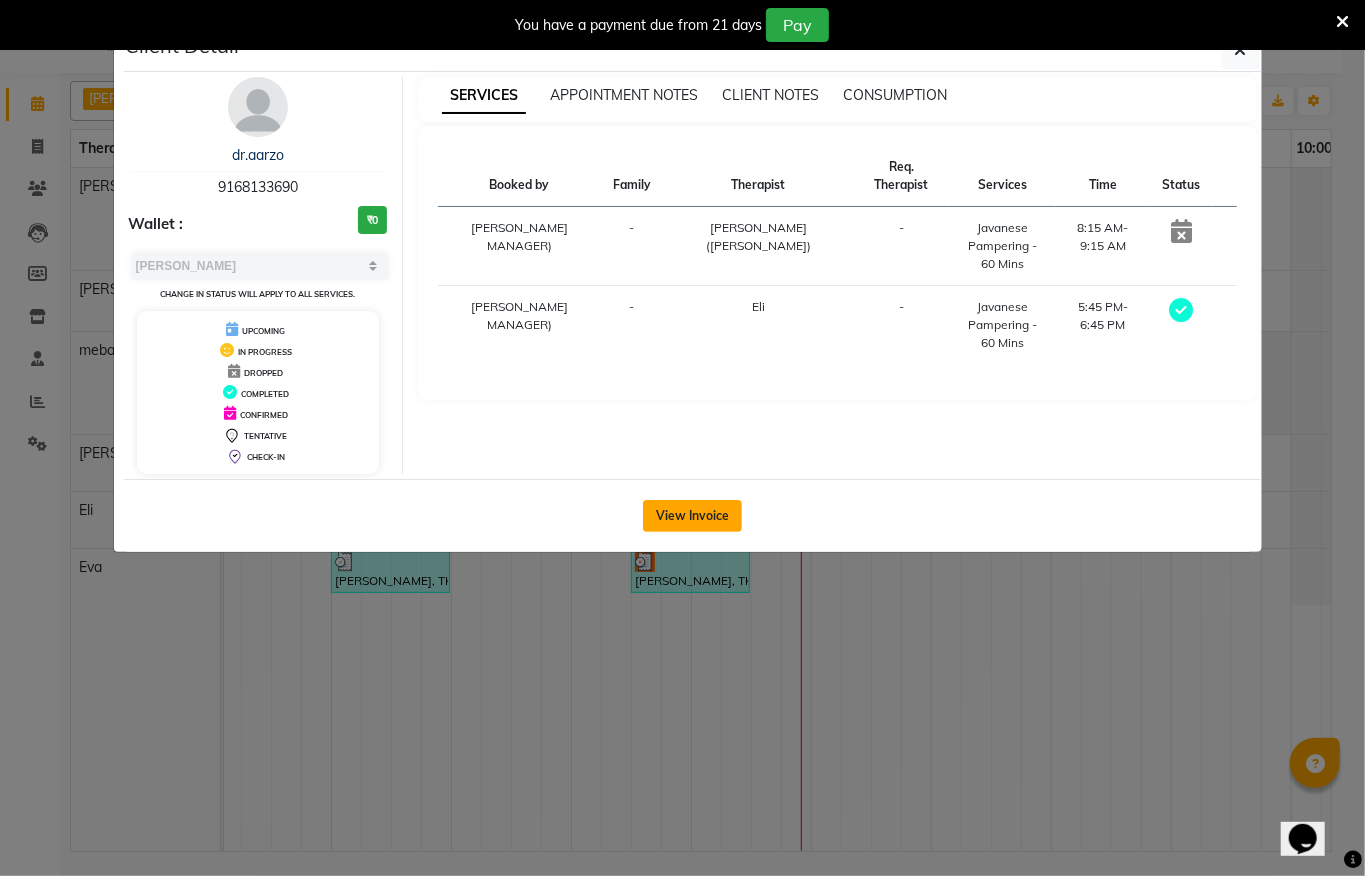 click on "View Invoice" 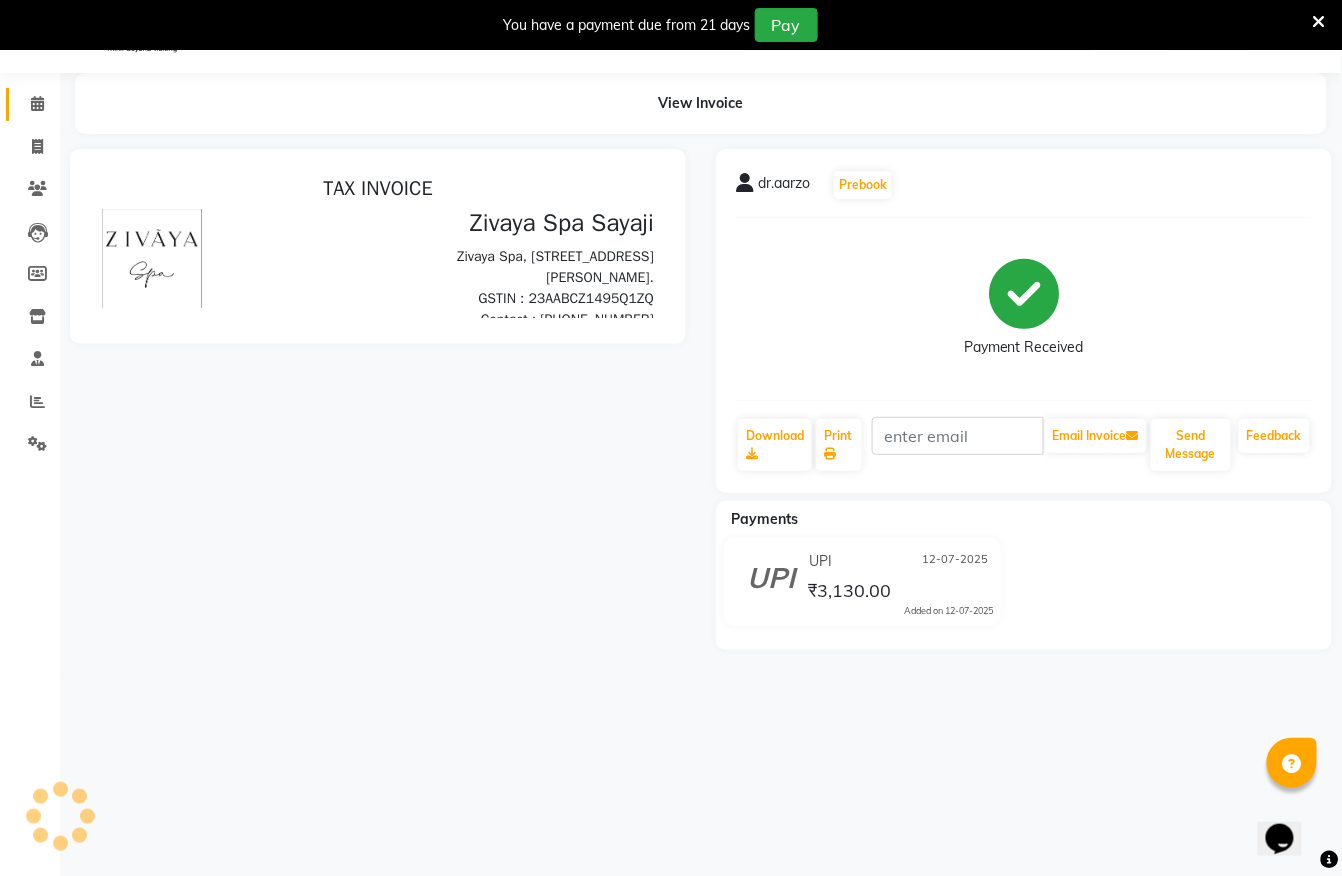 scroll, scrollTop: 0, scrollLeft: 0, axis: both 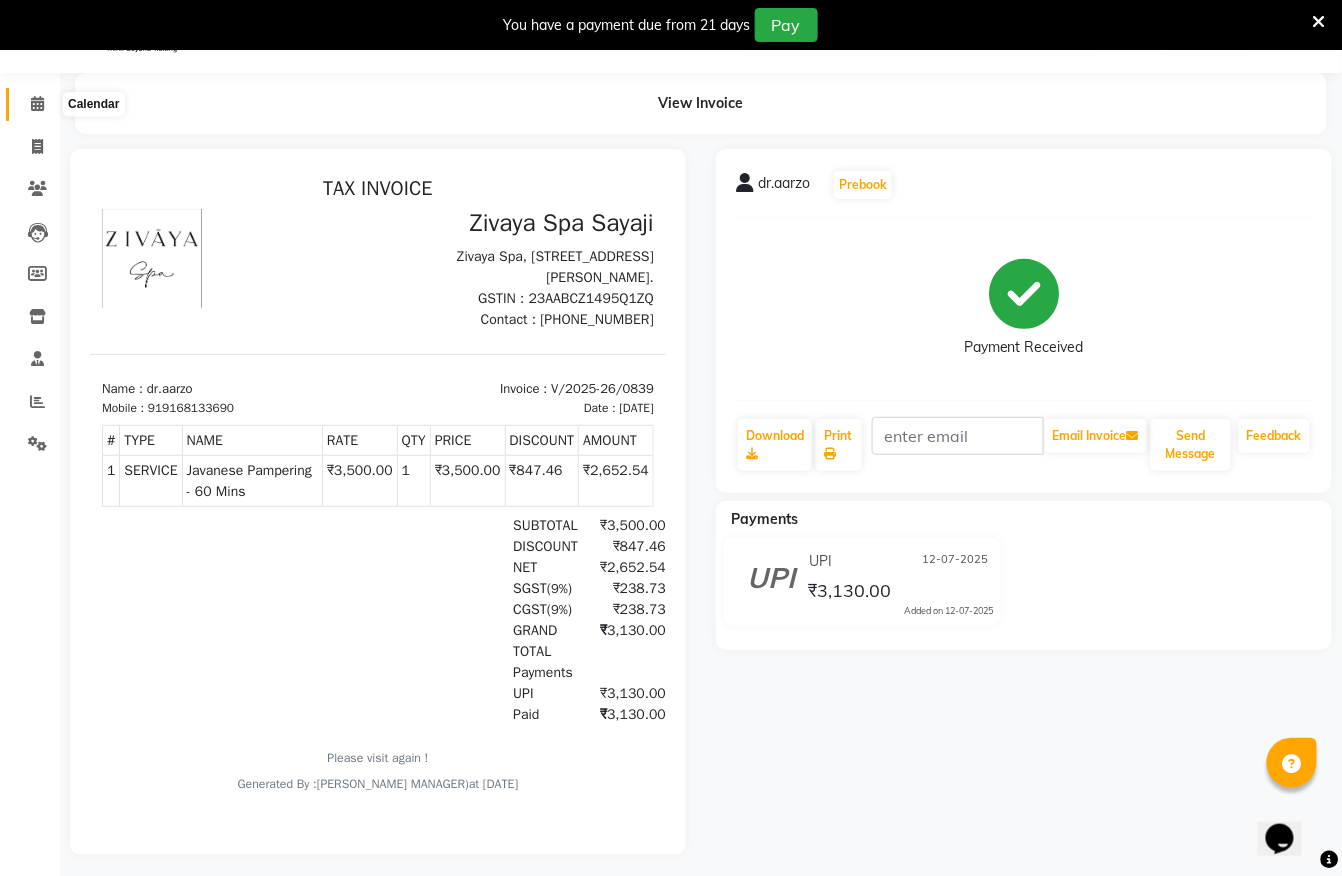 click 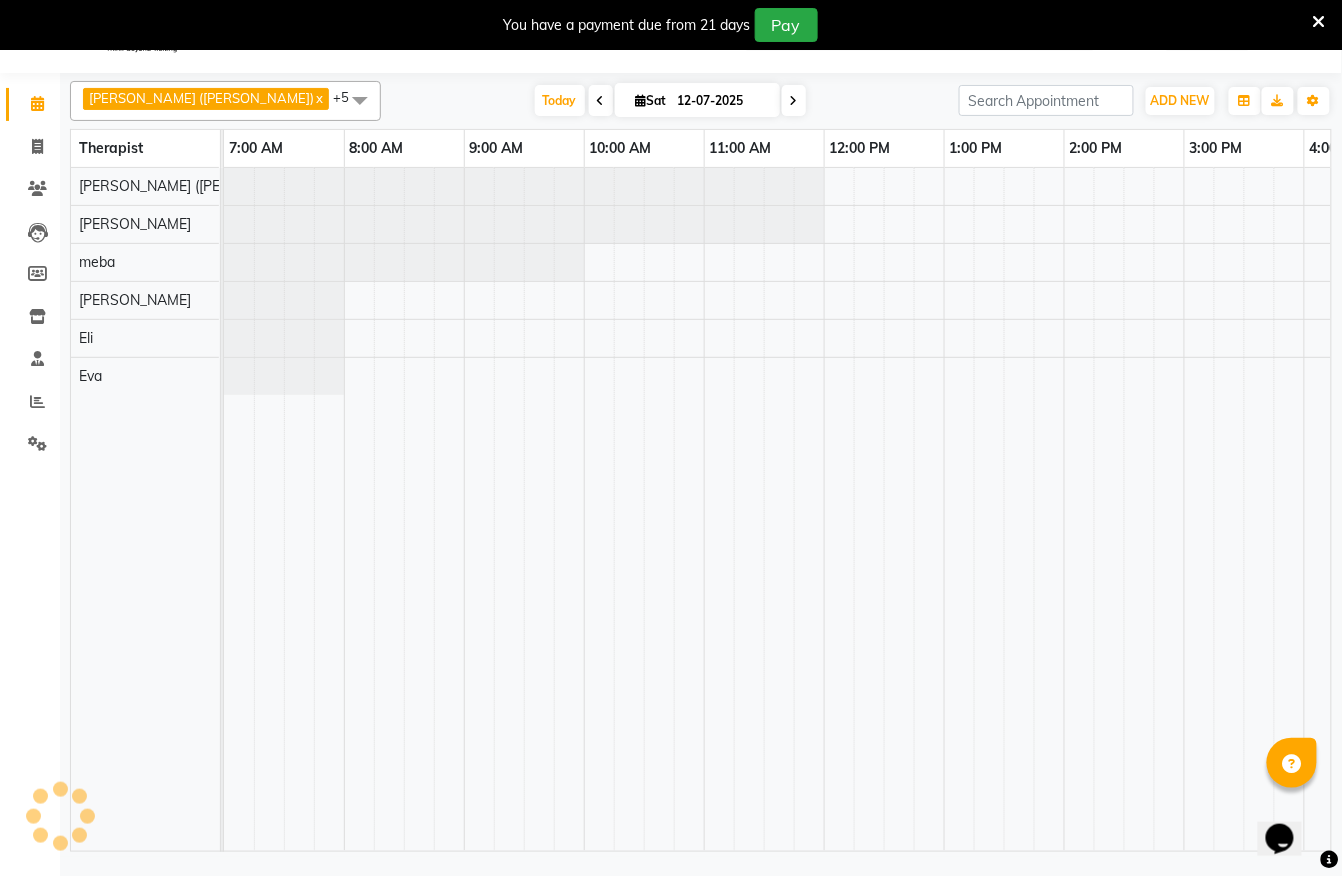 scroll, scrollTop: 0, scrollLeft: 0, axis: both 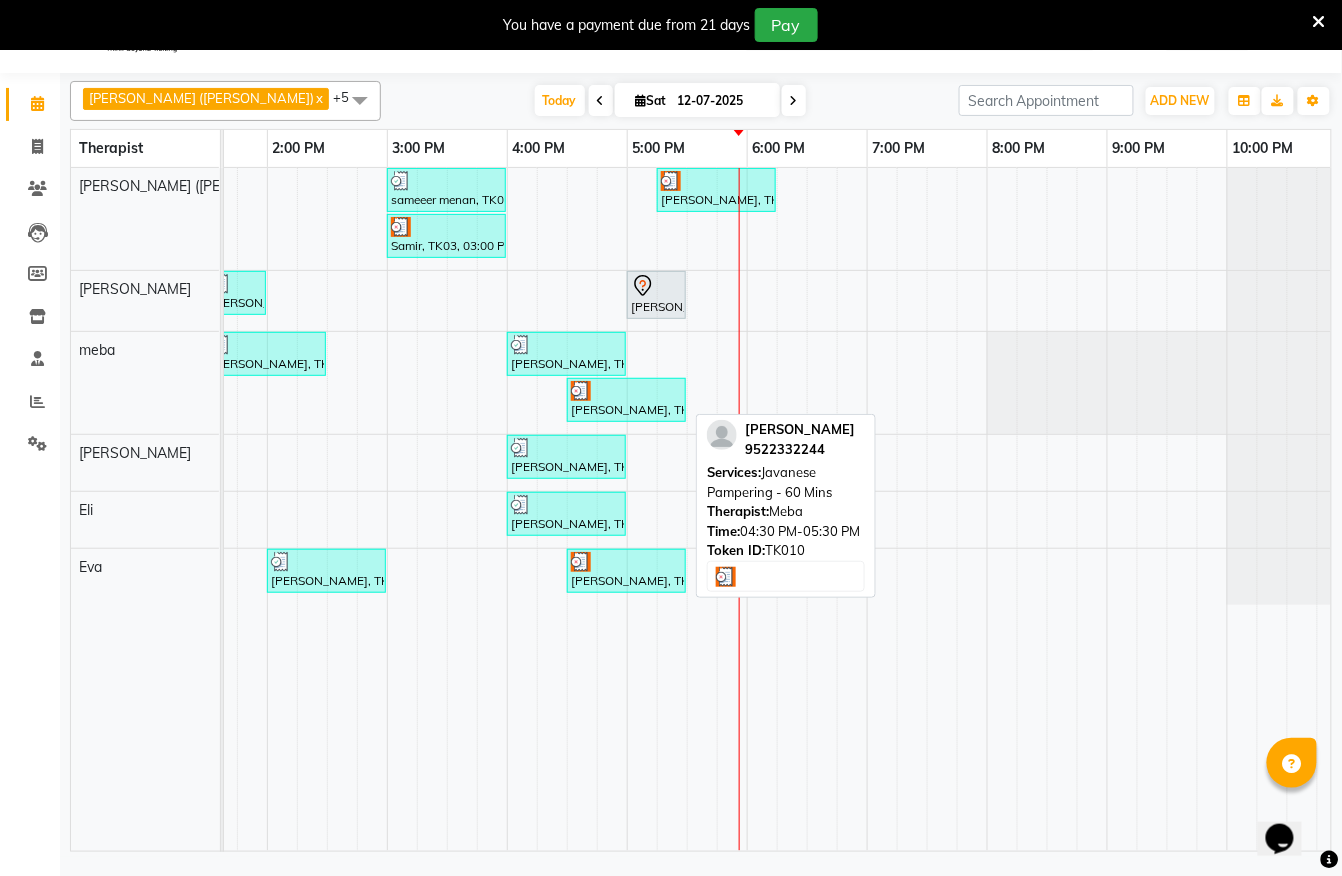 click on "[PERSON_NAME], TK10, 04:30 PM-05:30 PM, Javanese Pampering - 60 Mins" at bounding box center (626, 400) 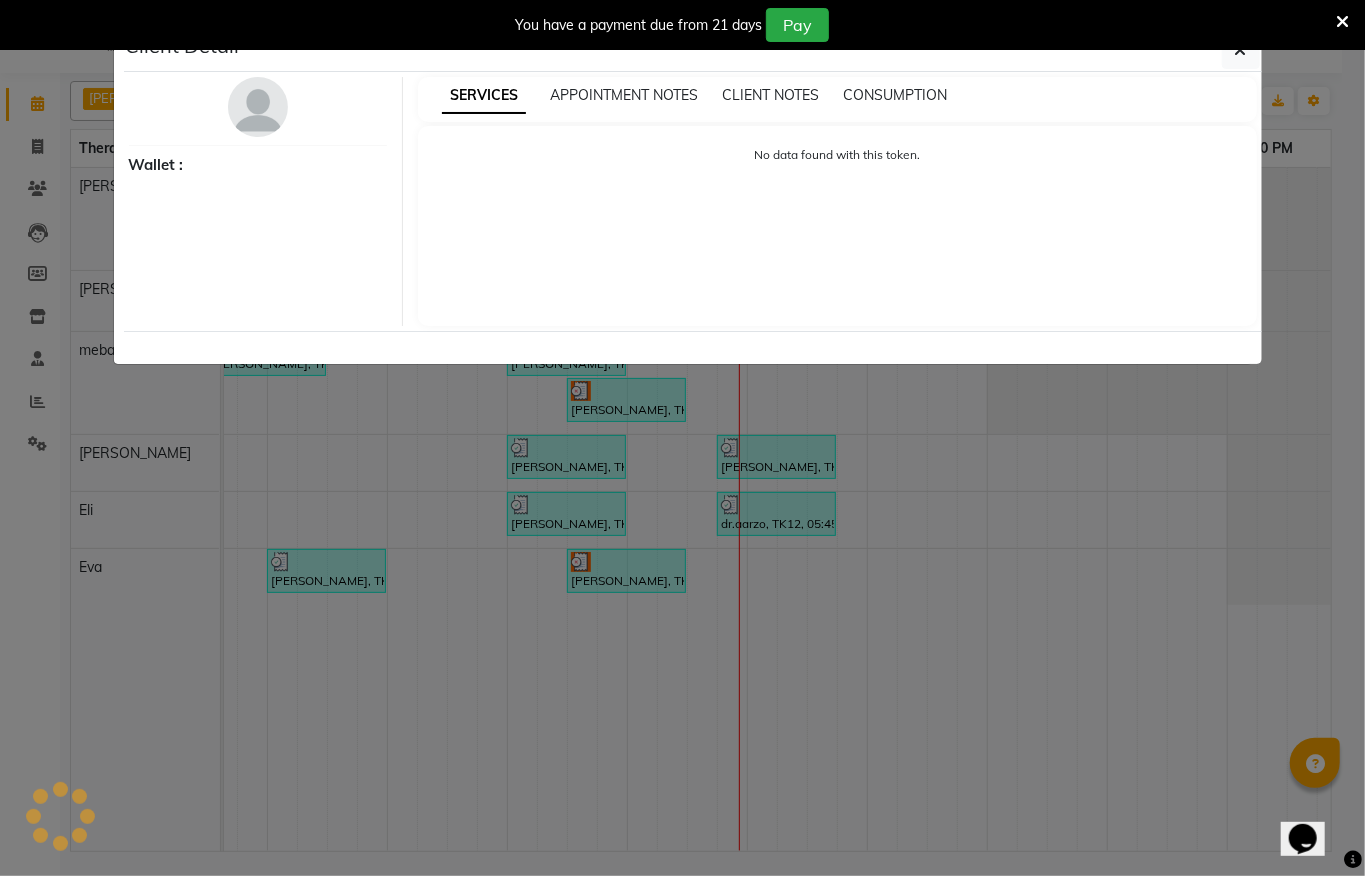 select on "3" 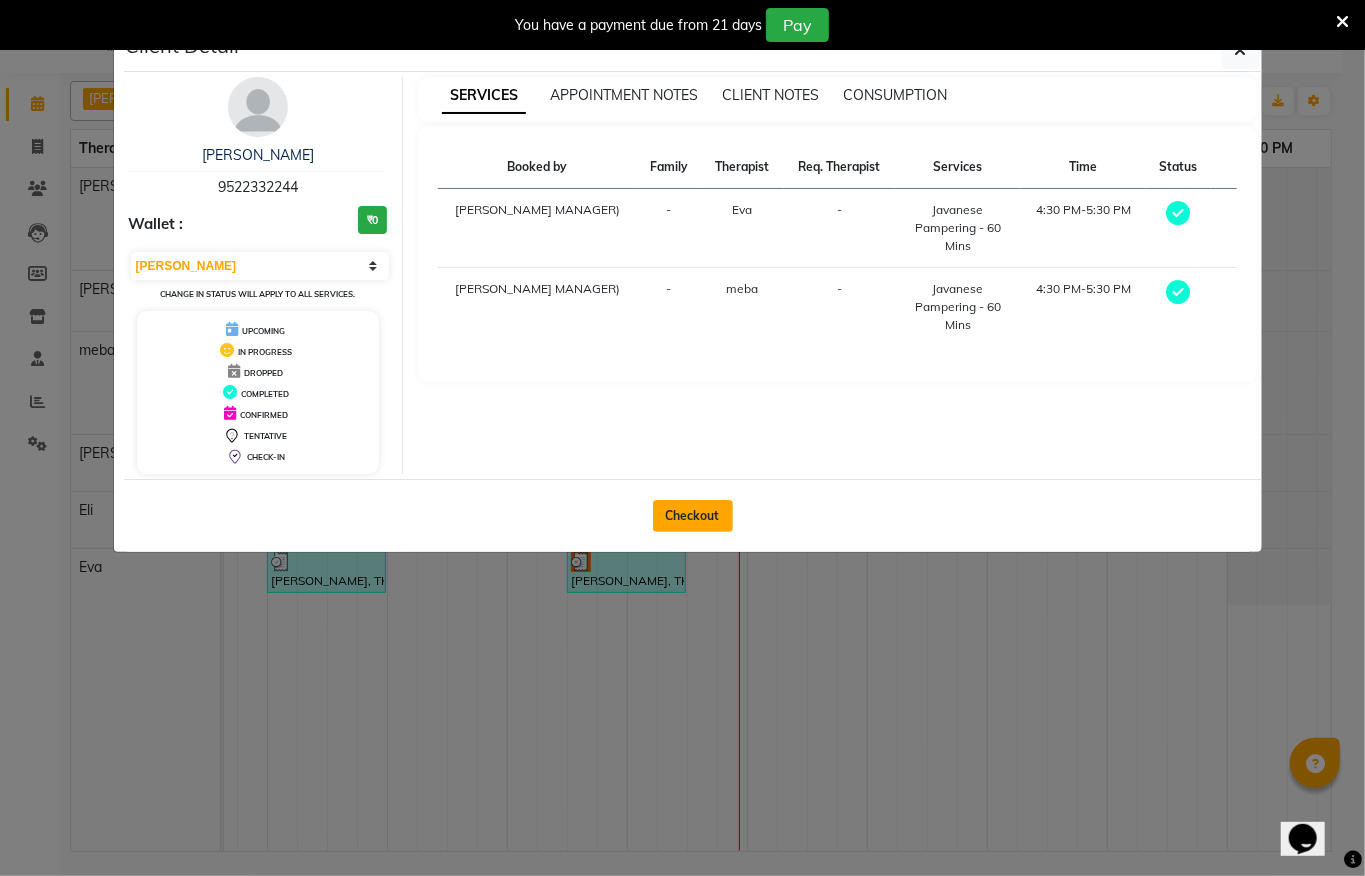 click on "Checkout" 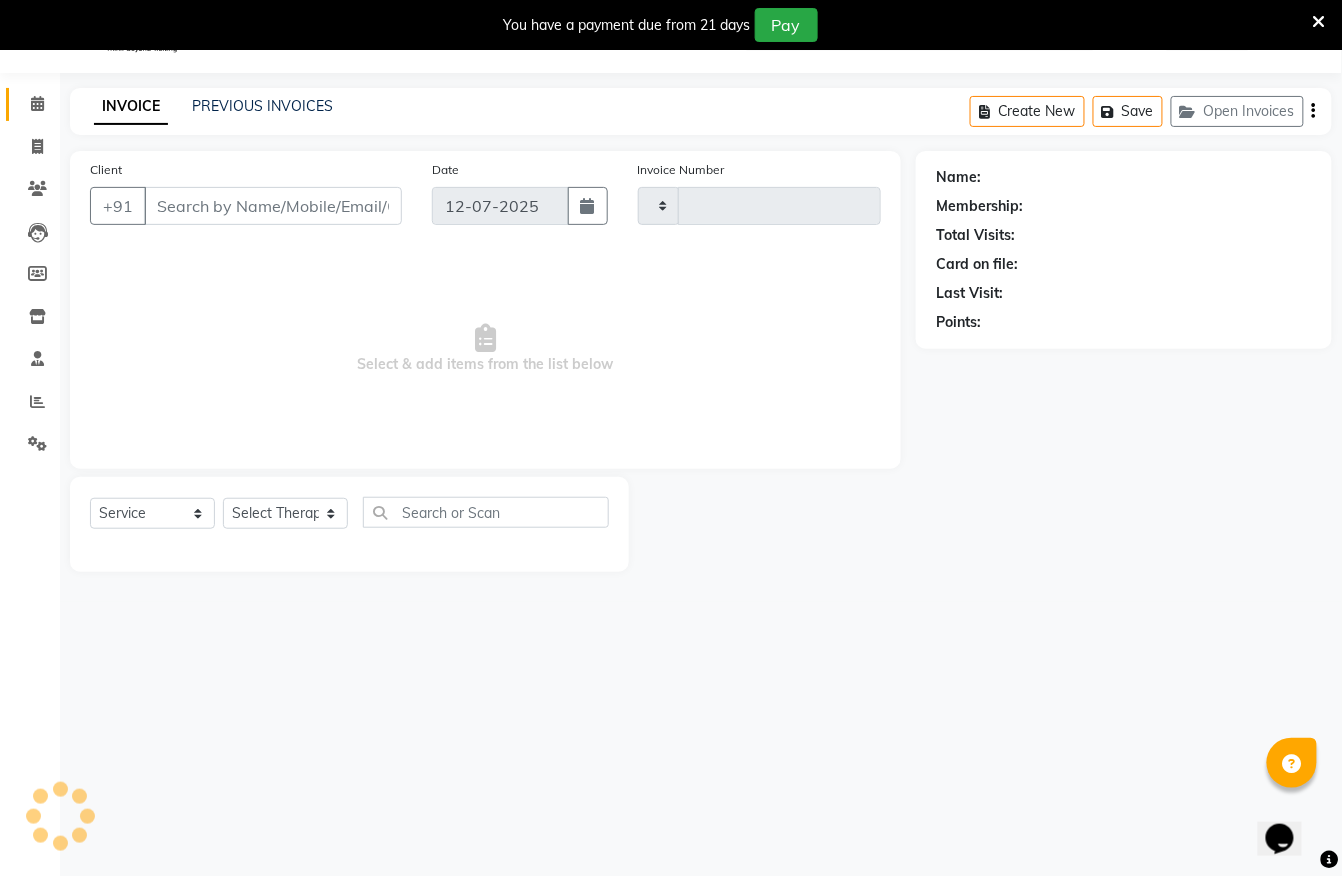 type on "0840" 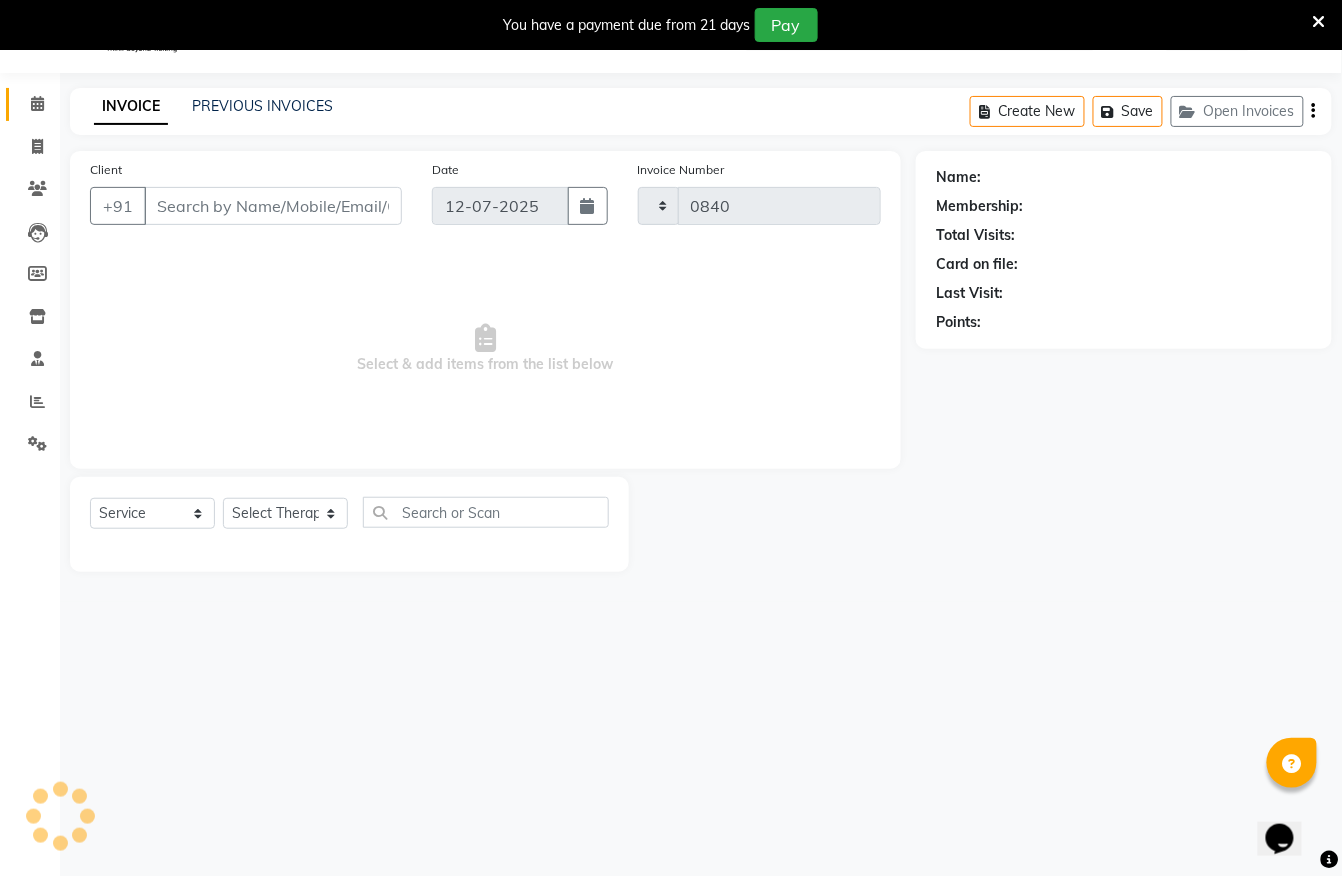 select on "6399" 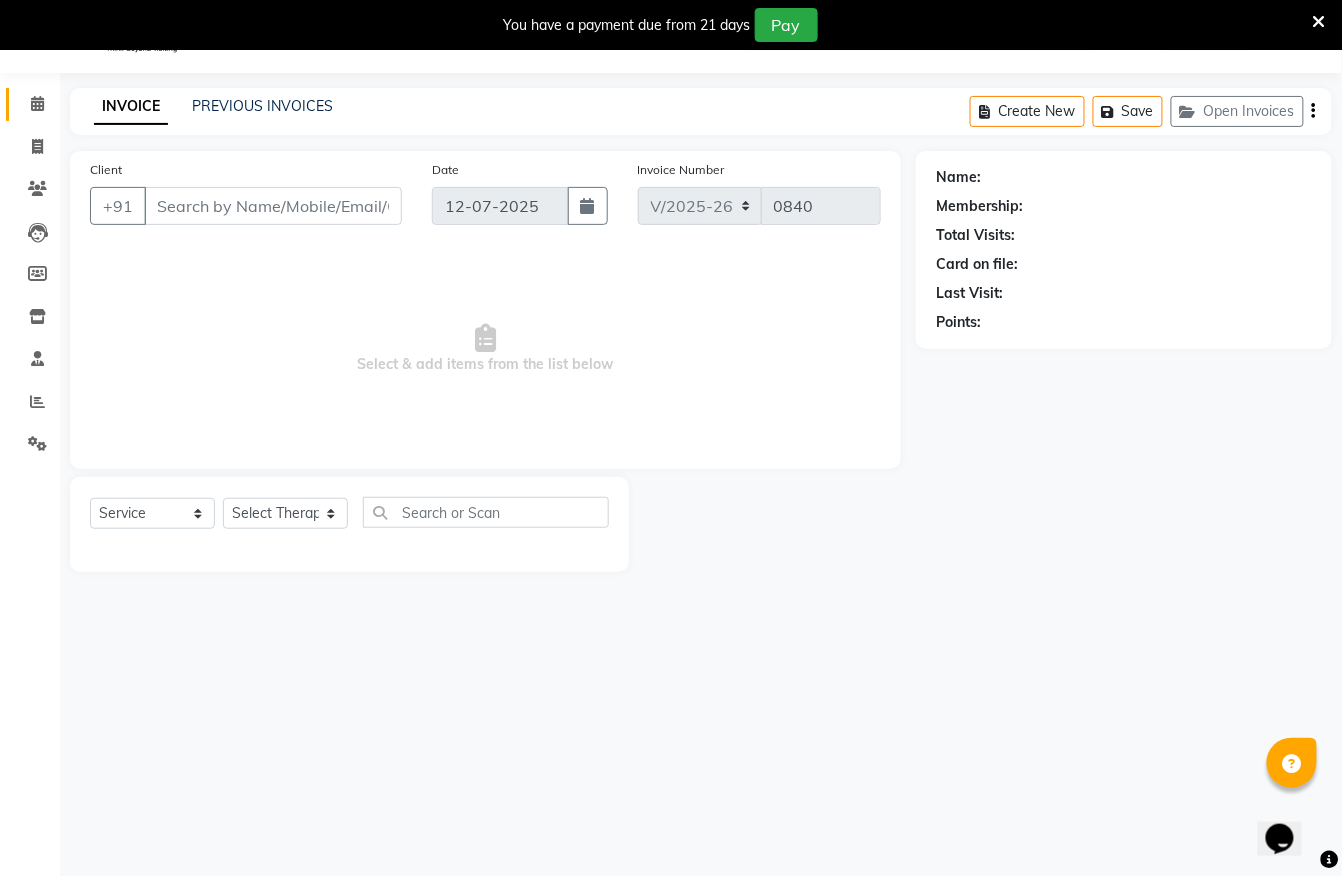 type on "9522332244" 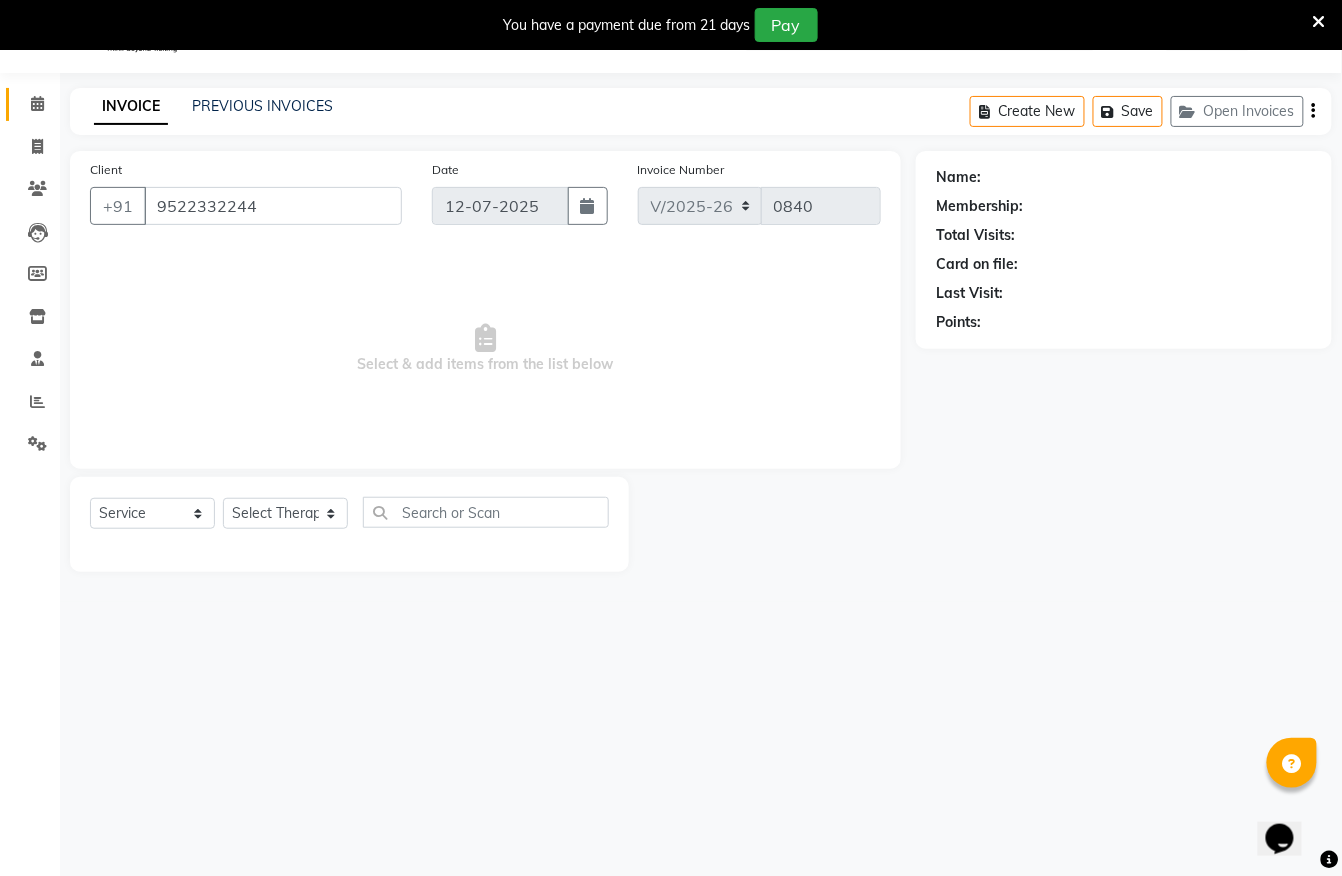 select on "83231" 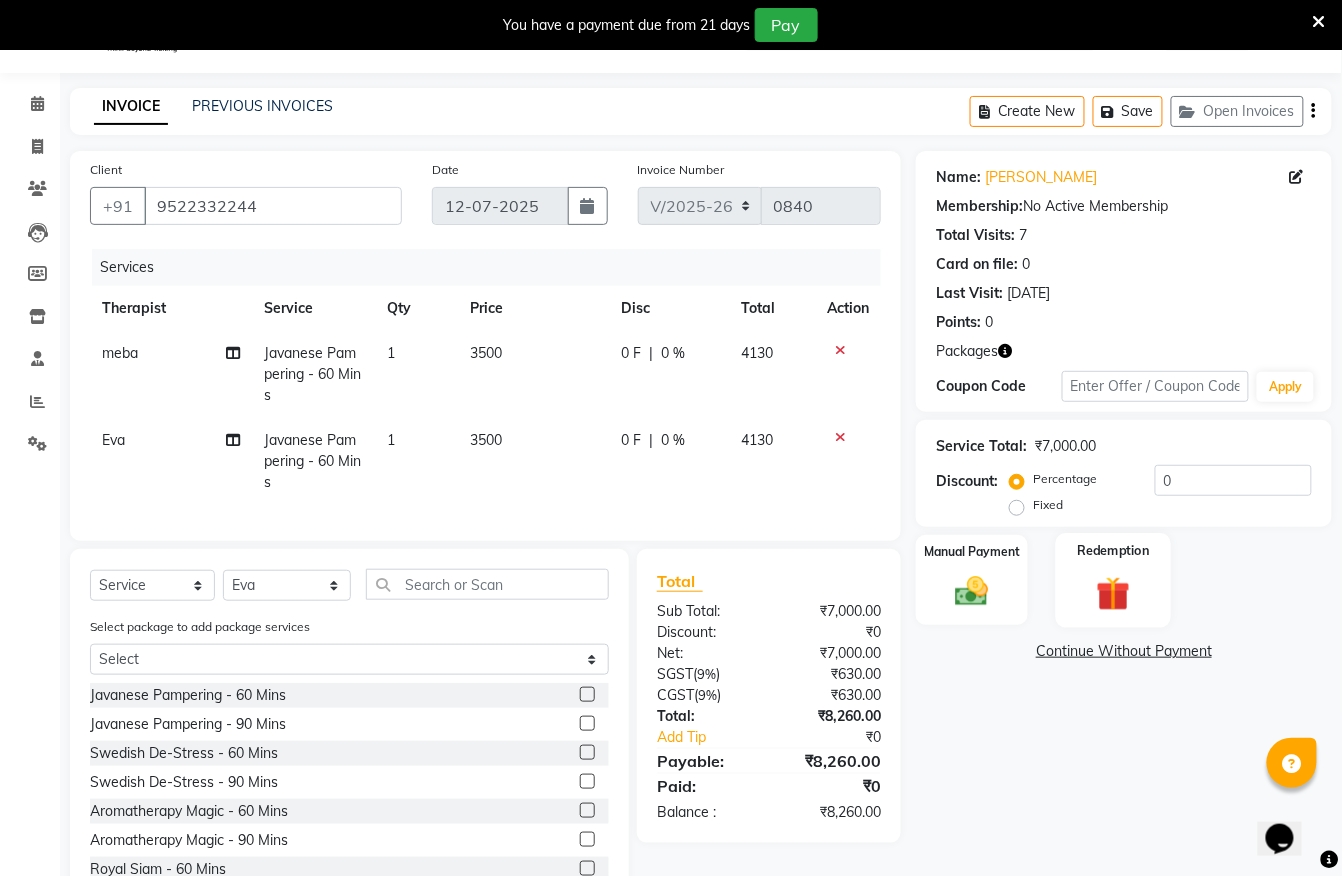 click 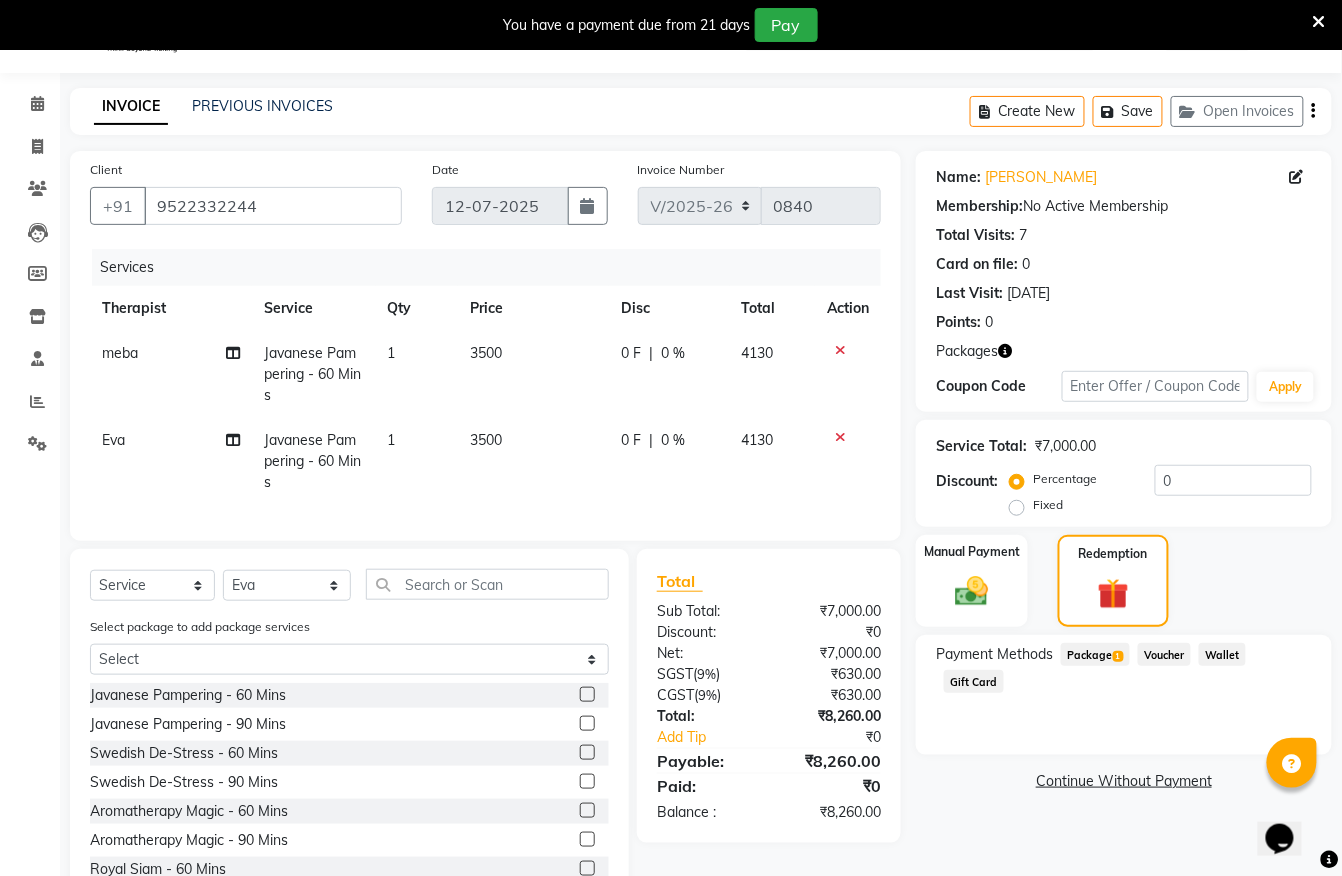 click on "Package  1" 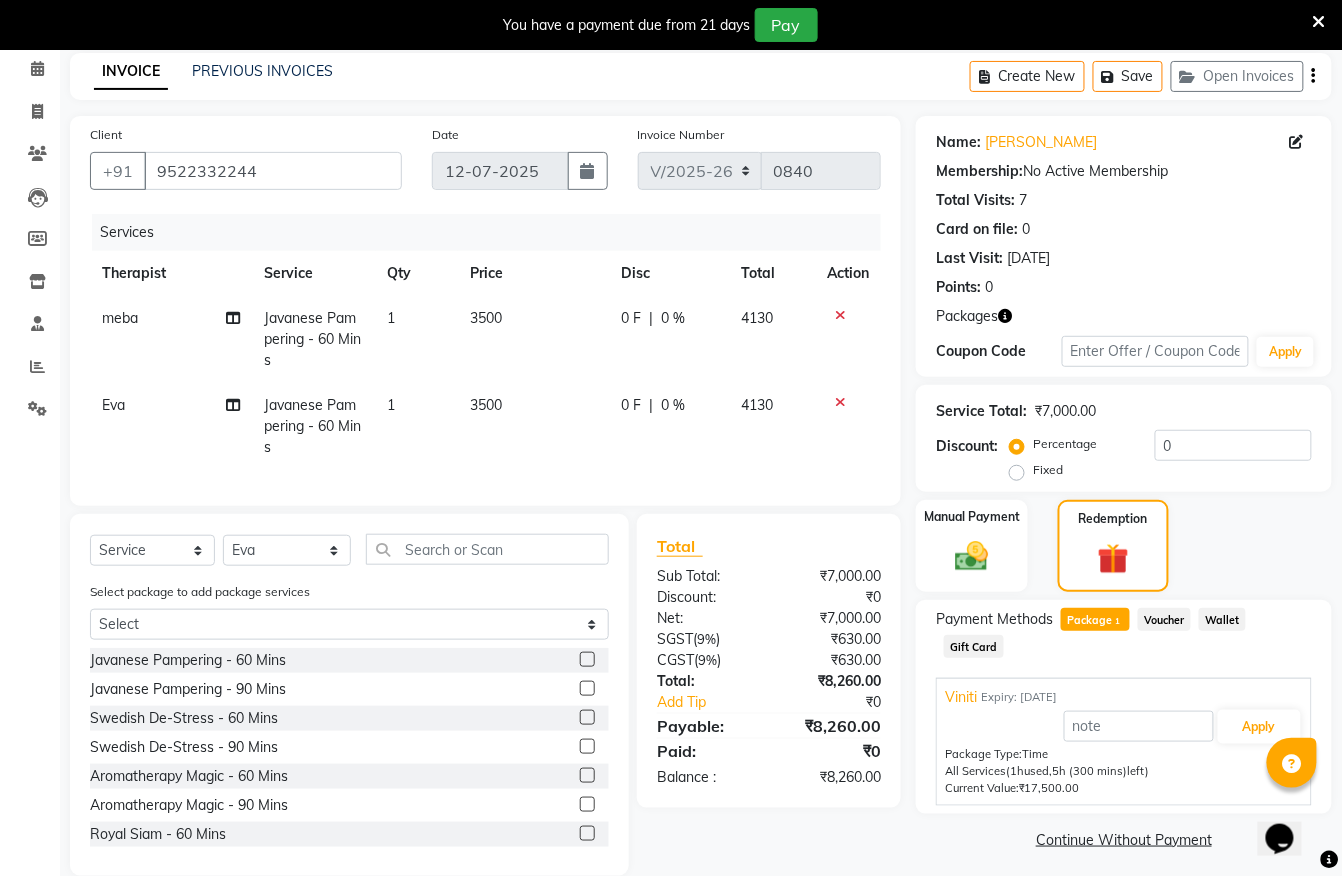 scroll, scrollTop: 96, scrollLeft: 0, axis: vertical 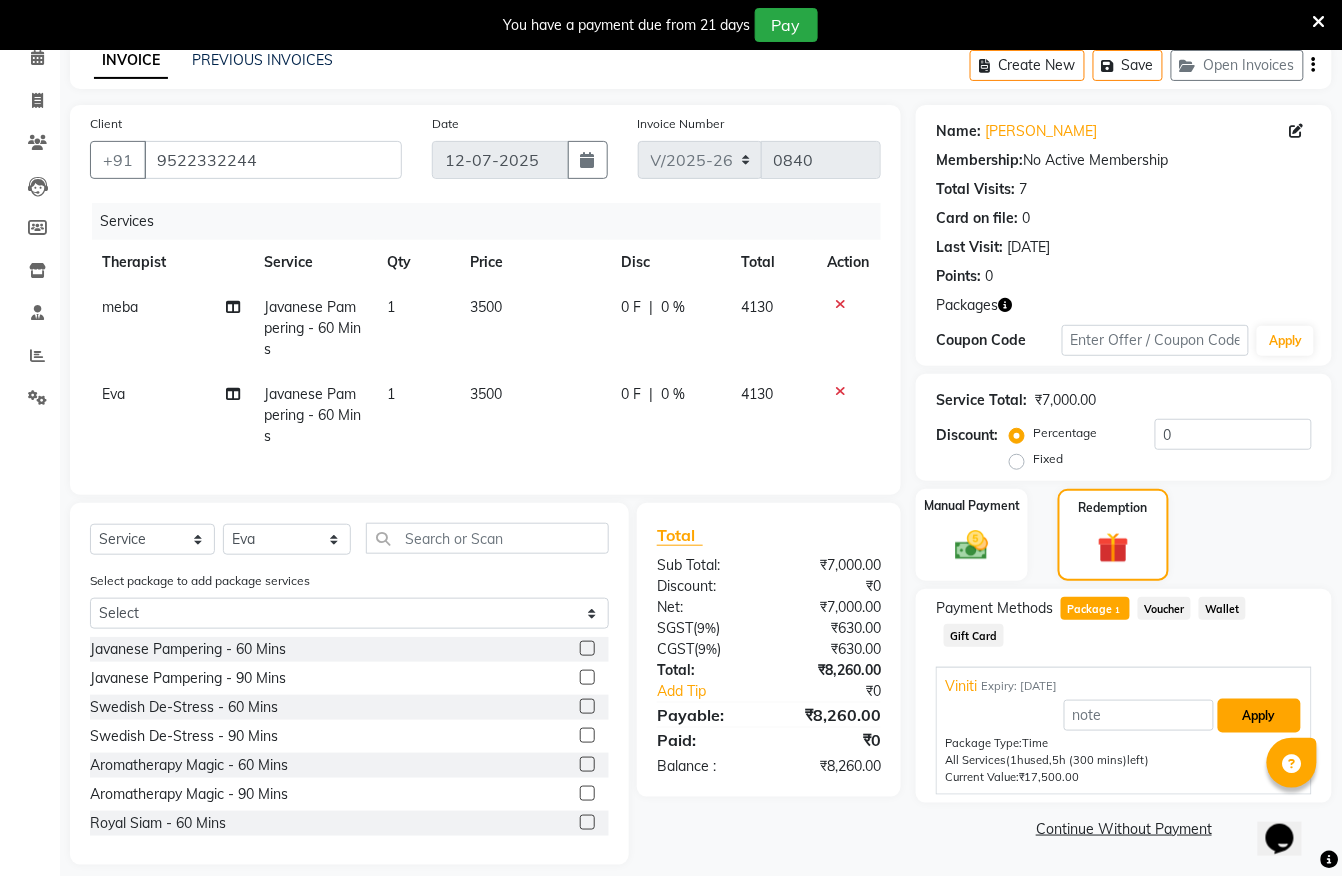 click on "Apply" at bounding box center [1259, 716] 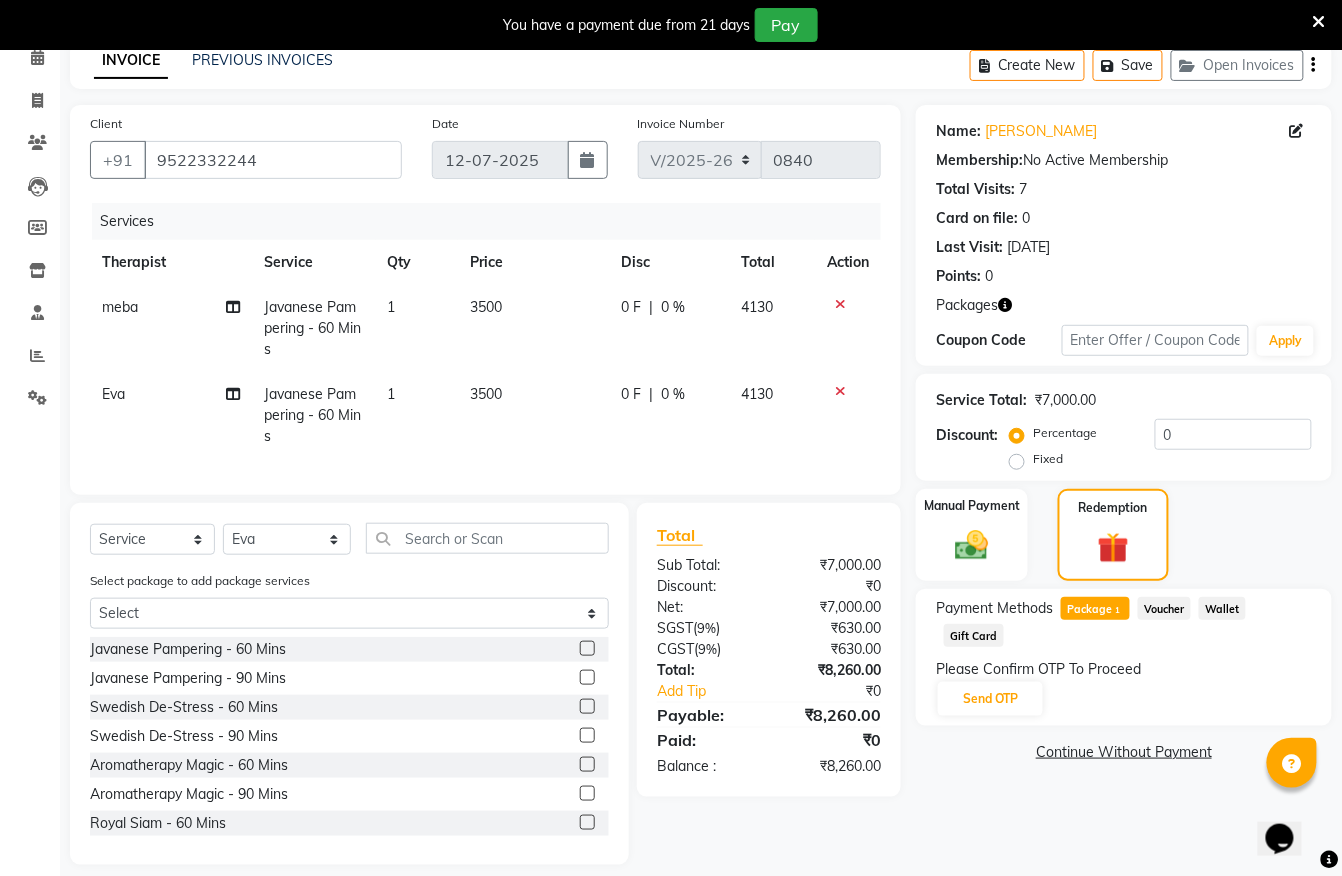 scroll, scrollTop: 94, scrollLeft: 0, axis: vertical 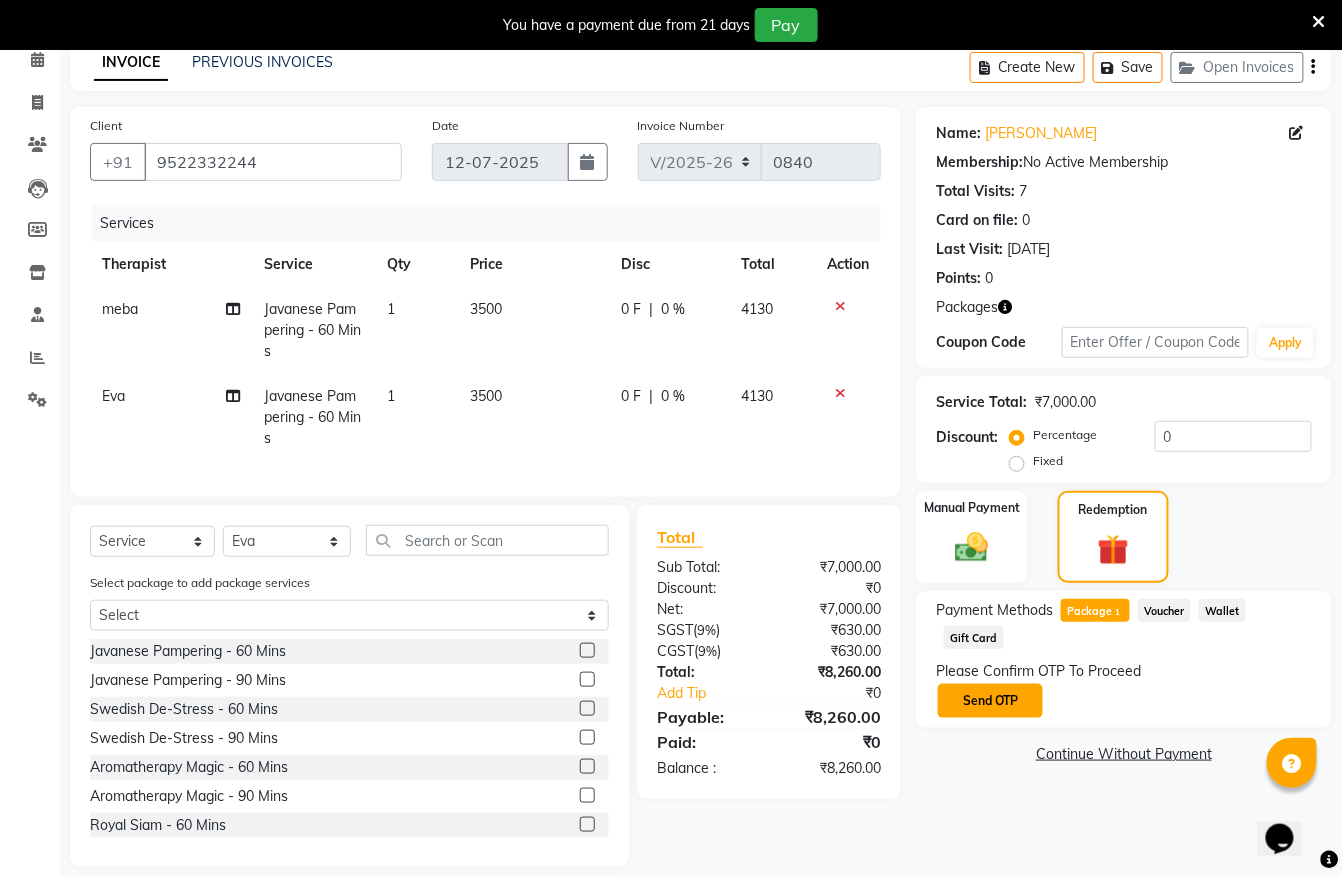 click on "Send OTP" 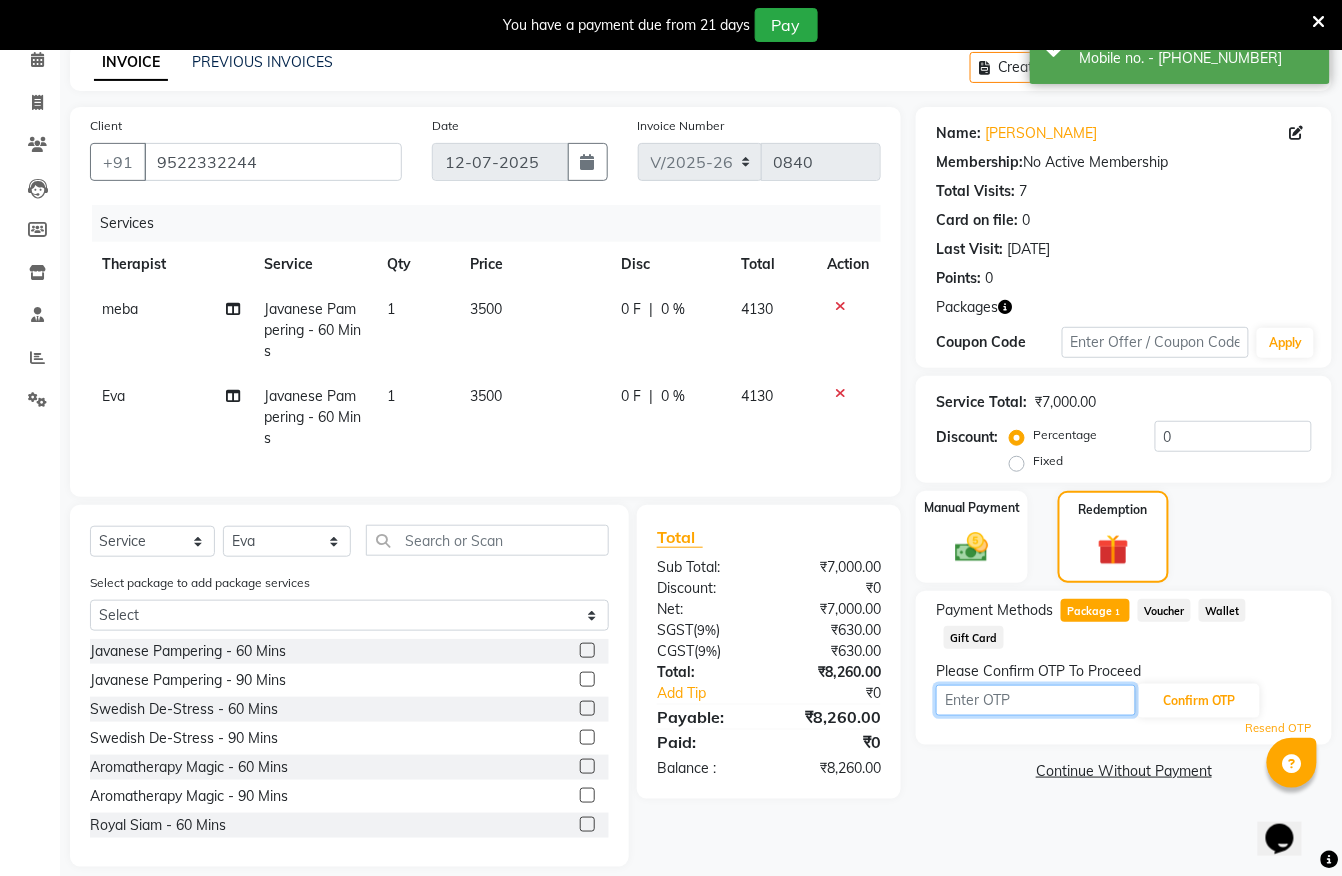 click at bounding box center (1036, 700) 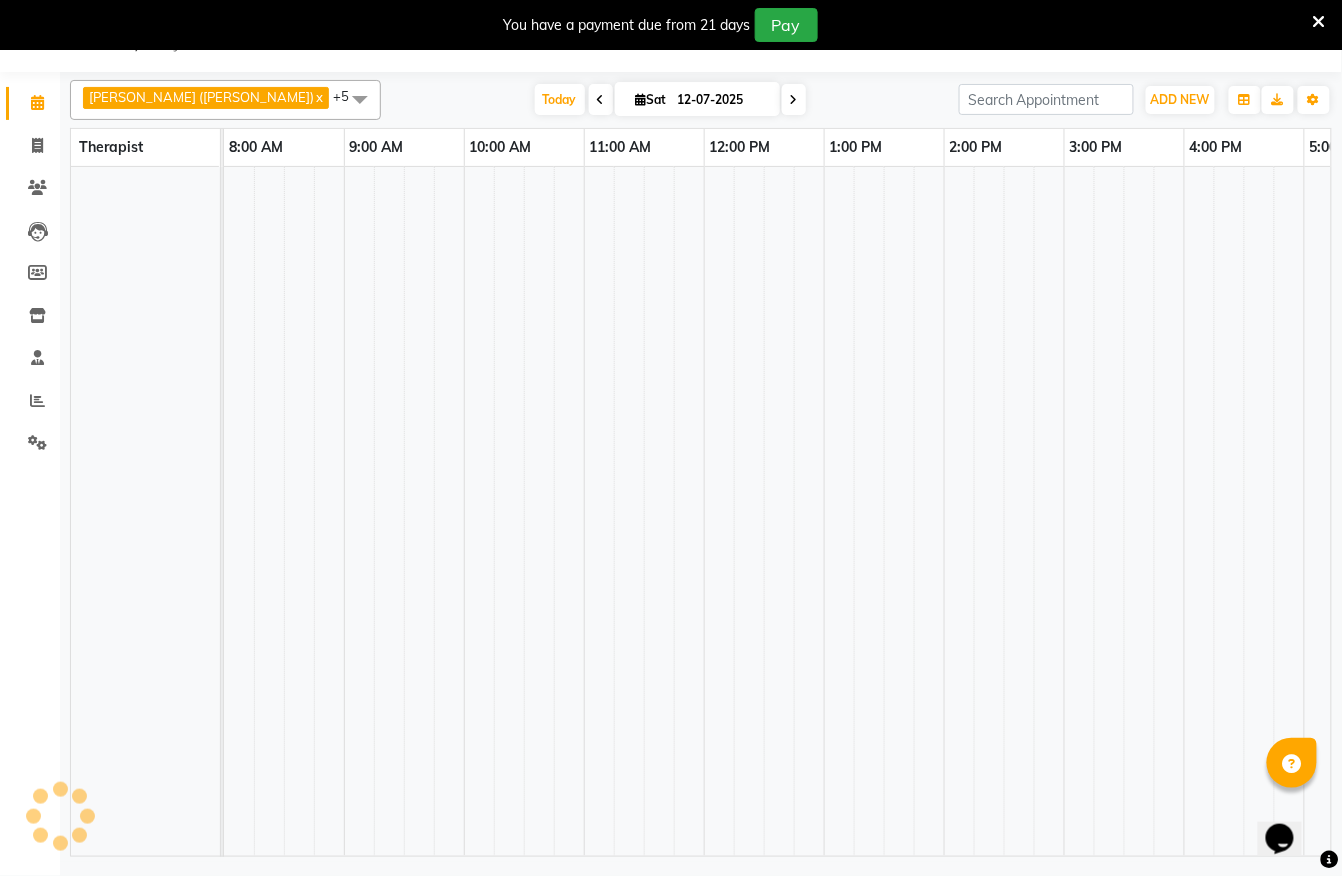 scroll, scrollTop: 50, scrollLeft: 0, axis: vertical 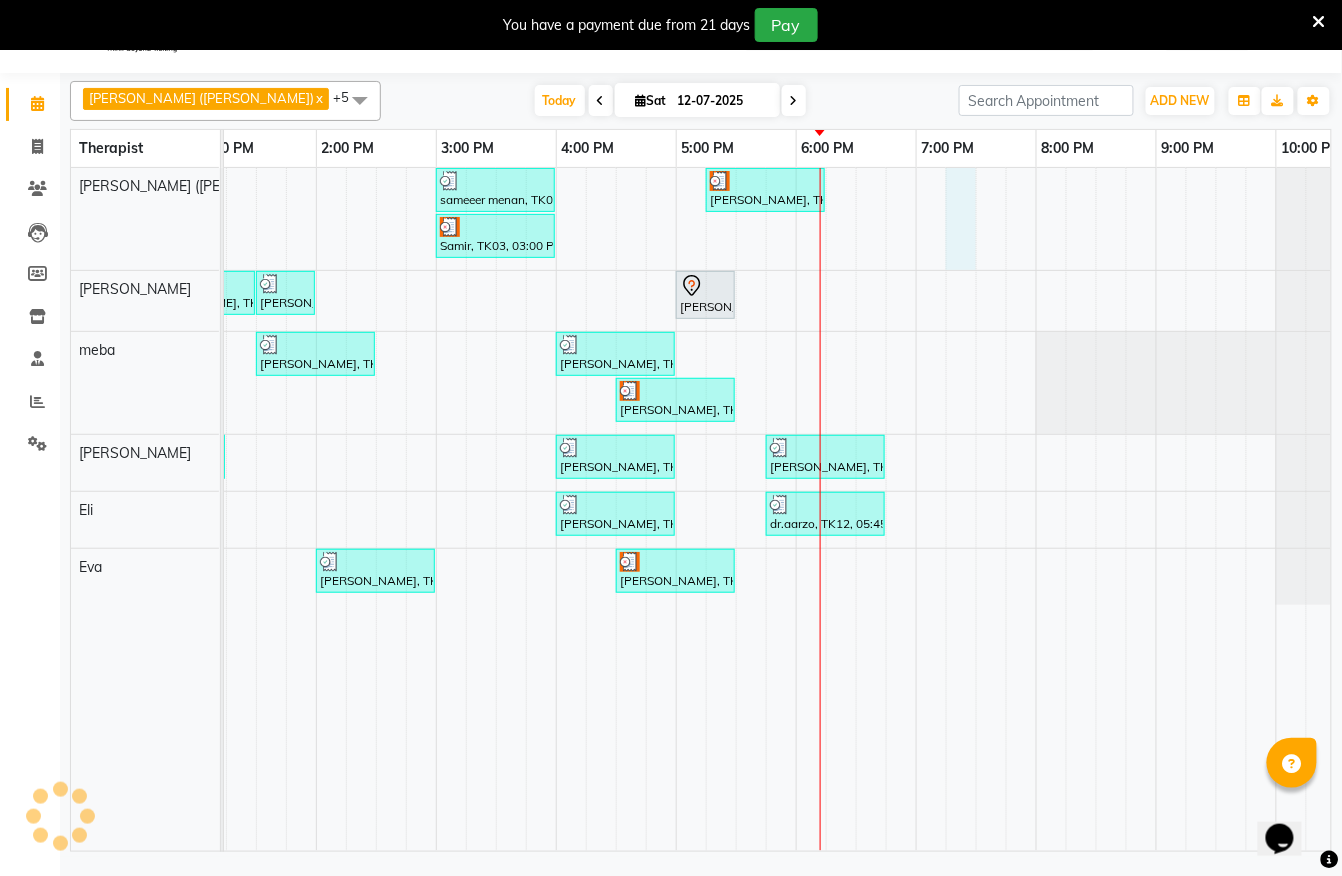 click on "sameeer menan, TK09, 03:00 PM-04:00 PM, Javanese Pampering - 60 Mins     Gopal Sharma, TK13, 05:15 PM-06:15 PM, Javanese Pampering - 60 Mins     Samir, TK03, 03:00 PM-04:00 PM, Javanese Pampering - 60 Mins     piyush bhargav, TK02, 12:30 PM-01:30 PM, Javanese Pampering - 60 Mins     piyush bhargav, TK06, 01:30 PM-02:00 PM, Signature Foot Massage - 30 Mins             Manish rajaram, TK11, 05:00 PM-05:30 PM, De-Stress Back & Shoulder Massage with Herbal Hot Compress - 30 Mins     Jyoti Patel, TK05, 01:30 PM-02:30 PM, Javanese Pampering - 60 Mins     Manish rajaram, TK01, 04:00 PM-05:00 PM, Javanese Pampering - 60 Mins     vinit shah, TK10, 04:30 PM-05:30 PM, Javanese Pampering - 60 Mins     Harsh, TK04, 12:15 PM-01:15 PM, Swedish De-Stress - 60 Mins     Laxman PATEL, TK08, 04:00 PM-05:00 PM, Javanese Pampering - 60 Mins     Arpit Dhanjal, TK14, 05:45 PM-06:45 PM, Swedish De-Stress - 60 Mins     Laxman PATEL, TK08, 04:00 PM-05:00 PM, Javanese Pampering - 60 Mins" at bounding box center [436, 509] 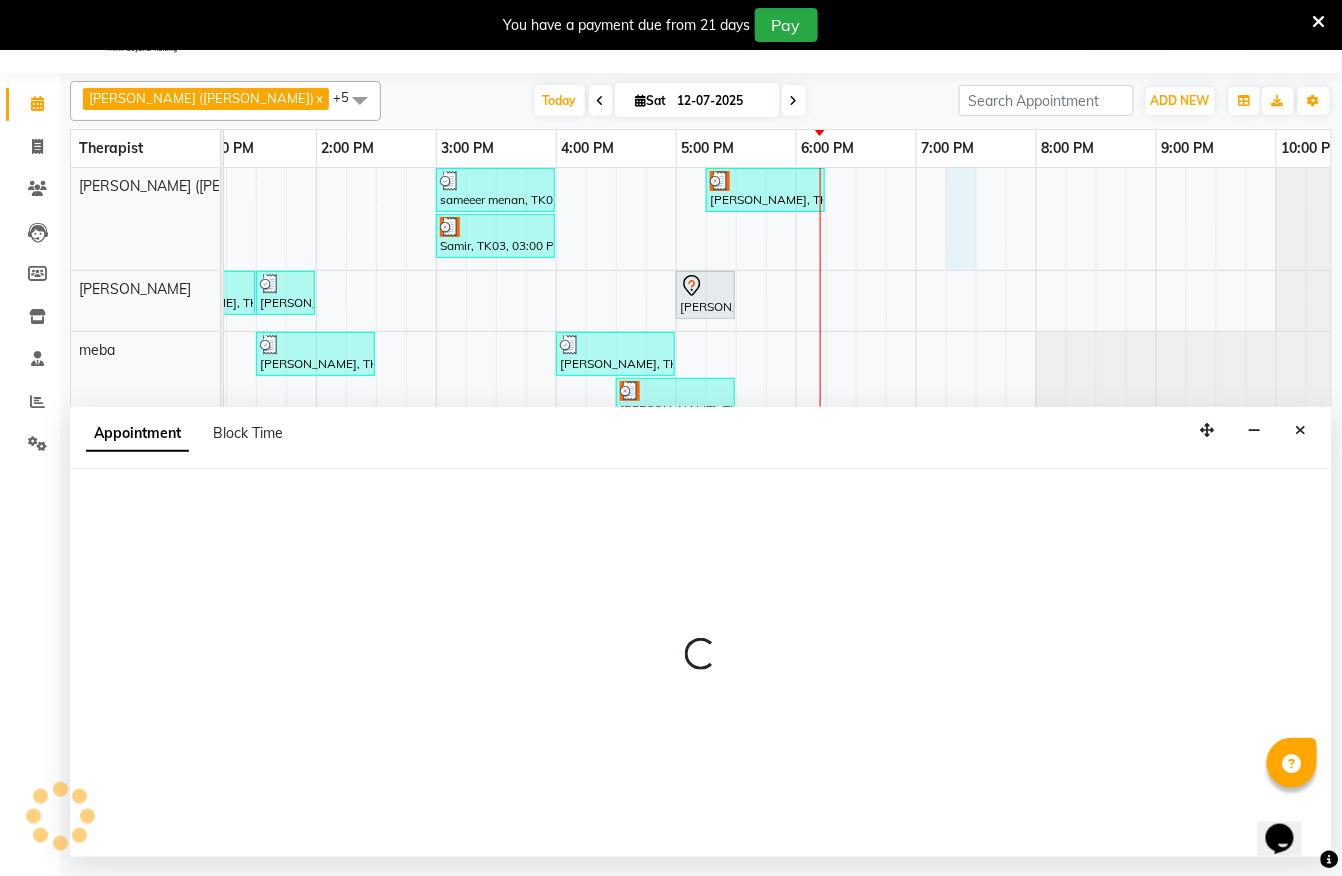 select on "55791" 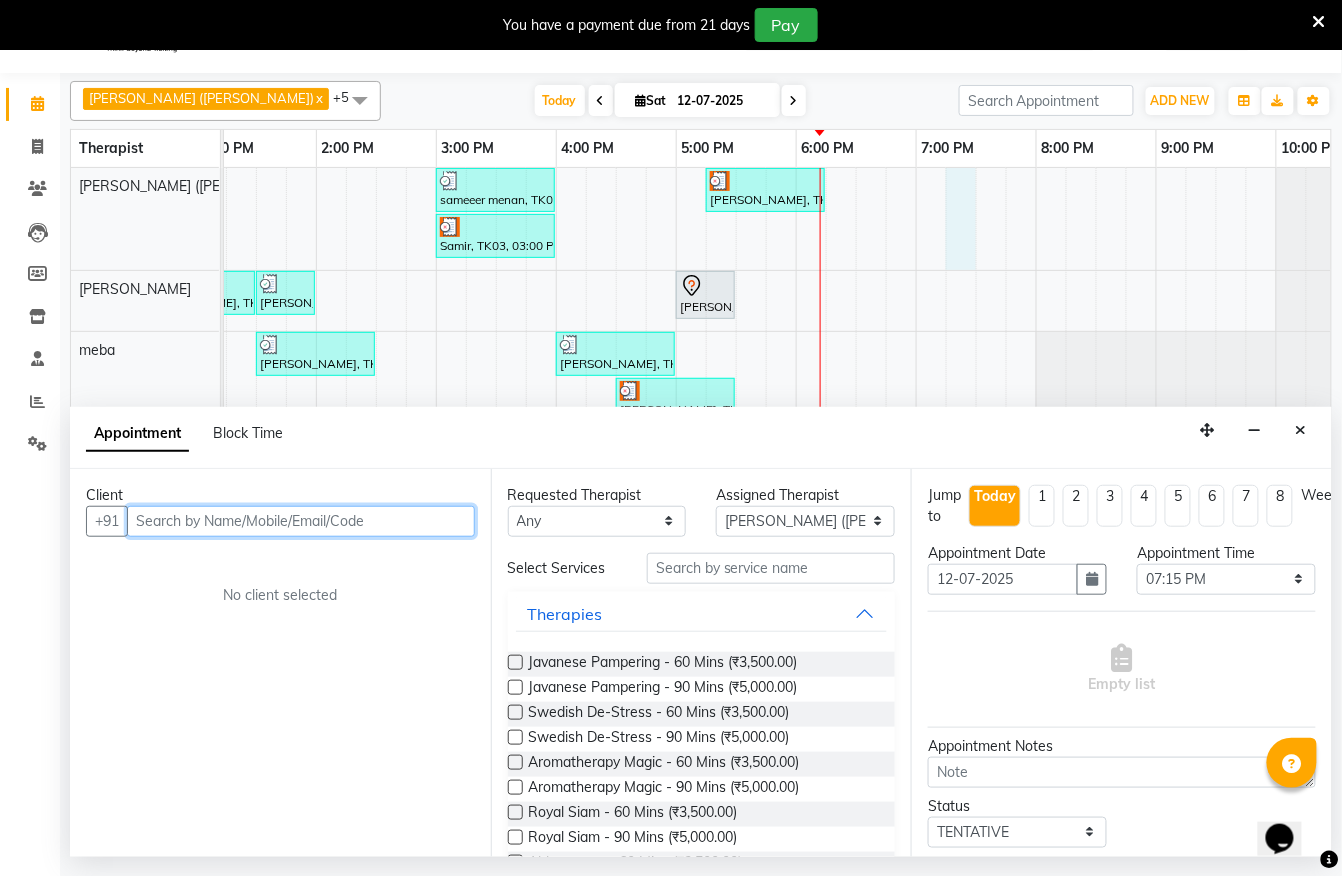 click at bounding box center (301, 521) 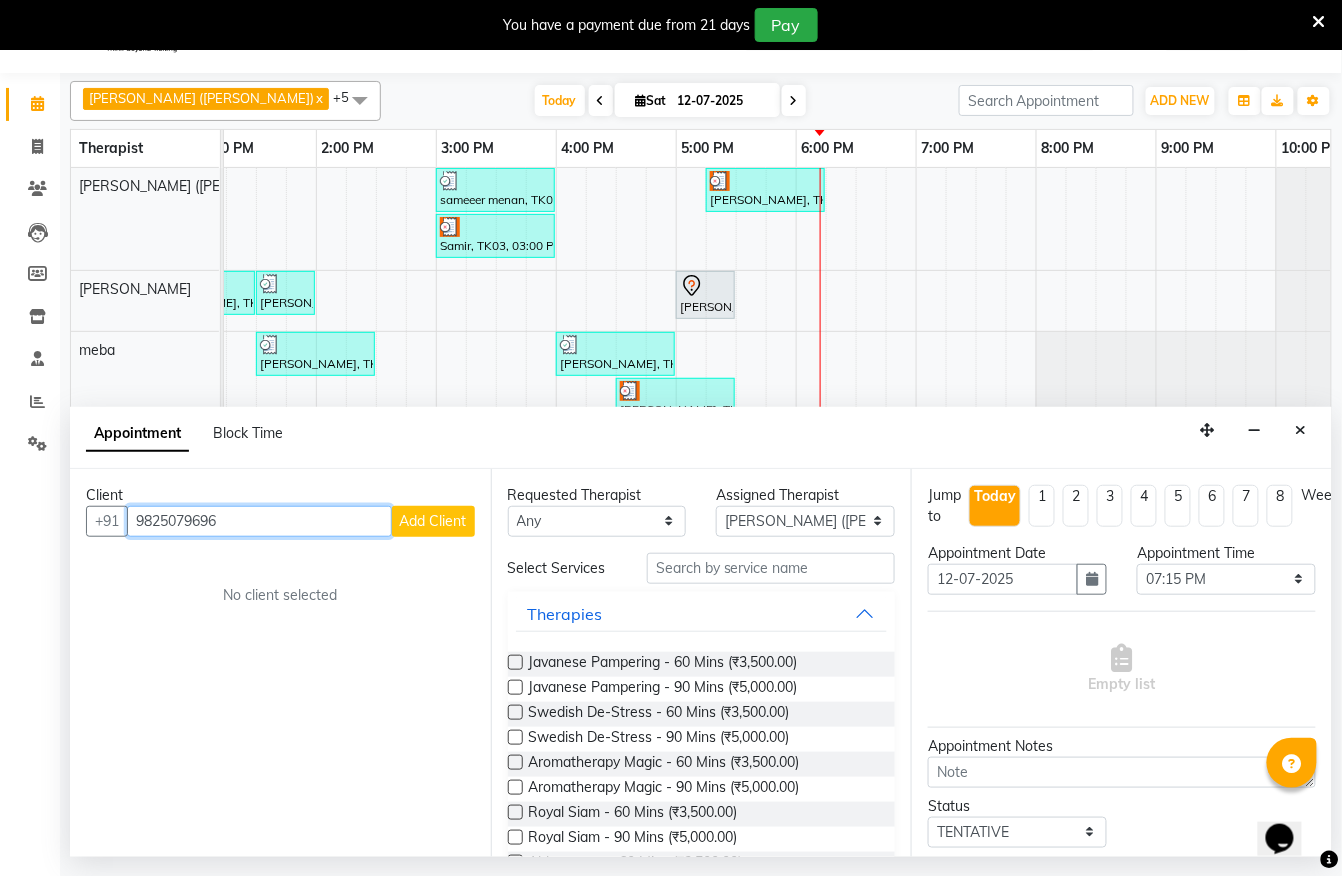 type on "9825079696" 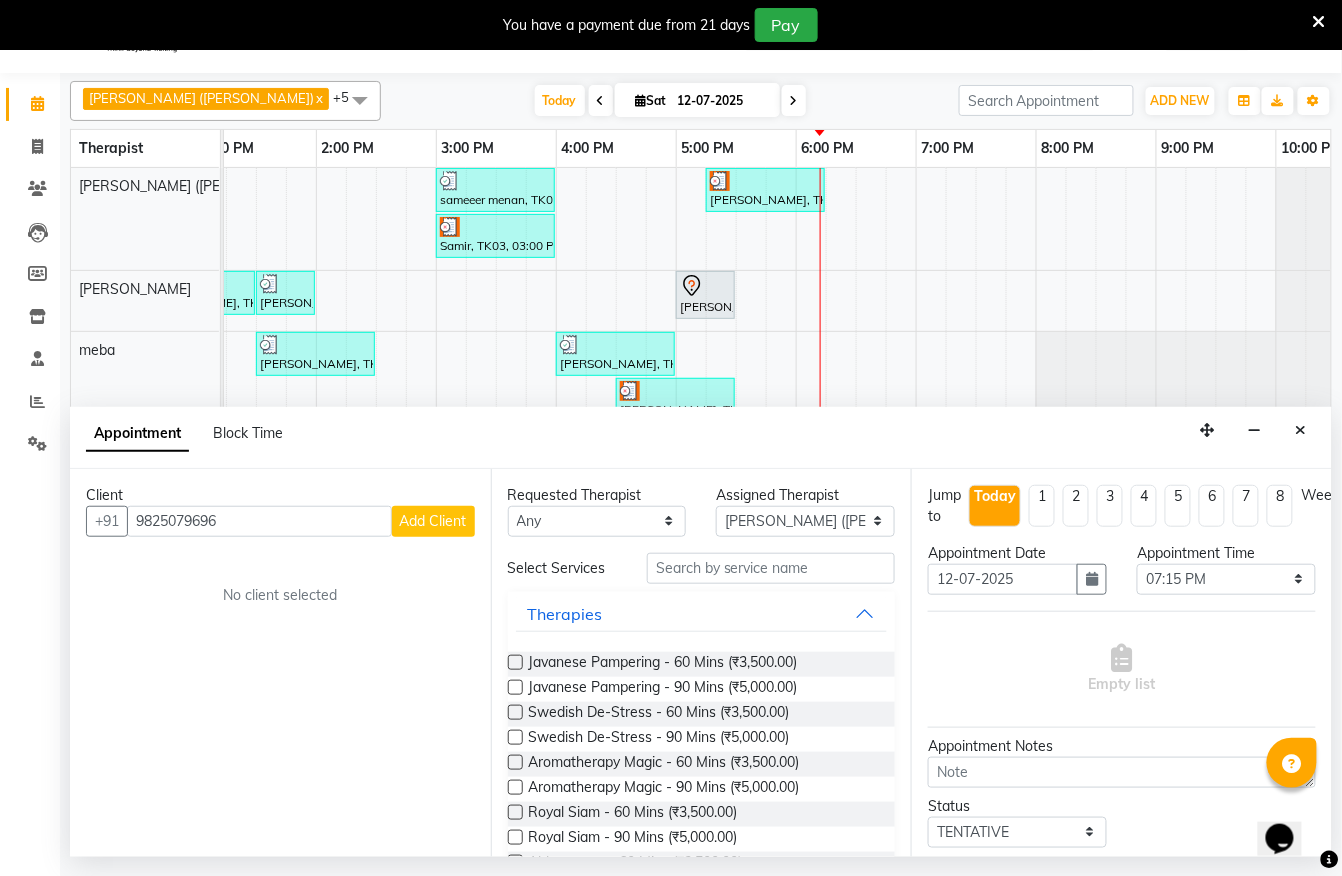 click on "Add Client" at bounding box center [433, 521] 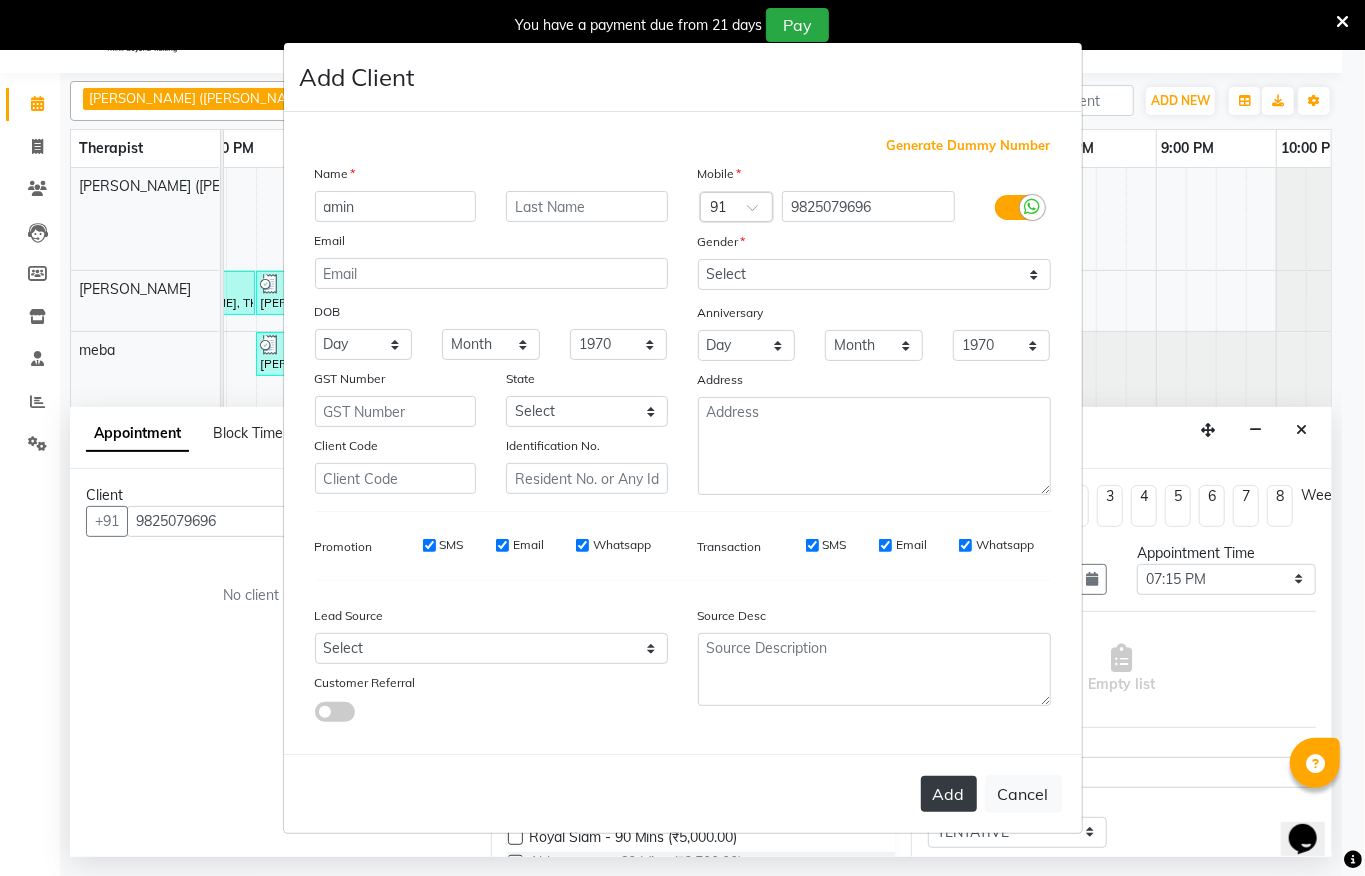type on "amin" 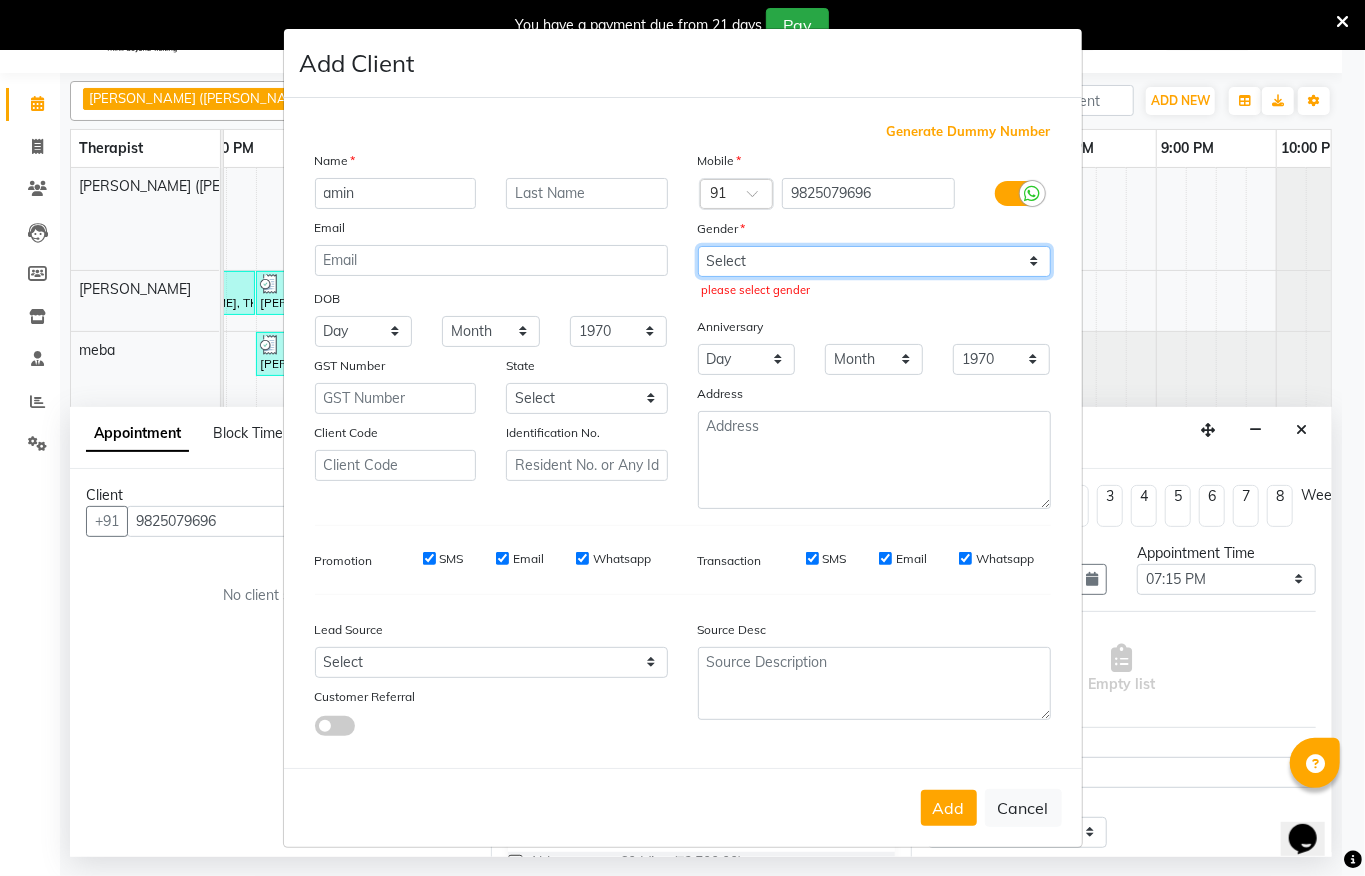 click on "Select Male Female Other Prefer Not To Say" at bounding box center (874, 261) 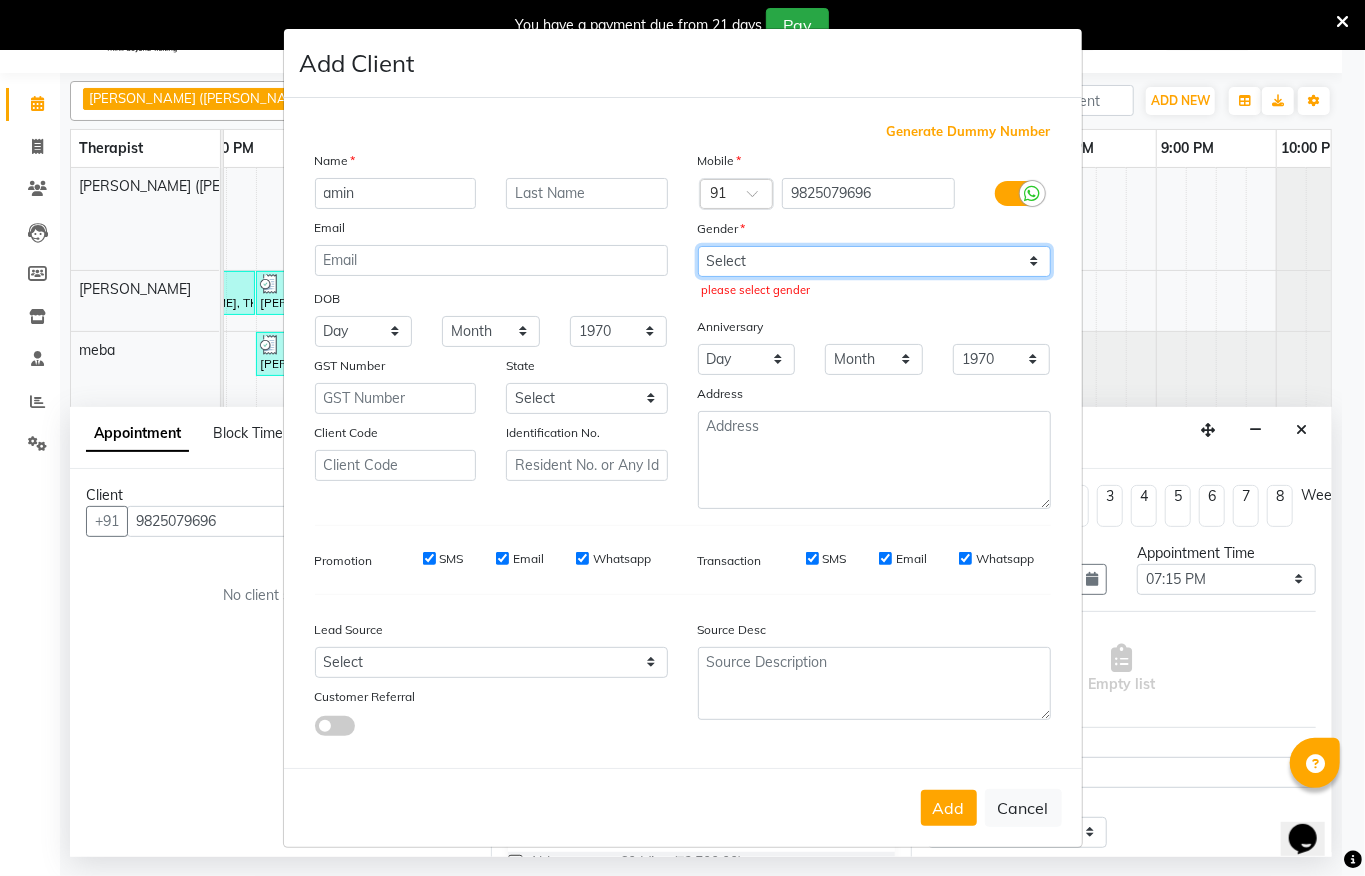 click on "Select Male Female Other Prefer Not To Say" at bounding box center [874, 261] 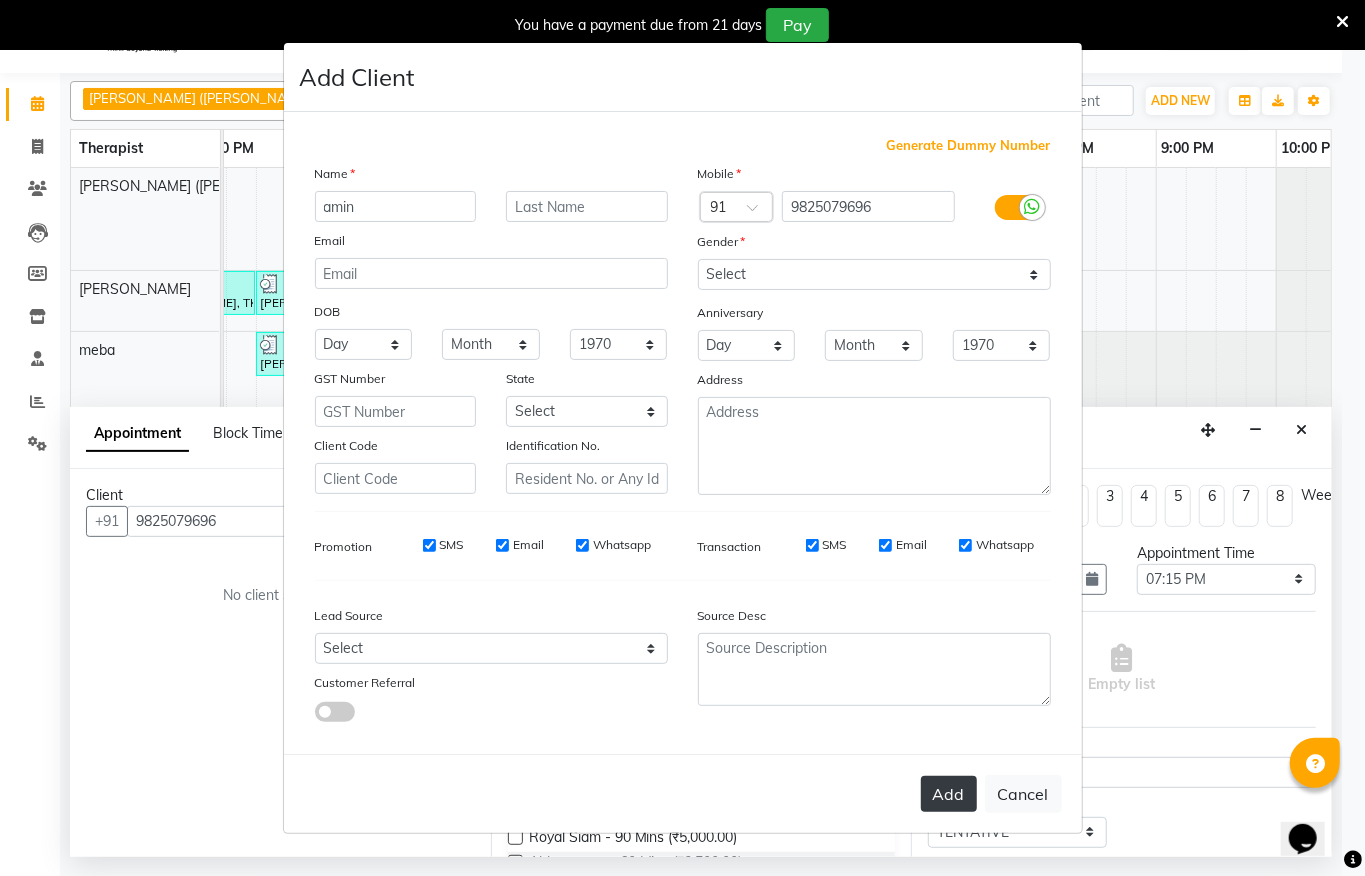 click on "Add" at bounding box center (949, 794) 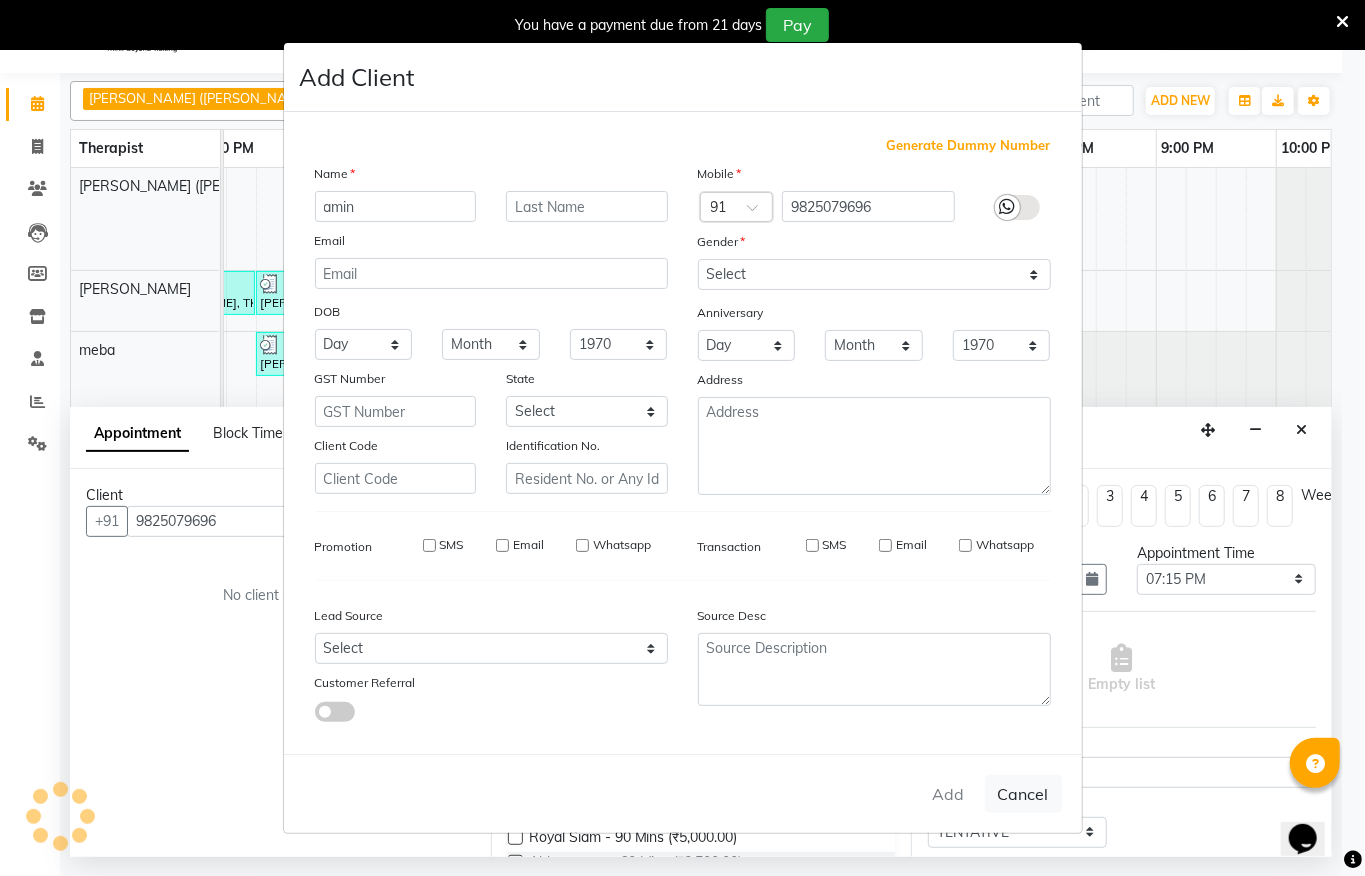 type 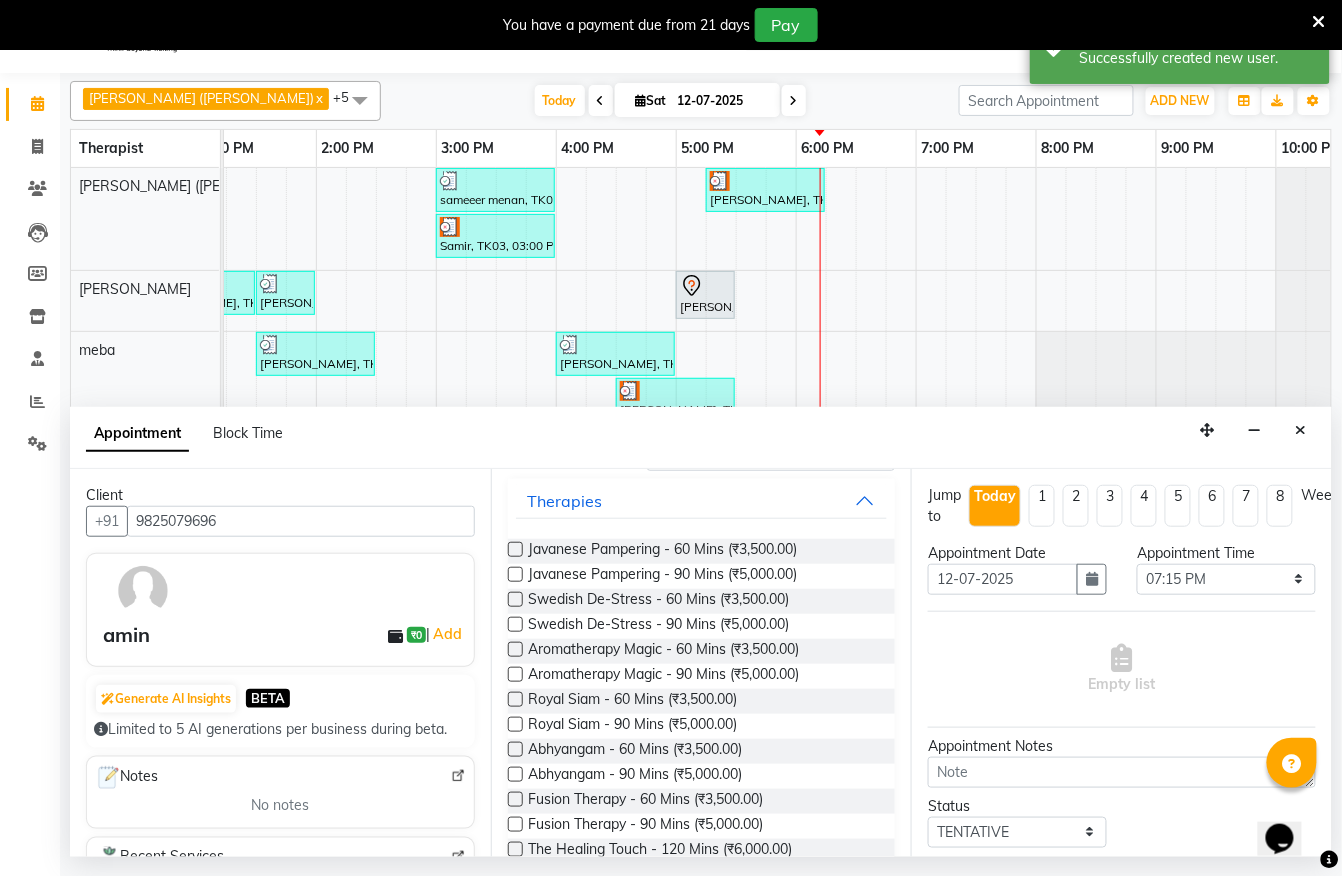 scroll, scrollTop: 0, scrollLeft: 0, axis: both 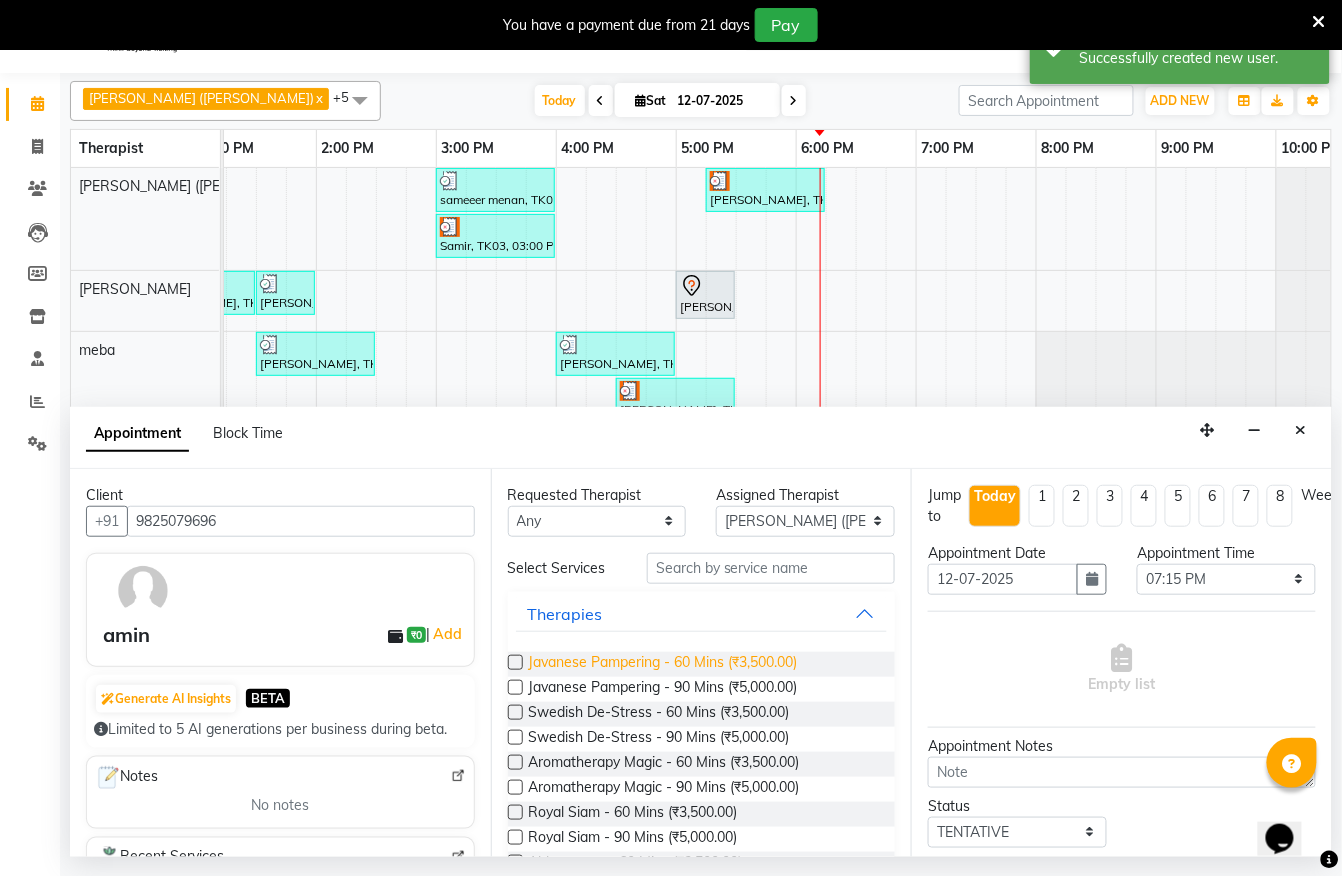 click on "Javanese Pampering - 60 Mins (₹3,500.00)" at bounding box center [663, 664] 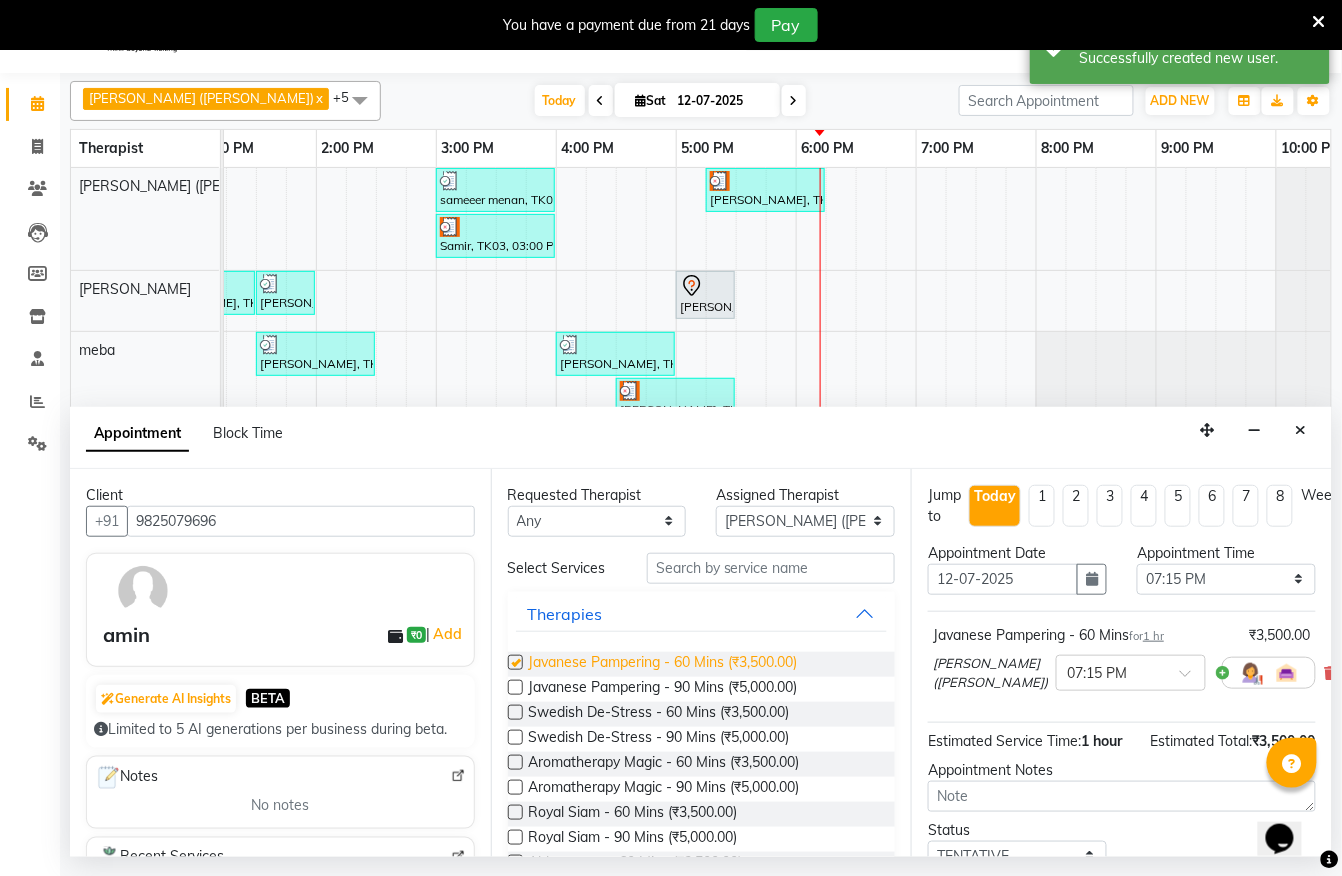 checkbox on "false" 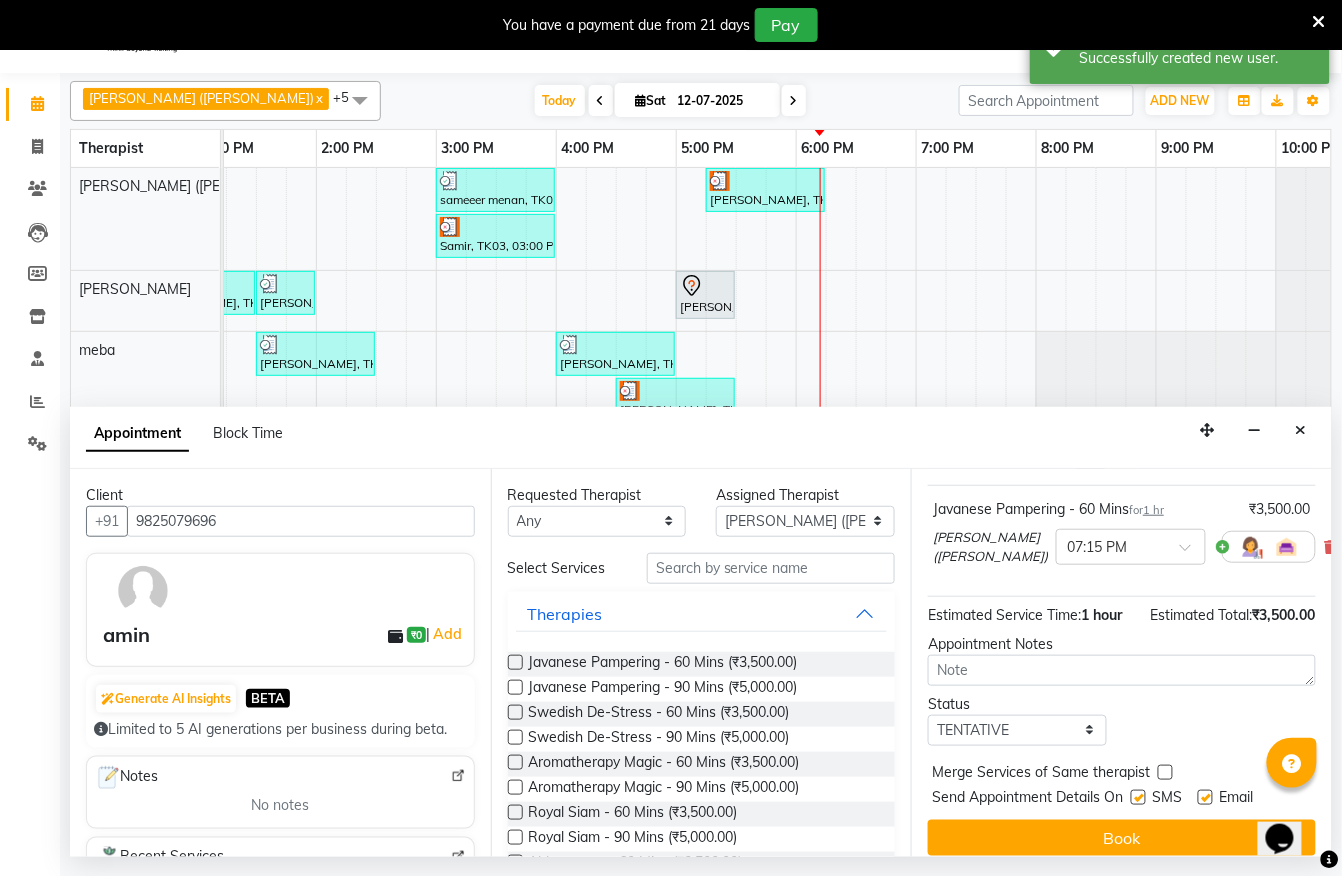 scroll, scrollTop: 186, scrollLeft: 0, axis: vertical 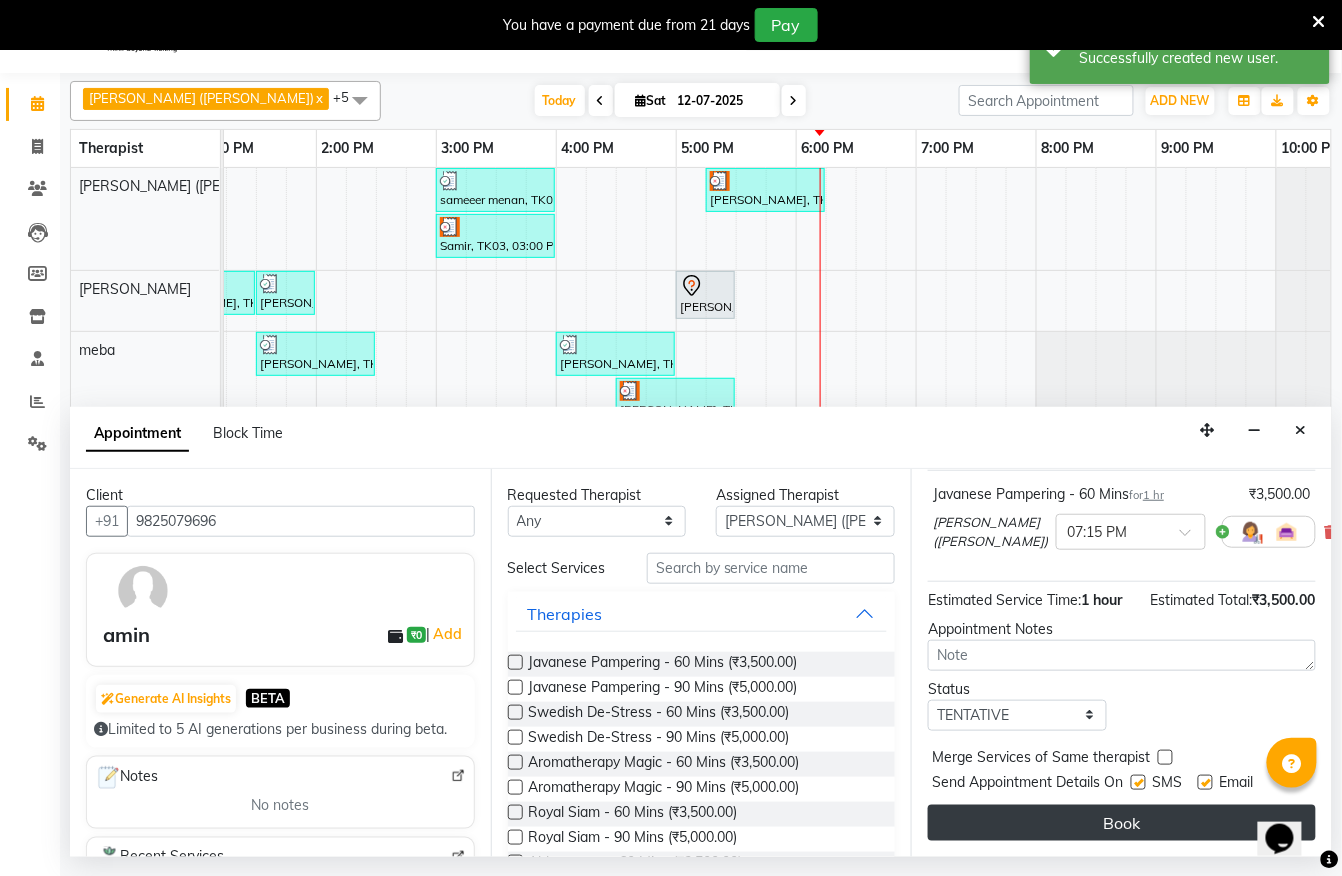 click on "Book" at bounding box center [1122, 823] 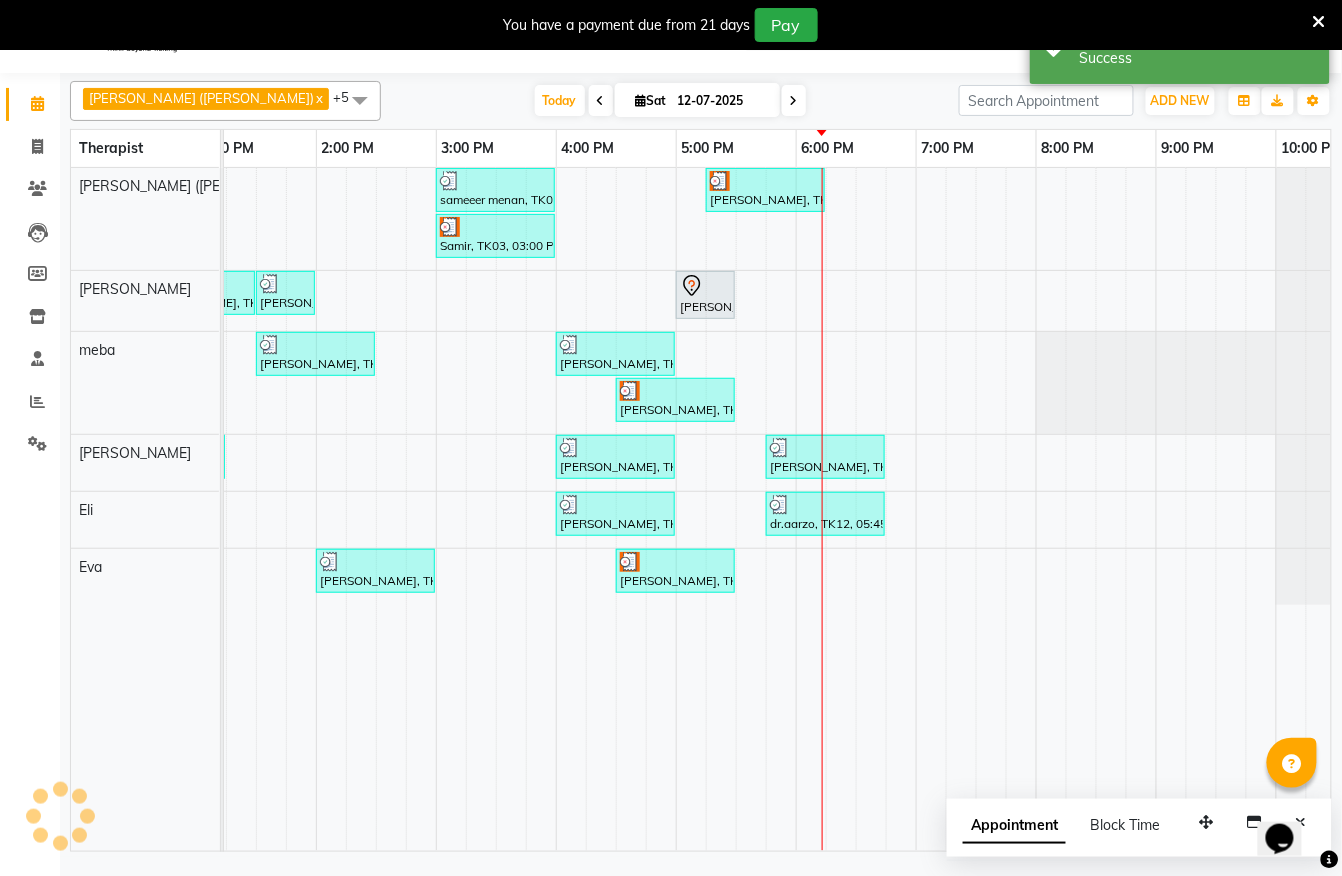 scroll, scrollTop: 0, scrollLeft: 0, axis: both 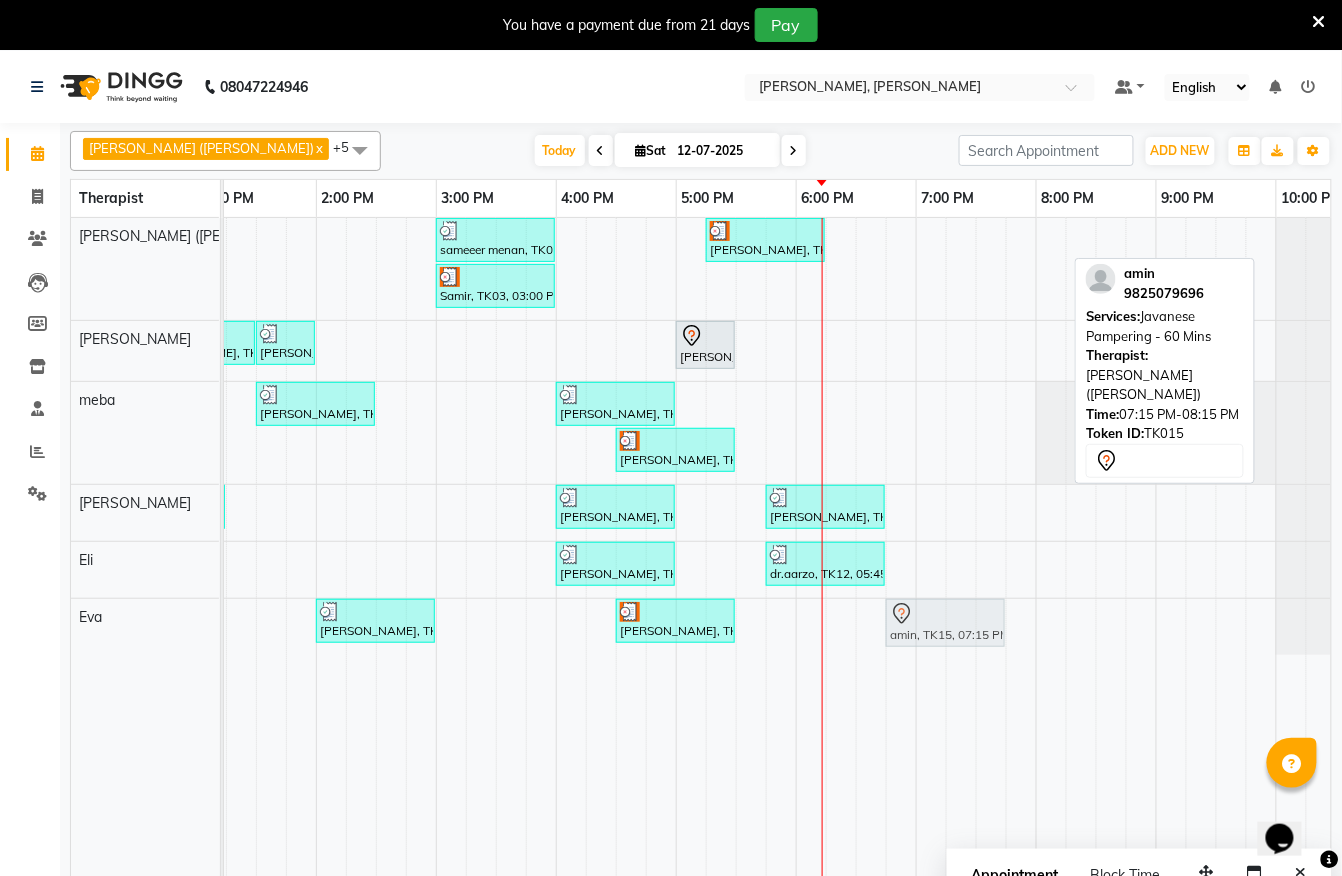 drag, startPoint x: 993, startPoint y: 253, endPoint x: 946, endPoint y: 629, distance: 378.92612 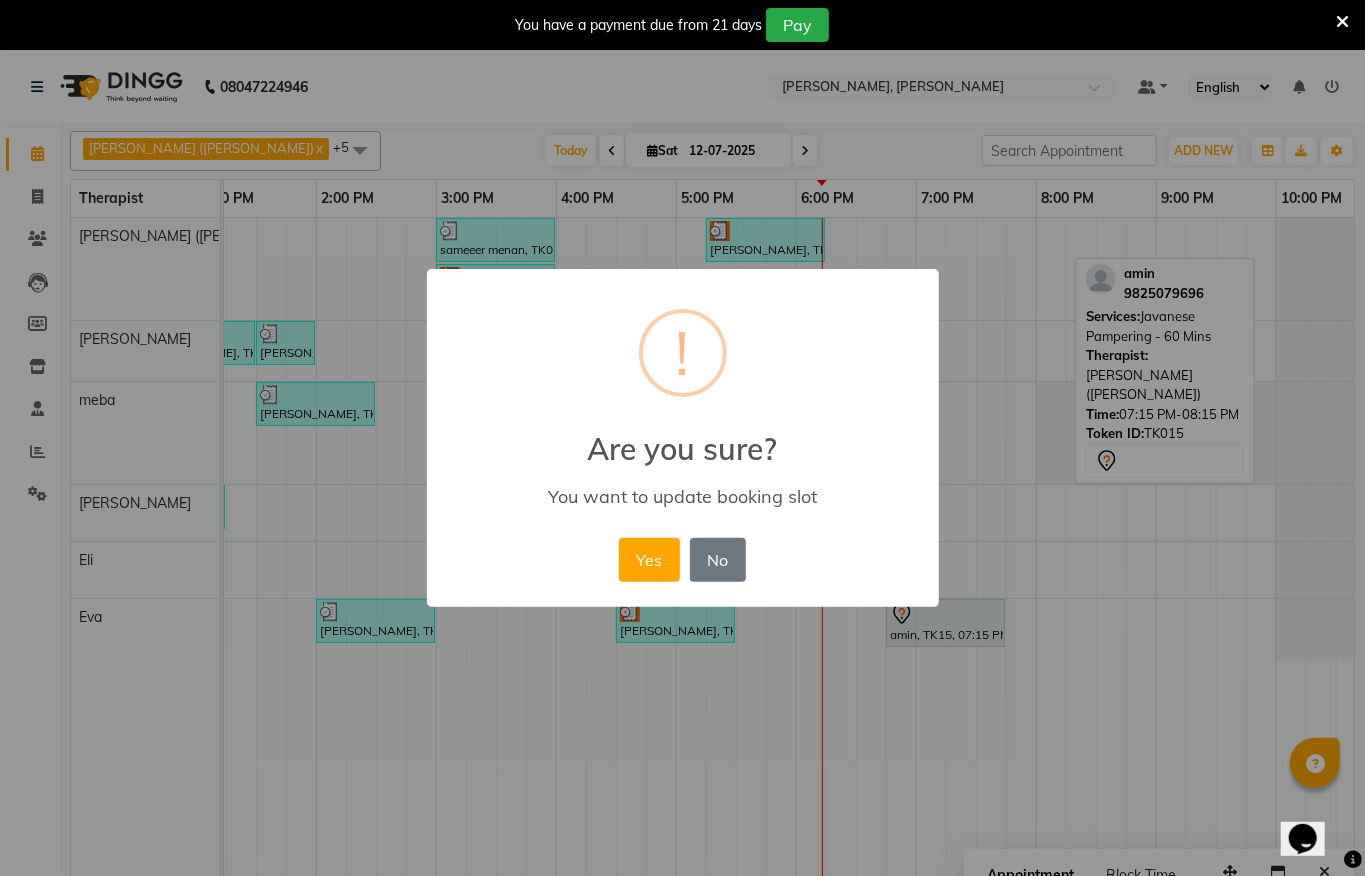 click on "Yes" at bounding box center (649, 560) 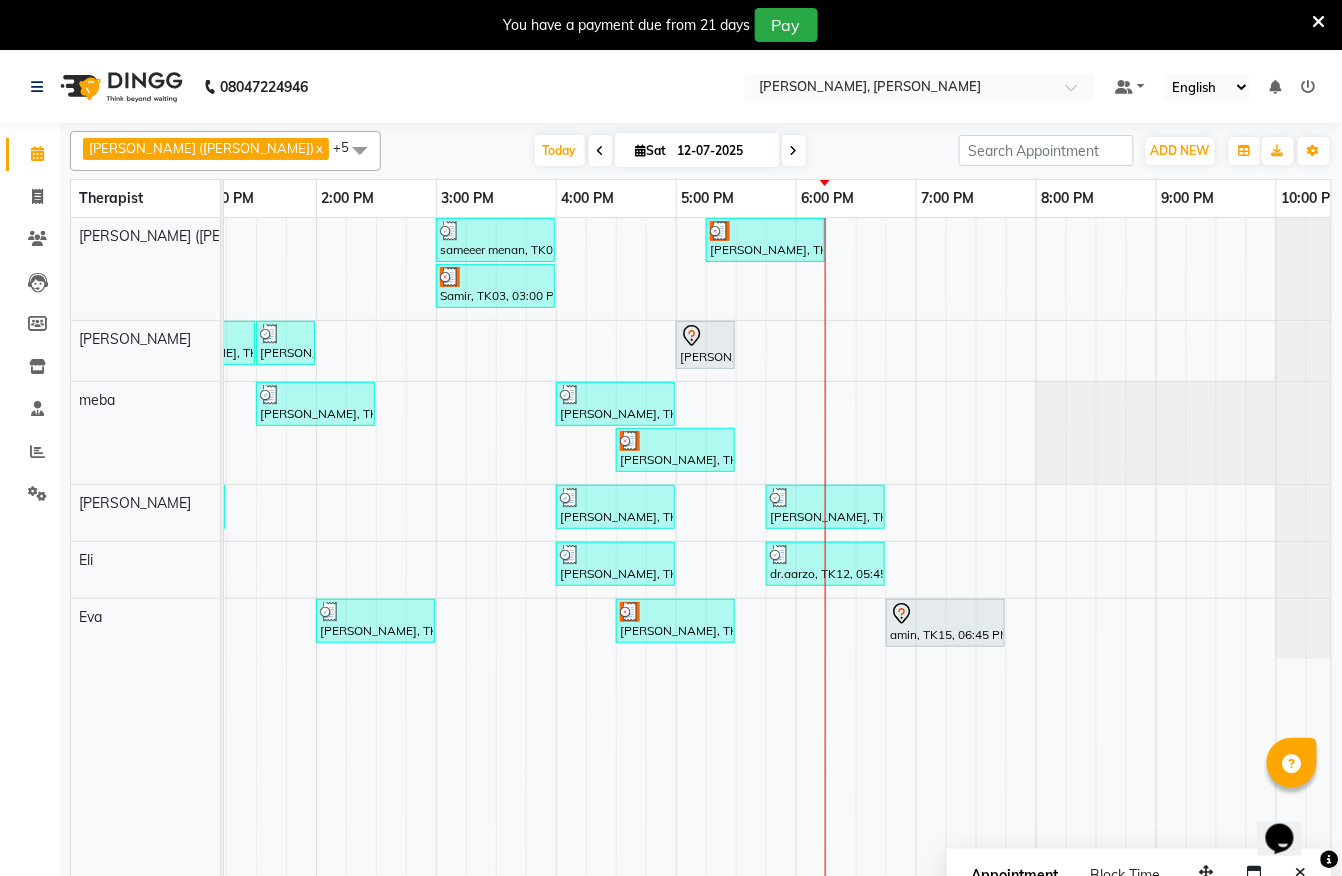click at bounding box center [794, 150] 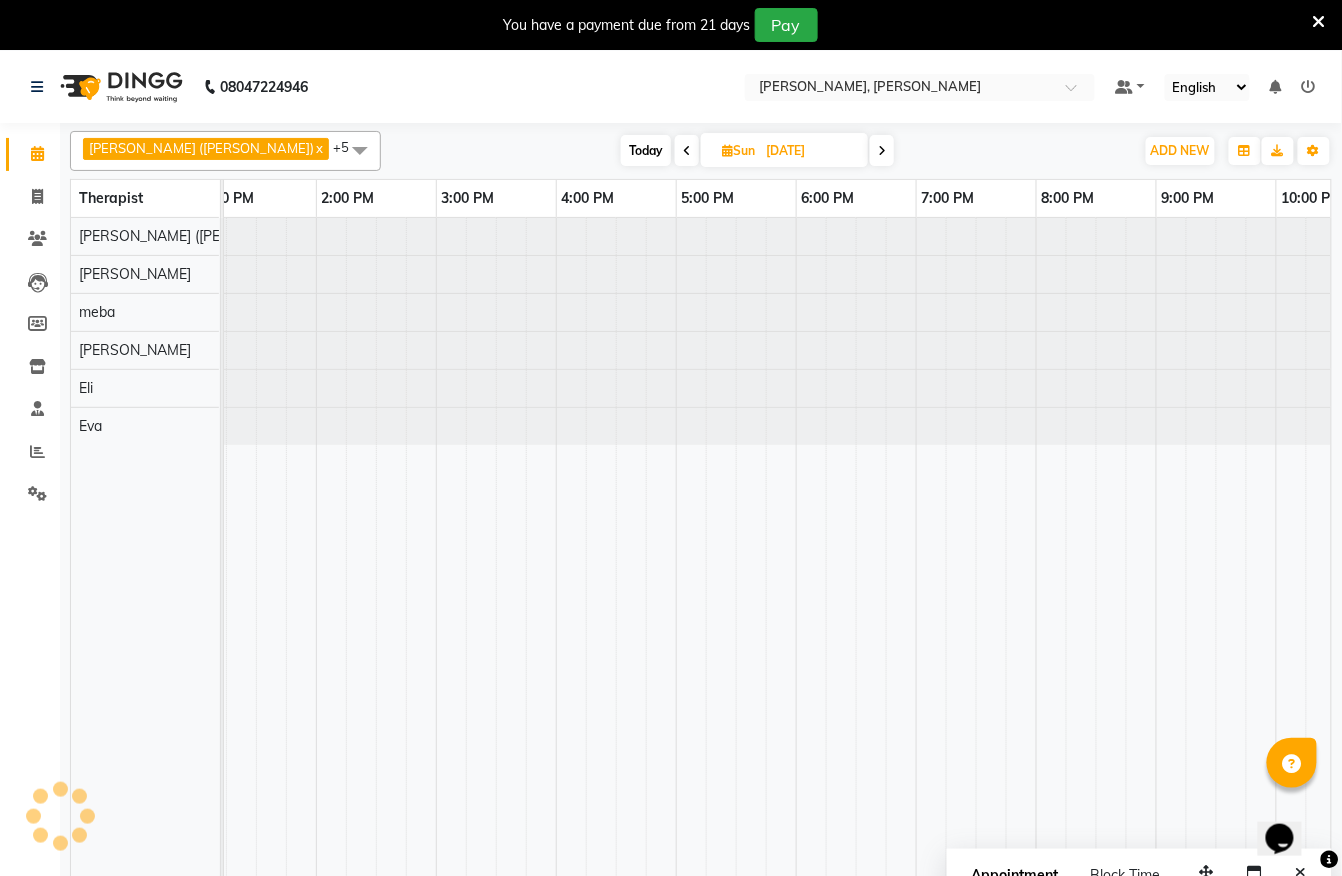 scroll, scrollTop: 0, scrollLeft: 0, axis: both 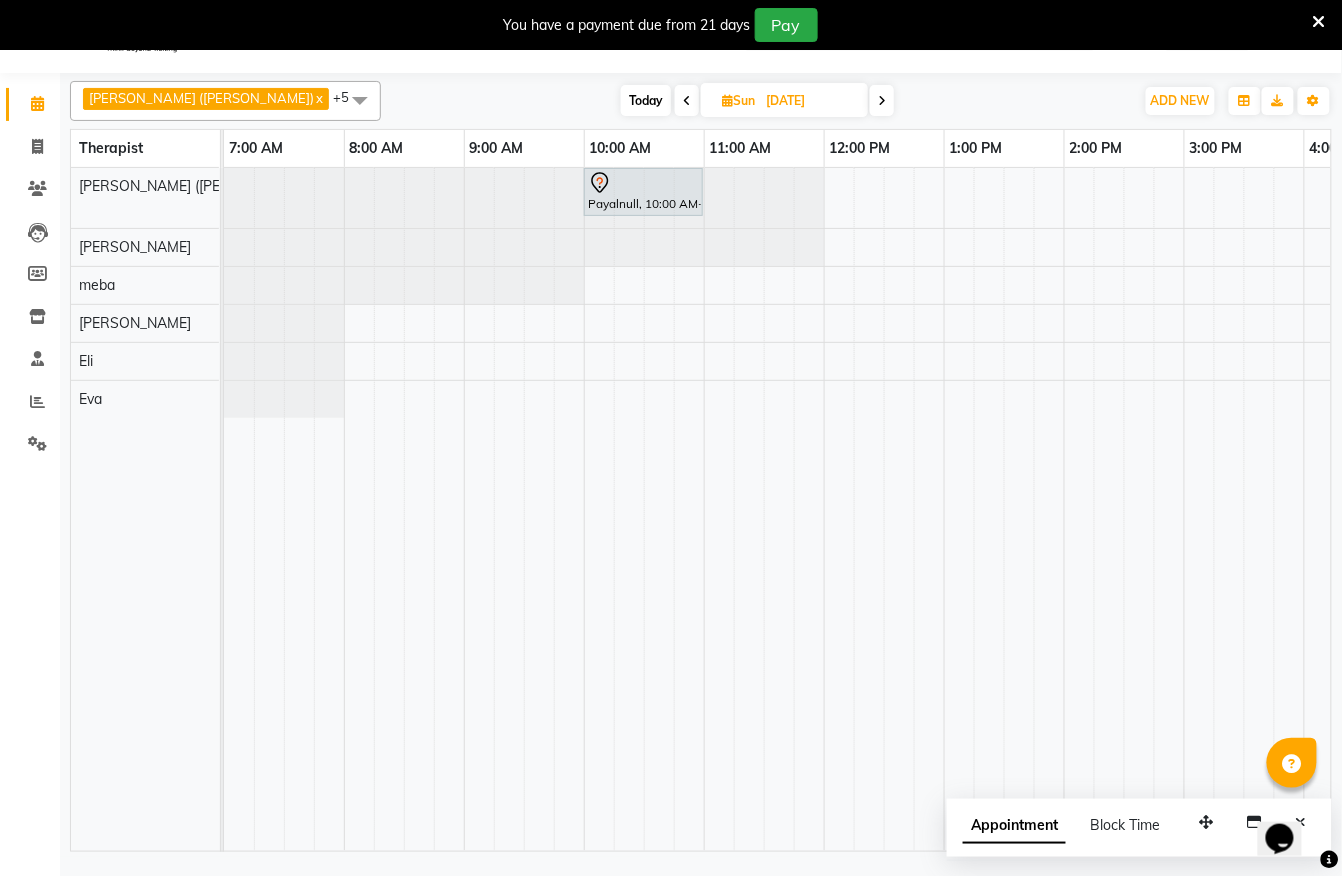 click at bounding box center (479, 509) 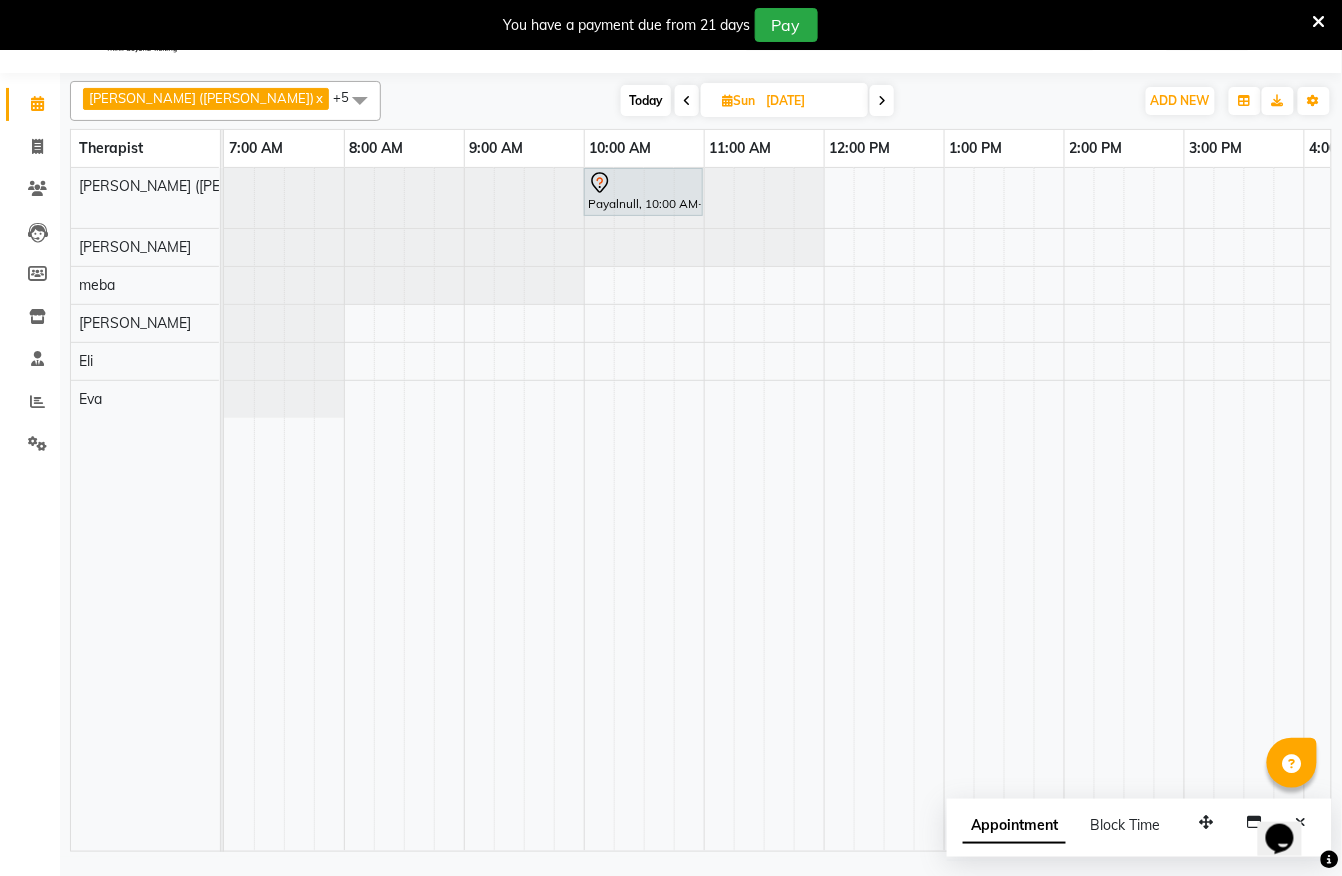 click at bounding box center (224, 285) 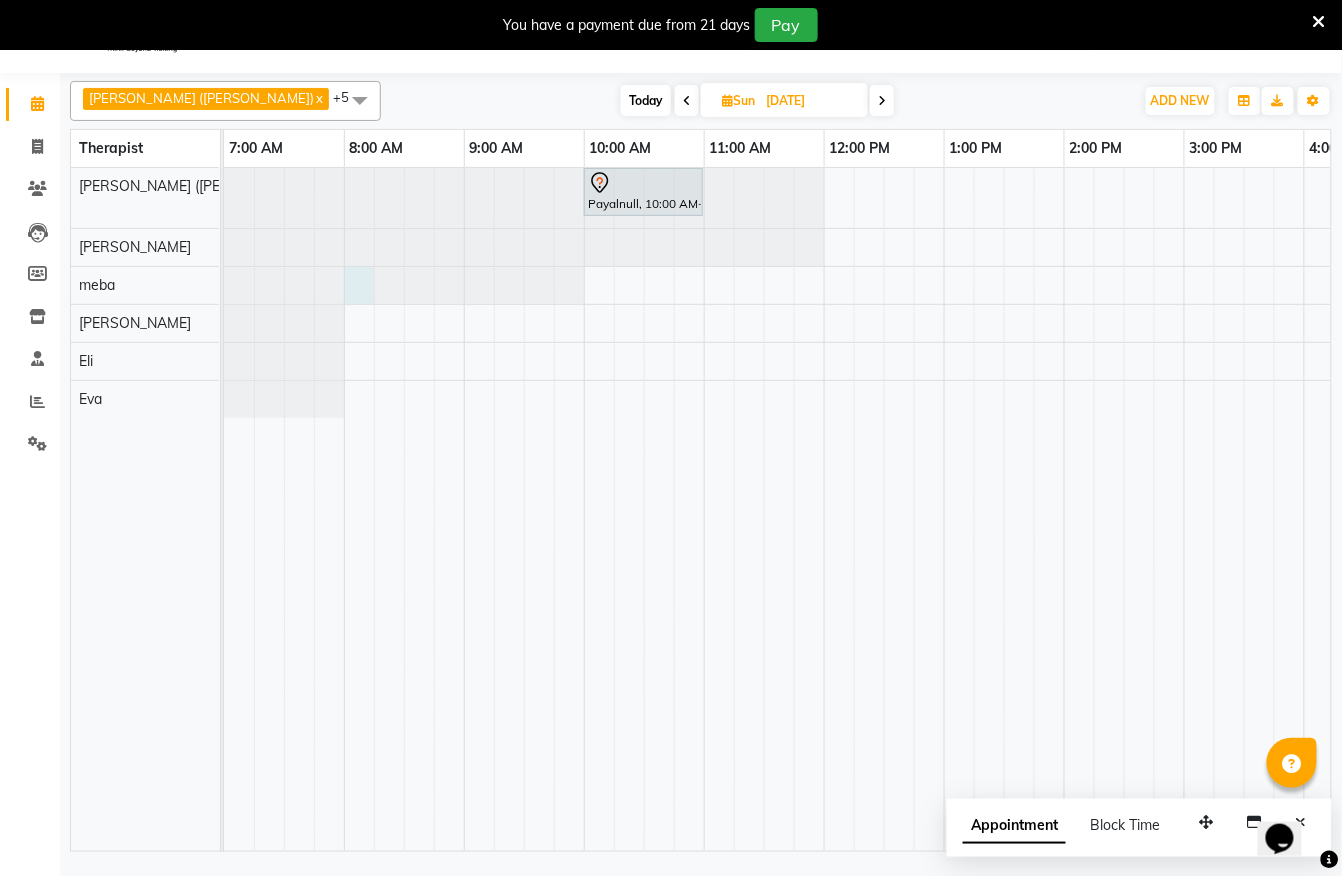 select on "65646" 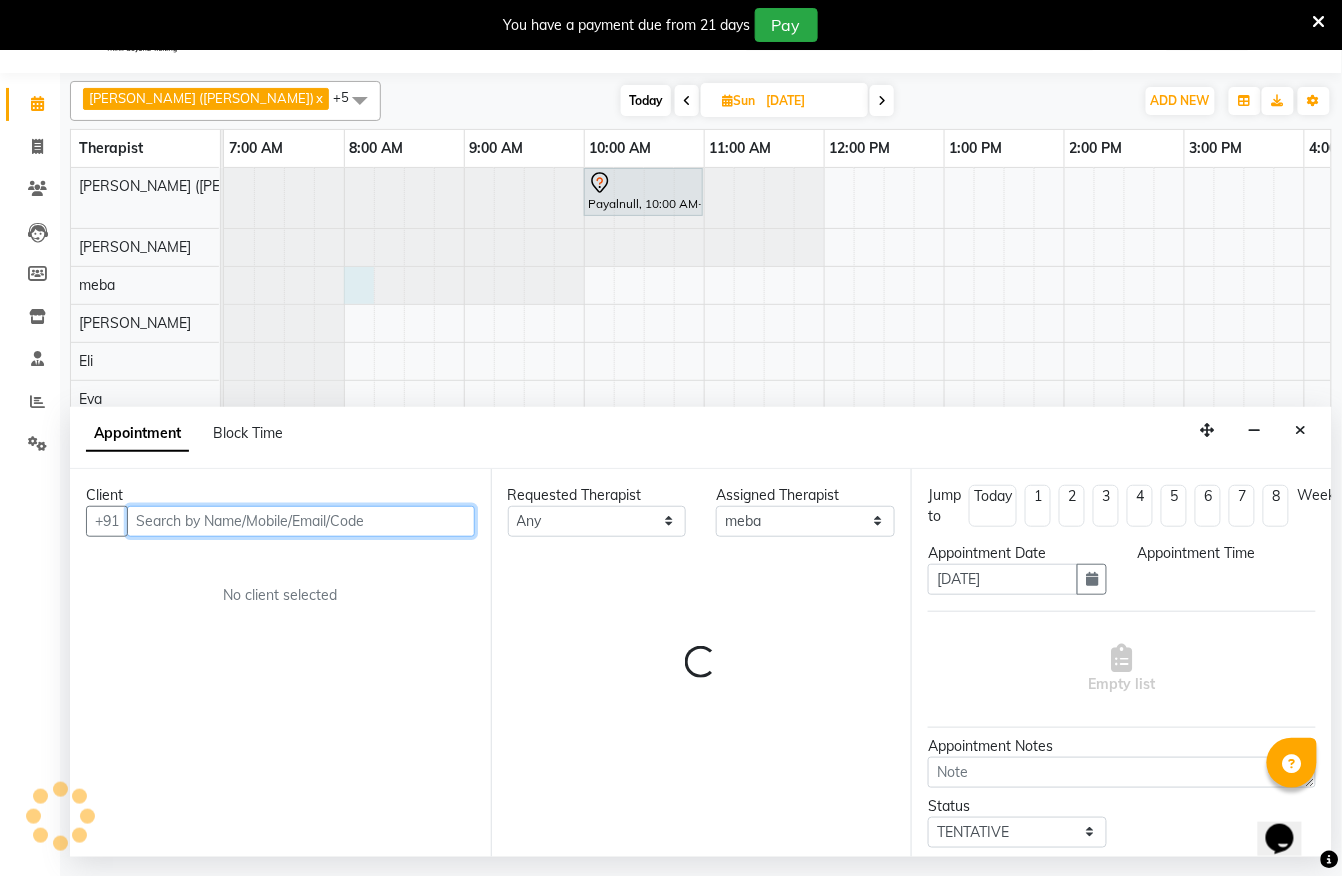 select on "480" 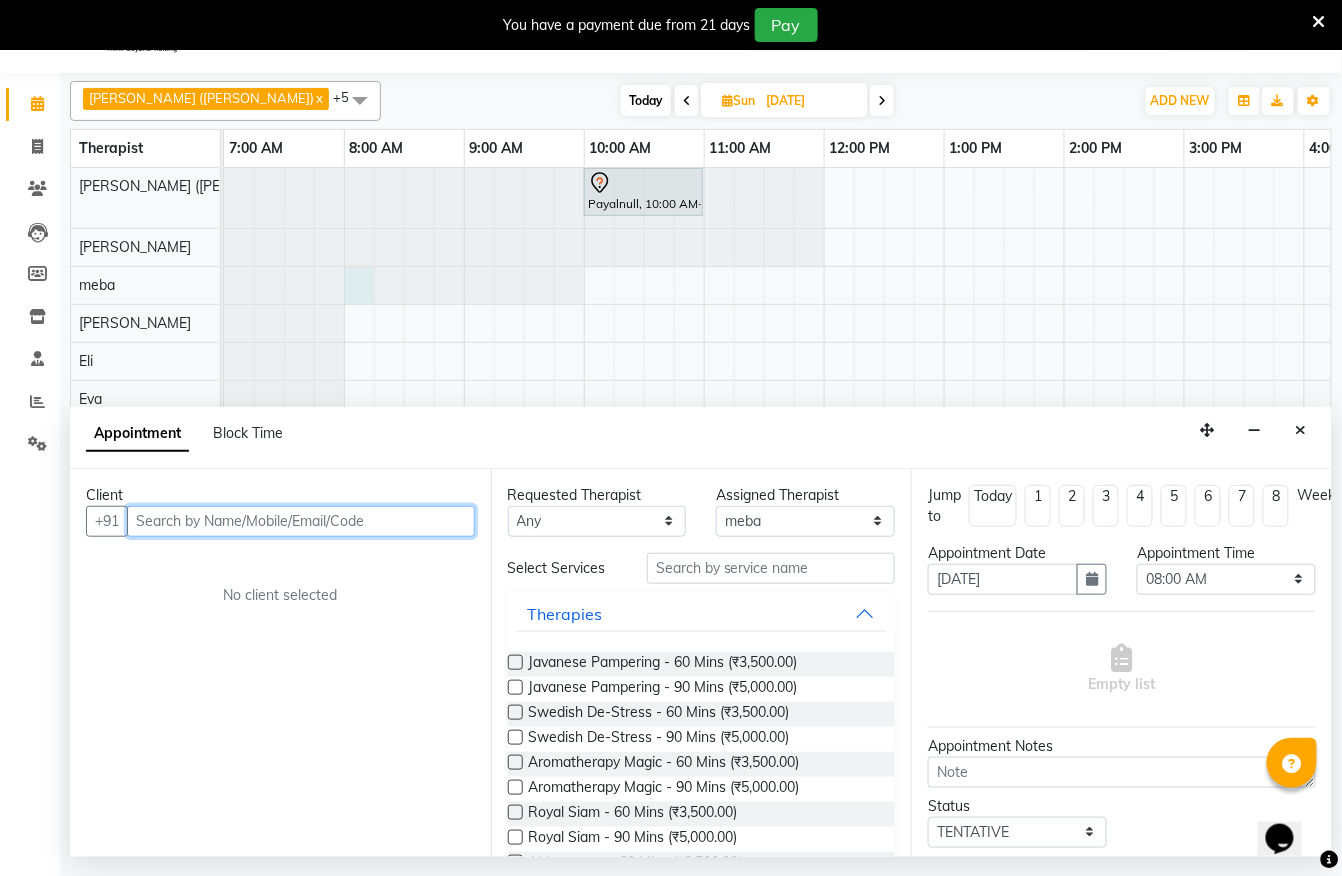 click at bounding box center [224, 285] 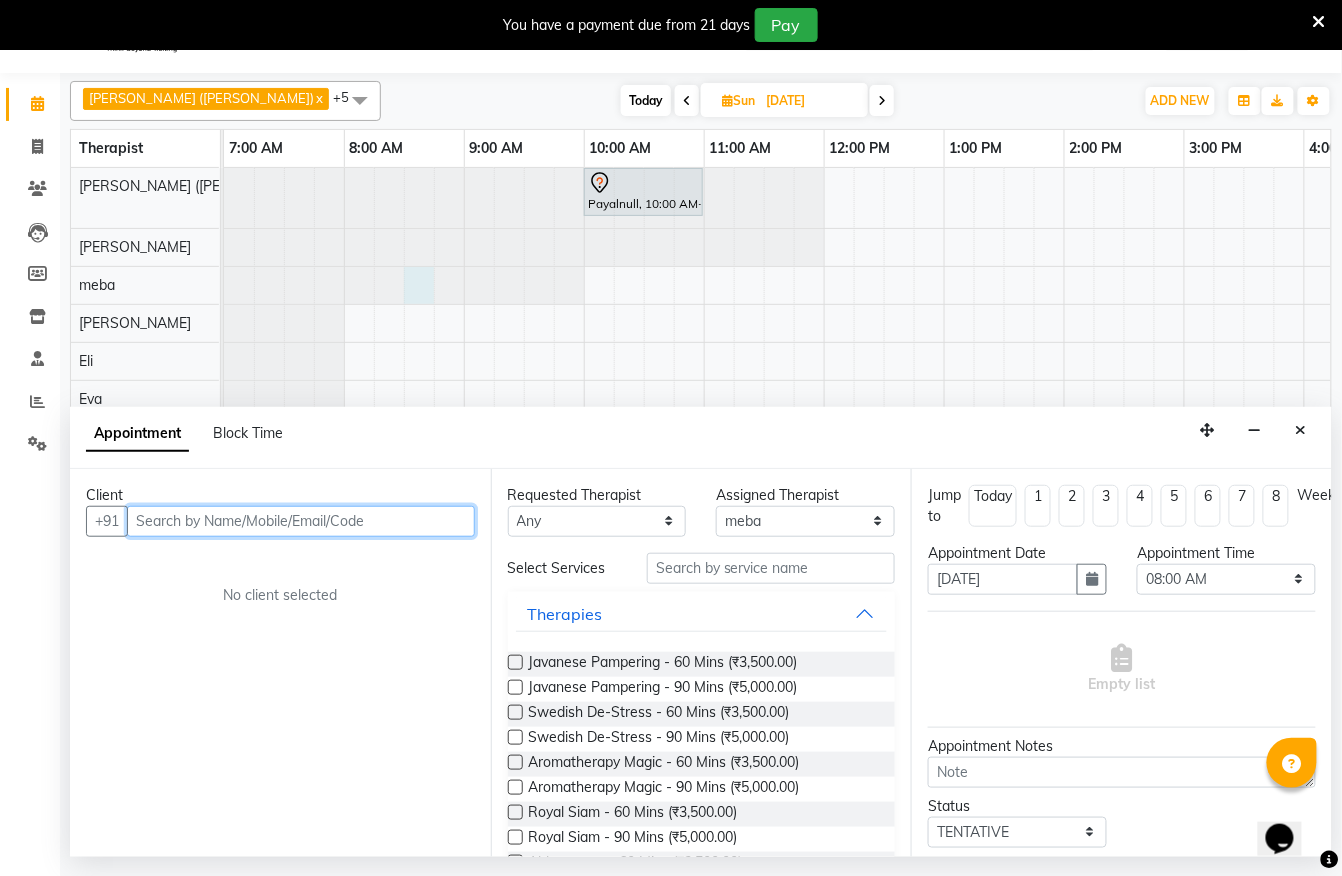 click at bounding box center [301, 521] 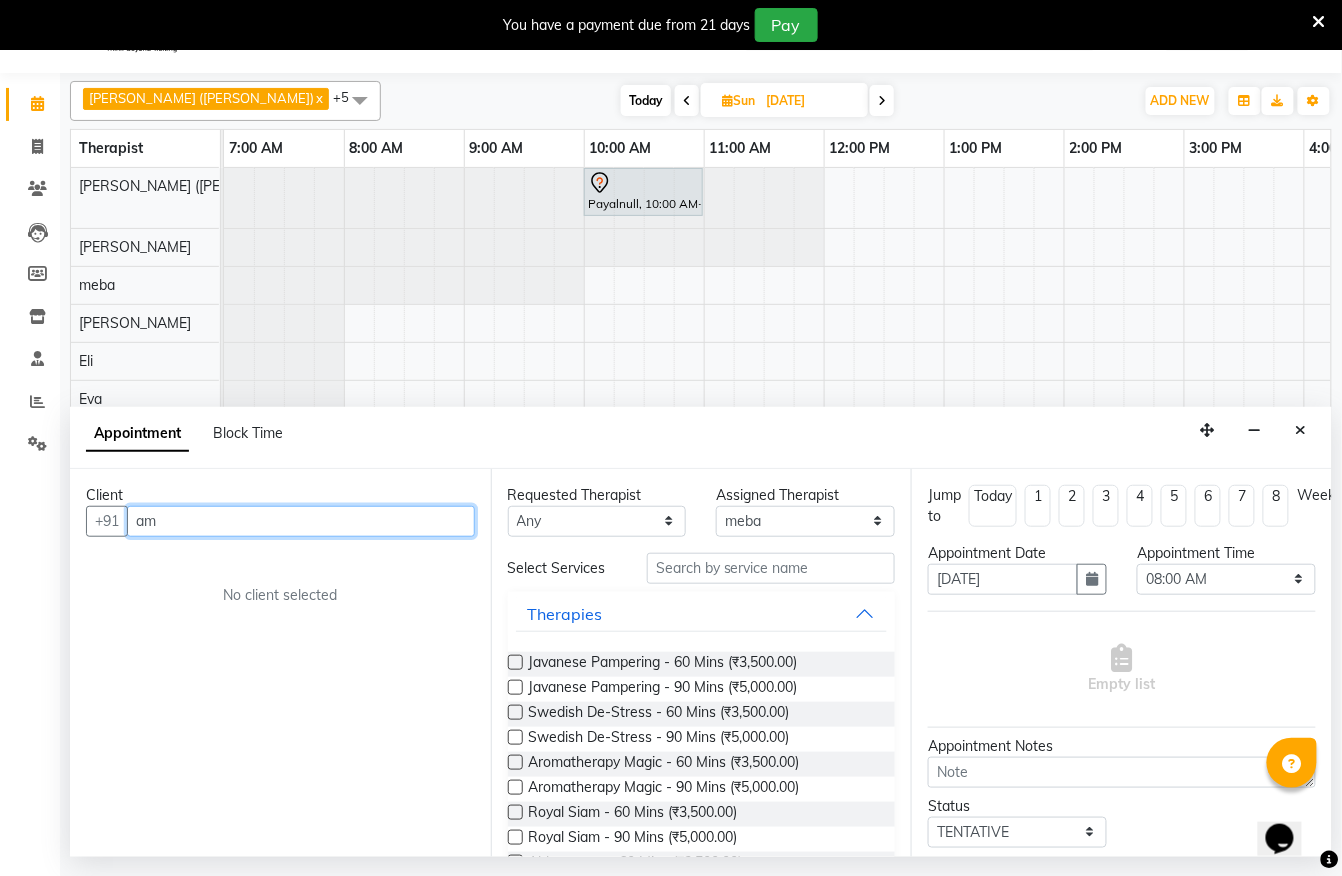 type on "a" 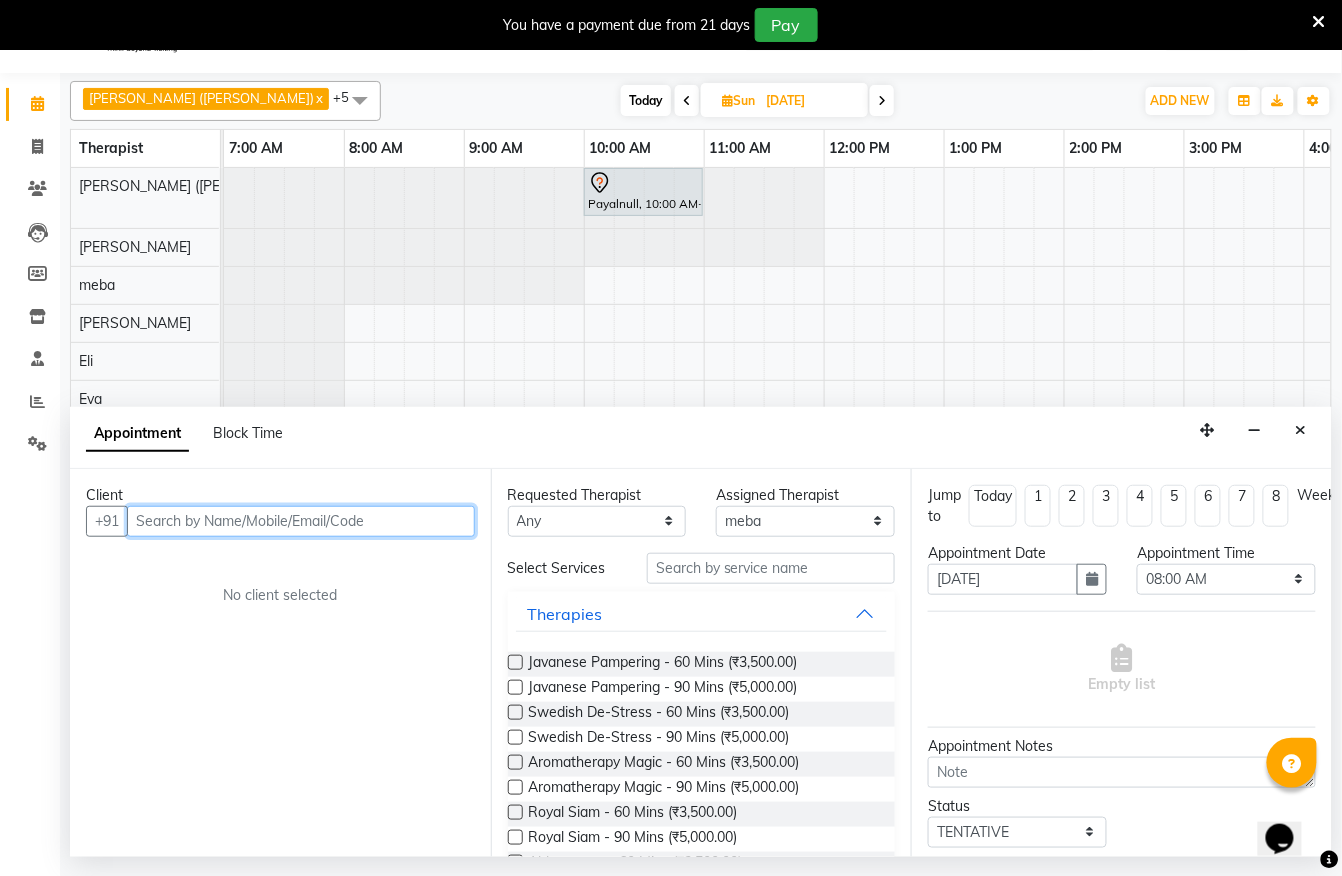 type on "a" 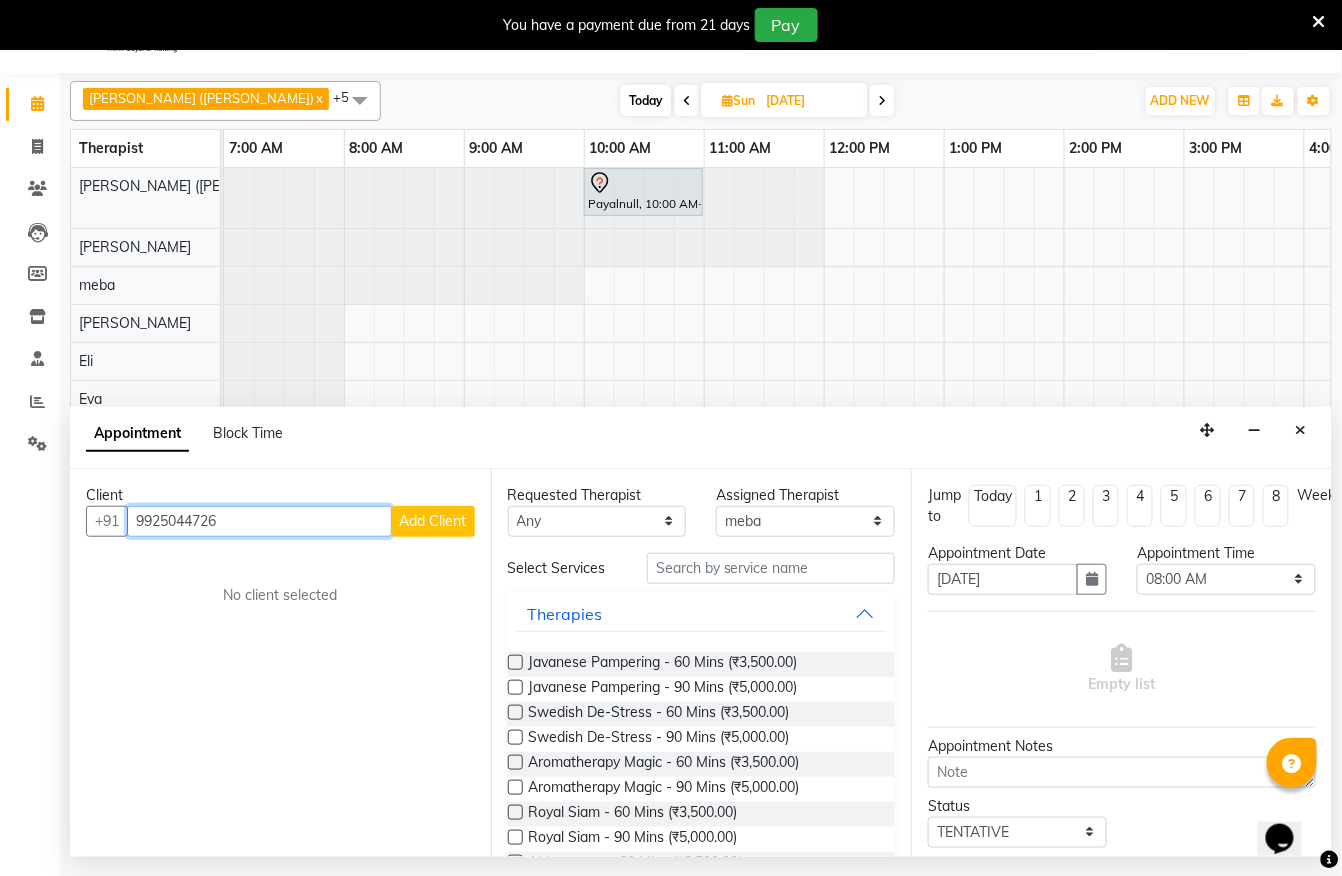 type on "9925044726" 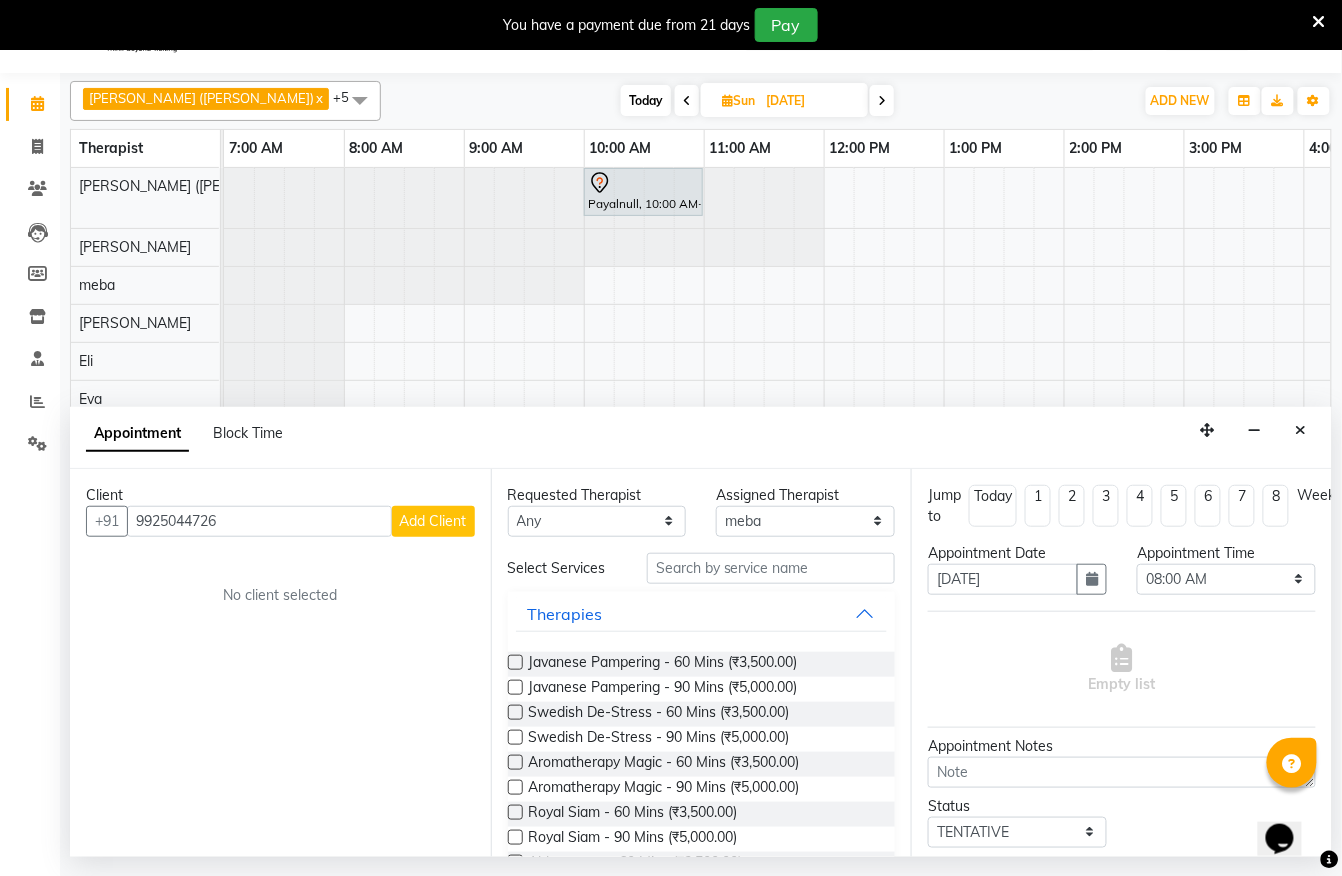 click on "Add Client" at bounding box center (433, 521) 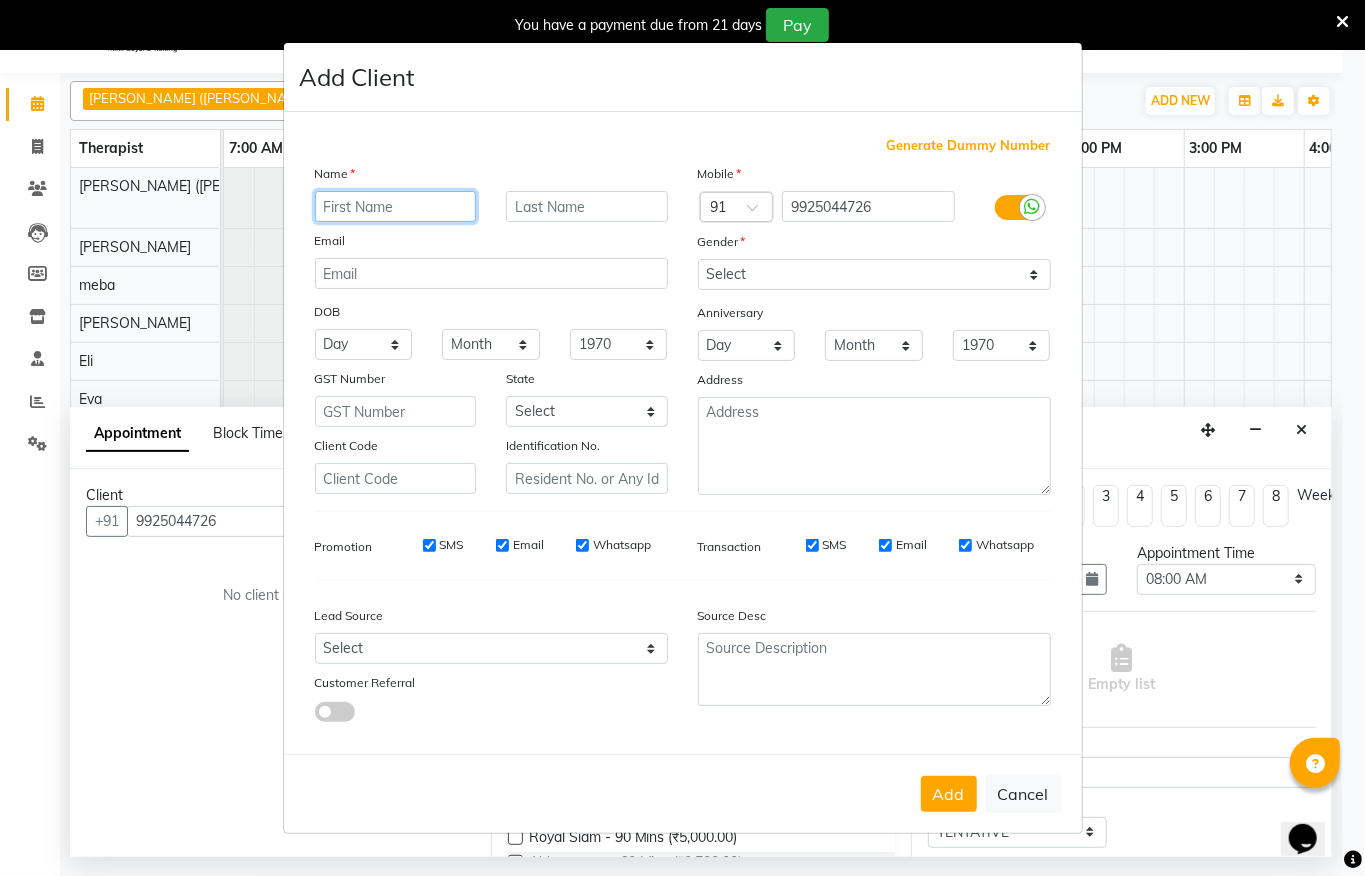 click at bounding box center (396, 206) 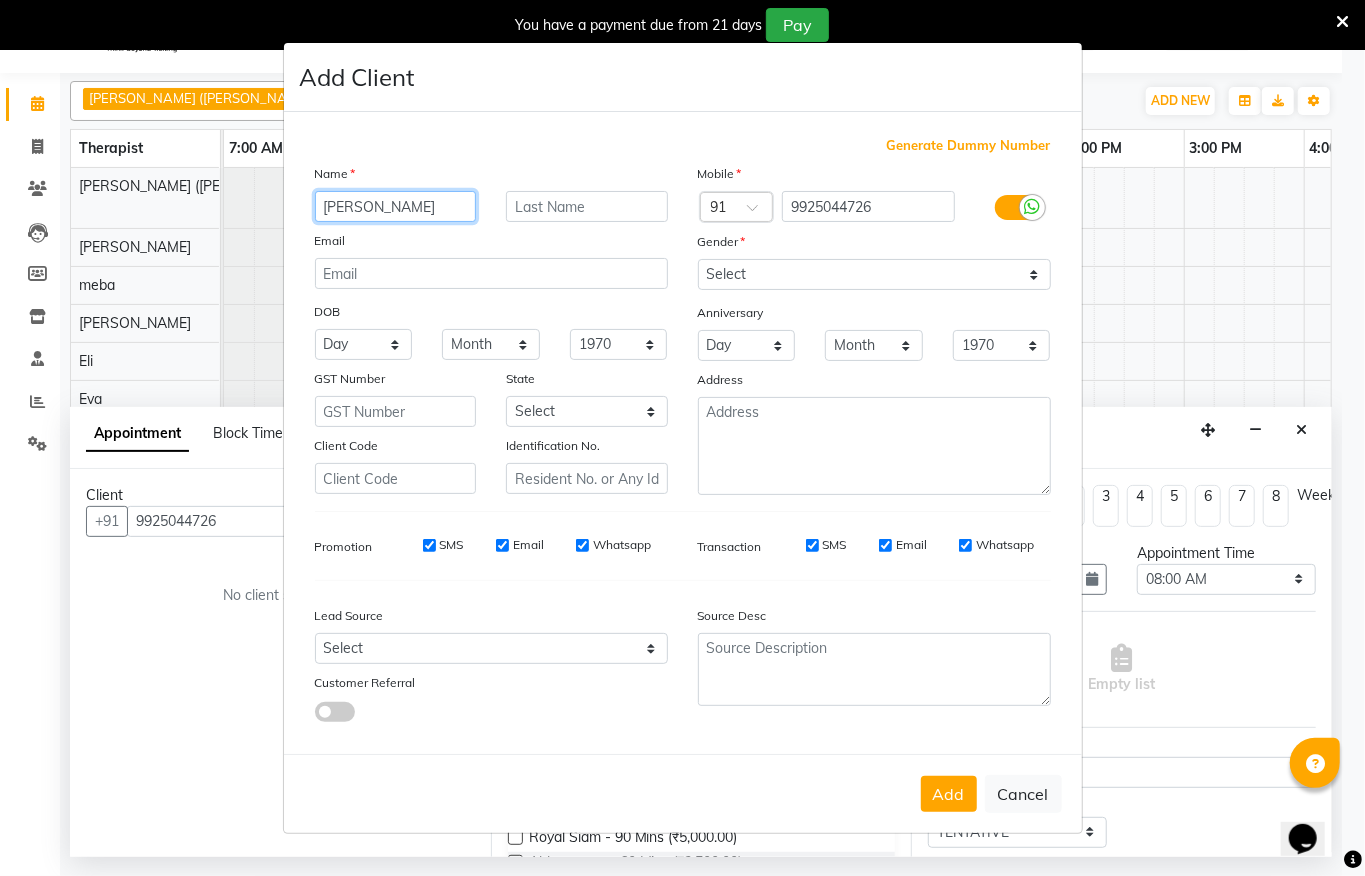 type on "jayesh" 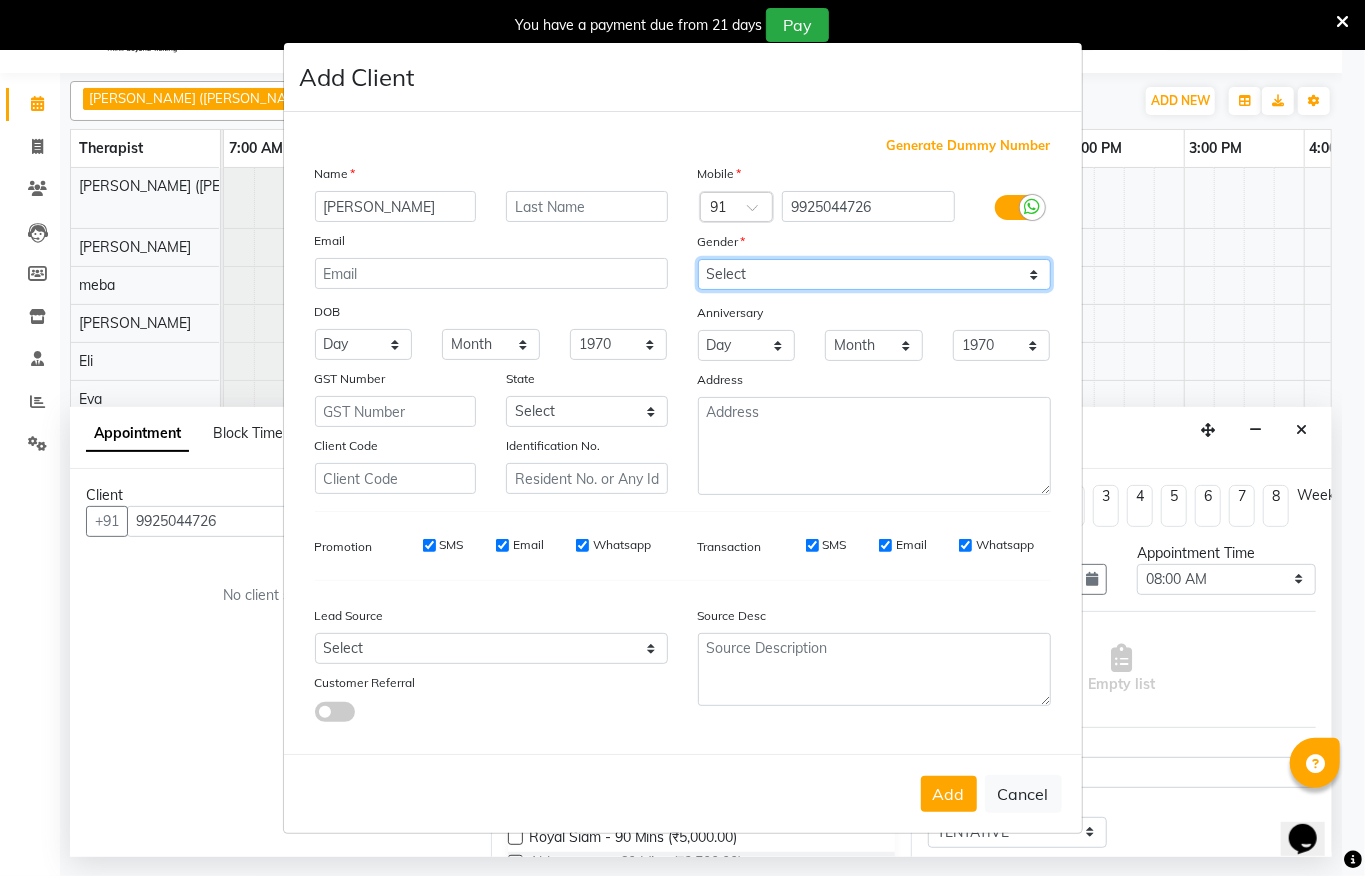 click on "Select Male Female Other Prefer Not To Say" at bounding box center (874, 274) 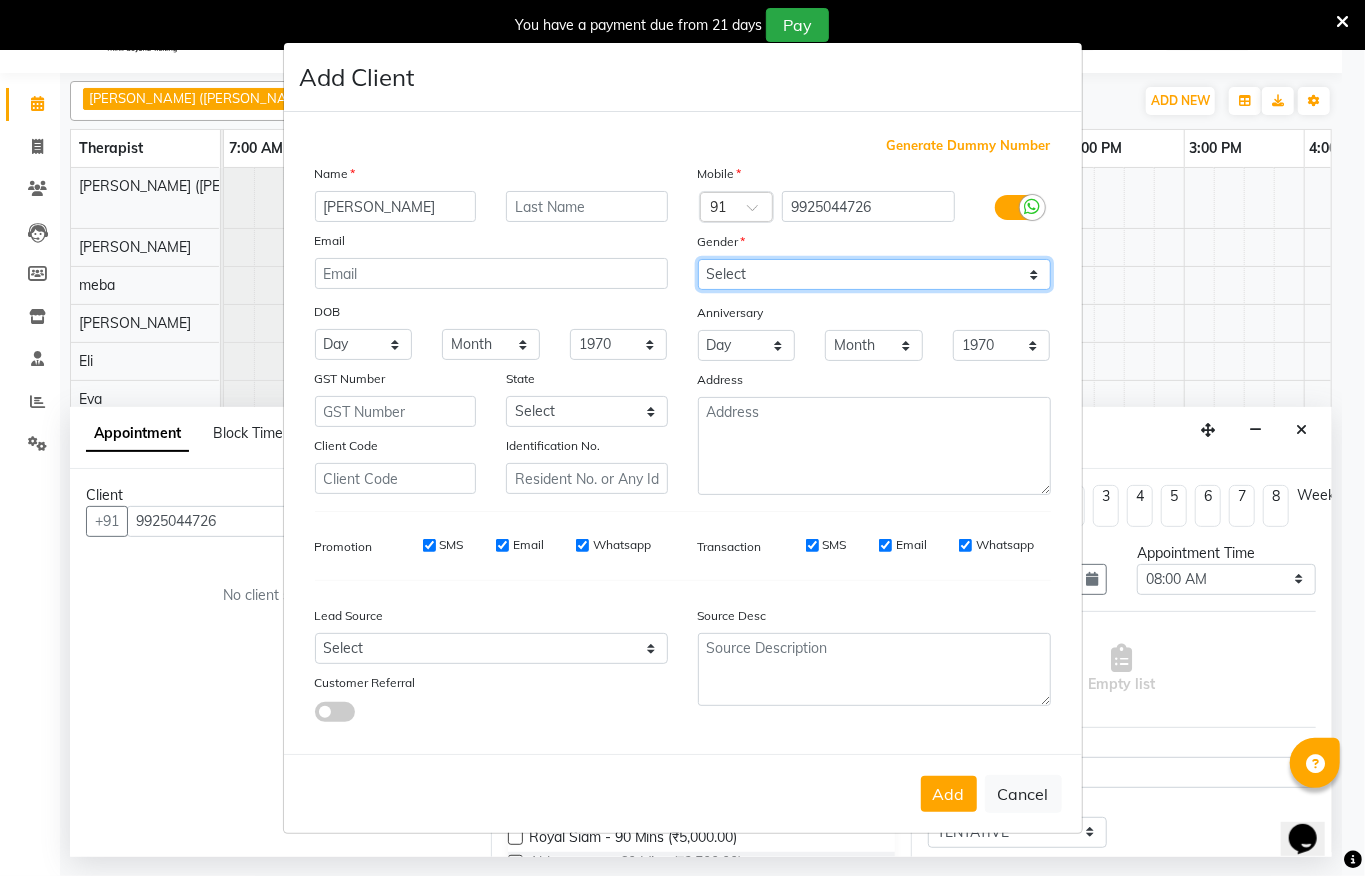 click on "Select Male Female Other Prefer Not To Say" at bounding box center [874, 274] 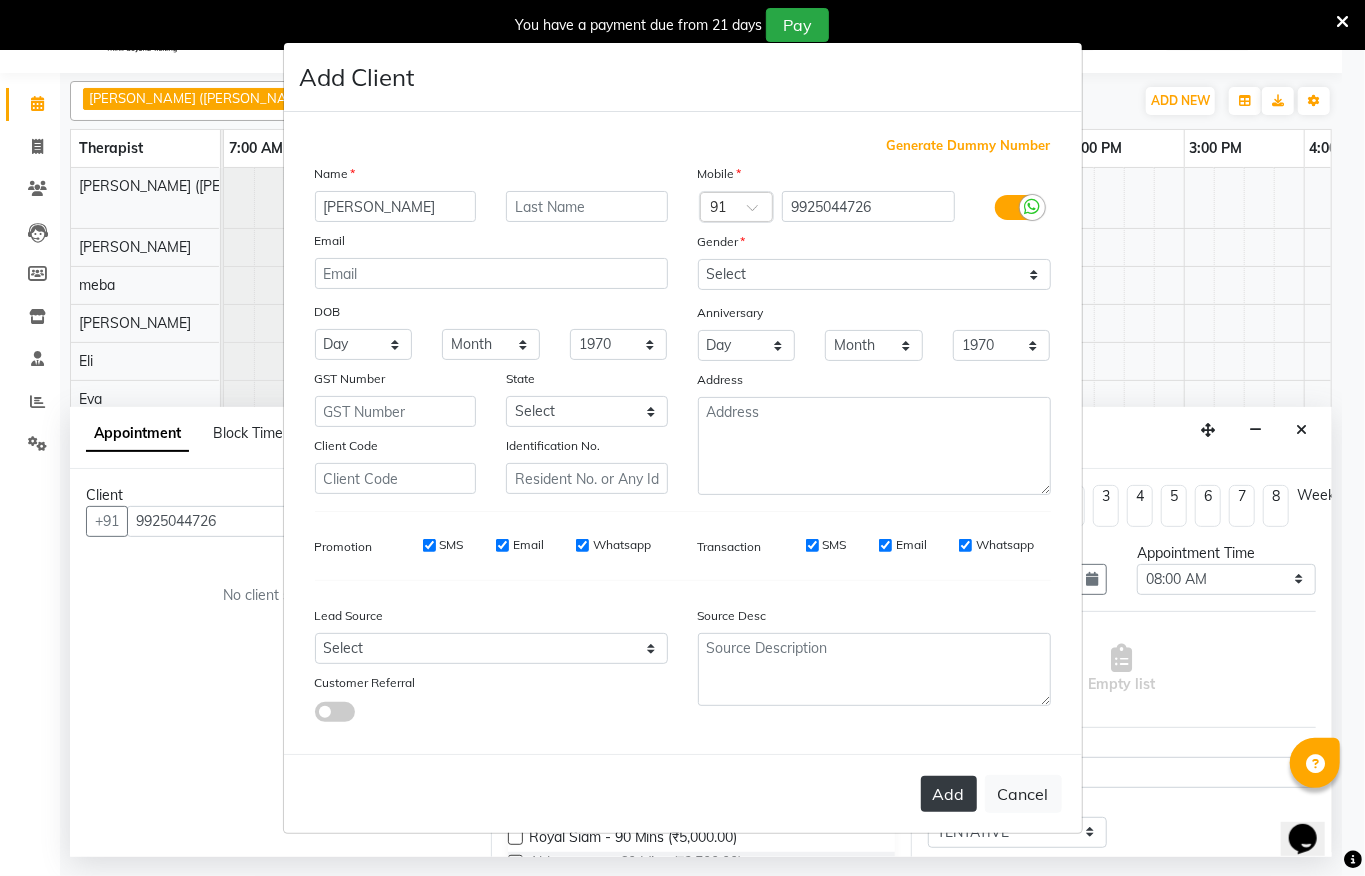 click on "Add" at bounding box center (949, 794) 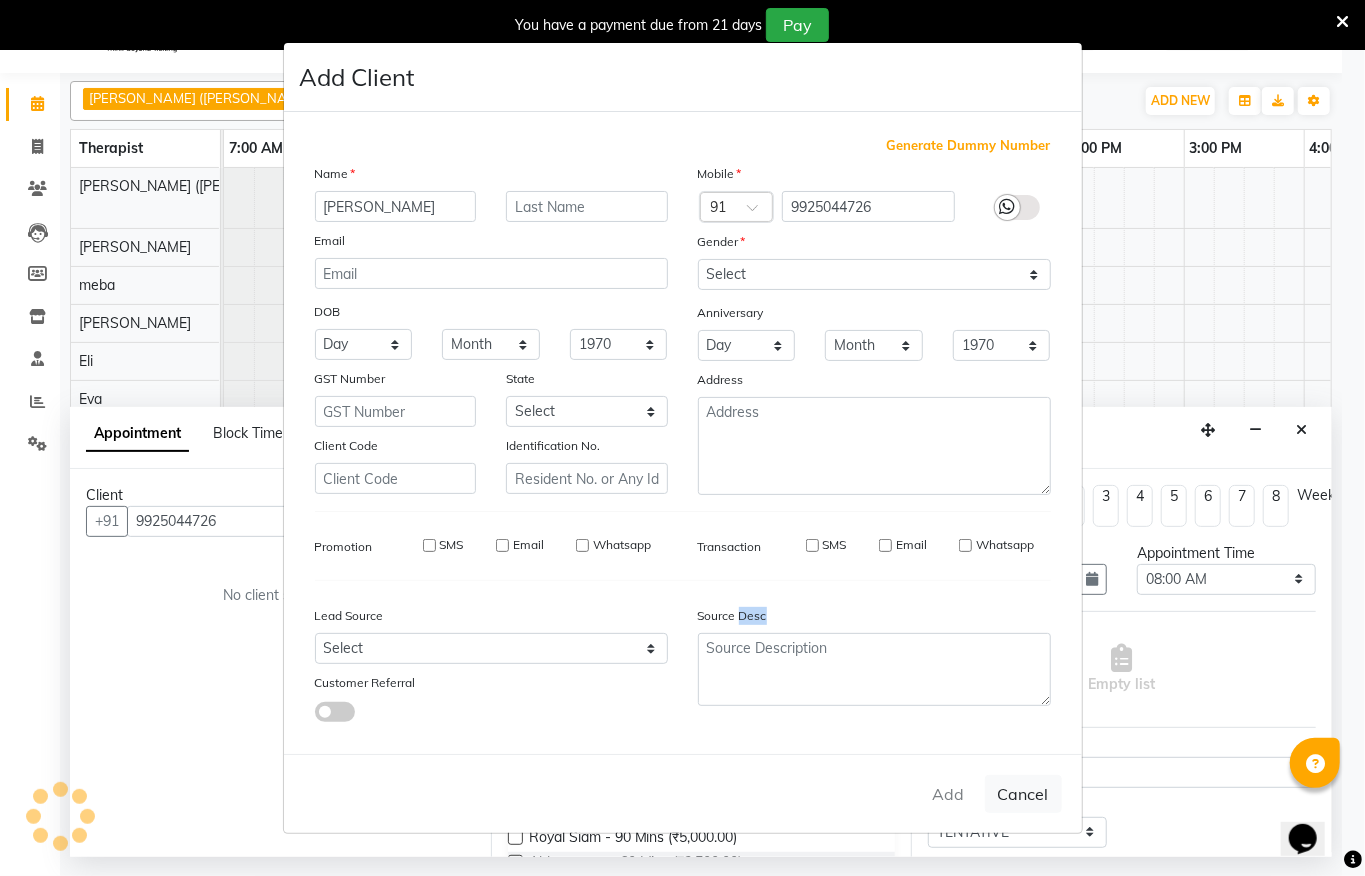 type 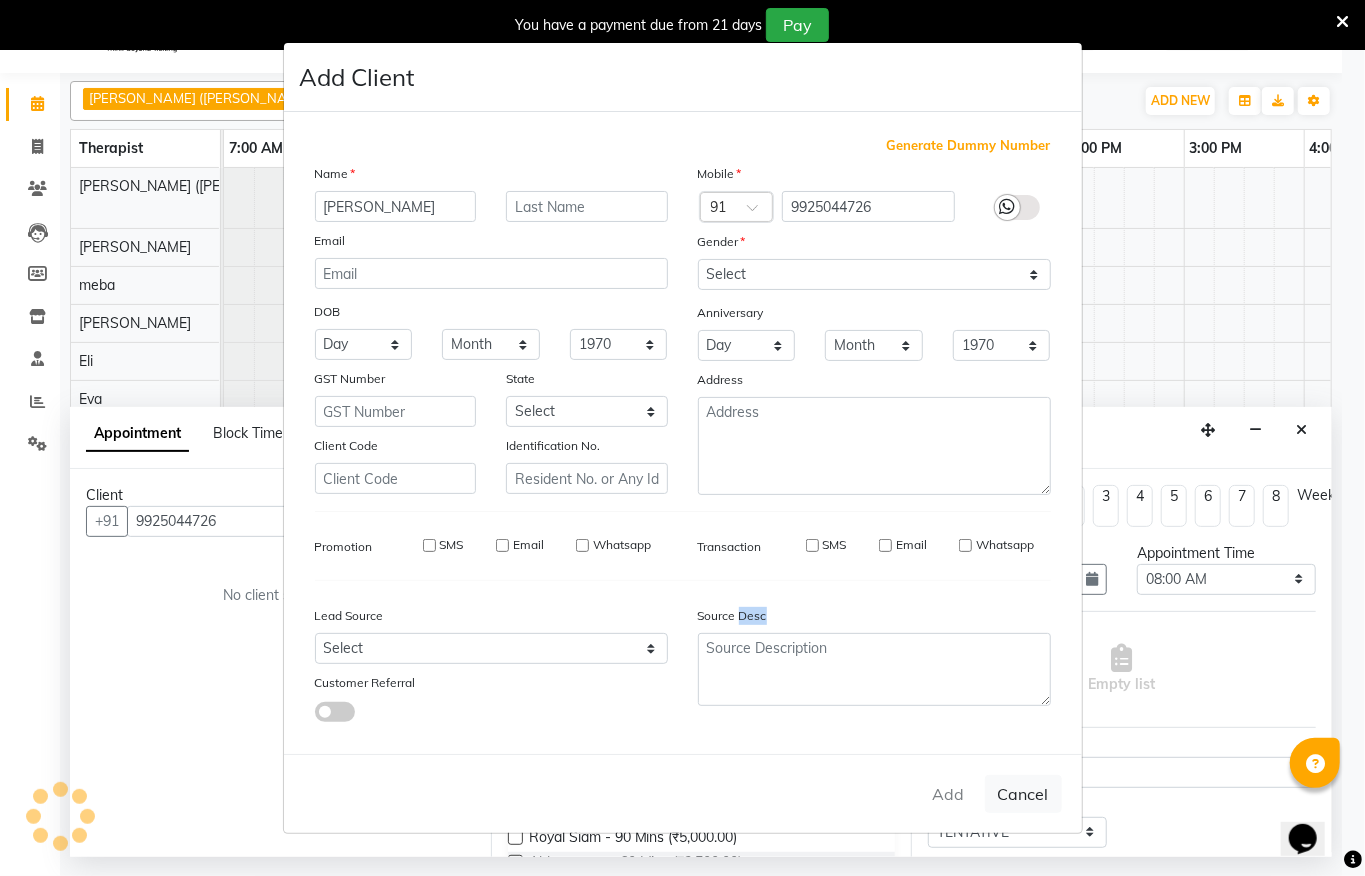 select 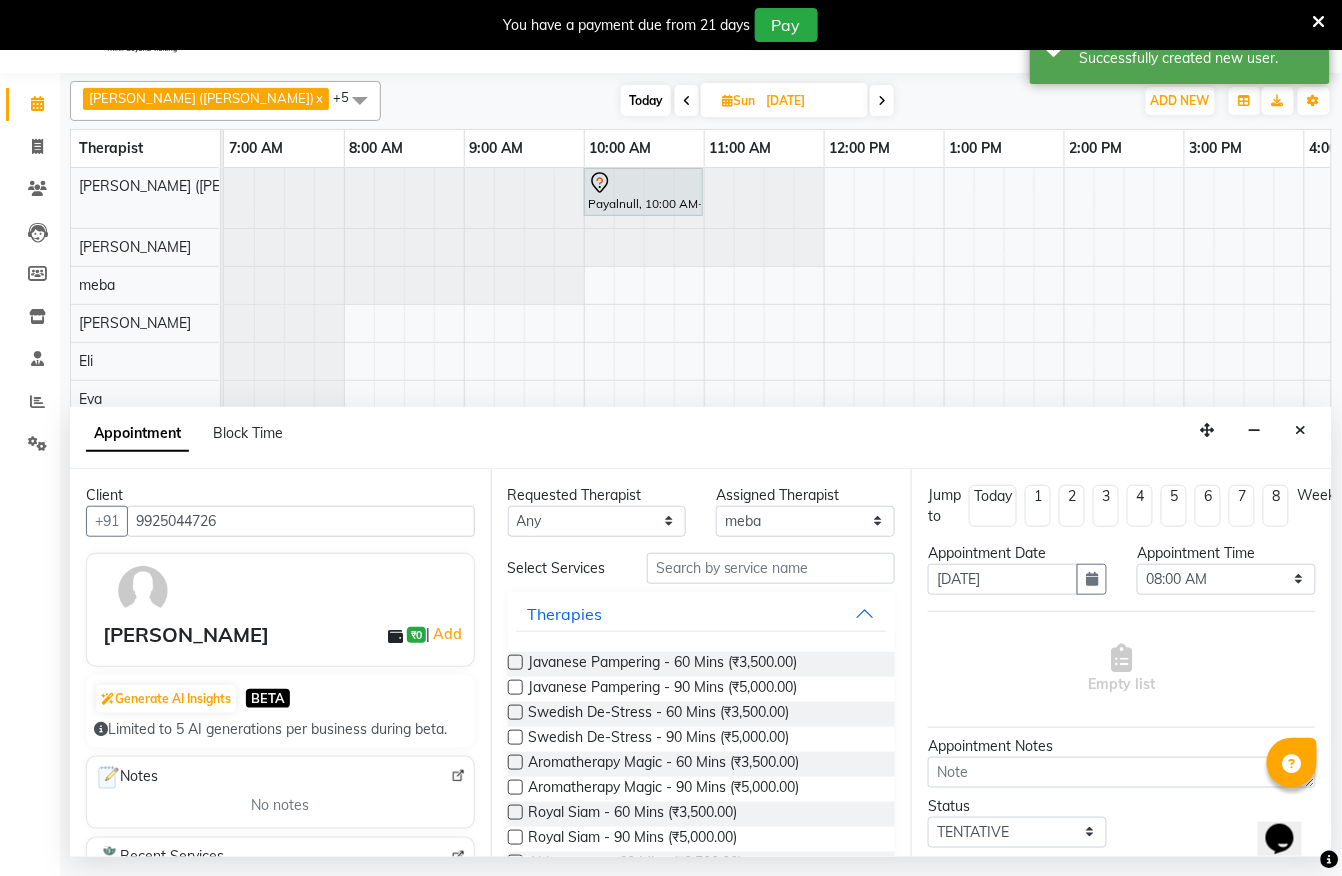 click on "Javanese Pampering - 60 Mins (₹3,500.00) Javanese Pampering - 90 Mins (₹5,000.00) Swedish De-Stress - 60 Mins (₹3,500.00) Swedish De-Stress - 90 Mins (₹5,000.00) Aromatherapy Magic - 60 Mins (₹3,500.00) Aromatherapy Magic - 90 Mins (₹5,000.00) Royal Siam - 60 Mins (₹3,500.00) Royal Siam - 90 Mins (₹5,000.00) Abhyangam - 60 Mins (₹3,500.00) Abhyangam - 90 Mins (₹5,000.00) Fusion Therapy - 60 Mins (₹3,500.00) Fusion Therapy - 90 Mins (₹5,000.00) The Healing Touch - 120 Mins (₹6,000.00) Herbal Hot Compress Massage - 60 Mins (₹4,000.00) Candle Massage - 60 Mins (₹4,500.00) De-Stress Back & Shoulder Massage - 30 Mins (₹1,800.00) De-Stress Back & Shoulder Massage with Herbal Hot Compress - 30 Mins (₹2,500.00) Signature Foot Massage - 30 Mins (₹1,800.00) Signature Foot Massage with Hebal Hot Compress - 30 Mins (₹2,500.00) Signature Head Massage - 30 Mins (₹1,800.00) Zivaya Signature Scraub - 60 Mins (₹3,500.00) Zivaya Signature Facial - 60 Mins (₹3,500.00)" at bounding box center (702, 990) 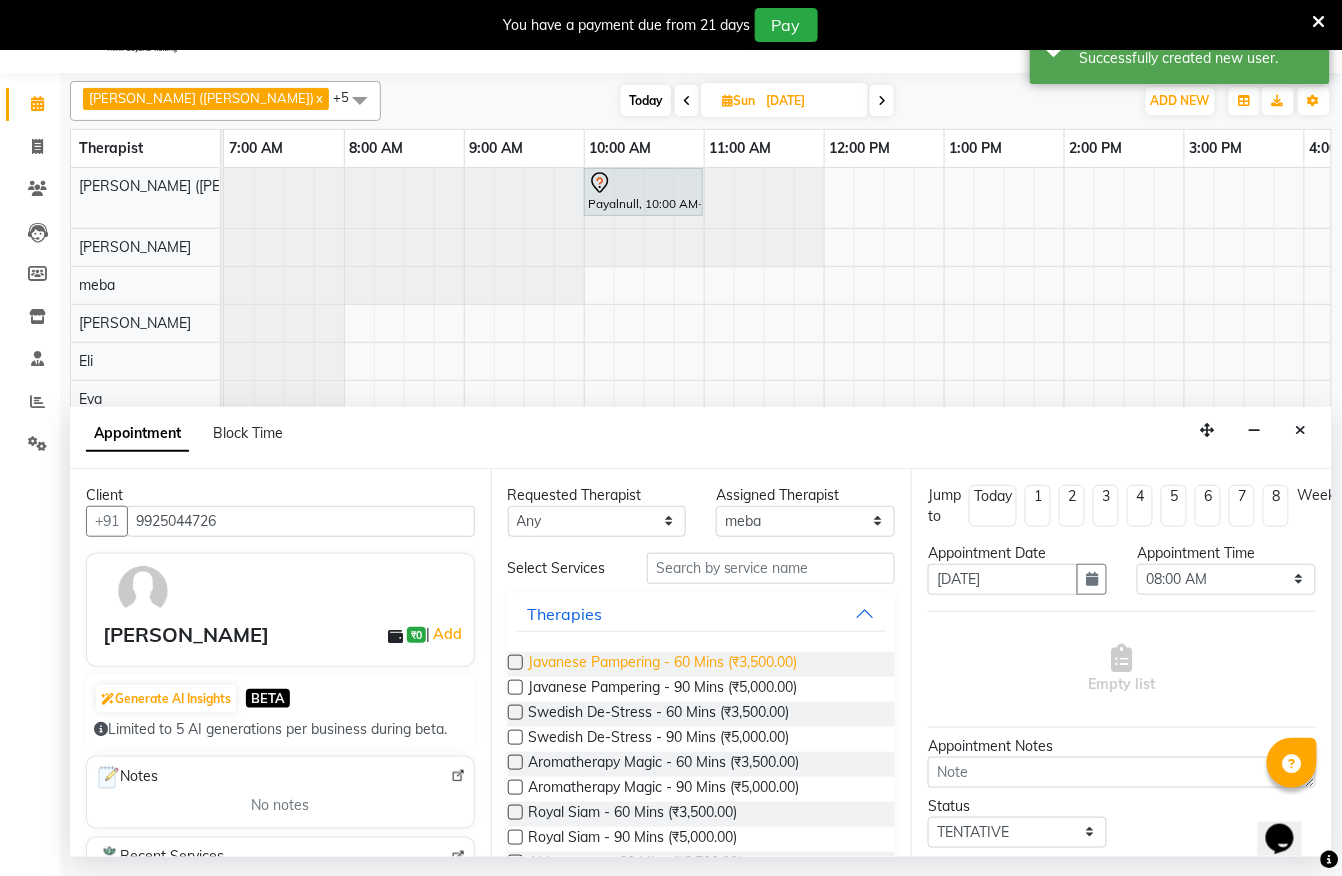 click on "Javanese Pampering - 60 Mins (₹3,500.00)" at bounding box center [663, 664] 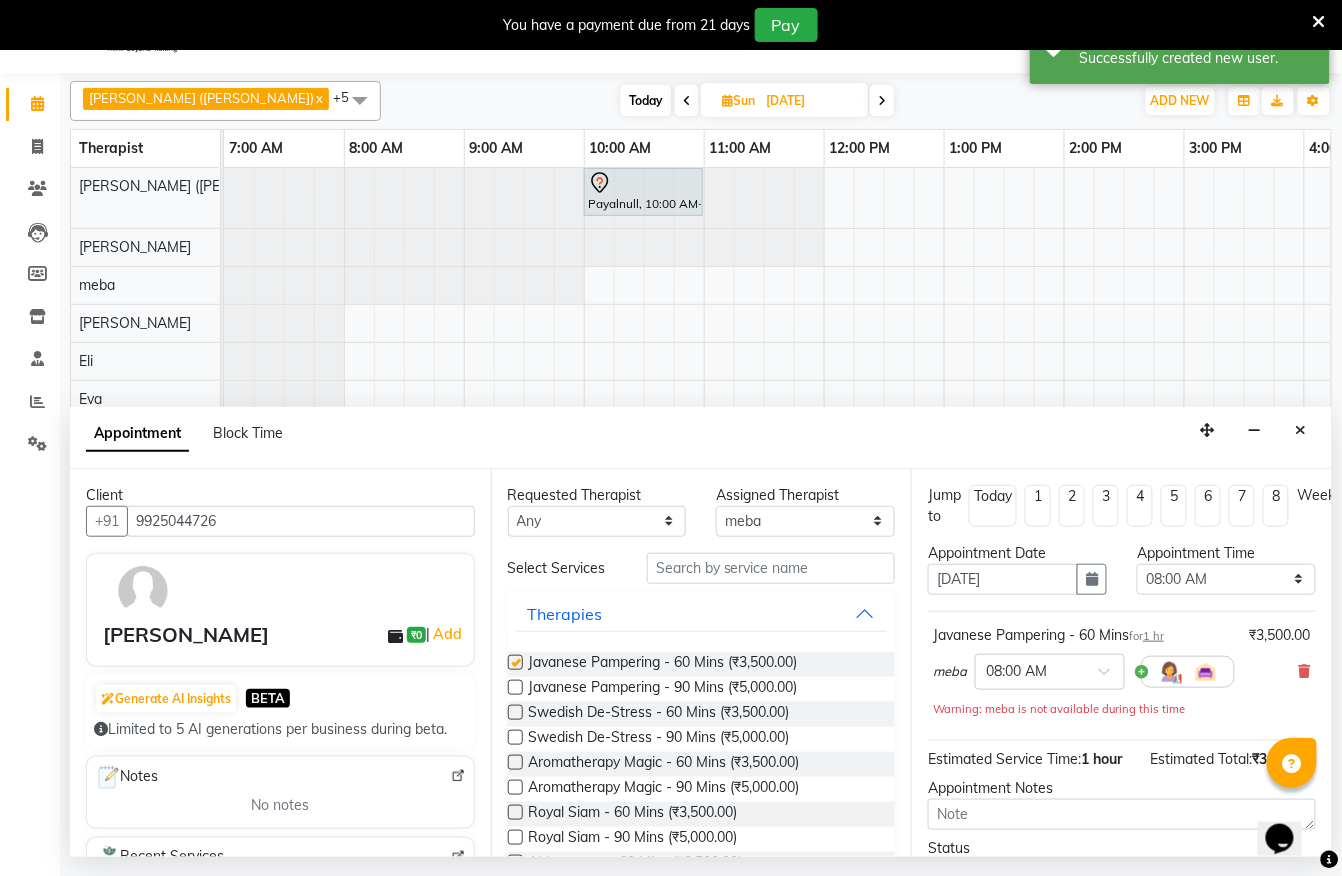 checkbox on "false" 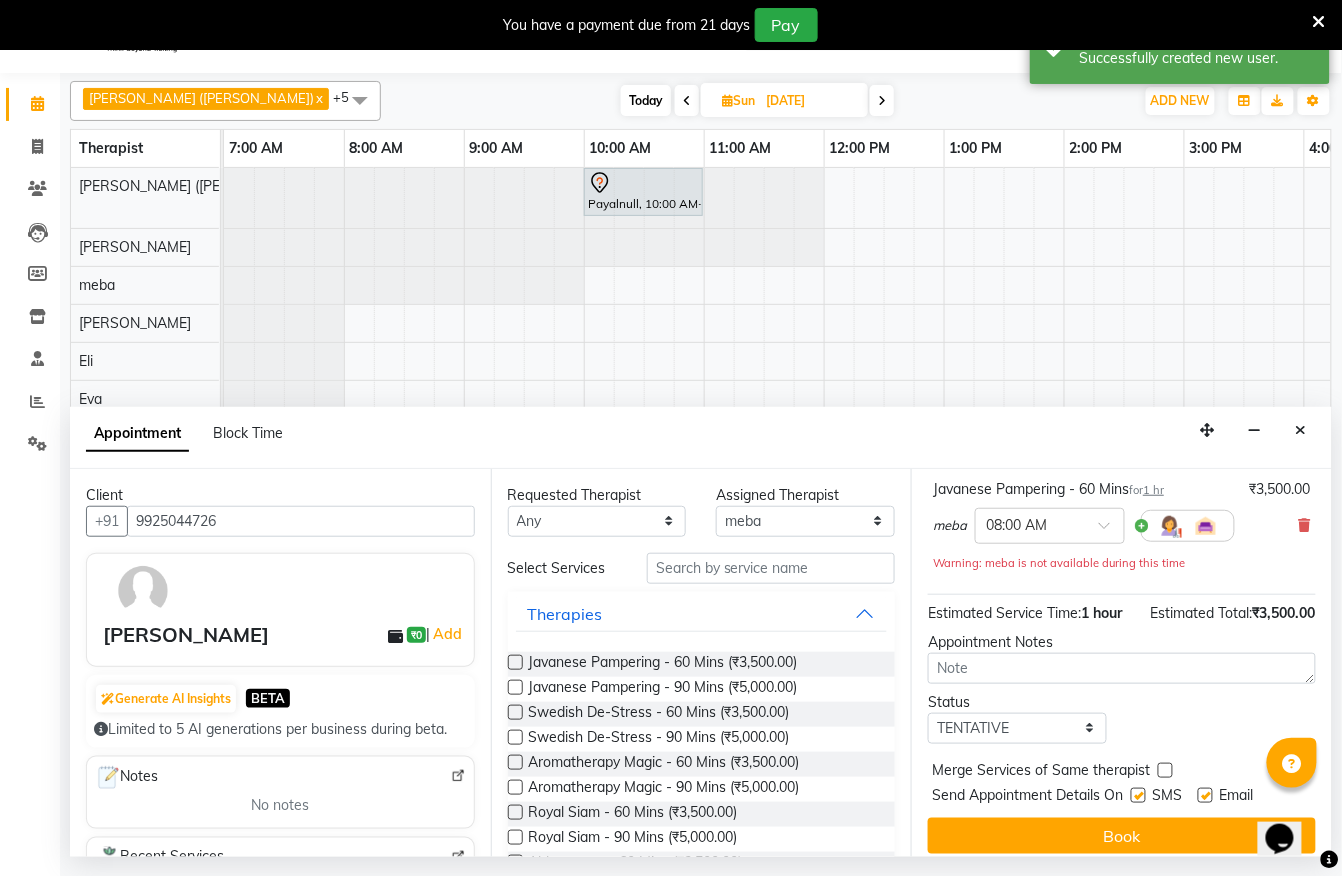 scroll, scrollTop: 205, scrollLeft: 0, axis: vertical 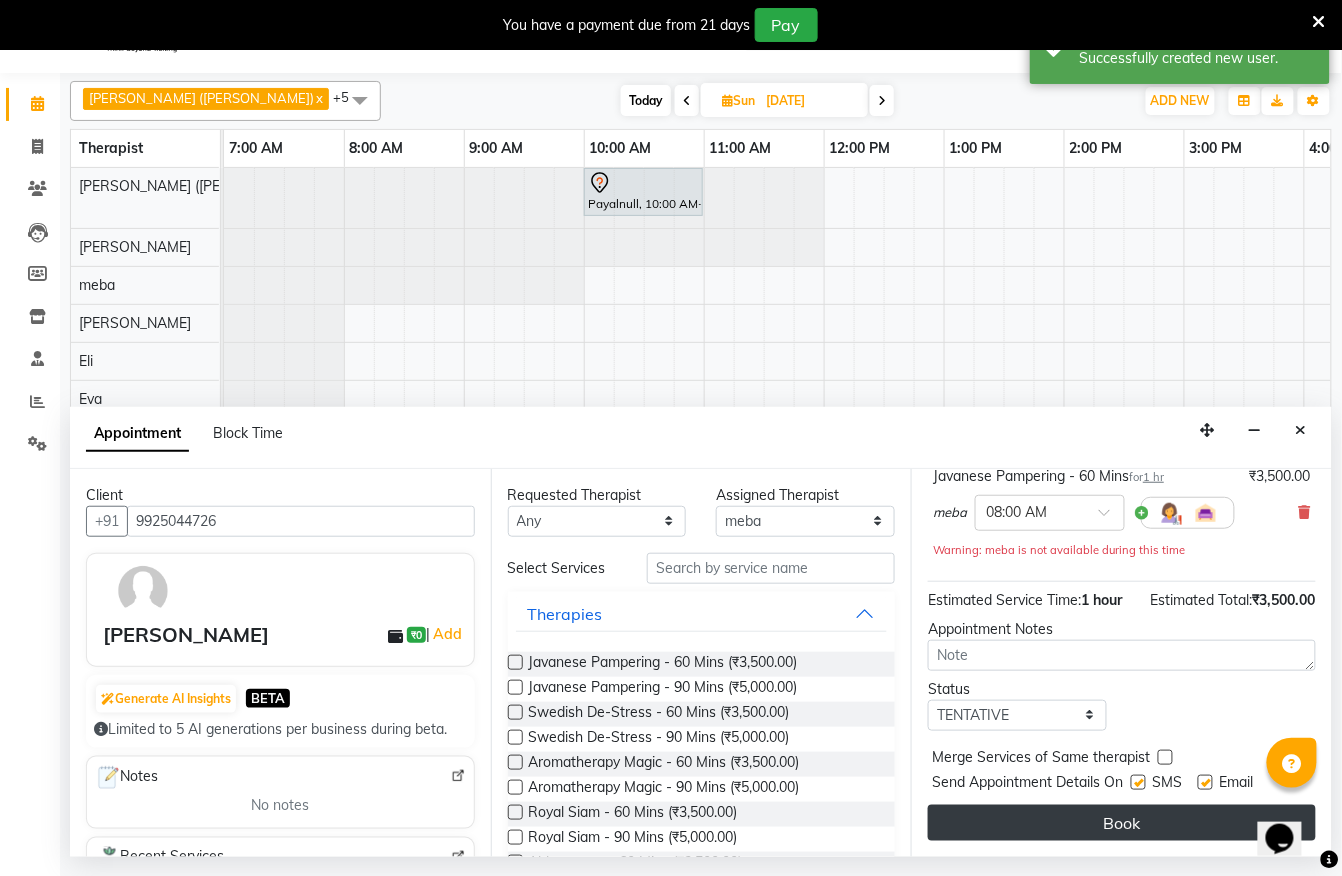 click on "Book" at bounding box center (1122, 823) 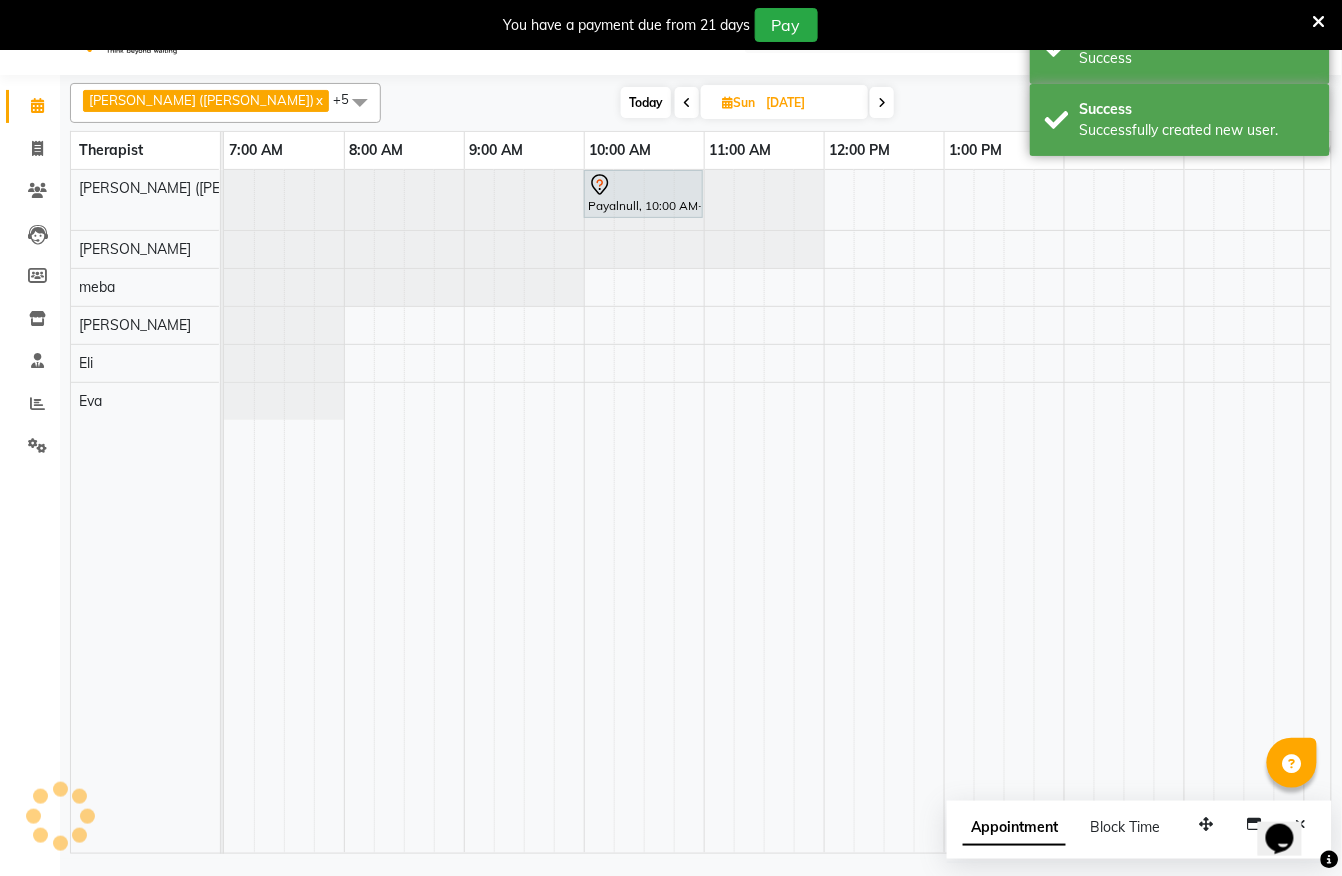 scroll, scrollTop: 0, scrollLeft: 0, axis: both 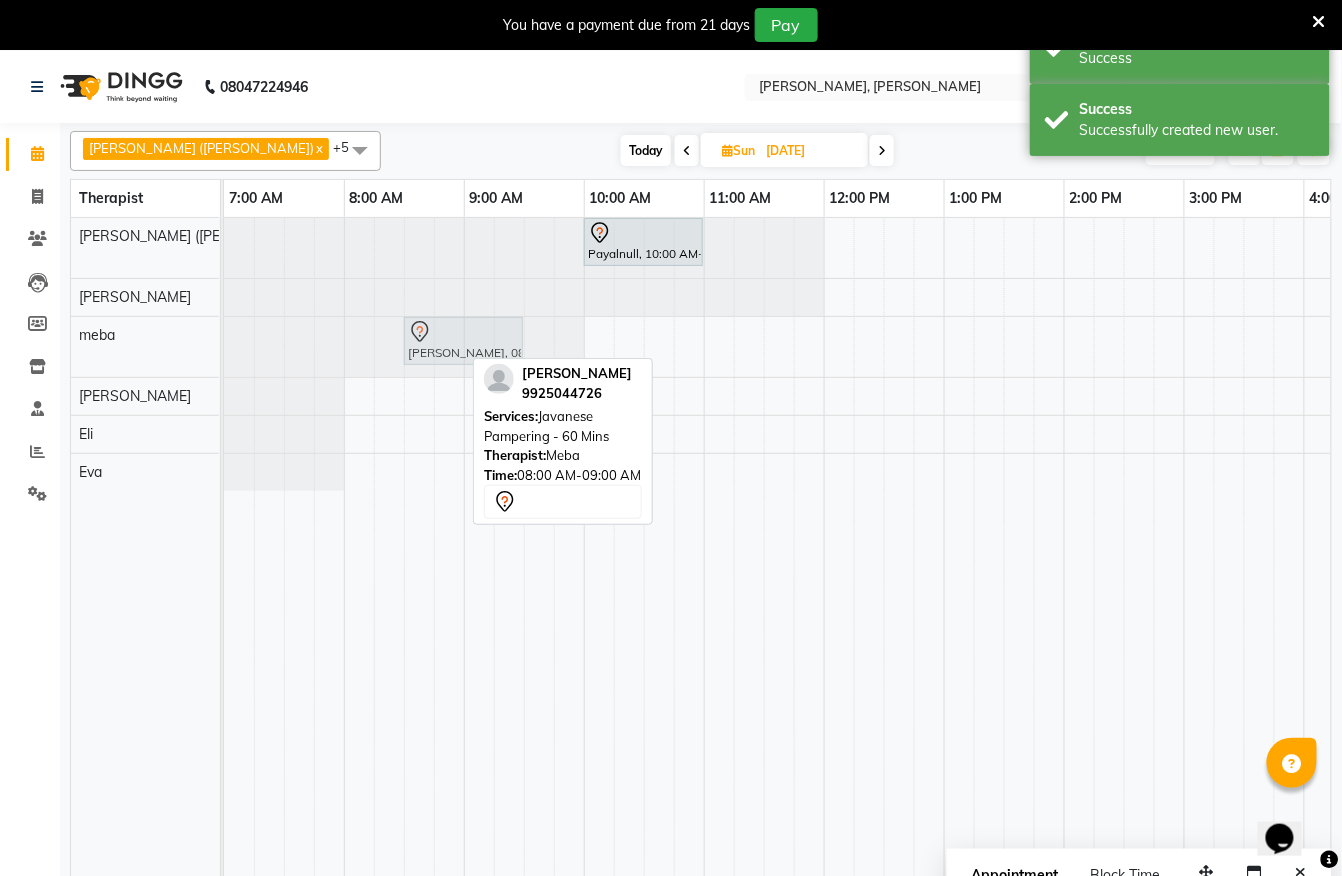 drag, startPoint x: 402, startPoint y: 348, endPoint x: 417, endPoint y: 342, distance: 16.155495 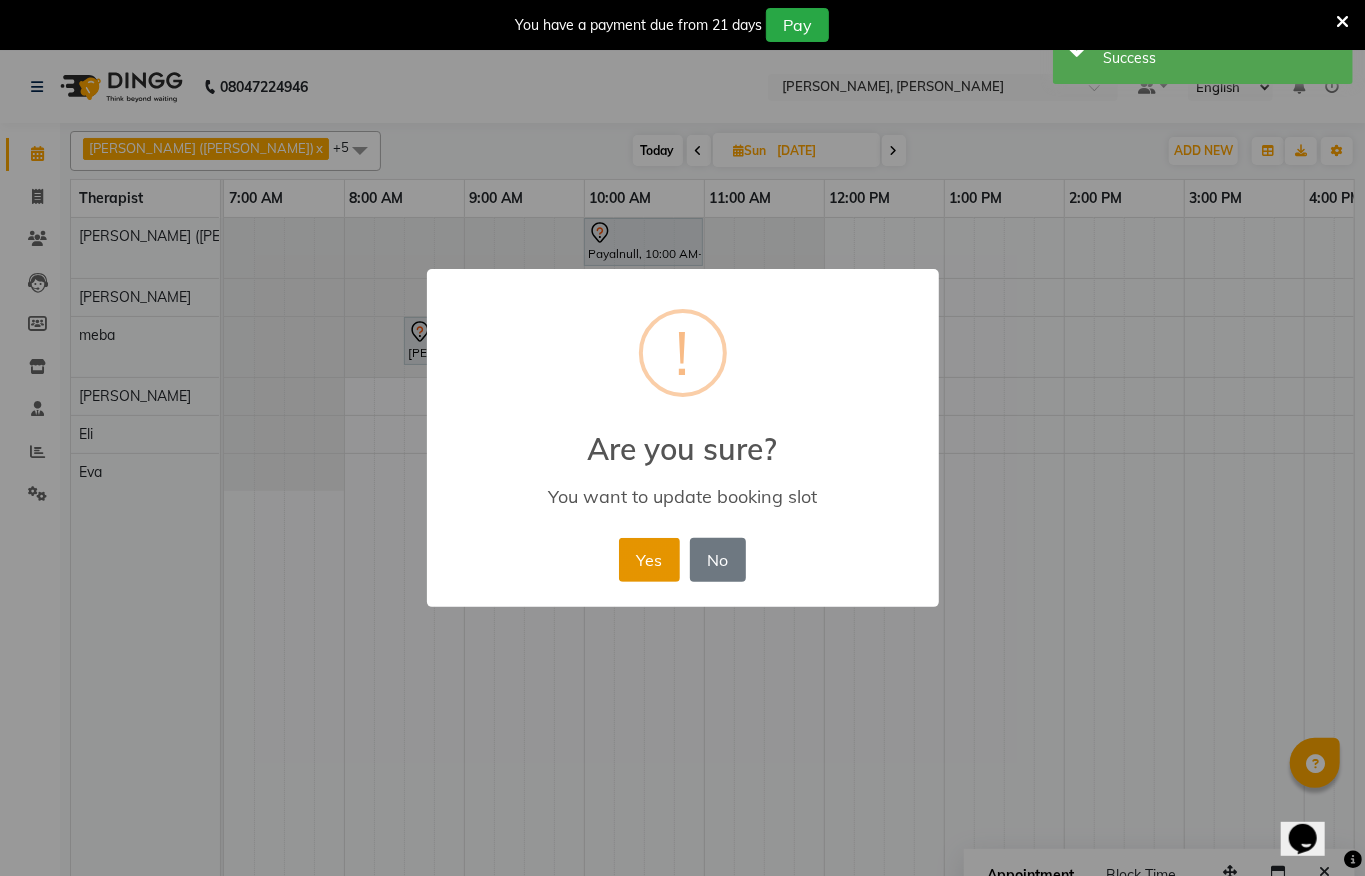 click on "Yes" at bounding box center (649, 560) 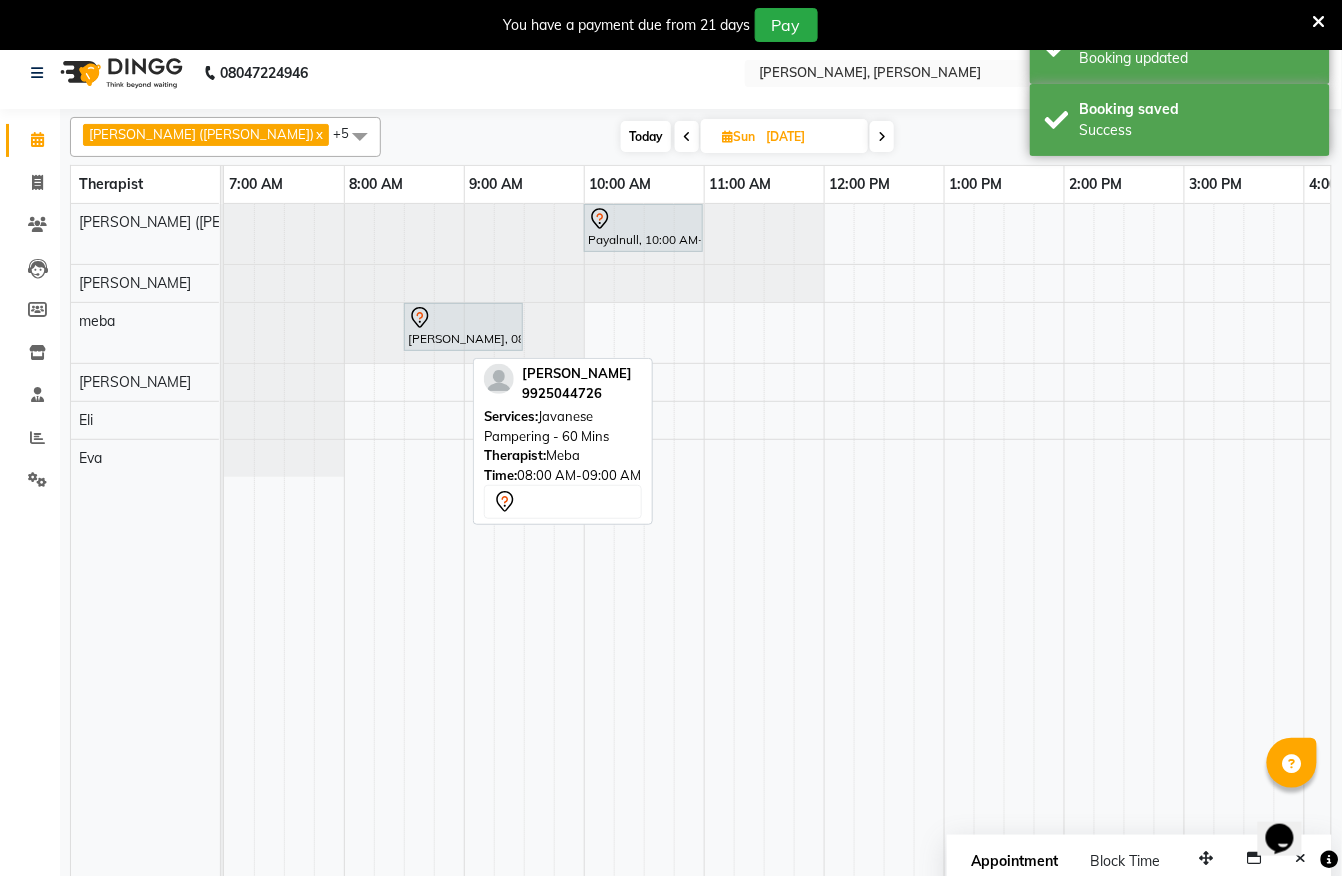 scroll, scrollTop: 0, scrollLeft: 0, axis: both 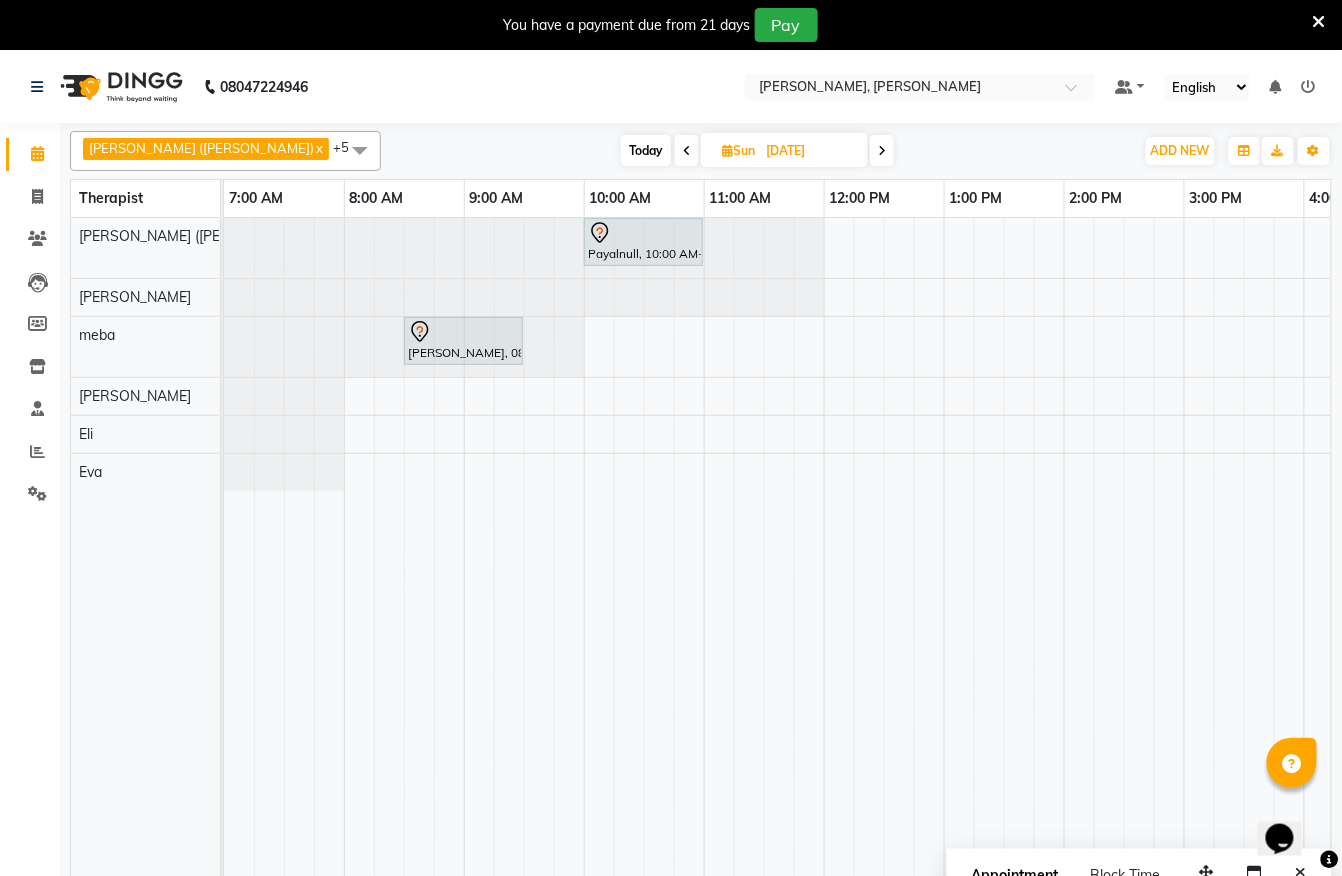 click at bounding box center (687, 151) 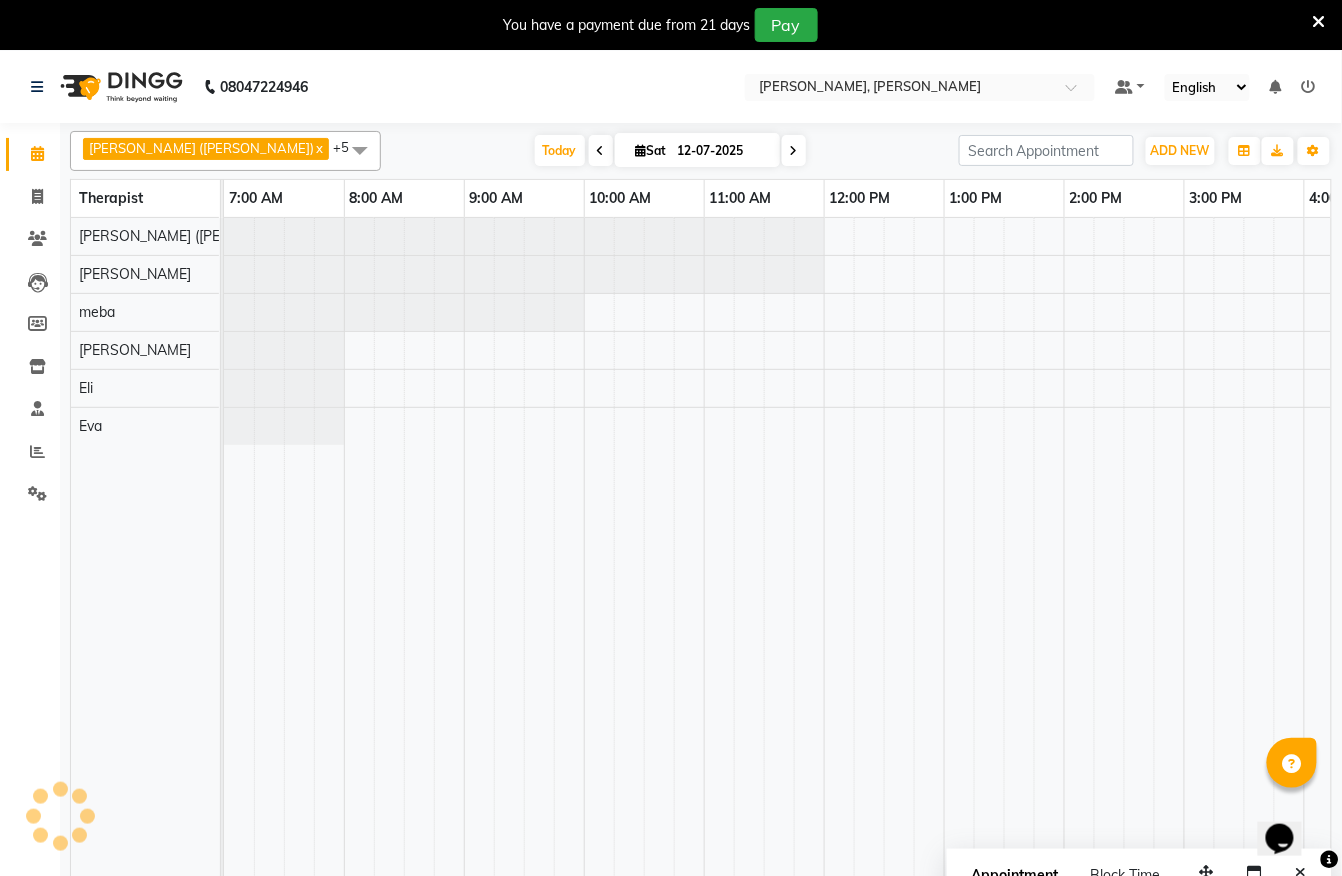 scroll, scrollTop: 0, scrollLeft: 813, axis: horizontal 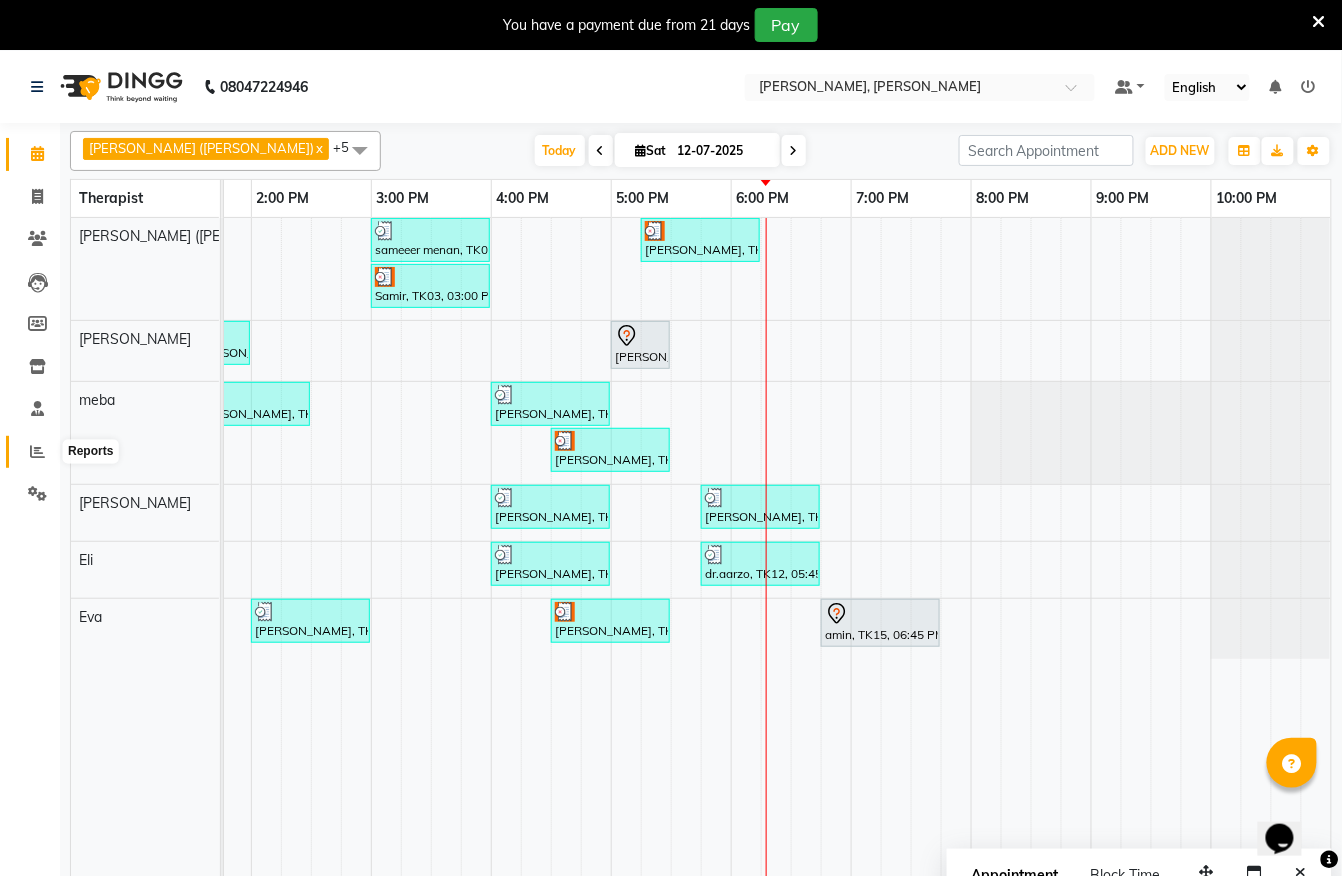 click 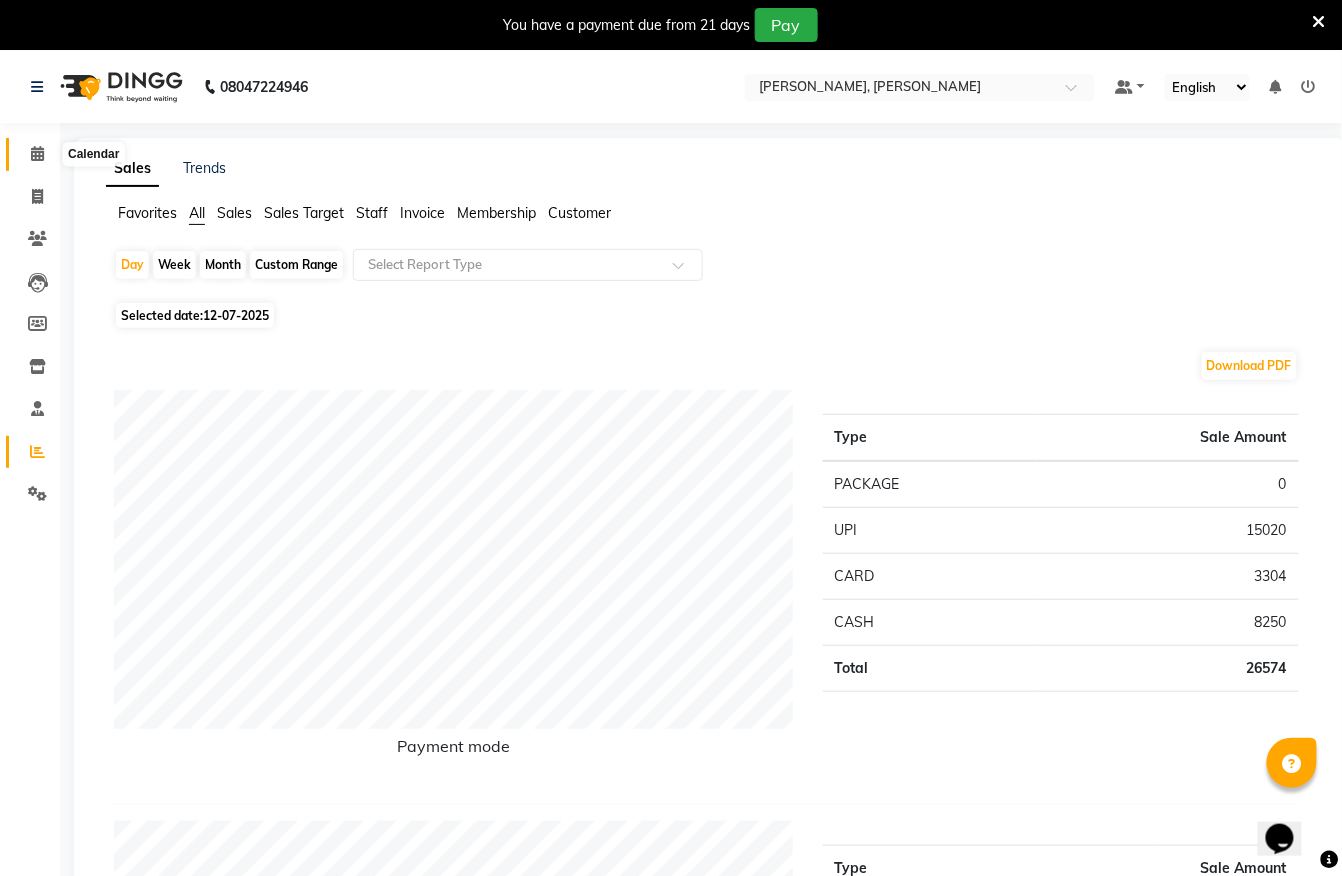 click 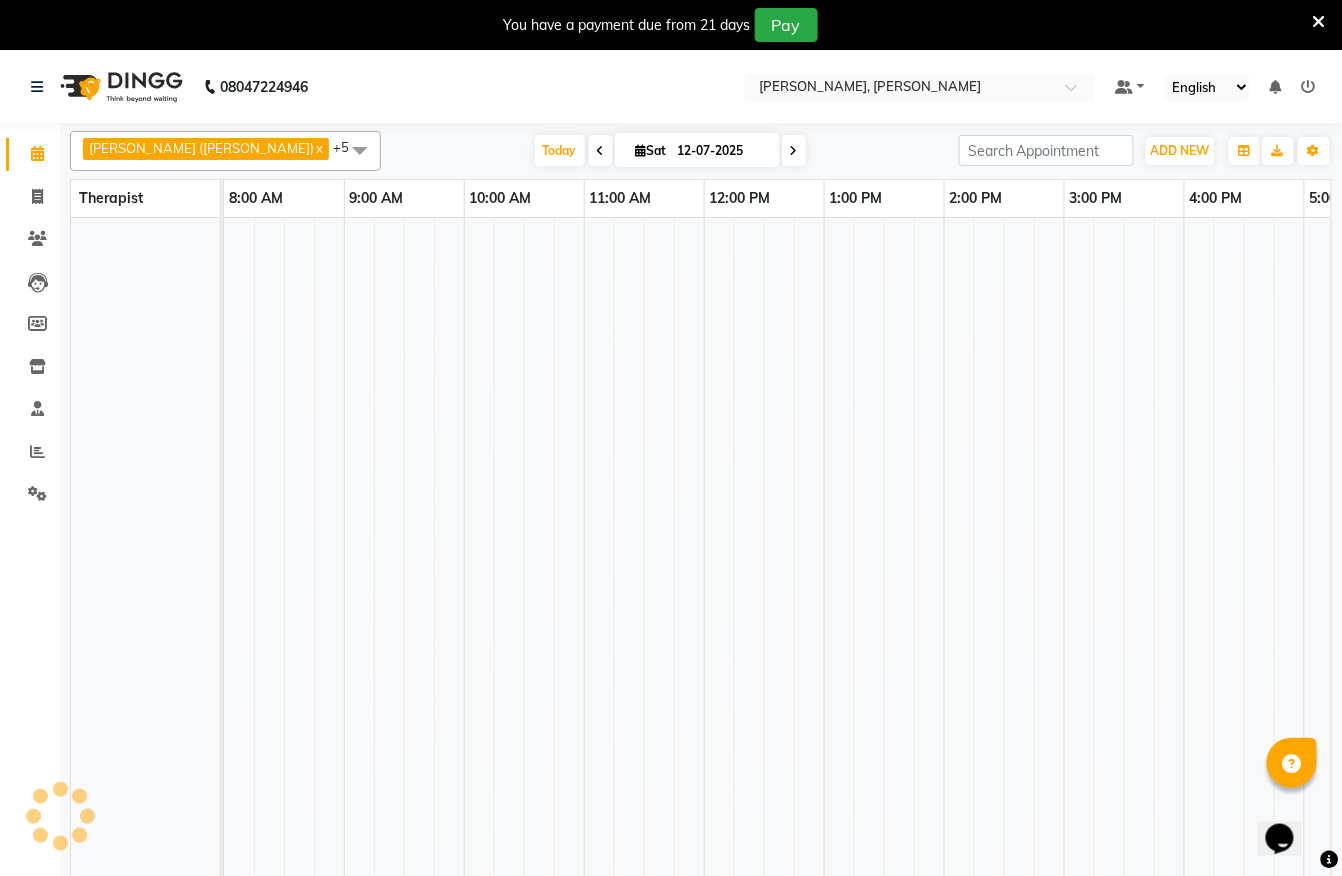 scroll, scrollTop: 0, scrollLeft: 0, axis: both 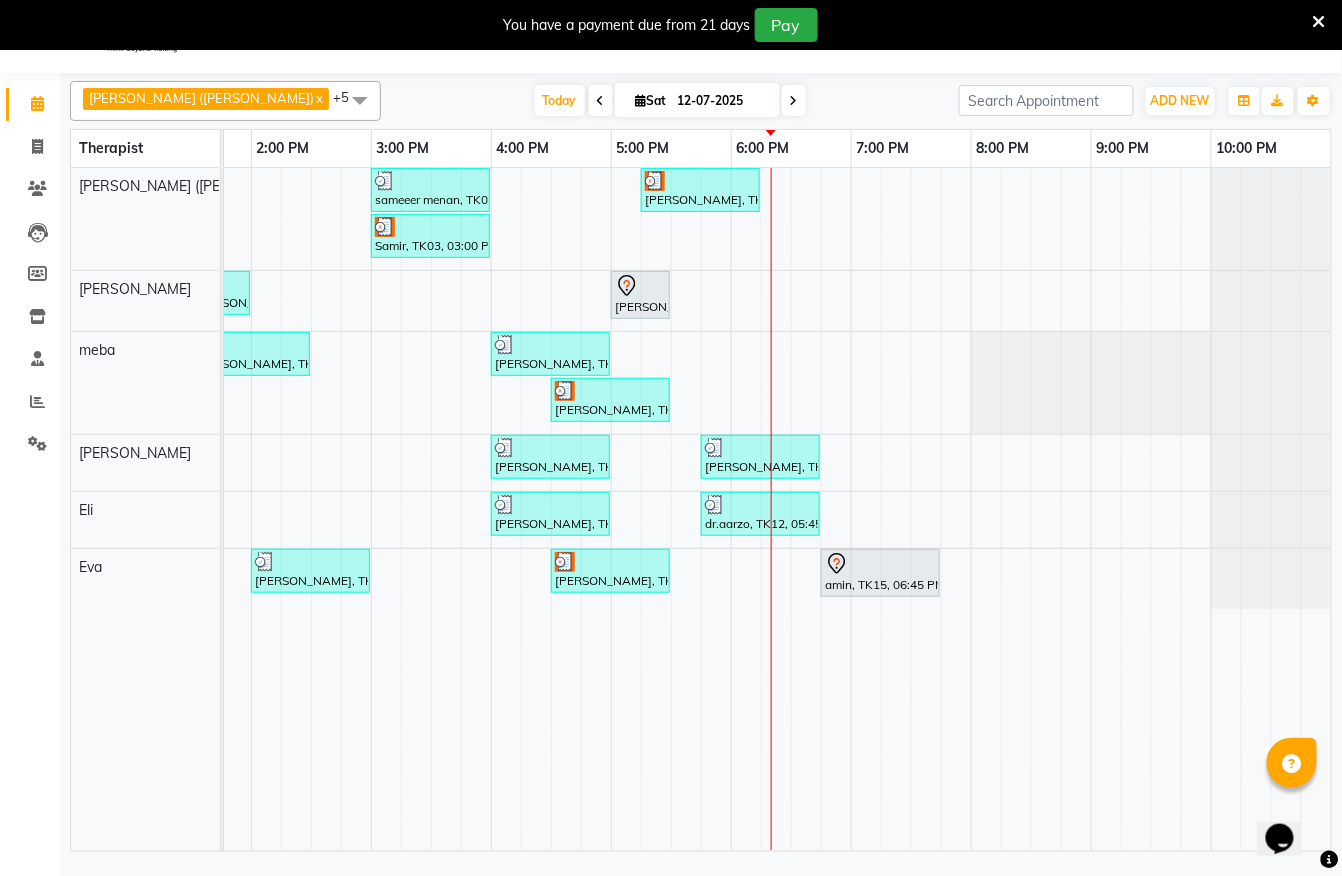 click on "sameeer menan, TK09, 03:00 PM-04:00 PM, Javanese Pampering - 60 Mins     Gopal Sharma, TK13, 05:15 PM-06:15 PM, Javanese Pampering - 60 Mins     Samir, TK03, 03:00 PM-04:00 PM, Javanese Pampering - 60 Mins     piyush bhargav, TK02, 12:30 PM-01:30 PM, Javanese Pampering - 60 Mins     piyush bhargav, TK06, 01:30 PM-02:00 PM, Signature Foot Massage - 30 Mins             Manish rajaram, TK11, 05:00 PM-05:30 PM, De-Stress Back & Shoulder Massage with Herbal Hot Compress - 30 Mins     Jyoti Patel, TK05, 01:30 PM-02:30 PM, Javanese Pampering - 60 Mins     Manish rajaram, TK01, 04:00 PM-05:00 PM, Javanese Pampering - 60 Mins     vinit shah, TK10, 04:30 PM-05:30 PM, Javanese Pampering - 60 Mins     Harsh, TK04, 12:15 PM-01:15 PM, Swedish De-Stress - 60 Mins     Laxman PATEL, TK08, 04:00 PM-05:00 PM, Javanese Pampering - 60 Mins     Arpit Dhanjal, TK14, 05:45 PM-06:45 PM, Swedish De-Stress - 60 Mins     Laxman PATEL, TK08, 04:00 PM-05:00 PM, Javanese Pampering - 60 Mins" at bounding box center (371, 509) 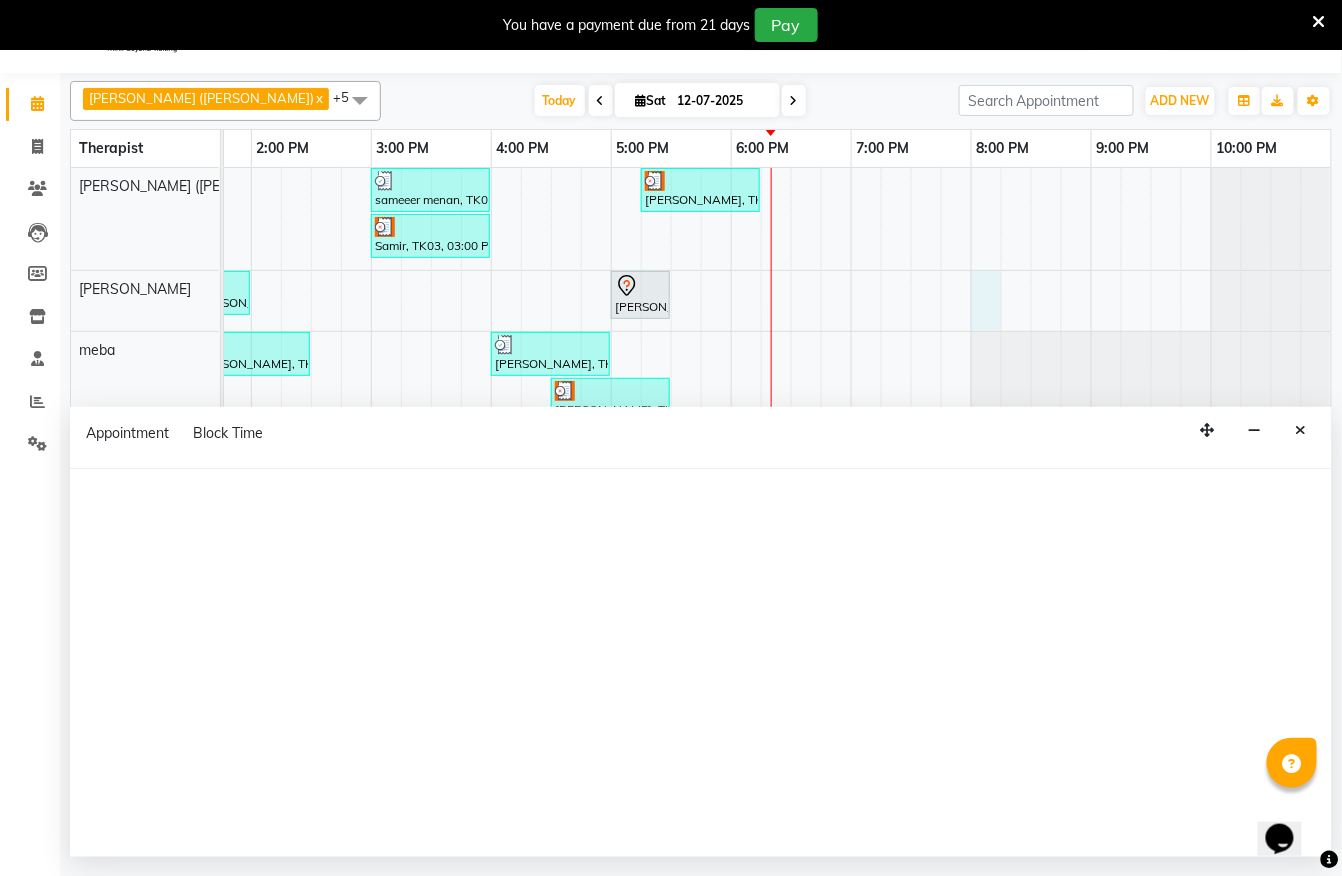 select on "62270" 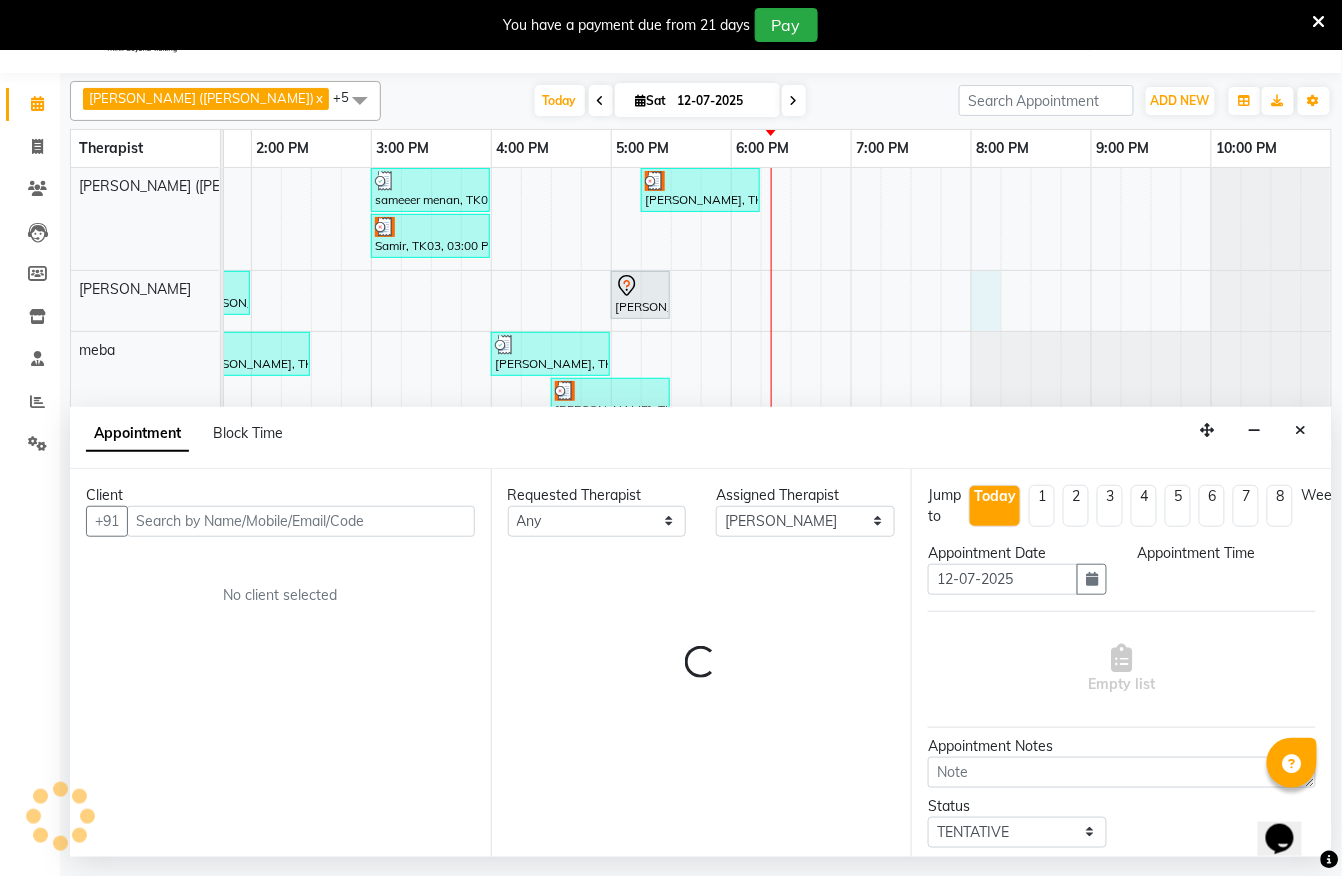 select on "1200" 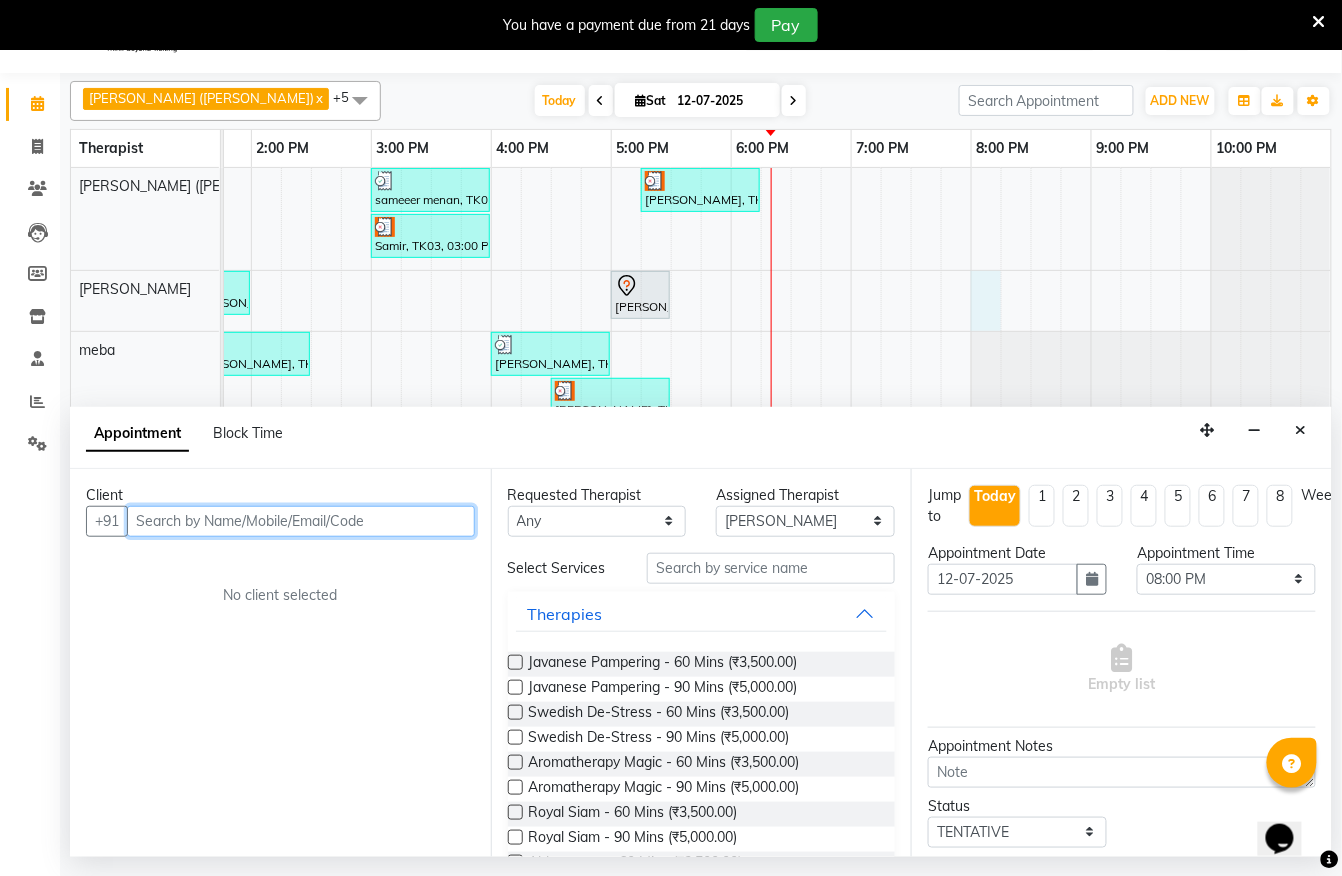 click at bounding box center [301, 521] 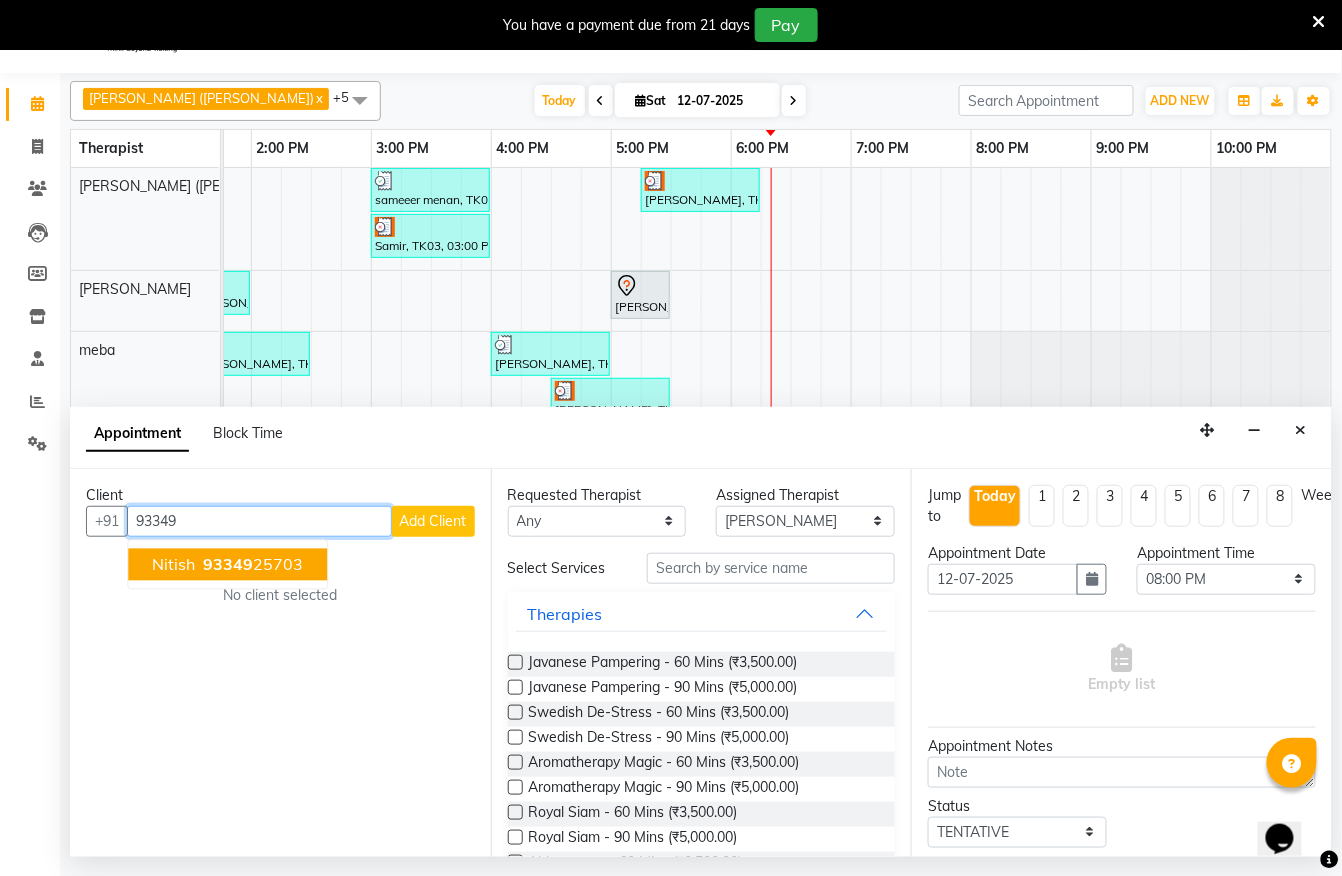 click on "93349 25703" at bounding box center (251, 564) 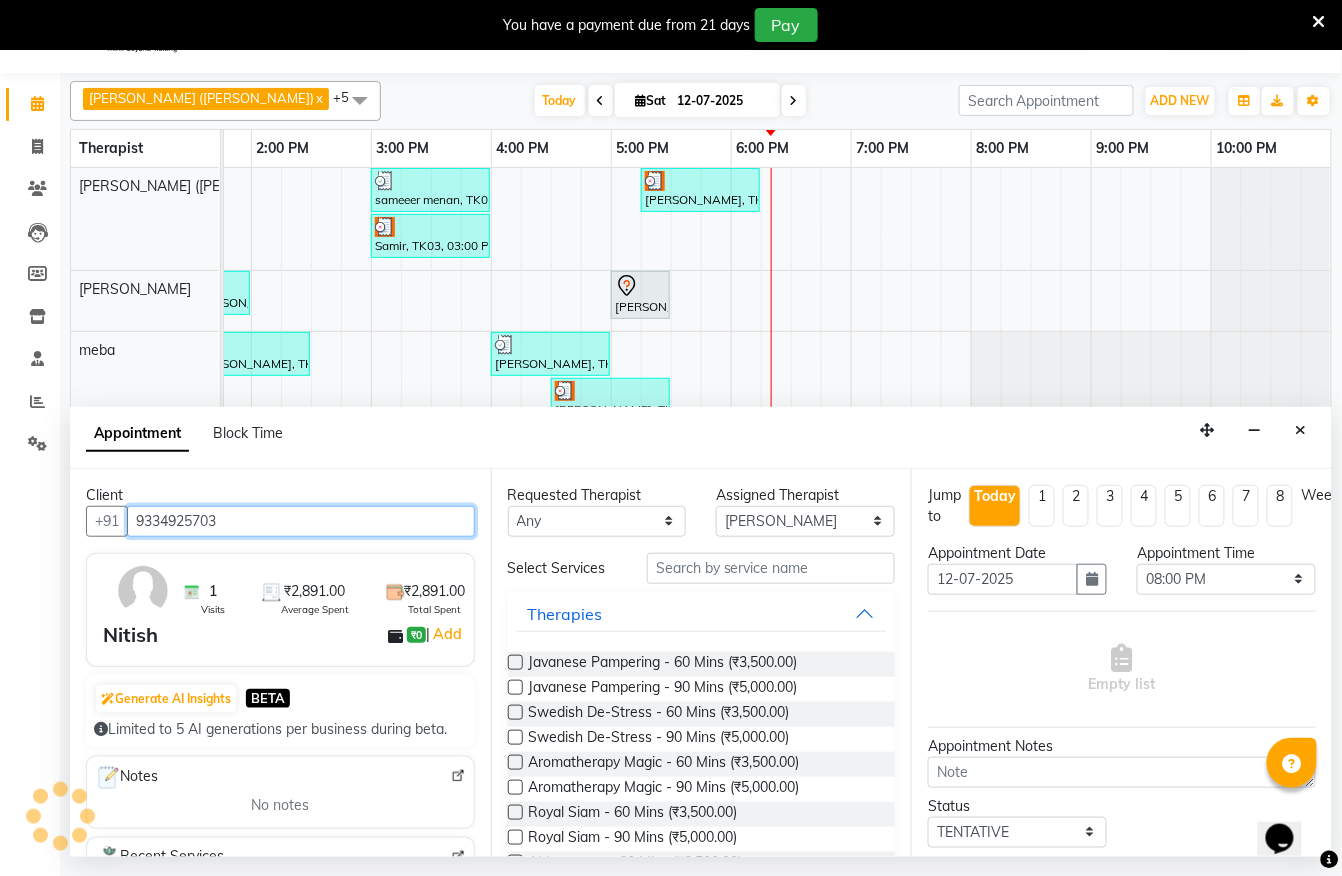 type on "9334925703" 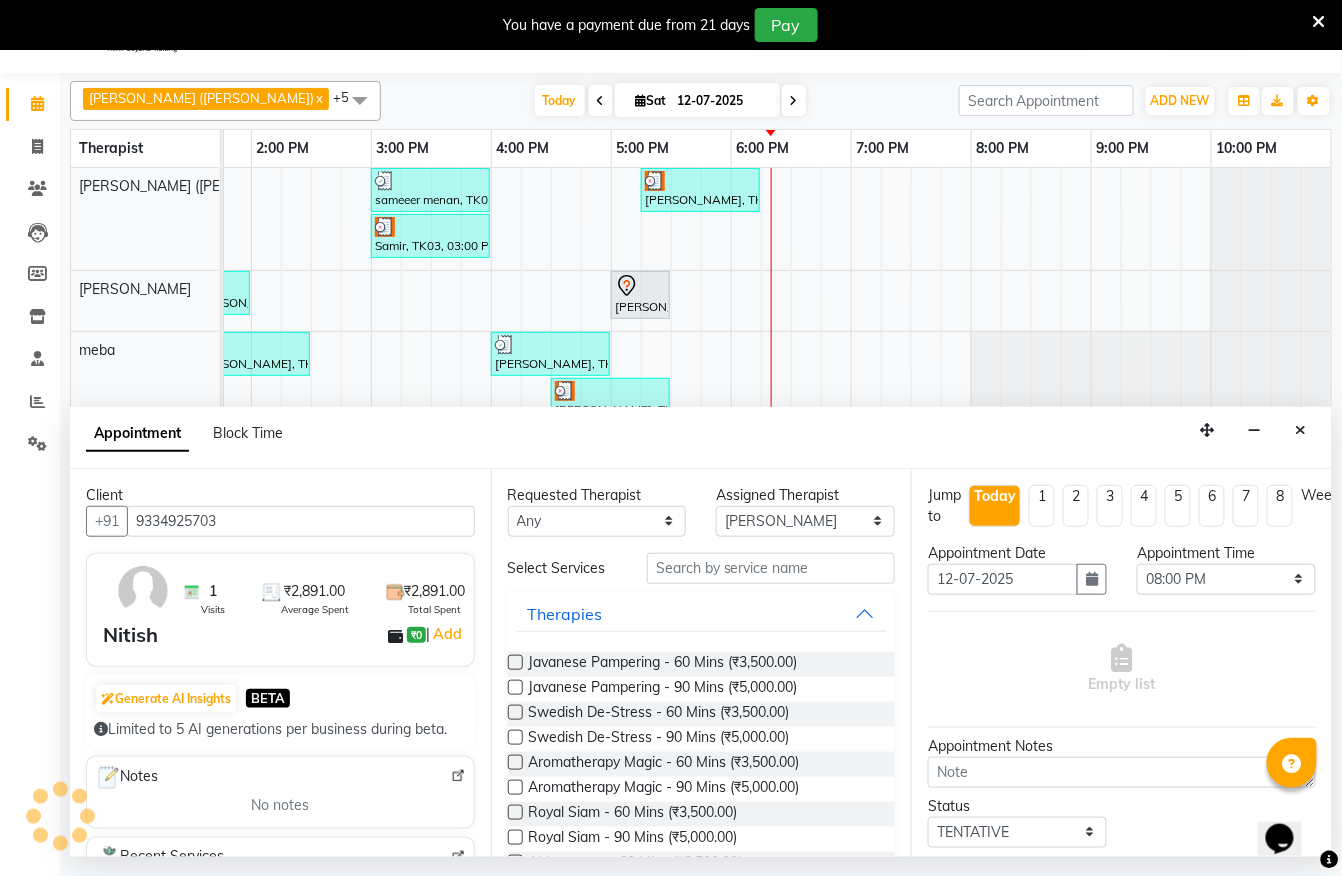 click at bounding box center [515, 662] 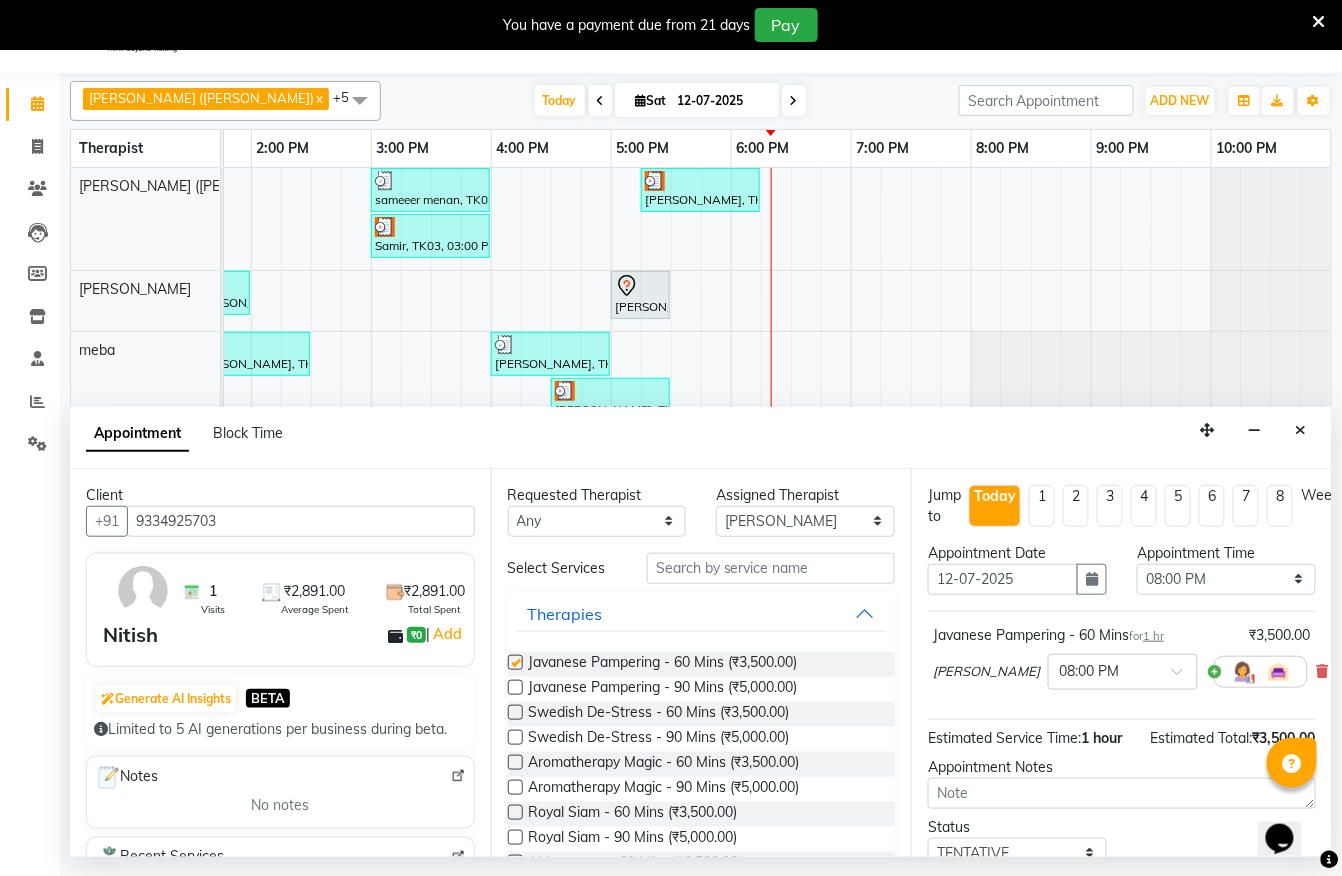 checkbox on "false" 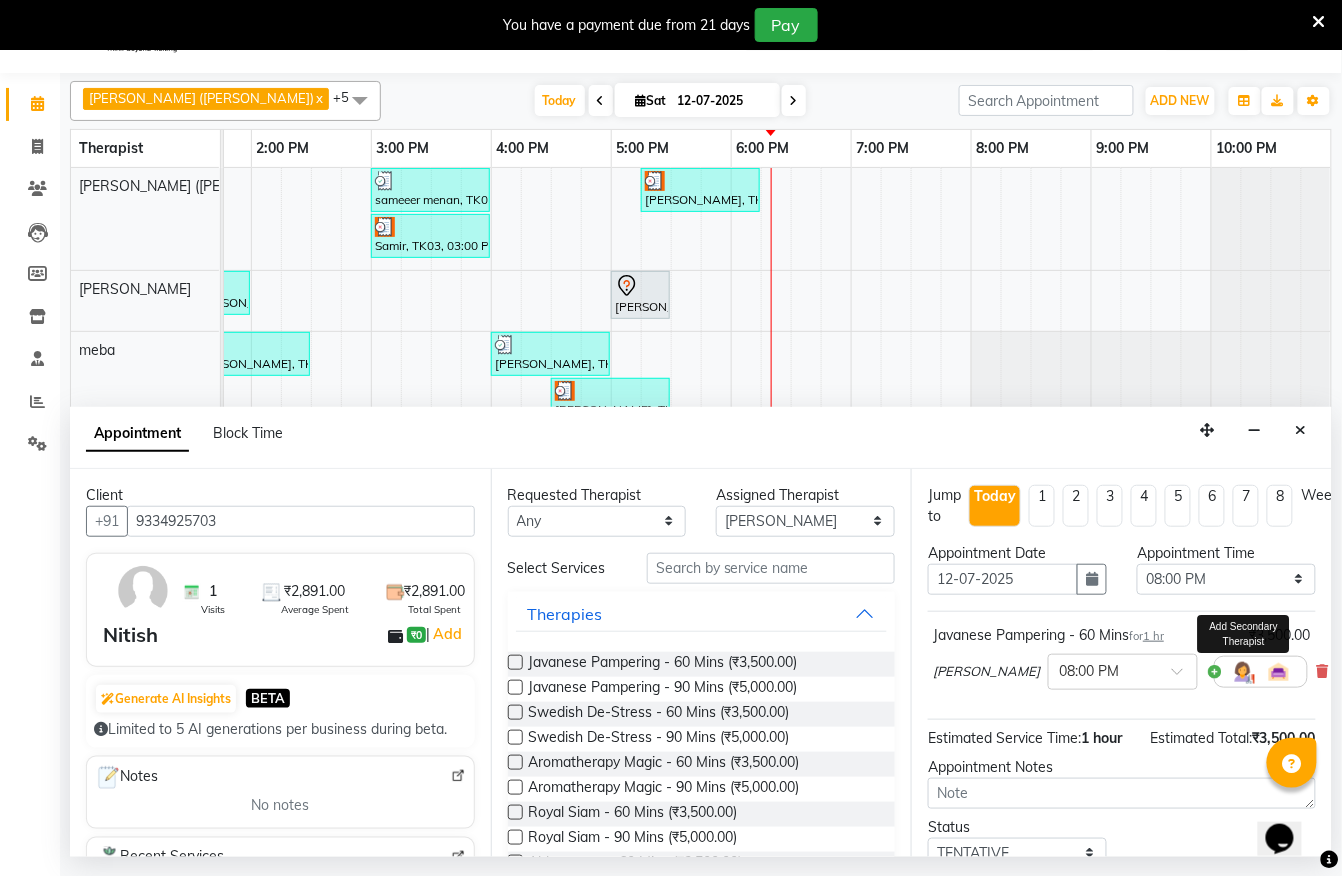 scroll, scrollTop: 184, scrollLeft: 0, axis: vertical 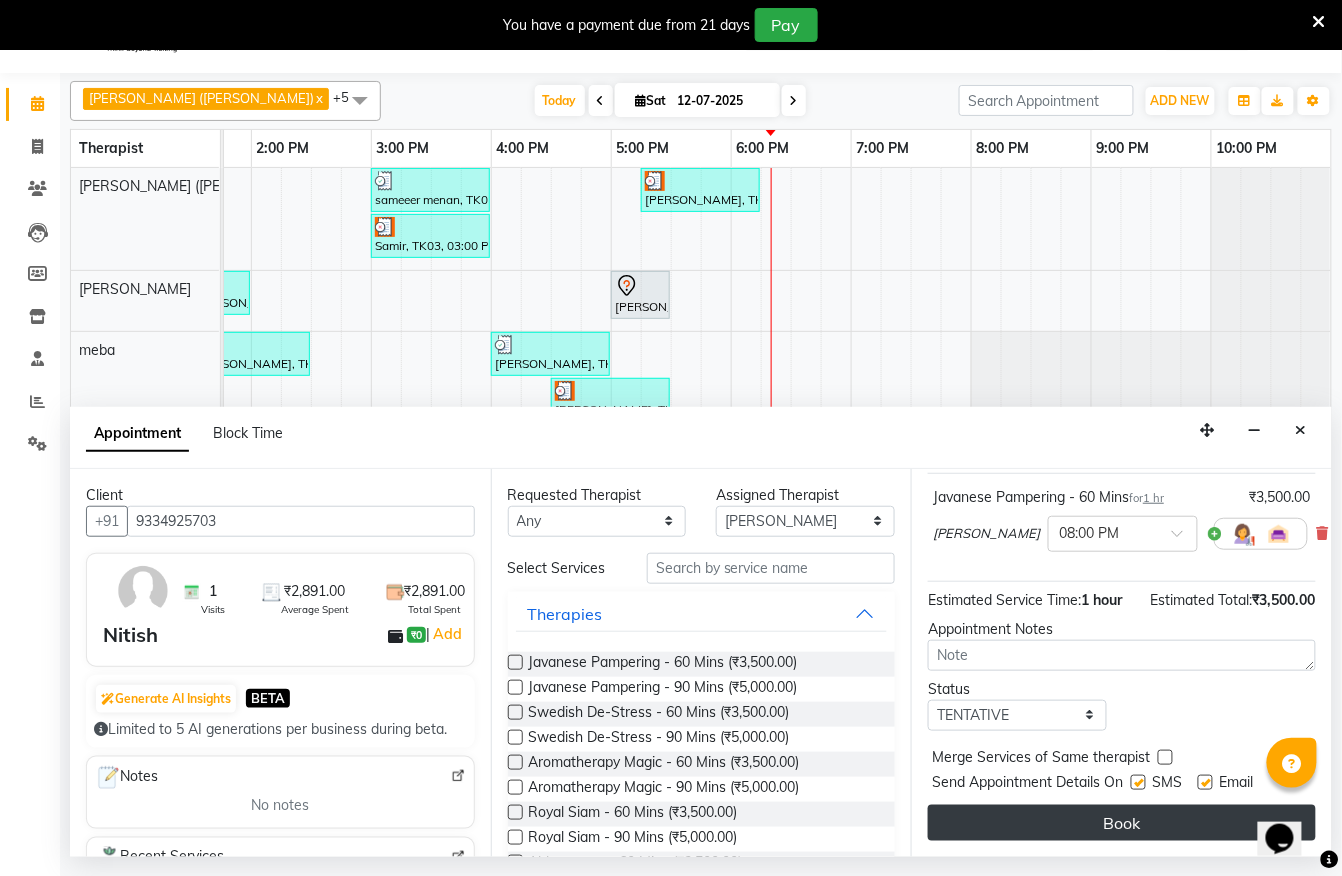 click on "Book" at bounding box center (1122, 823) 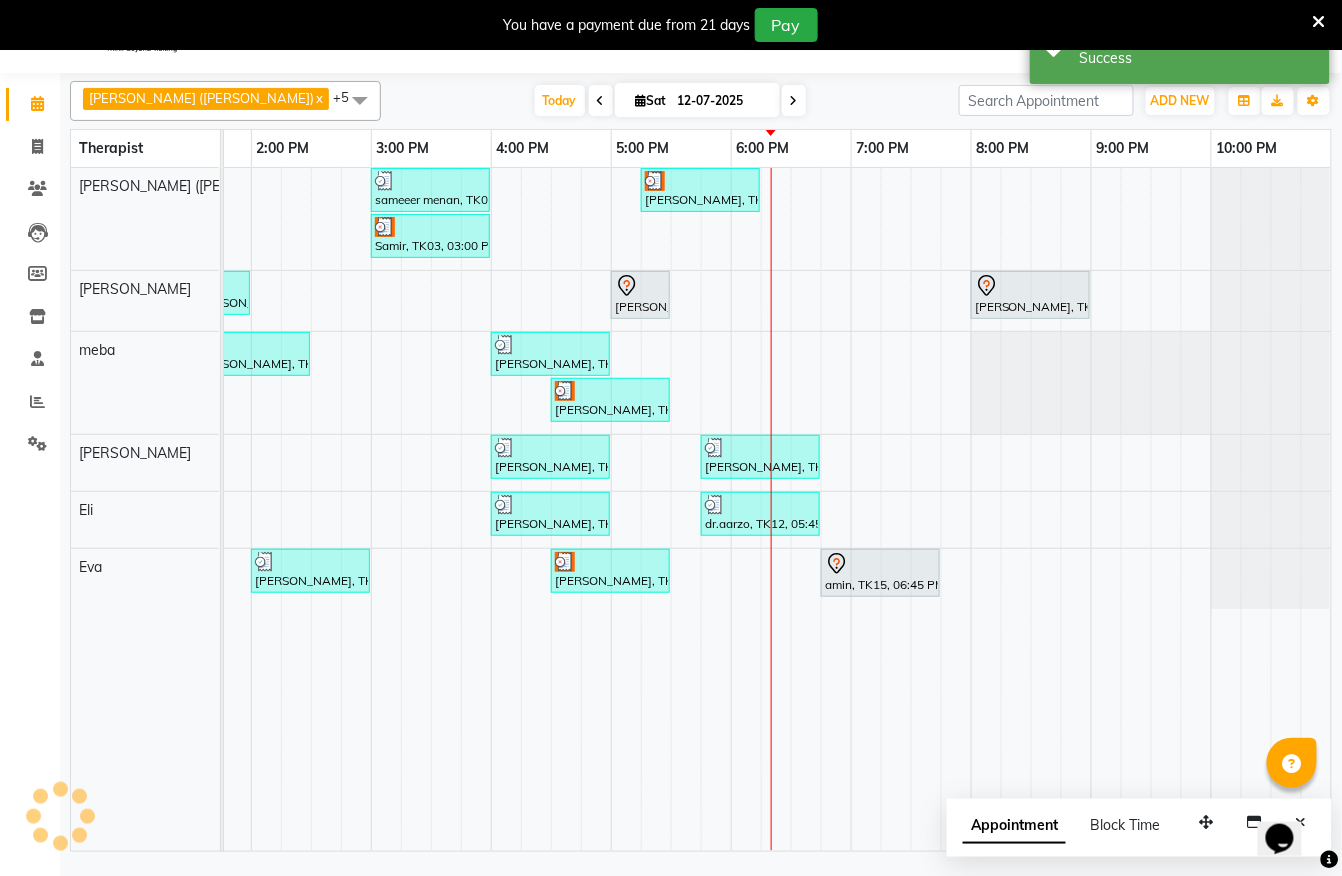 scroll, scrollTop: 0, scrollLeft: 0, axis: both 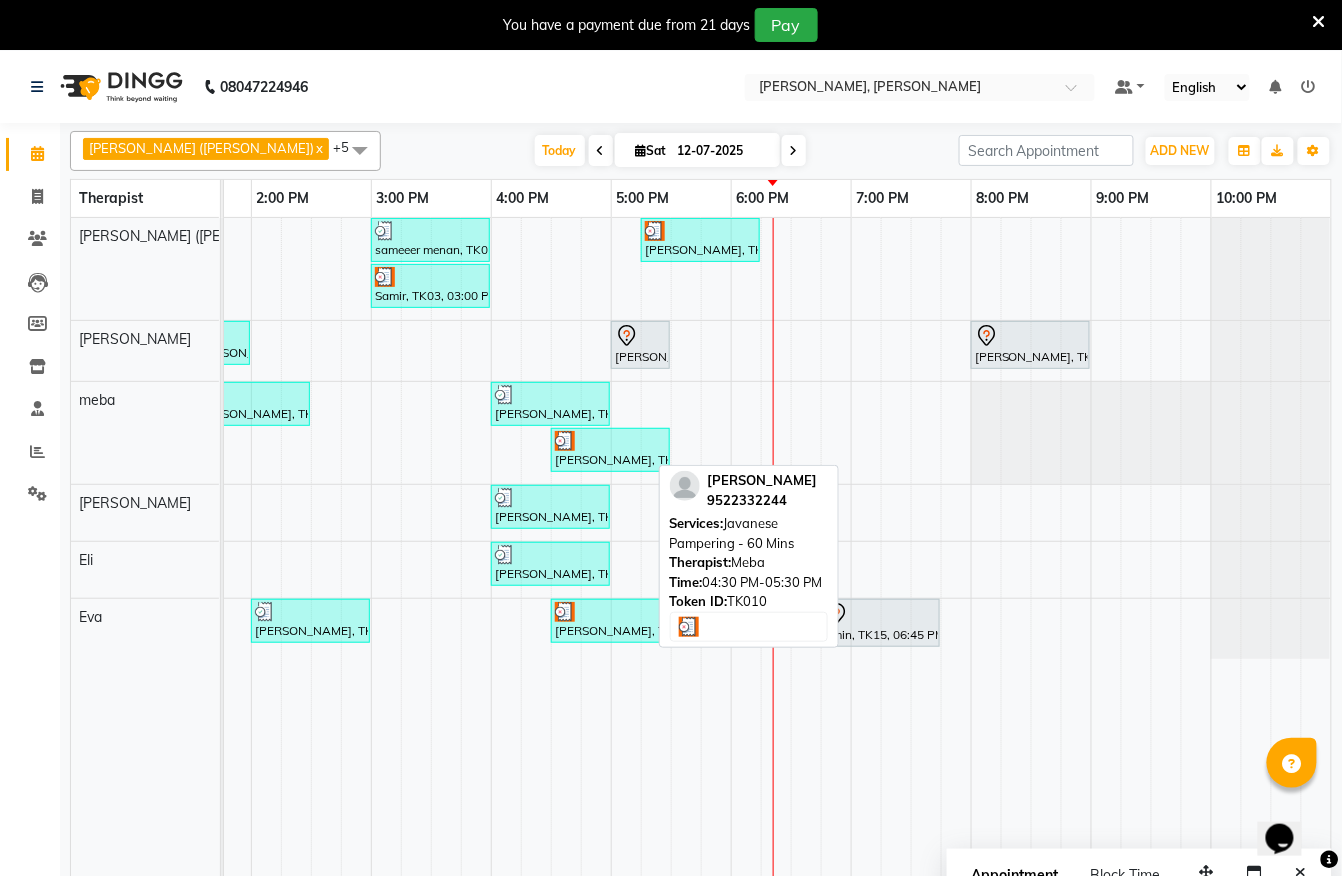 click on "[PERSON_NAME], TK10, 04:30 PM-05:30 PM, Javanese Pampering - 60 Mins" at bounding box center [610, 450] 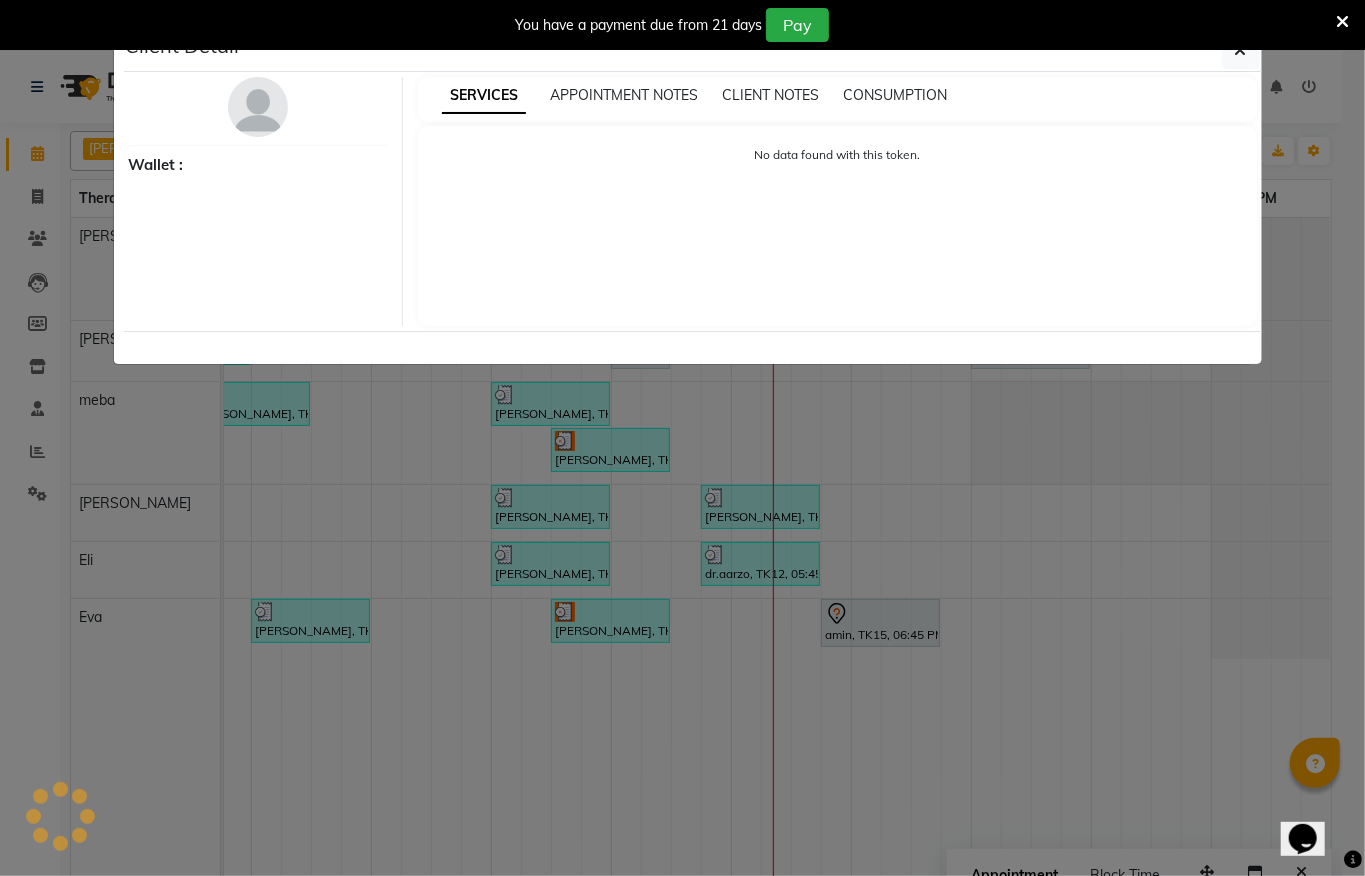 select on "3" 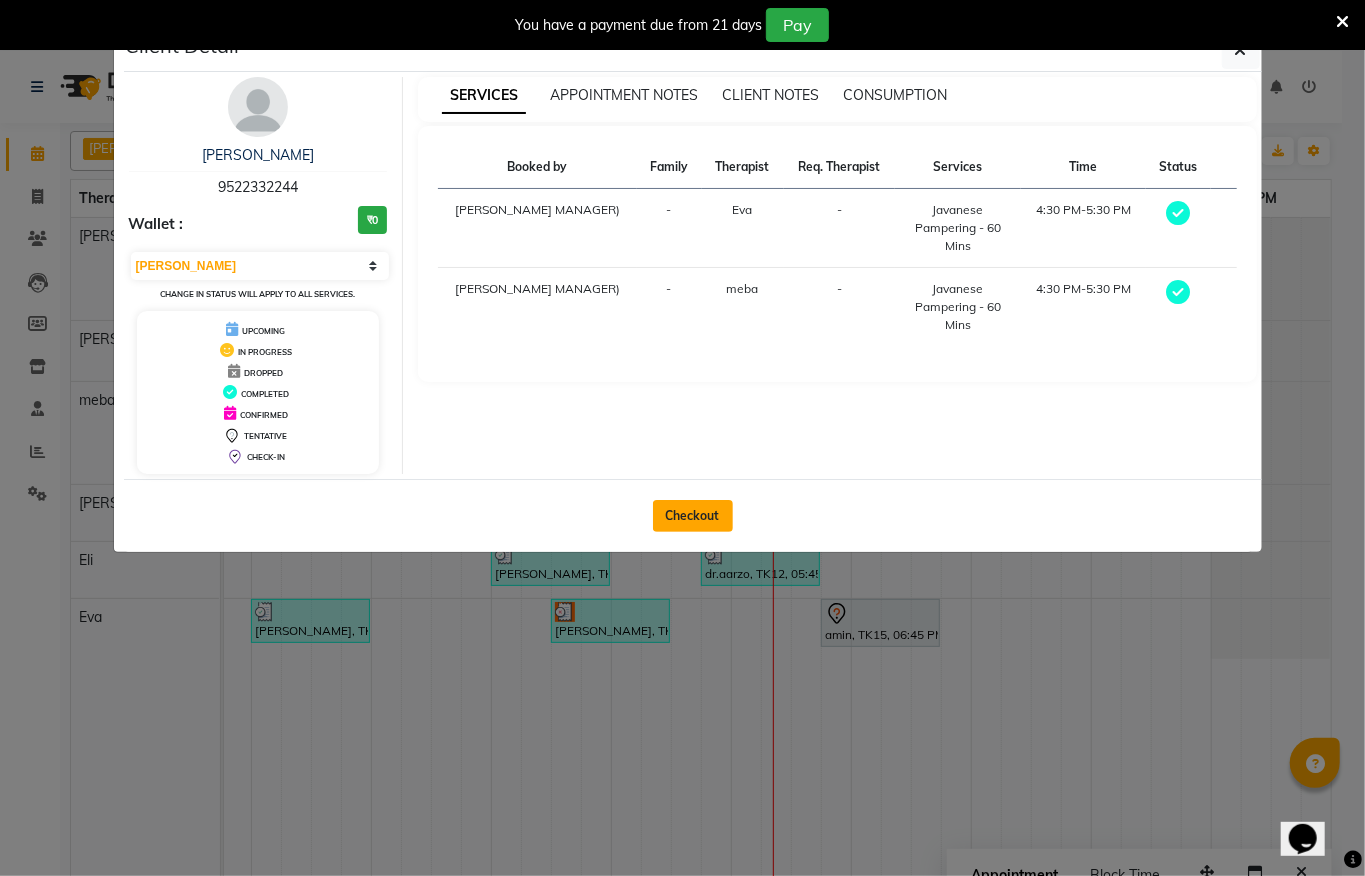 click on "Checkout" 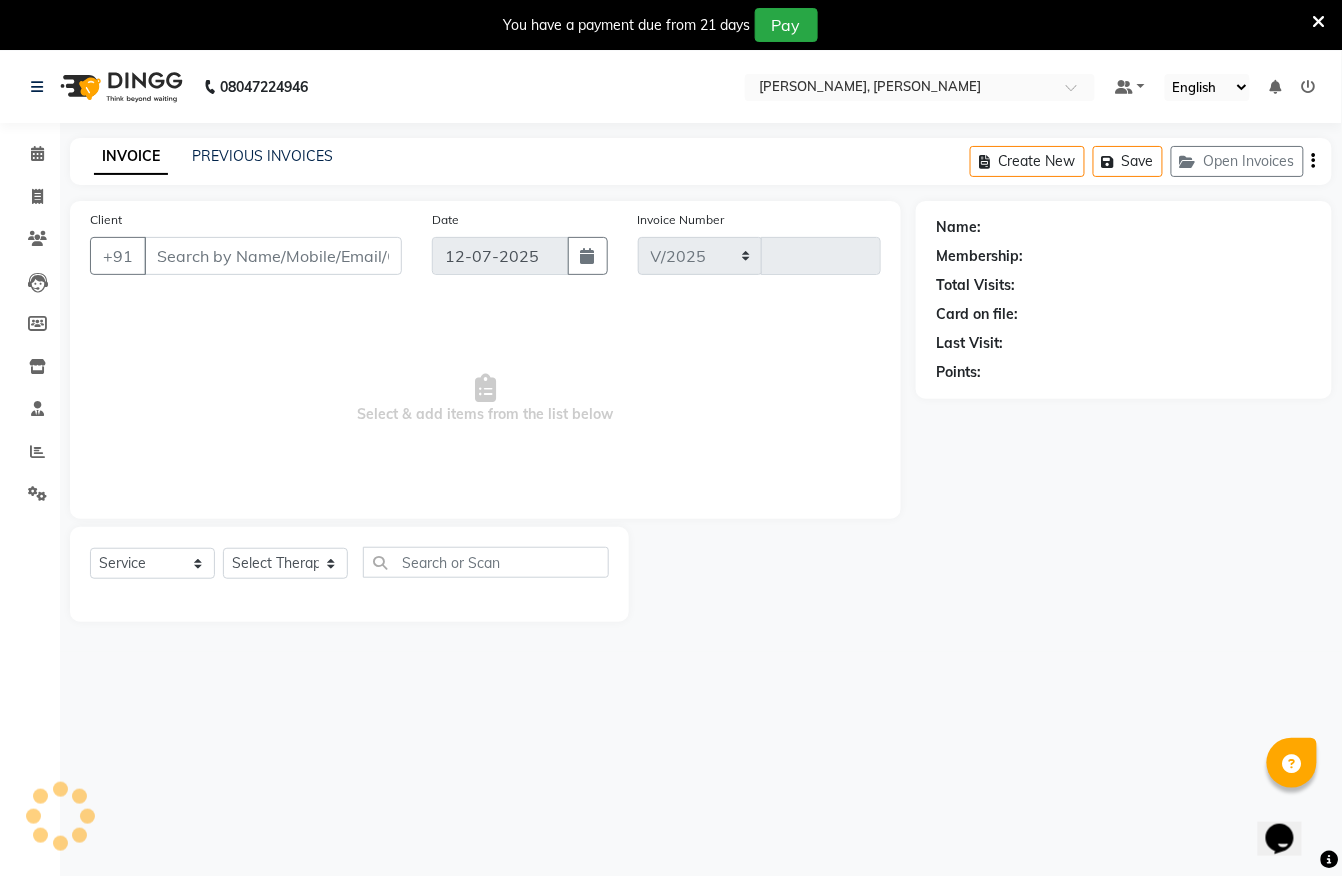 select on "6399" 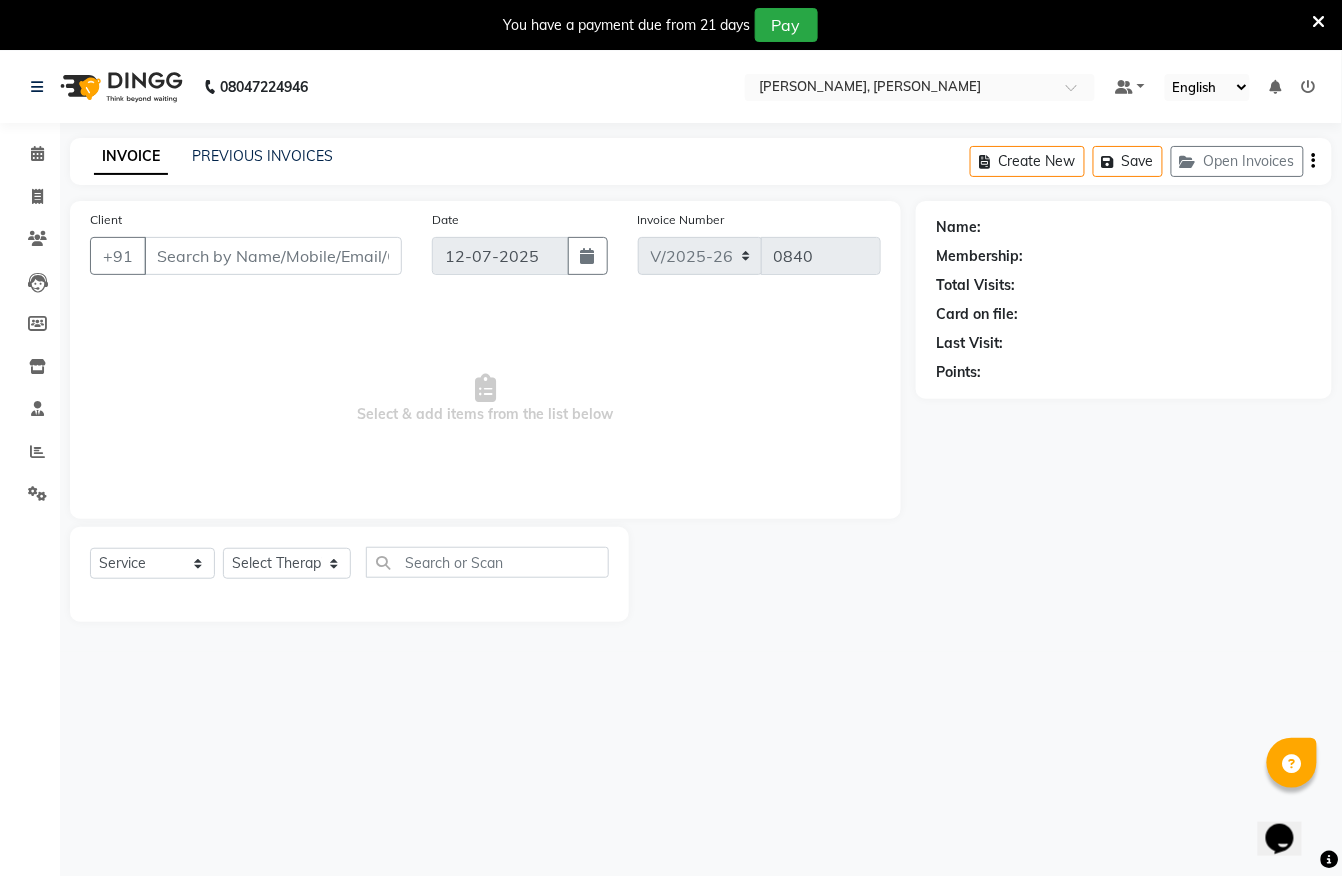 type on "9522332244" 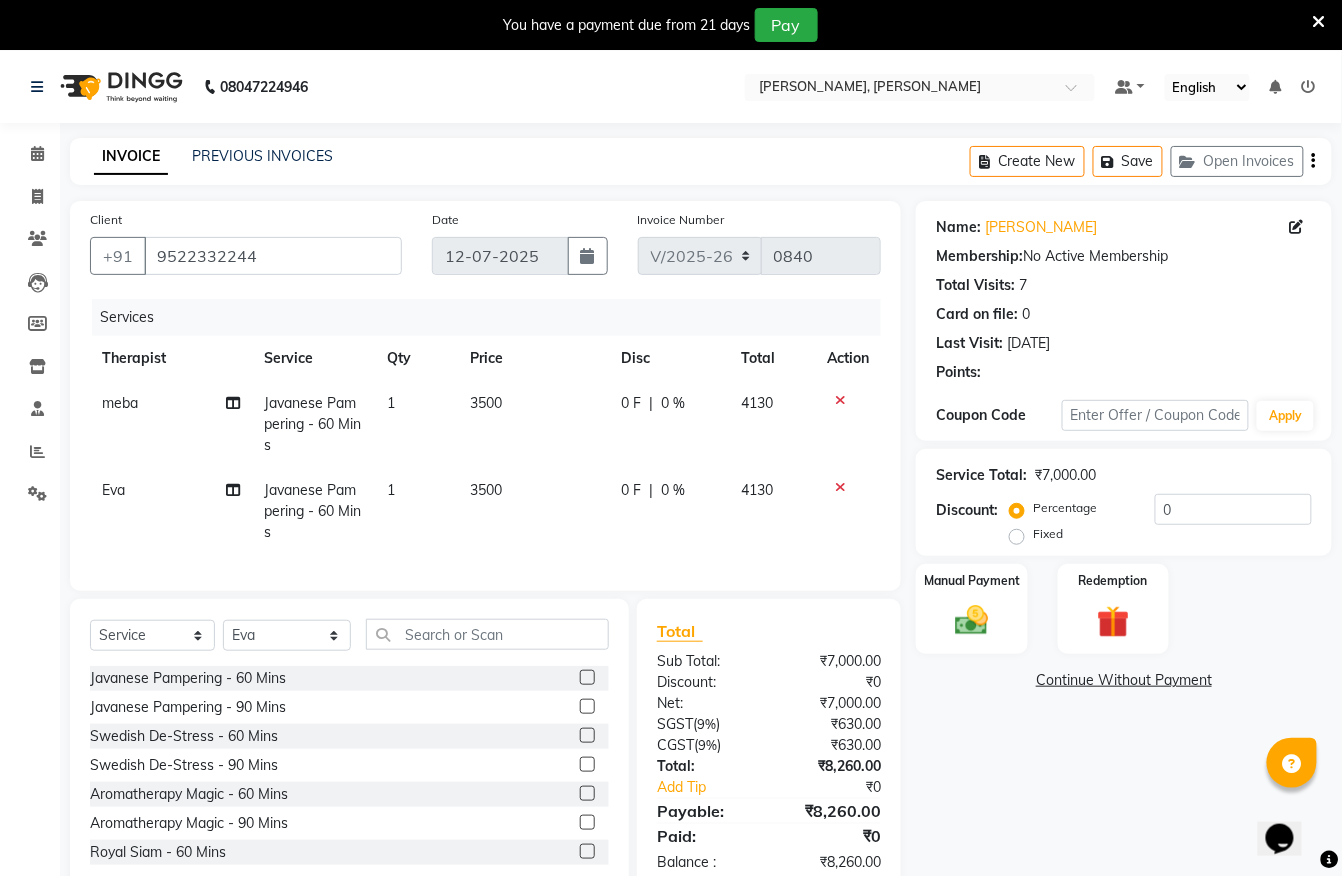 scroll, scrollTop: 50, scrollLeft: 0, axis: vertical 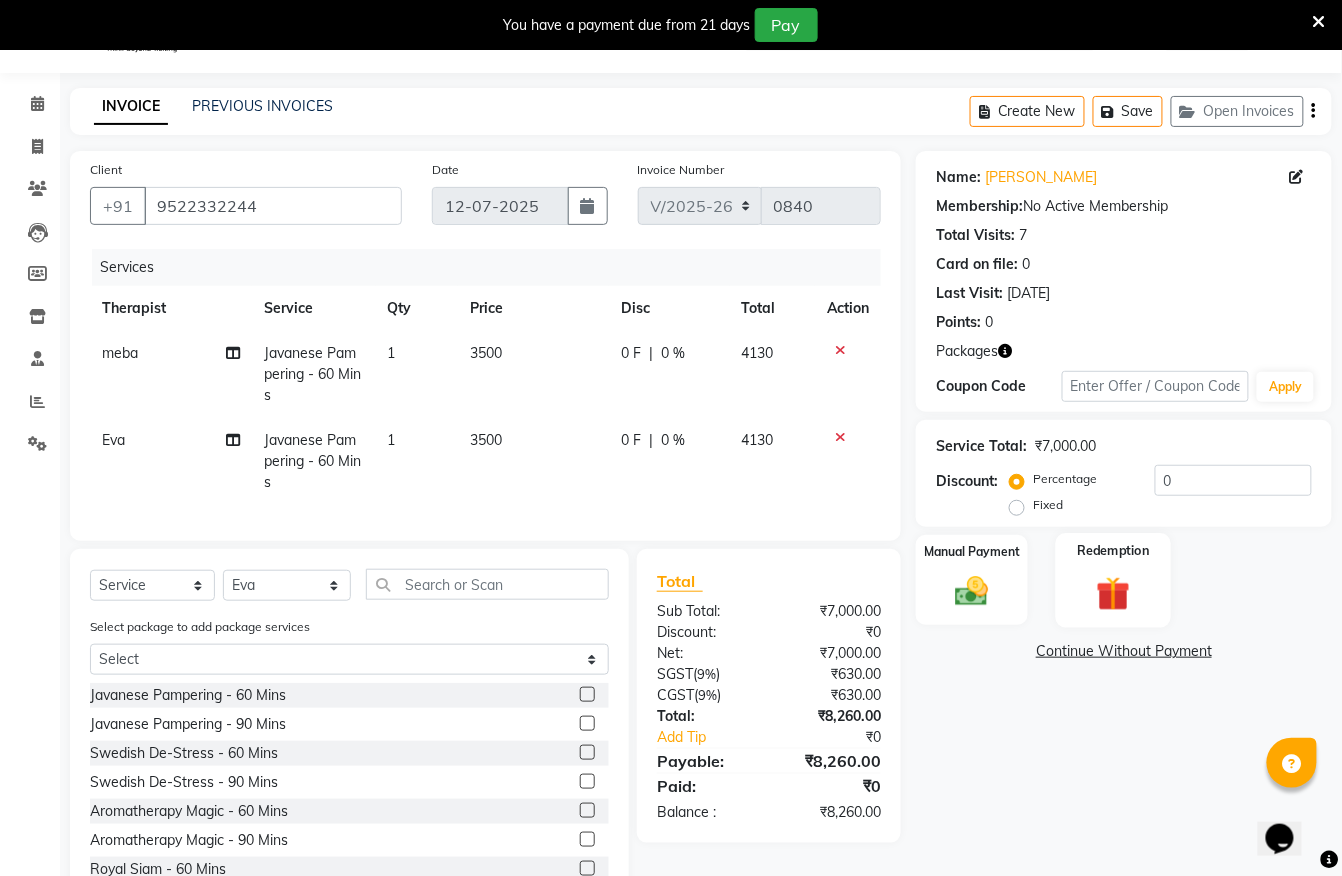 click on "Redemption" 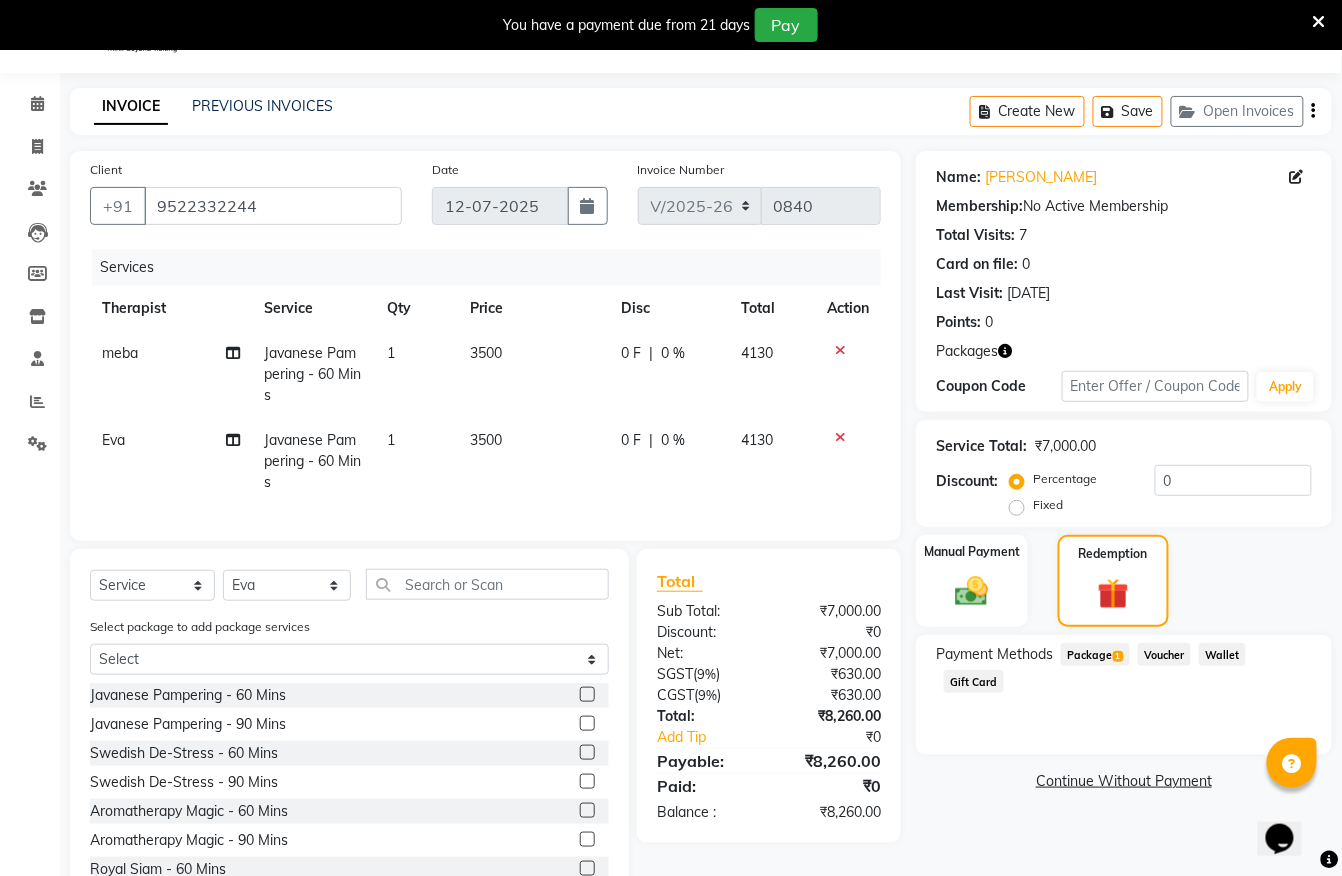 click on "Package  1" 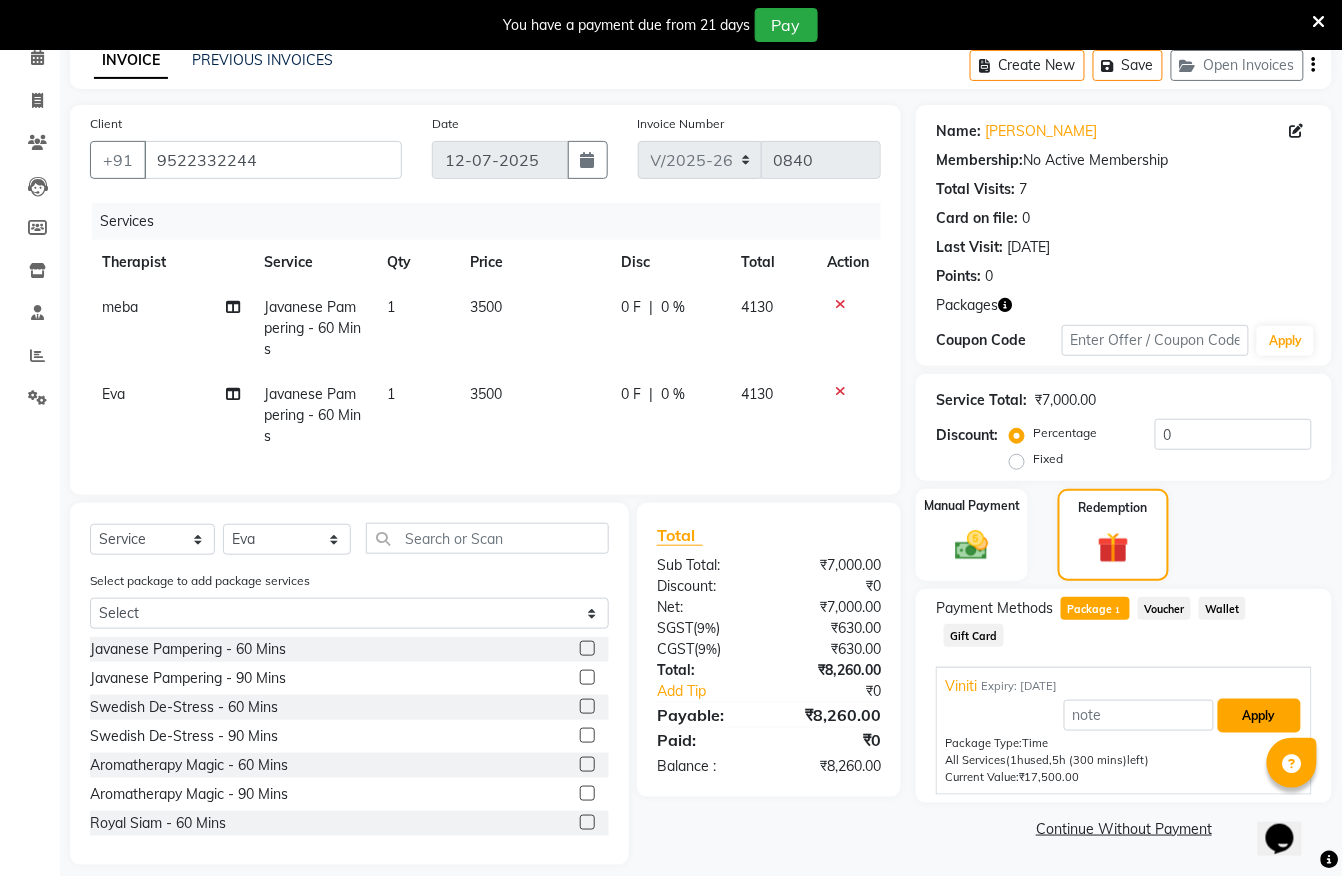 click on "Apply" at bounding box center [1259, 716] 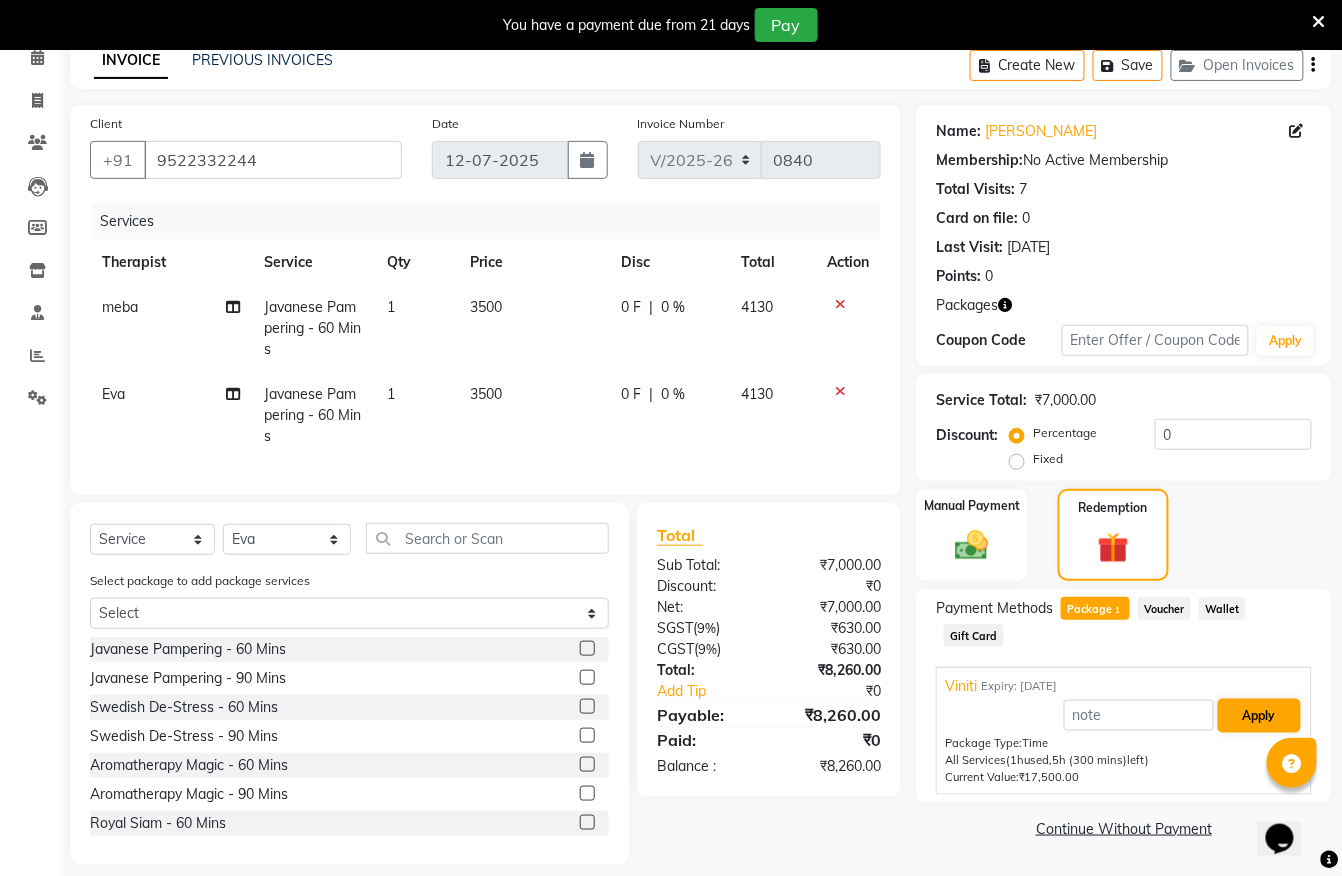 scroll, scrollTop: 94, scrollLeft: 0, axis: vertical 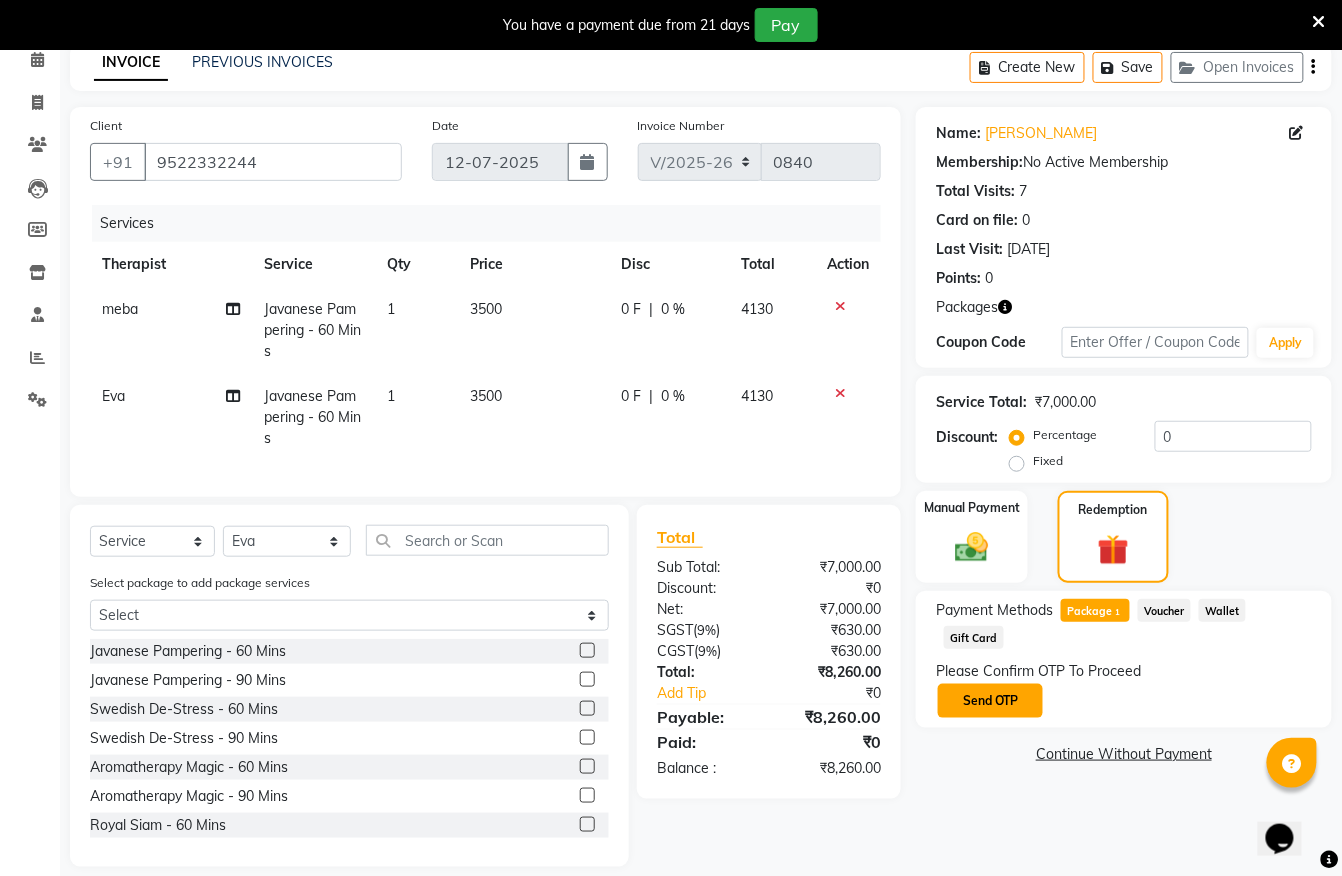 click on "Send OTP" 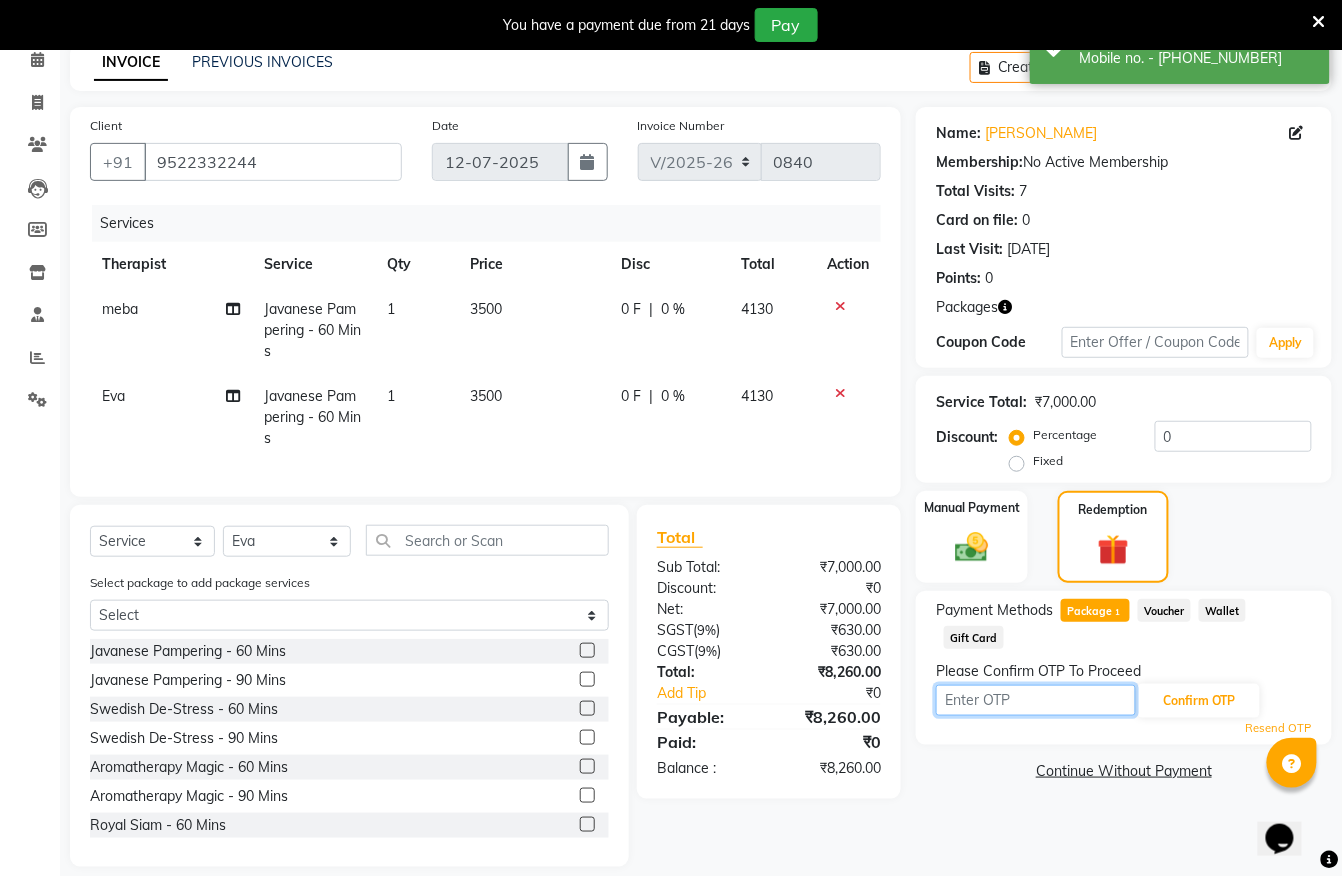 click at bounding box center (1036, 700) 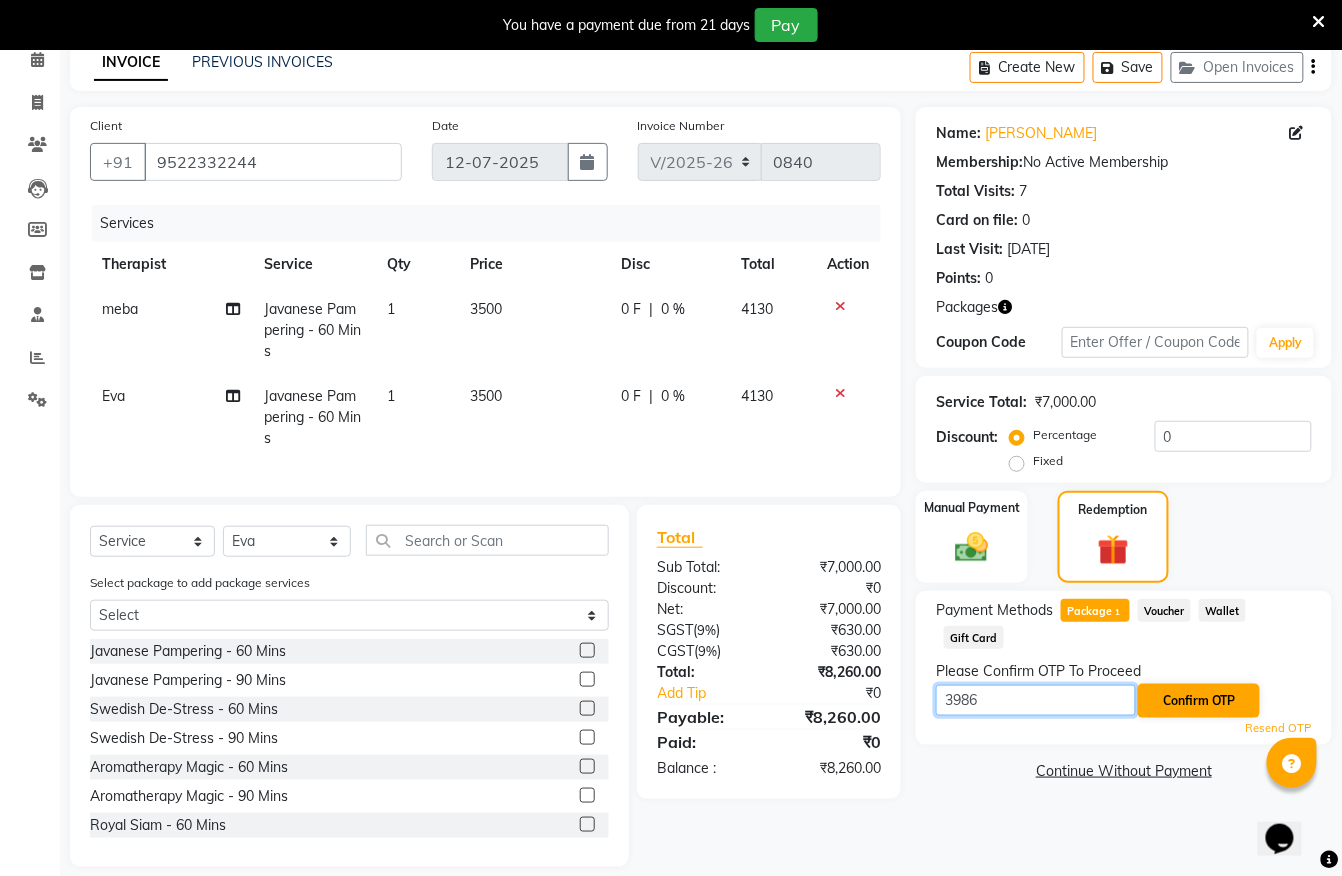 type on "3986" 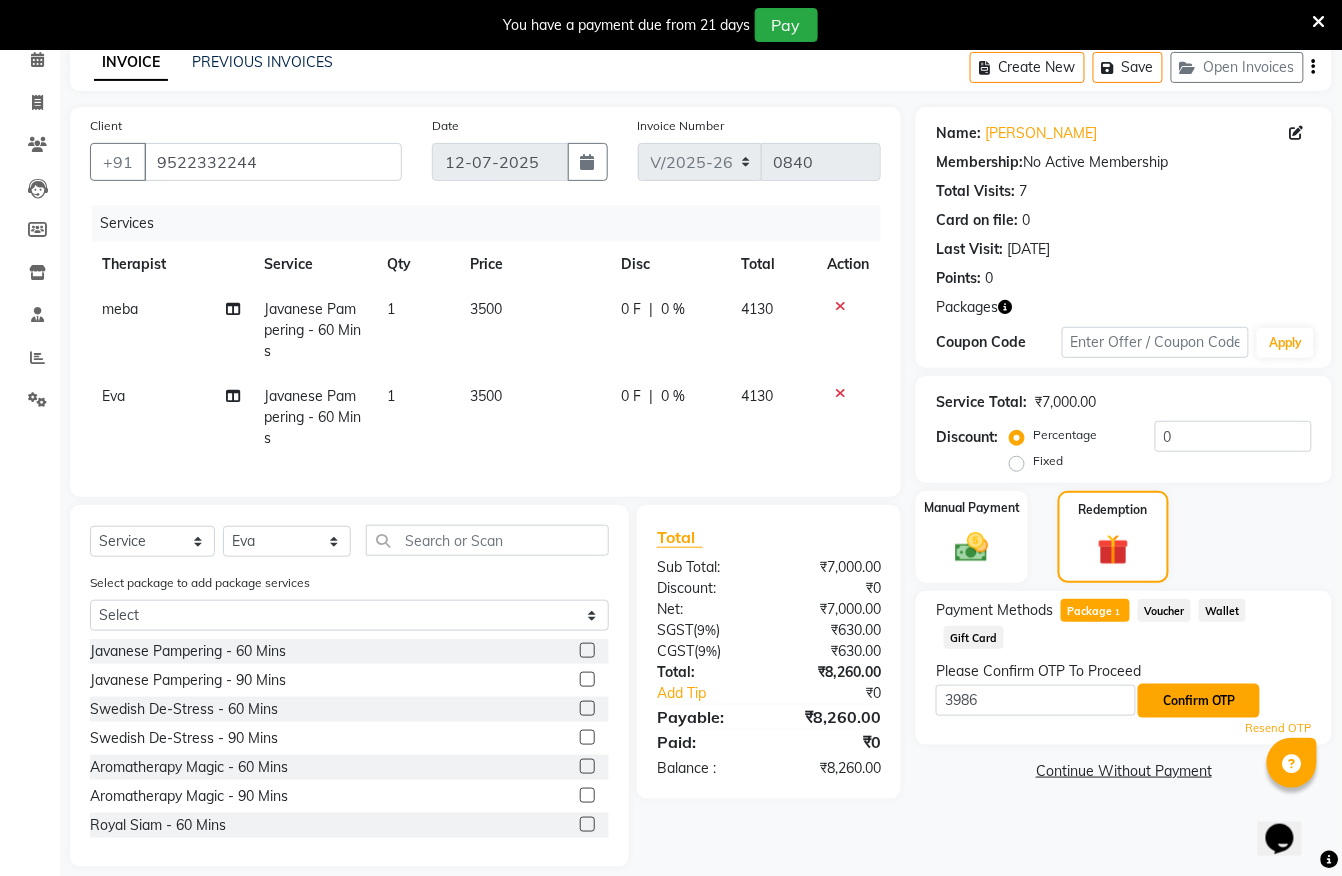 click on "Confirm OTP" 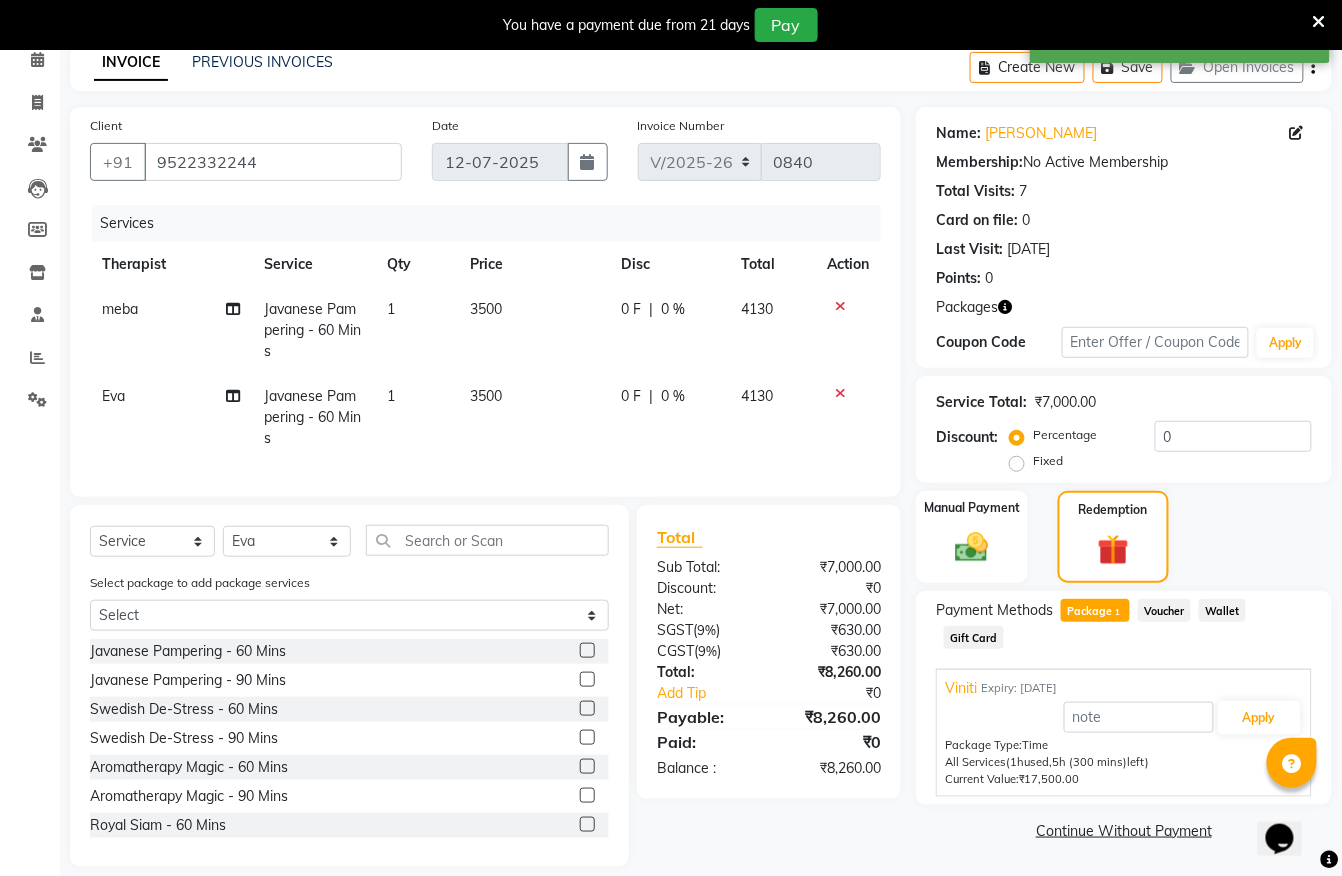 scroll, scrollTop: 96, scrollLeft: 0, axis: vertical 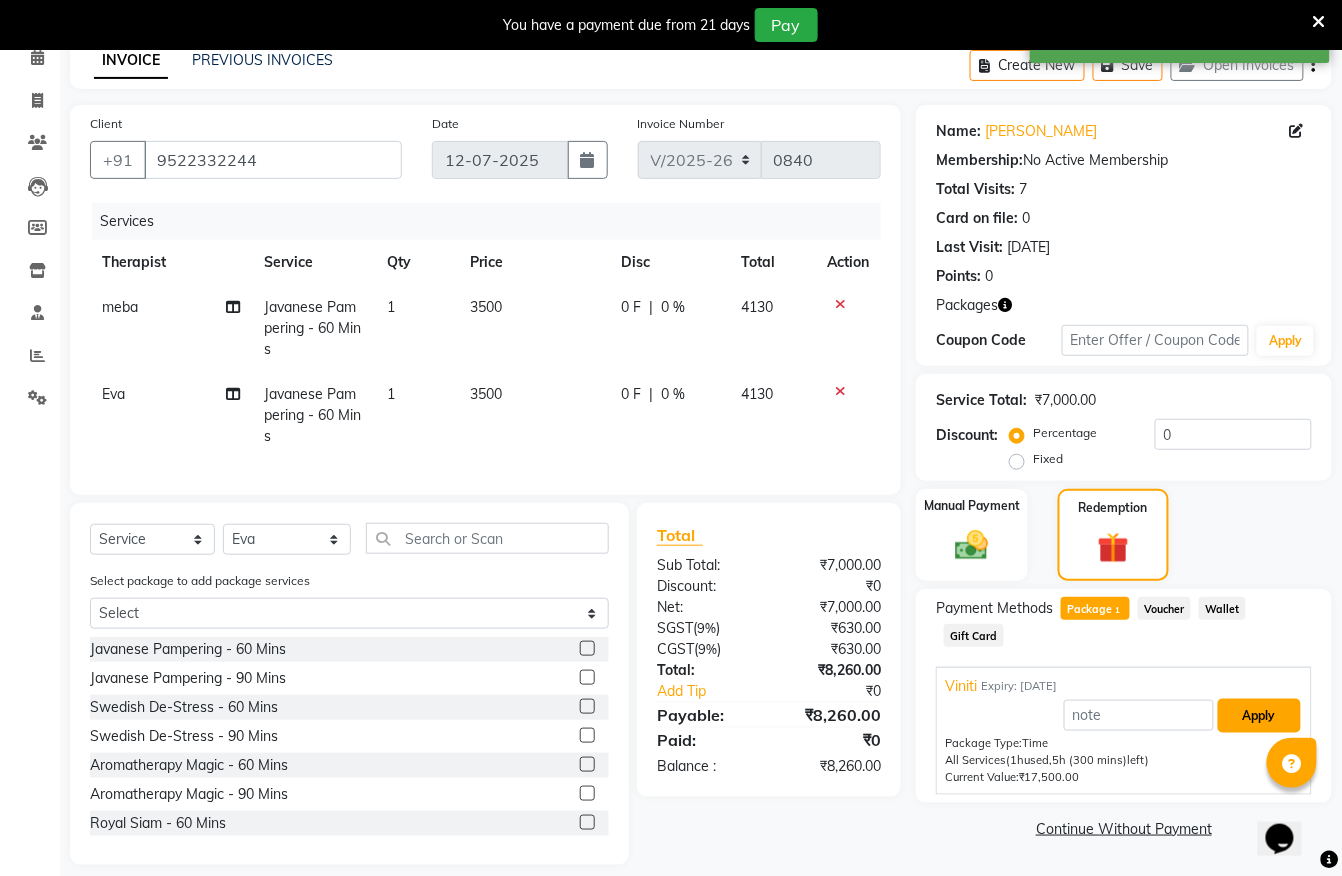 click on "Apply" at bounding box center (1259, 716) 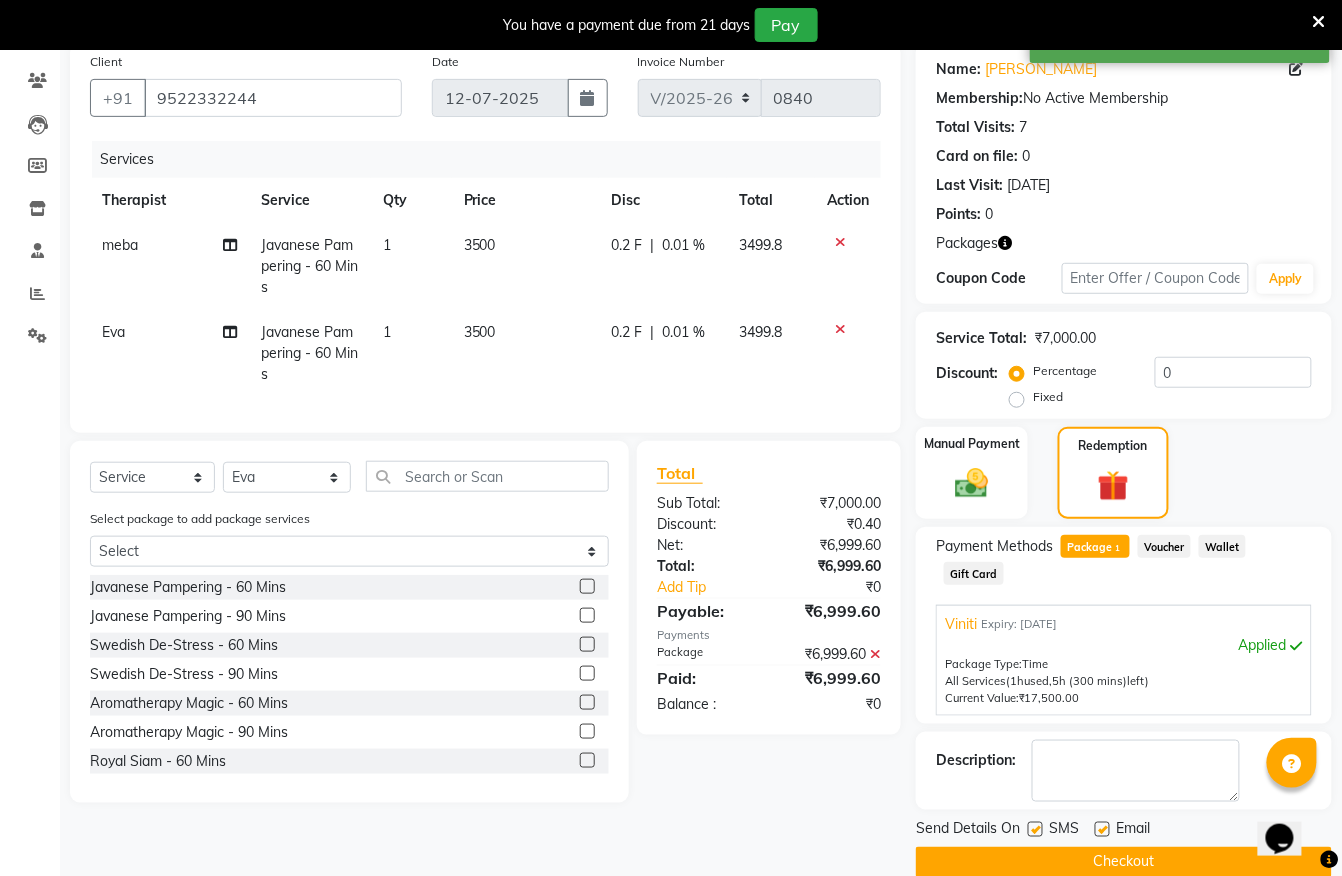 scroll, scrollTop: 193, scrollLeft: 0, axis: vertical 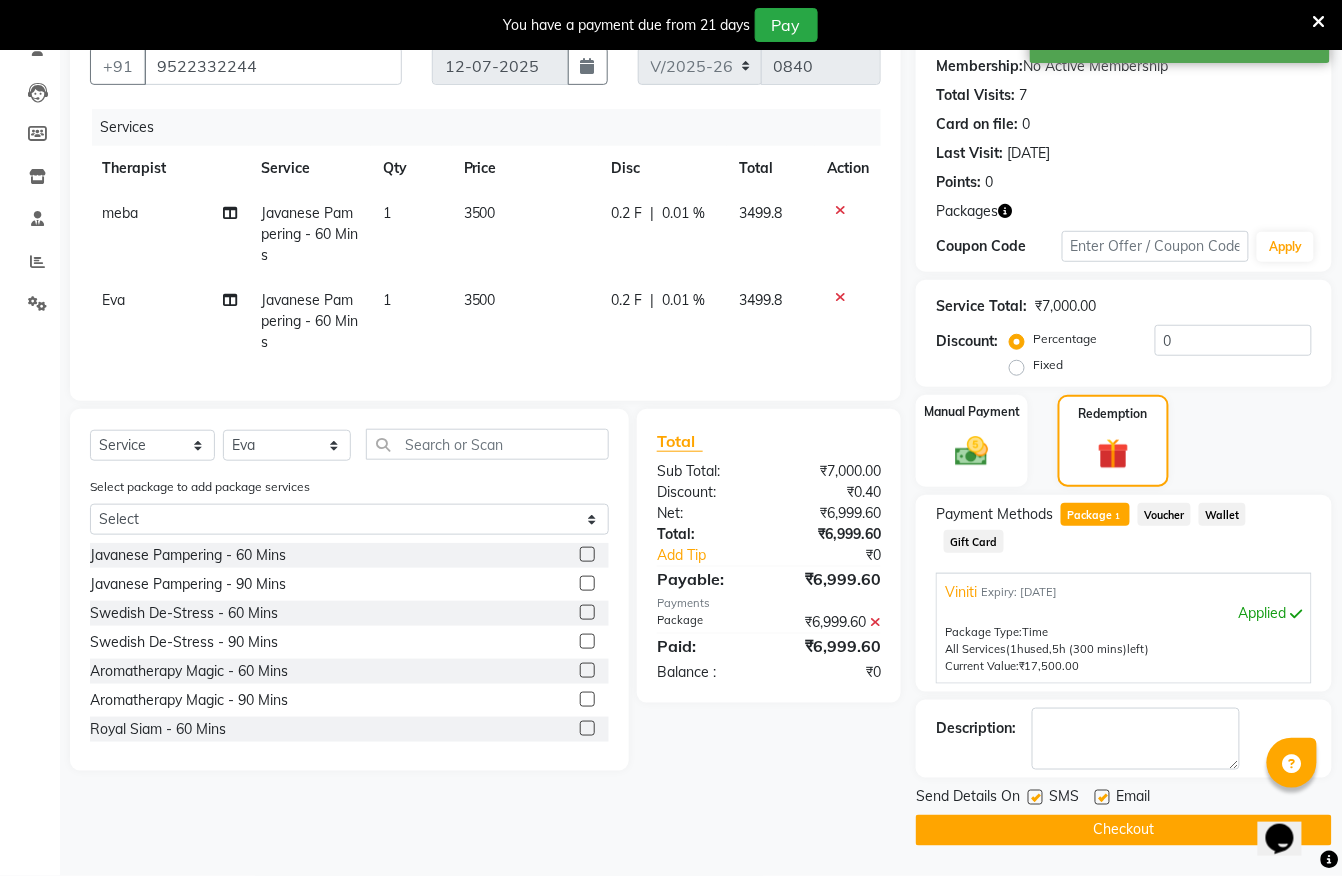click on "Checkout" 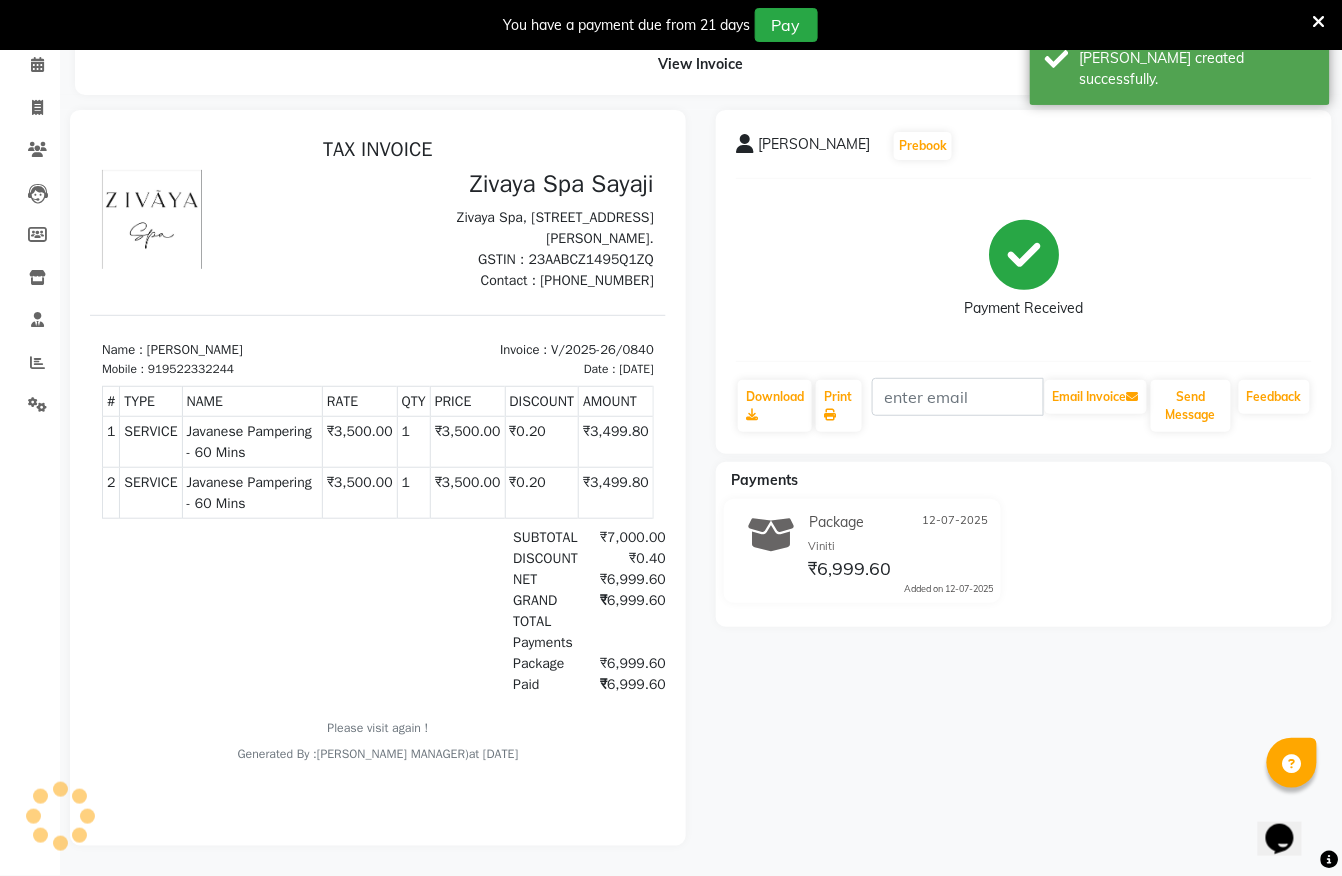 scroll, scrollTop: 0, scrollLeft: 0, axis: both 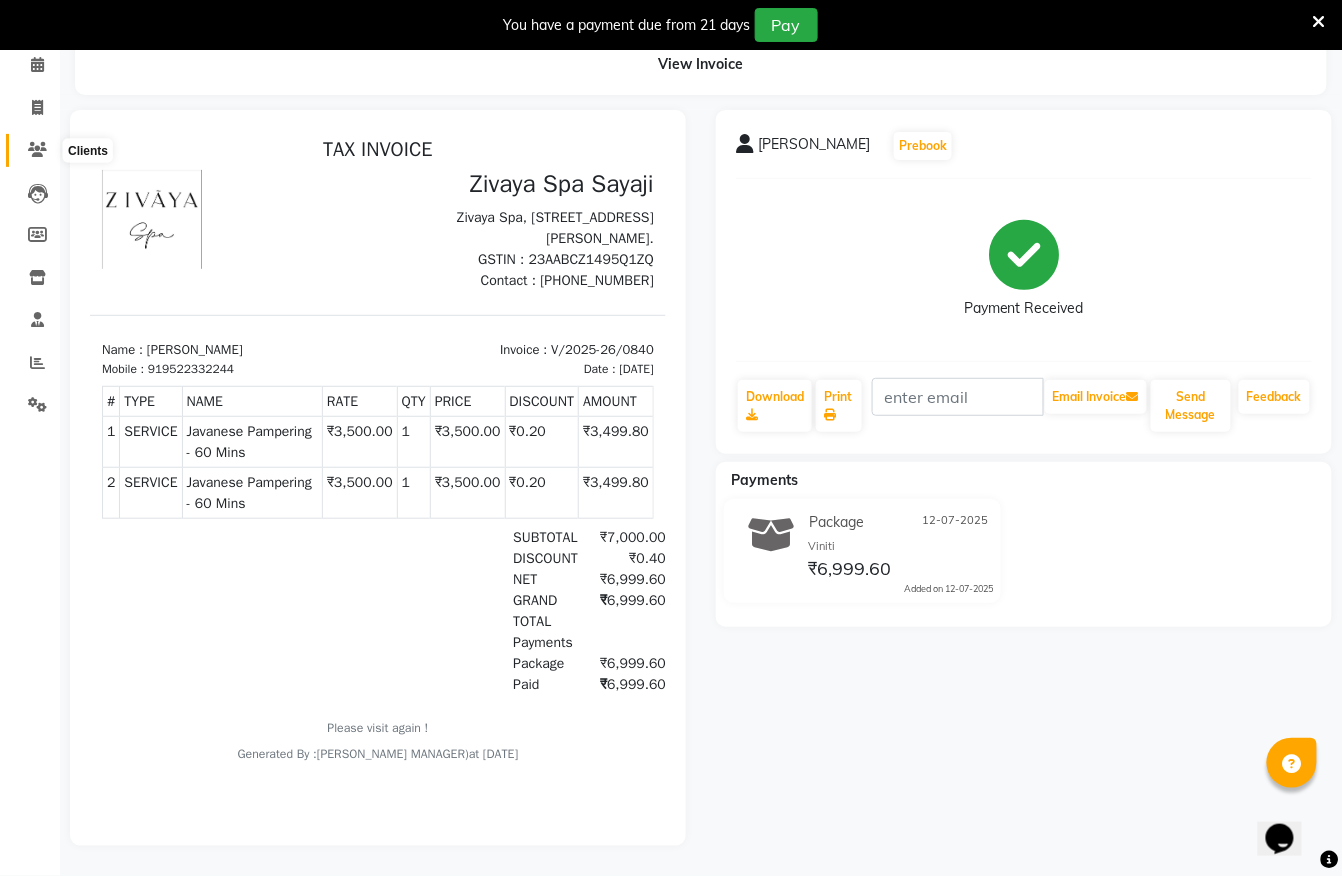 click 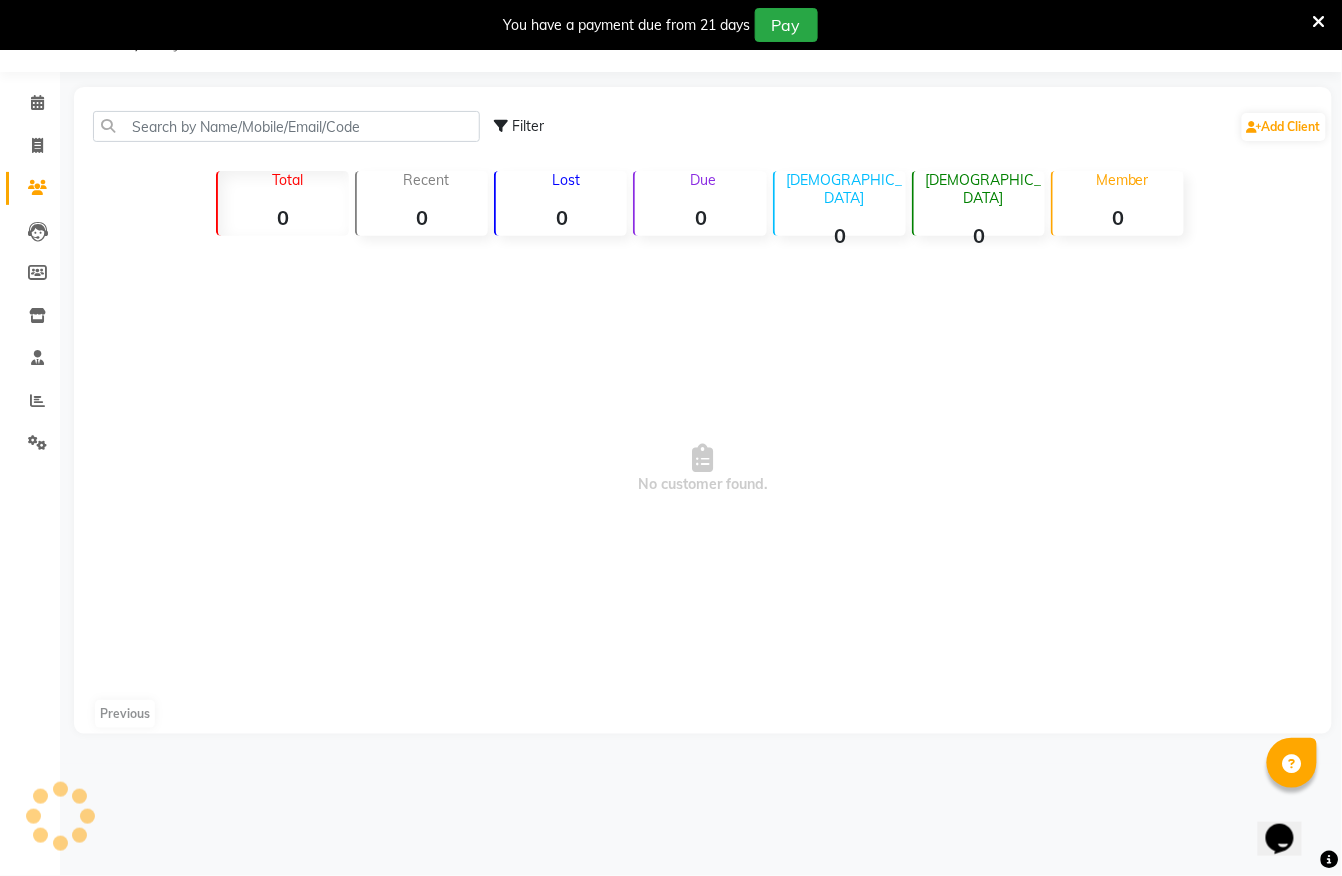 scroll, scrollTop: 50, scrollLeft: 0, axis: vertical 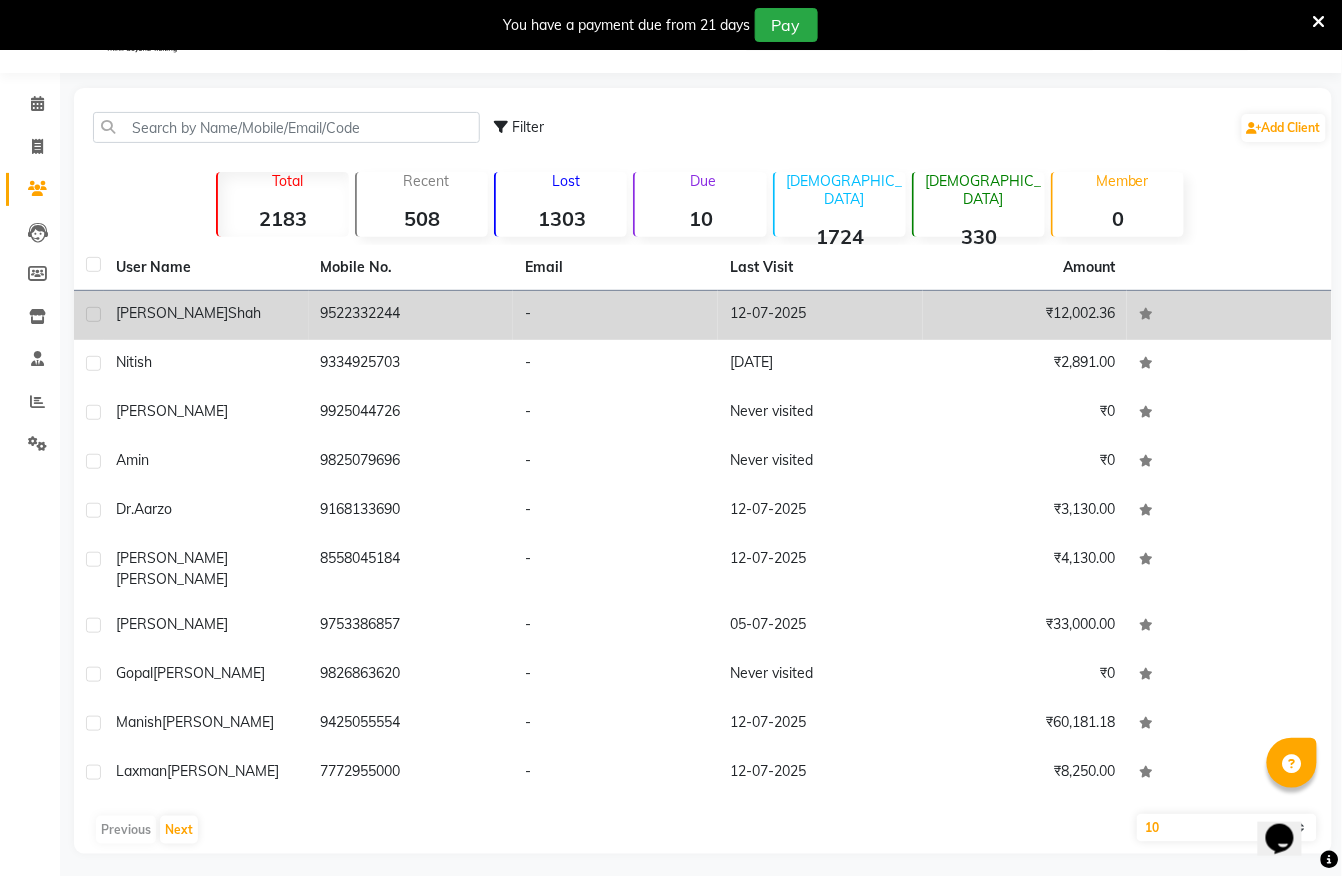 click on "9522332244" 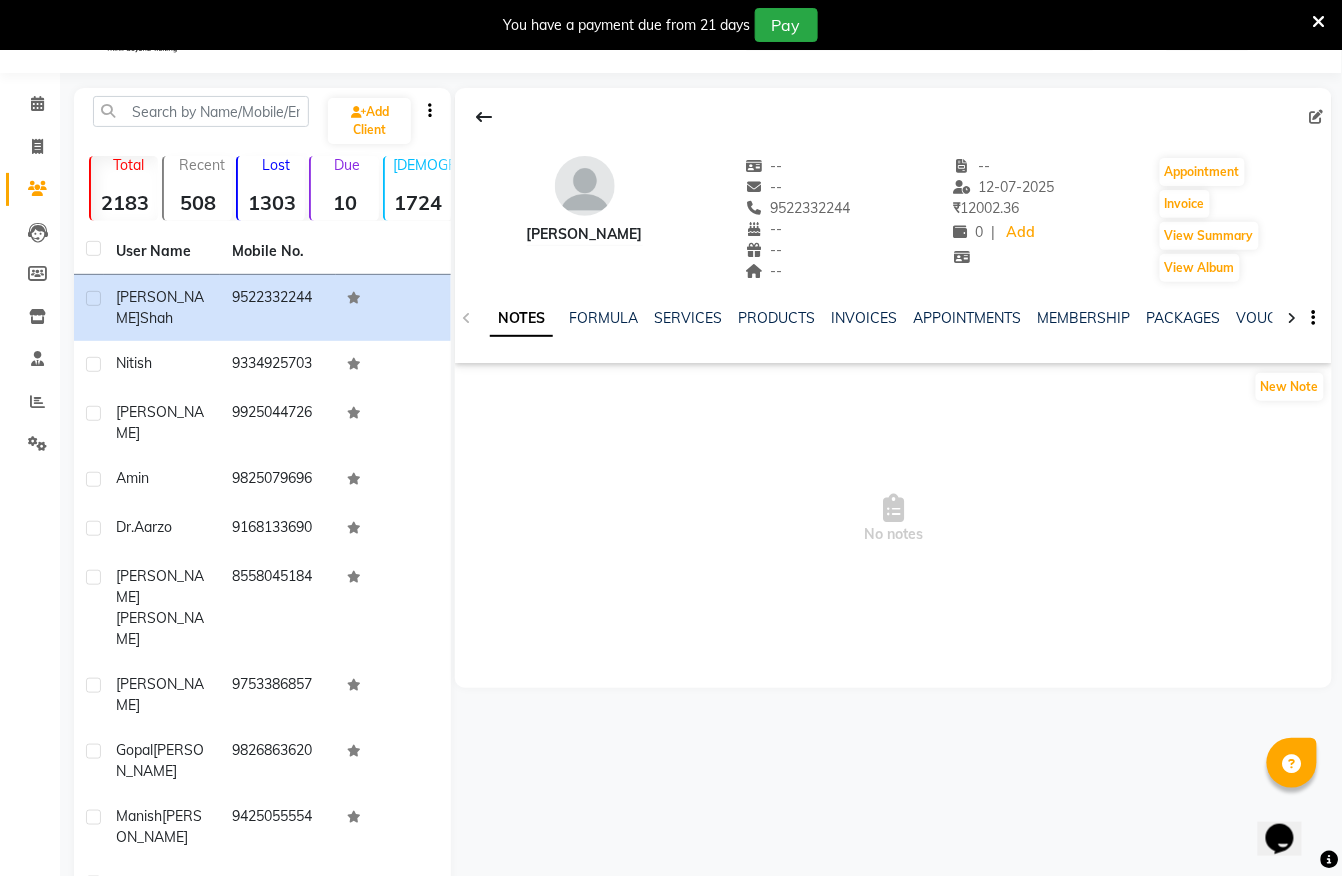 click on "NOTES FORMULA SERVICES PRODUCTS INVOICES APPOINTMENTS MEMBERSHIP PACKAGES VOUCHERS GIFTCARDS POINTS FORMS FAMILY CARDS WALLET" 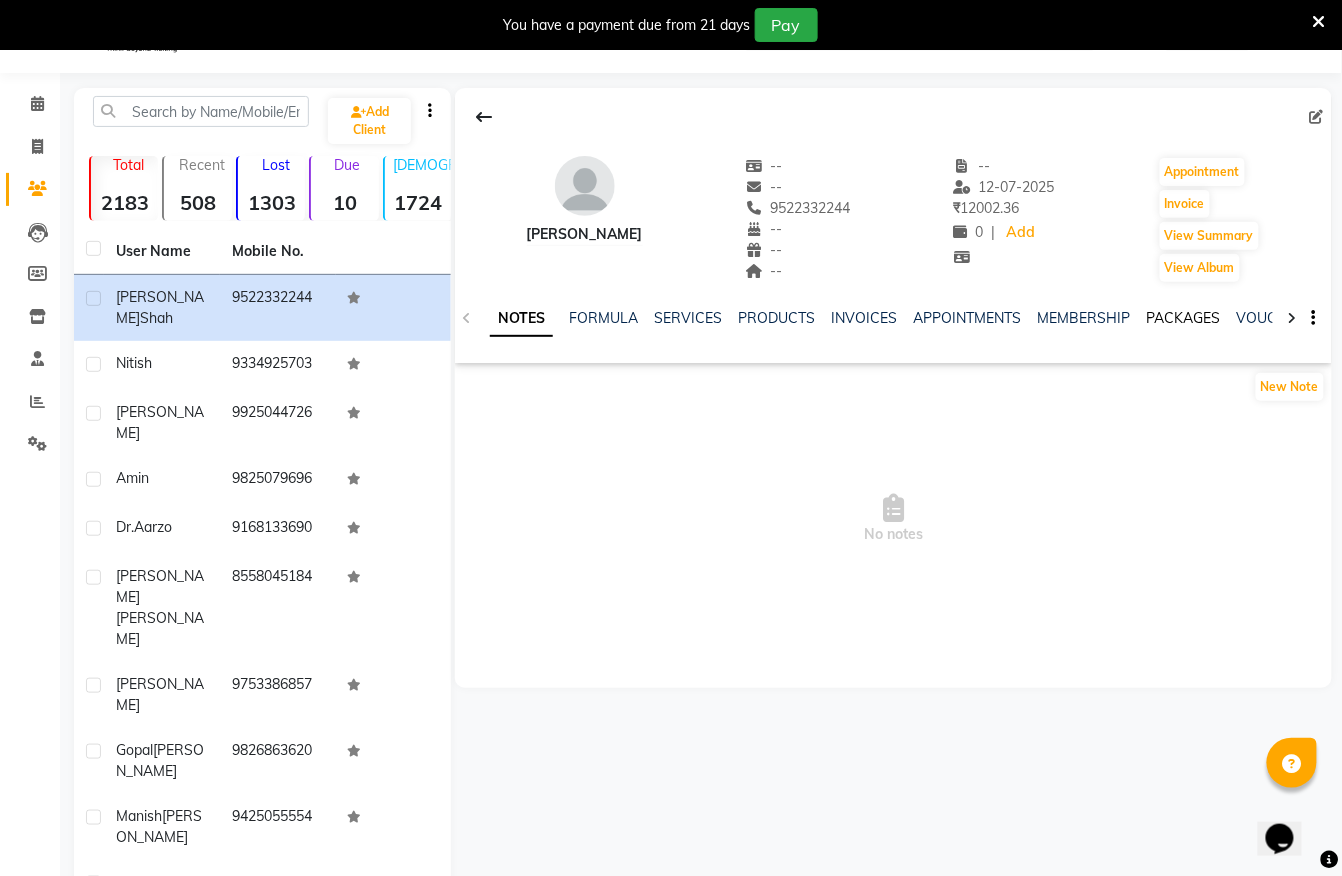 click on "PACKAGES" 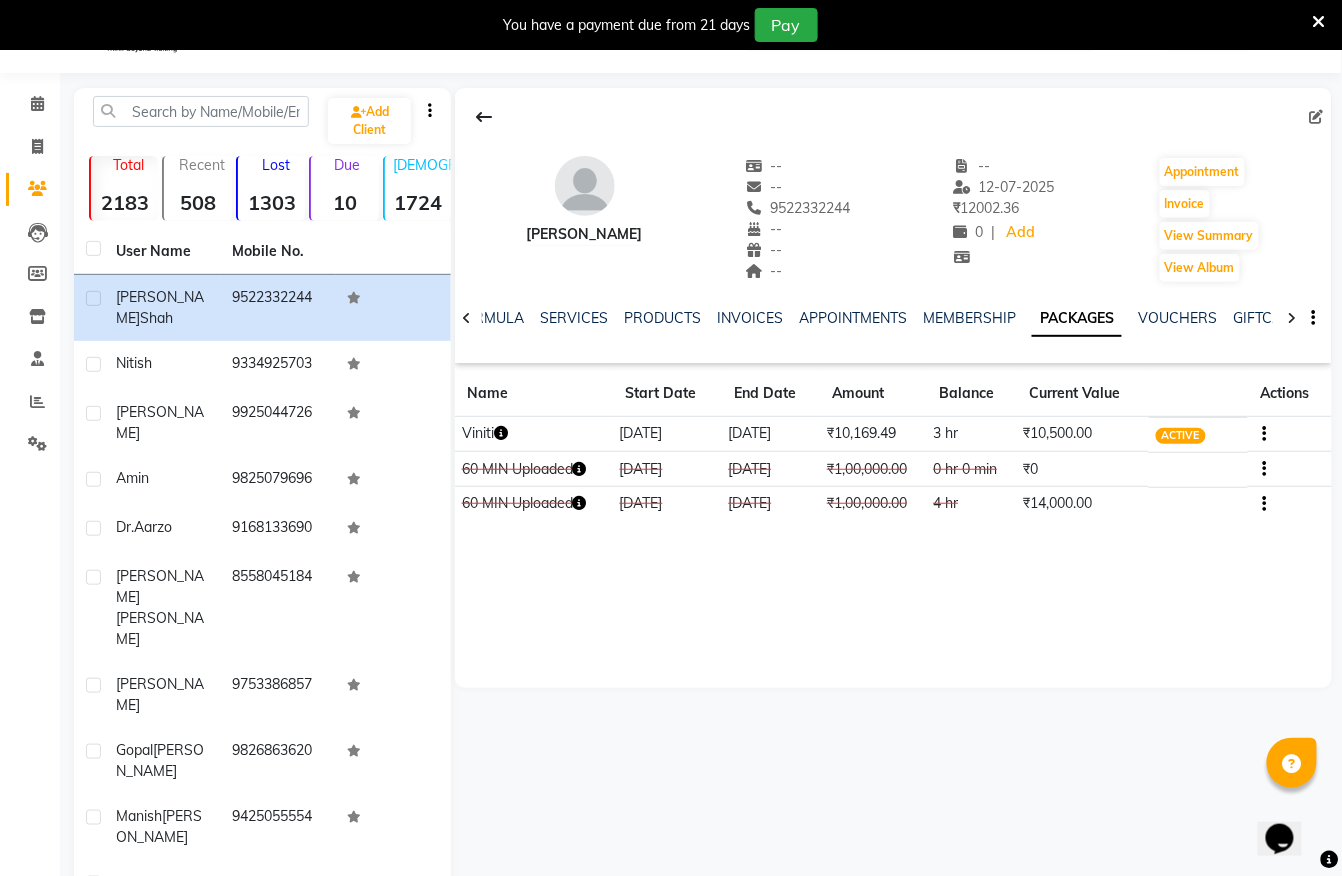 click on "₹10,500.00" 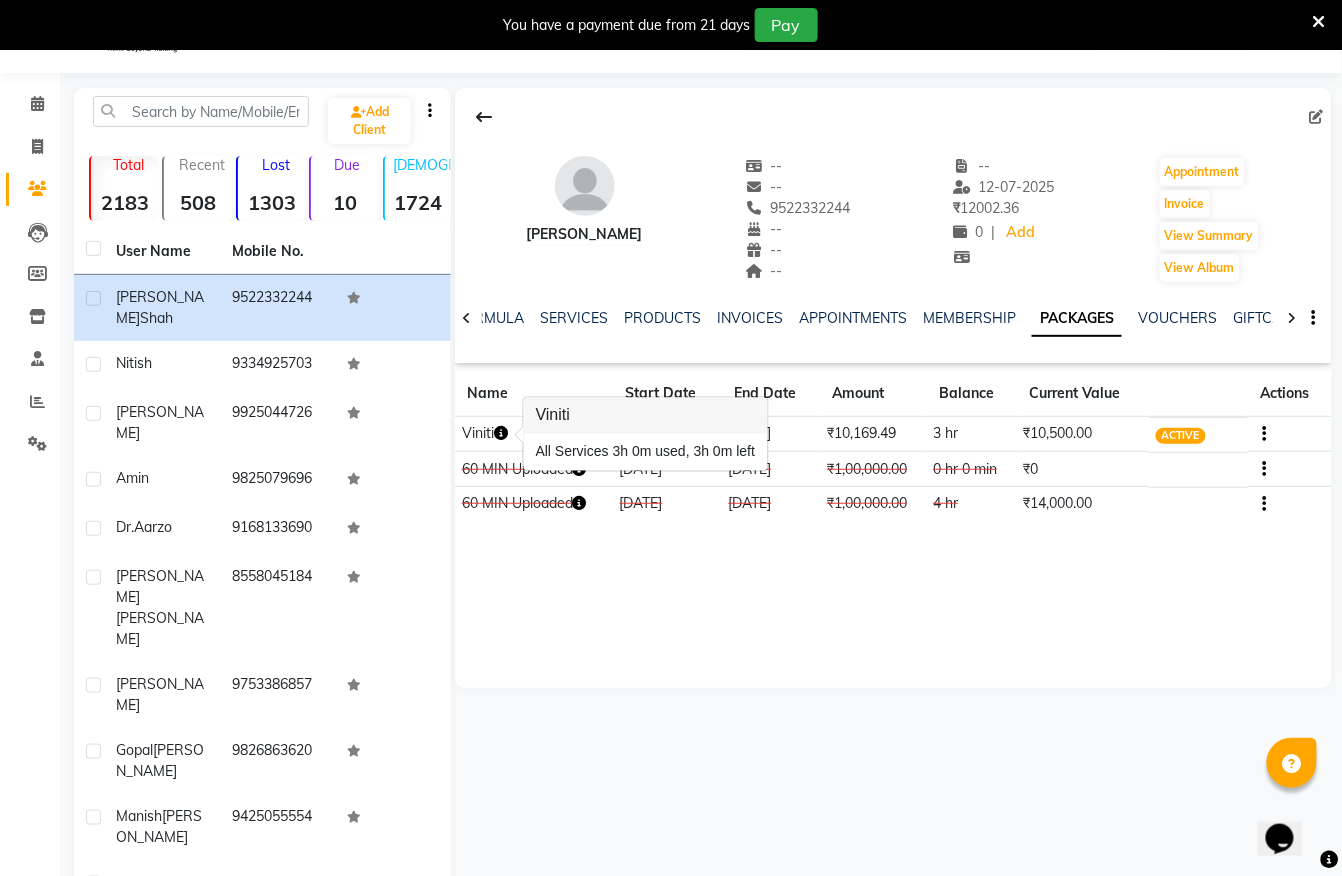 click on "vinit shah   --   --   9522332244  --  --  --  -- 12-07-2025 ₹    12002.36 0 |  Add   Appointment   Invoice  View Summary  View Album  NOTES FORMULA SERVICES PRODUCTS INVOICES APPOINTMENTS MEMBERSHIP PACKAGES VOUCHERS GIFTCARDS POINTS FORMS FAMILY CARDS WALLET Name Start Date End Date Amount Balance Current Value Actions  Viniti  05-04-2025 04-09-2025  ₹10,169.49   3 hr  ₹10,500.00 ACTIVE  60 MIN Uploaded  12-05-2024 12-05-2025  ₹1,00,000.00   0 hr 0 min  ₹0 CONSUMED  60 MIN Uploaded  22-10-2023 21-04-2024  ₹1,00,000.00   4 hr  ₹14,000.00 CONSUMED" 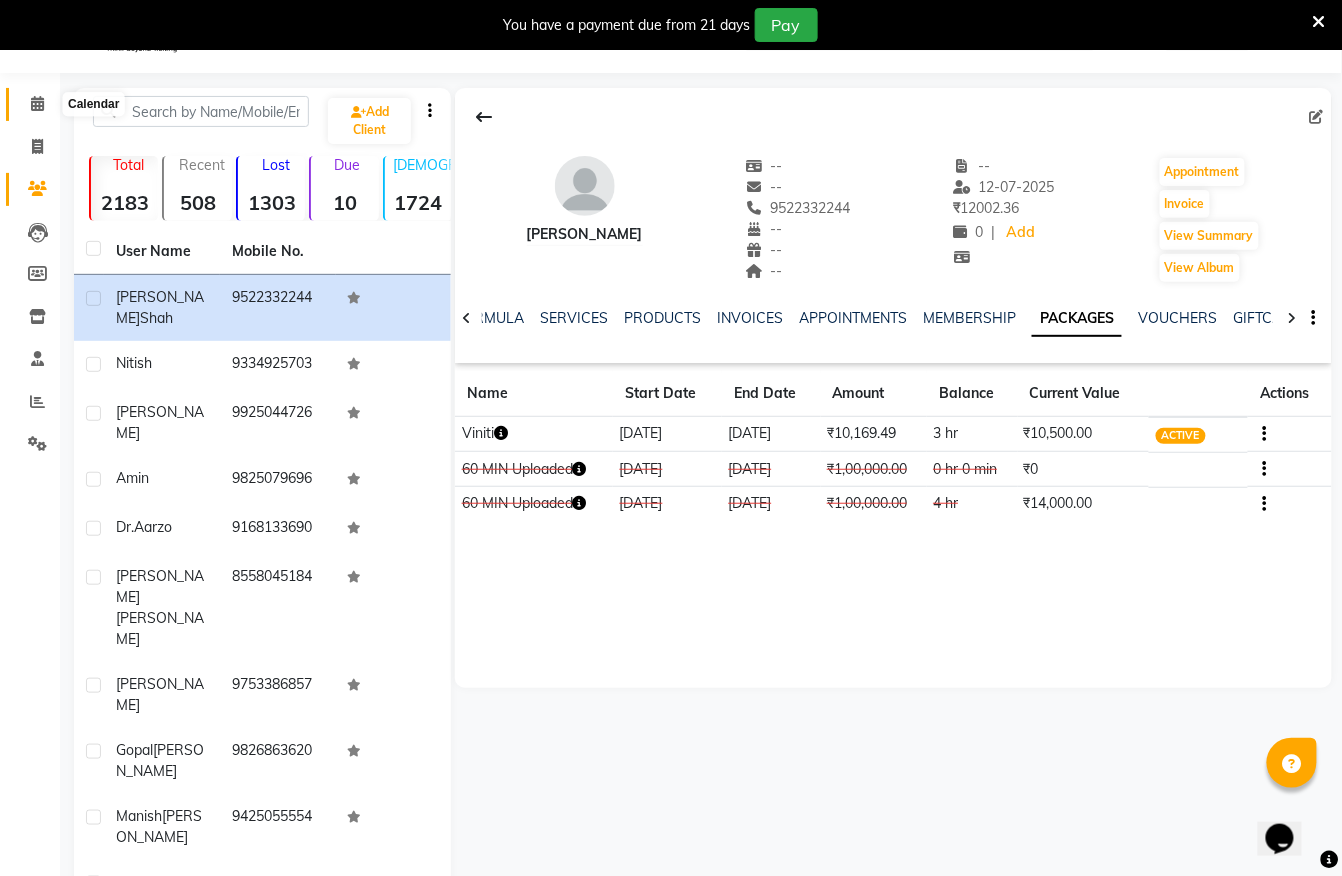 click 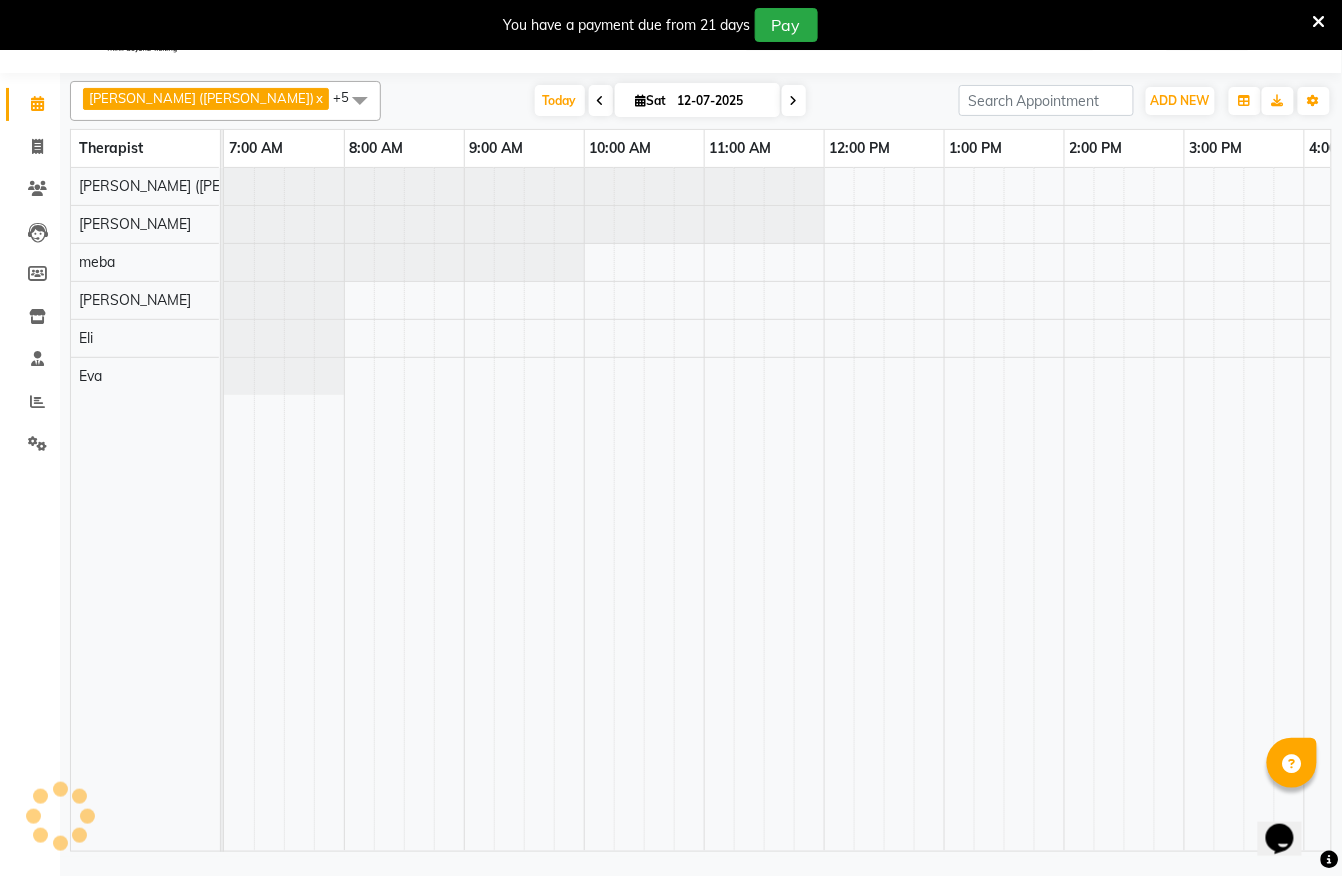 scroll, scrollTop: 0, scrollLeft: 0, axis: both 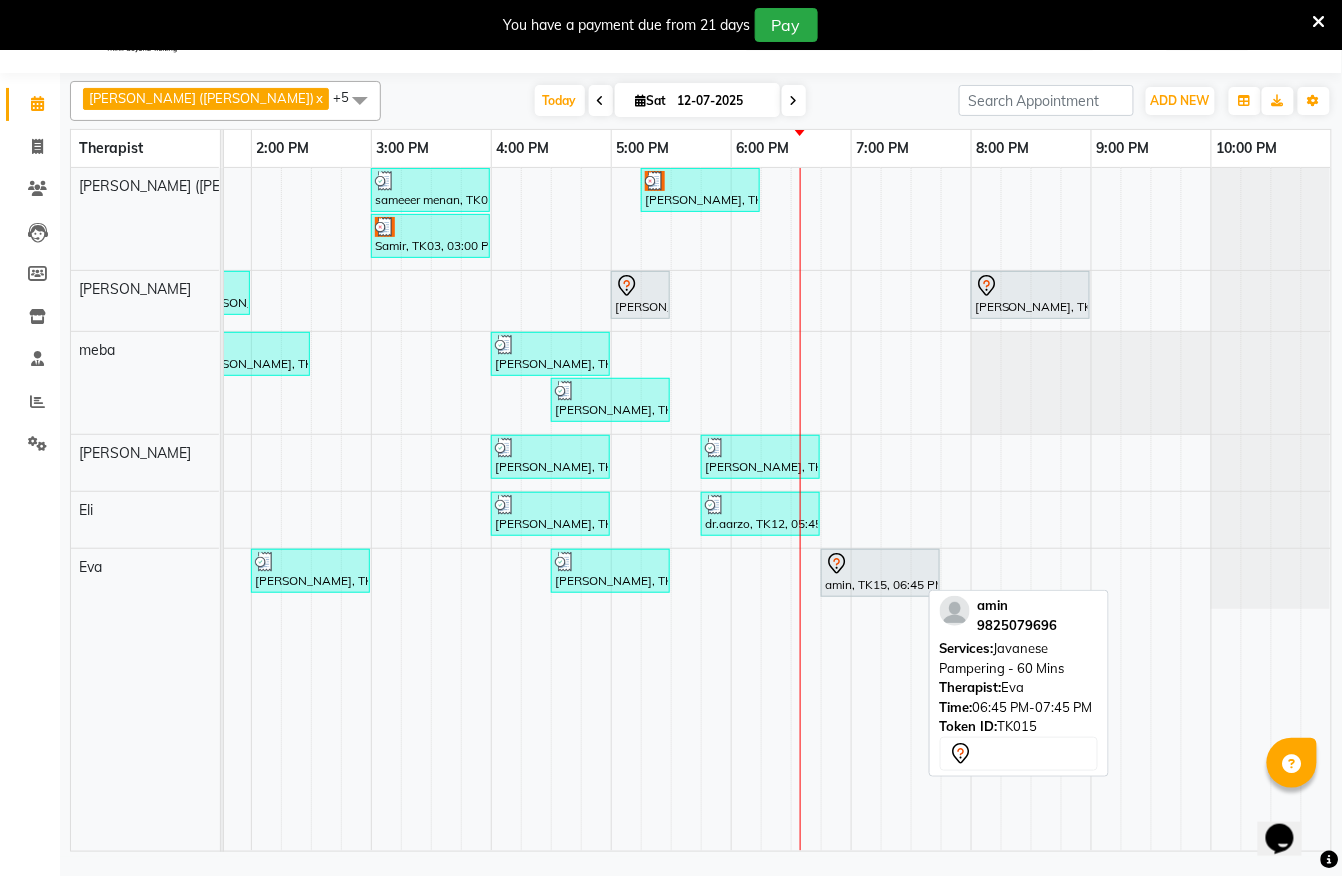 click at bounding box center (880, 564) 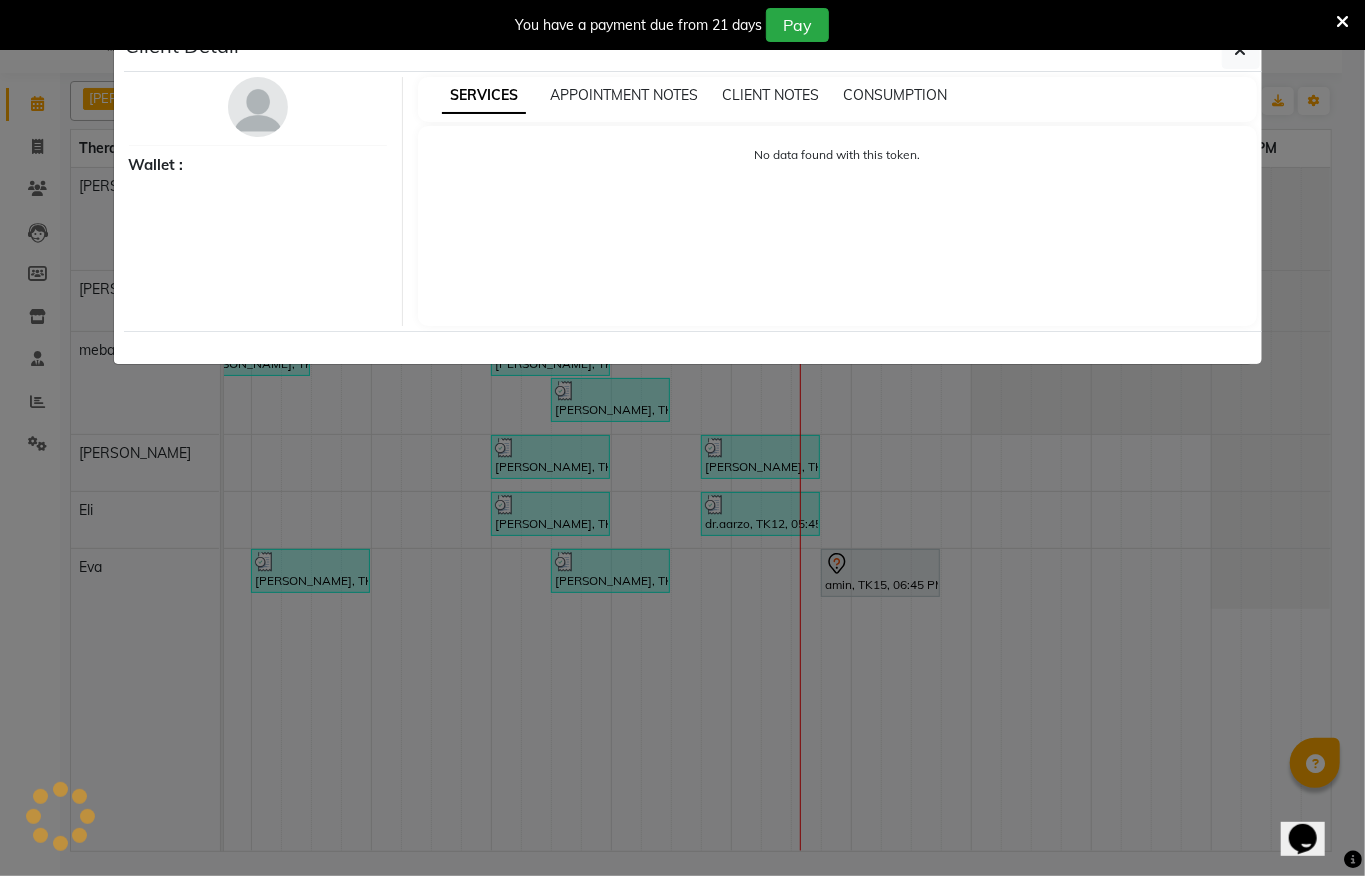 select on "7" 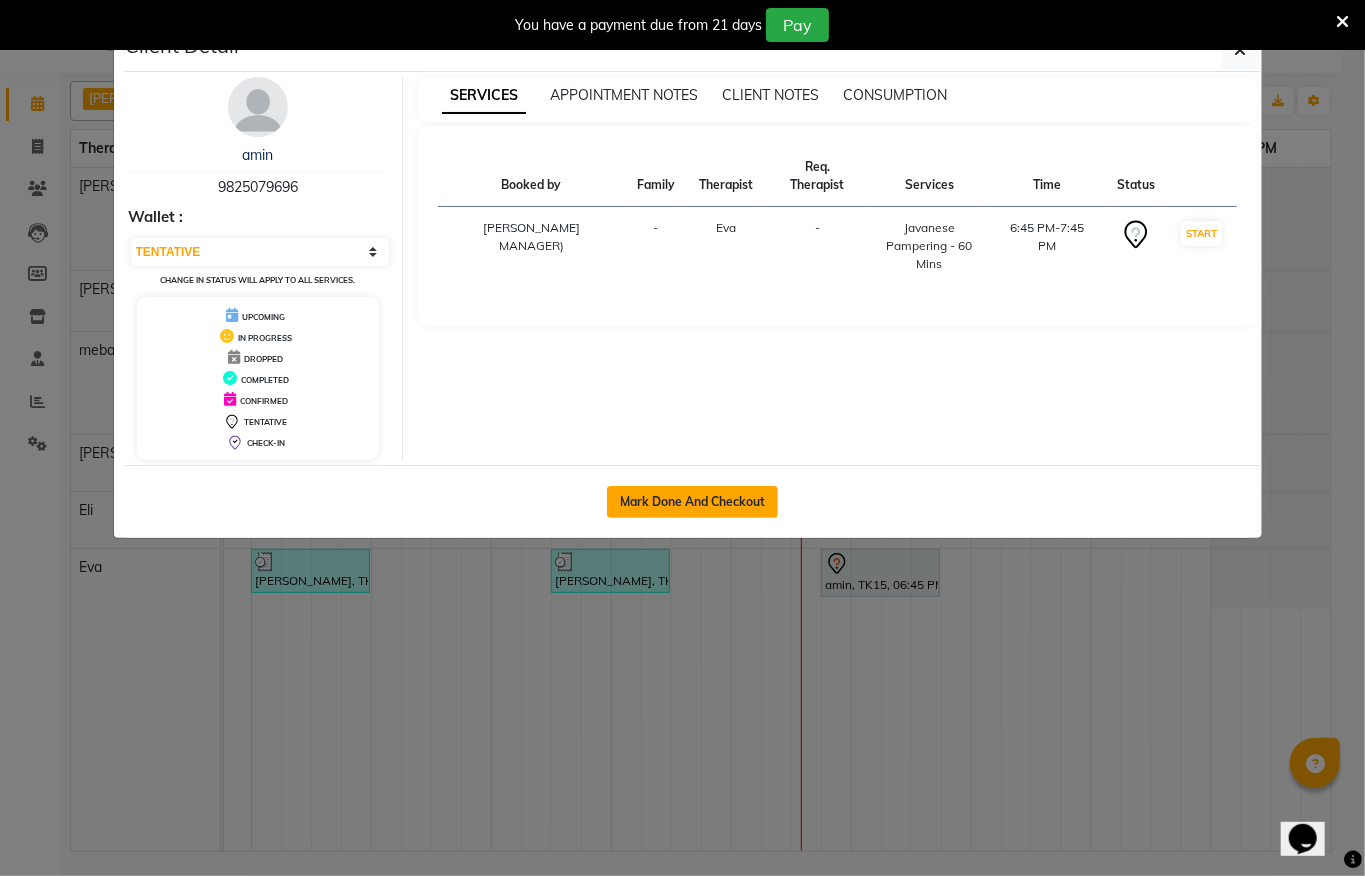 click on "Mark Done And Checkout" 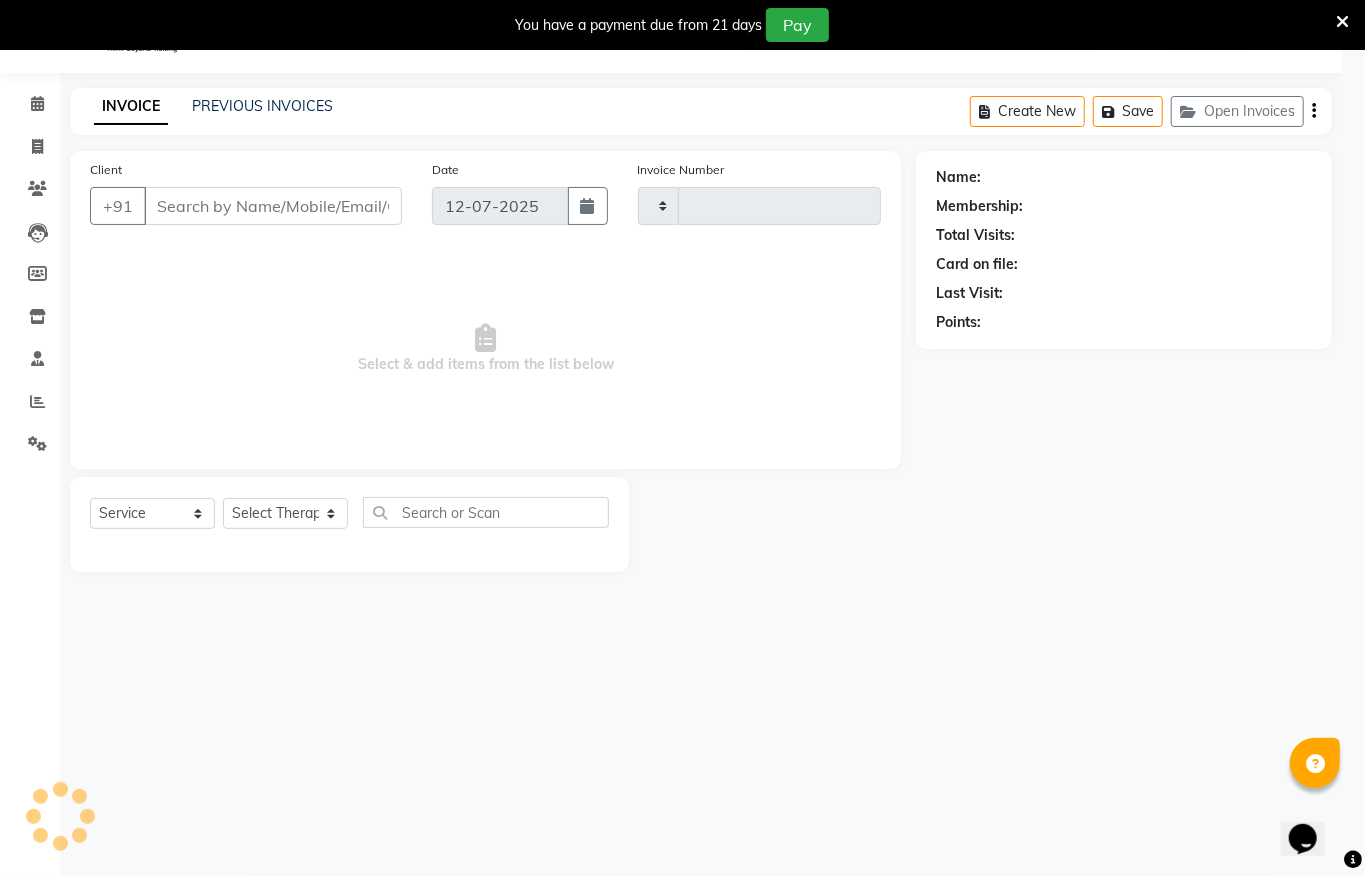 type on "0841" 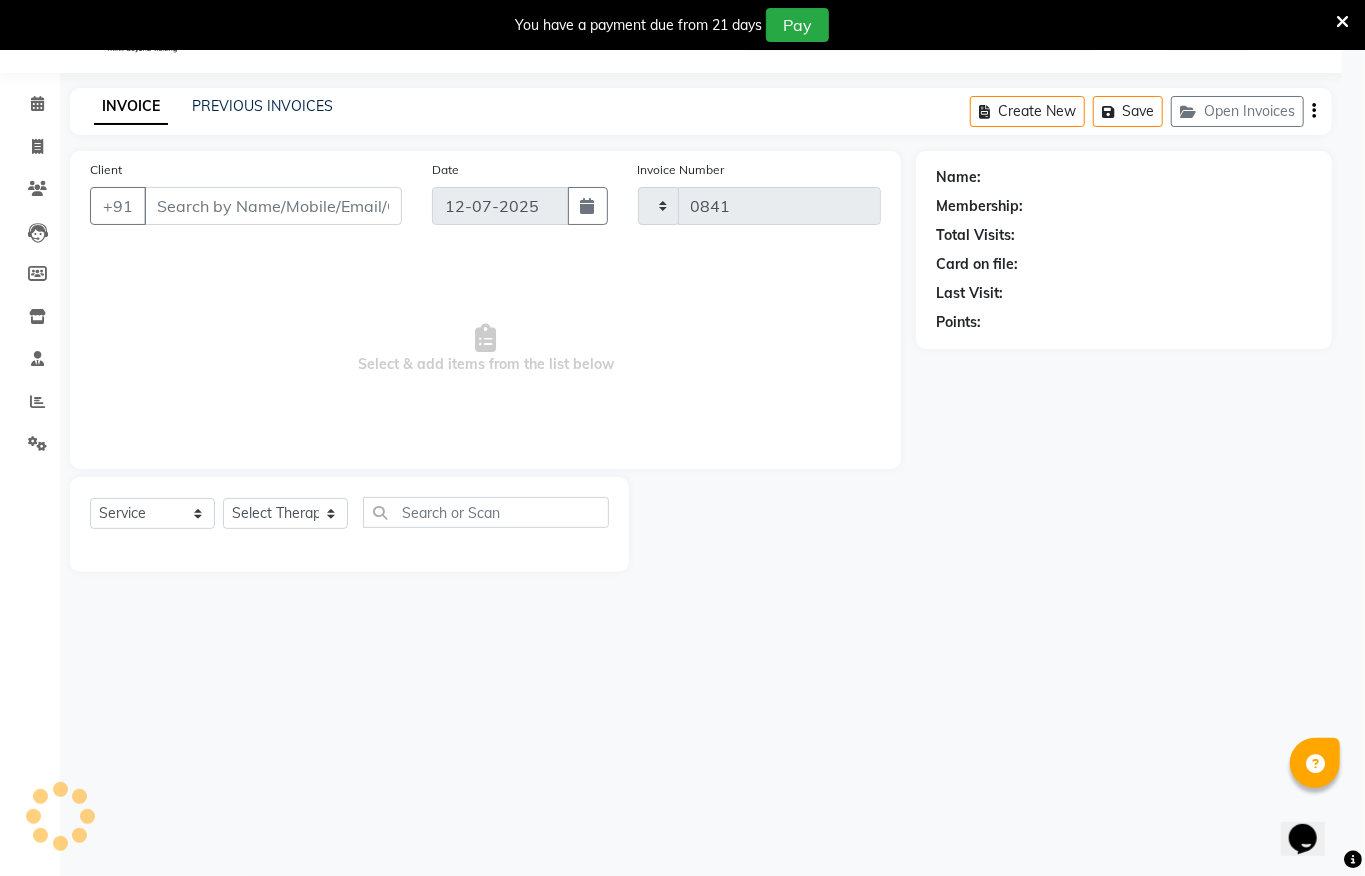 select on "6399" 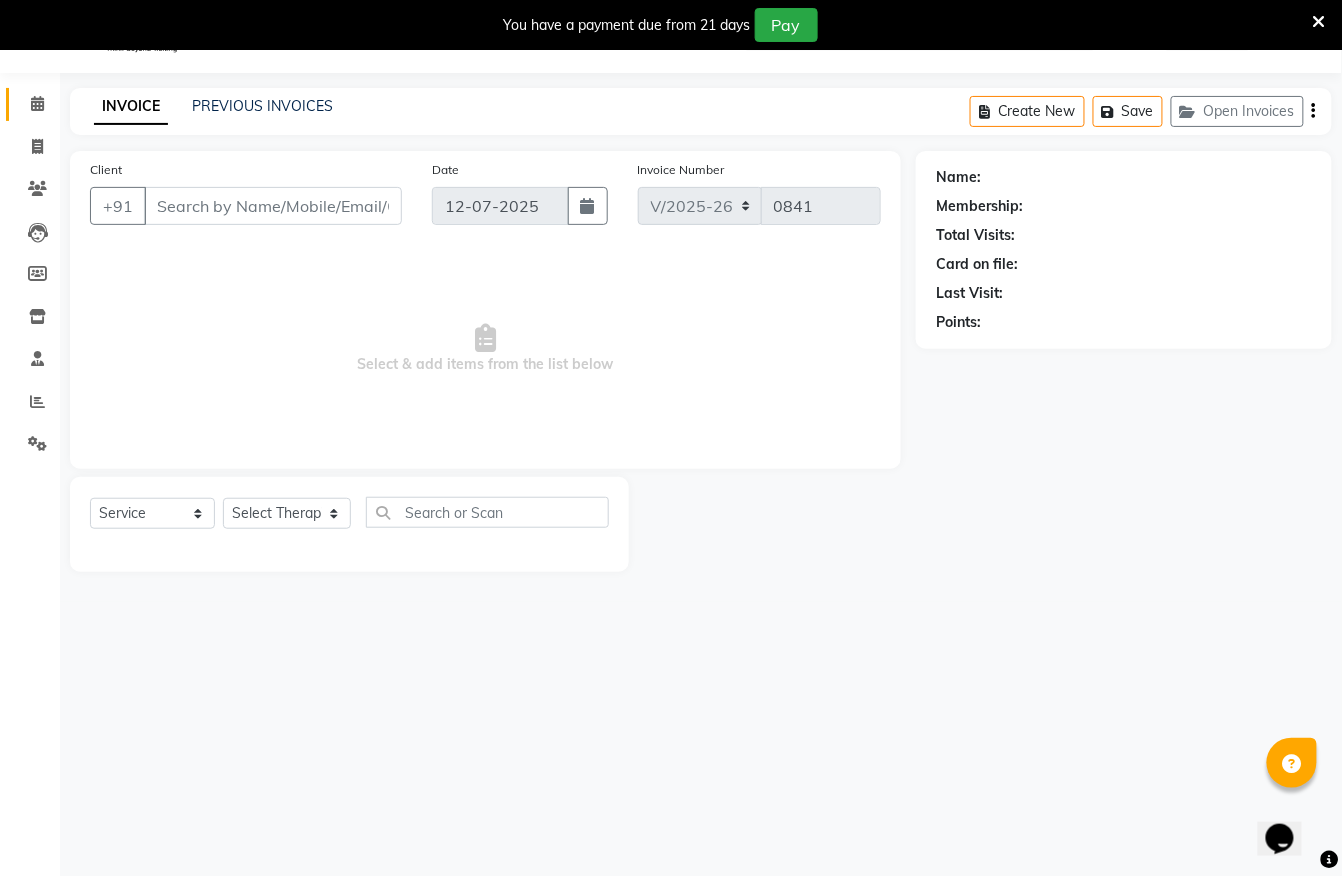 type on "9825079696" 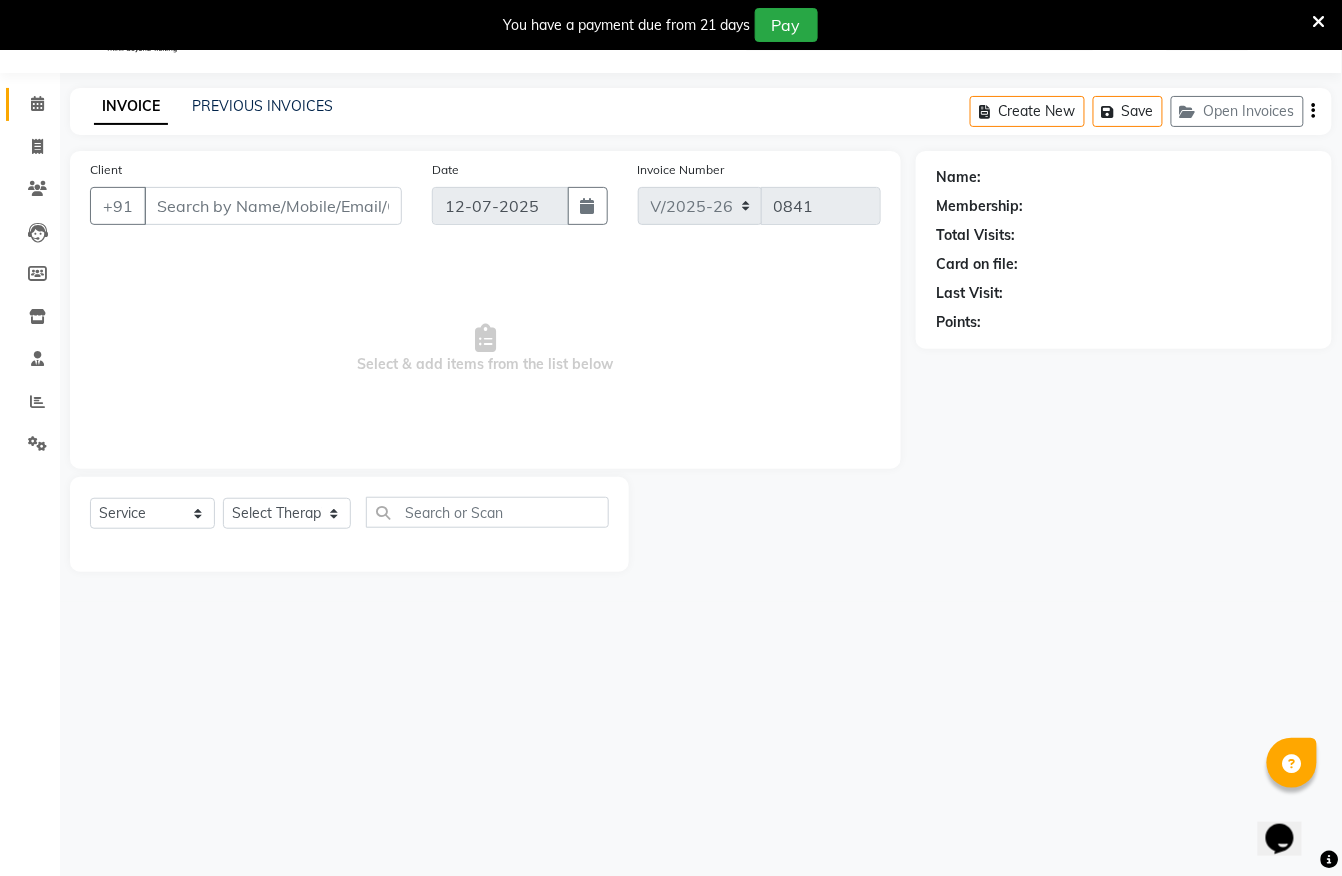 select on "83231" 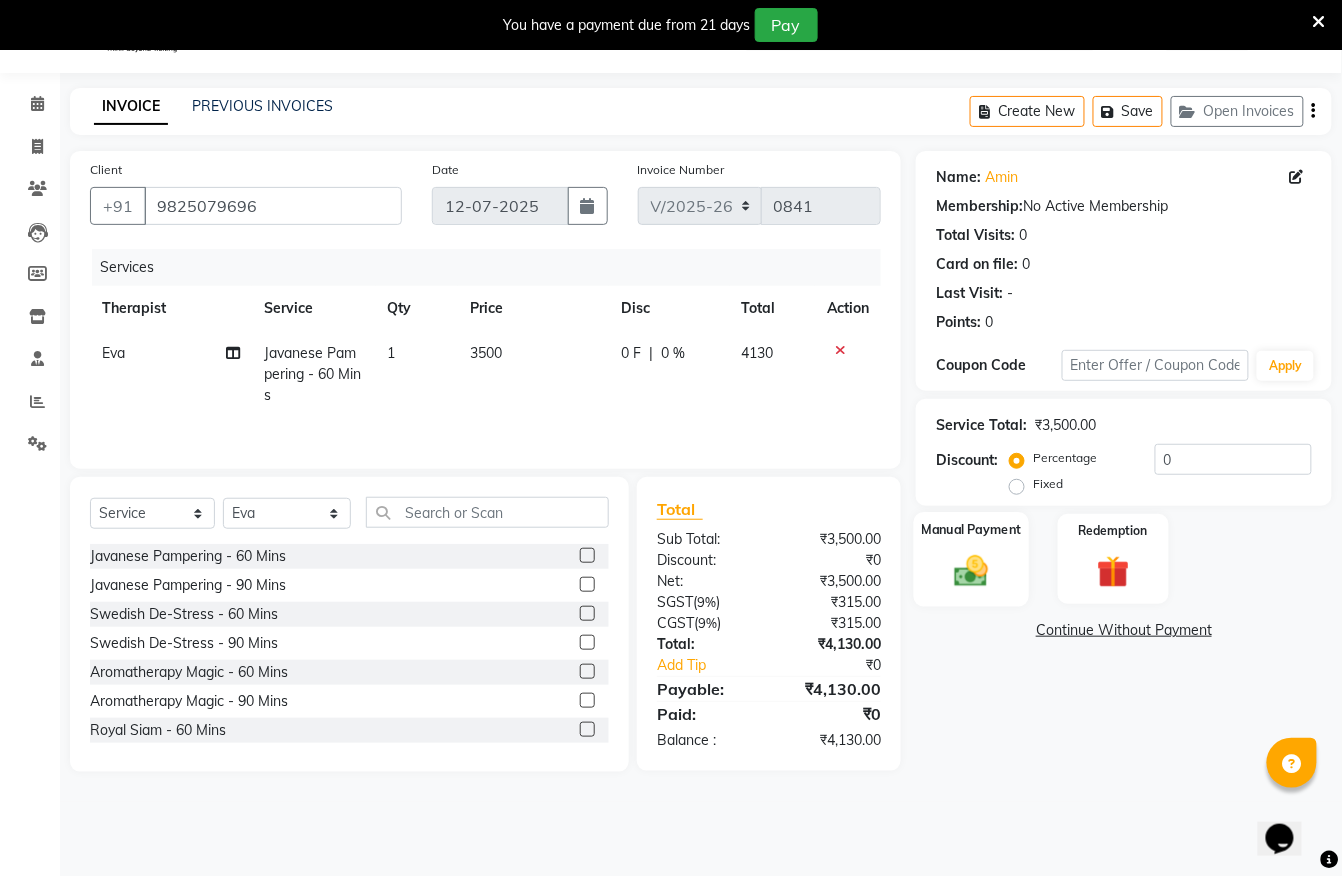click 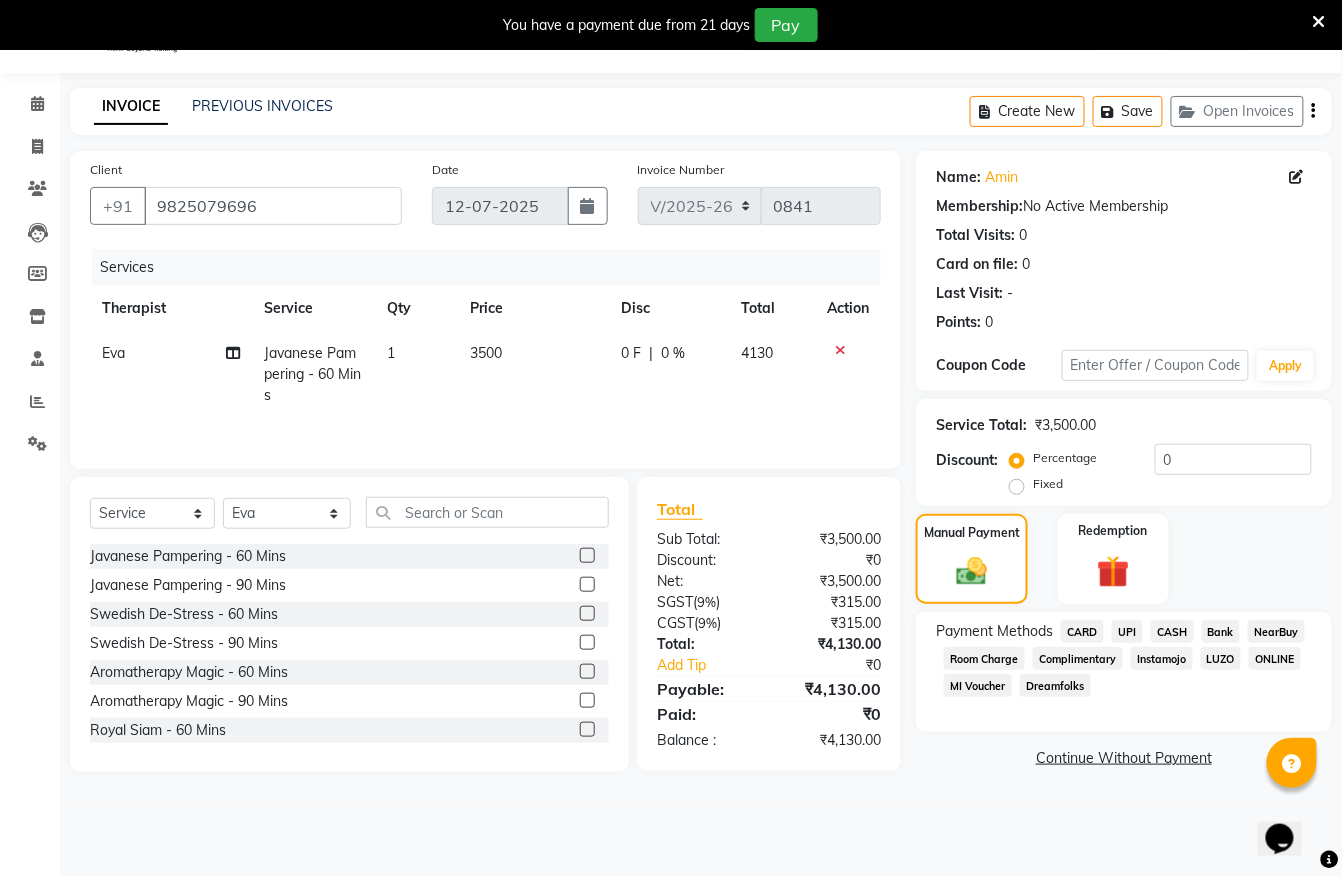 click on "UPI" 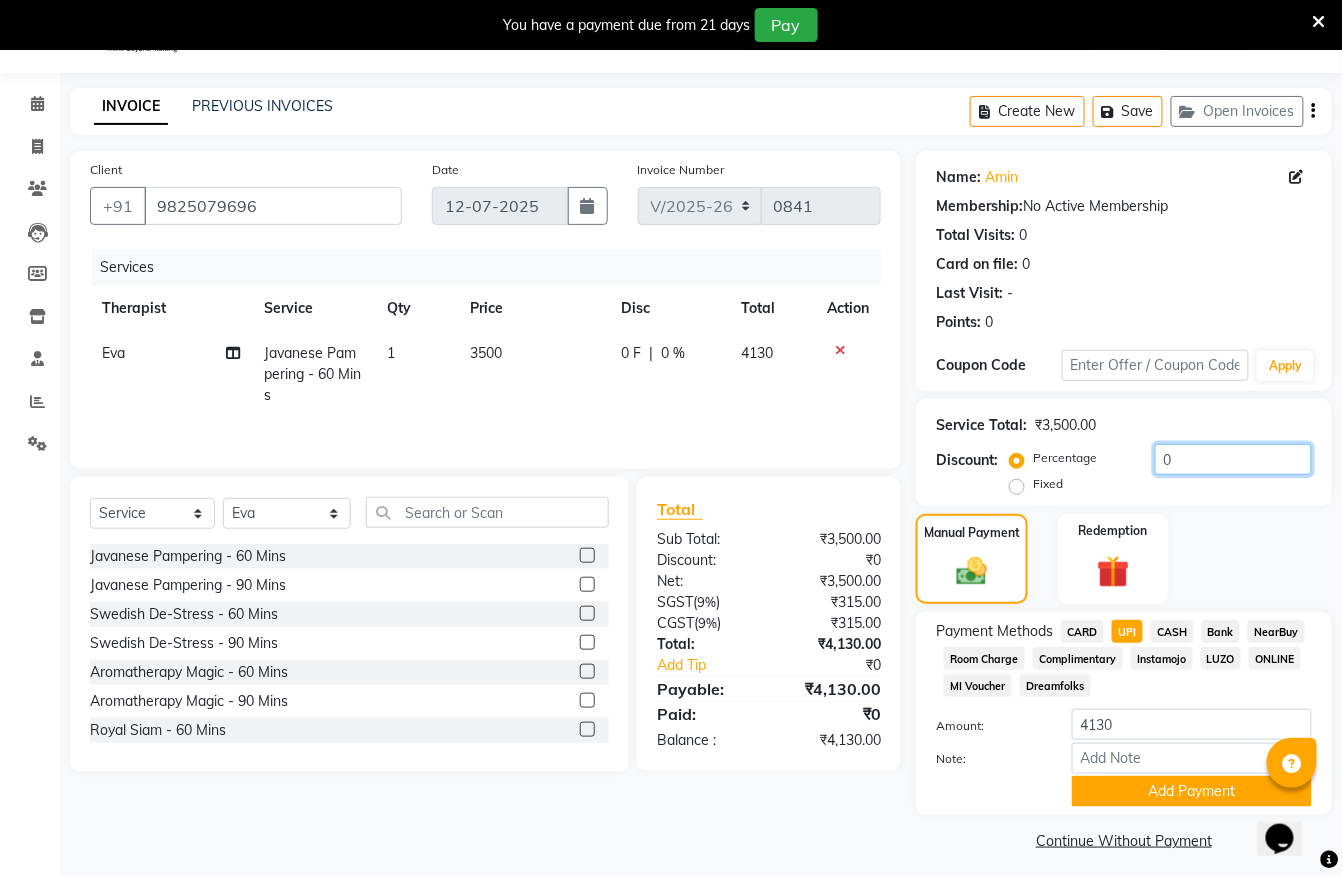 click on "0" 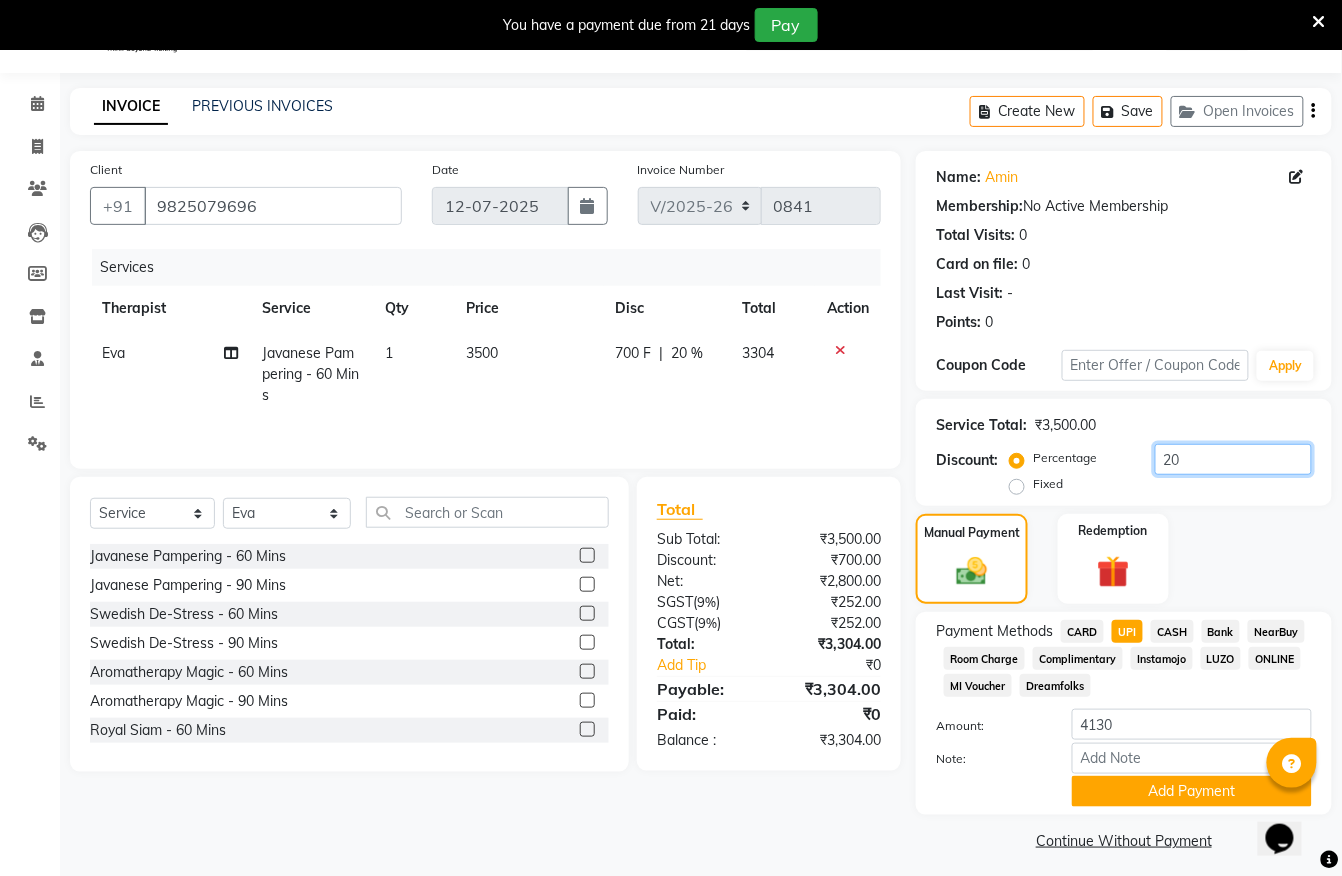 type on "20" 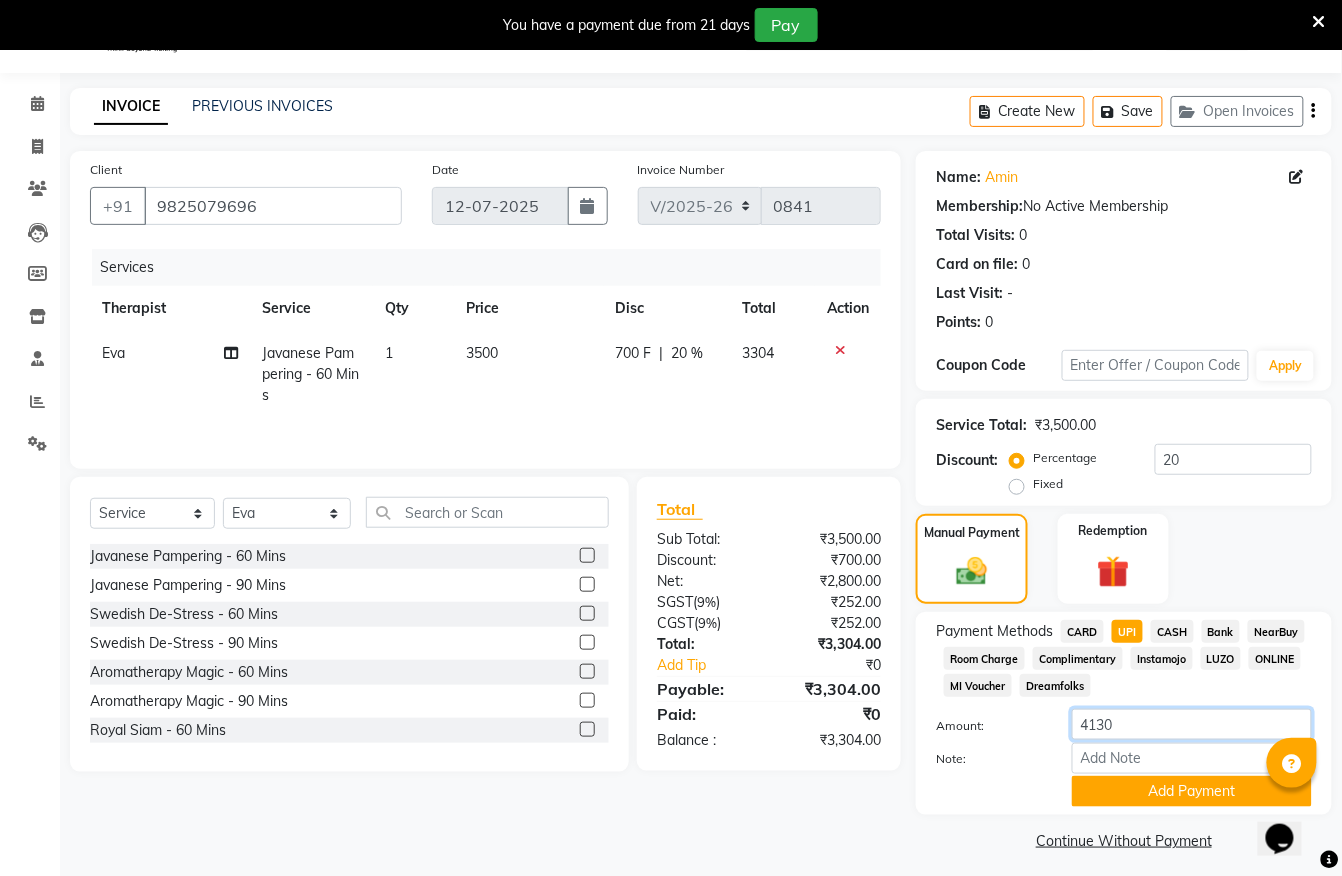 click on "4130" 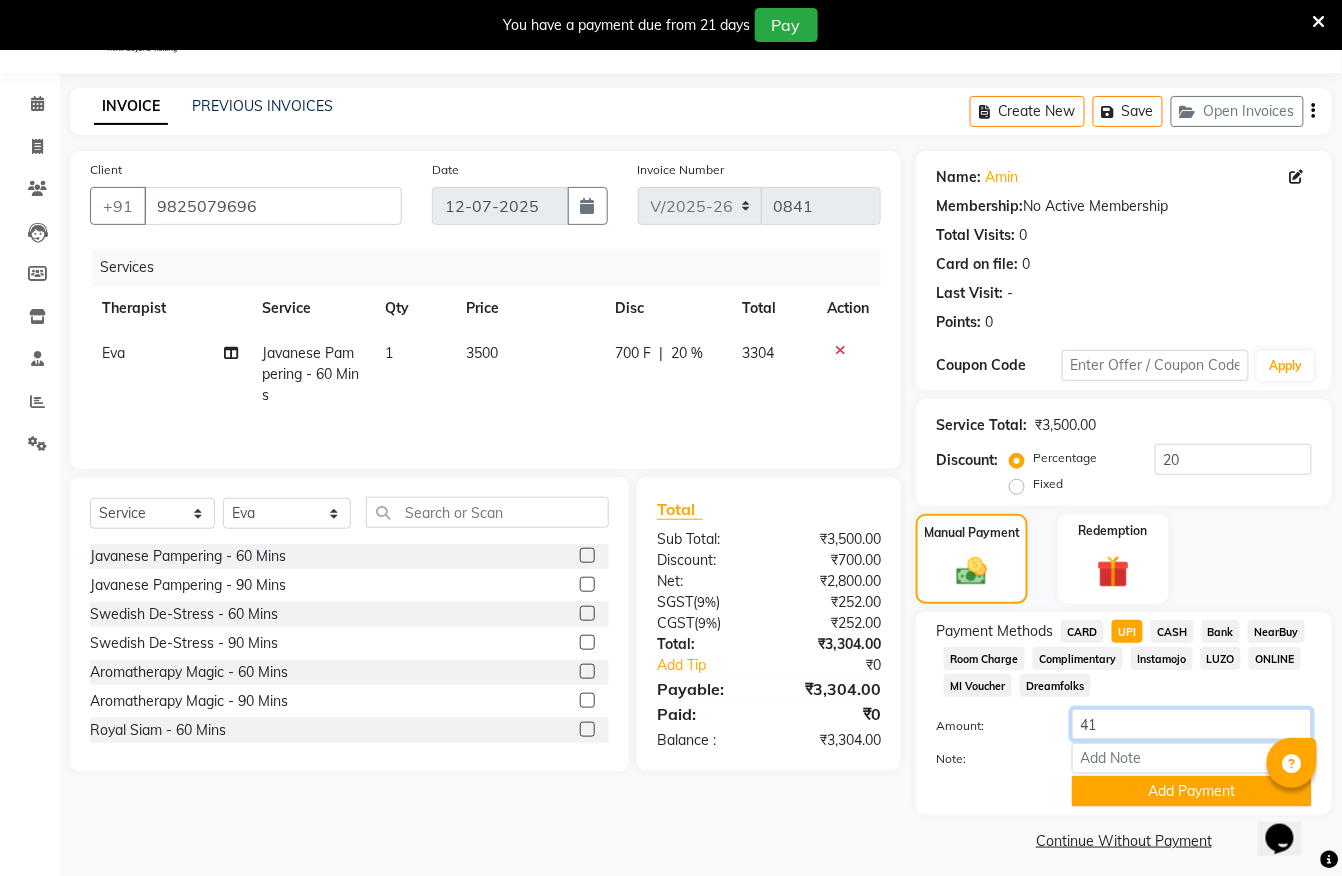type on "4" 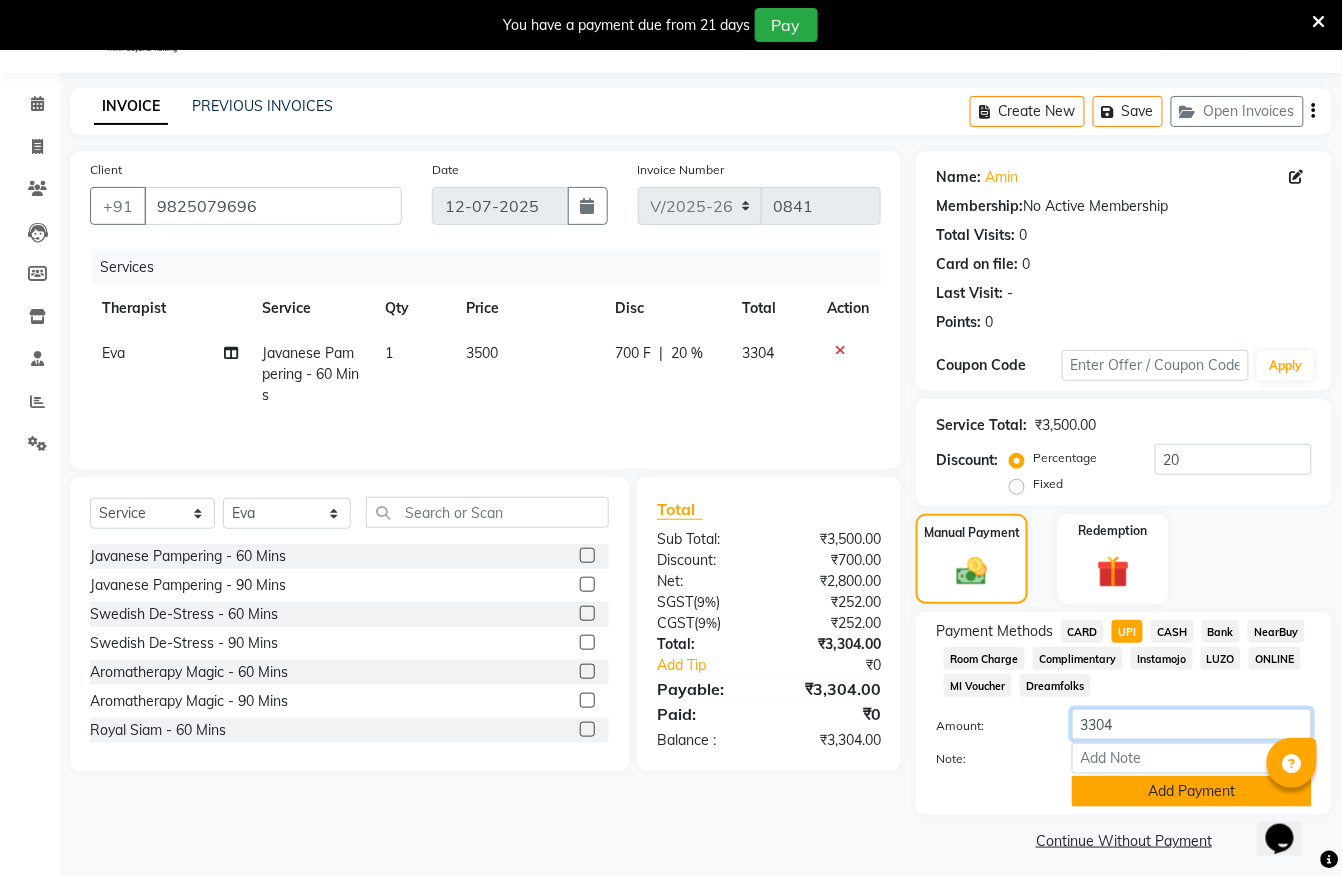 type on "3304" 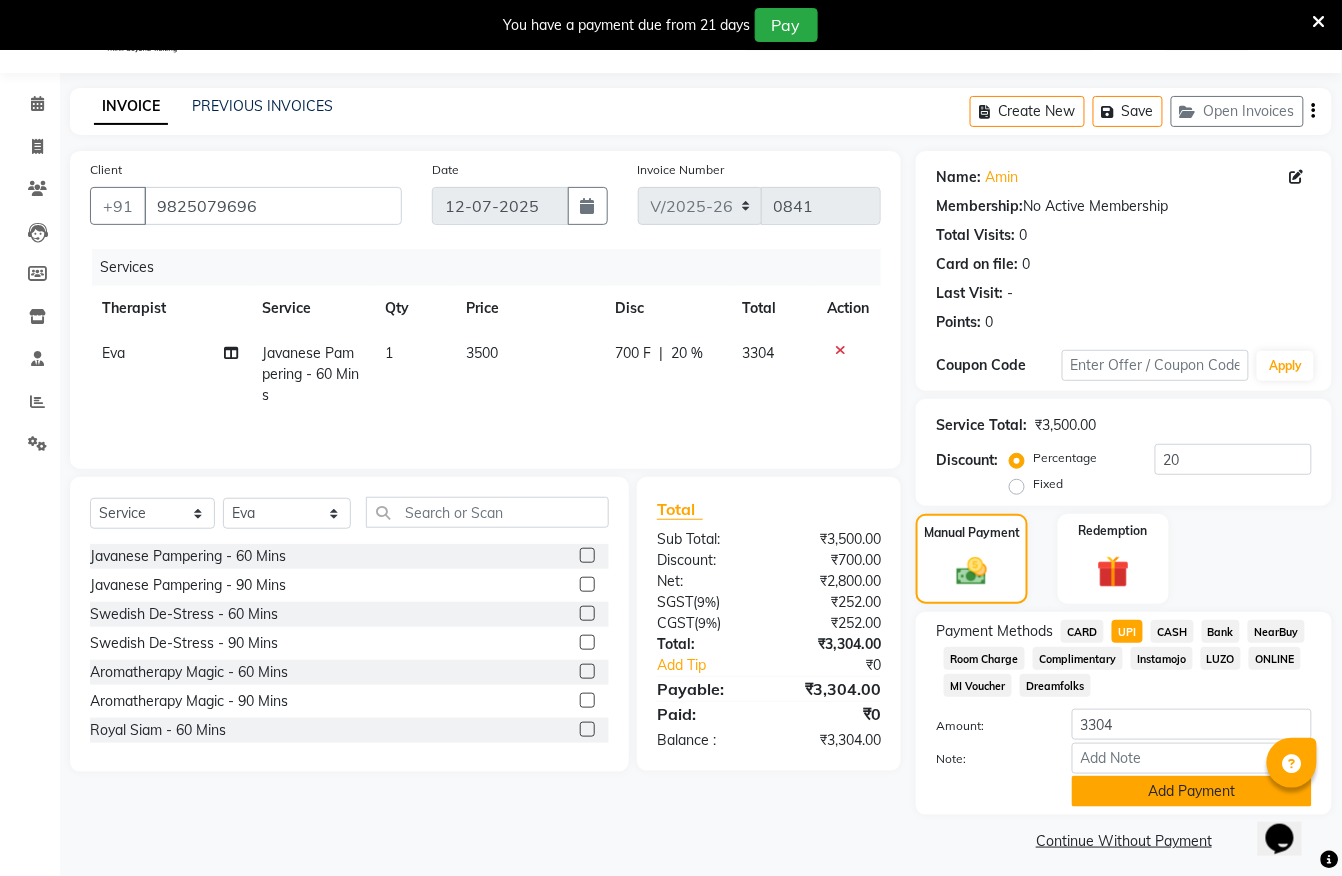 click on "Add Payment" 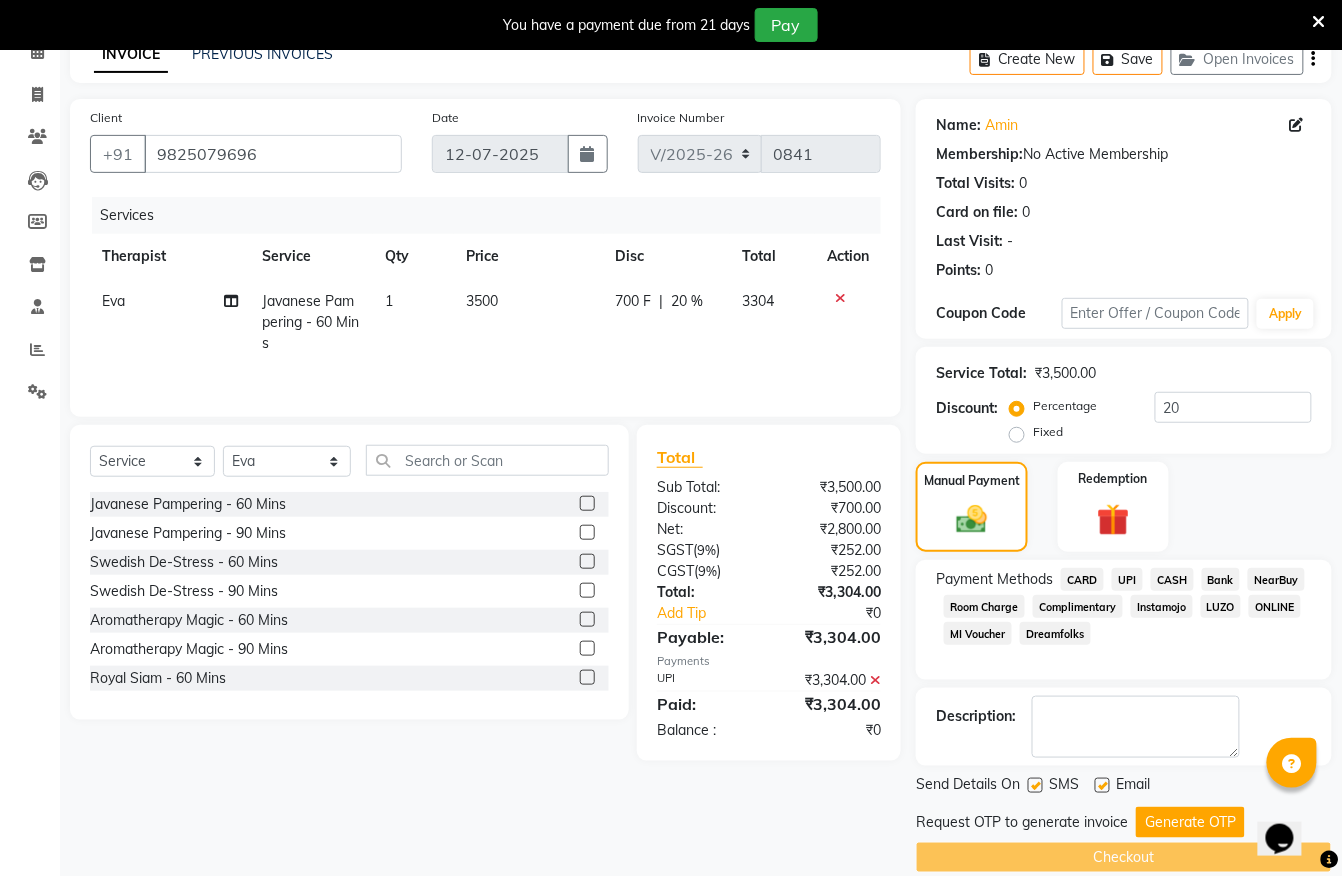 scroll, scrollTop: 132, scrollLeft: 0, axis: vertical 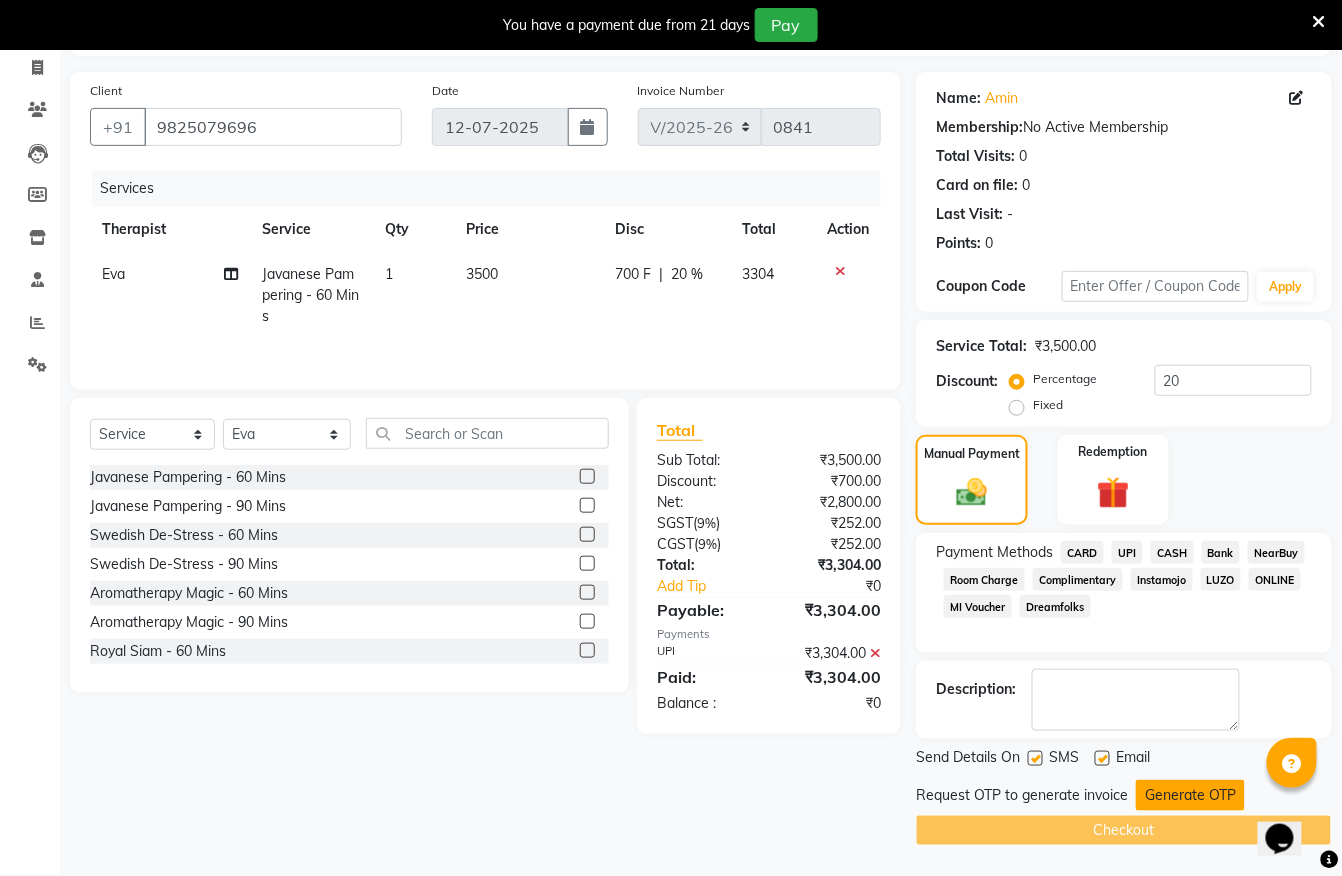 click on "Generate OTP" 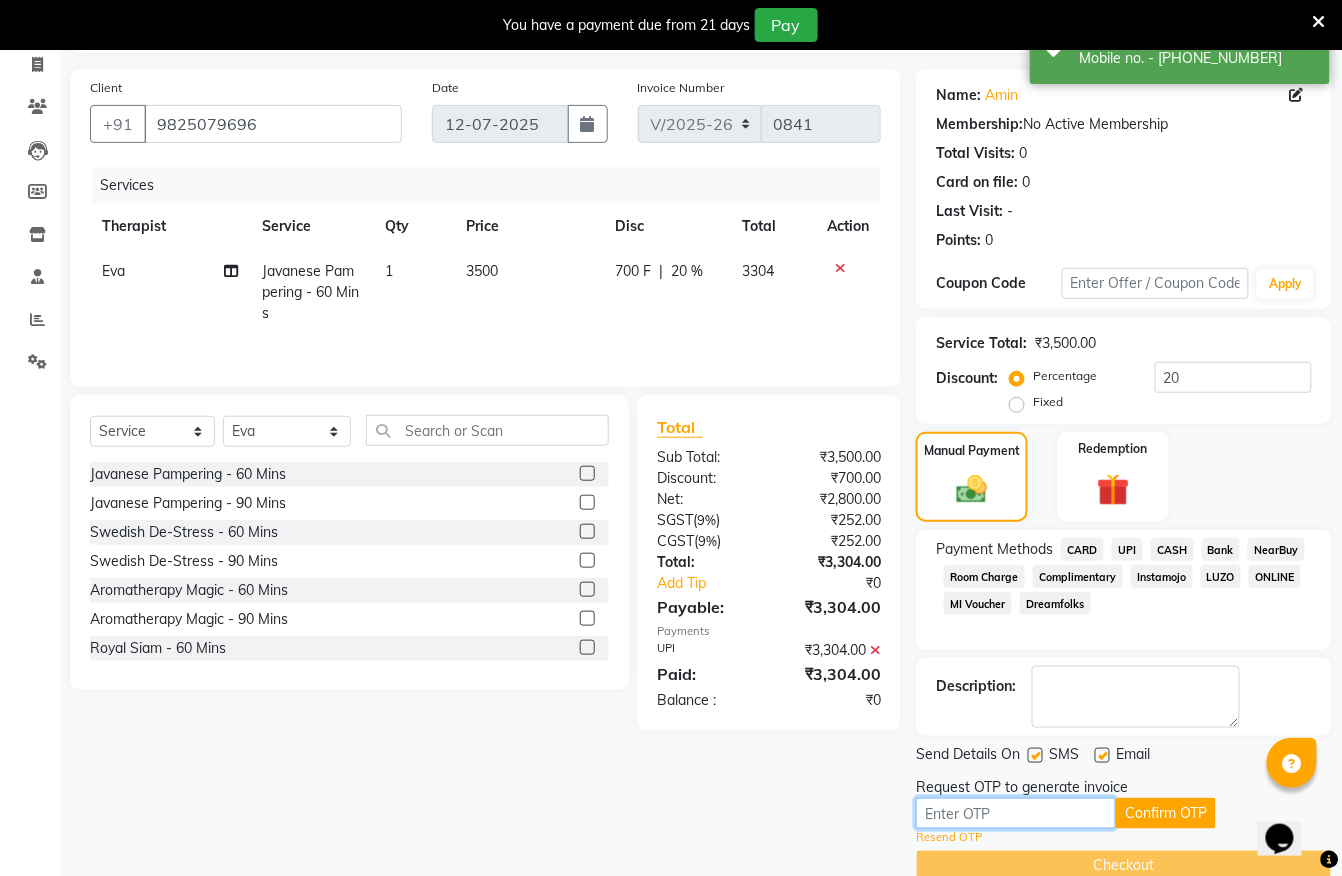 click at bounding box center [1016, 813] 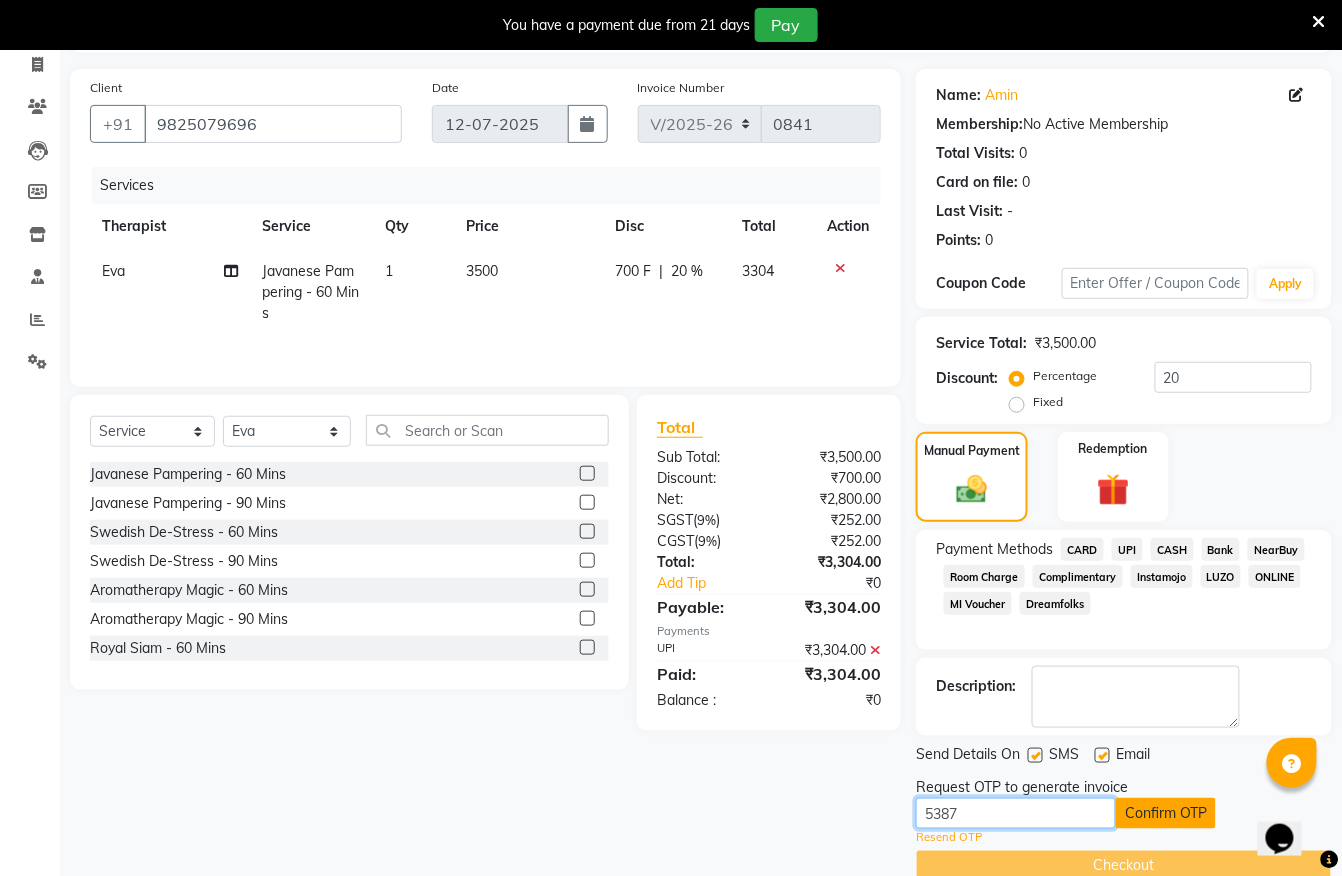 type on "5387" 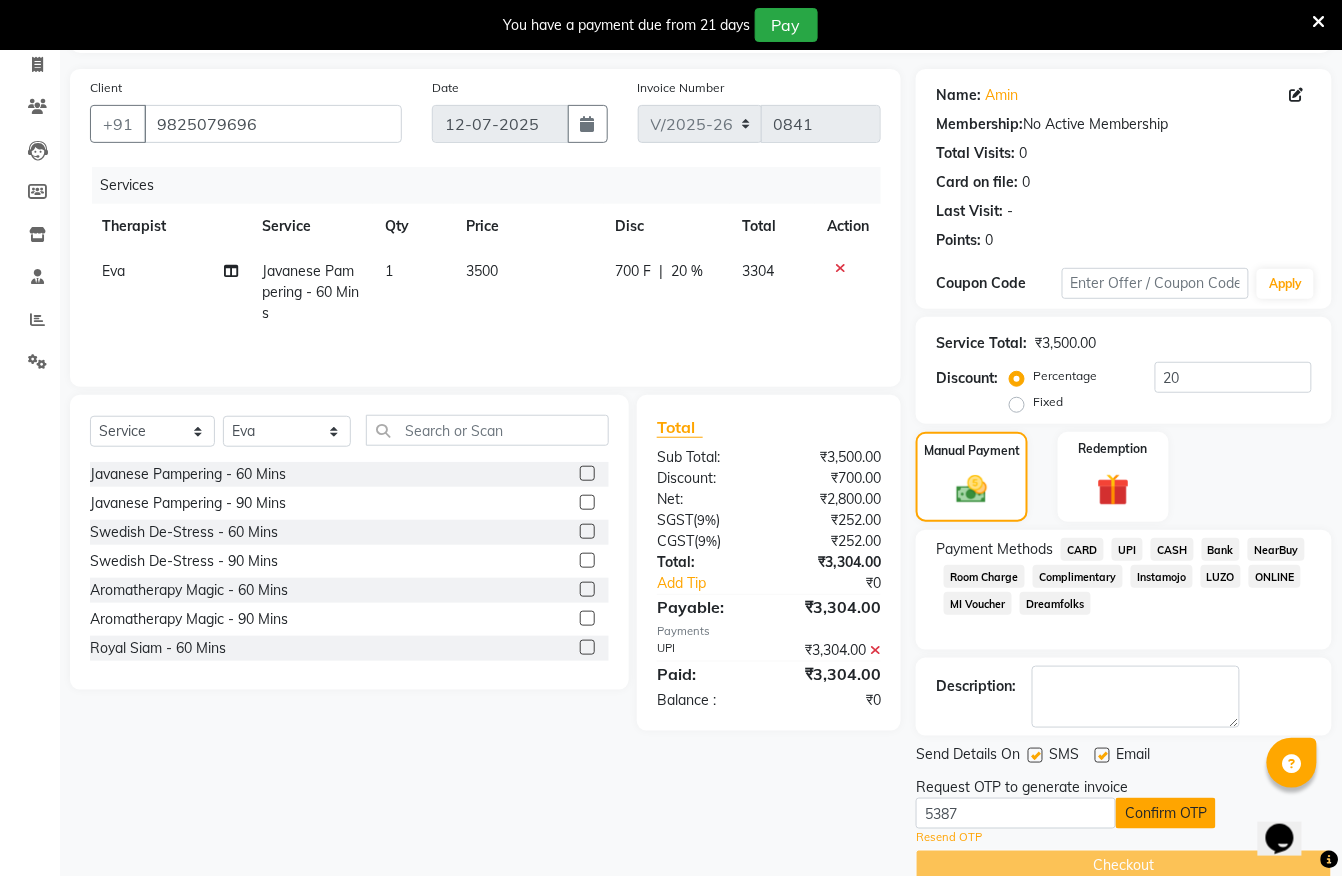 click on "Confirm OTP" 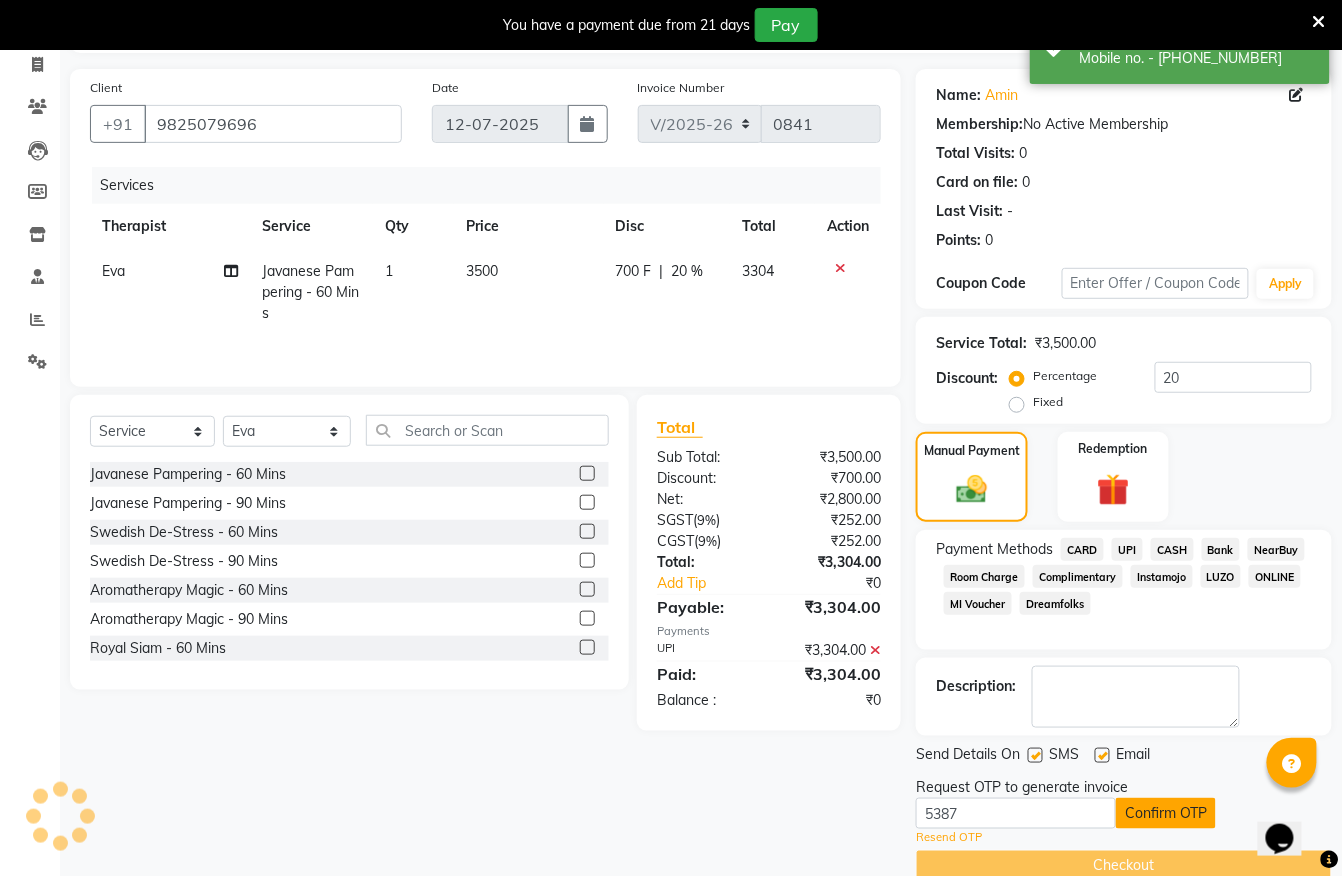 scroll, scrollTop: 93, scrollLeft: 0, axis: vertical 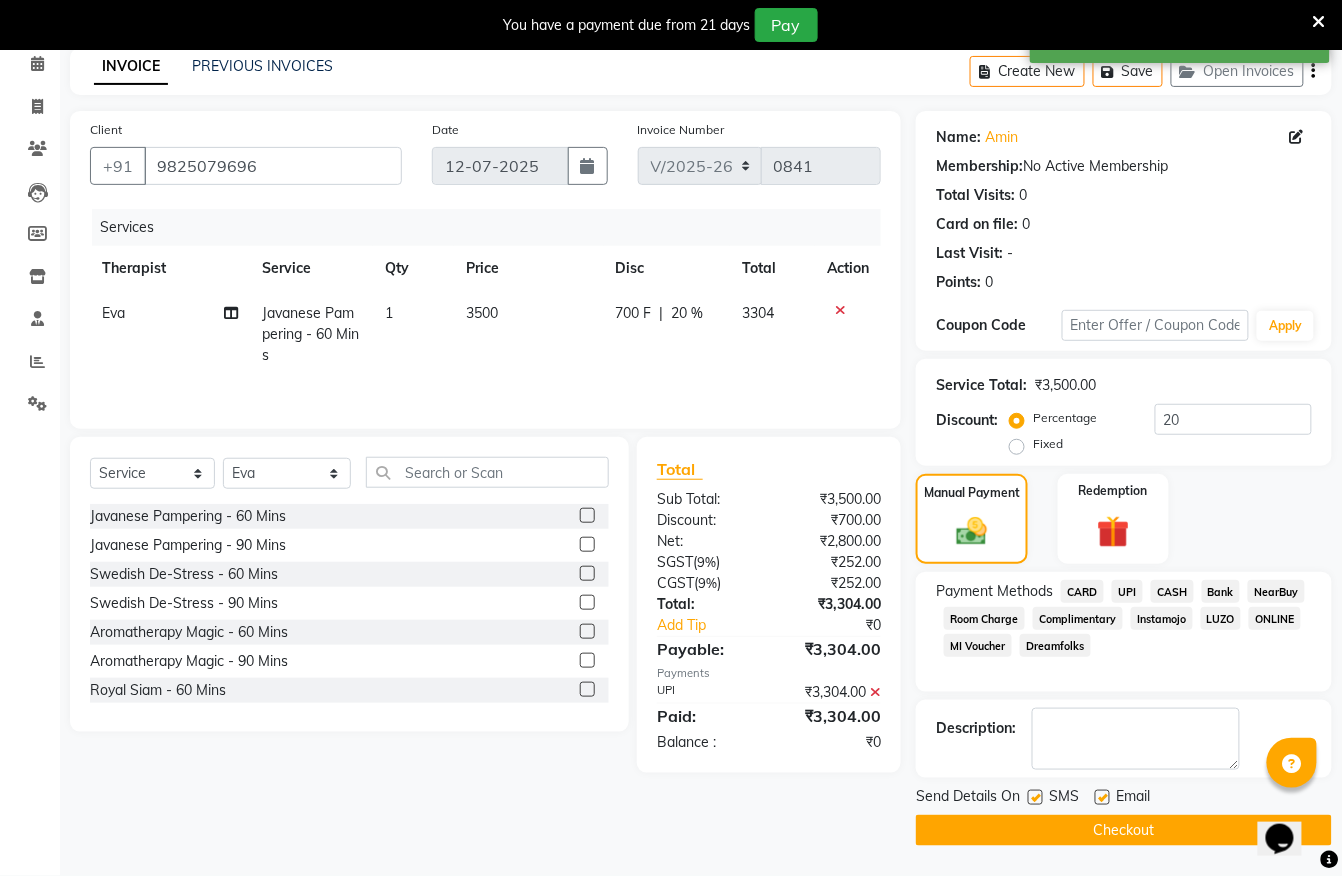 click on "Checkout" 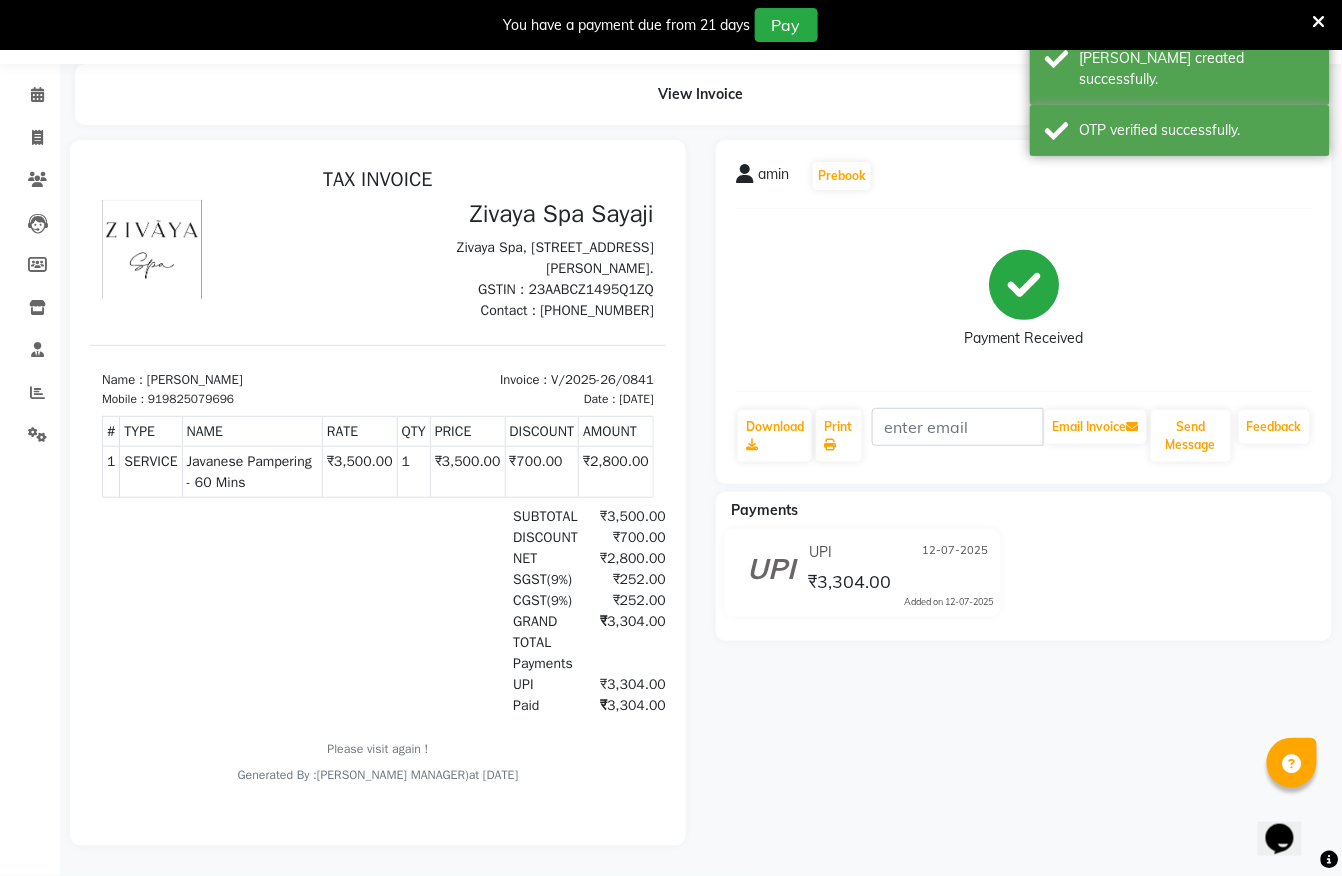 scroll, scrollTop: 0, scrollLeft: 0, axis: both 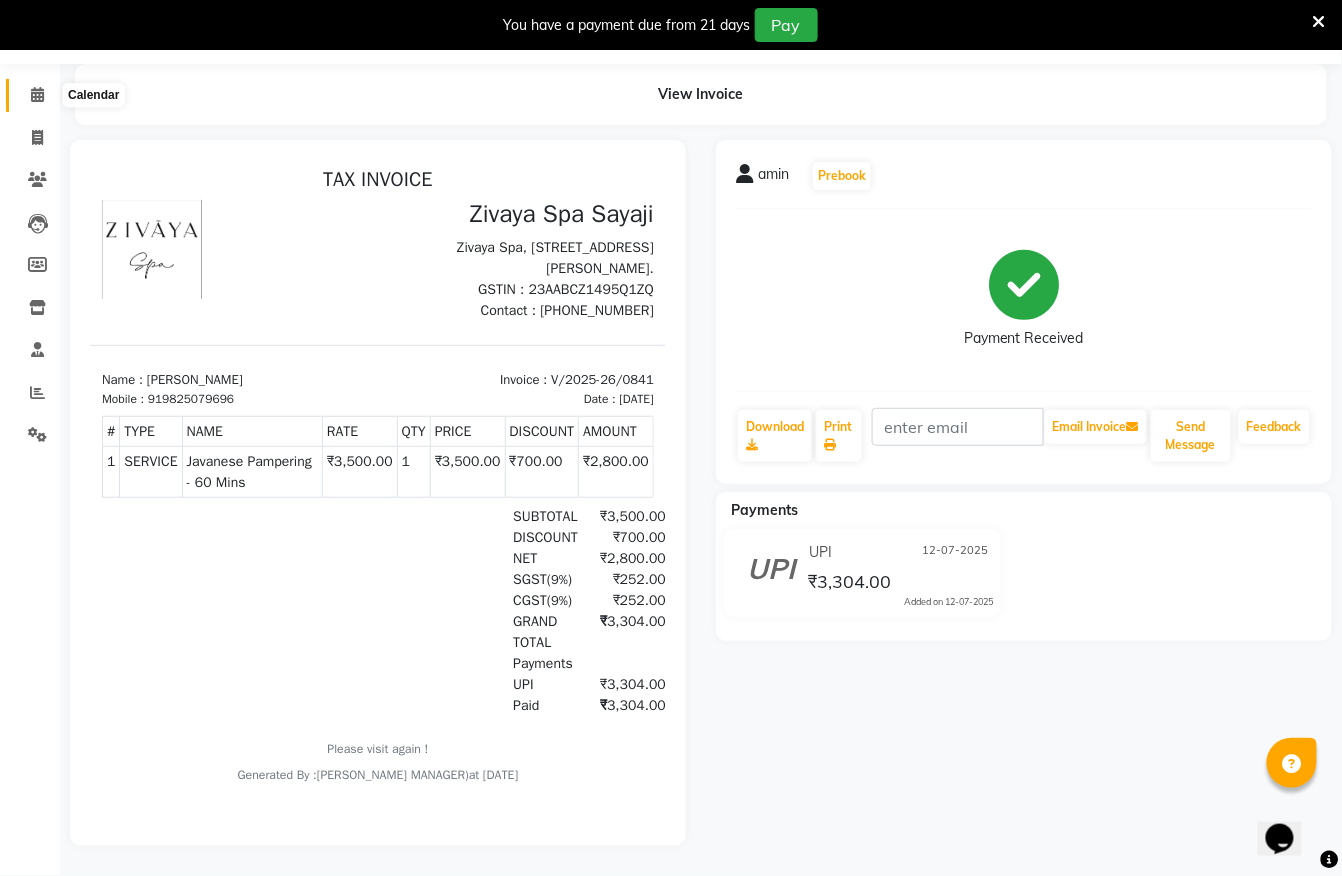 click 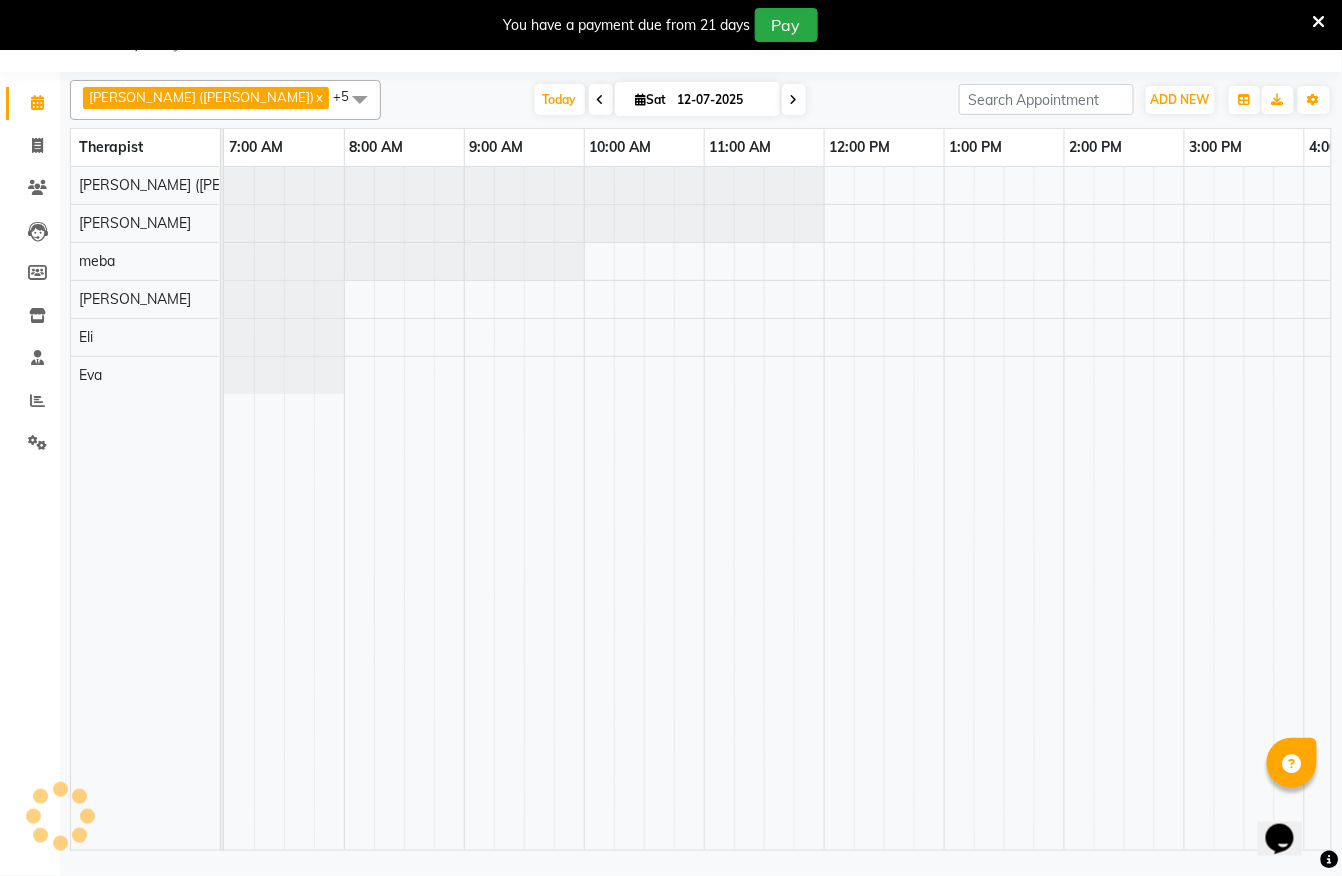 scroll, scrollTop: 50, scrollLeft: 0, axis: vertical 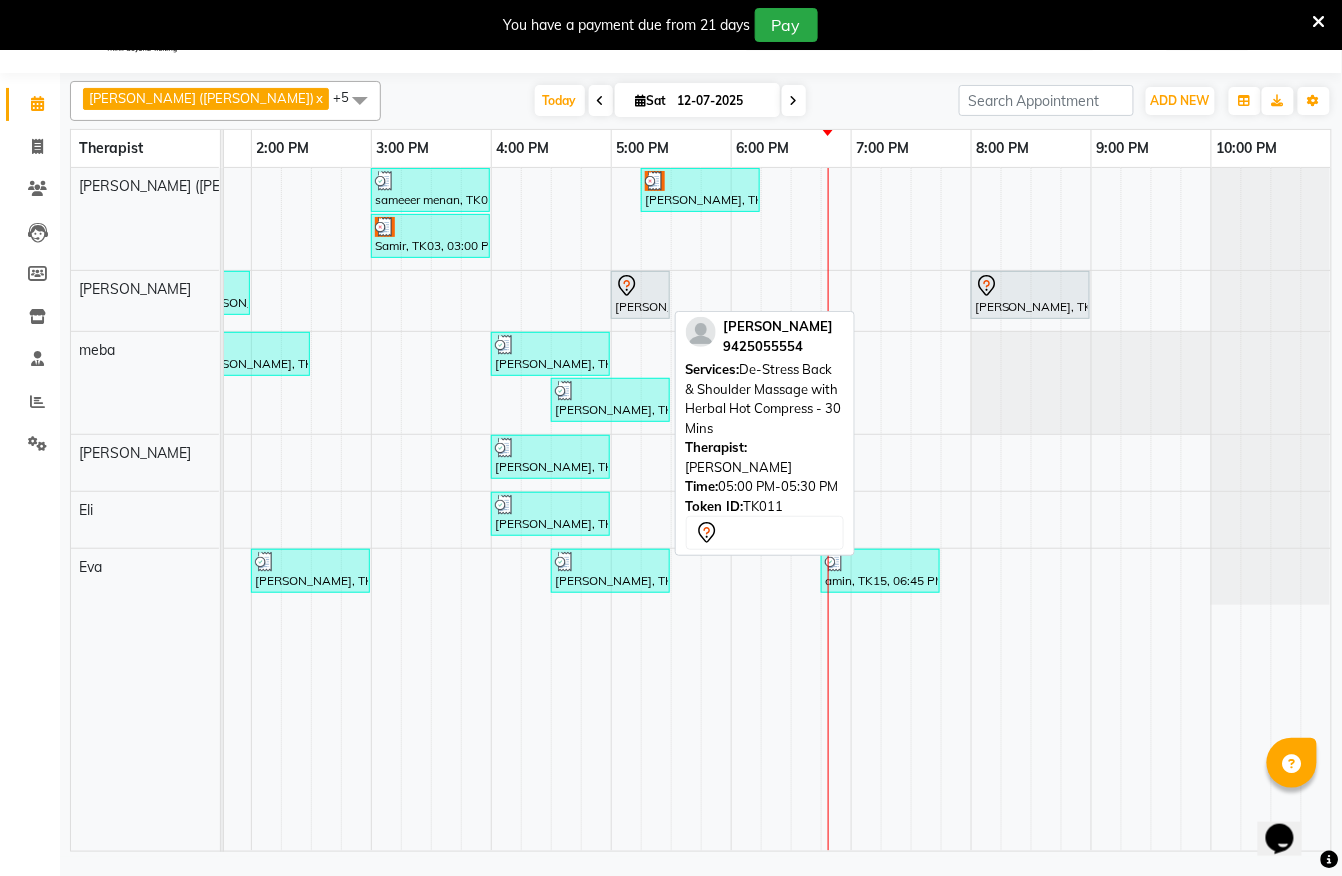 click at bounding box center [640, 286] 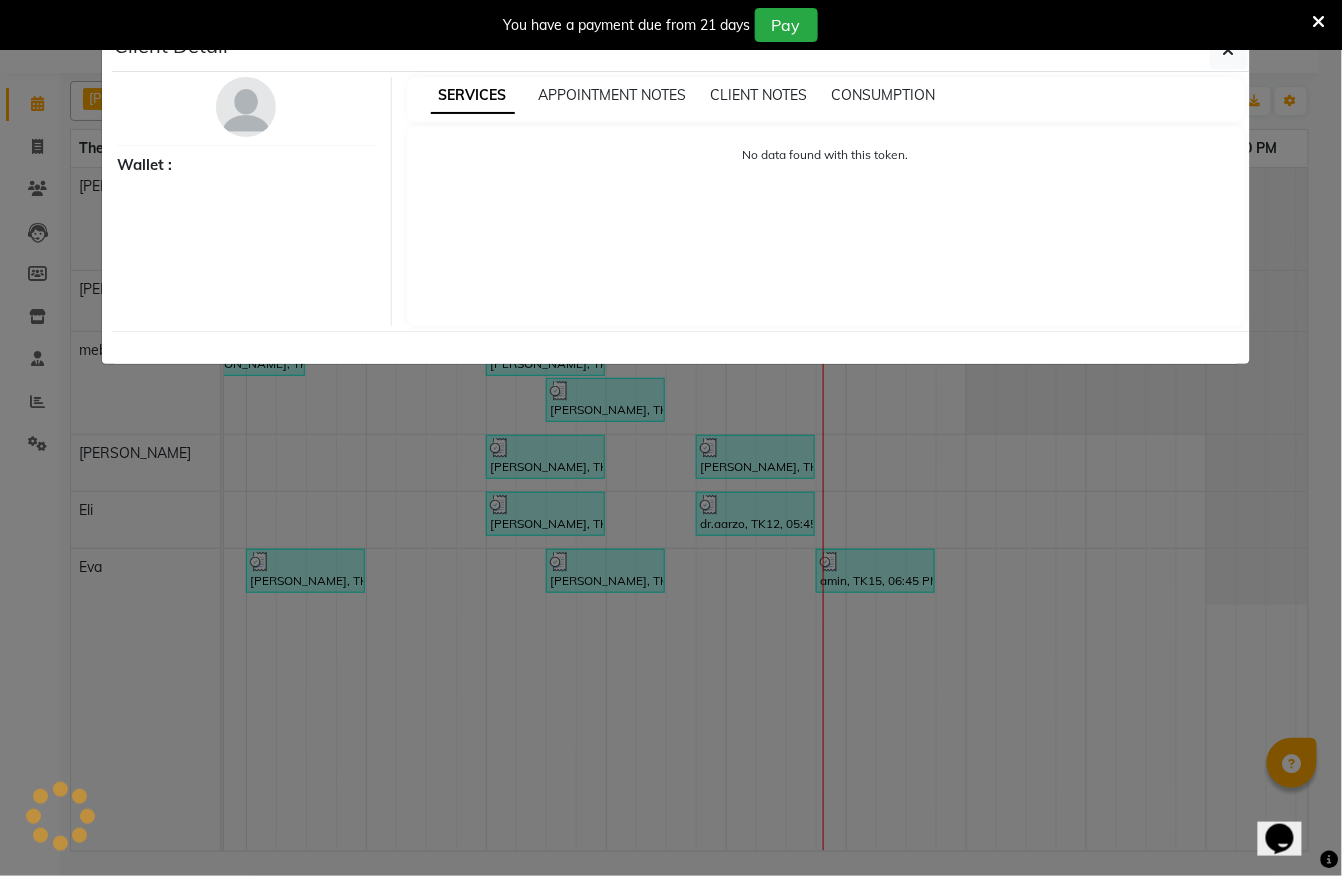 select on "7" 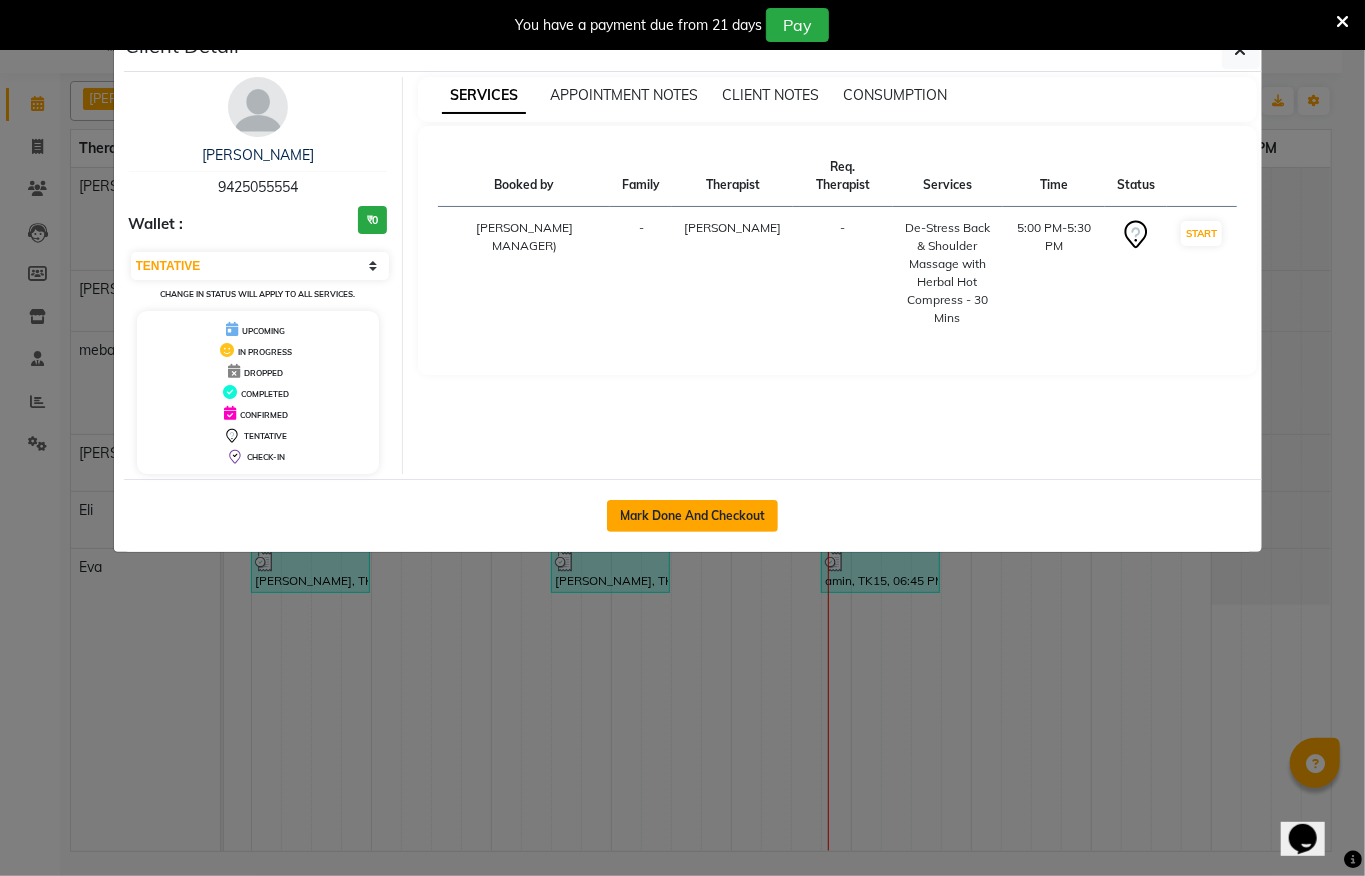 click on "Mark Done And Checkout" 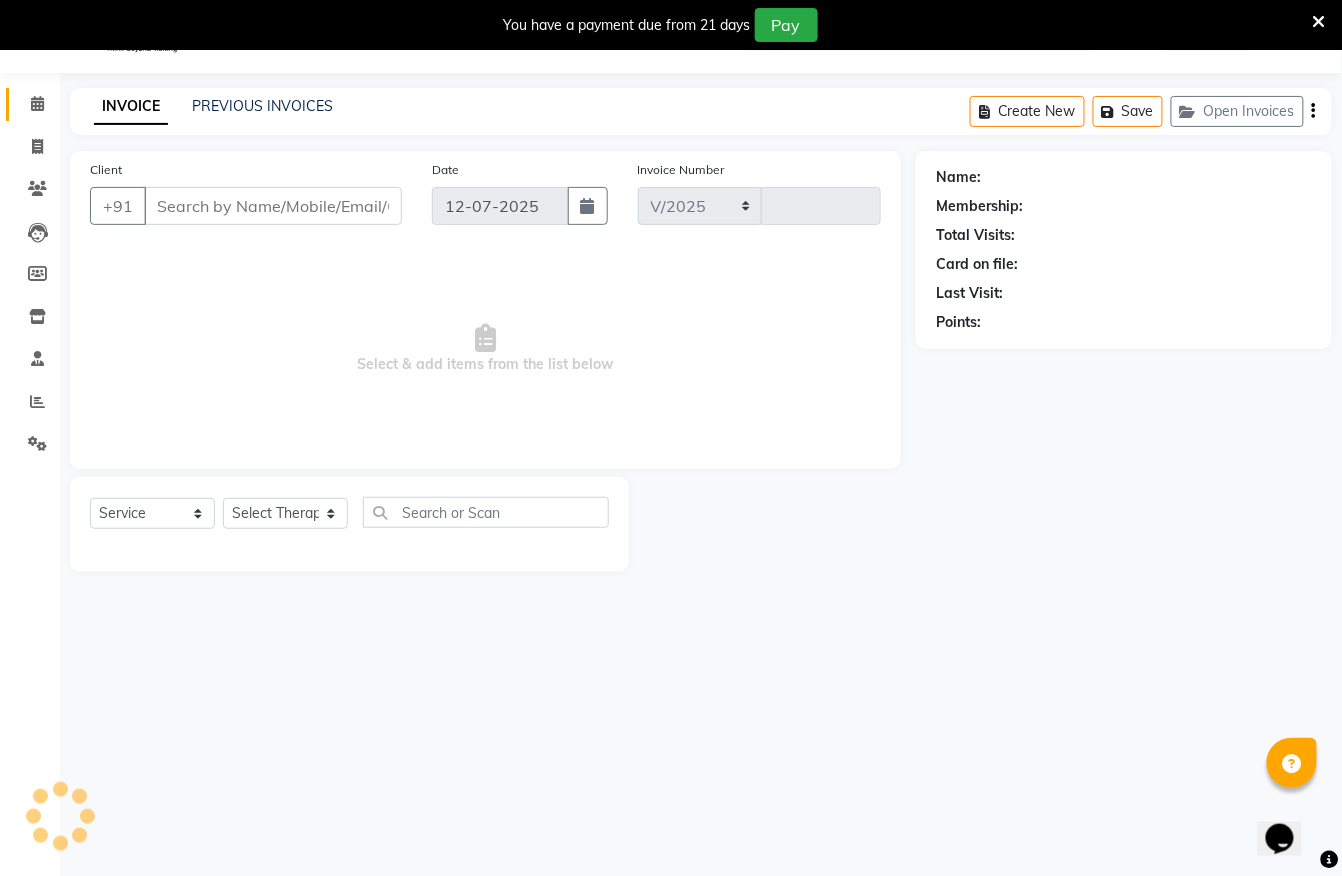 select on "6399" 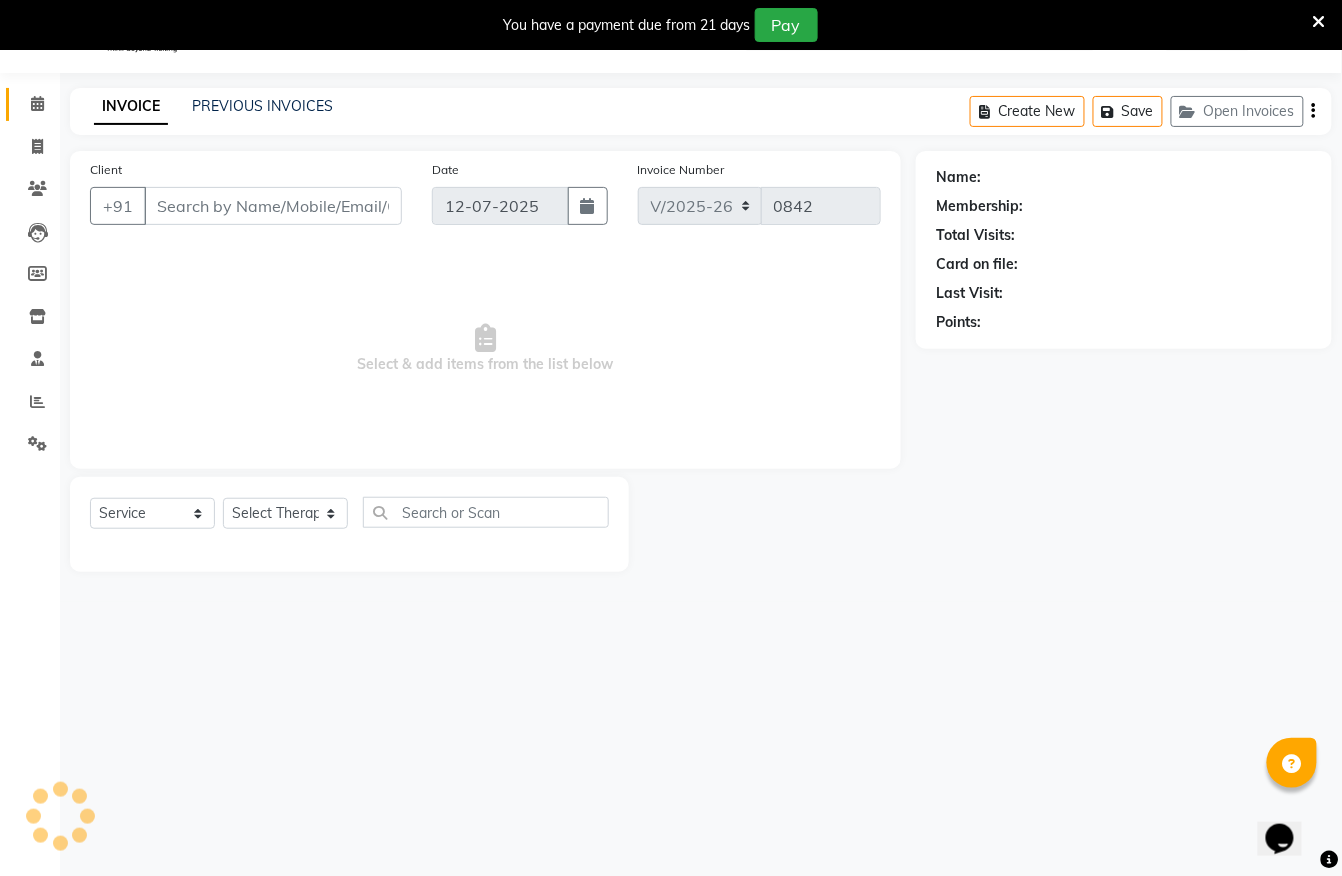 type on "9425055554" 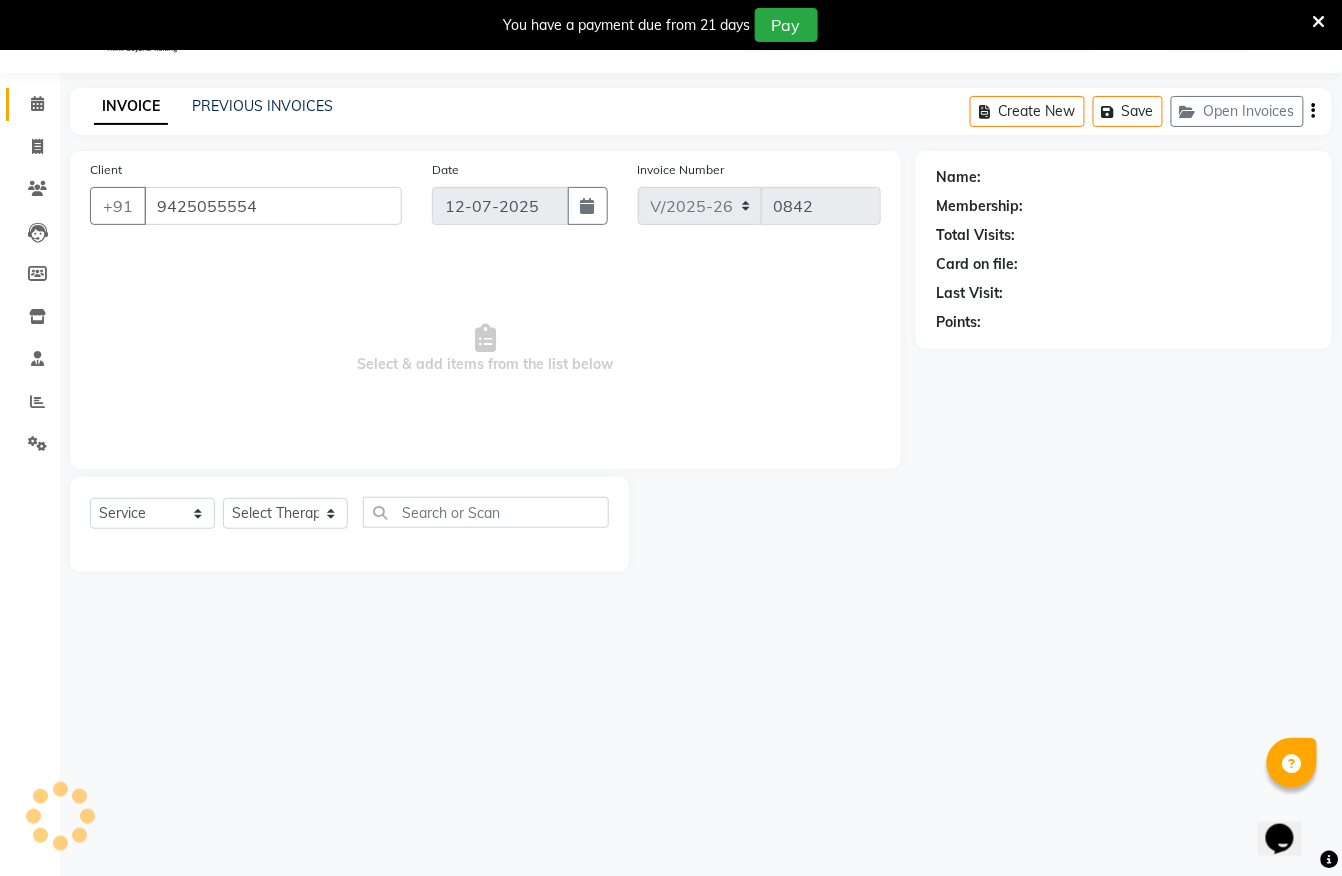 select on "62270" 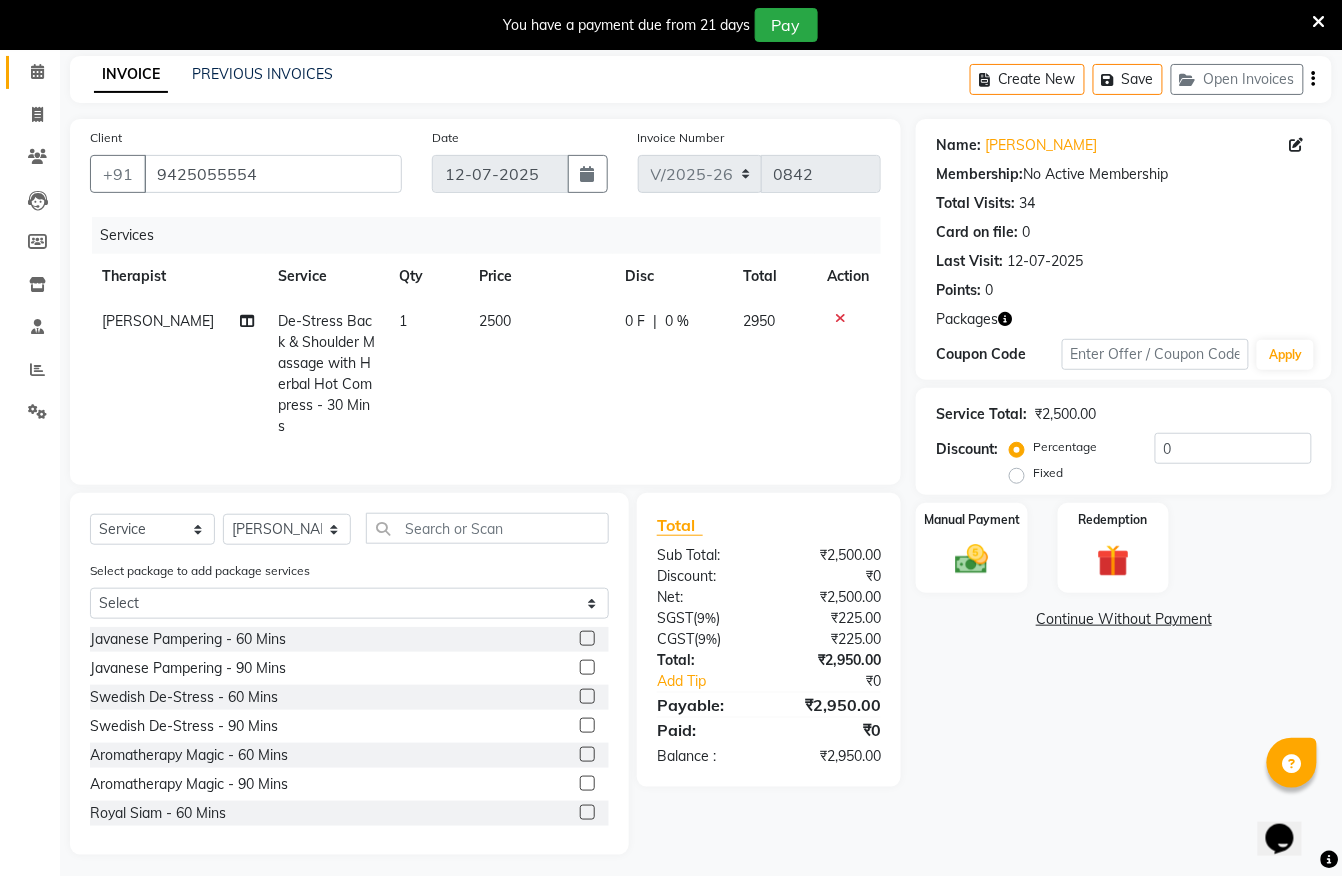 scroll, scrollTop: 92, scrollLeft: 0, axis: vertical 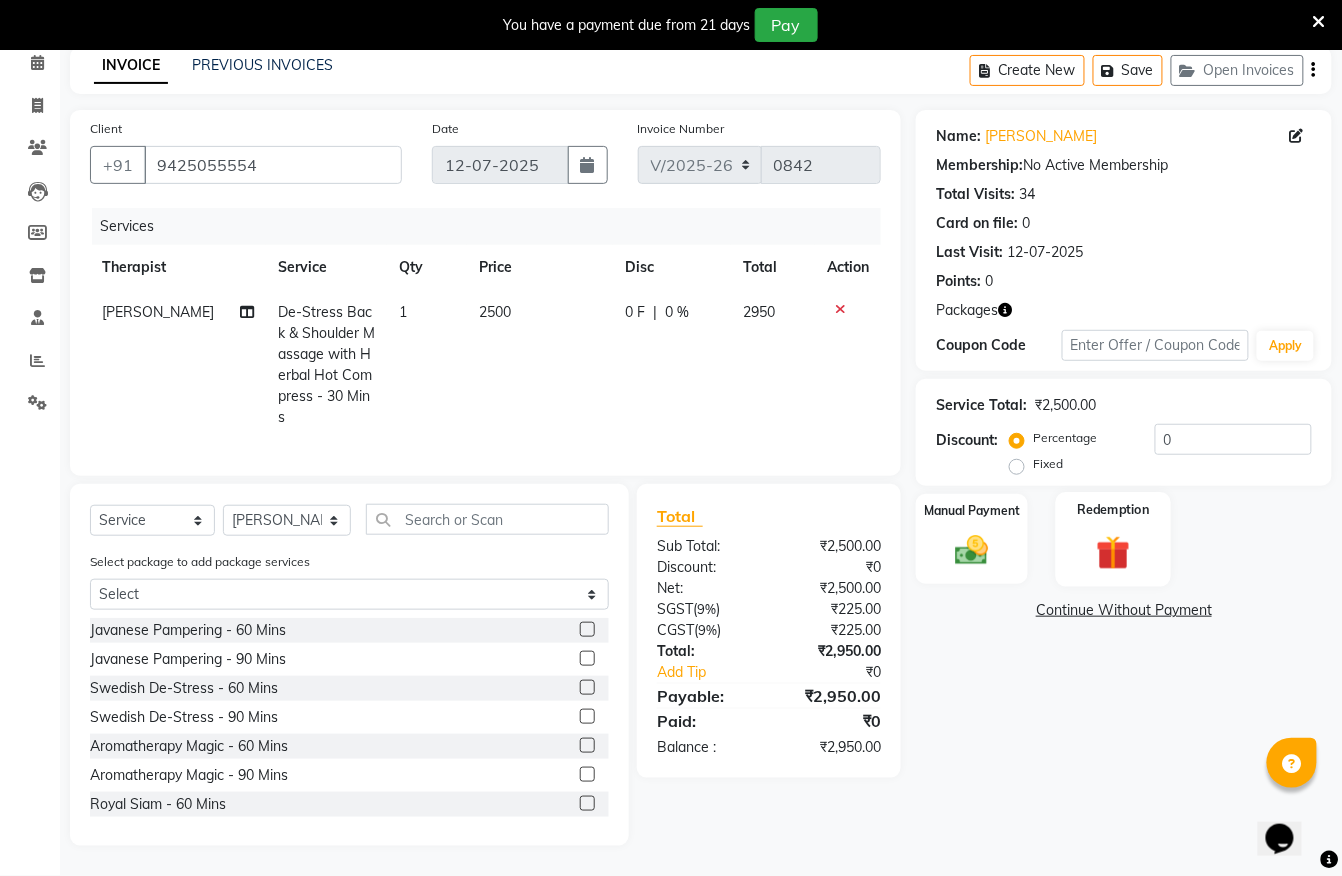 click on "Redemption" 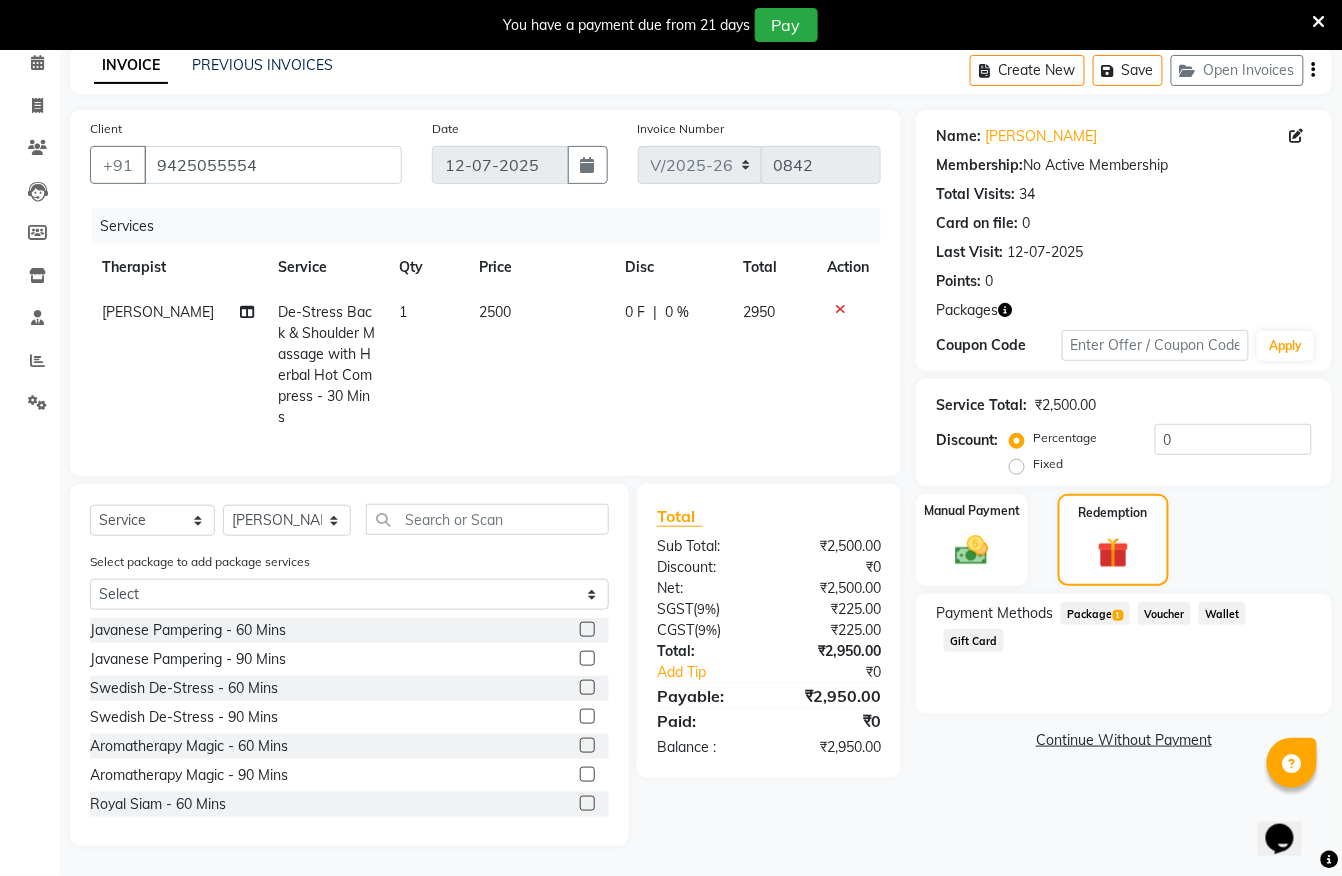 click on "Package  1" 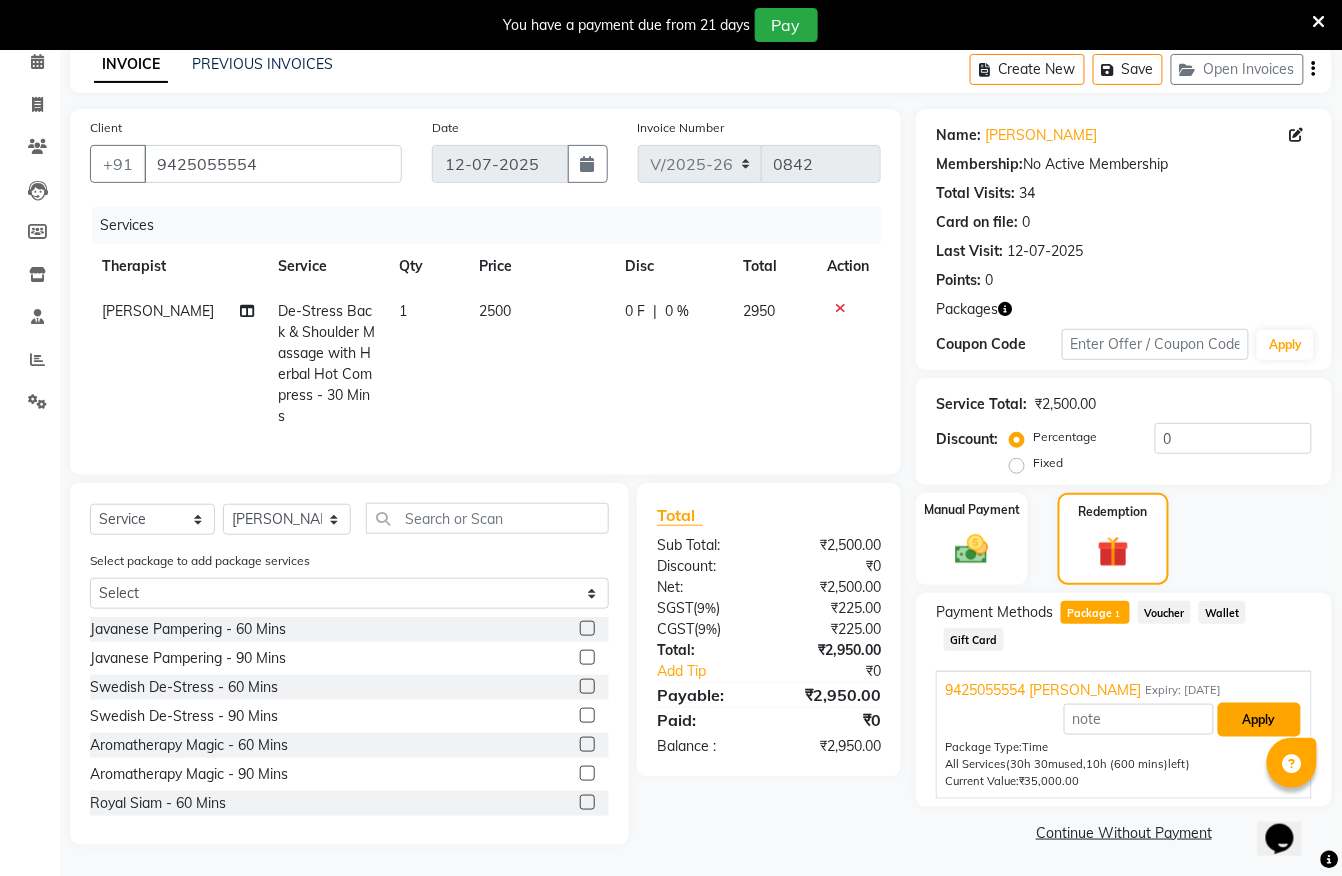 click on "Apply" at bounding box center (1259, 720) 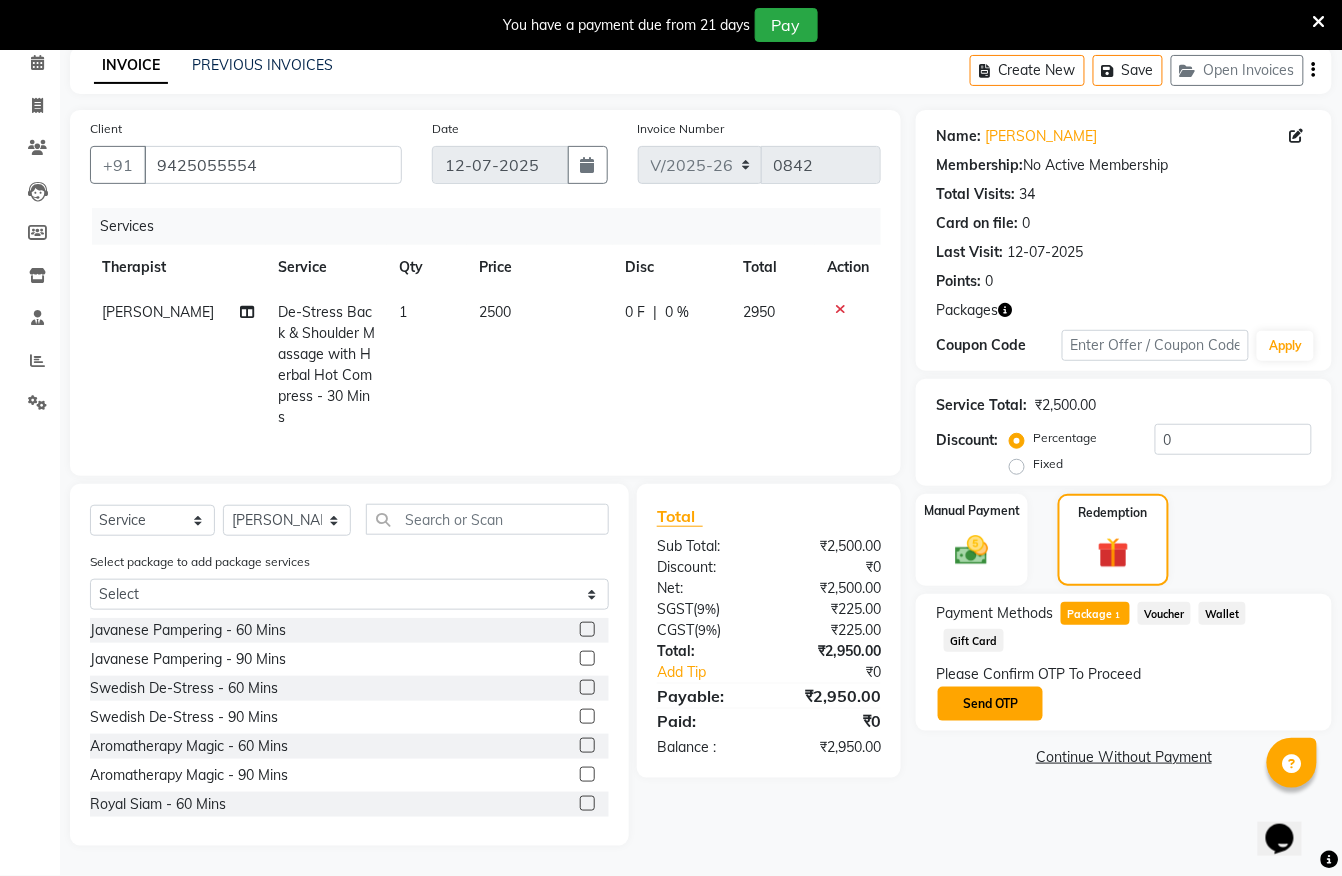 click on "Send OTP" 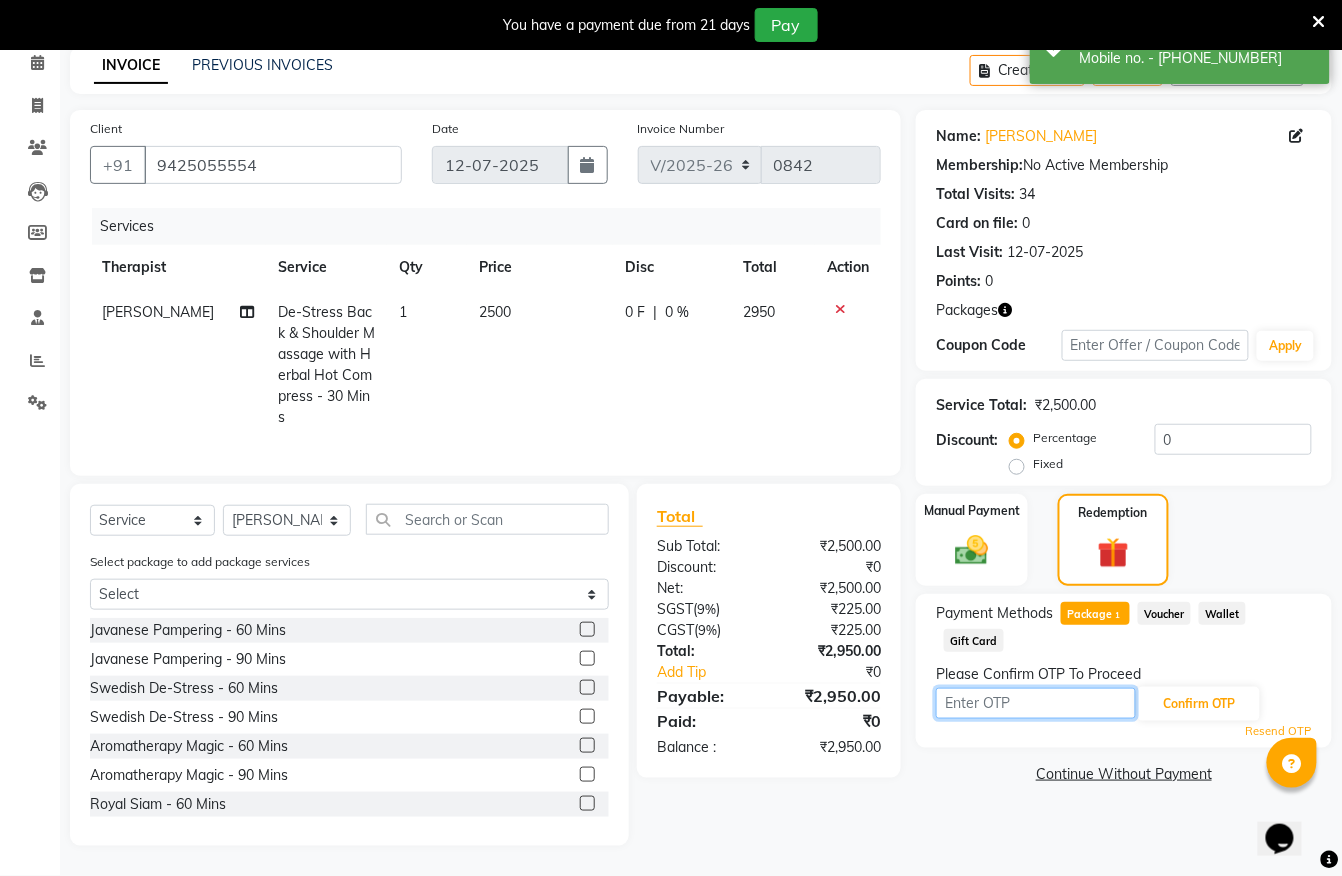 click at bounding box center (1036, 703) 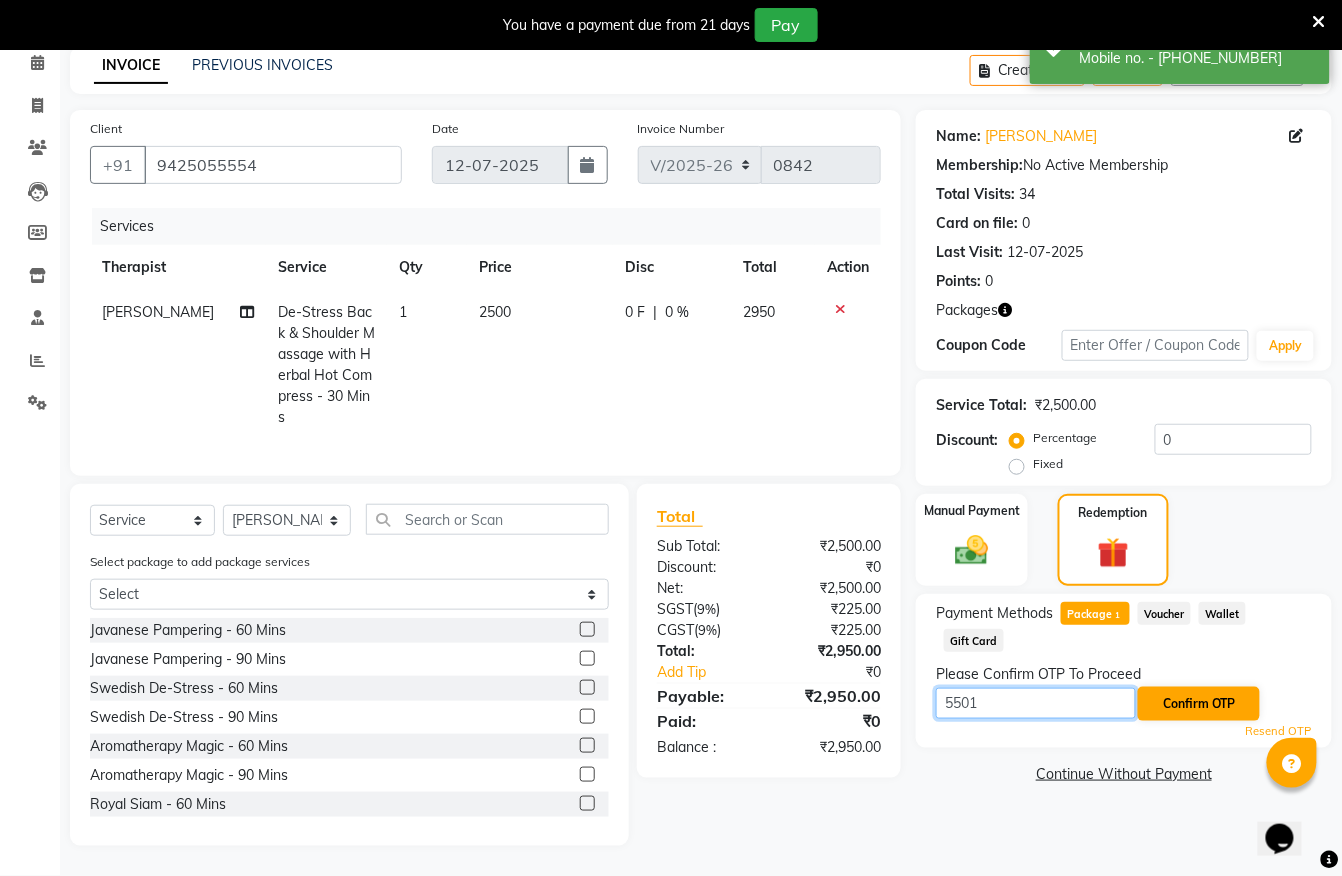 type on "5501" 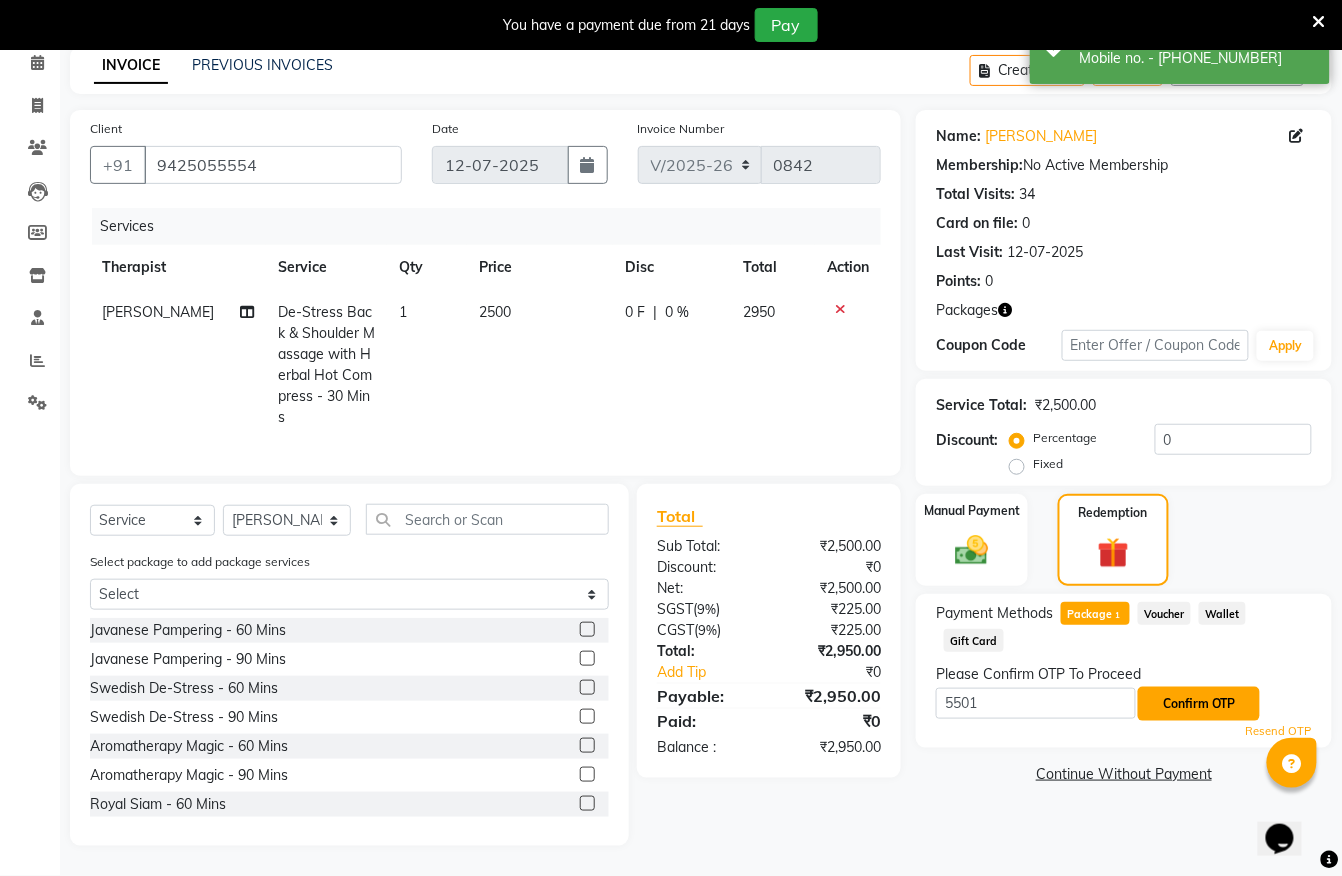click on "Confirm OTP" 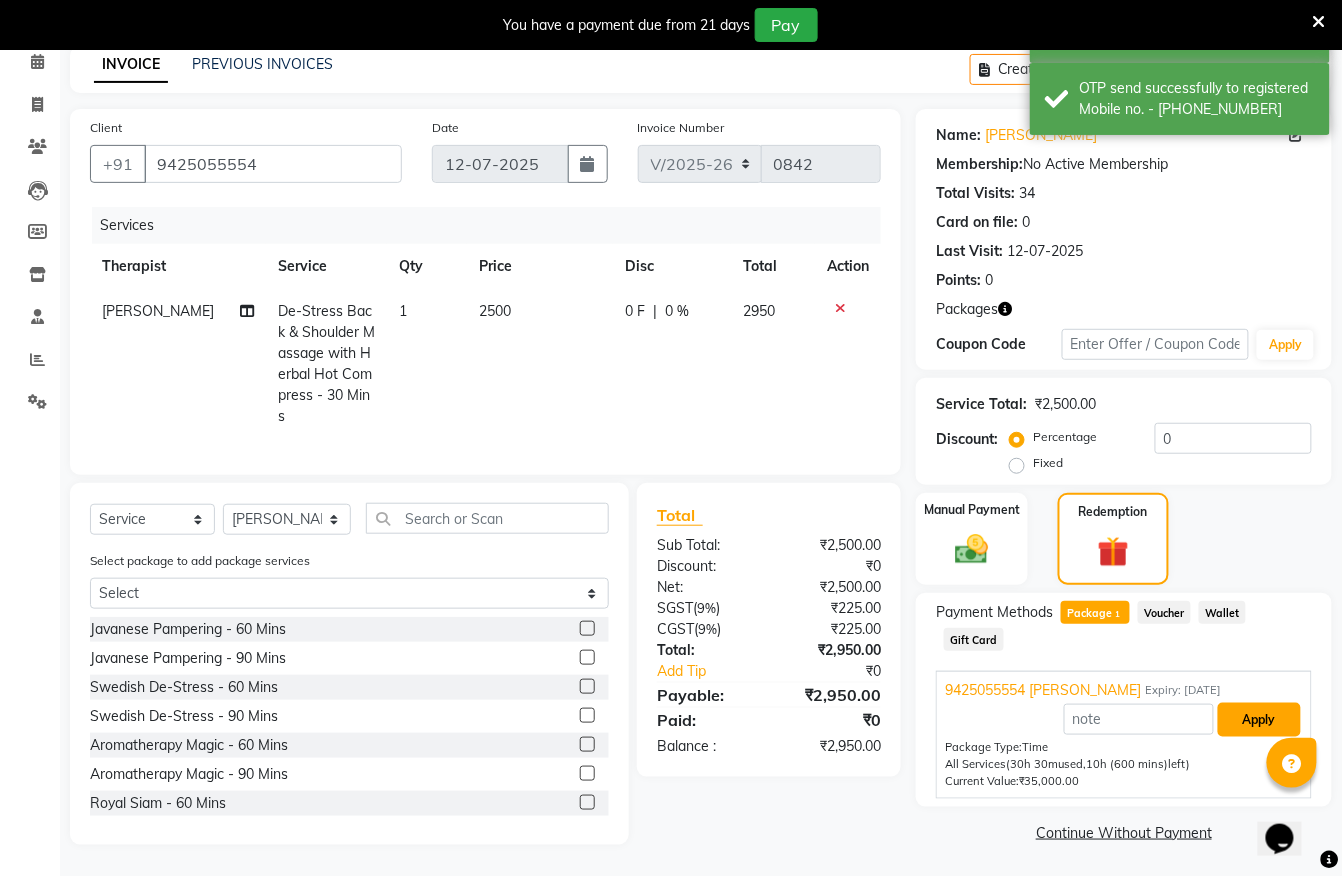 click on "Apply" at bounding box center (1259, 720) 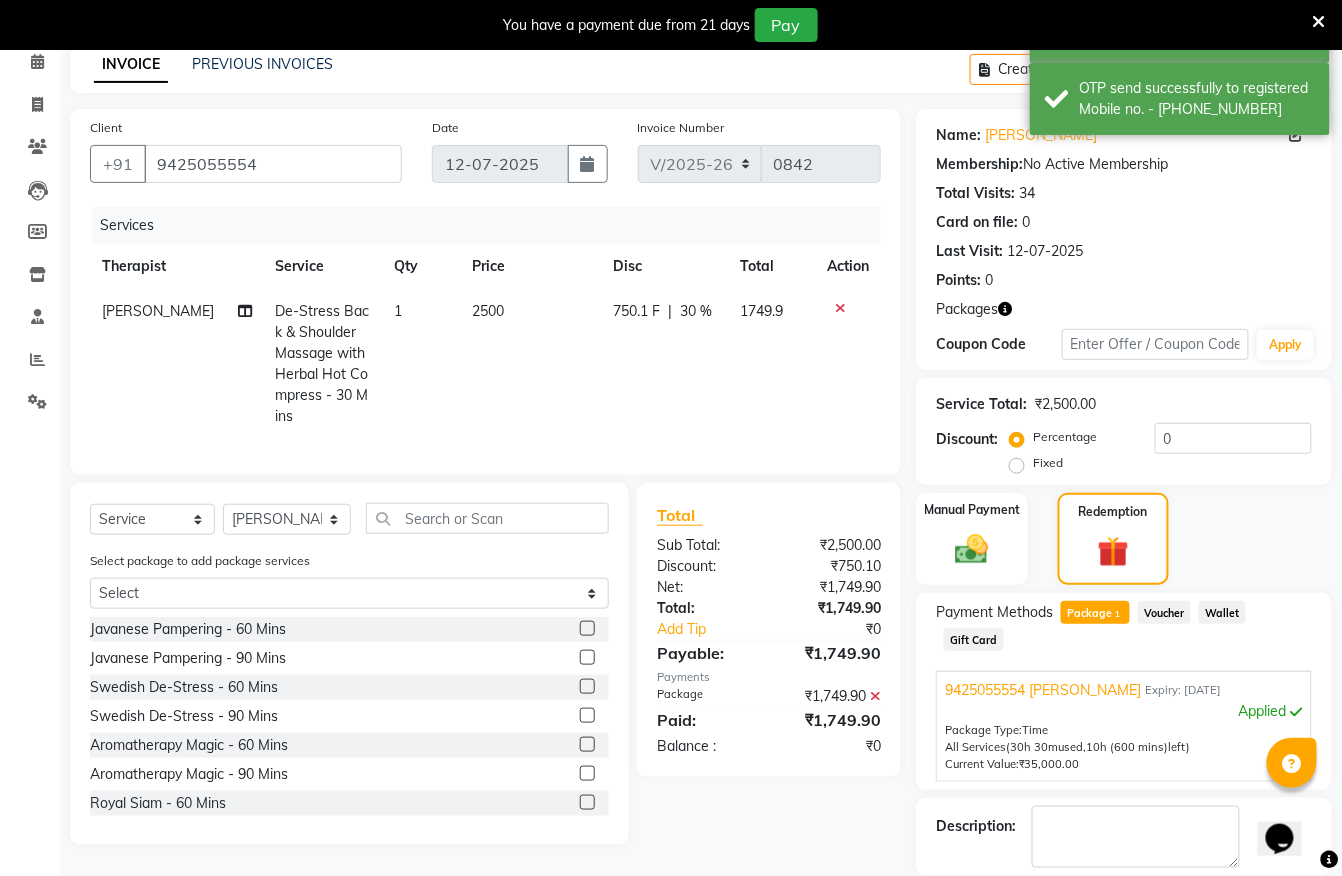 scroll, scrollTop: 193, scrollLeft: 0, axis: vertical 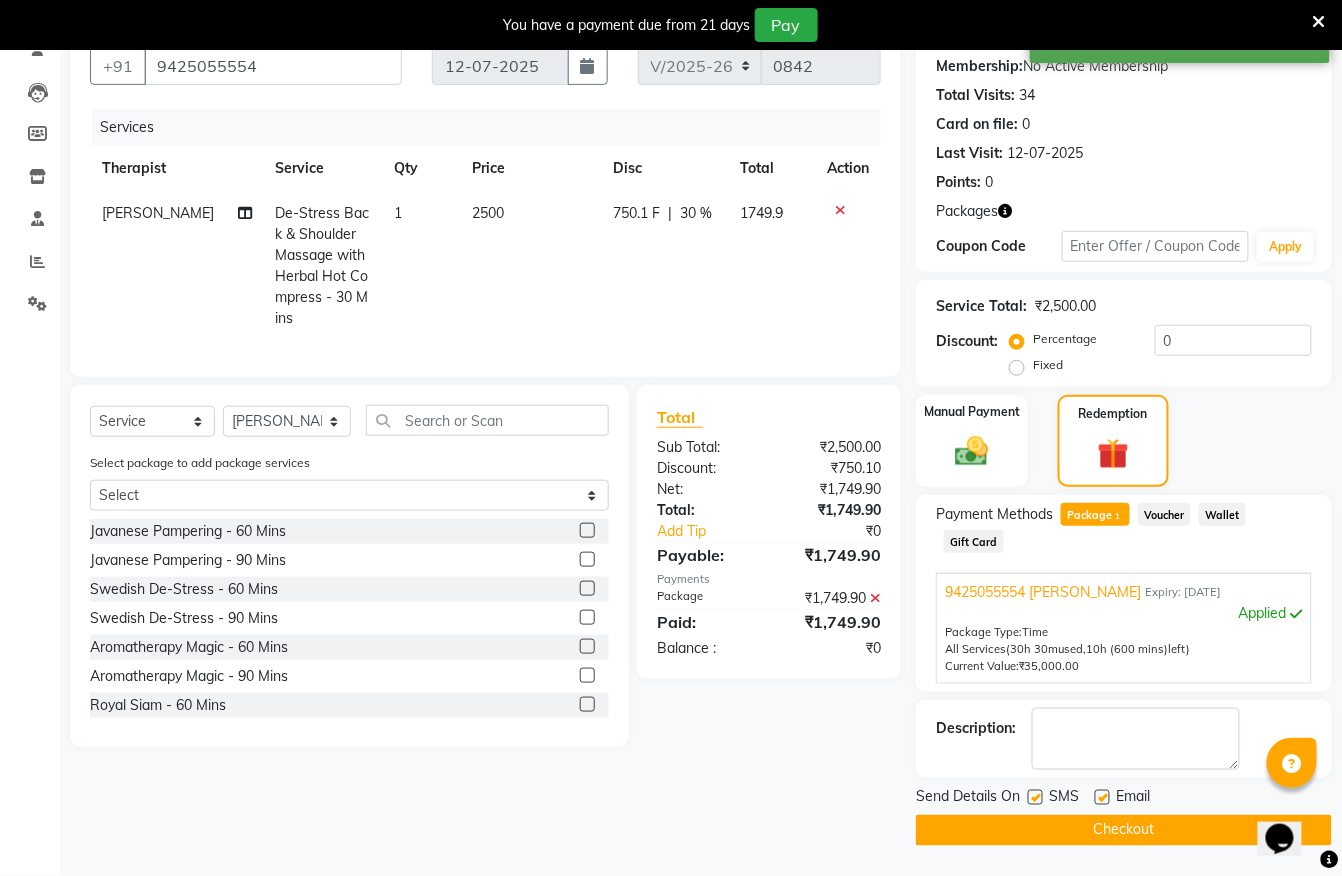 click on "Checkout" 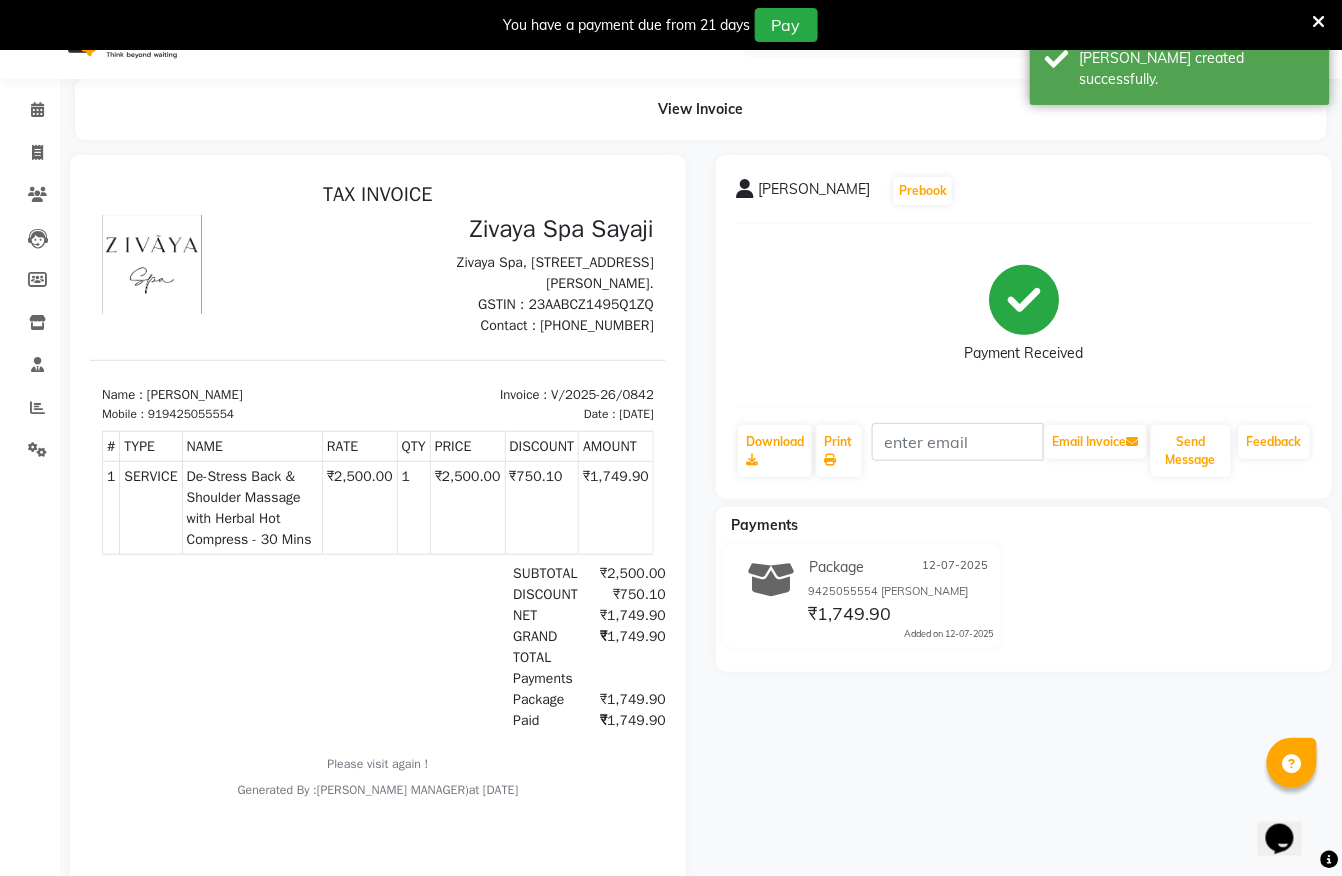 scroll, scrollTop: 0, scrollLeft: 0, axis: both 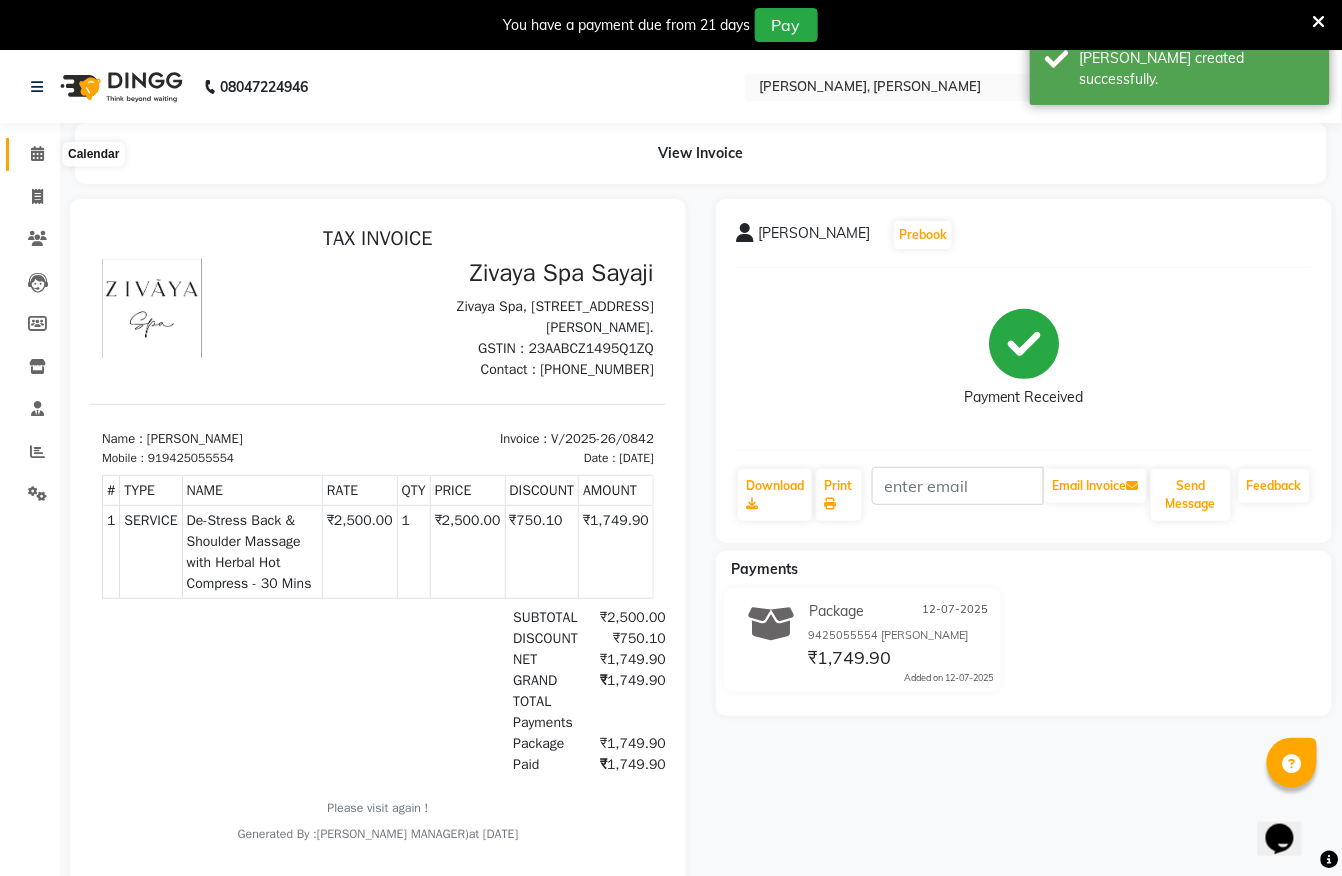 click 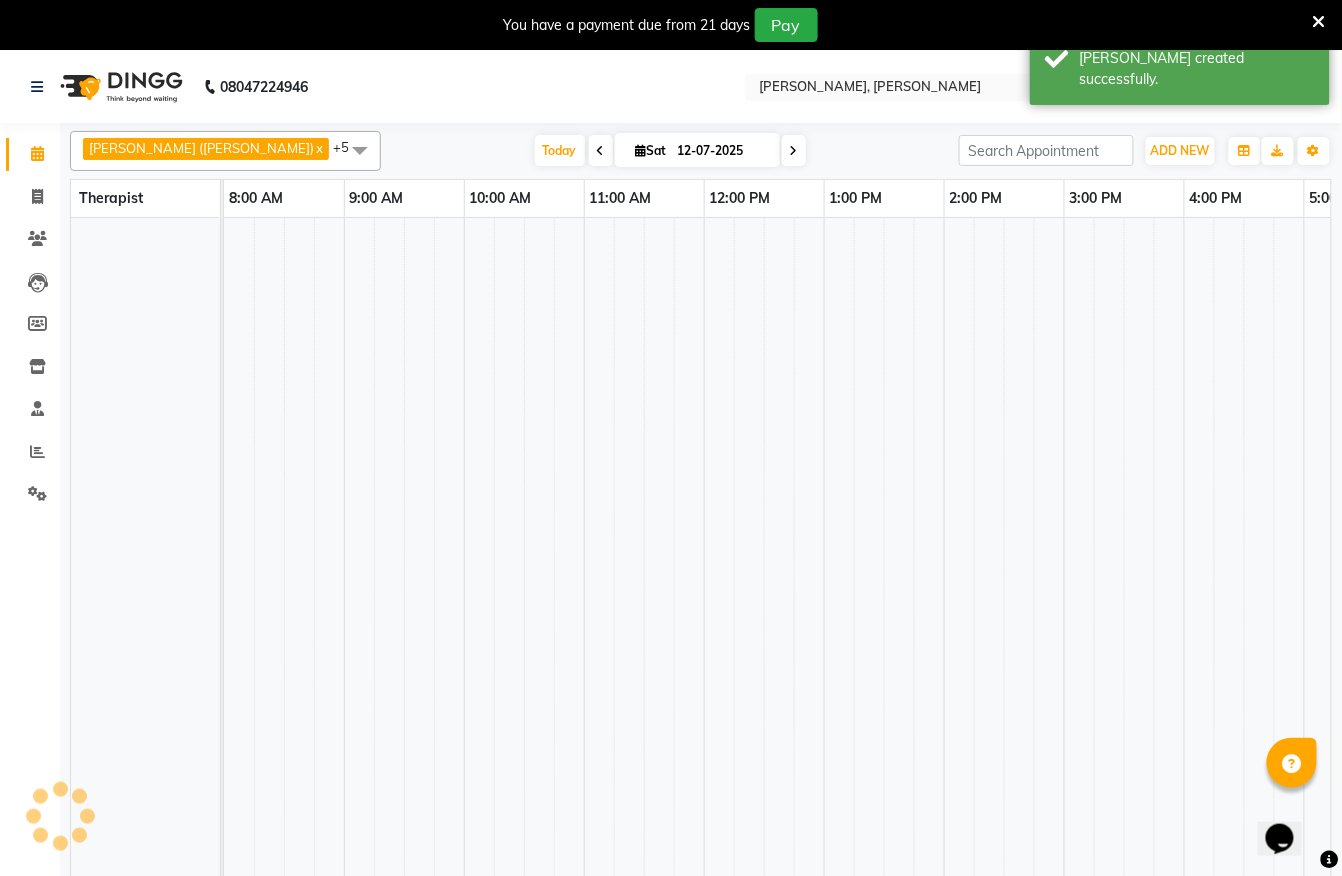 scroll, scrollTop: 0, scrollLeft: 0, axis: both 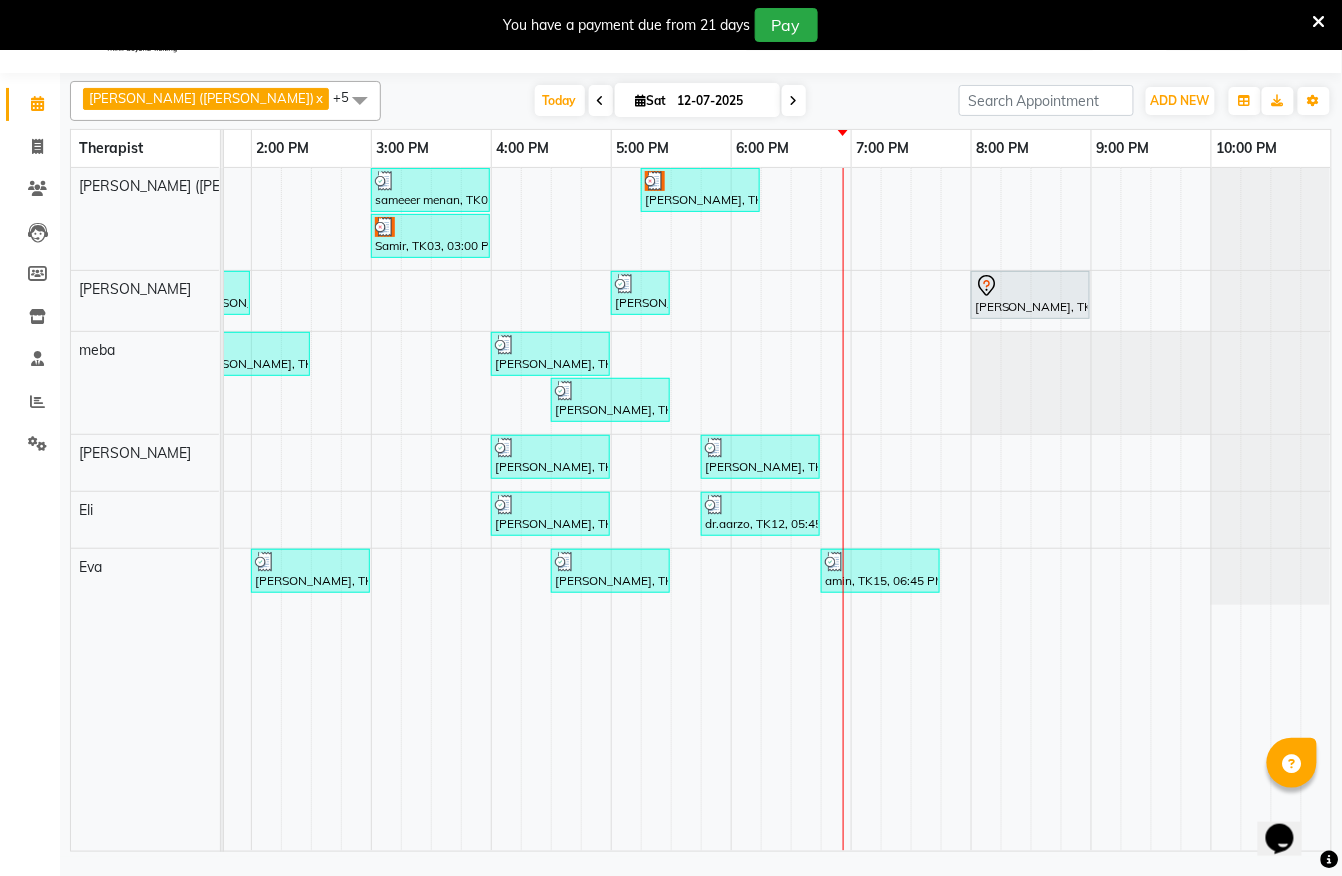 drag, startPoint x: 690, startPoint y: 712, endPoint x: 568, endPoint y: 768, distance: 134.23859 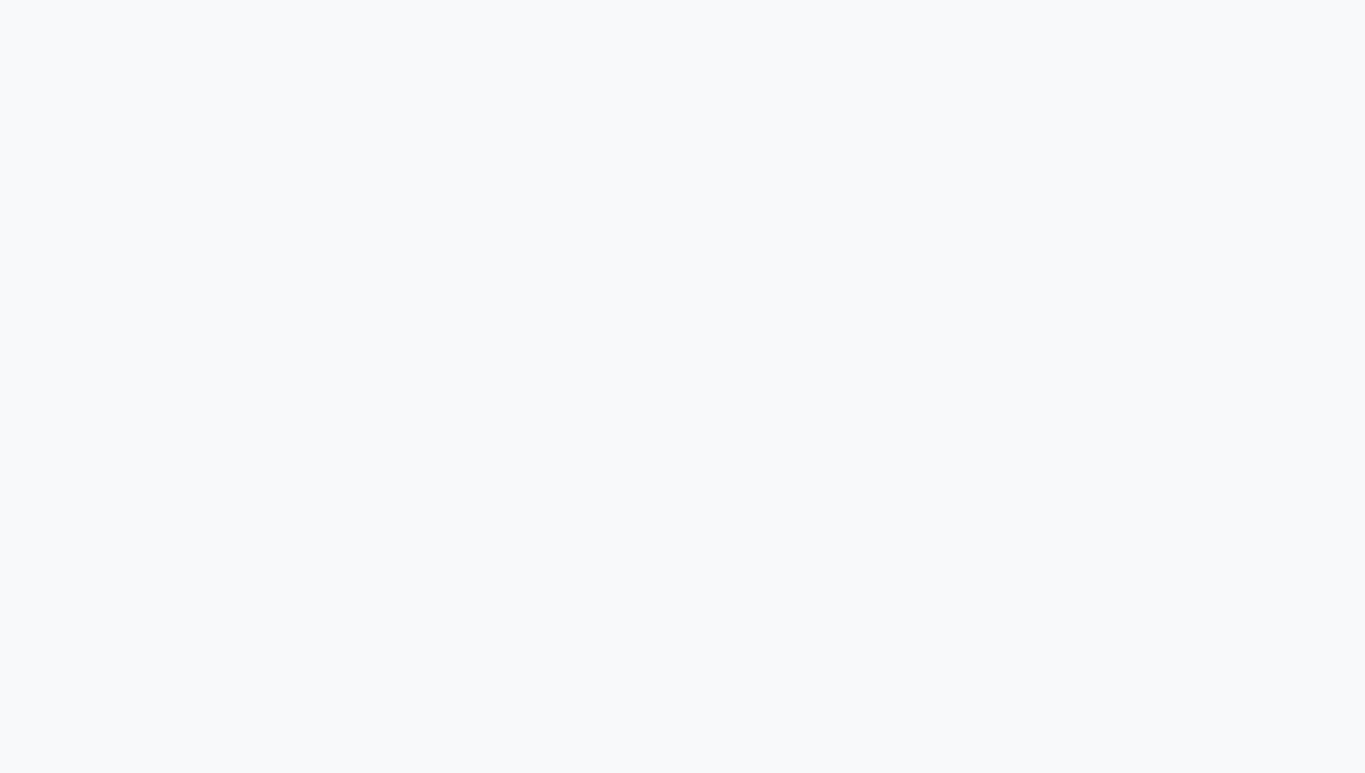 select on "6399" 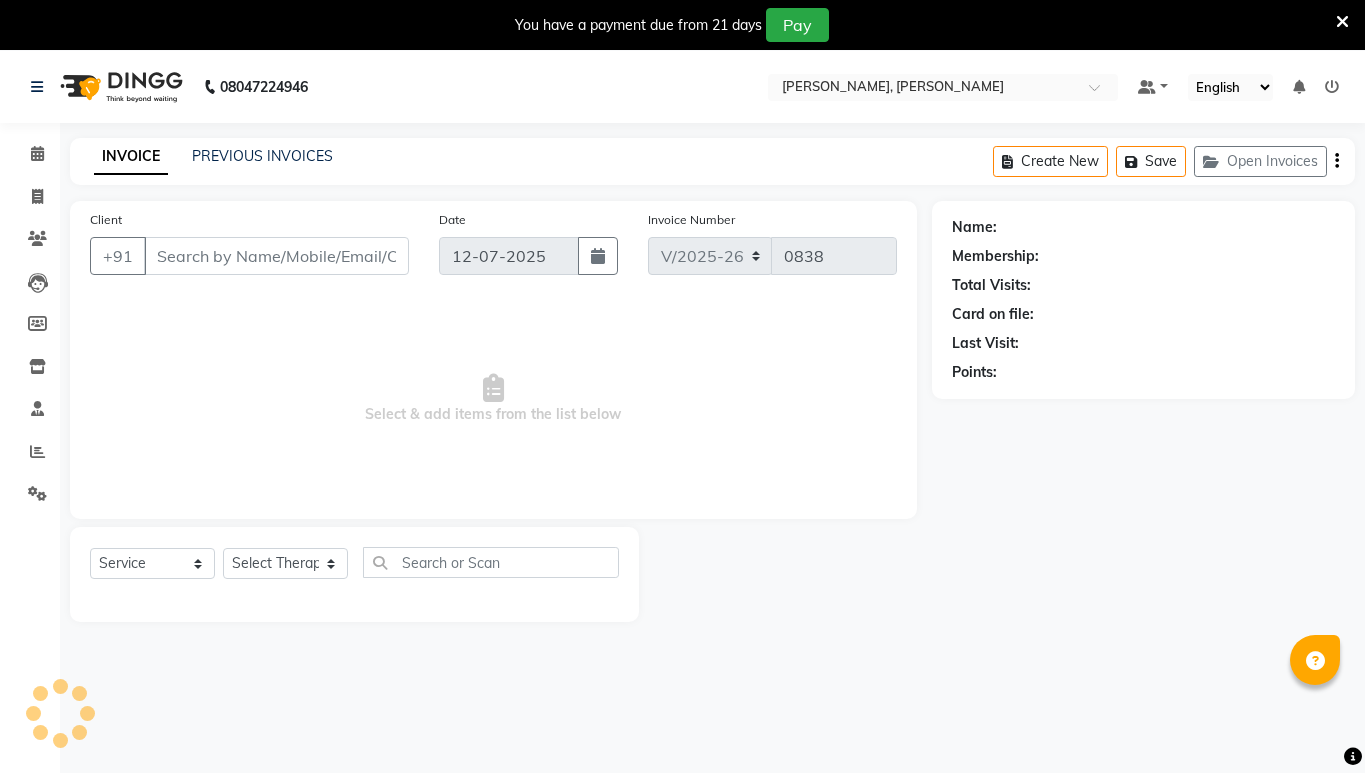 type on "9826863620" 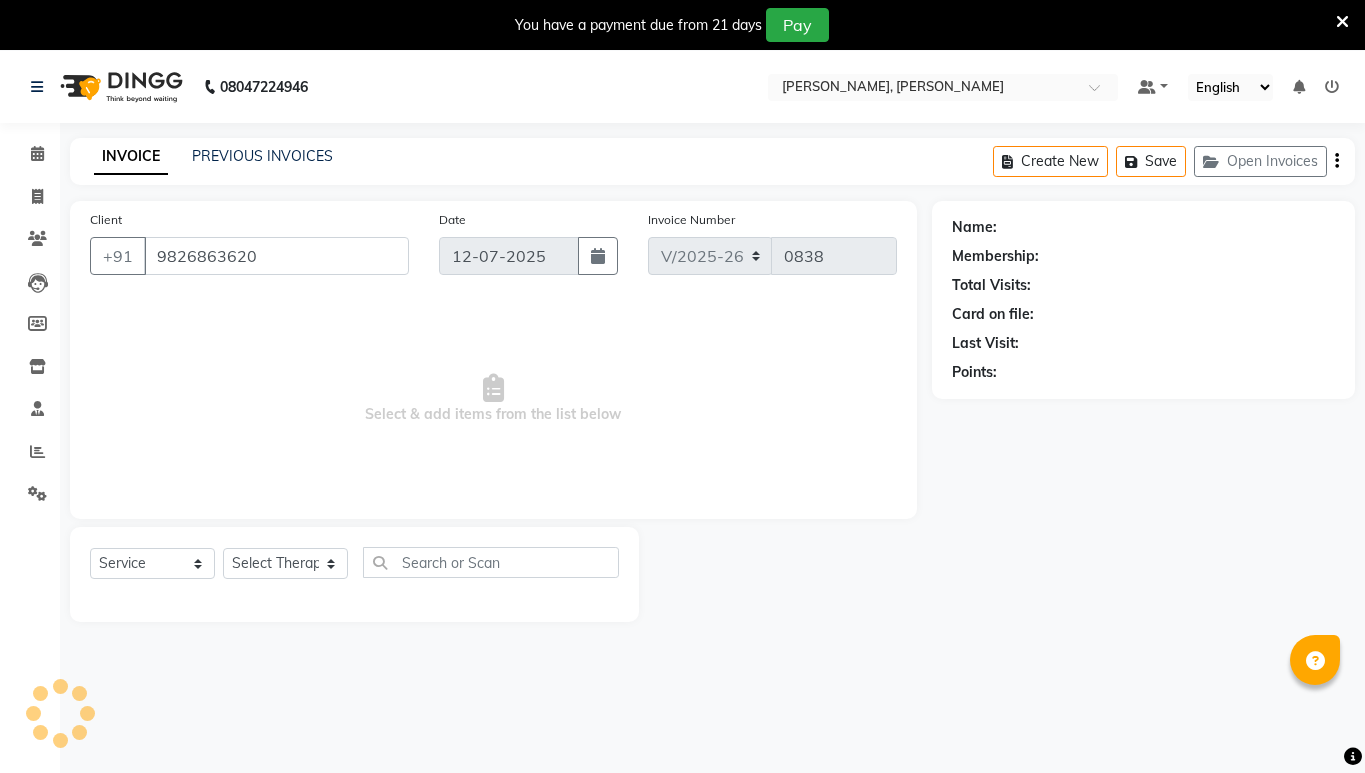 select on "55791" 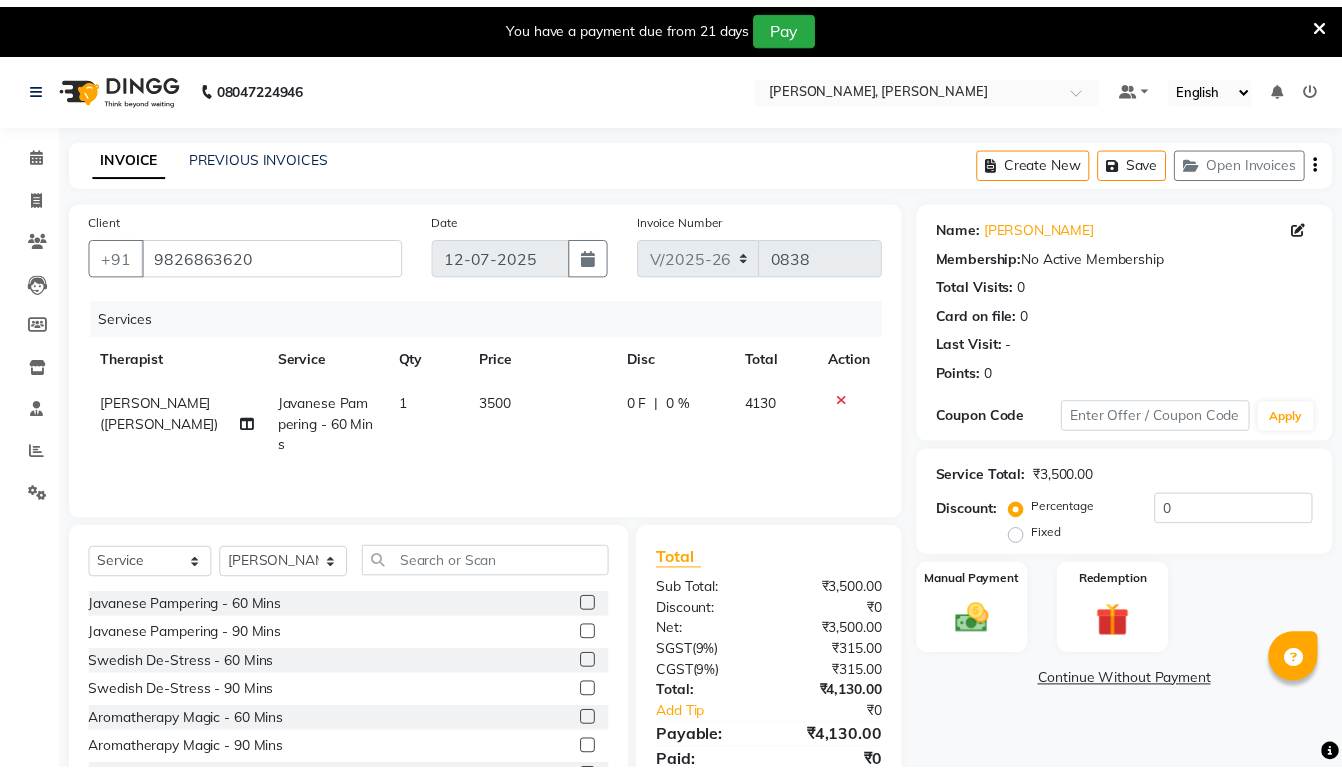 scroll, scrollTop: 0, scrollLeft: 0, axis: both 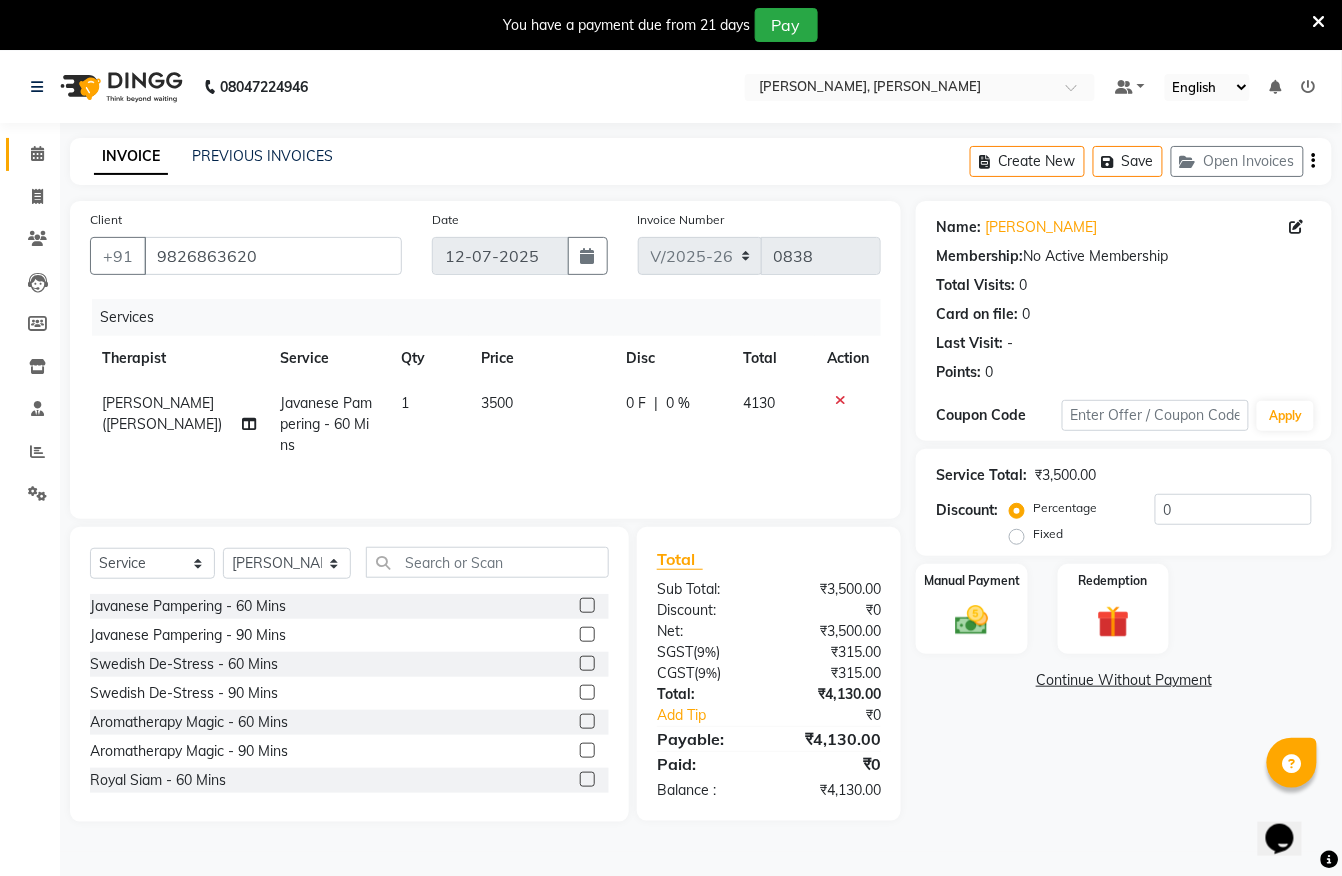 click 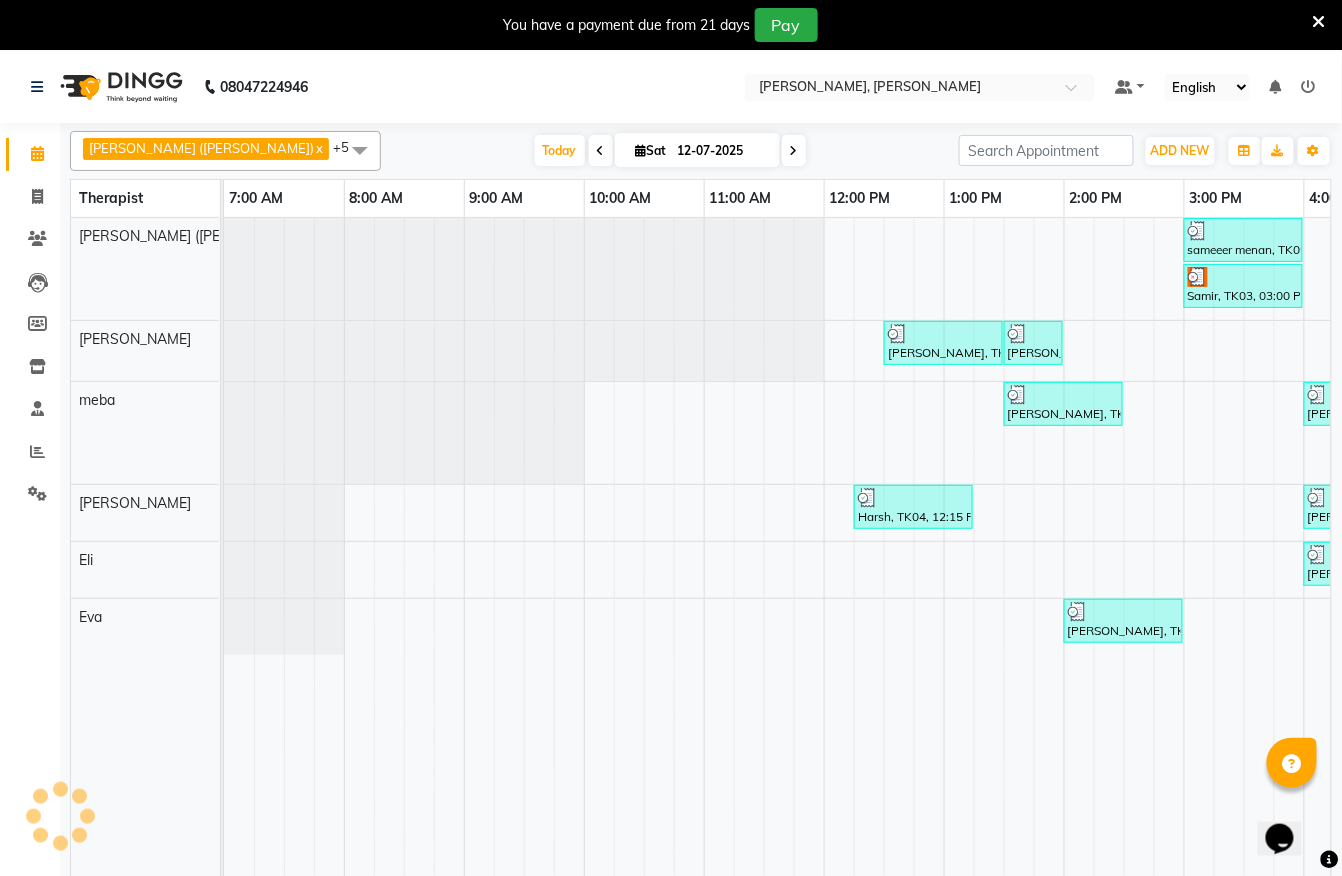 scroll, scrollTop: 0, scrollLeft: 0, axis: both 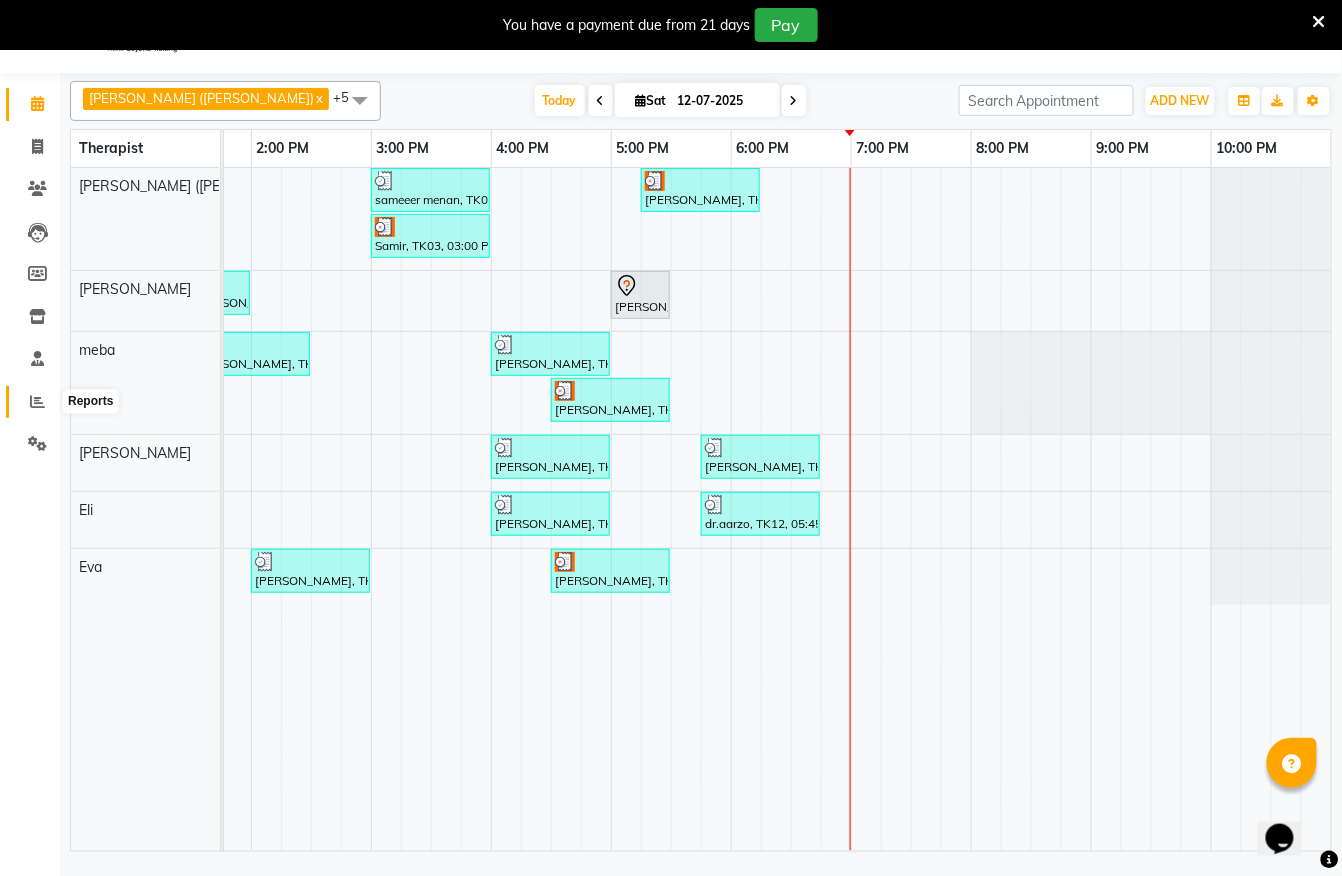 click 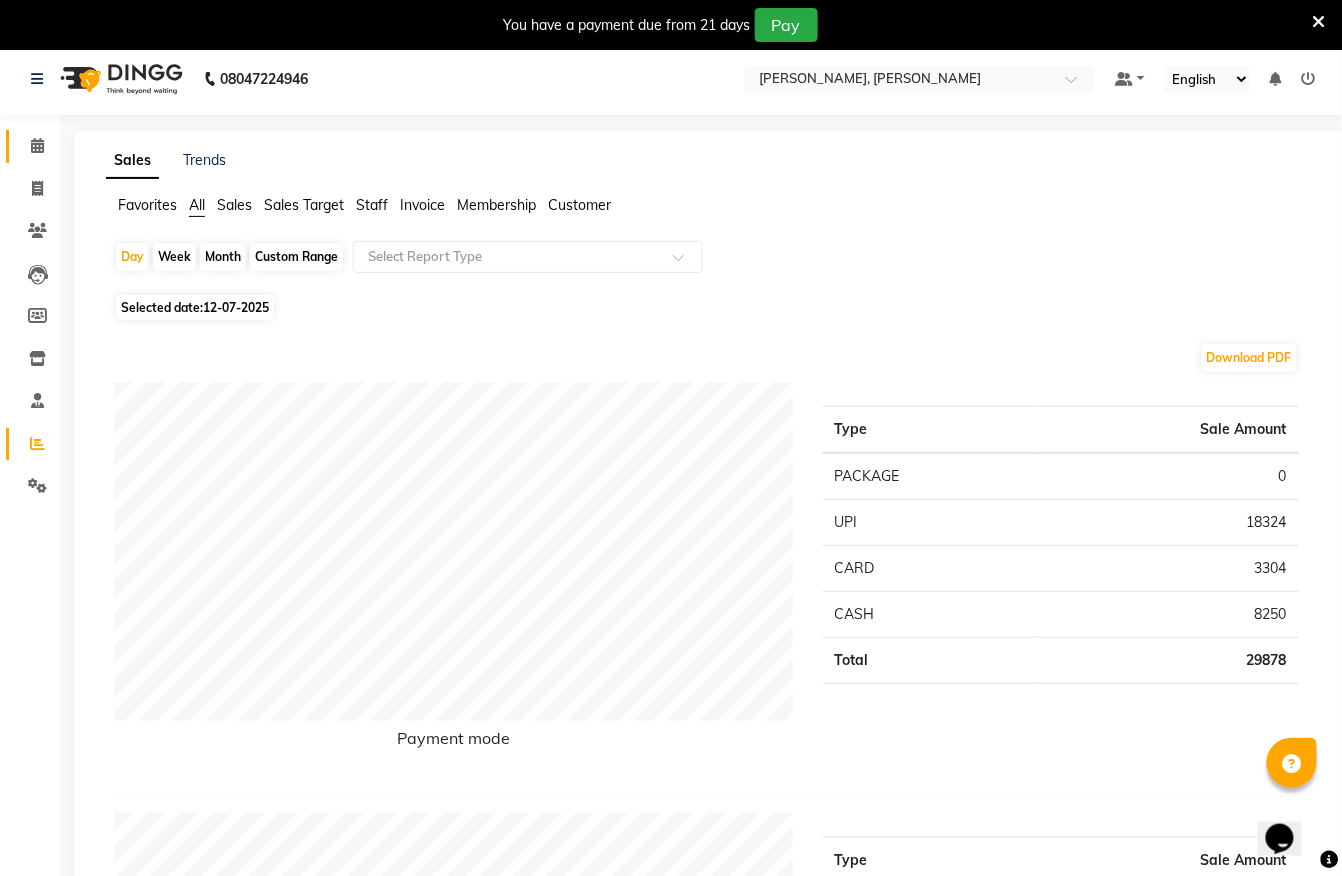 scroll, scrollTop: 0, scrollLeft: 0, axis: both 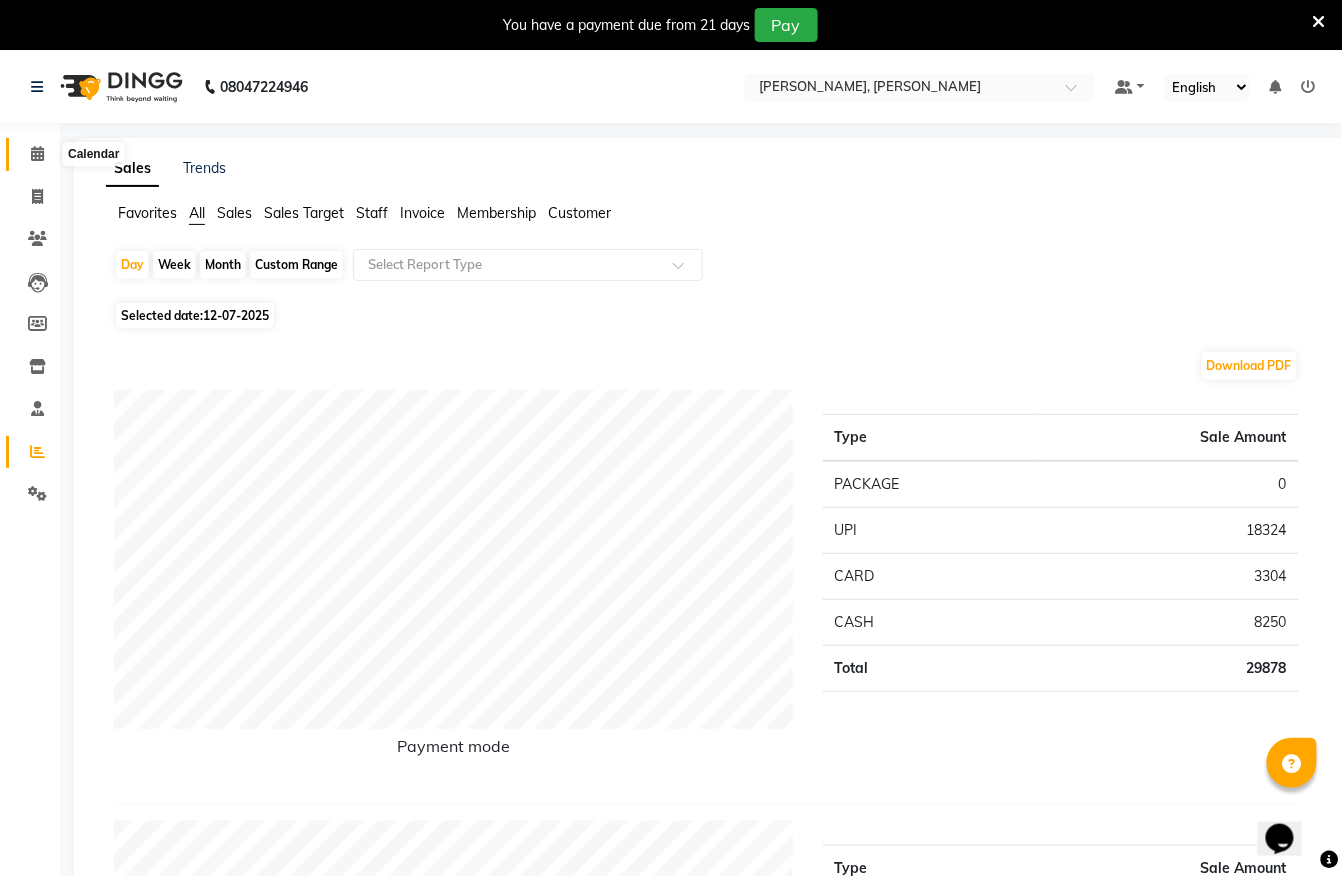 click 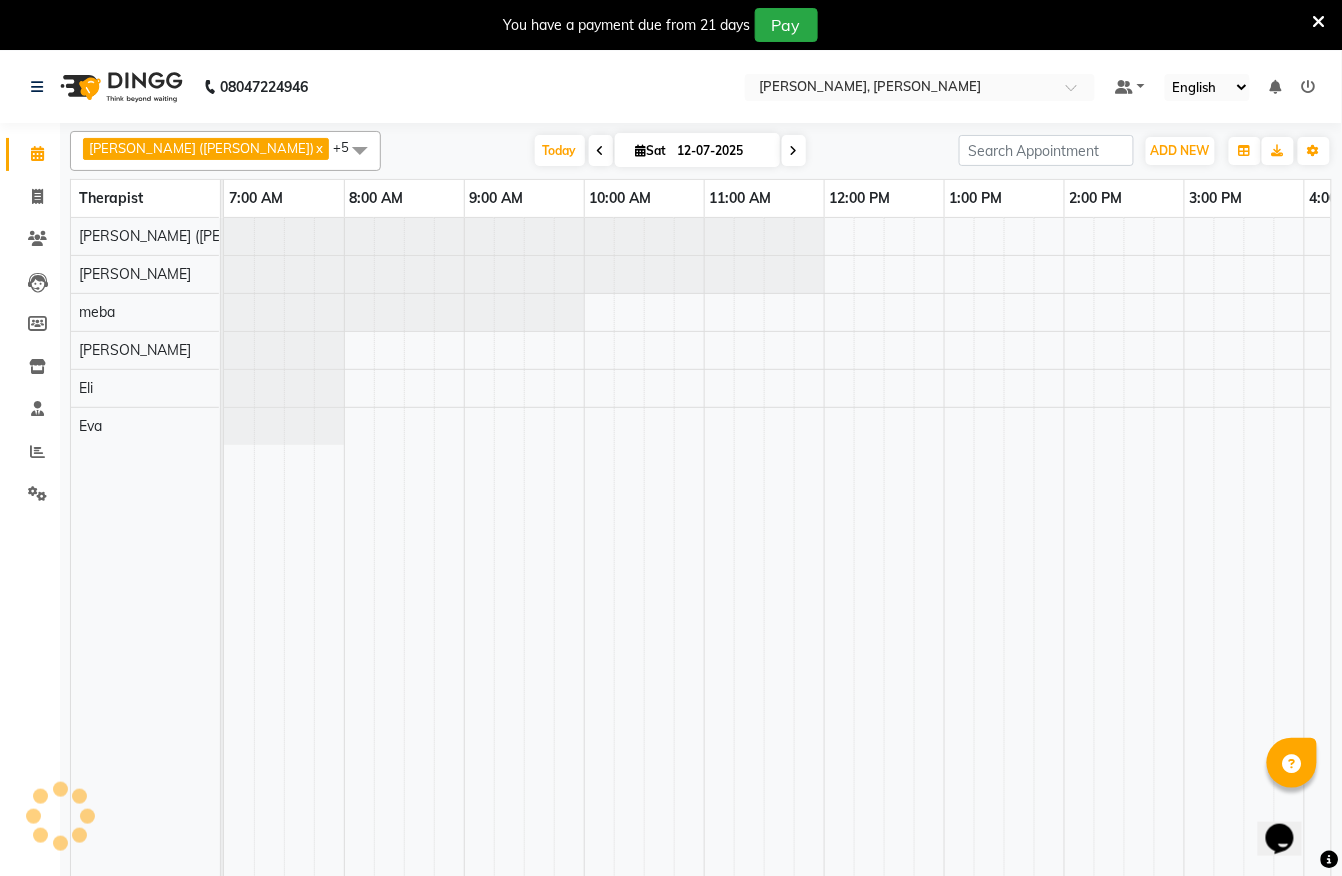 scroll, scrollTop: 0, scrollLeft: 0, axis: both 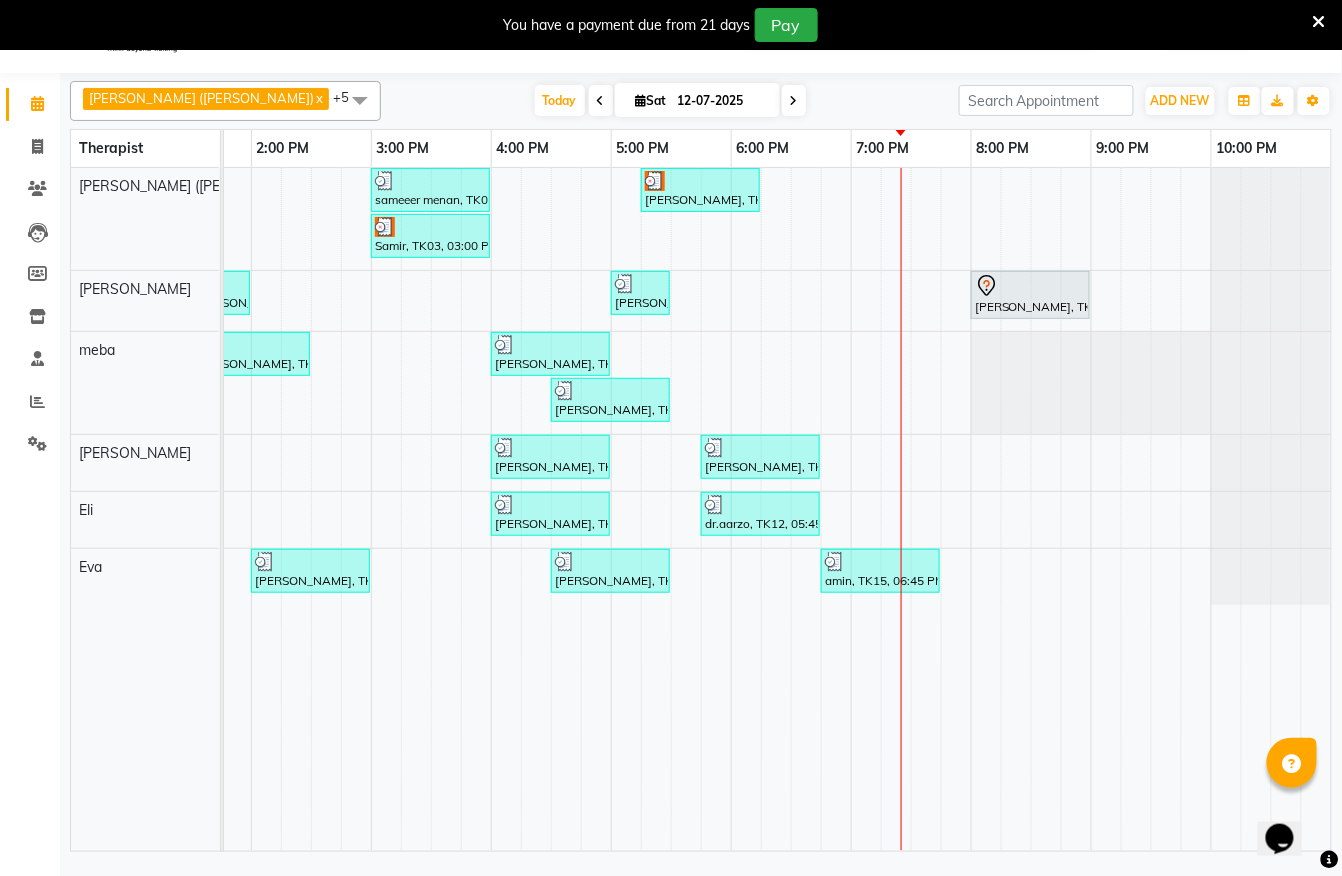click on "sameeer menan, TK09, 03:00 PM-04:00 PM, Javanese Pampering - 60 Mins     Gopal Sharma, TK13, 05:15 PM-06:15 PM, Javanese Pampering - 60 Mins     Samir, TK03, 03:00 PM-04:00 PM, Javanese Pampering - 60 Mins     piyush bhargav, TK02, 12:30 PM-01:30 PM, Javanese Pampering - 60 Mins     piyush bhargav, TK06, 01:30 PM-02:00 PM, Signature Foot Massage - 30 Mins     Manish rajaram, TK11, 05:00 PM-05:30 PM, De-Stress Back & Shoulder Massage with Herbal Hot Compress - 30 Mins             Nitish, TK16, 08:00 PM-09:00 PM, Javanese Pampering - 60 Mins     Jyoti Patel, TK05, 01:30 PM-02:30 PM, Javanese Pampering - 60 Mins     Manish rajaram, TK01, 04:00 PM-05:00 PM, Javanese Pampering - 60 Mins     vinit shah, TK10, 04:30 PM-05:30 PM, Javanese Pampering - 60 Mins     Harsh, TK04, 12:15 PM-01:15 PM, Swedish De-Stress - 60 Mins     Laxman PATEL, TK08, 04:00 PM-05:00 PM, Javanese Pampering - 60 Mins     Arpit Dhanjal, TK14, 05:45 PM-06:45 PM, Swedish De-Stress - 60 Mins" at bounding box center [371, 509] 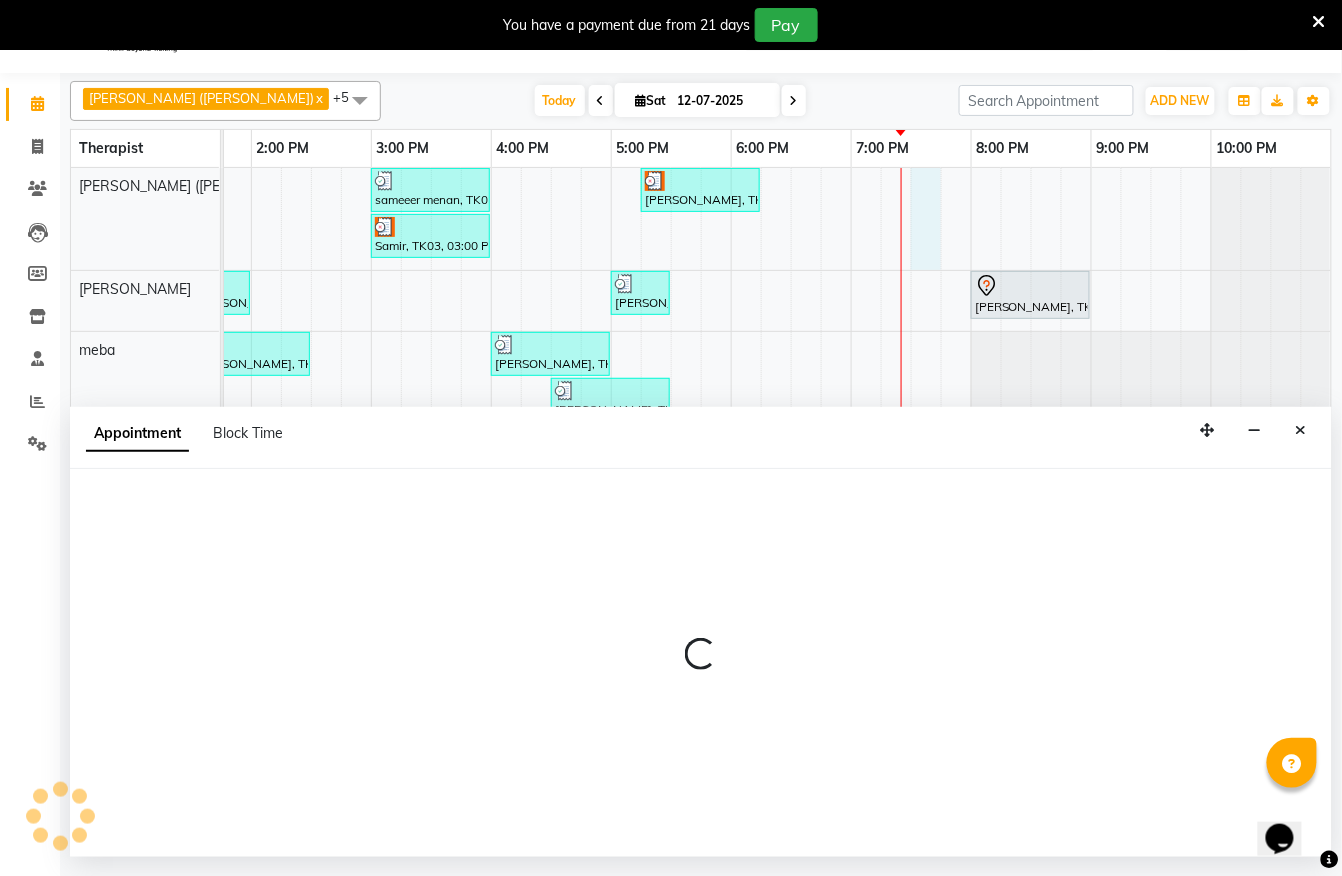 select on "55791" 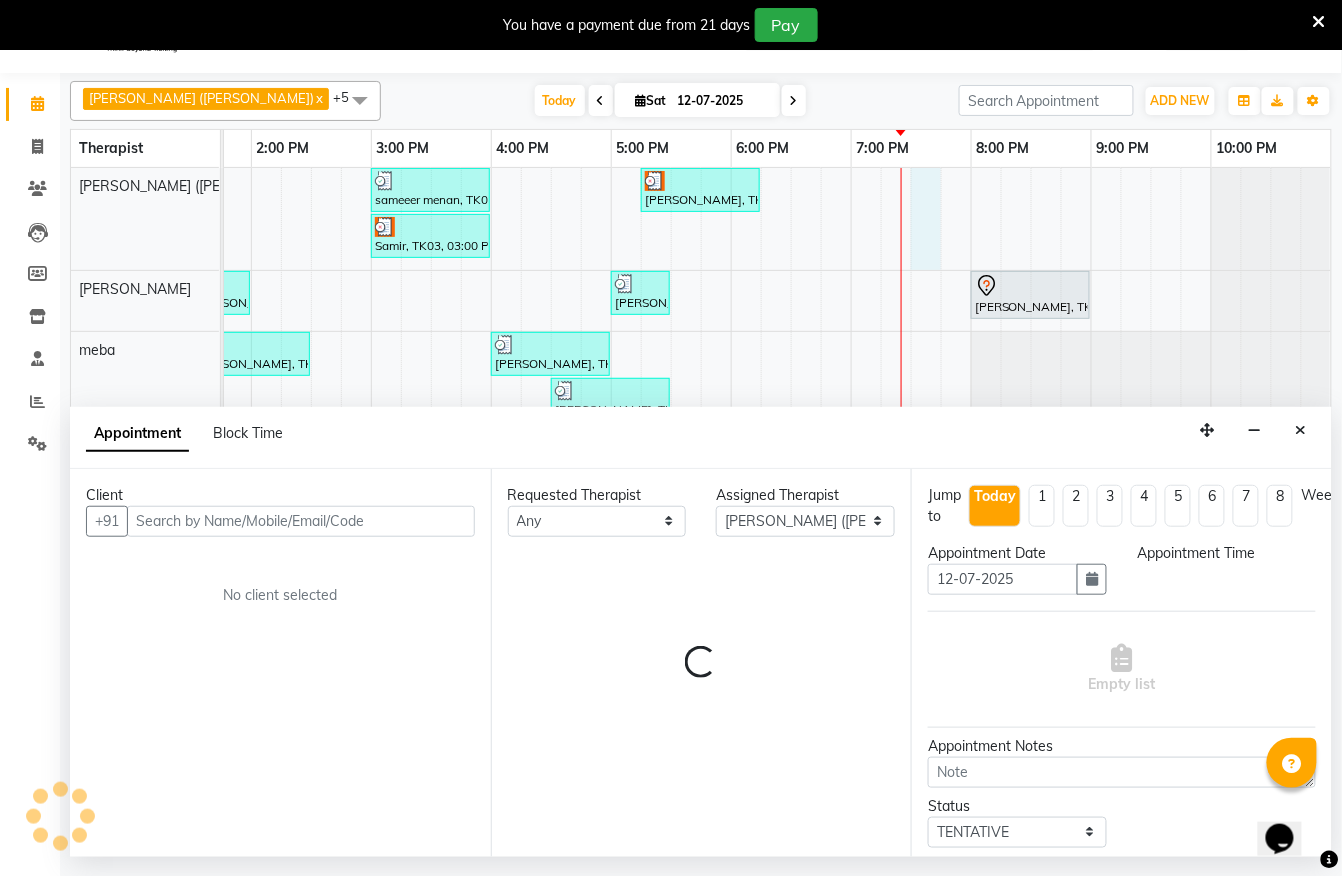 select on "1170" 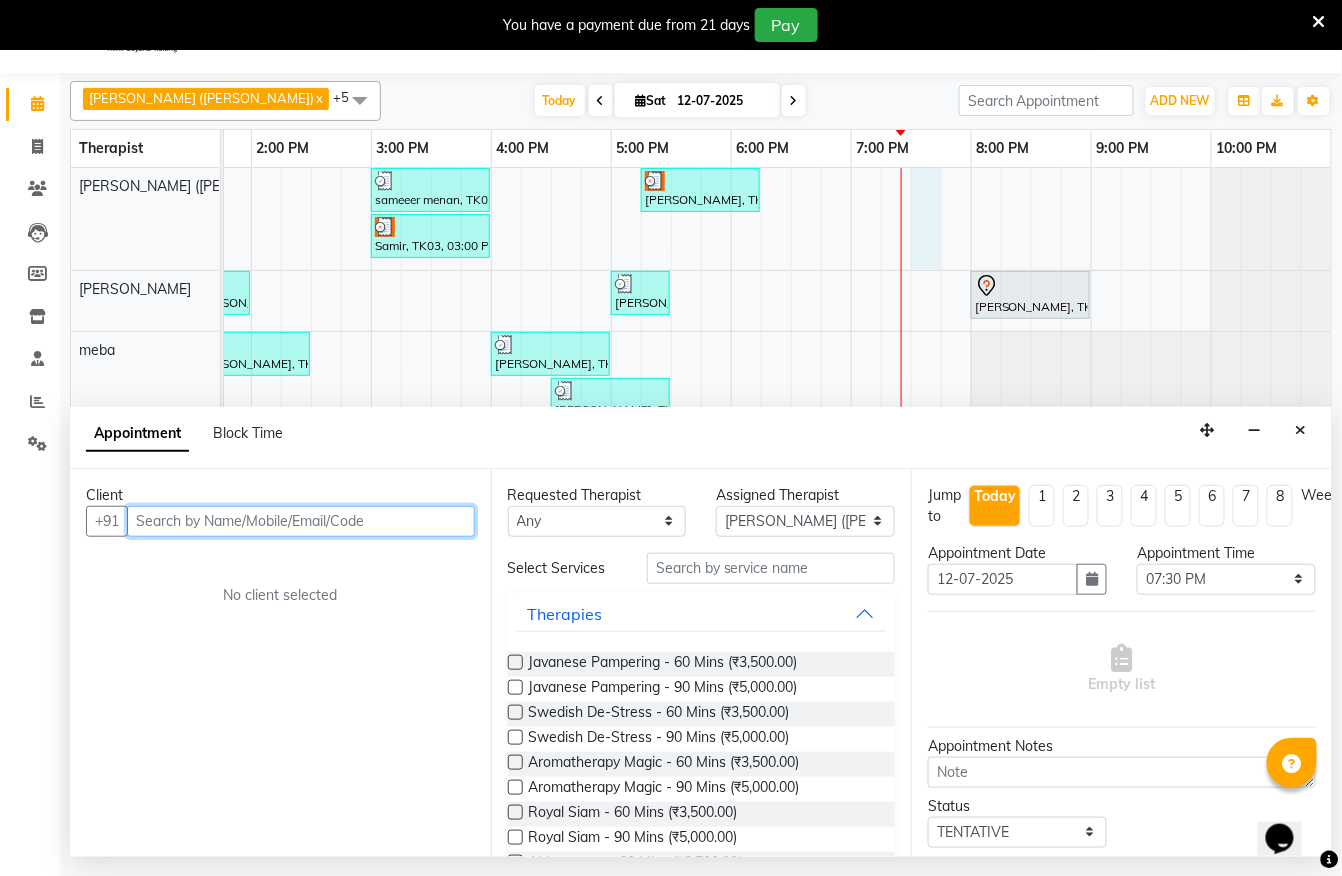 click at bounding box center [301, 521] 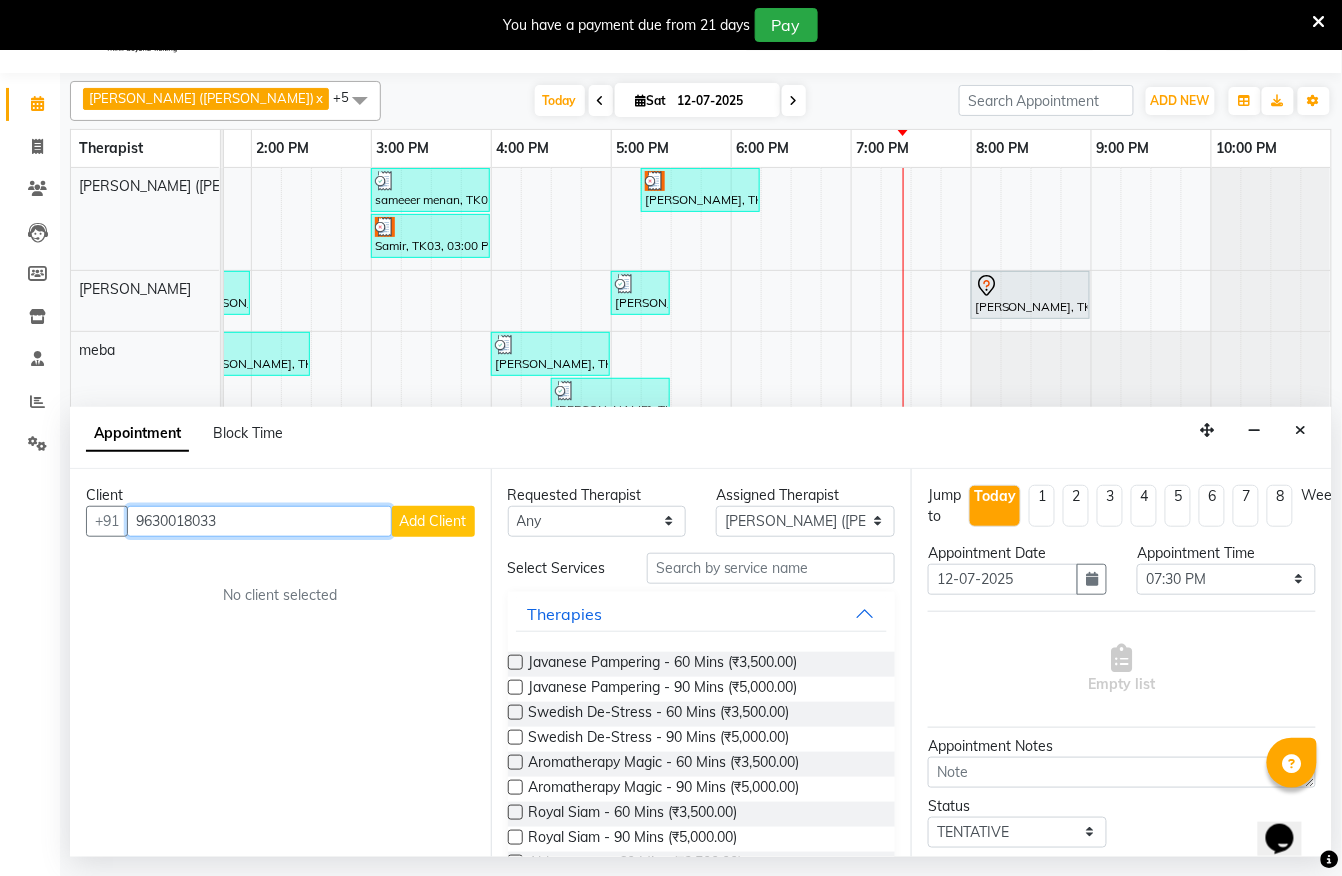 type on "9630018033" 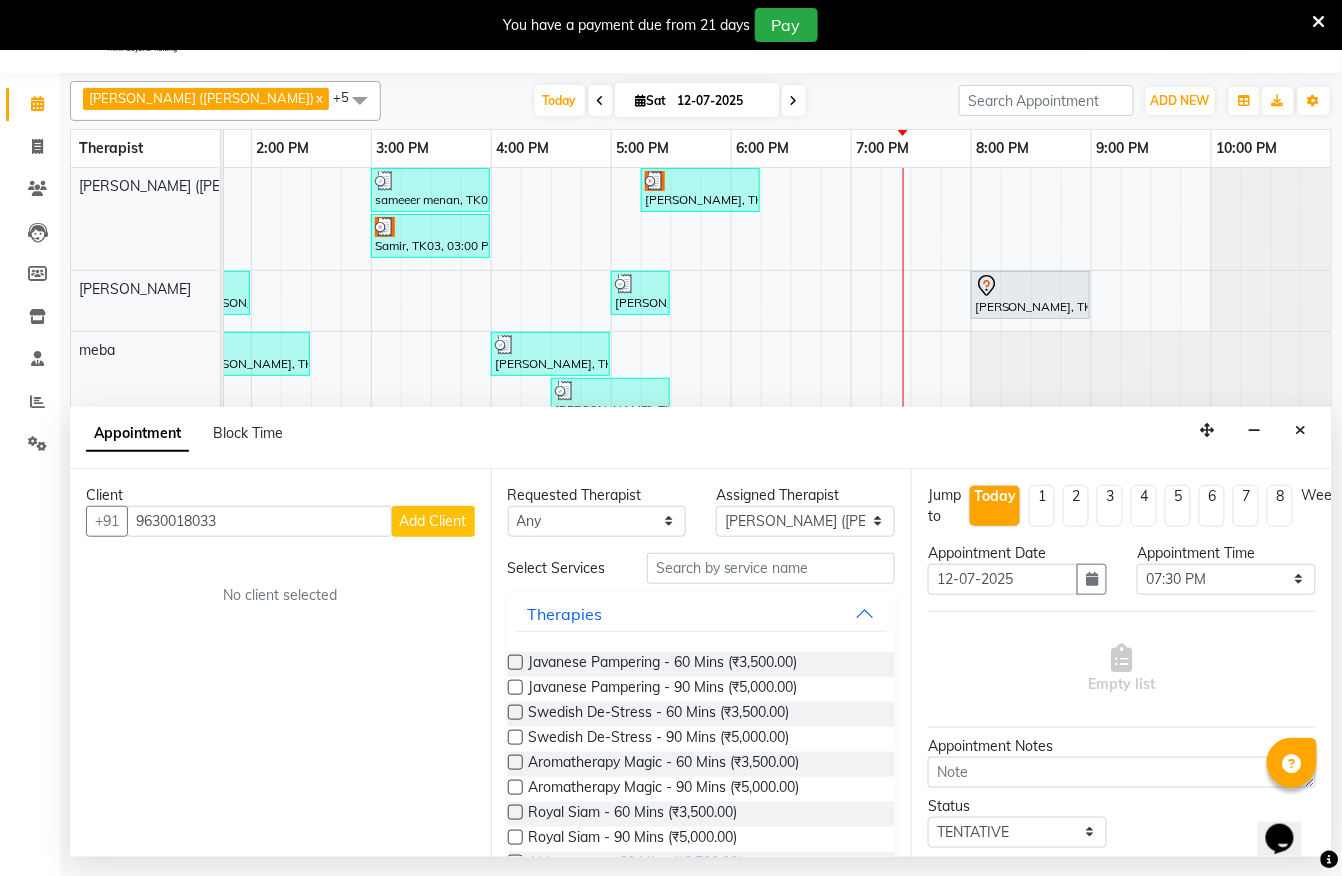 click on "Add Client" at bounding box center [433, 521] 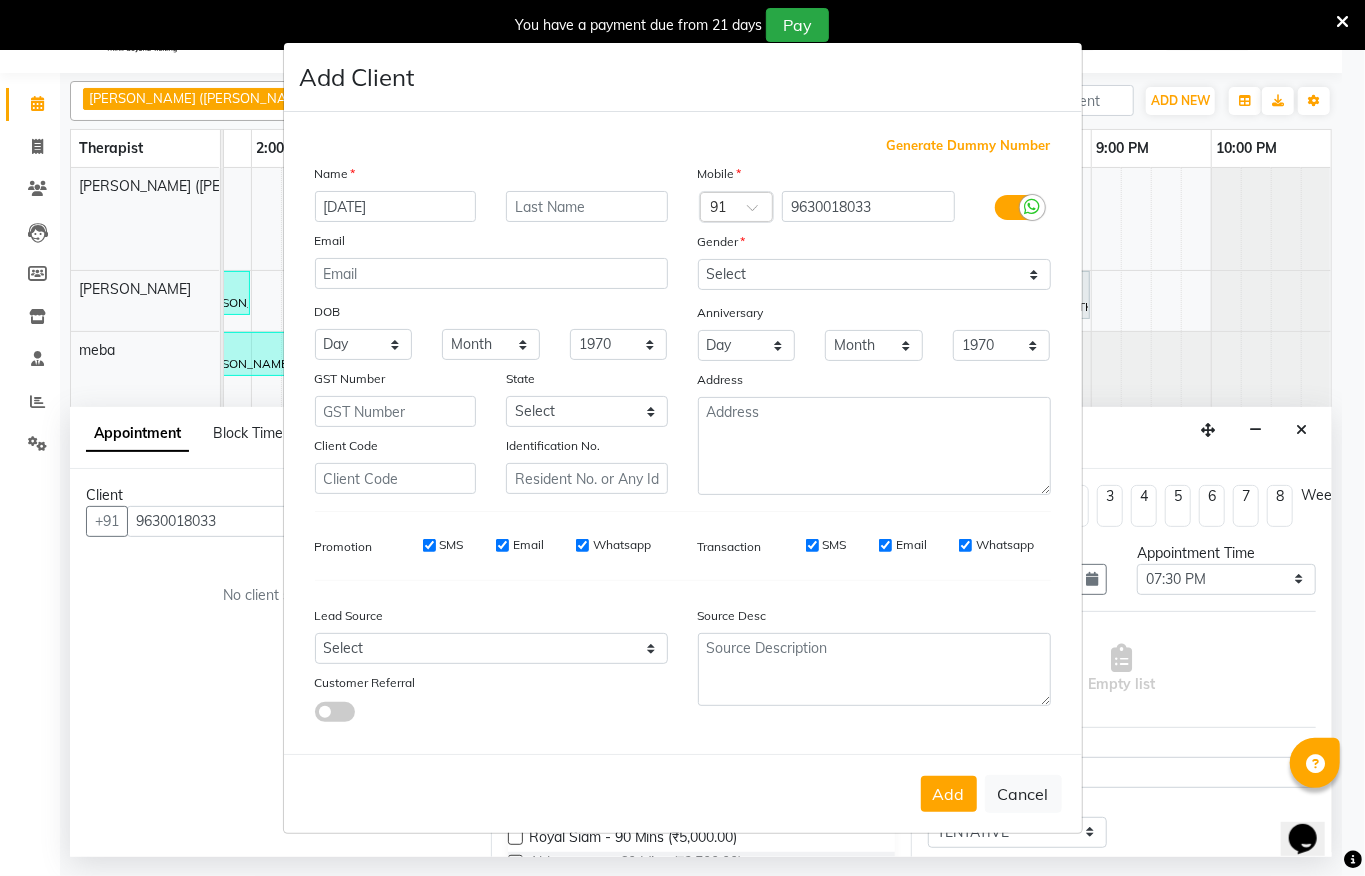 type on "Kartik" 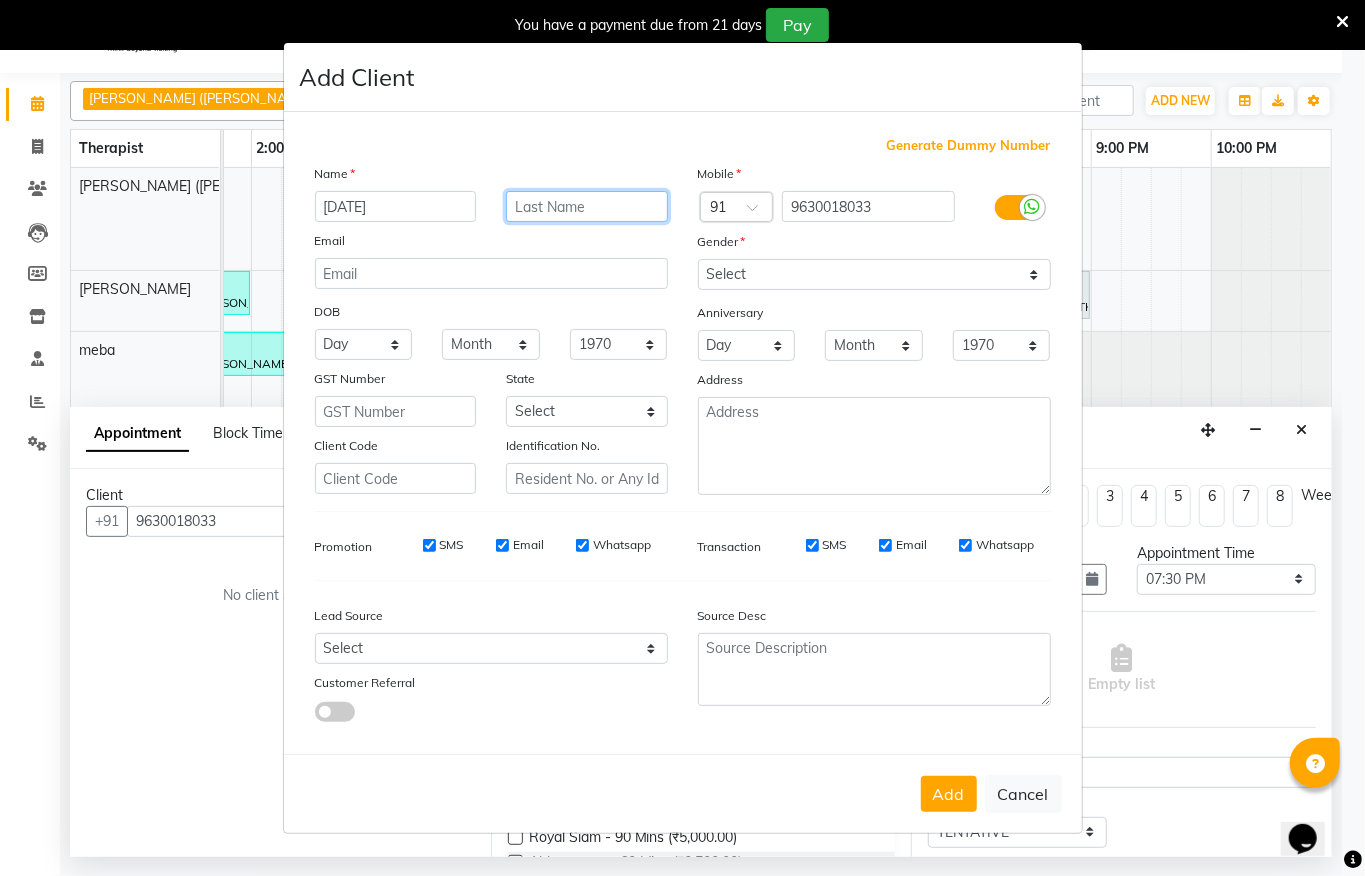 type on "g" 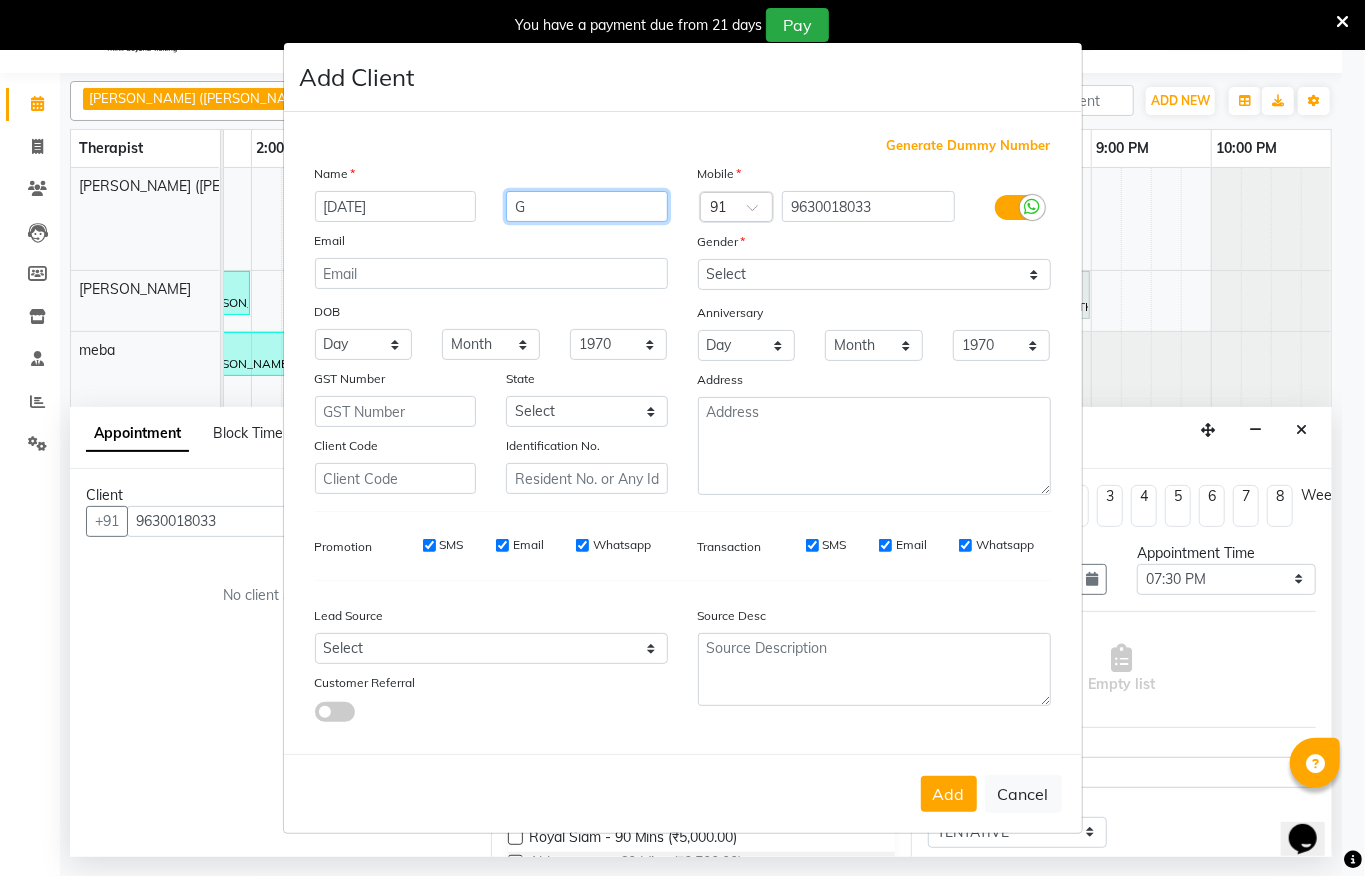 type on "G" 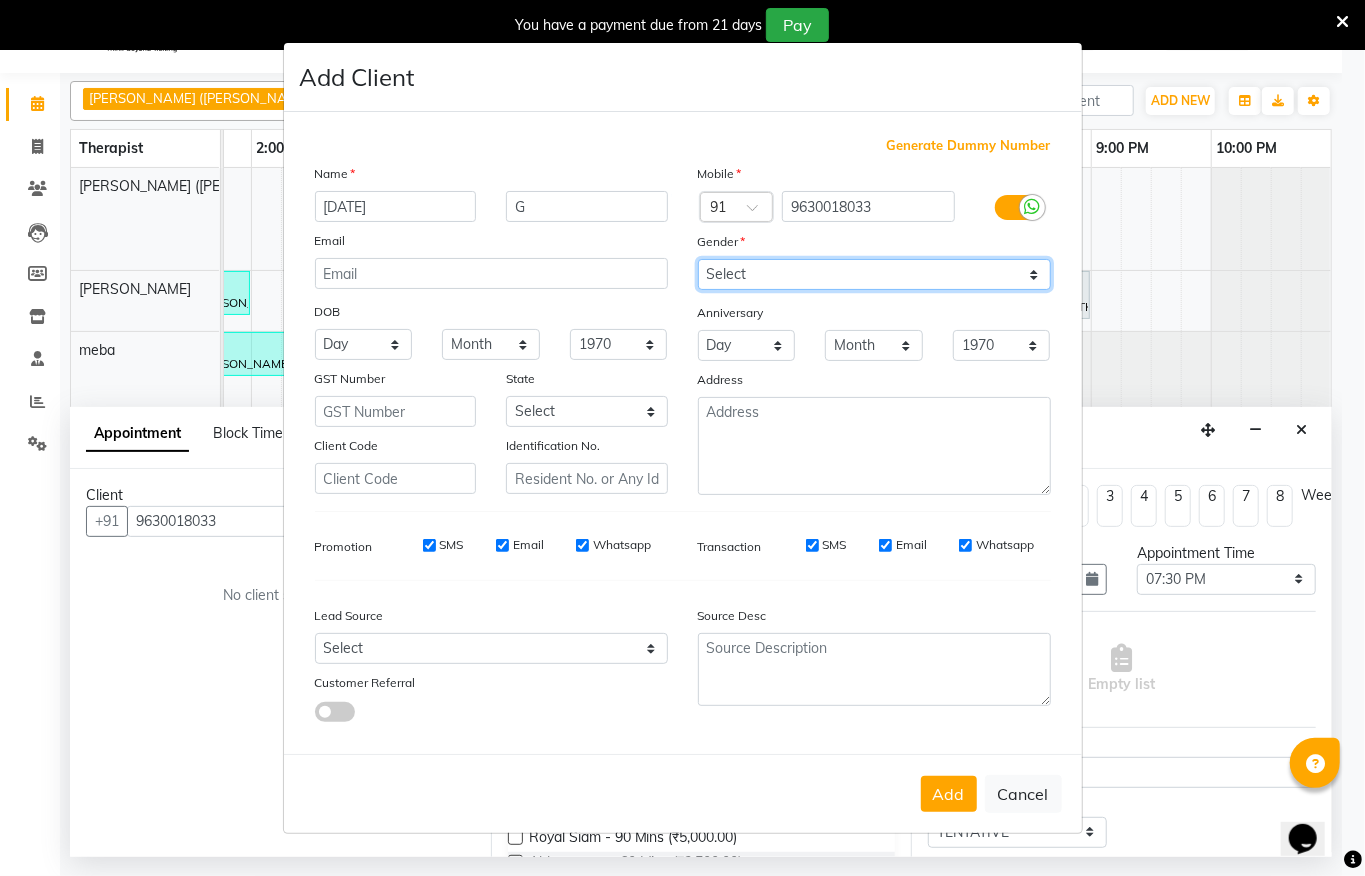 click on "Select Male Female Other Prefer Not To Say" at bounding box center [874, 274] 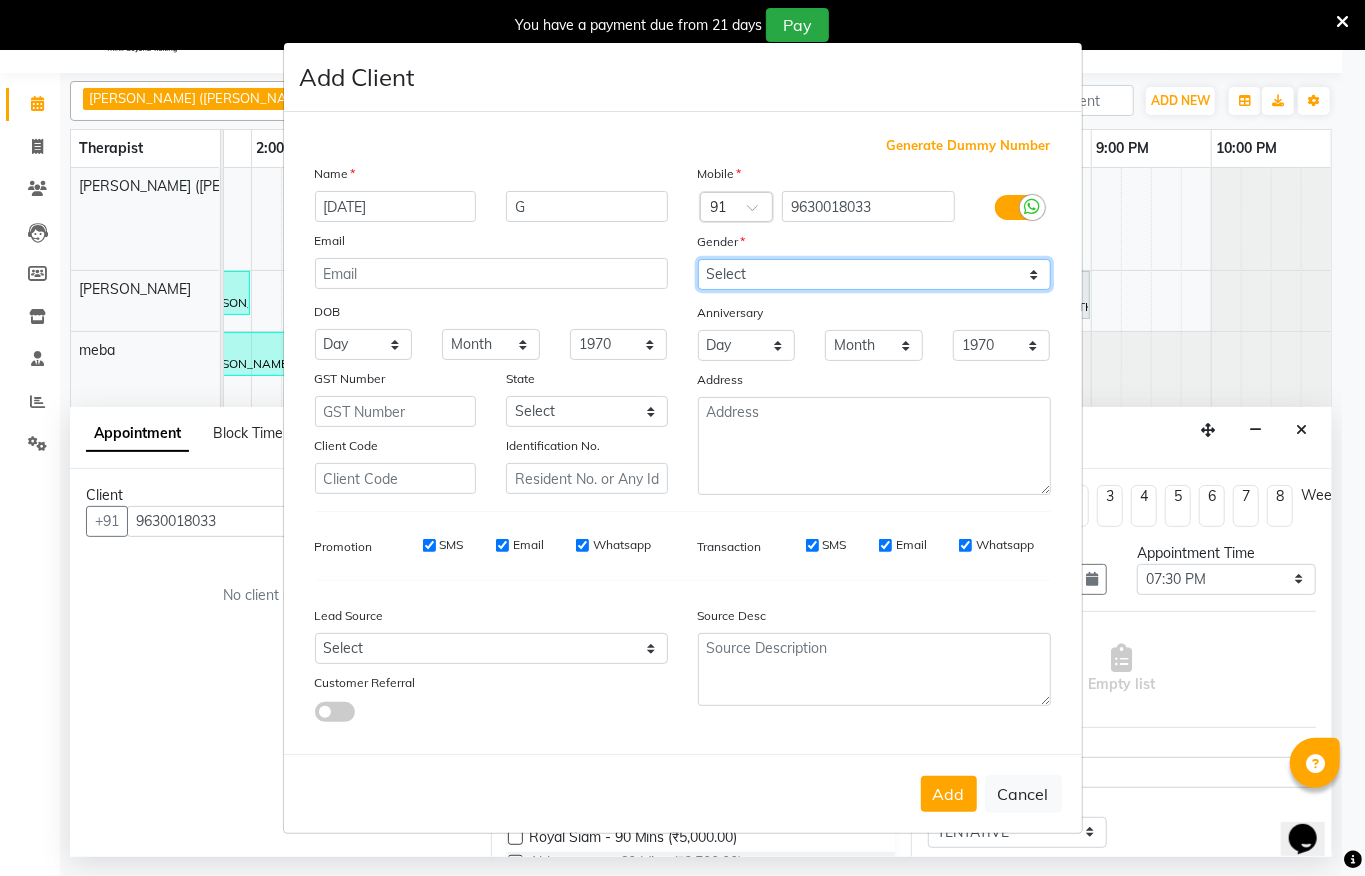 select on "male" 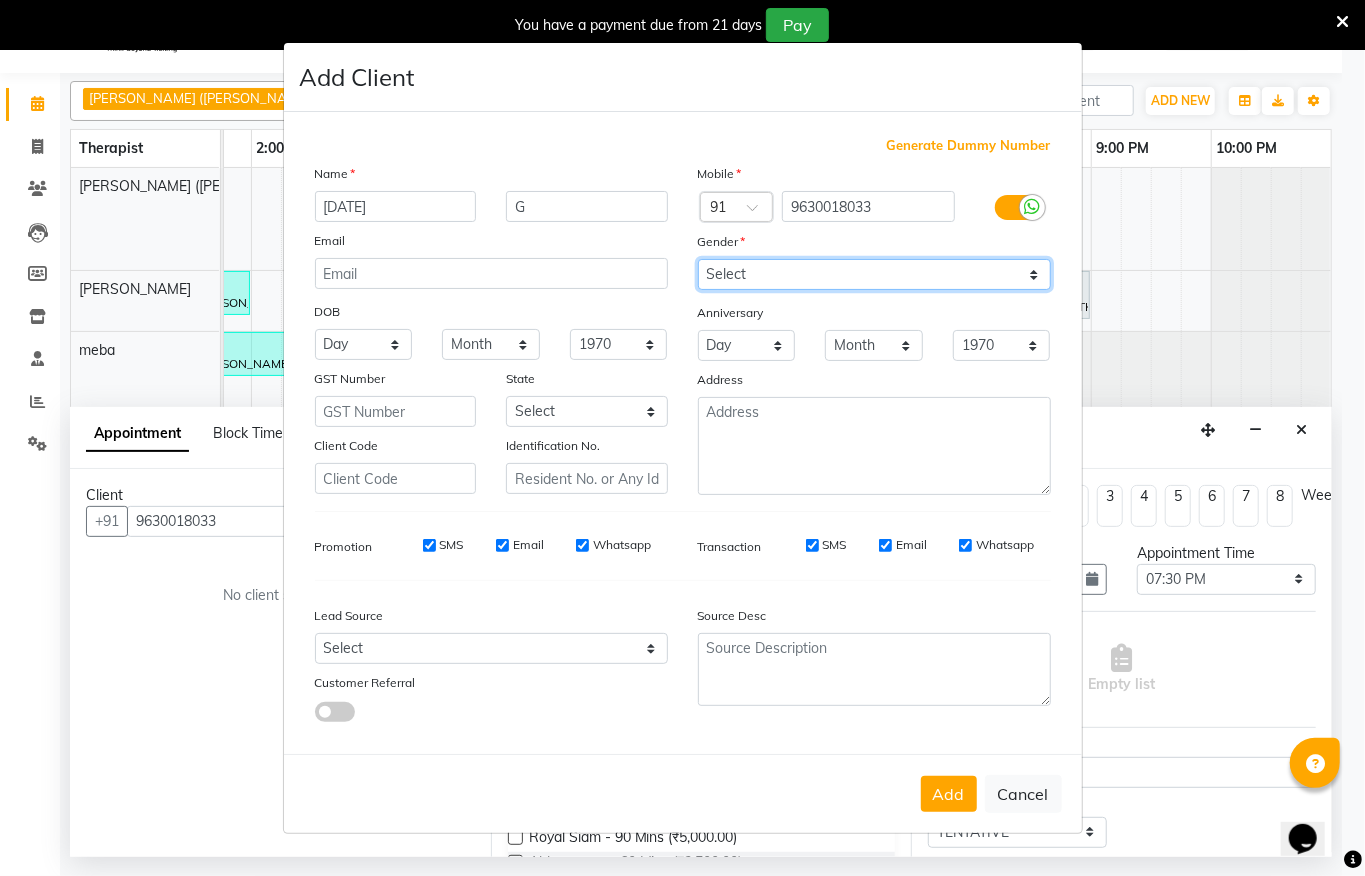 click on "Select Male Female Other Prefer Not To Say" at bounding box center (874, 274) 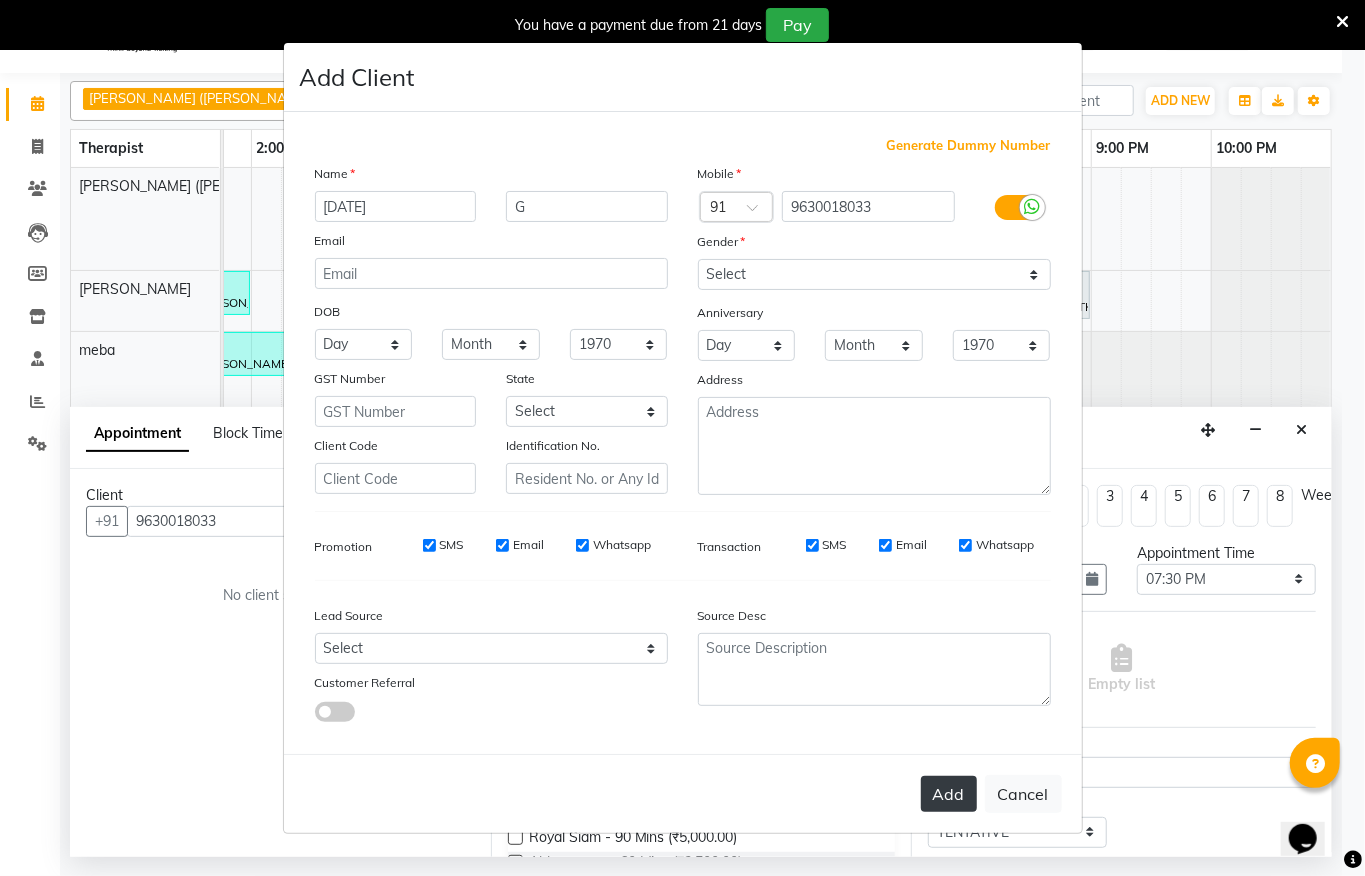 click on "Add" at bounding box center [949, 794] 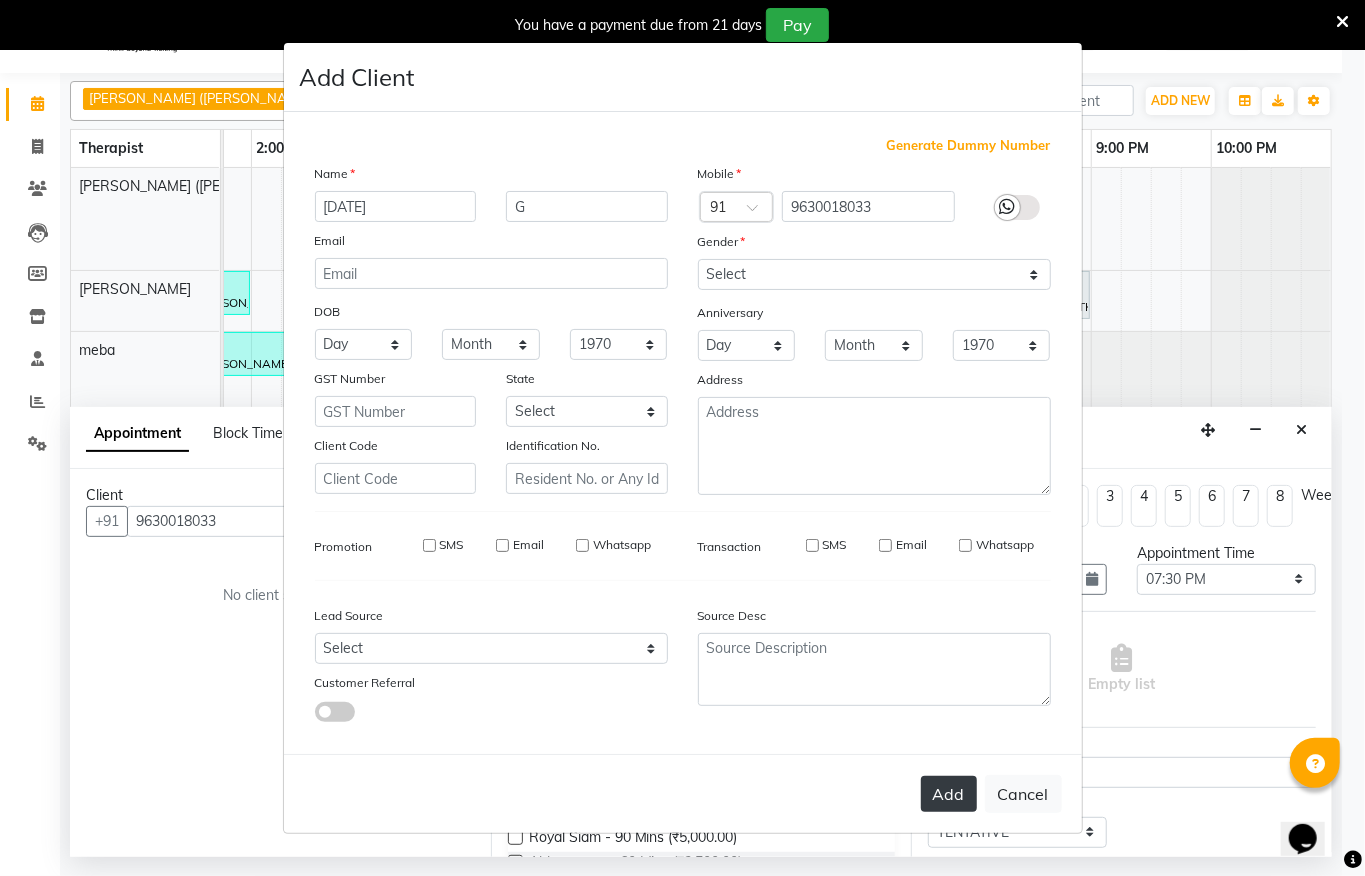 type 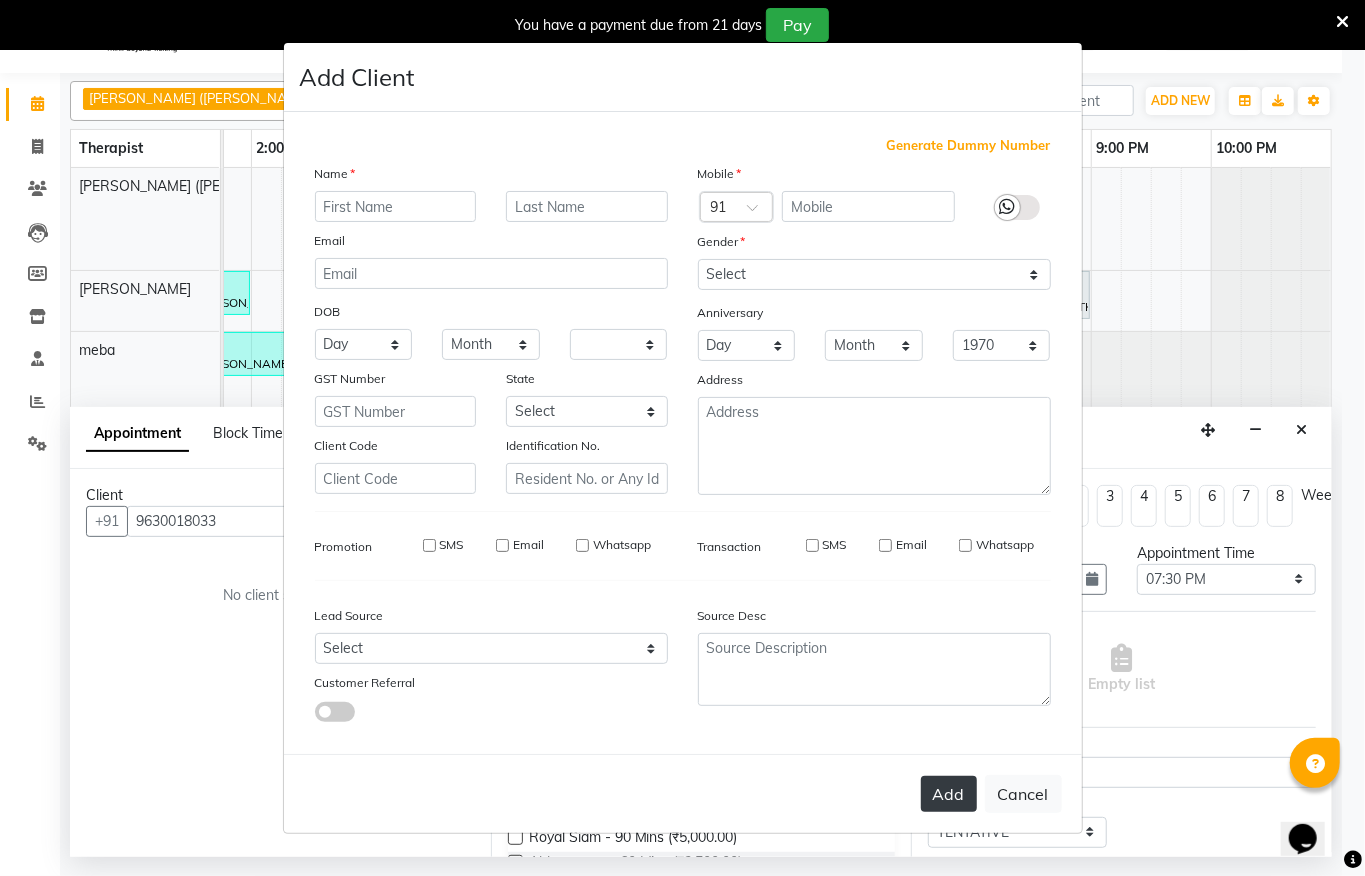 select 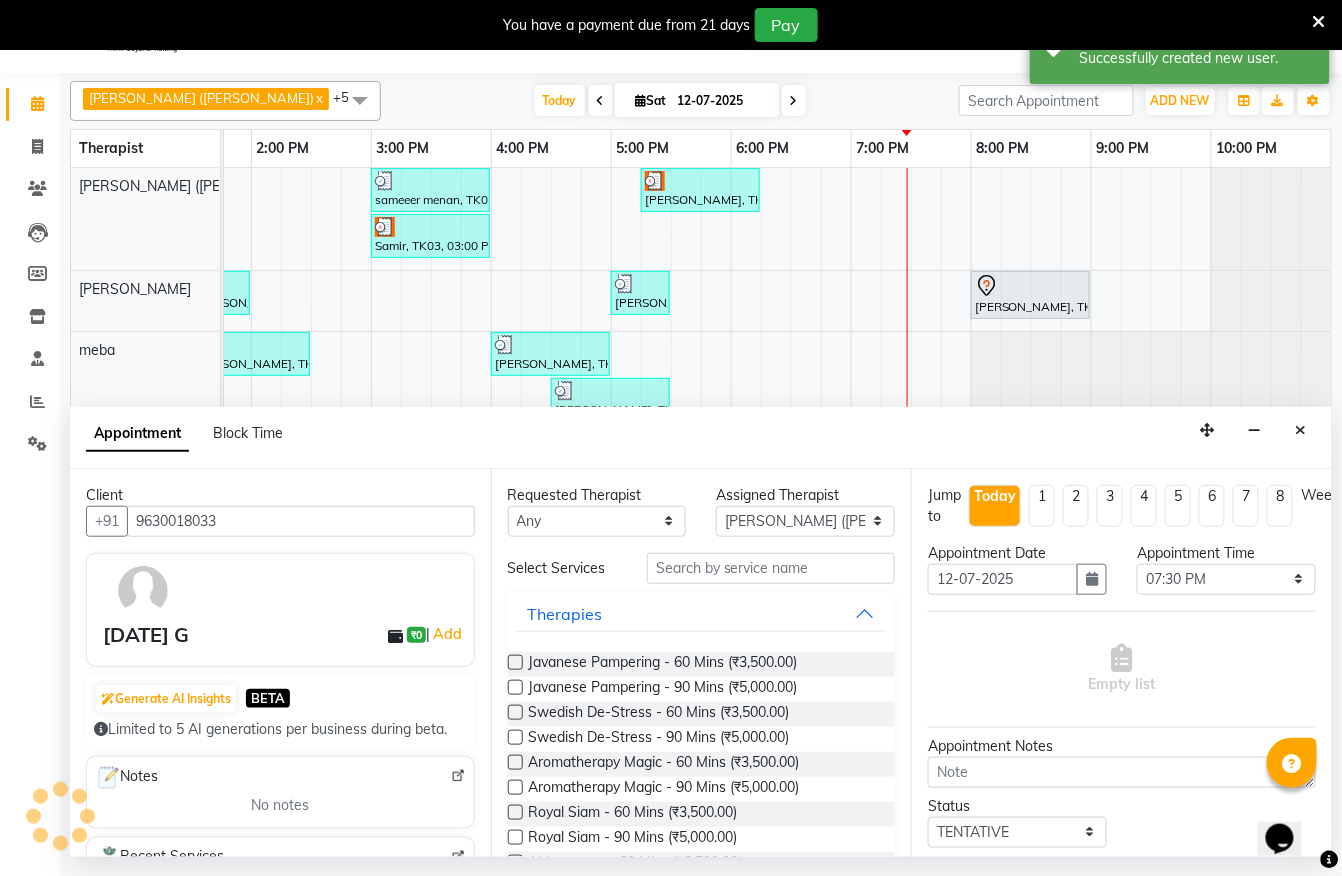 scroll, scrollTop: 0, scrollLeft: 790, axis: horizontal 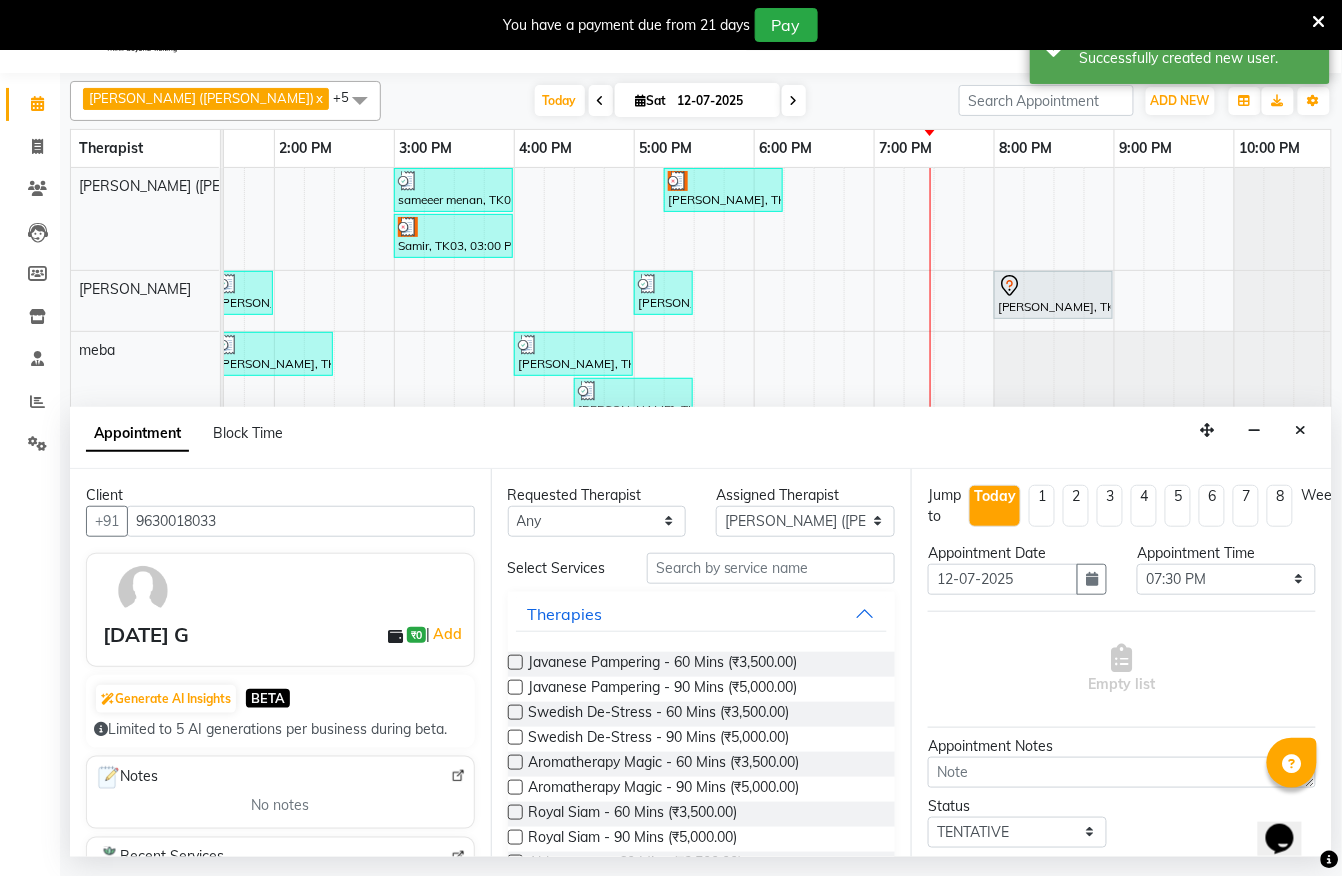 click at bounding box center [515, 737] 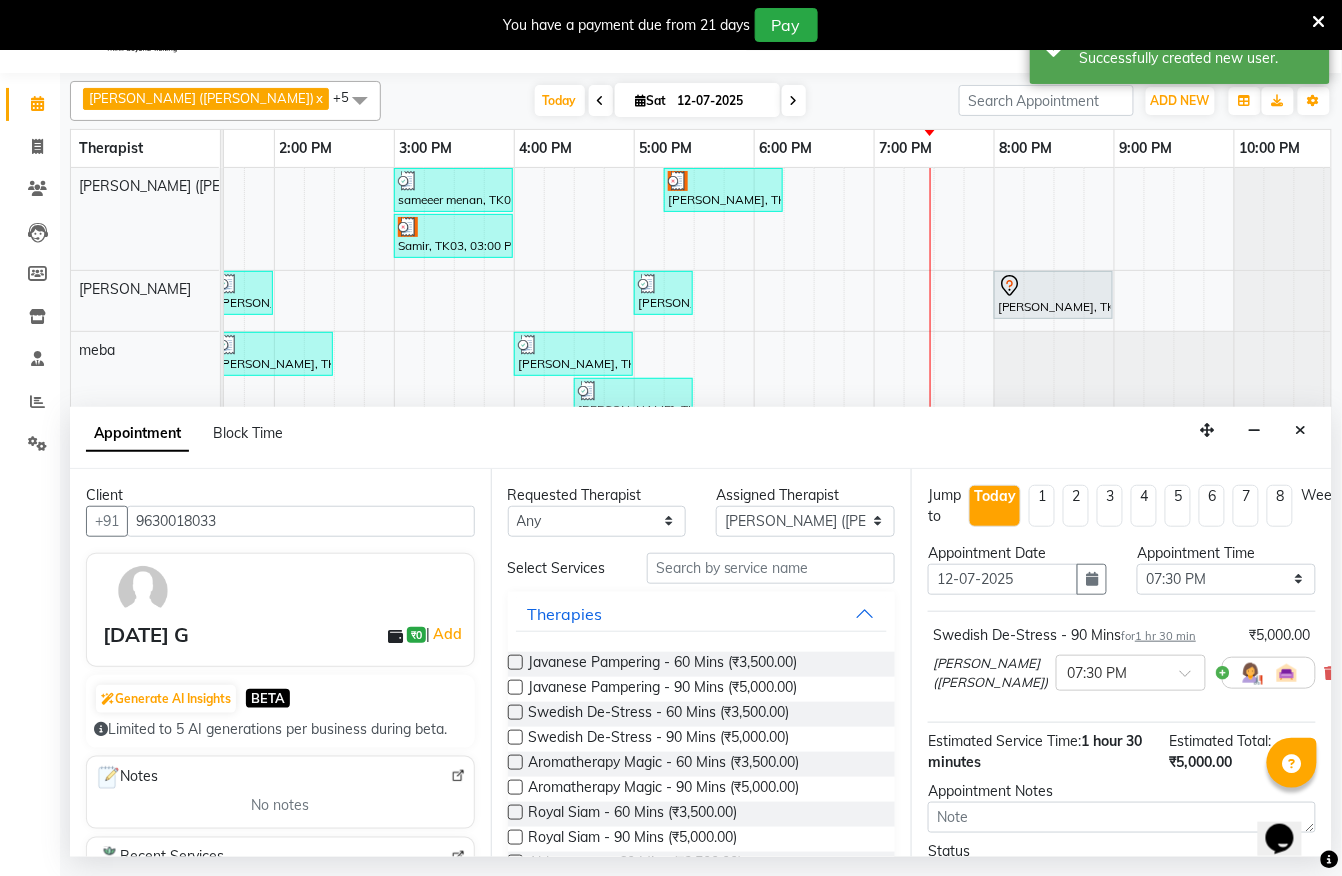 click at bounding box center (515, 737) 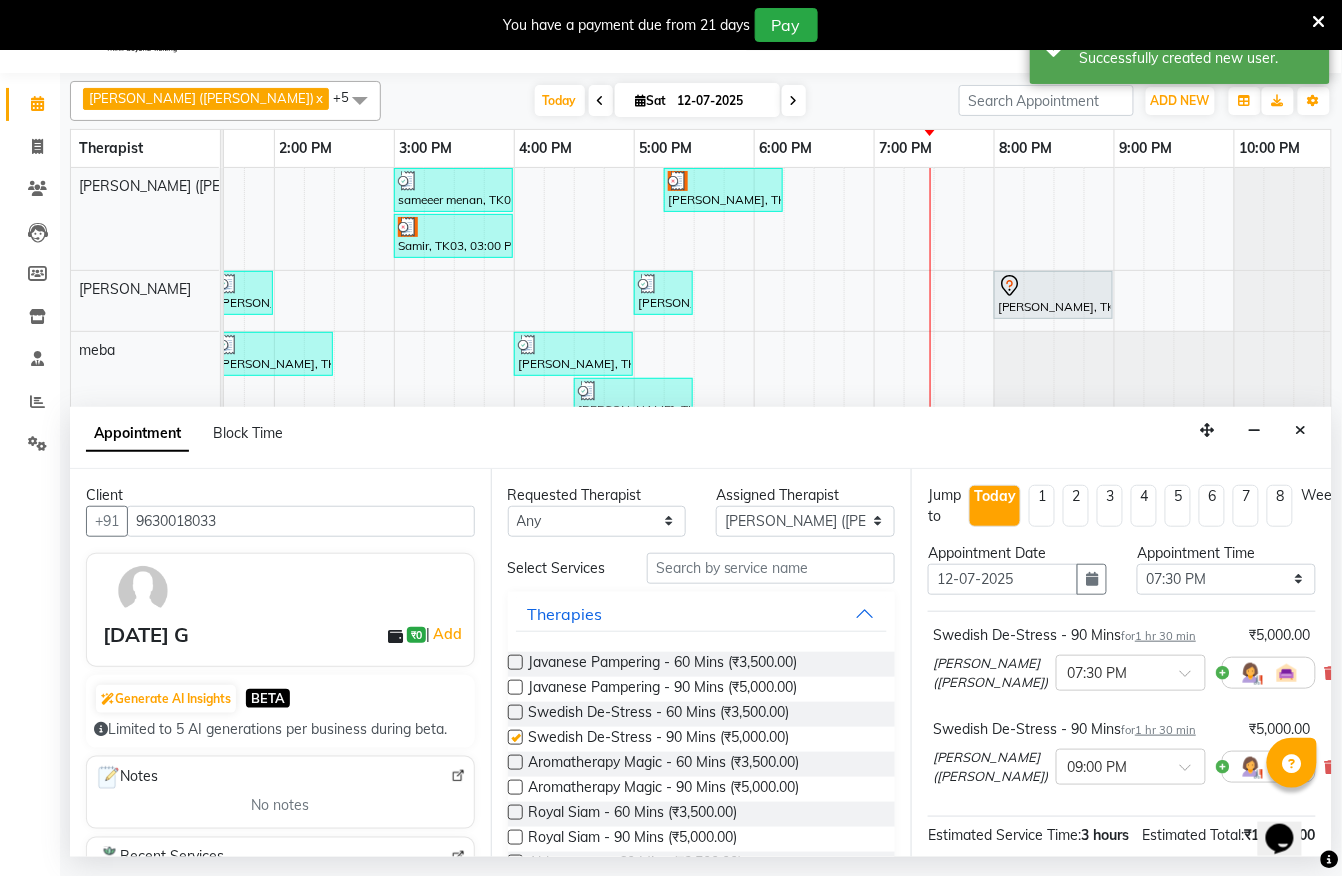 checkbox on "false" 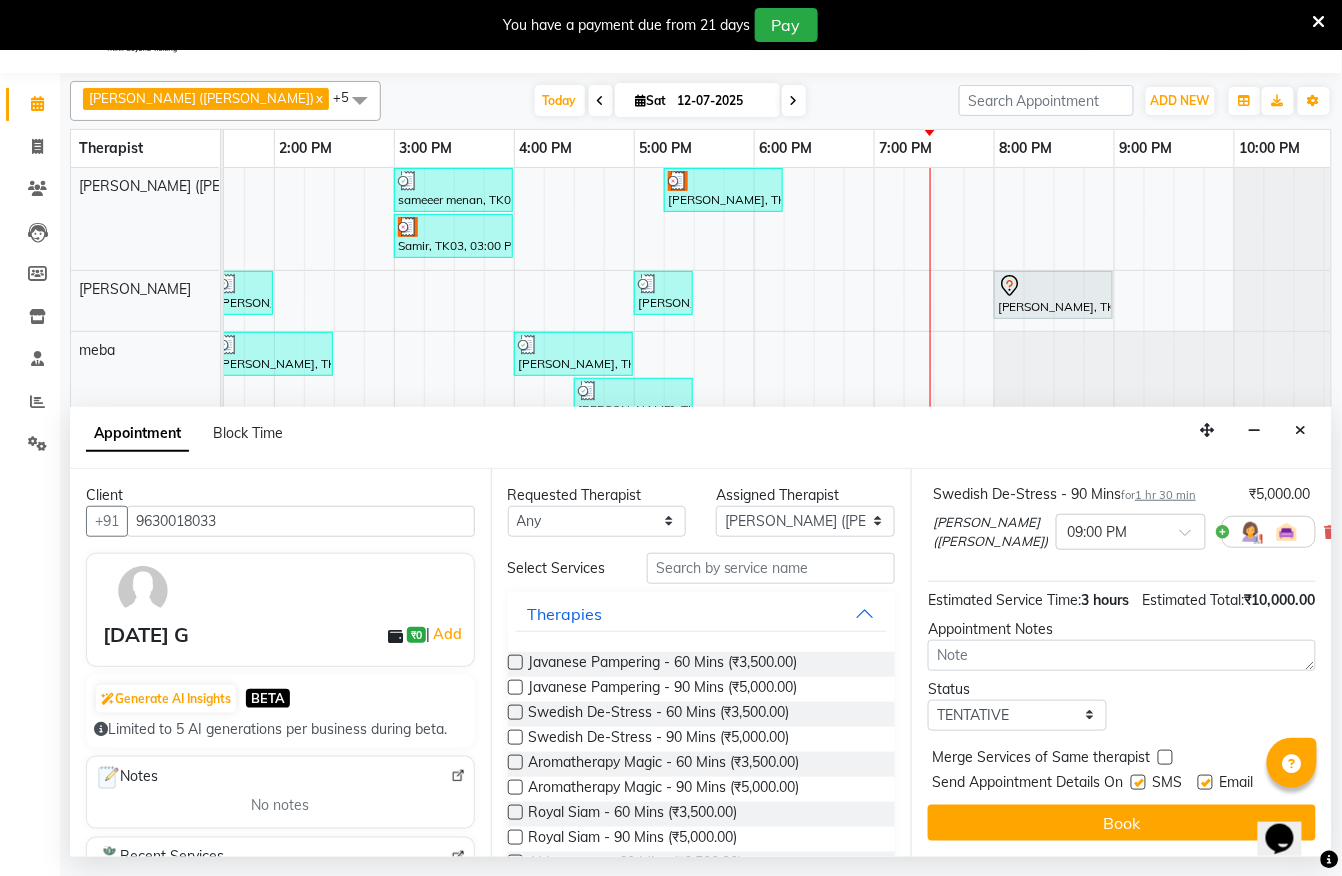 scroll, scrollTop: 281, scrollLeft: 0, axis: vertical 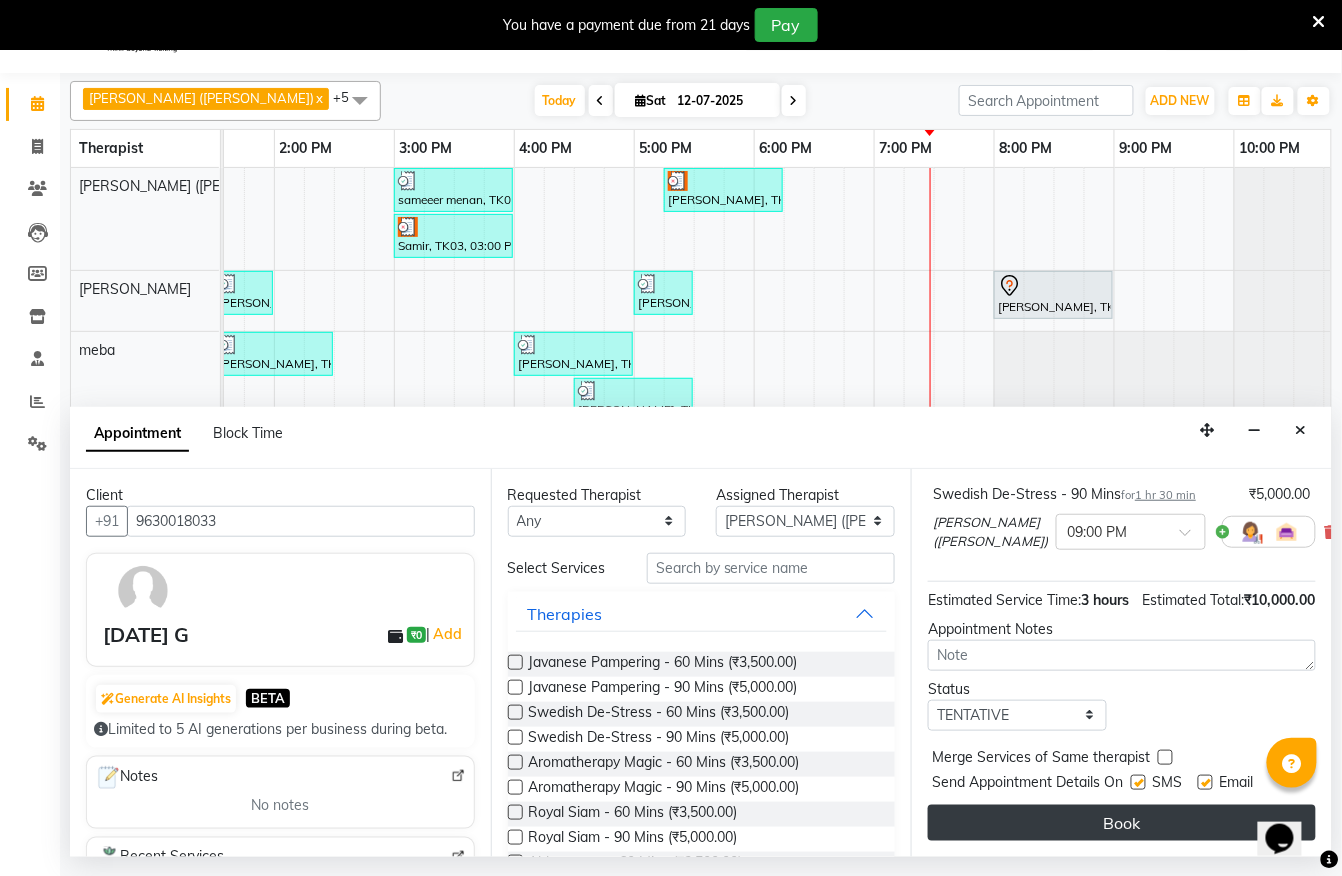 click on "Book" at bounding box center (1122, 823) 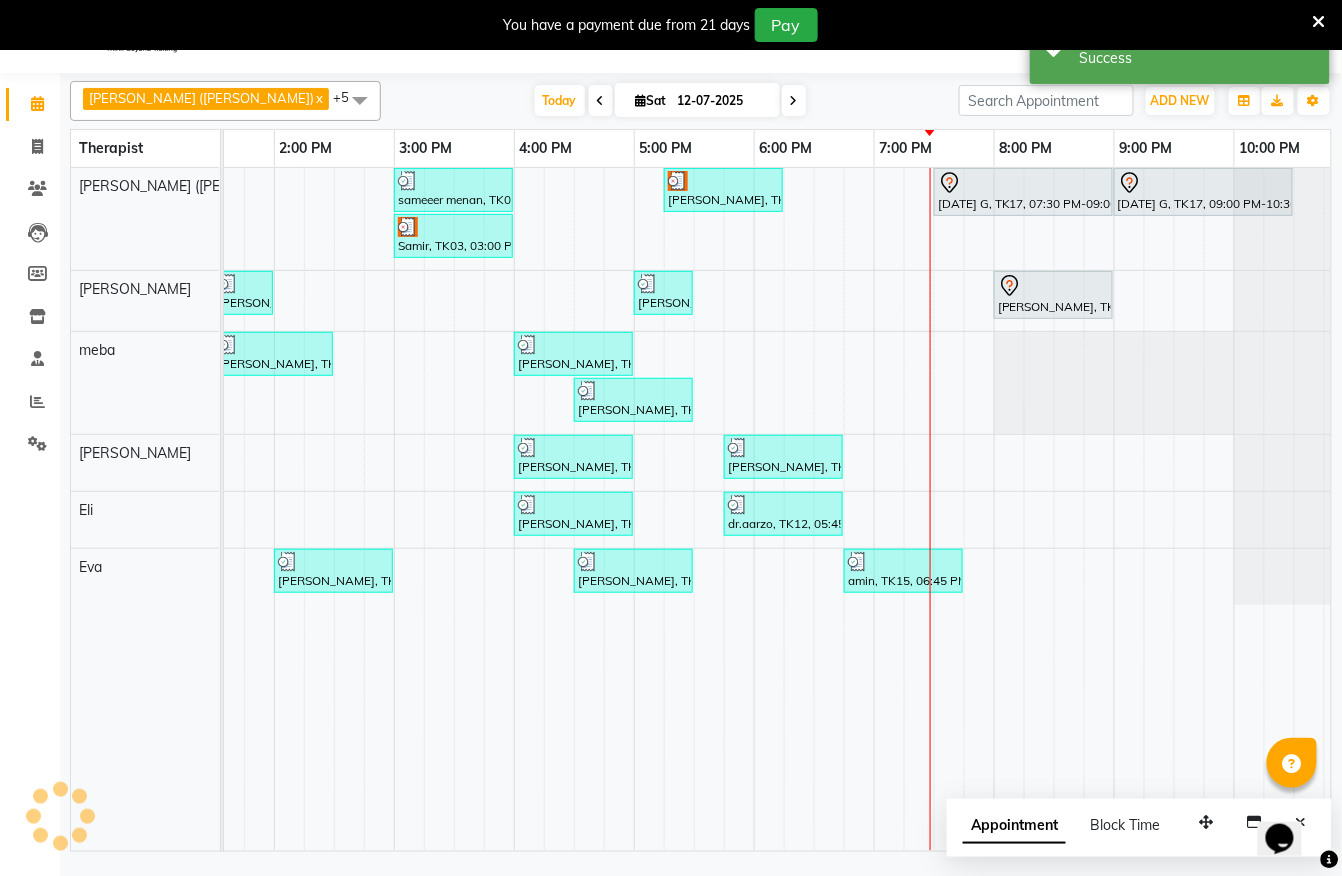 scroll, scrollTop: 0, scrollLeft: 0, axis: both 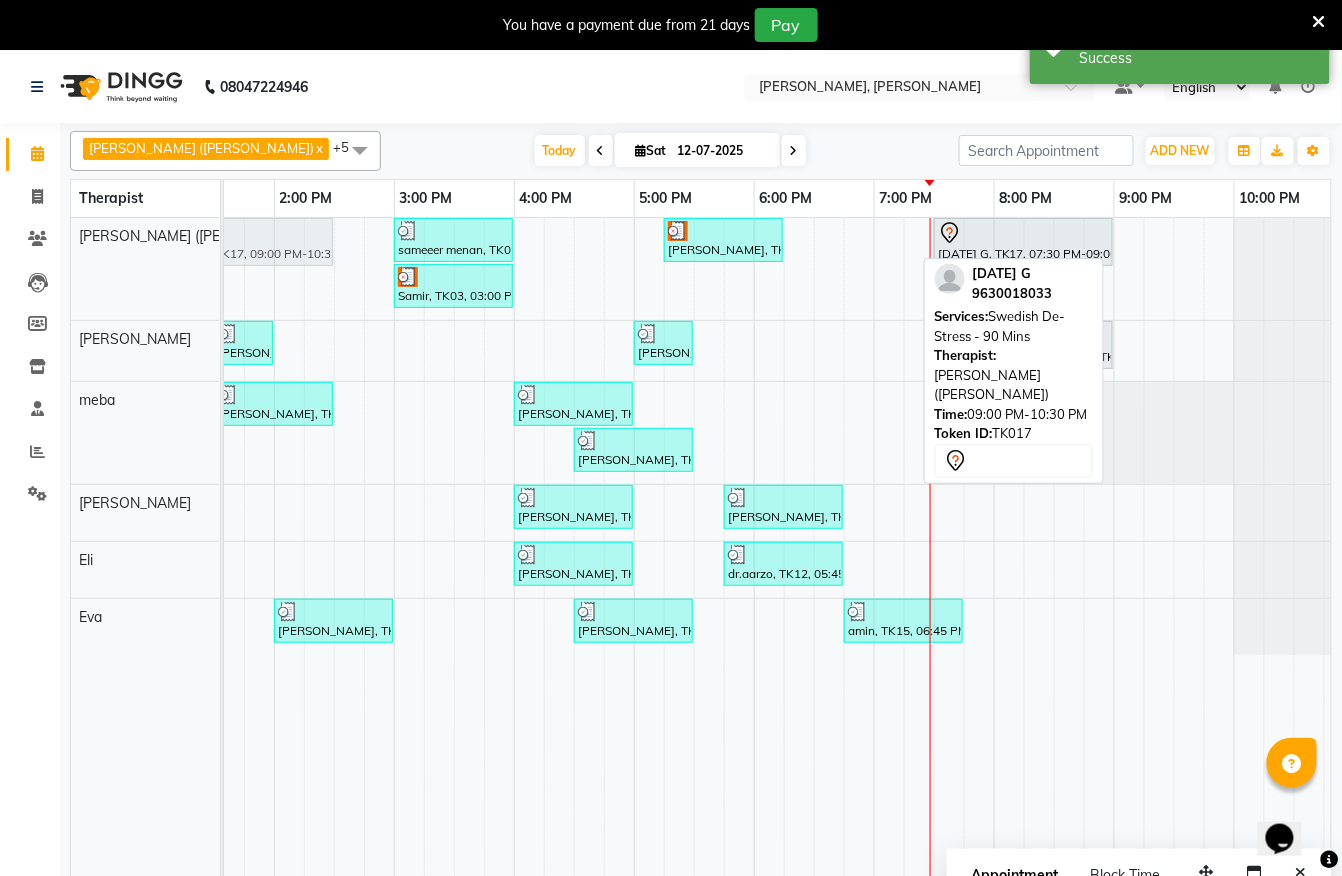 drag, startPoint x: 1238, startPoint y: 240, endPoint x: 285, endPoint y: 248, distance: 953.03357 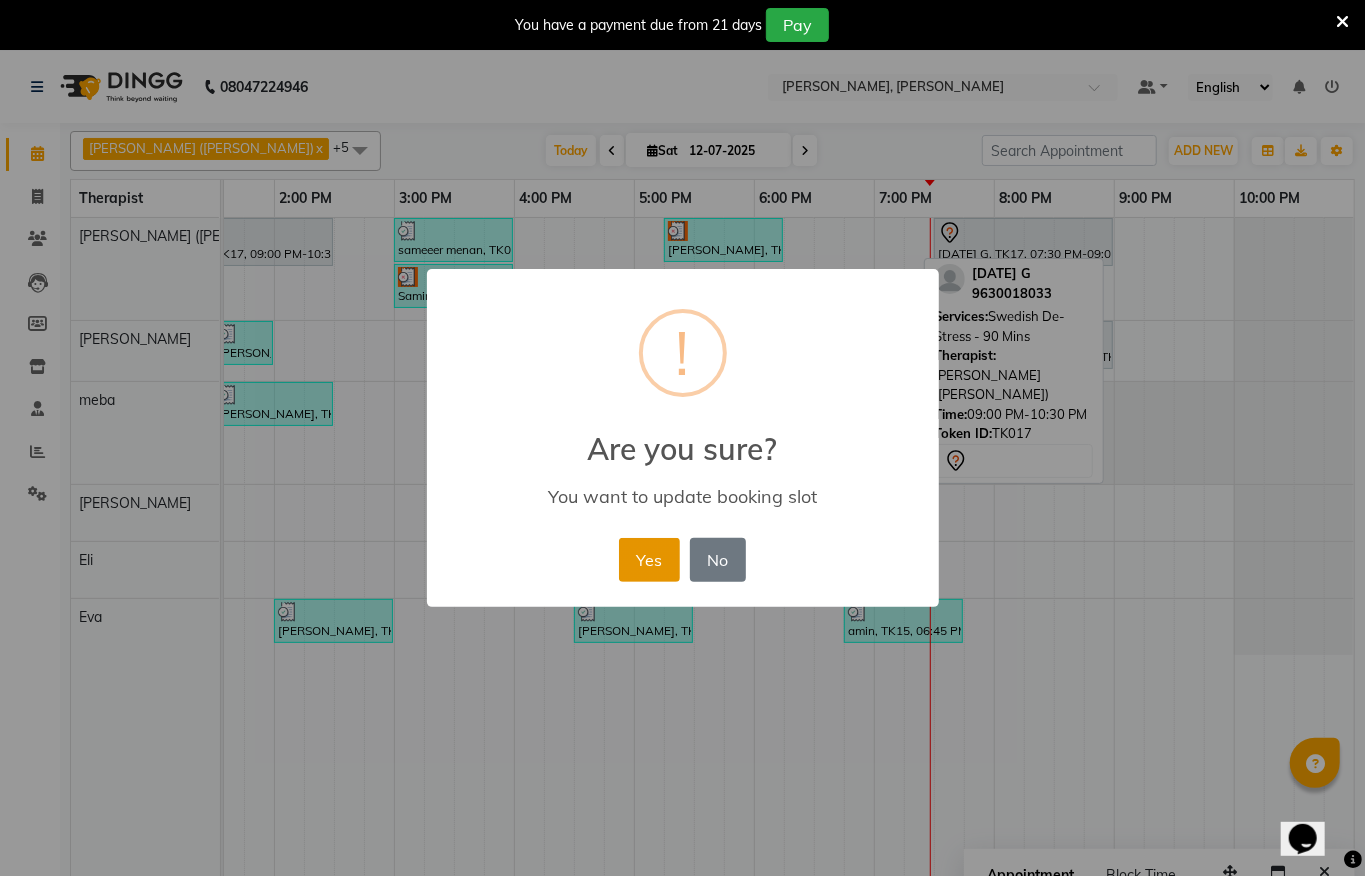 click on "Yes" at bounding box center [649, 560] 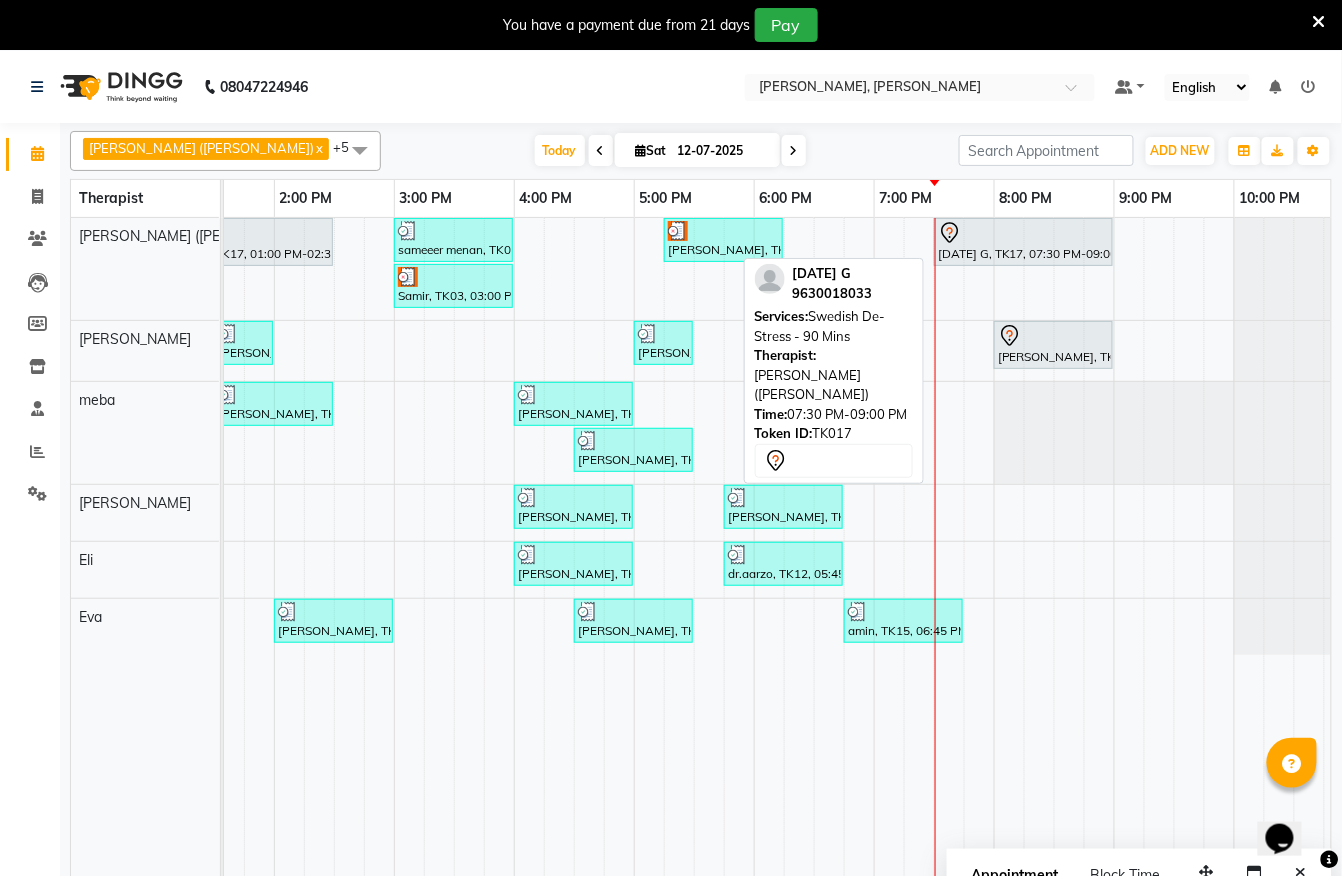 click at bounding box center [1023, 233] 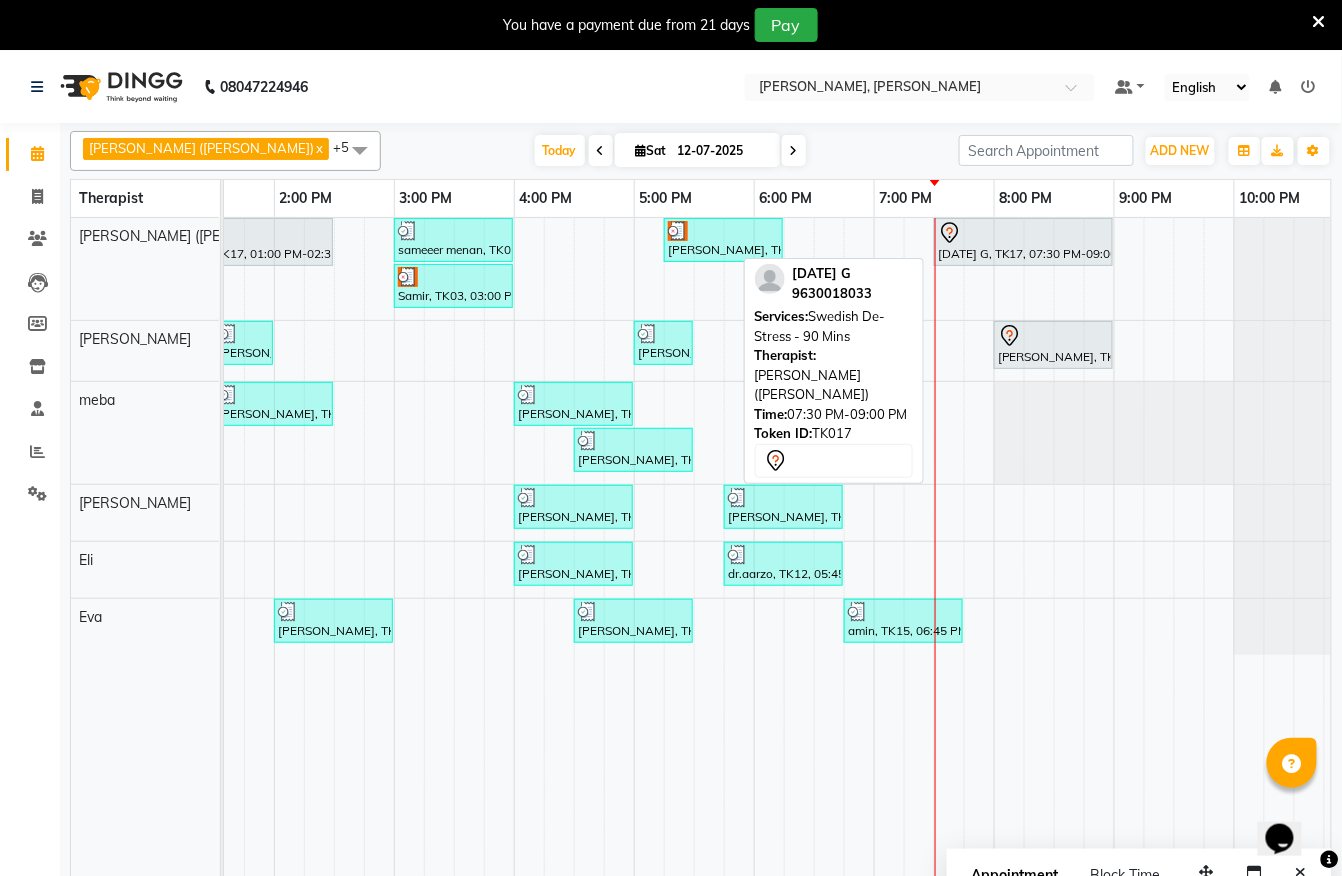 click at bounding box center [1023, 233] 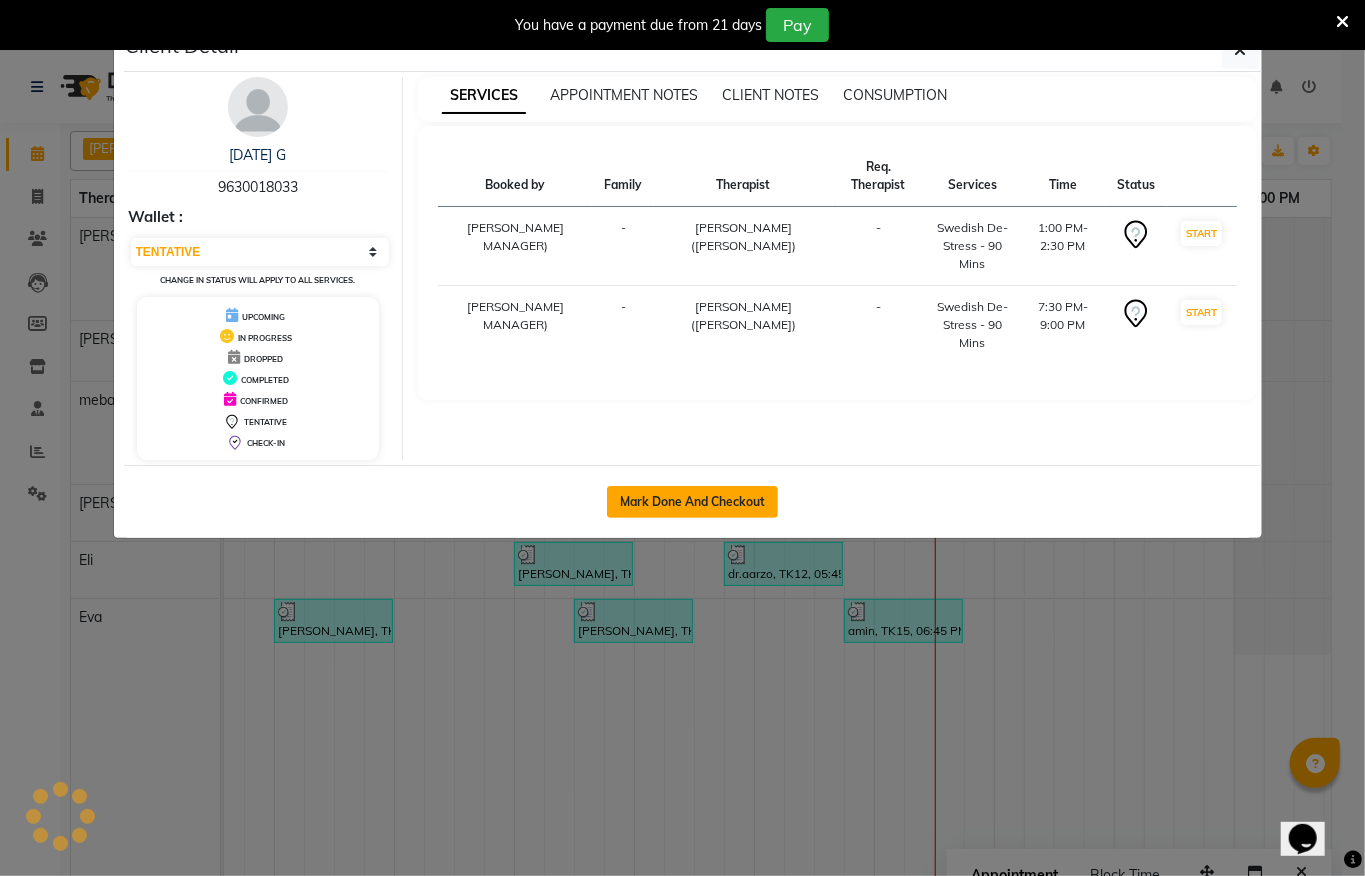 click on "Mark Done And Checkout" 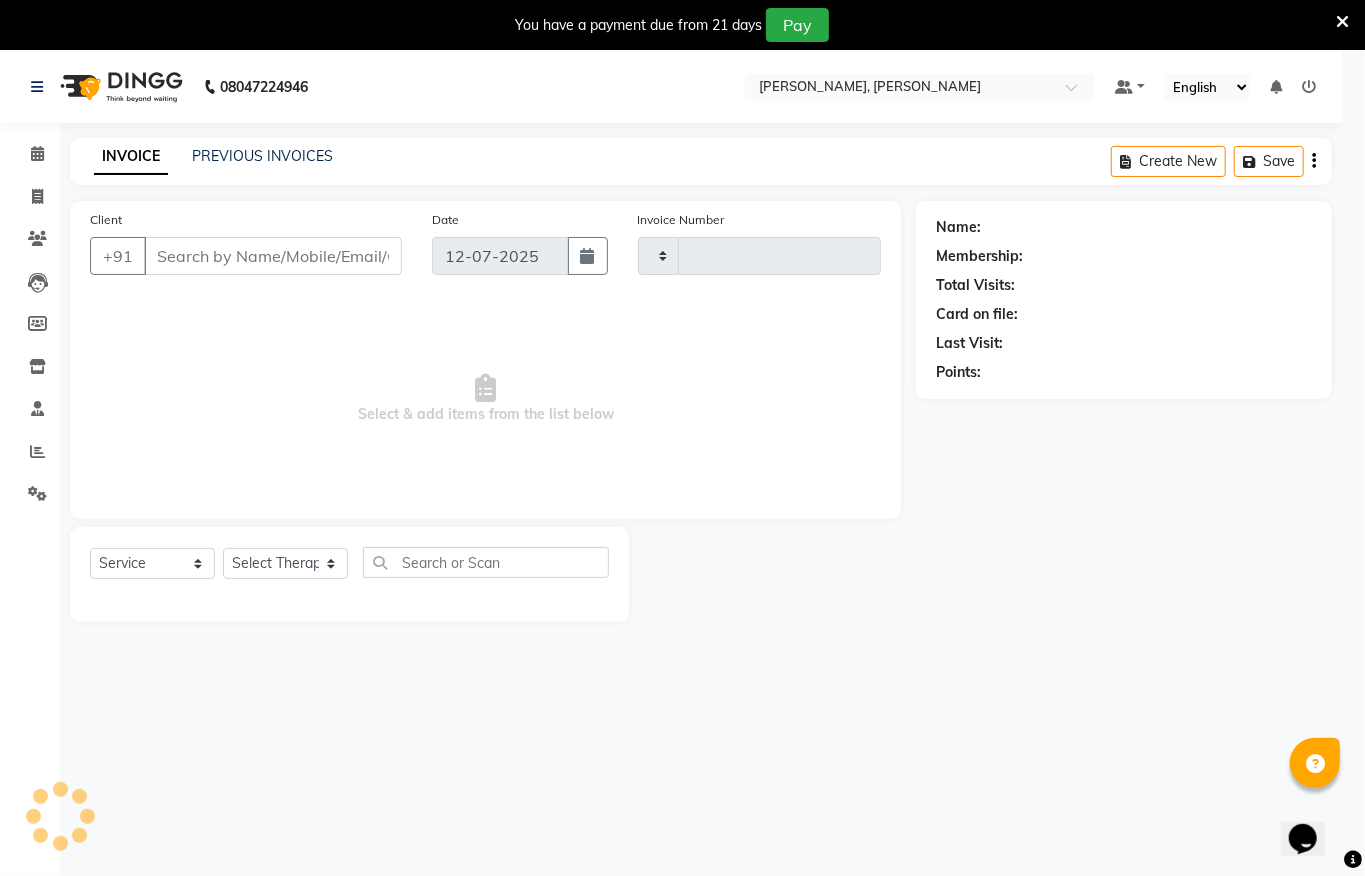 type on "0843" 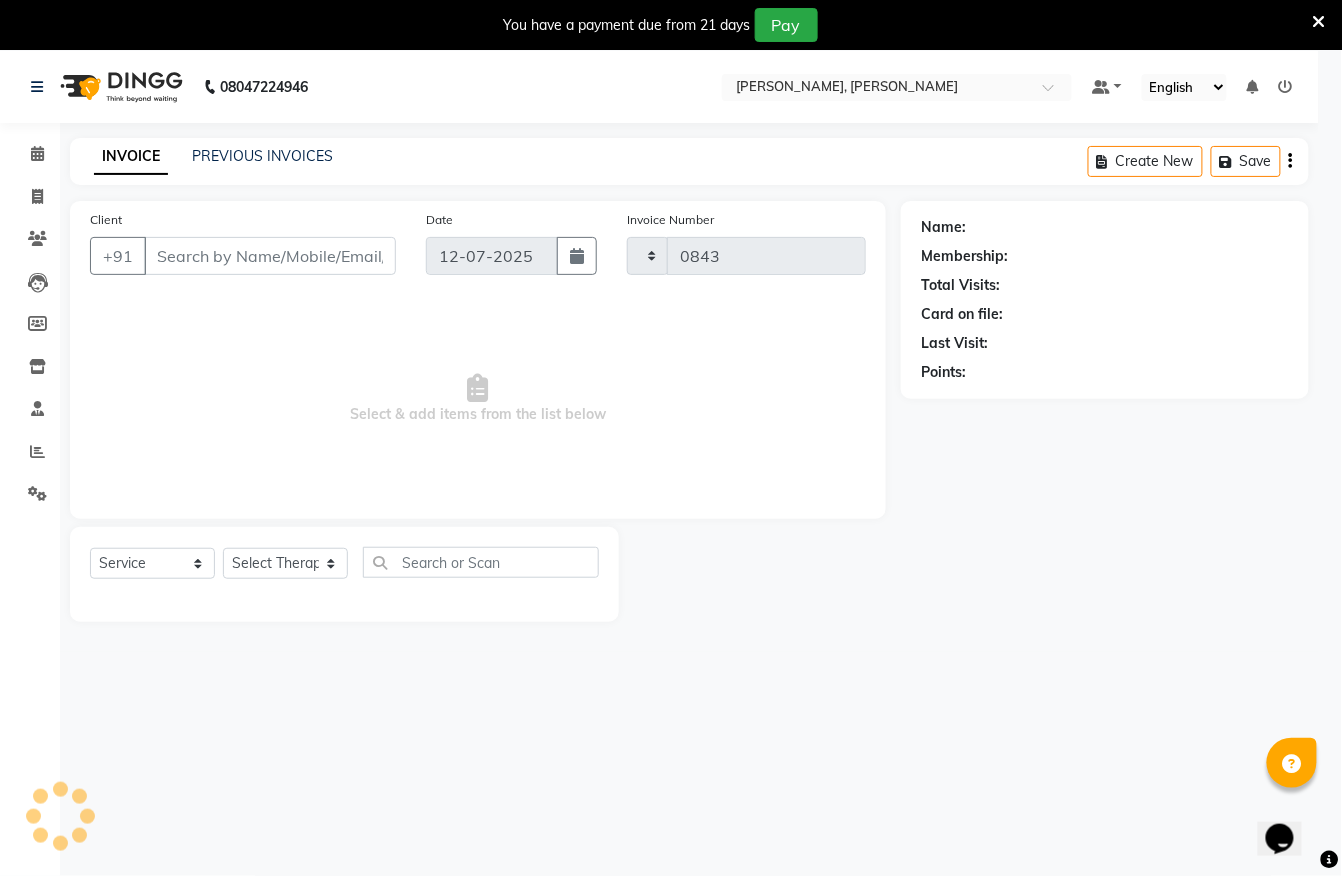 select on "6399" 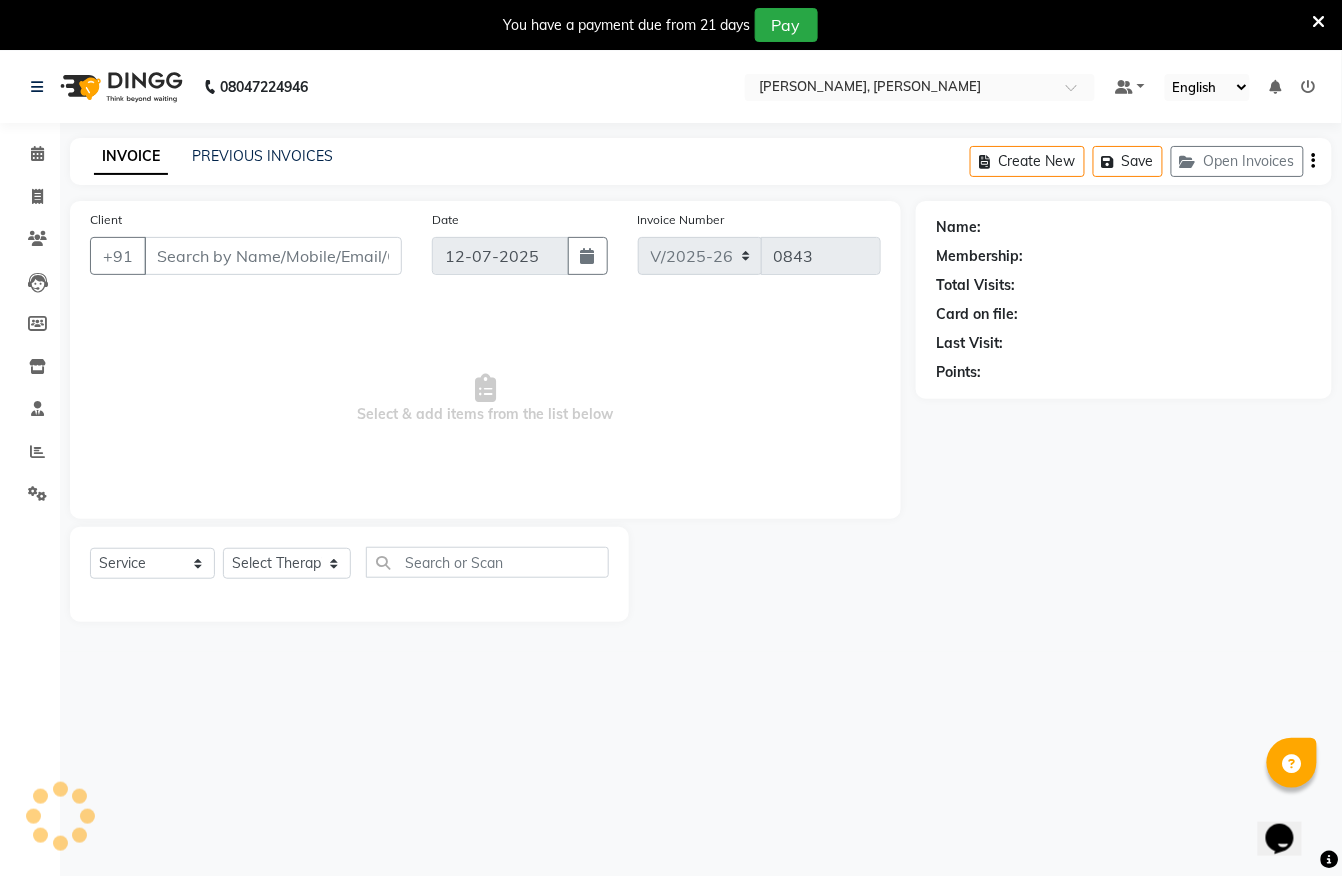 type on "9630018033" 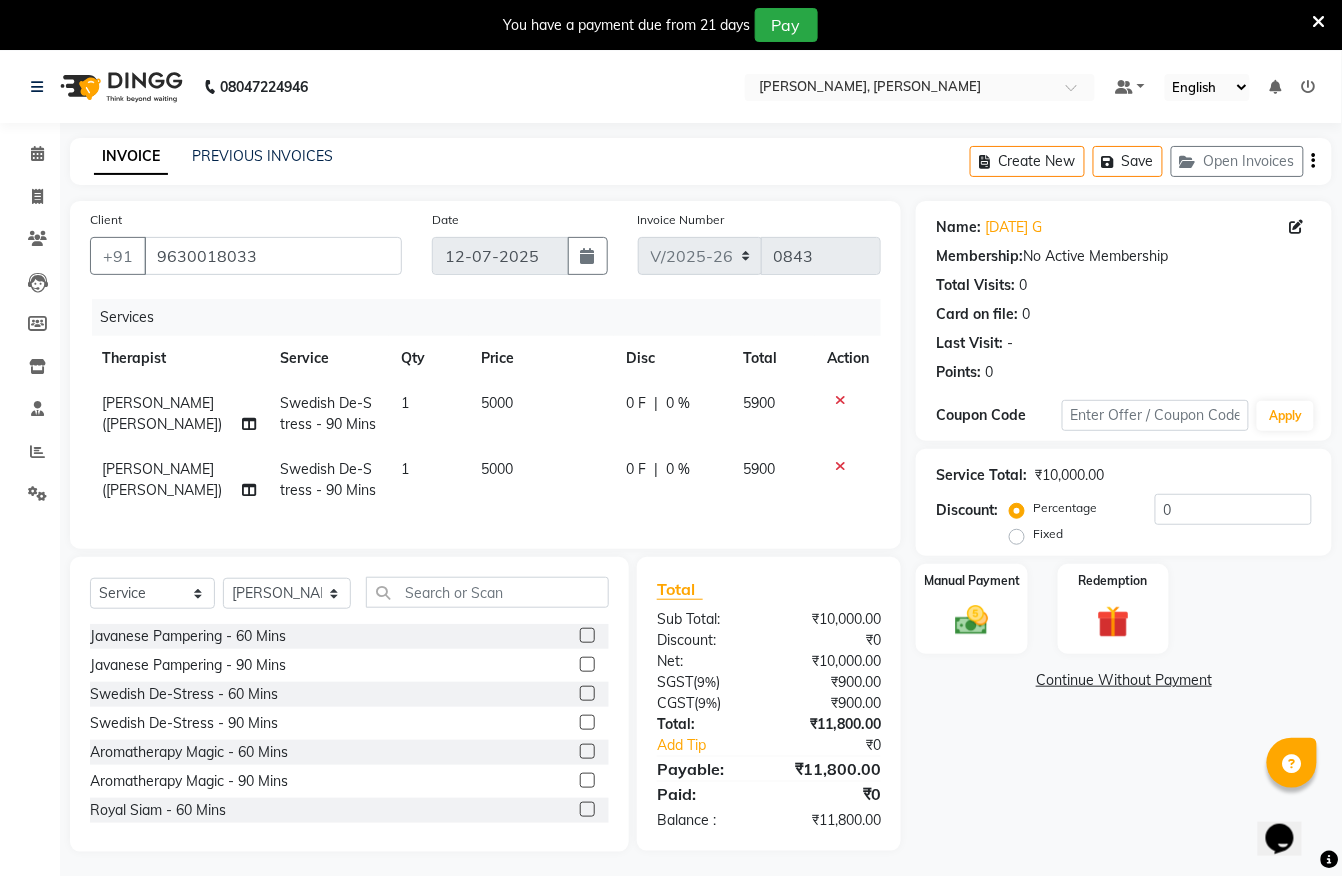 click 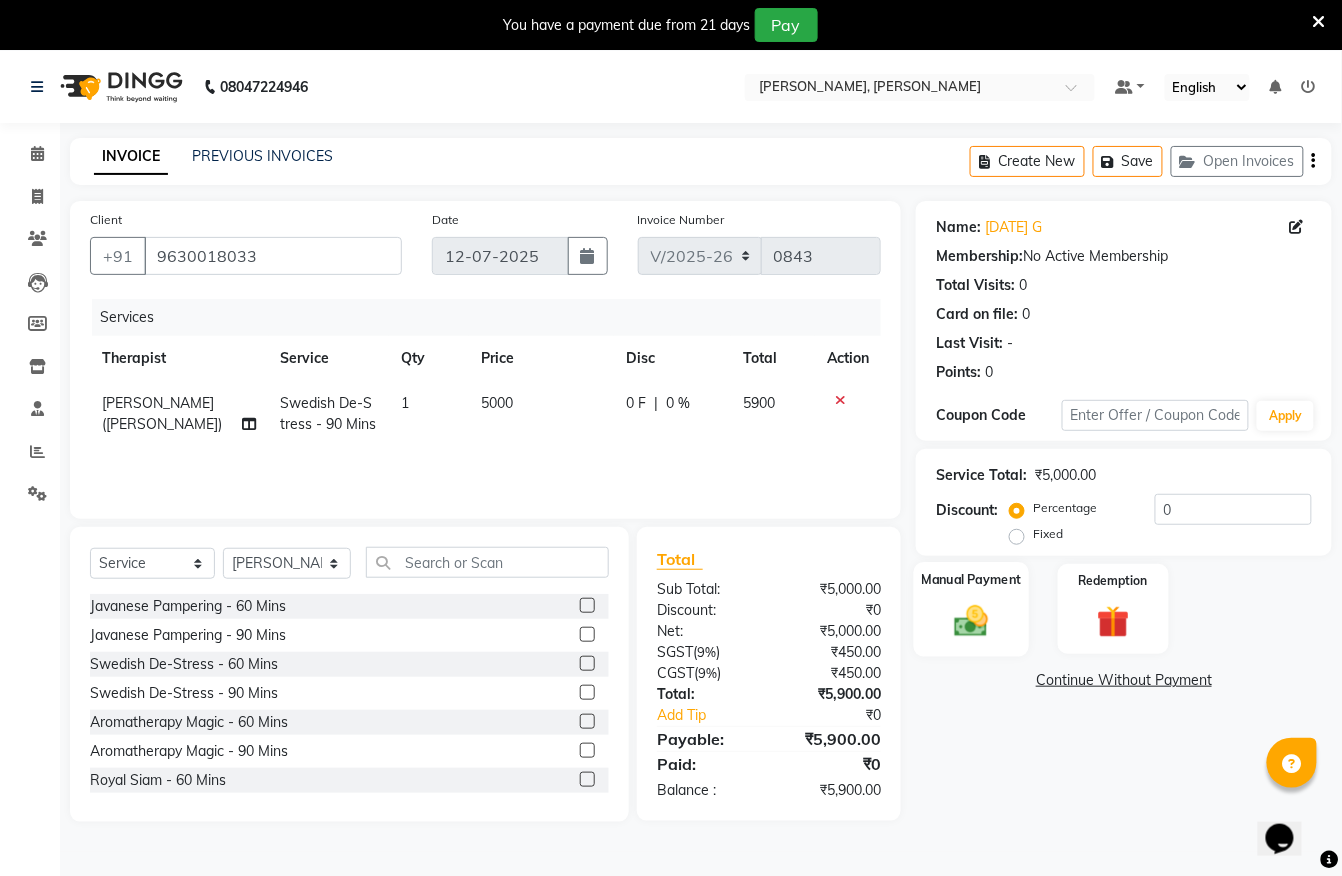 click 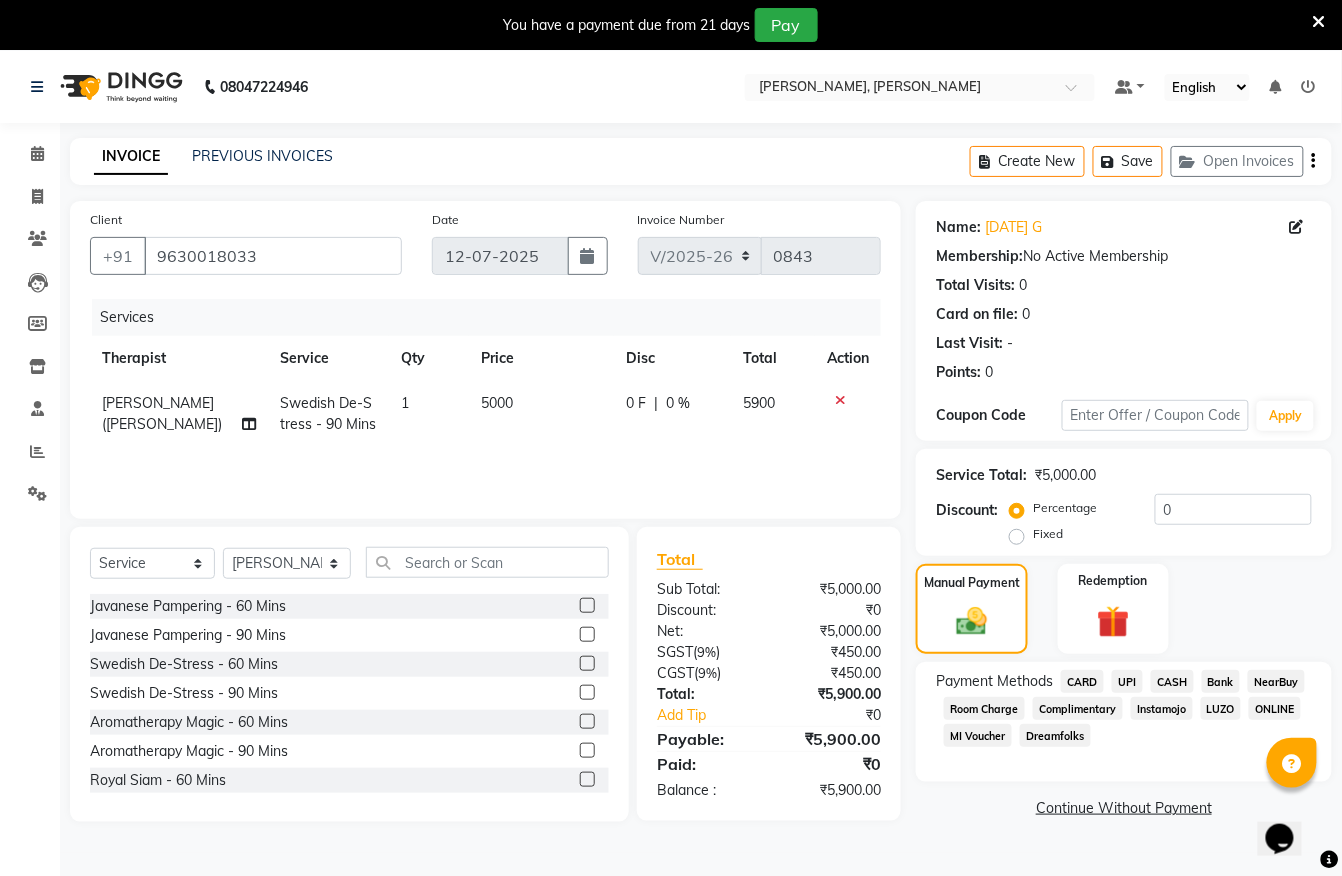 click on "CASH" 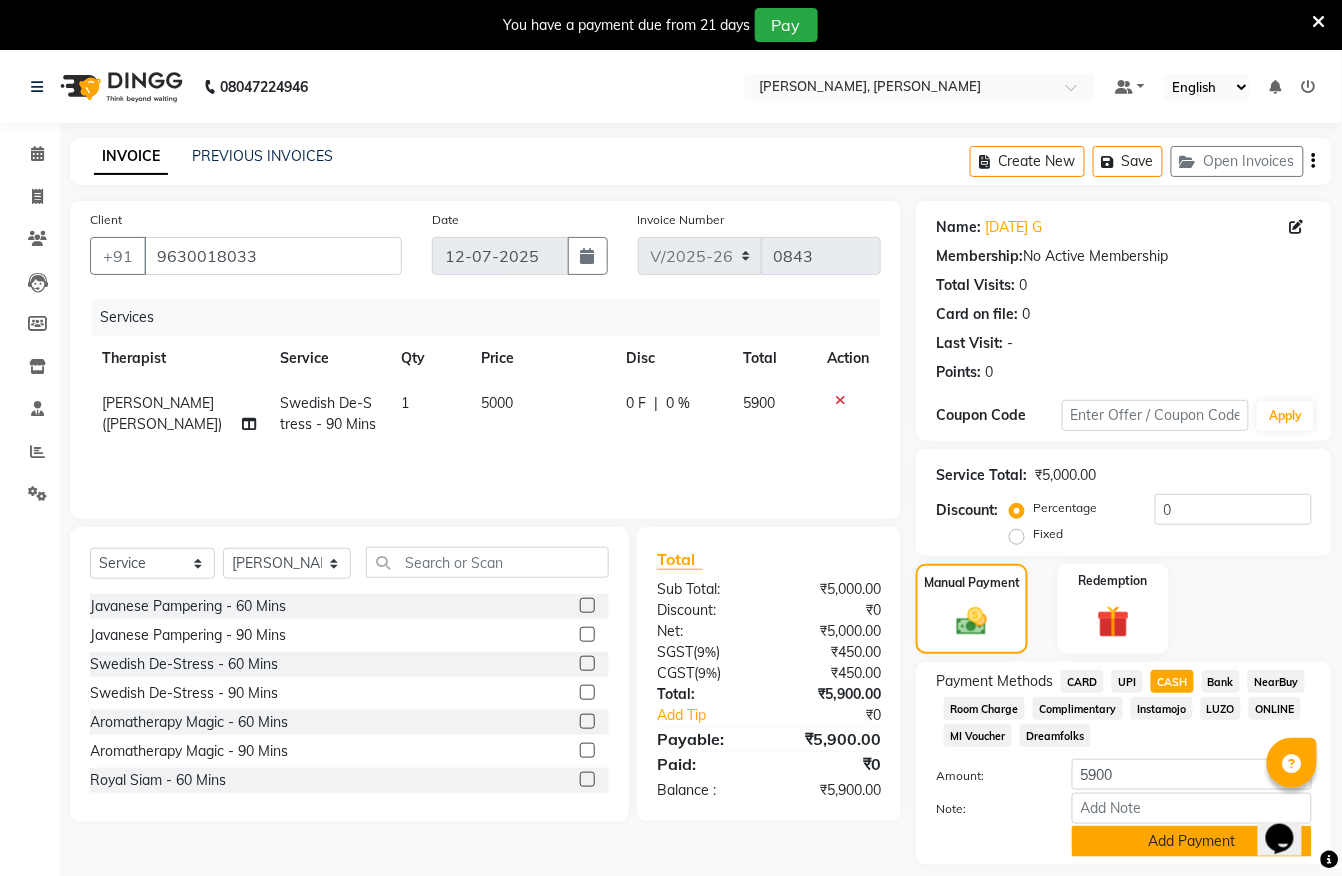 click on "Add Payment" 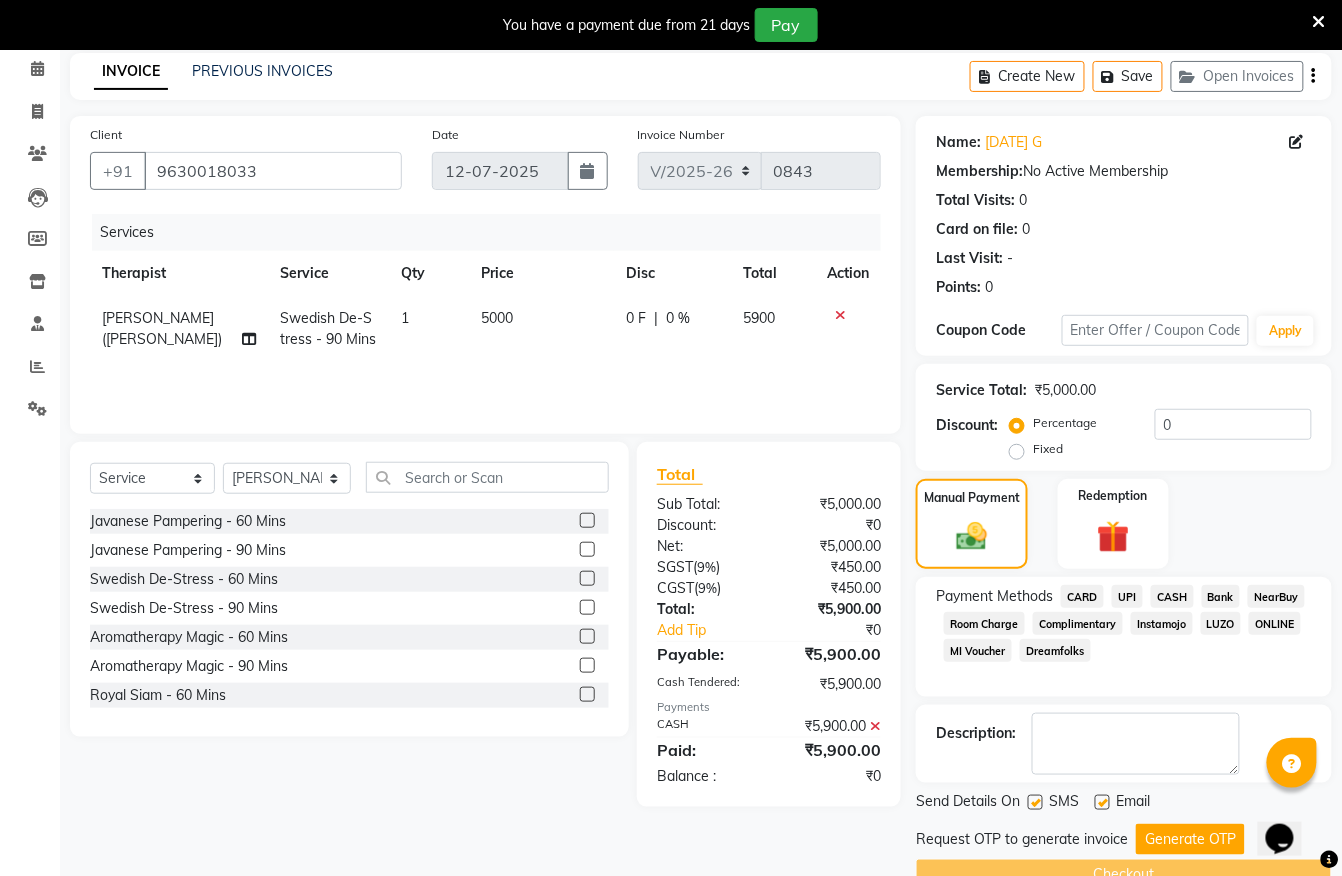 scroll, scrollTop: 132, scrollLeft: 0, axis: vertical 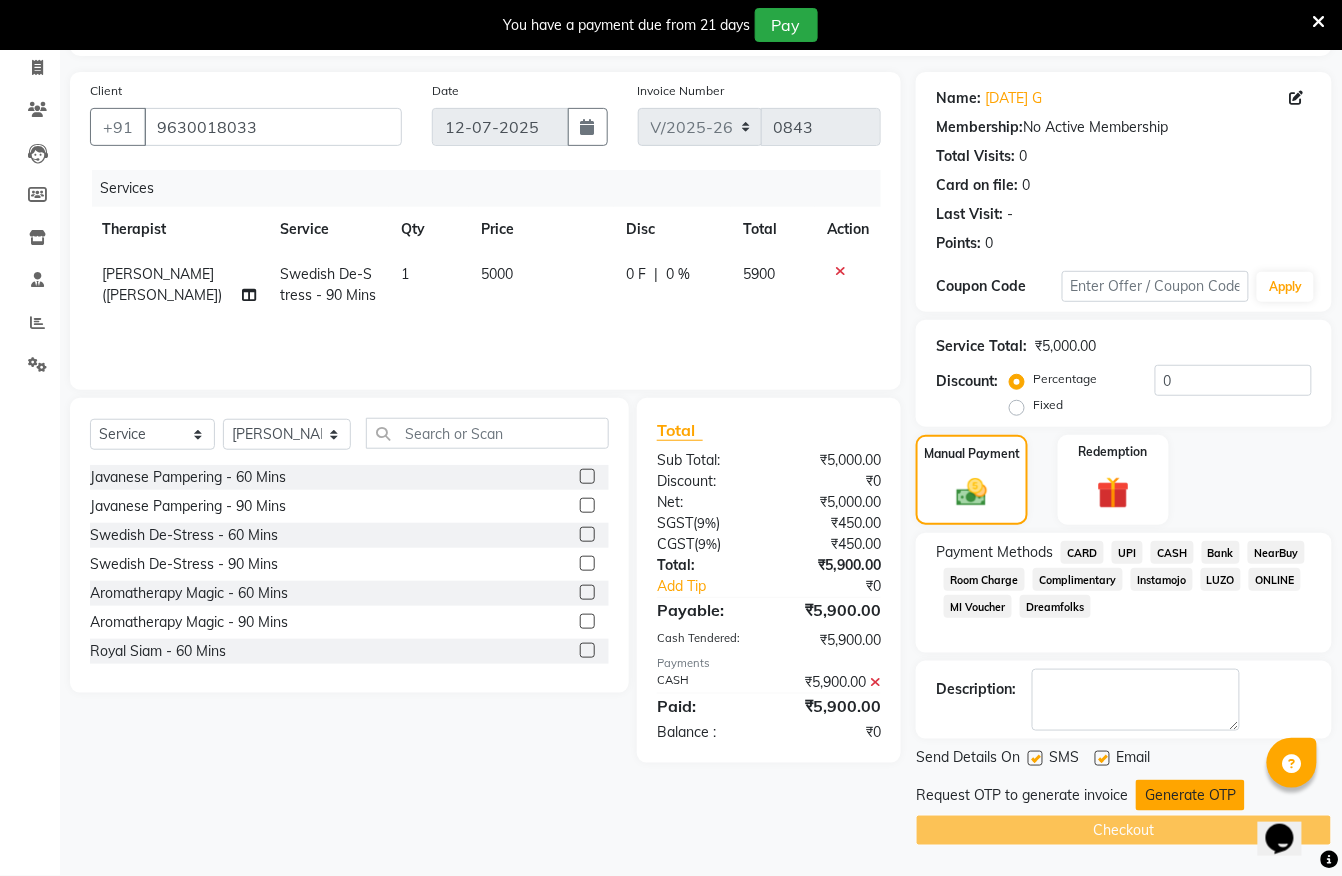 click on "Generate OTP" 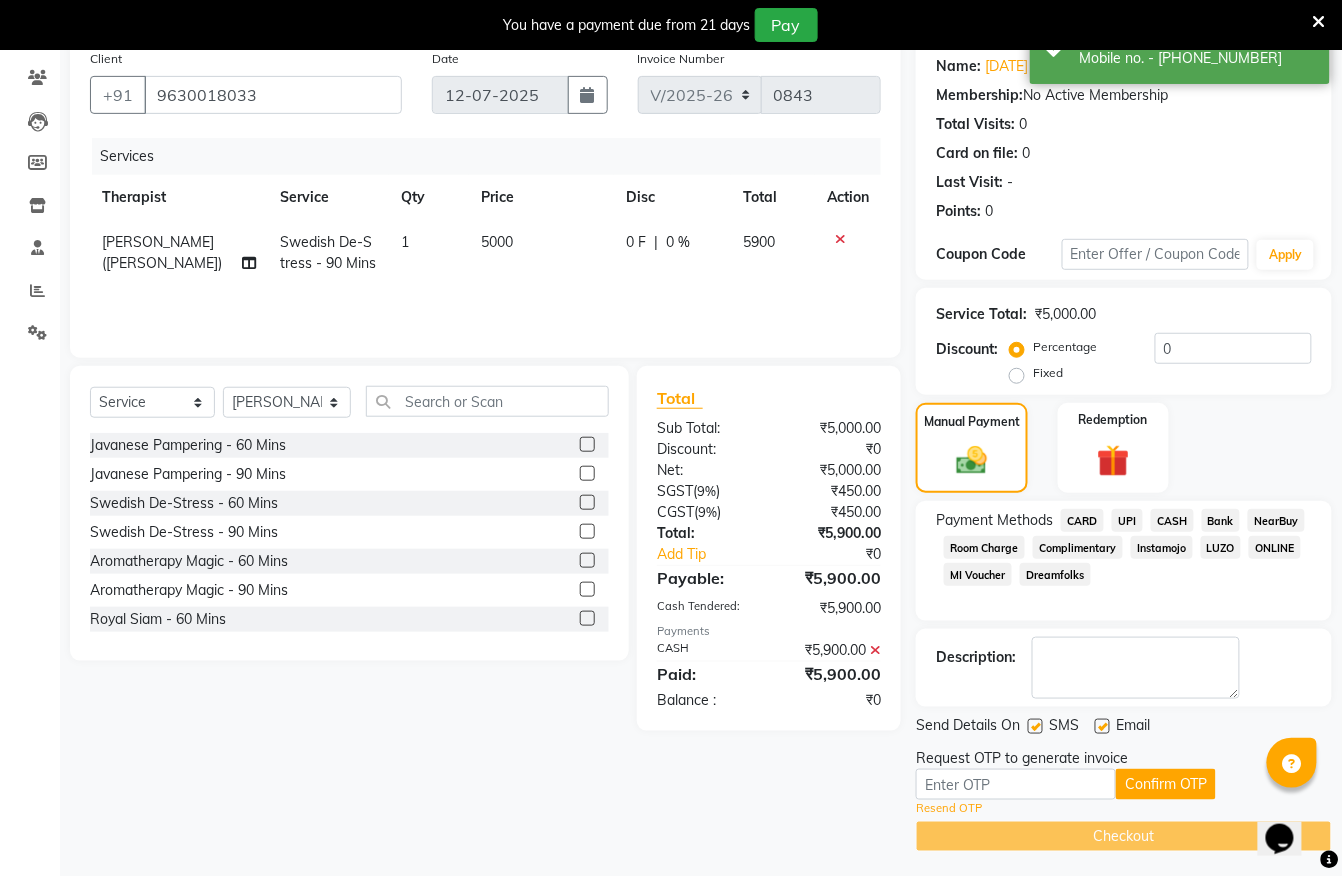 scroll, scrollTop: 170, scrollLeft: 0, axis: vertical 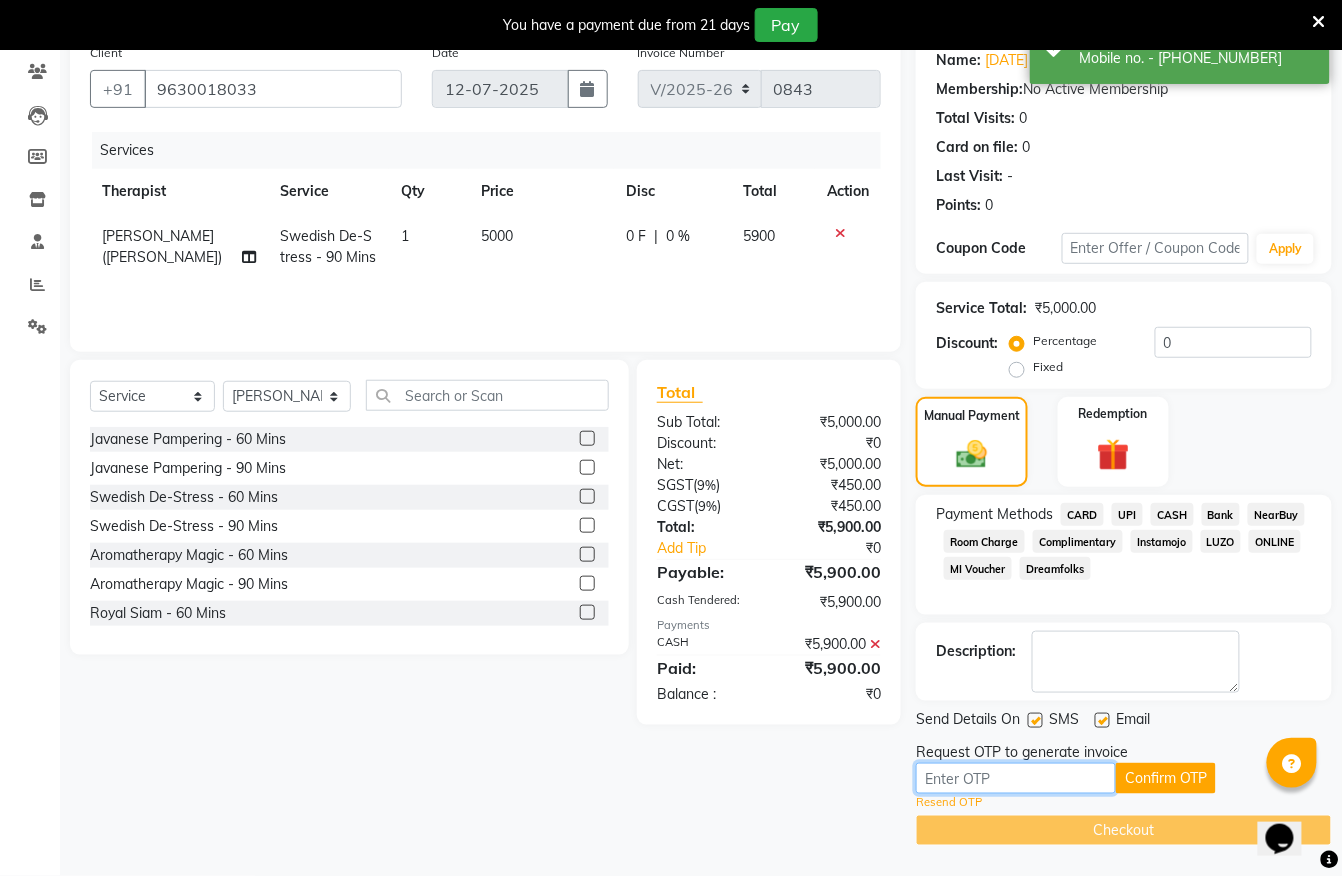 click at bounding box center [1016, 778] 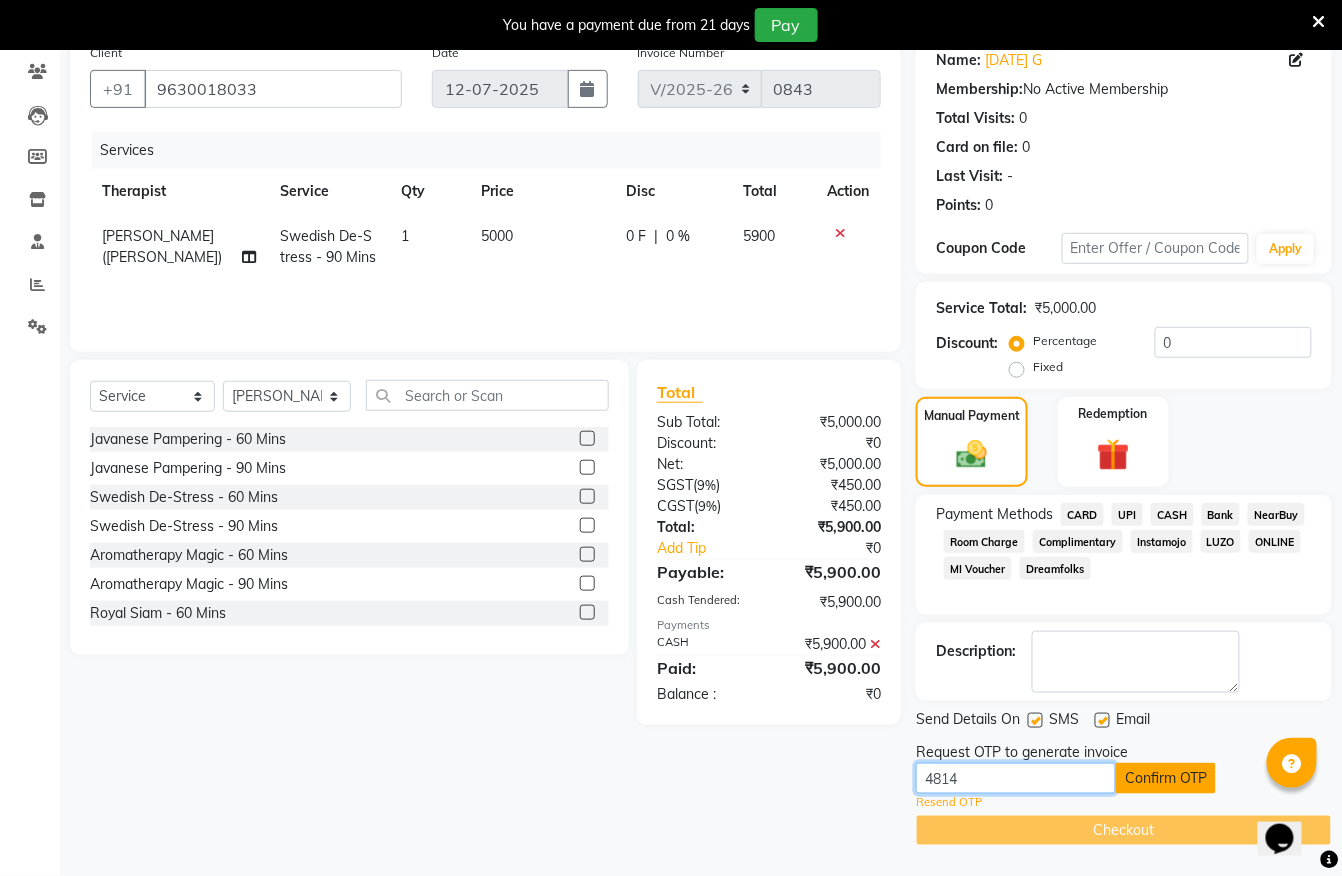 type on "4814" 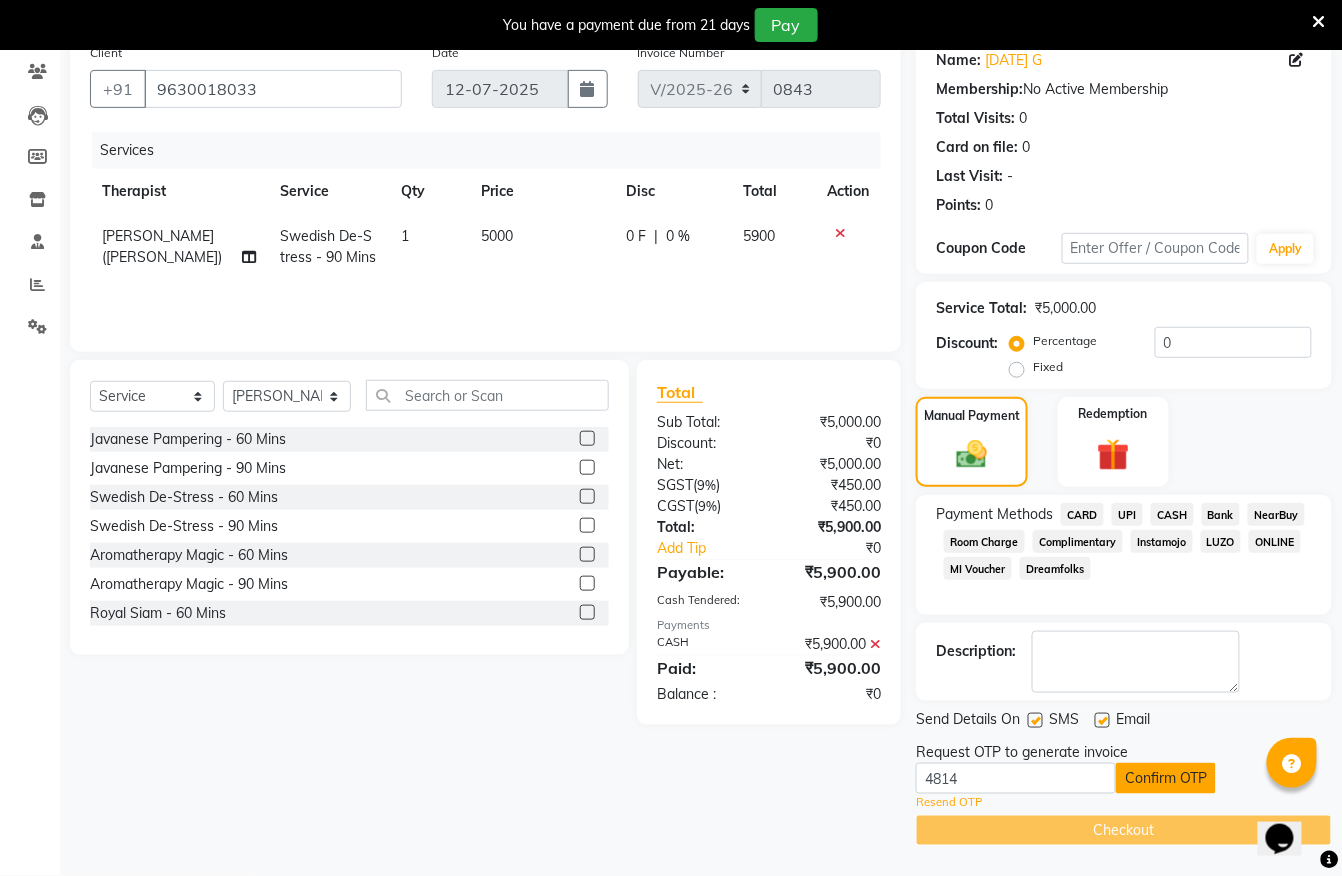 click on "Confirm OTP" 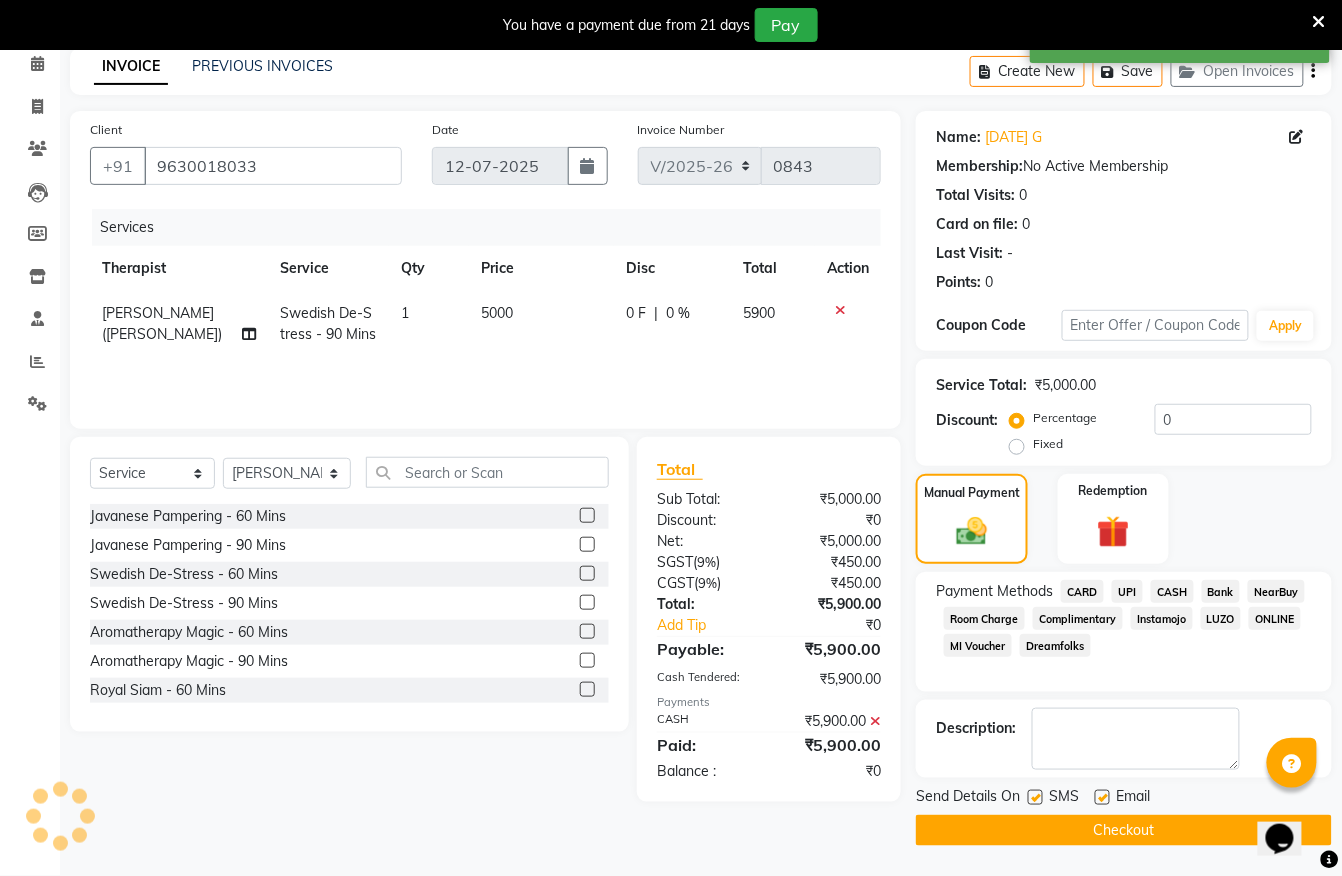 scroll, scrollTop: 93, scrollLeft: 0, axis: vertical 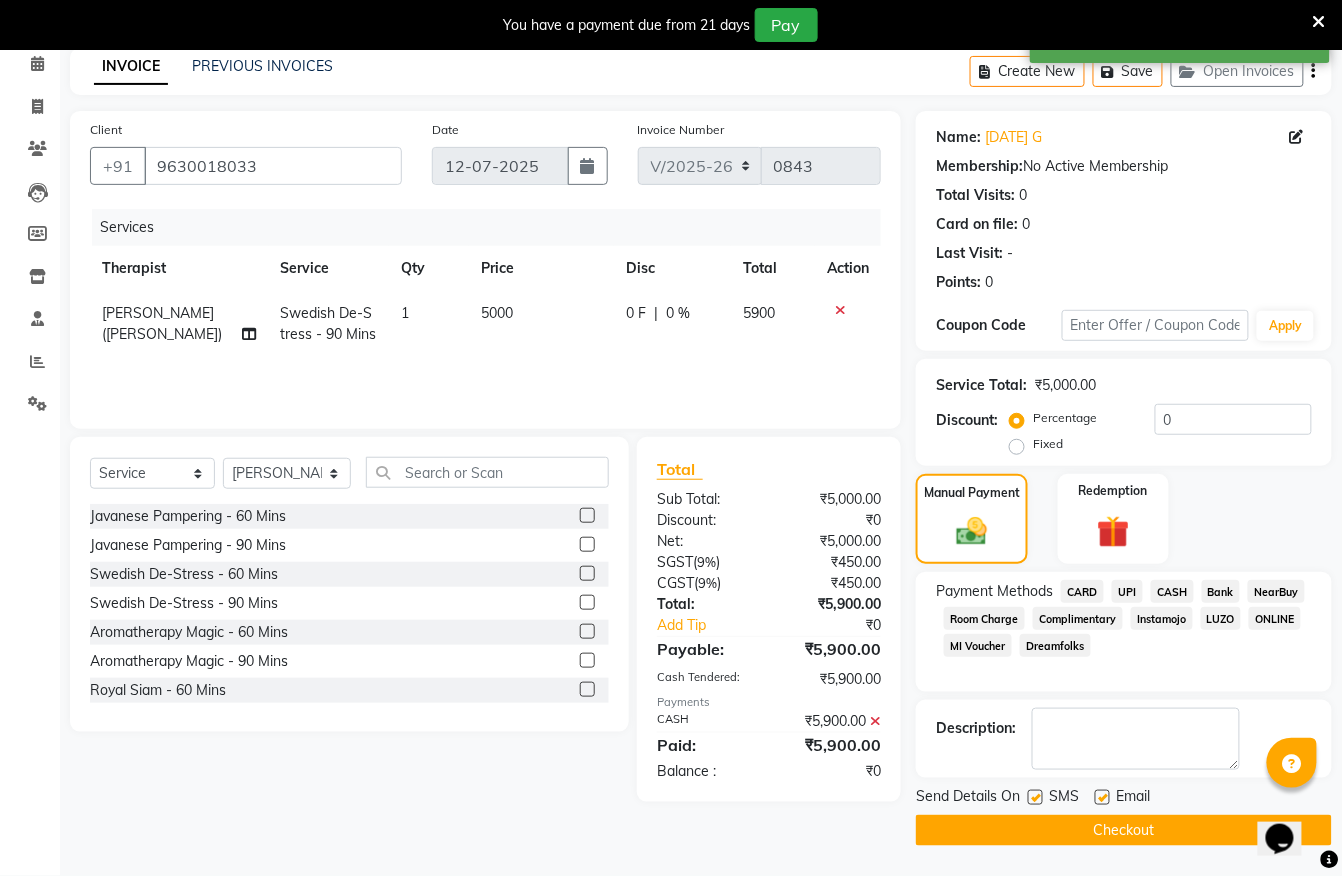 click on "Checkout" 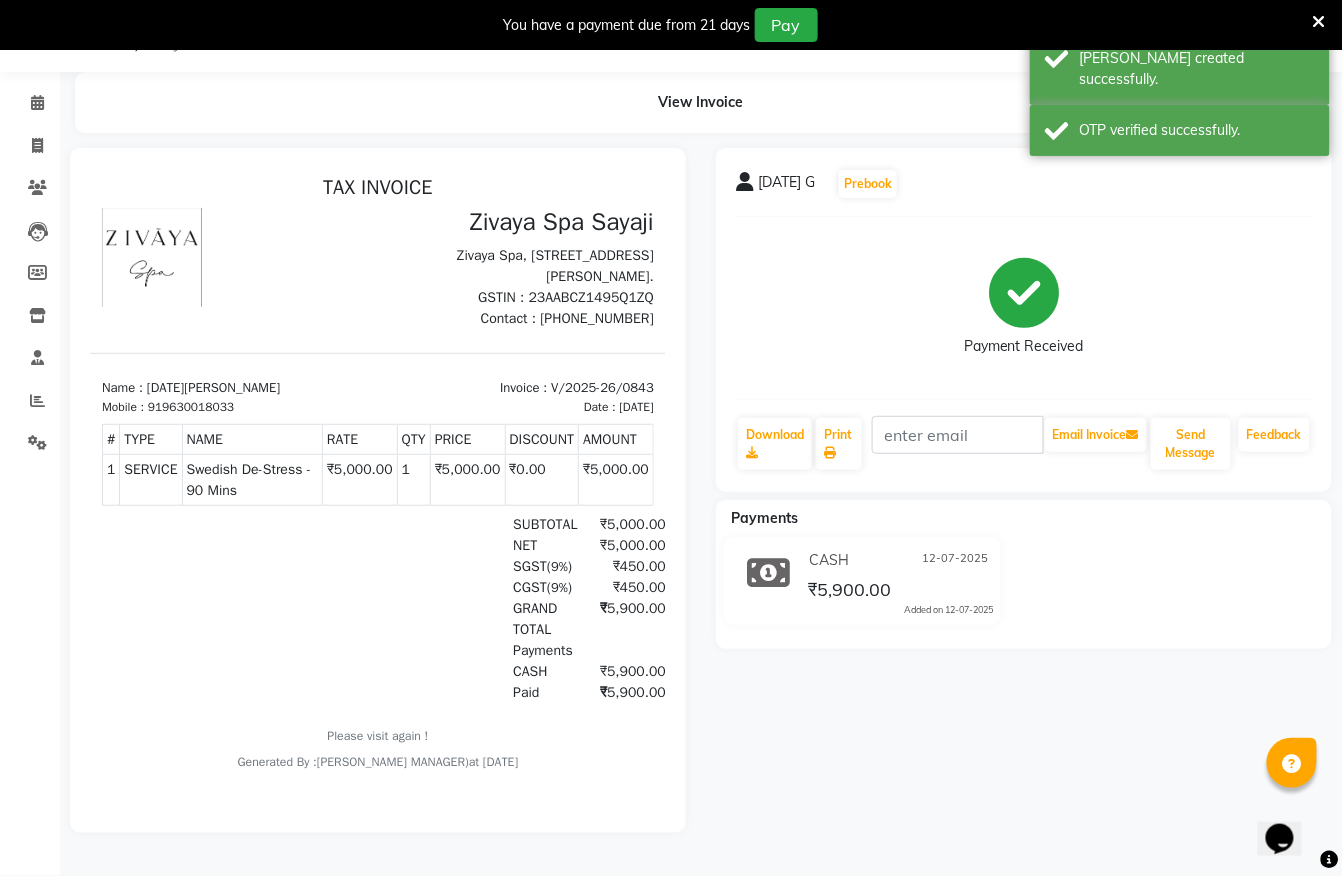 scroll, scrollTop: 0, scrollLeft: 0, axis: both 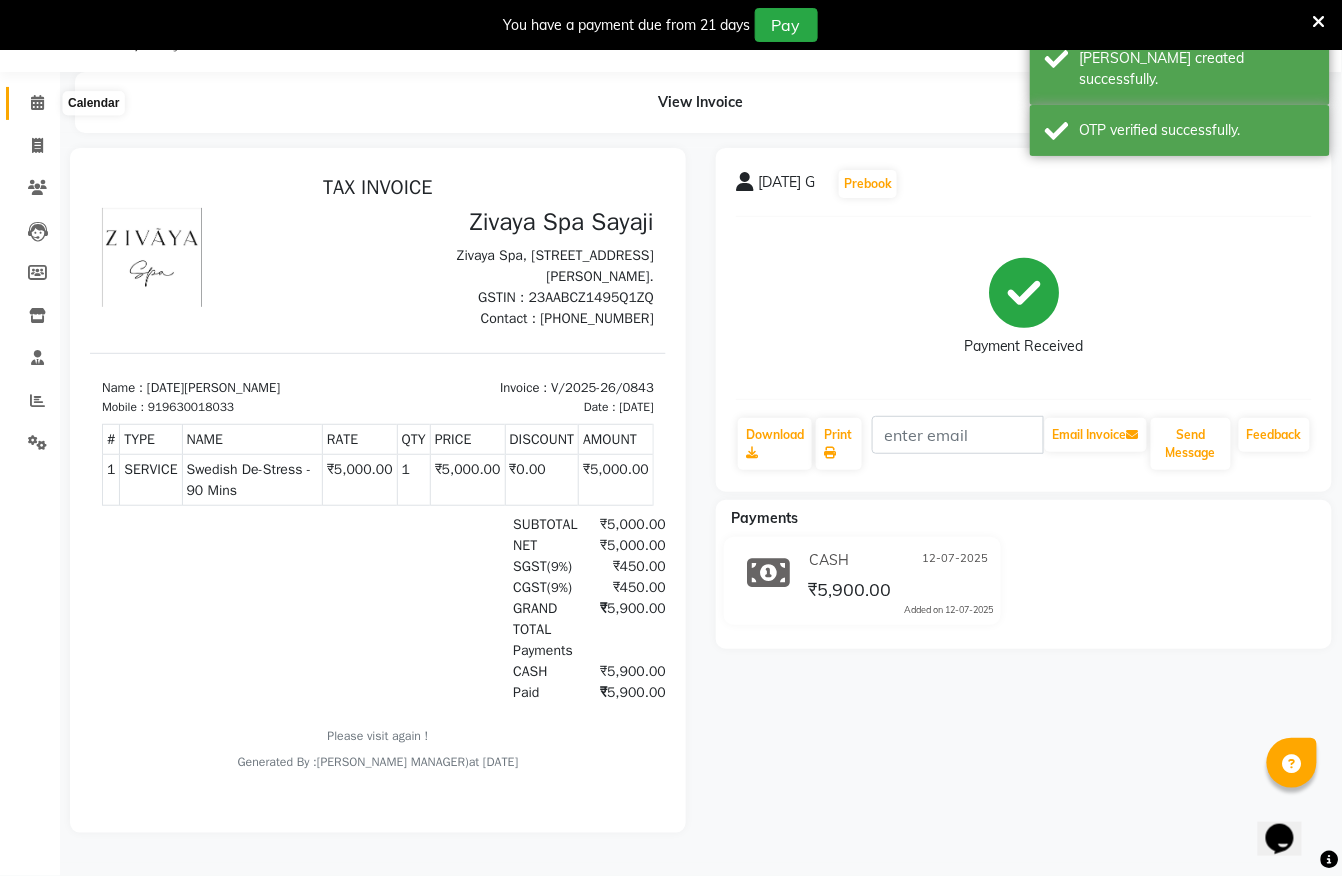 click 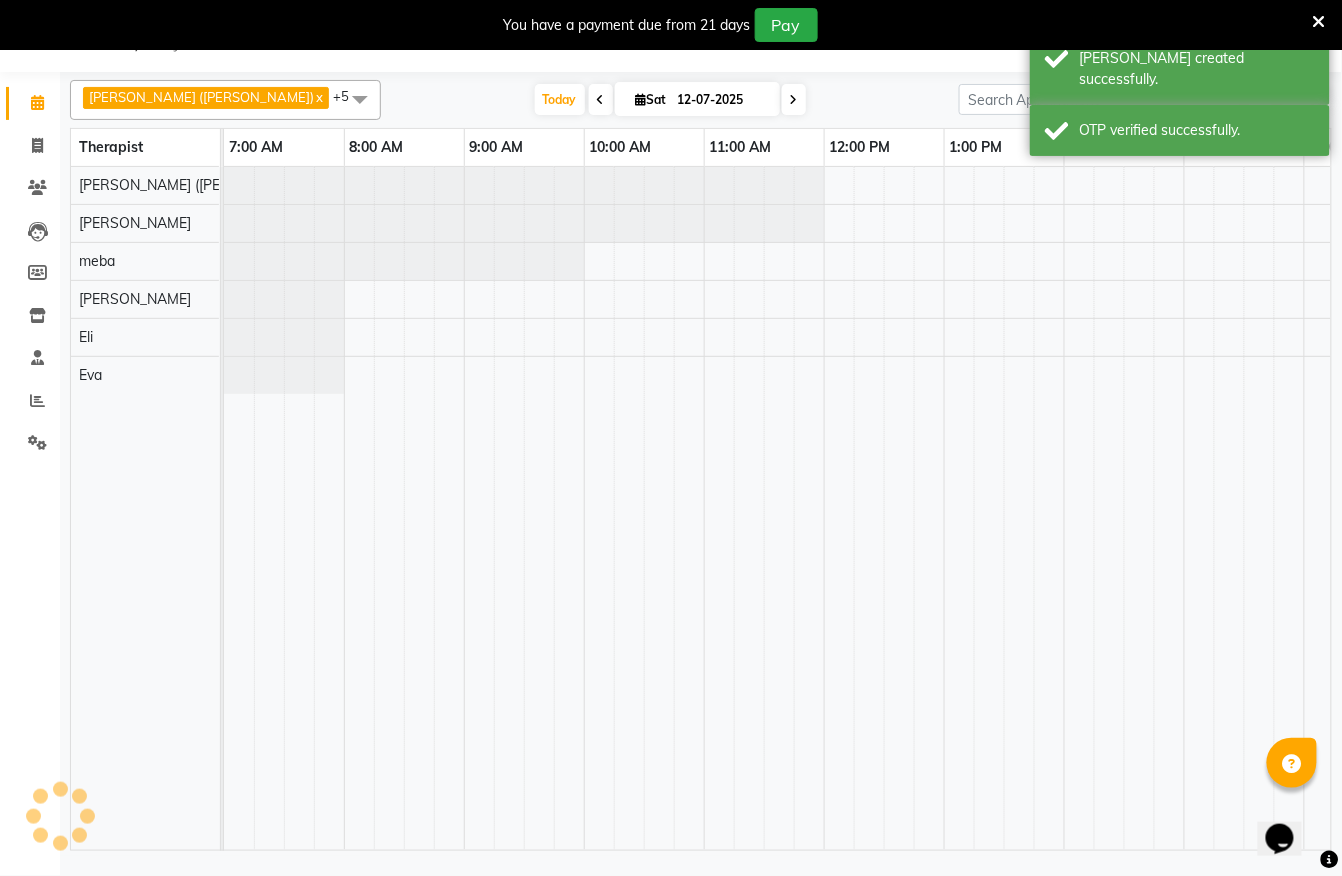 scroll, scrollTop: 50, scrollLeft: 0, axis: vertical 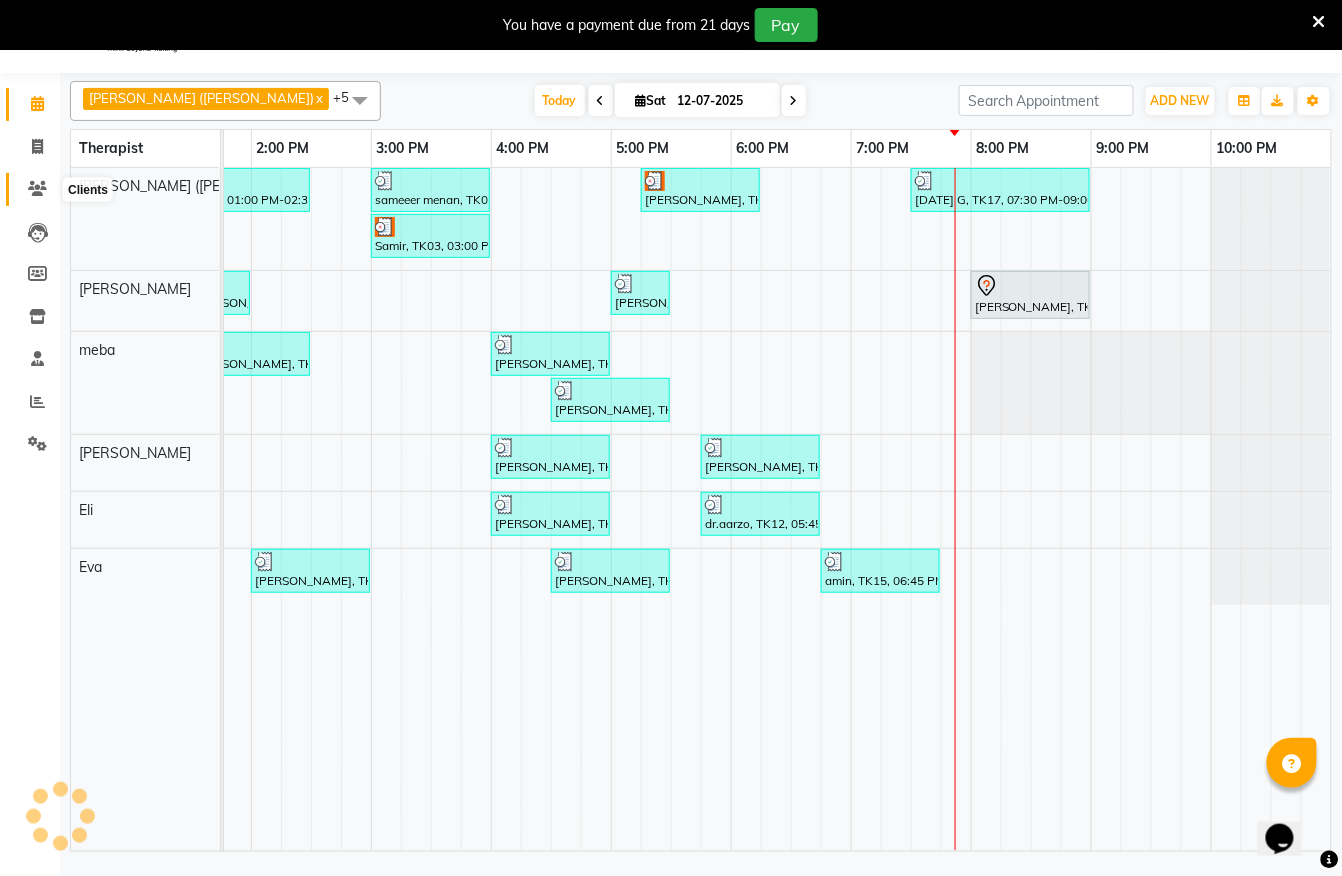 click 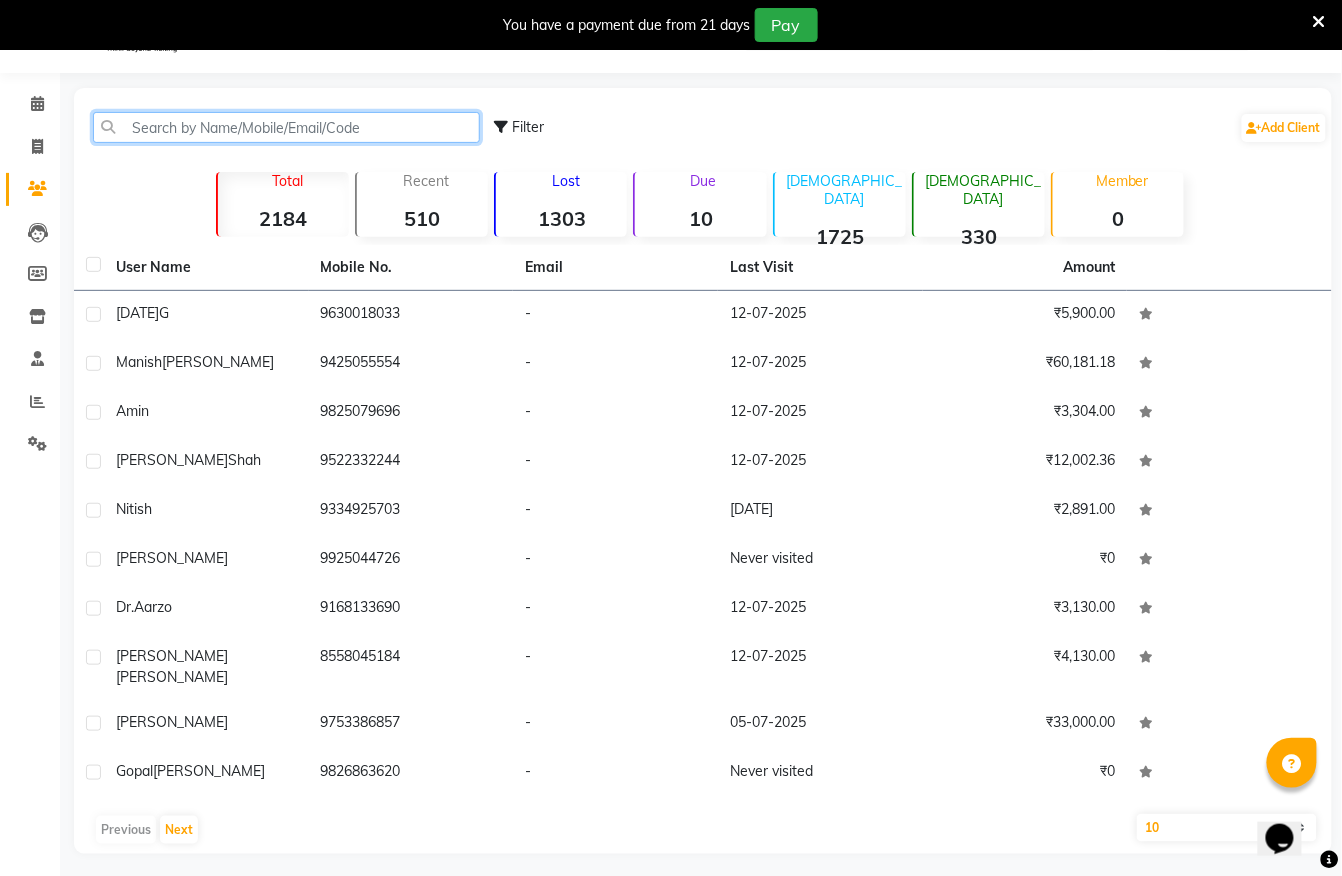 click 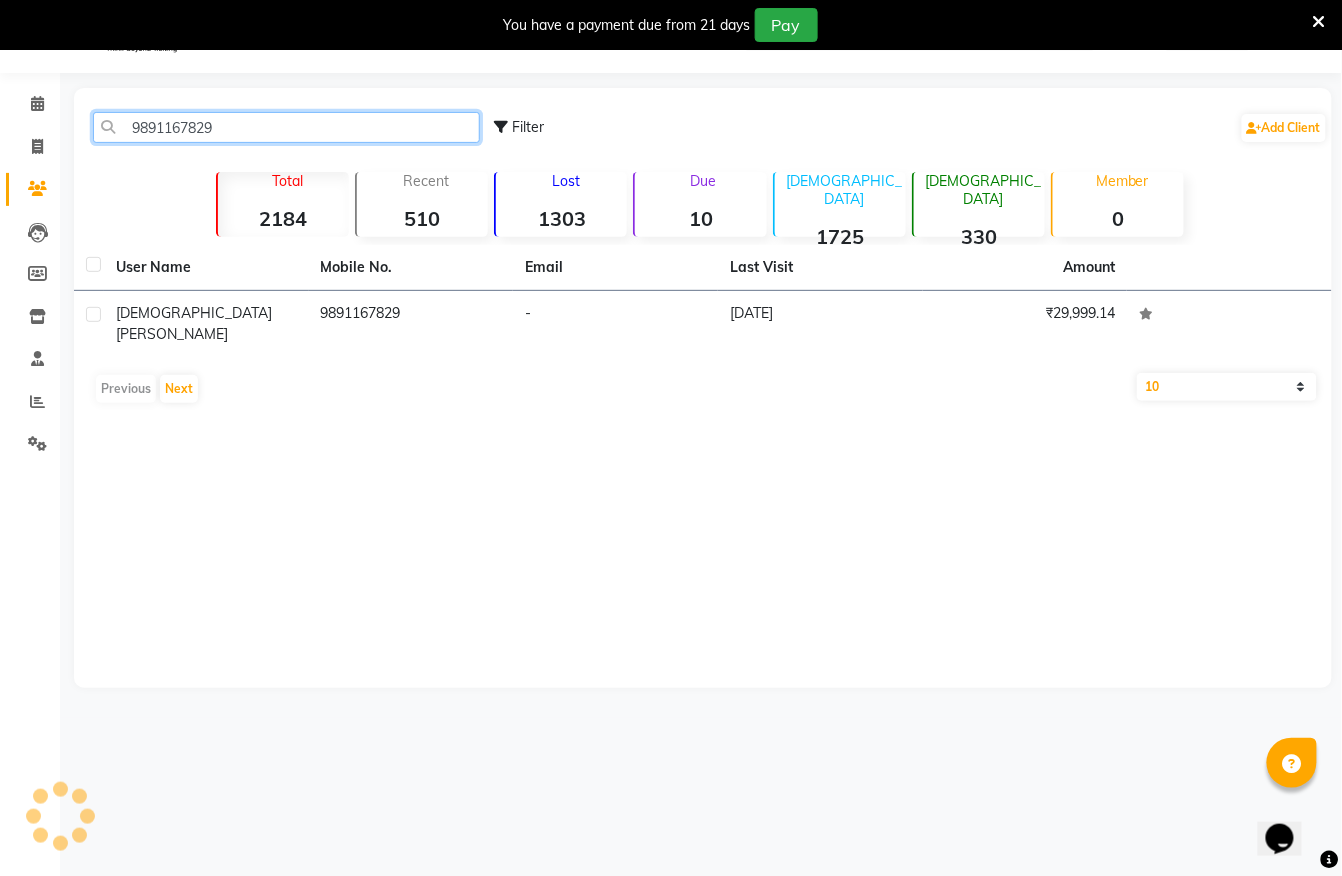 type on "9891167829" 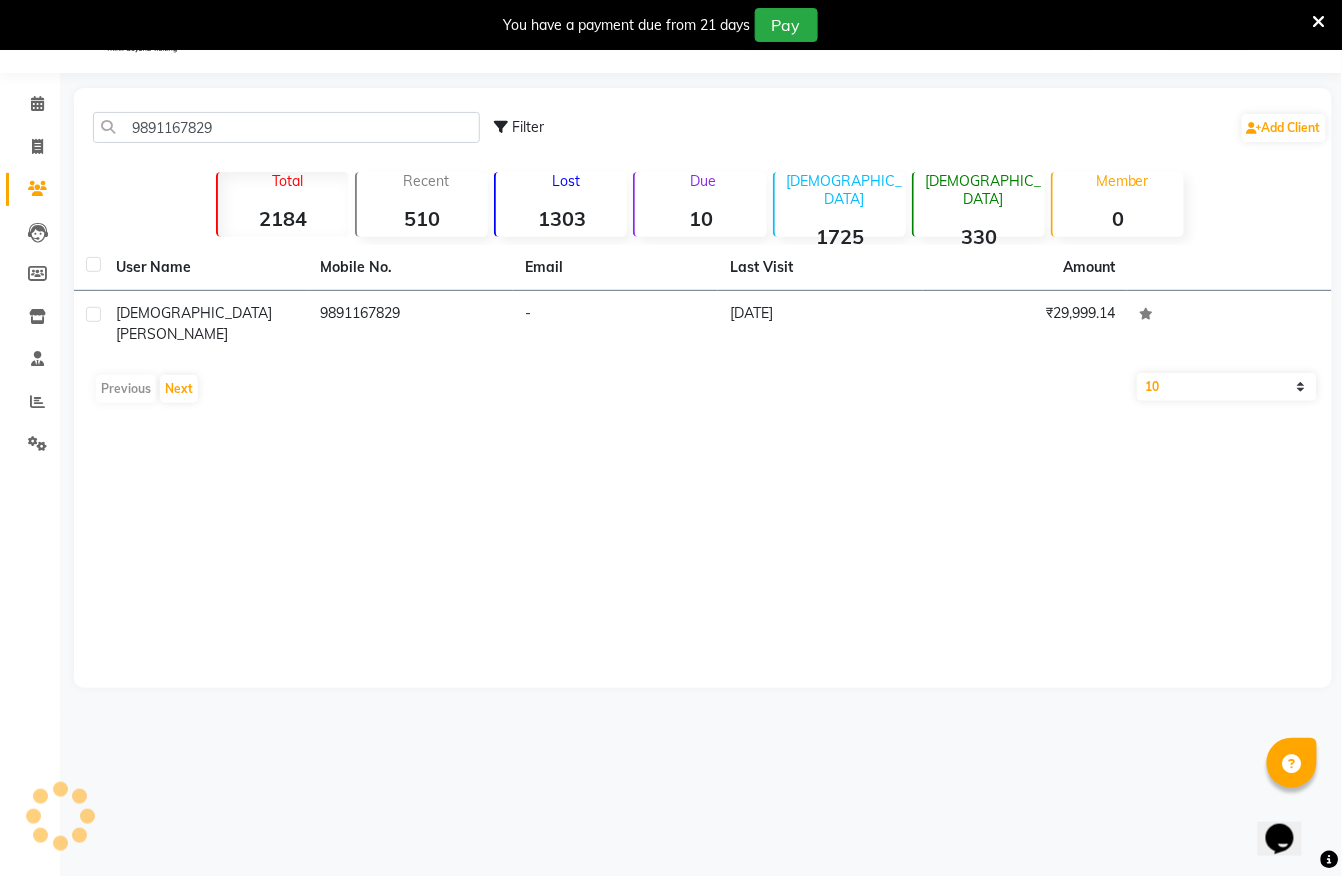 click on "[DEMOGRAPHIC_DATA]" 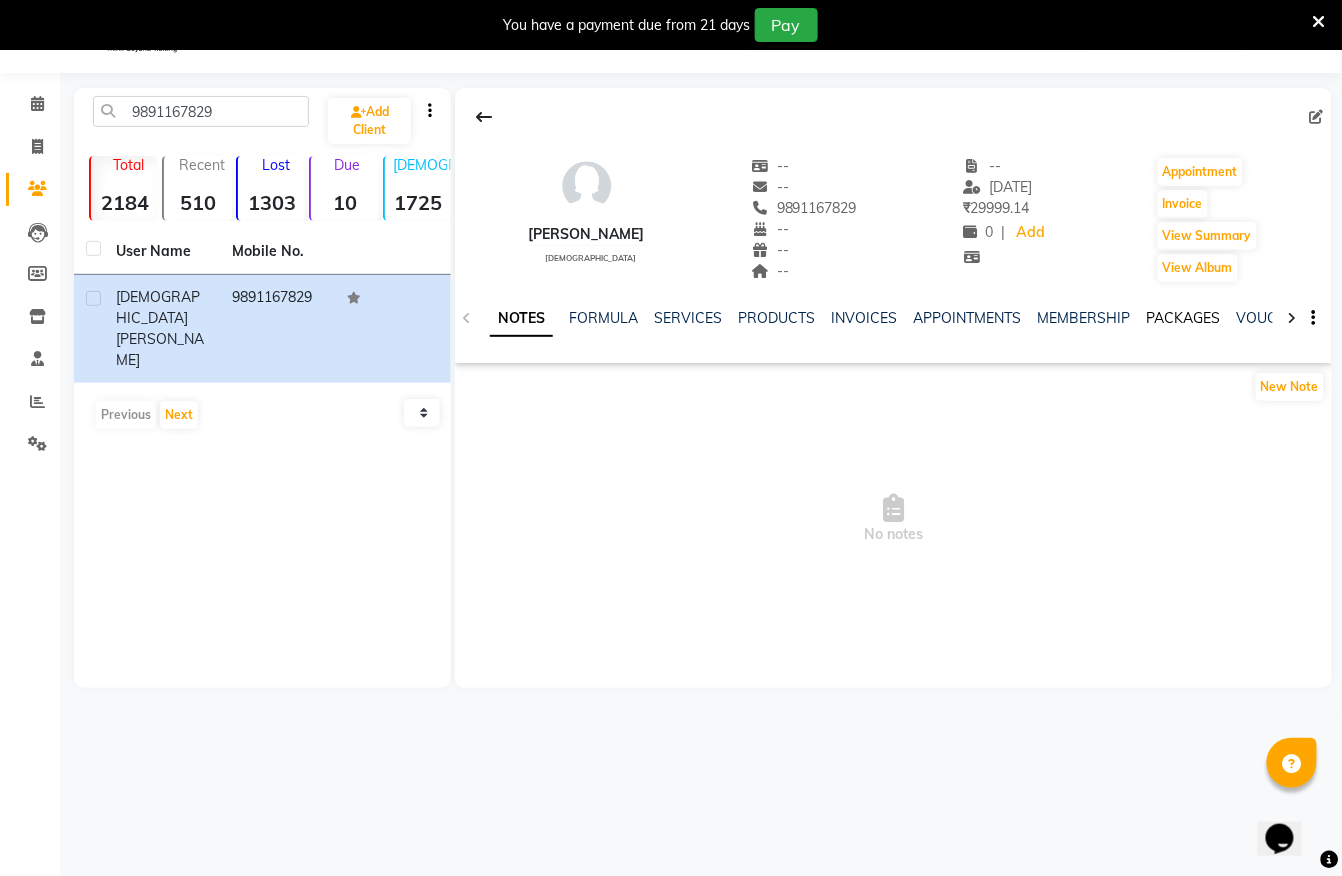 click on "PACKAGES" 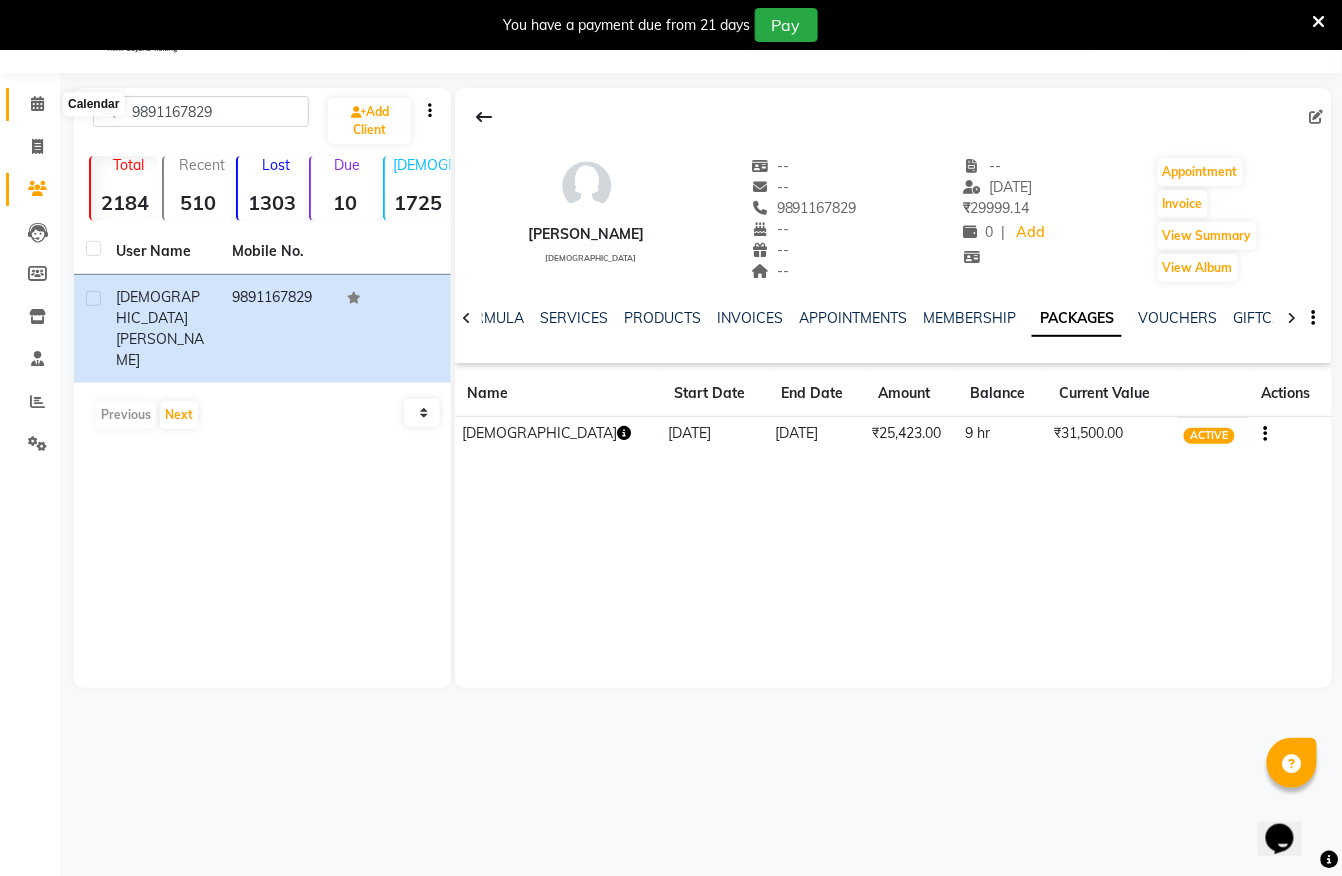 click 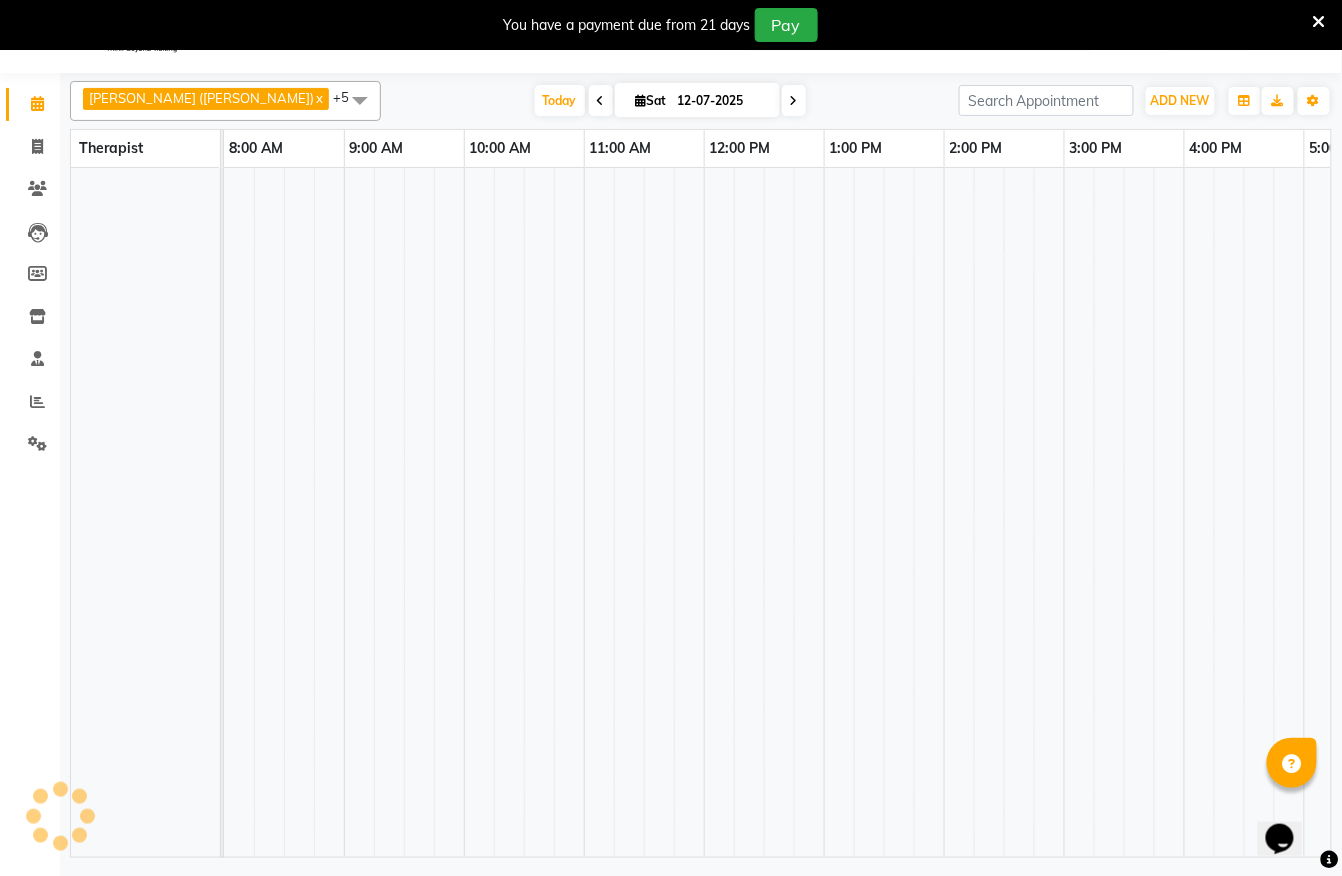 scroll, scrollTop: 0, scrollLeft: 0, axis: both 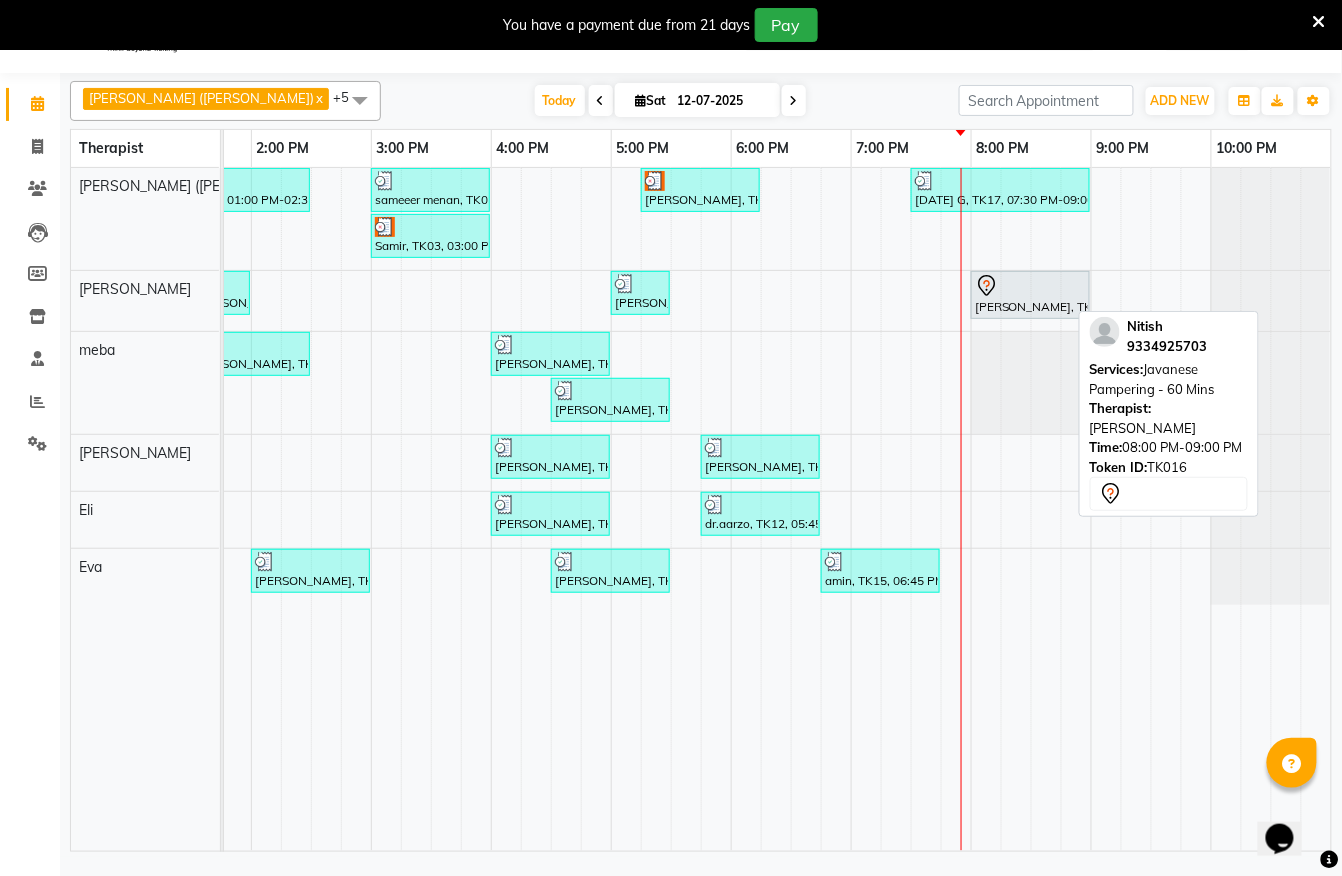 click at bounding box center (1030, 286) 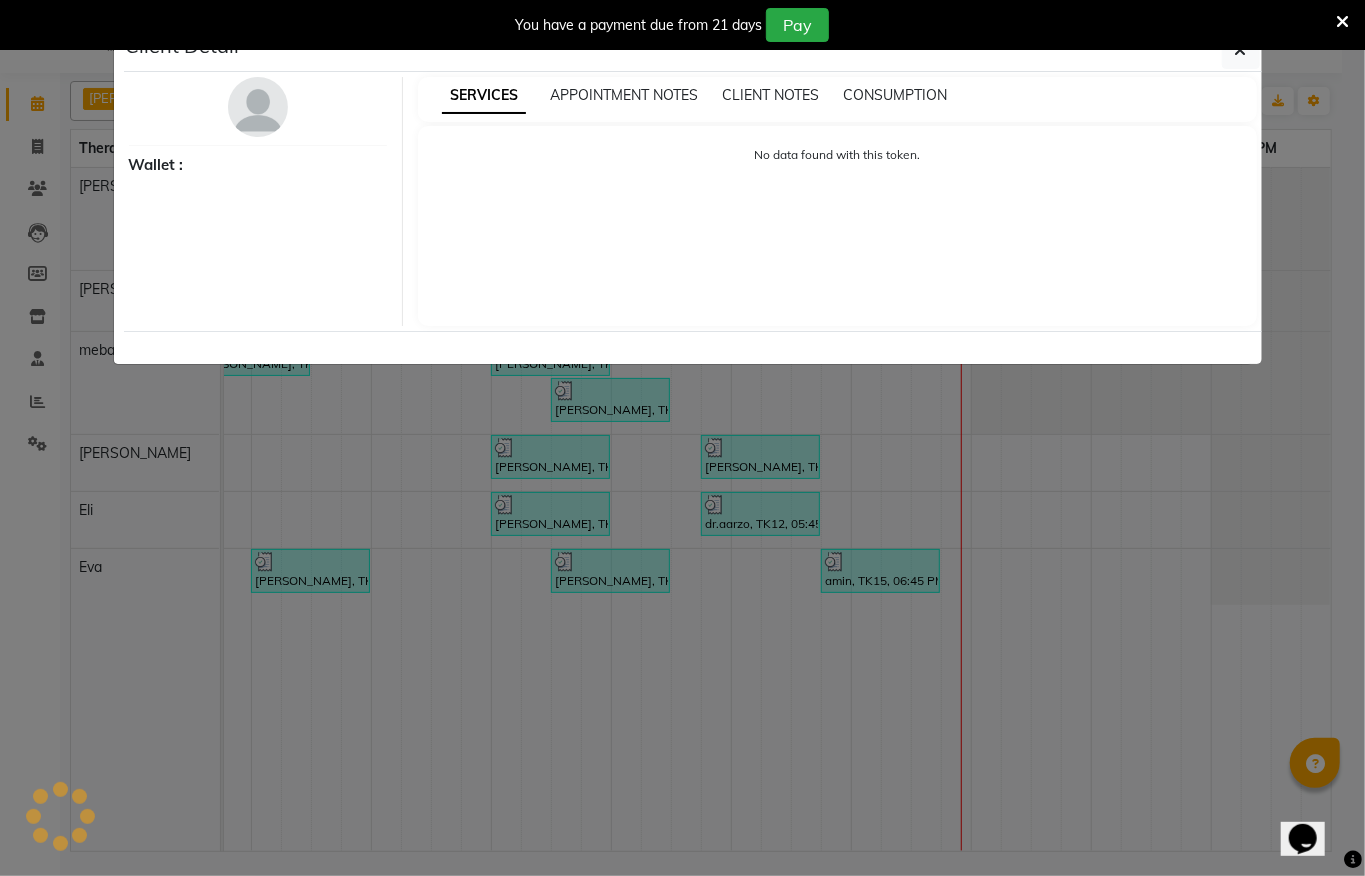 select on "7" 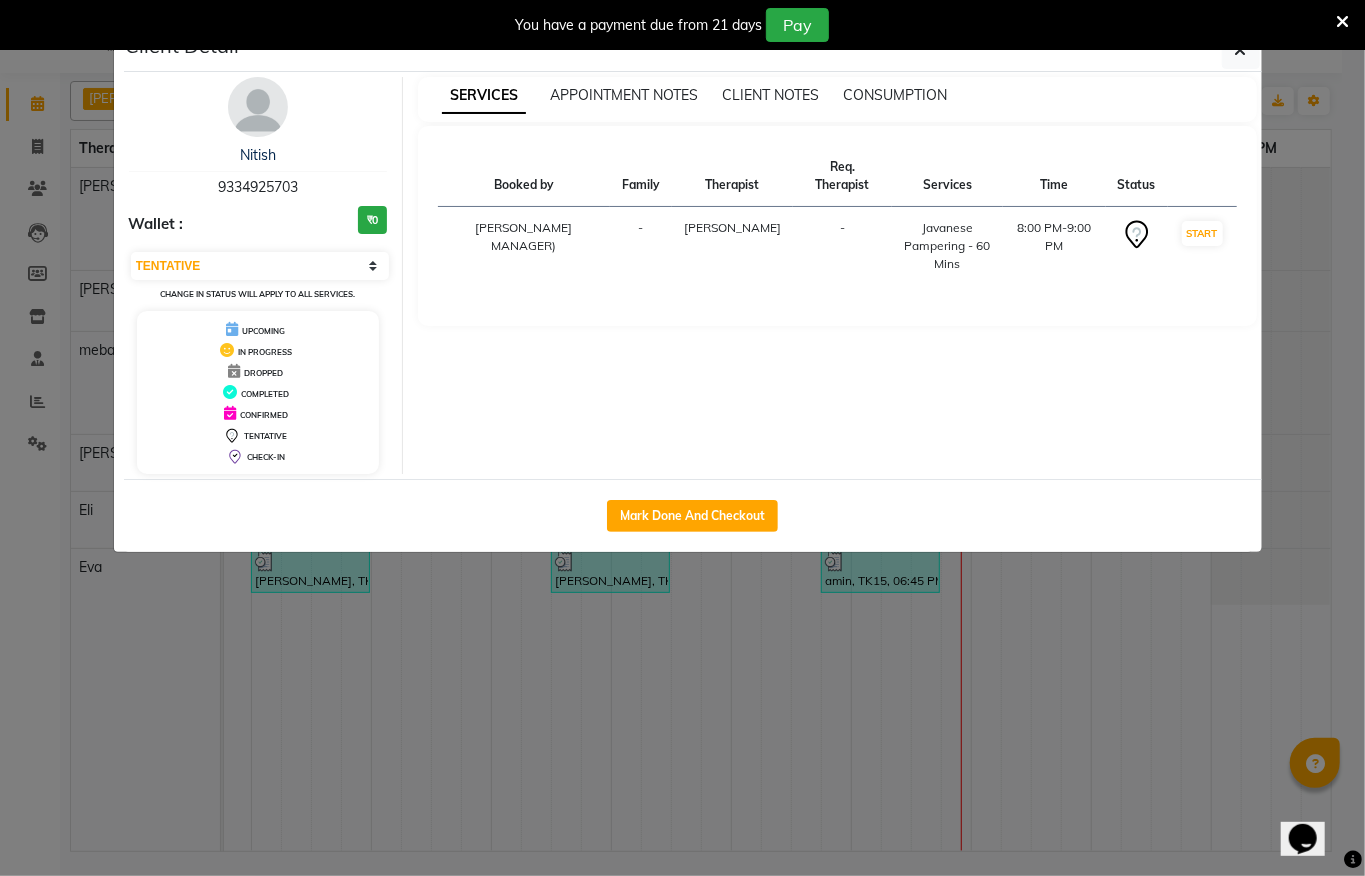 click on "You have a payment due from 21 days   Pay" at bounding box center (682, 25) 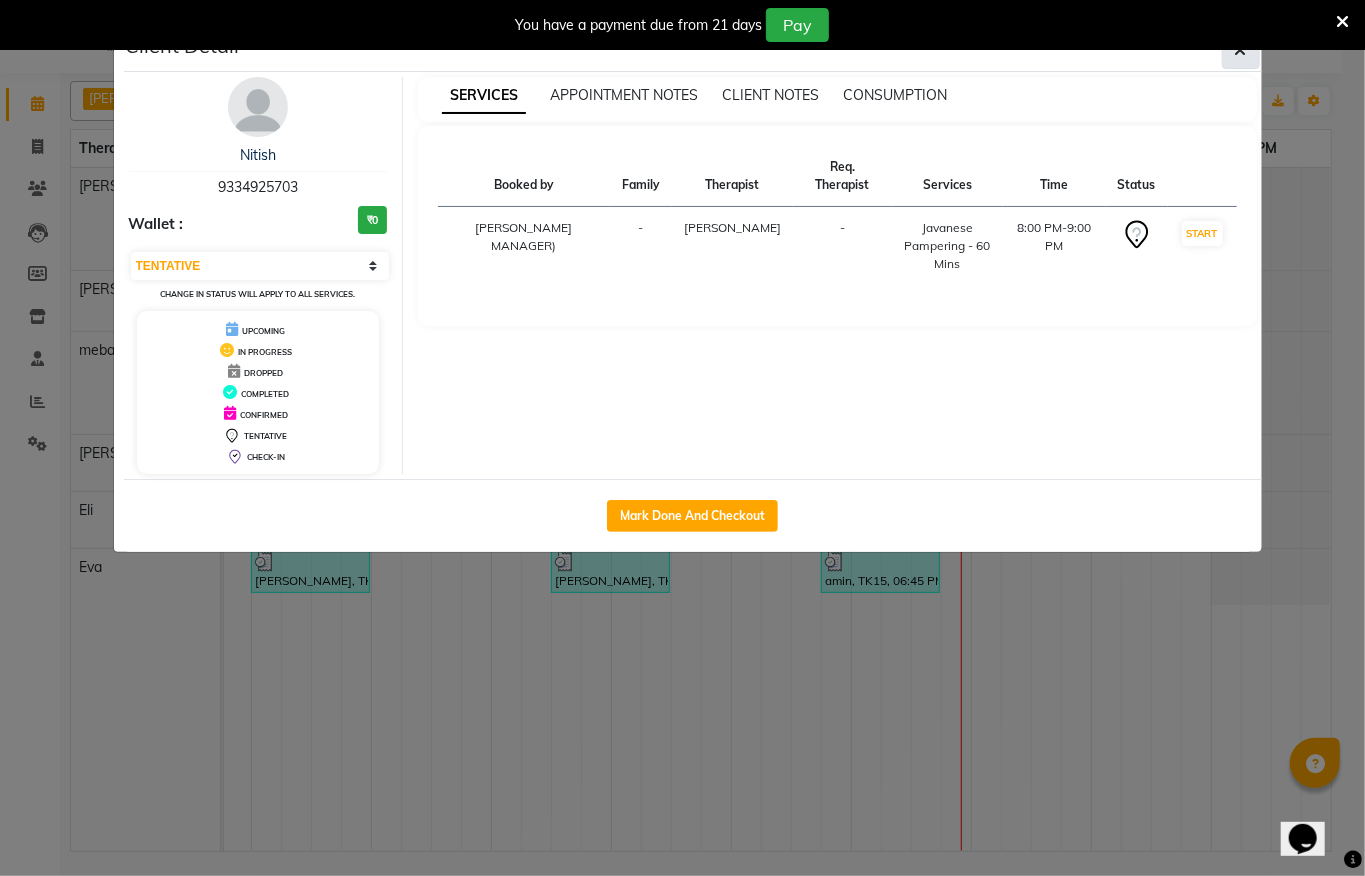 click 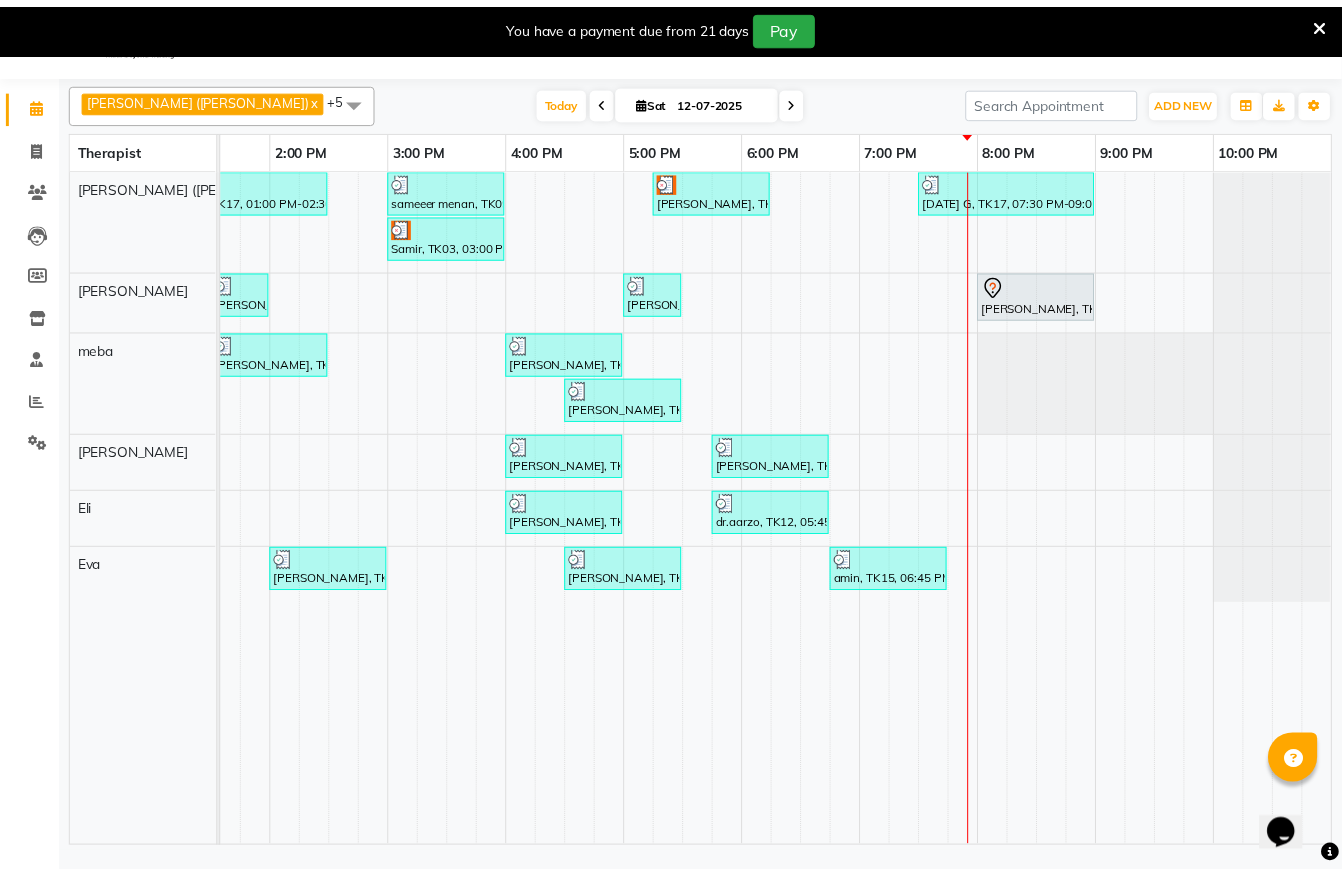 scroll, scrollTop: 0, scrollLeft: 790, axis: horizontal 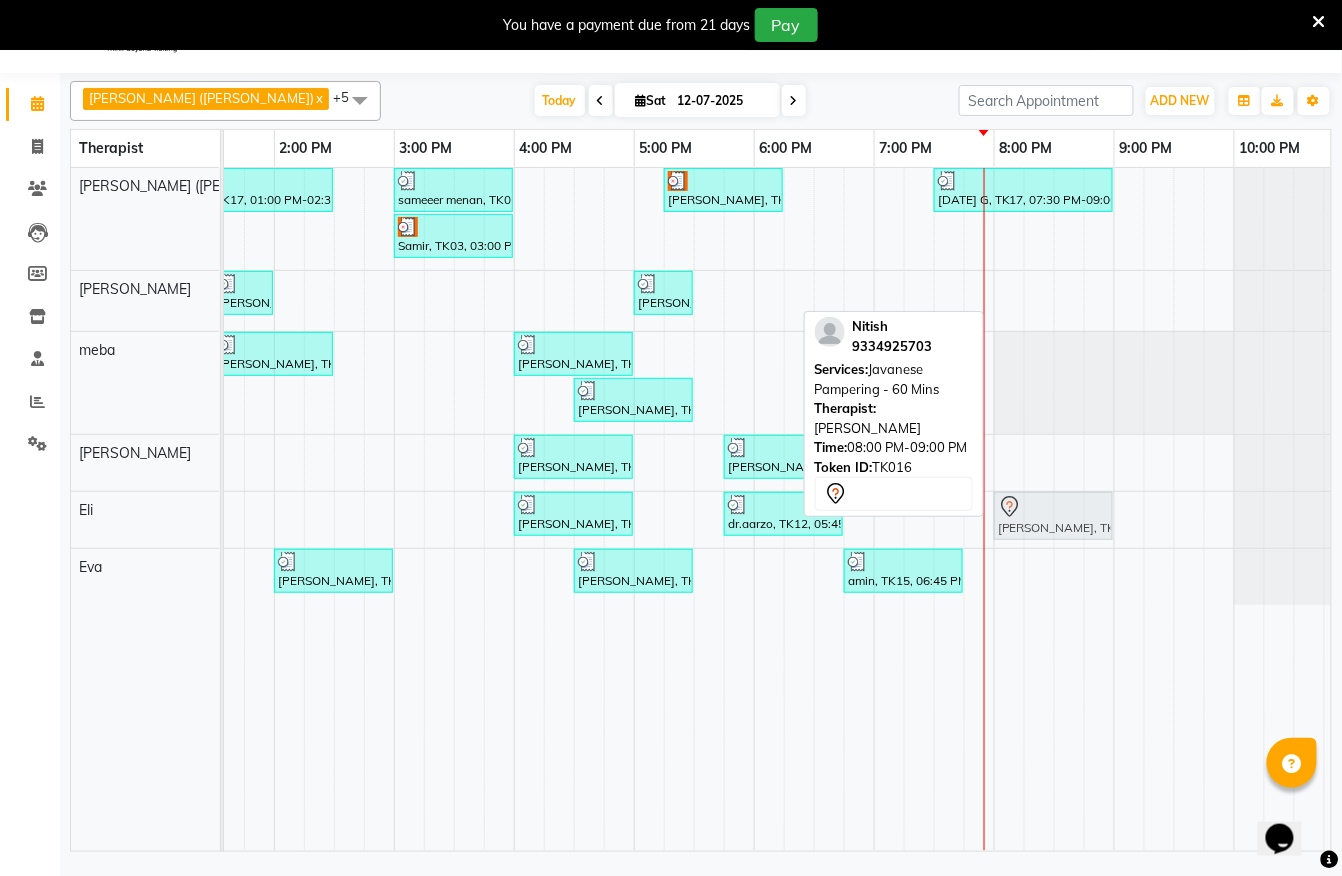 drag, startPoint x: 1057, startPoint y: 293, endPoint x: 1053, endPoint y: 532, distance: 239.03348 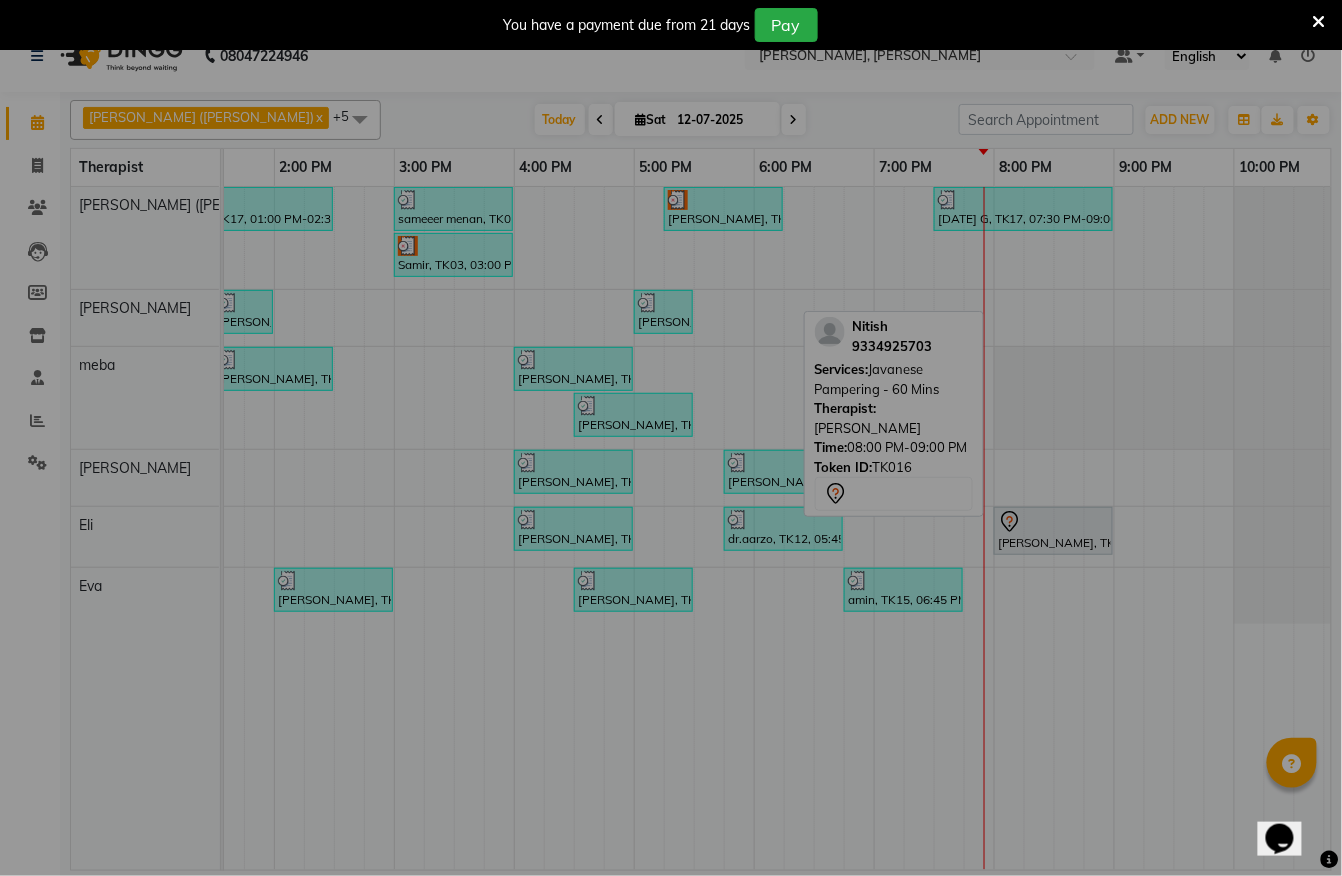 scroll, scrollTop: 32, scrollLeft: 0, axis: vertical 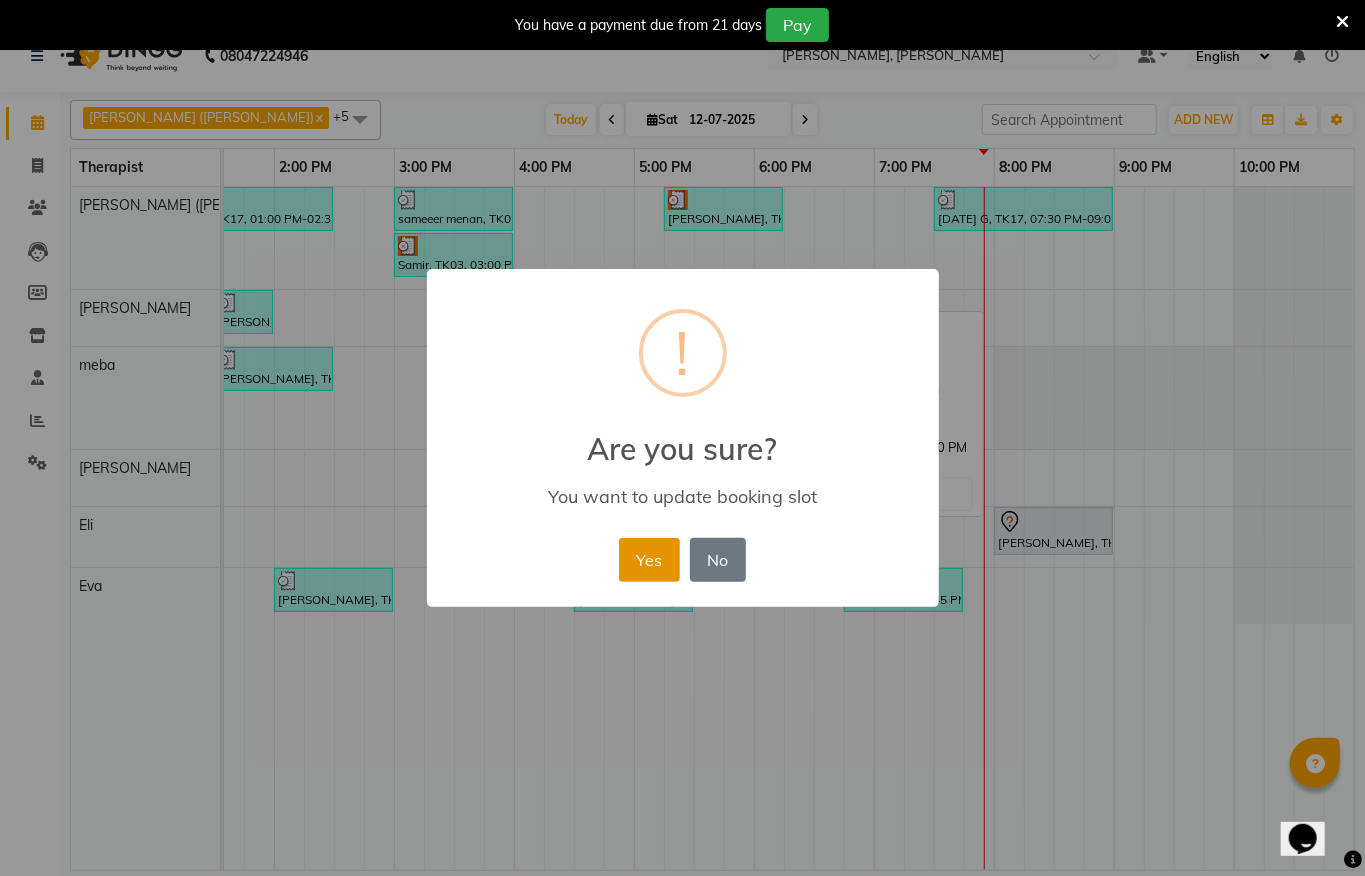 click on "Yes" at bounding box center (649, 560) 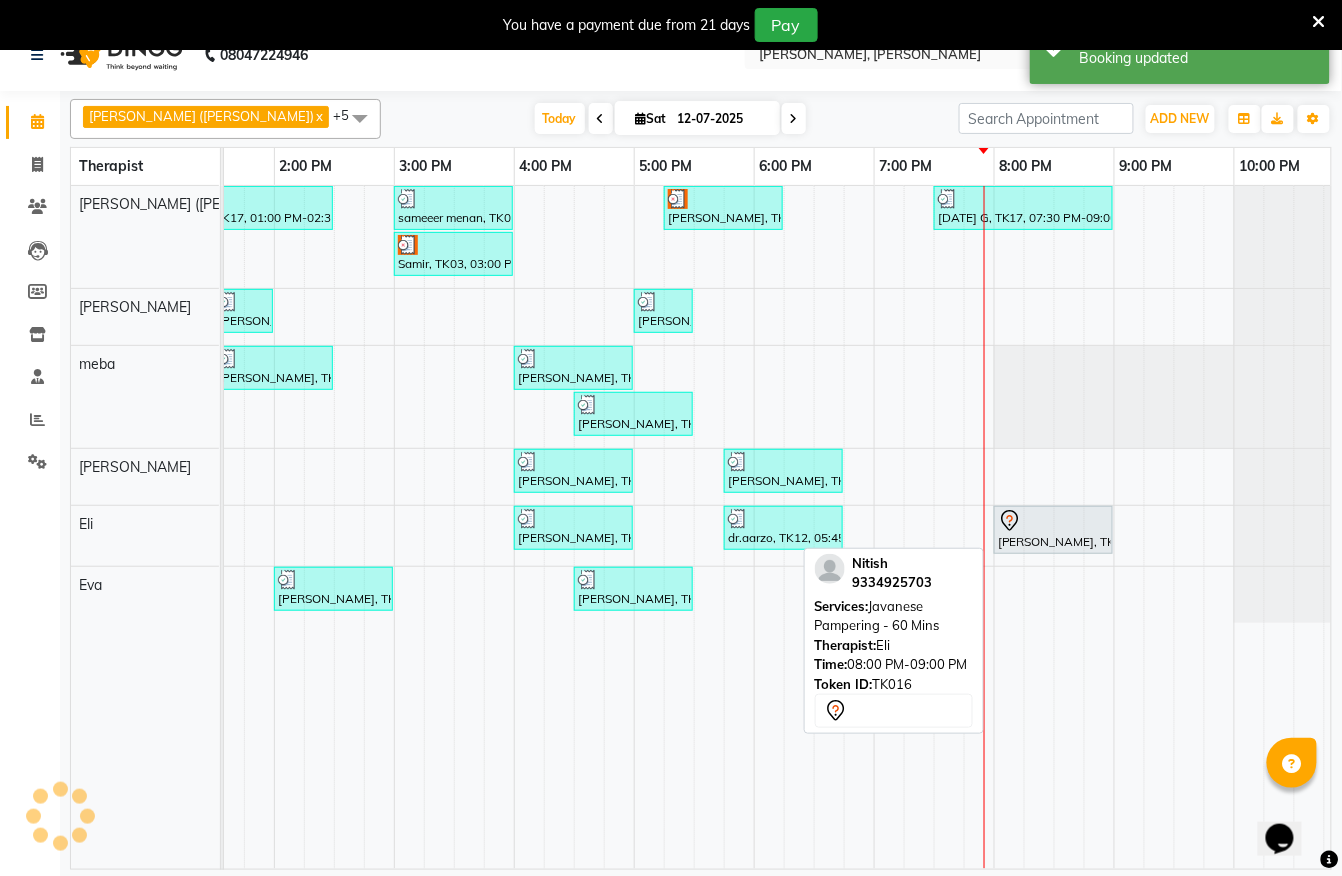click on "[PERSON_NAME], TK16, 08:00 PM-09:00 PM, Javanese Pampering - 60 Mins" at bounding box center (1053, 530) 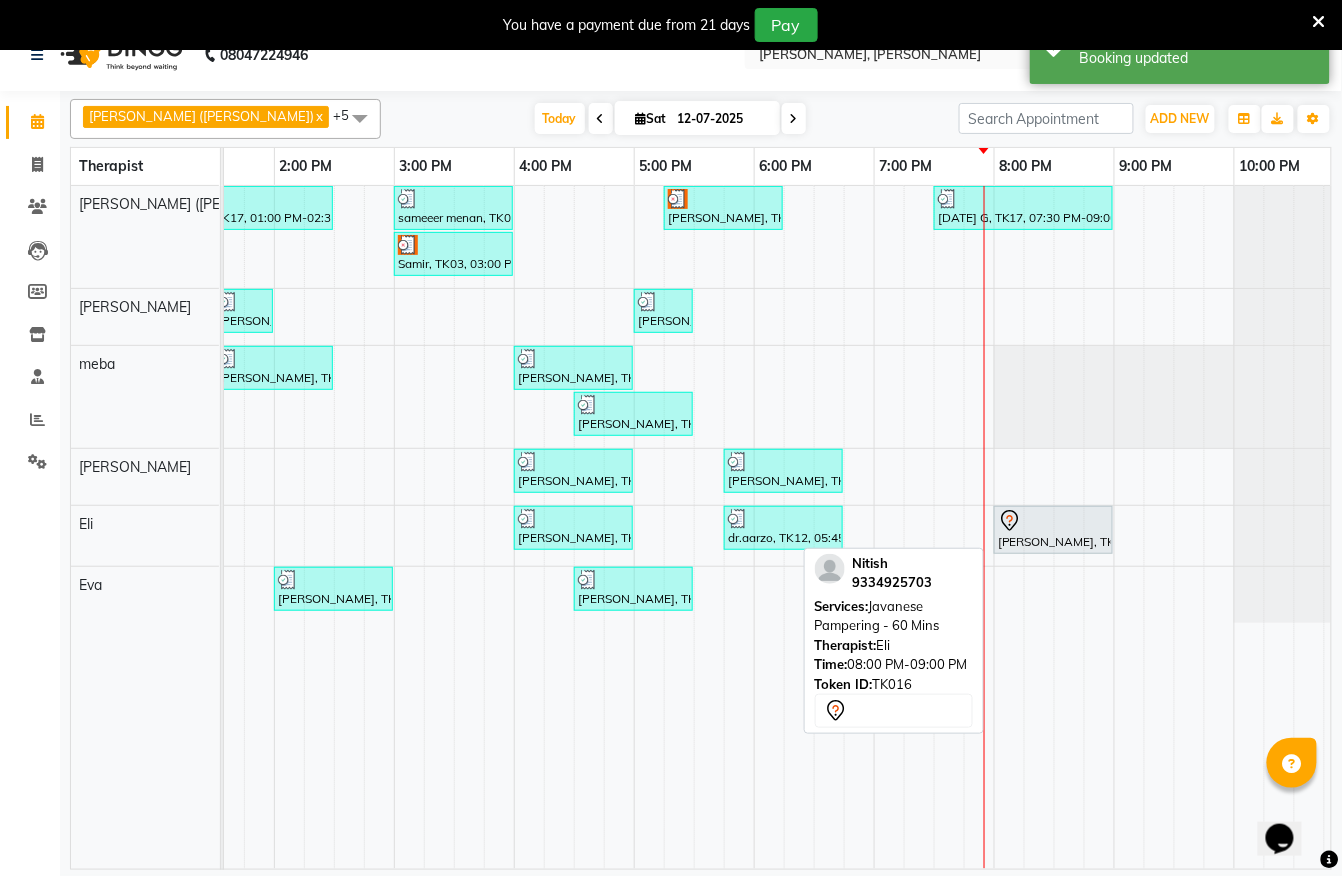 click at bounding box center (1053, 521) 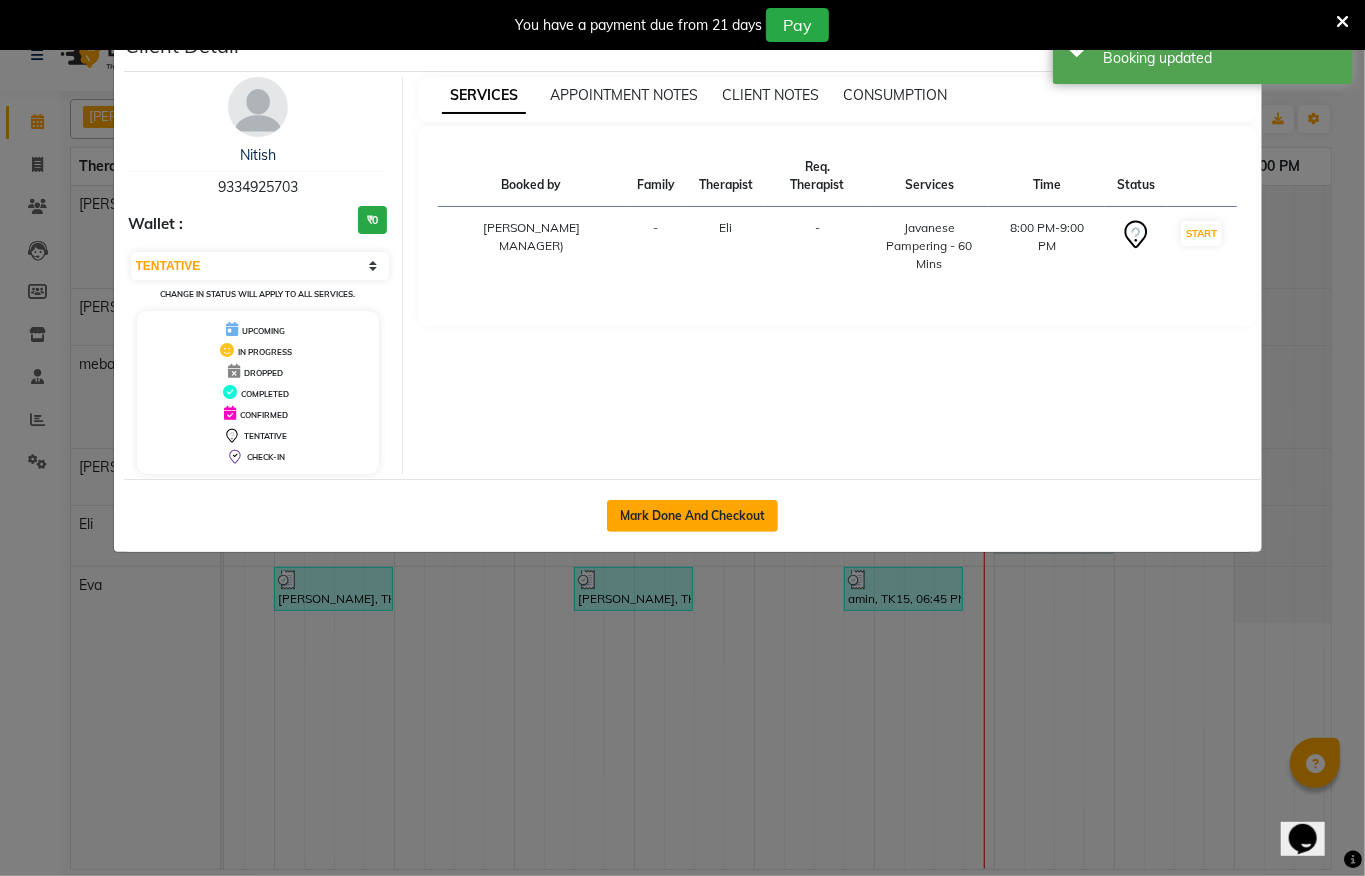 click on "Mark Done And Checkout" 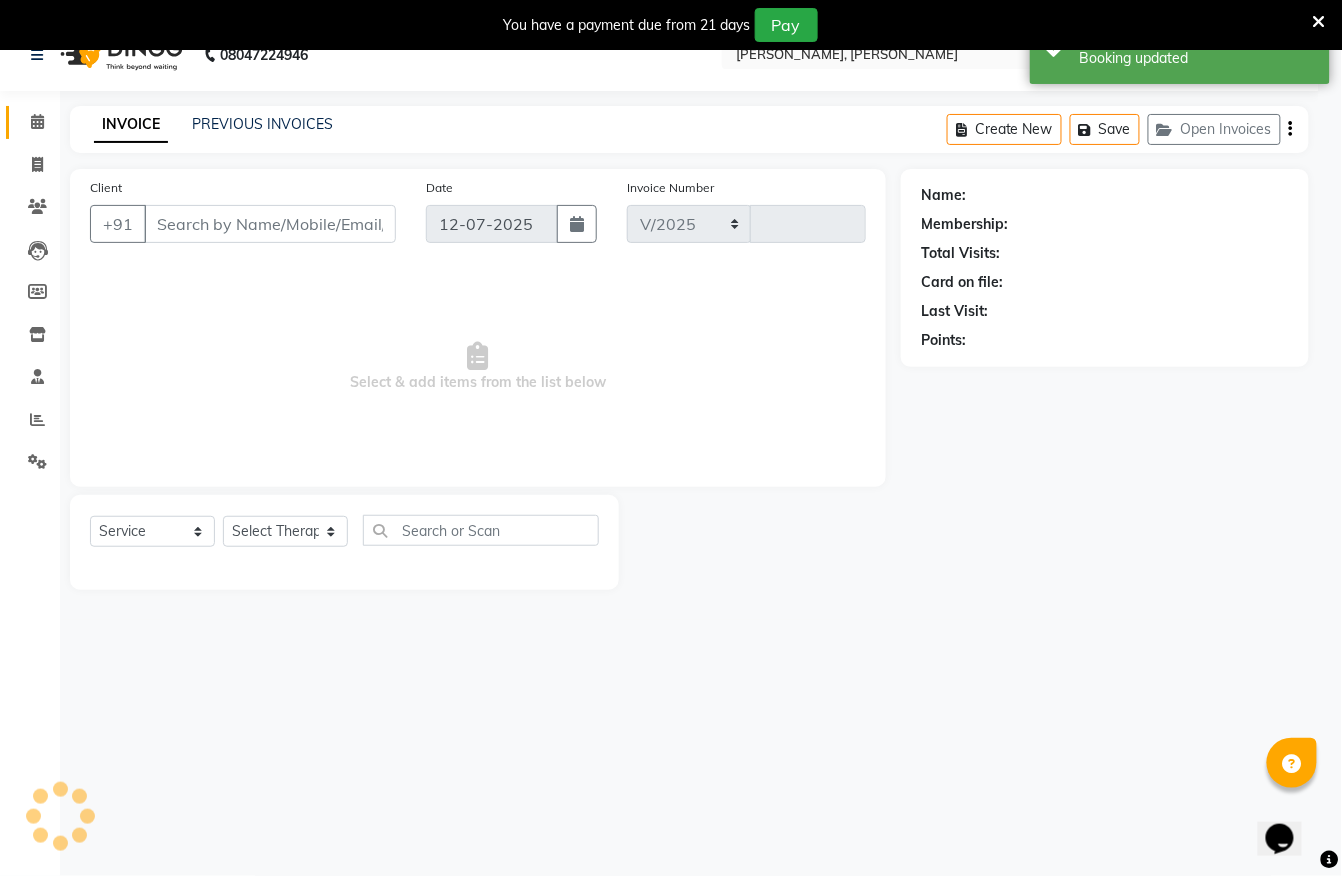 select on "6399" 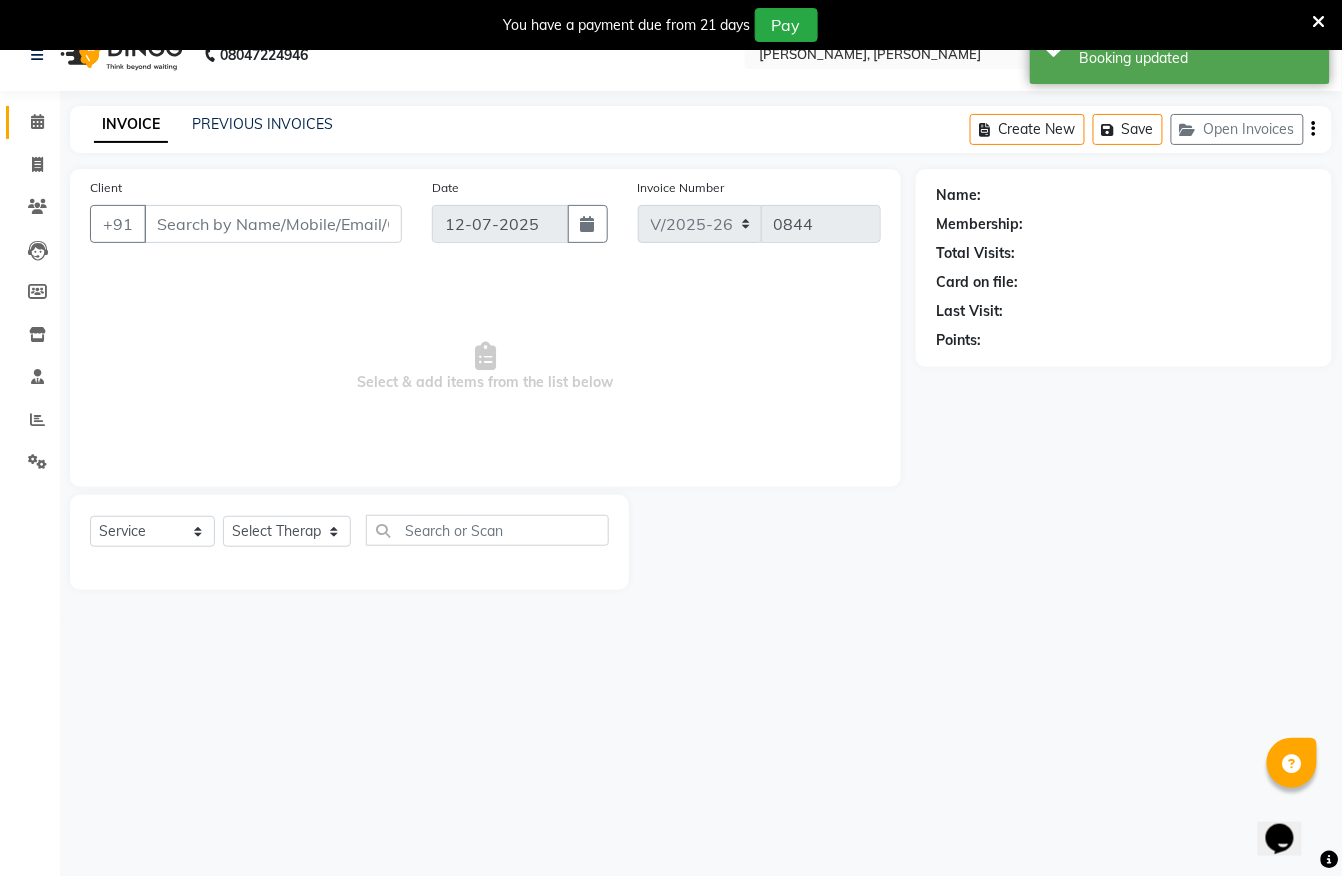 type on "9334925703" 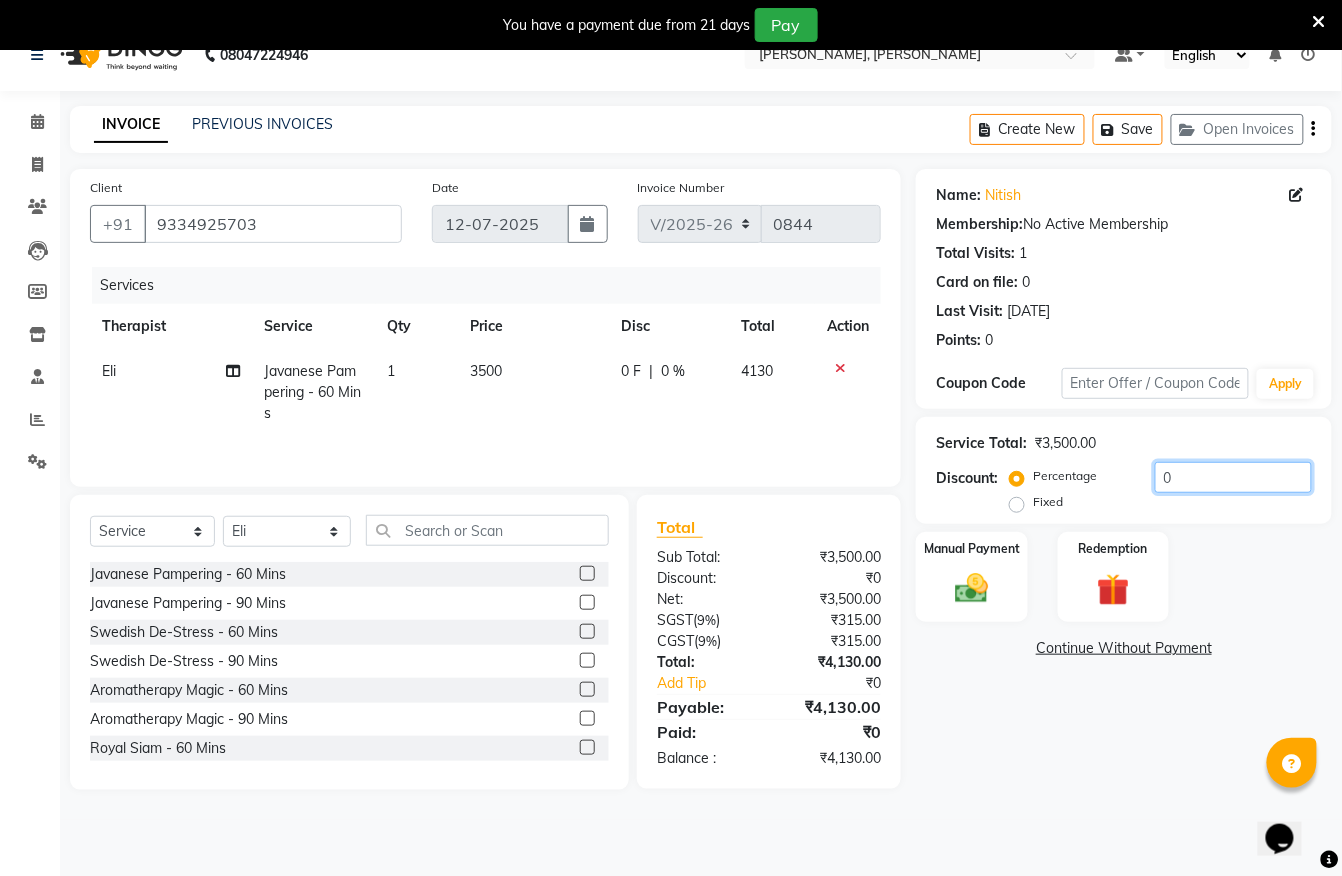 click on "0" 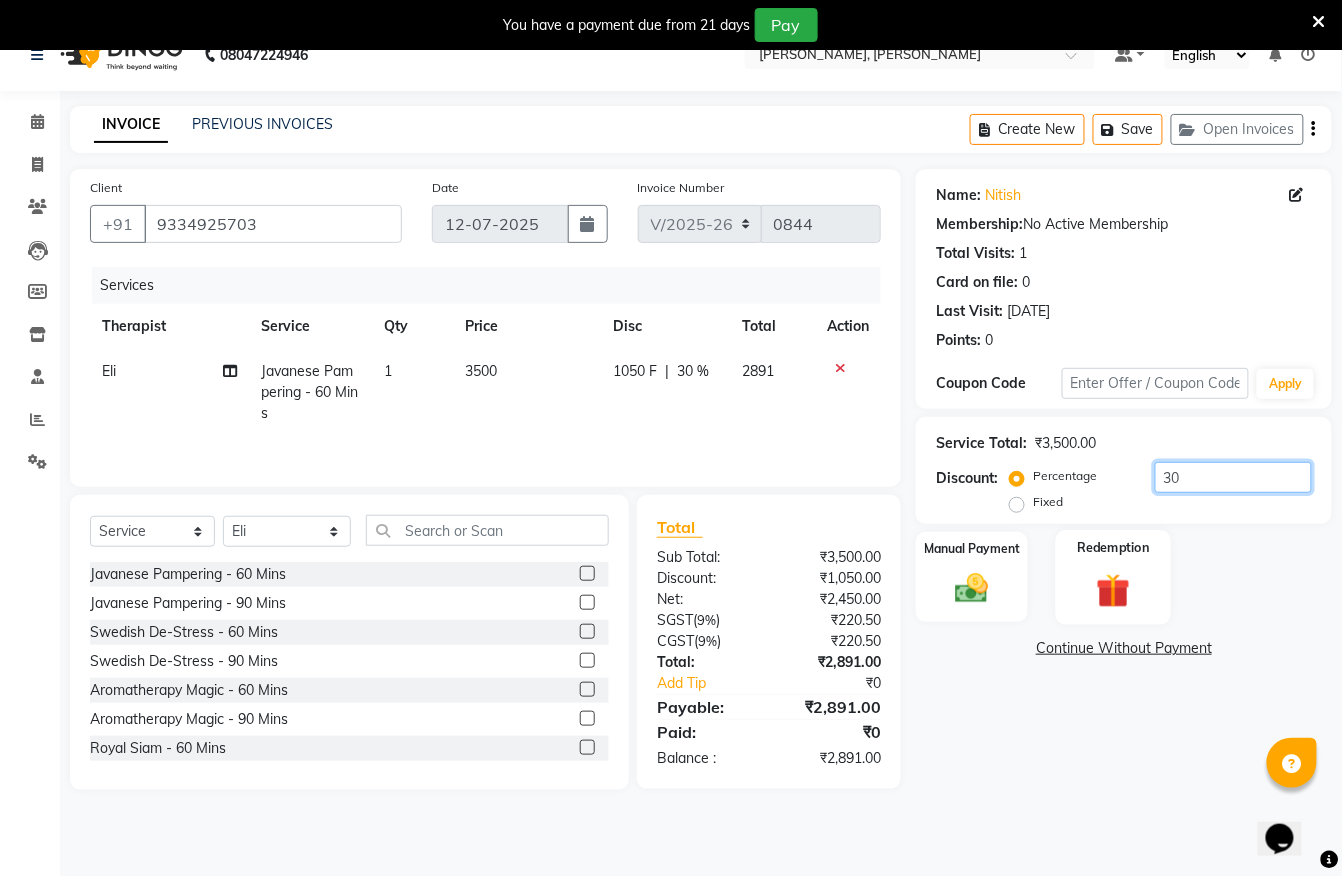 type on "30" 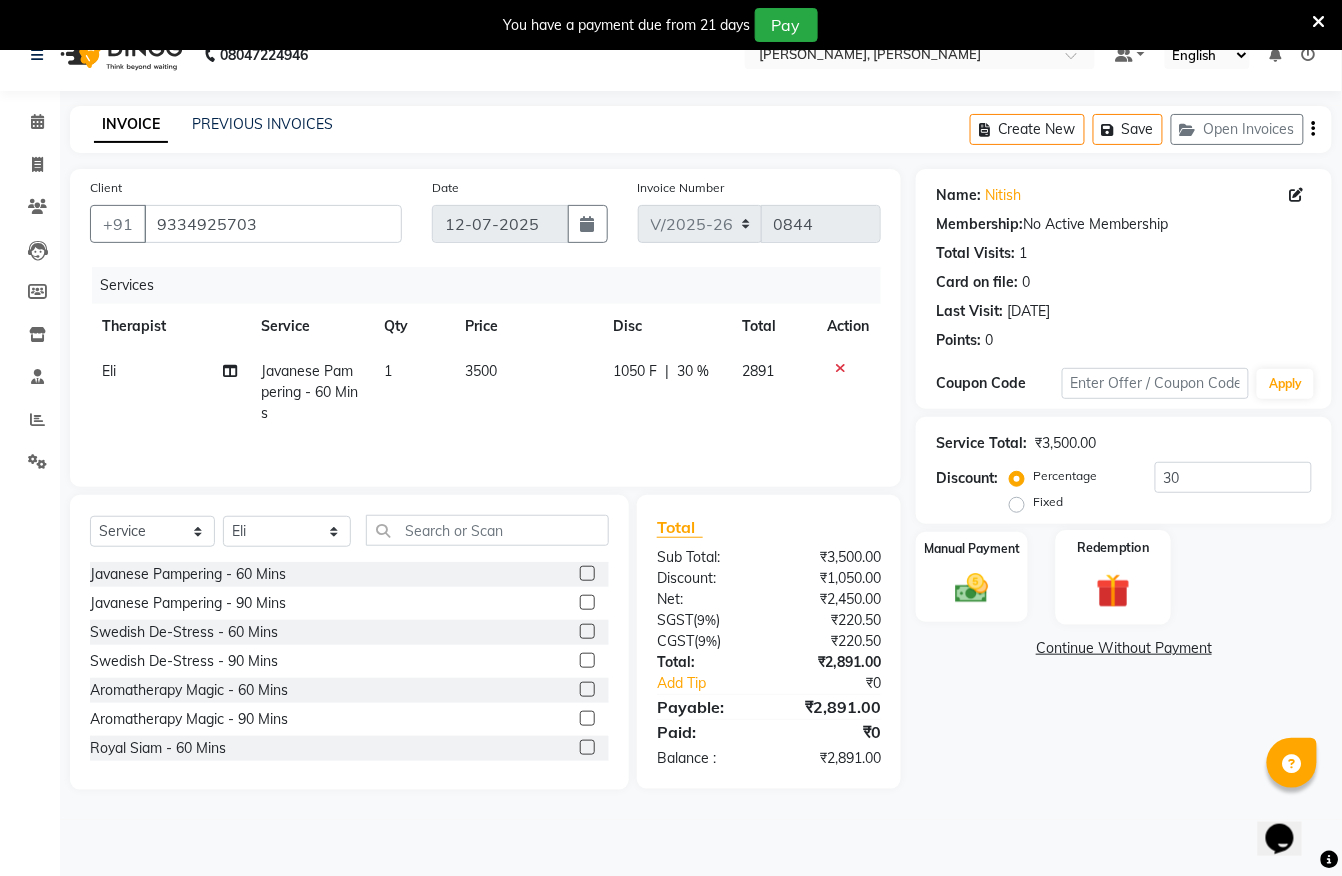 click on "Redemption" 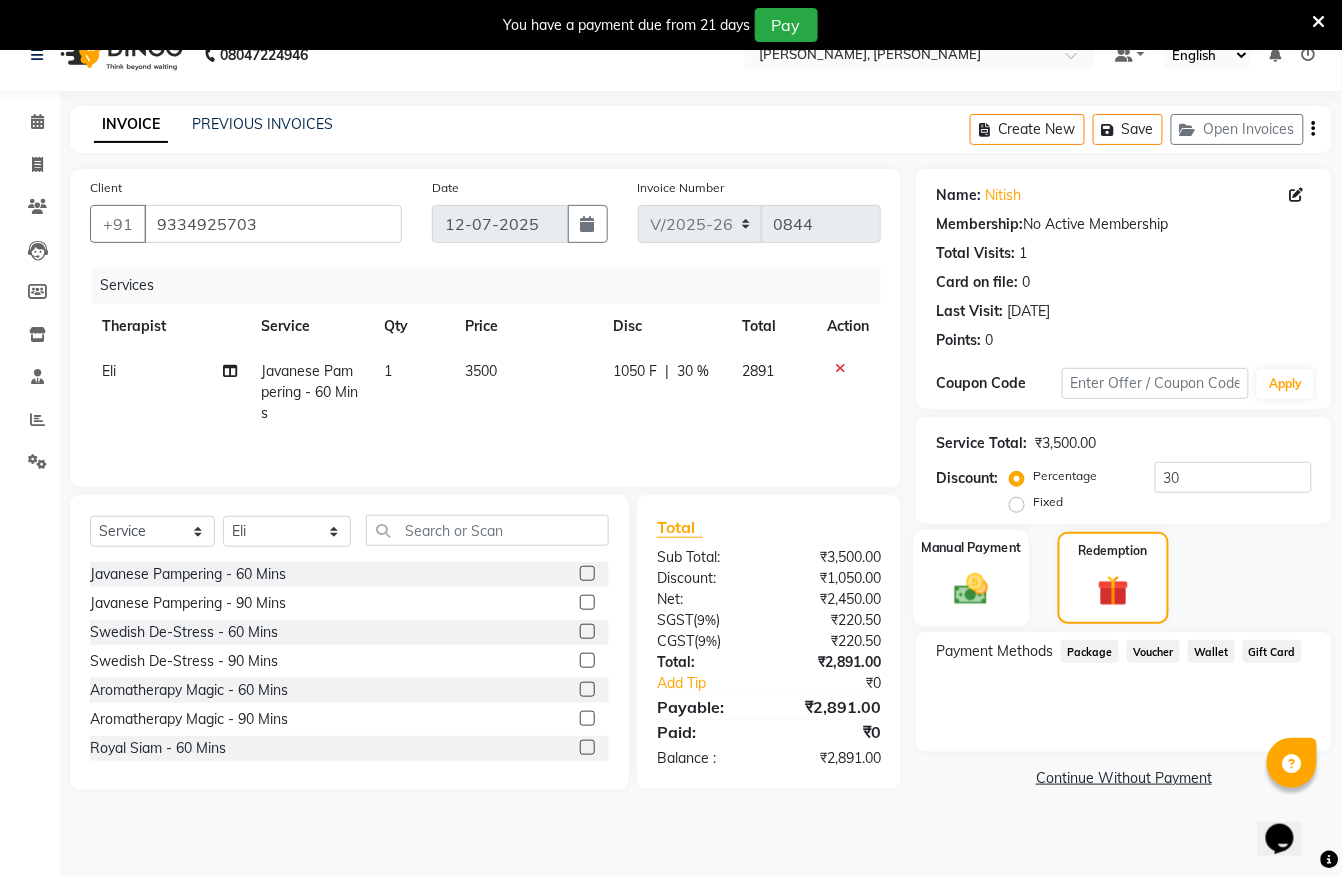 click 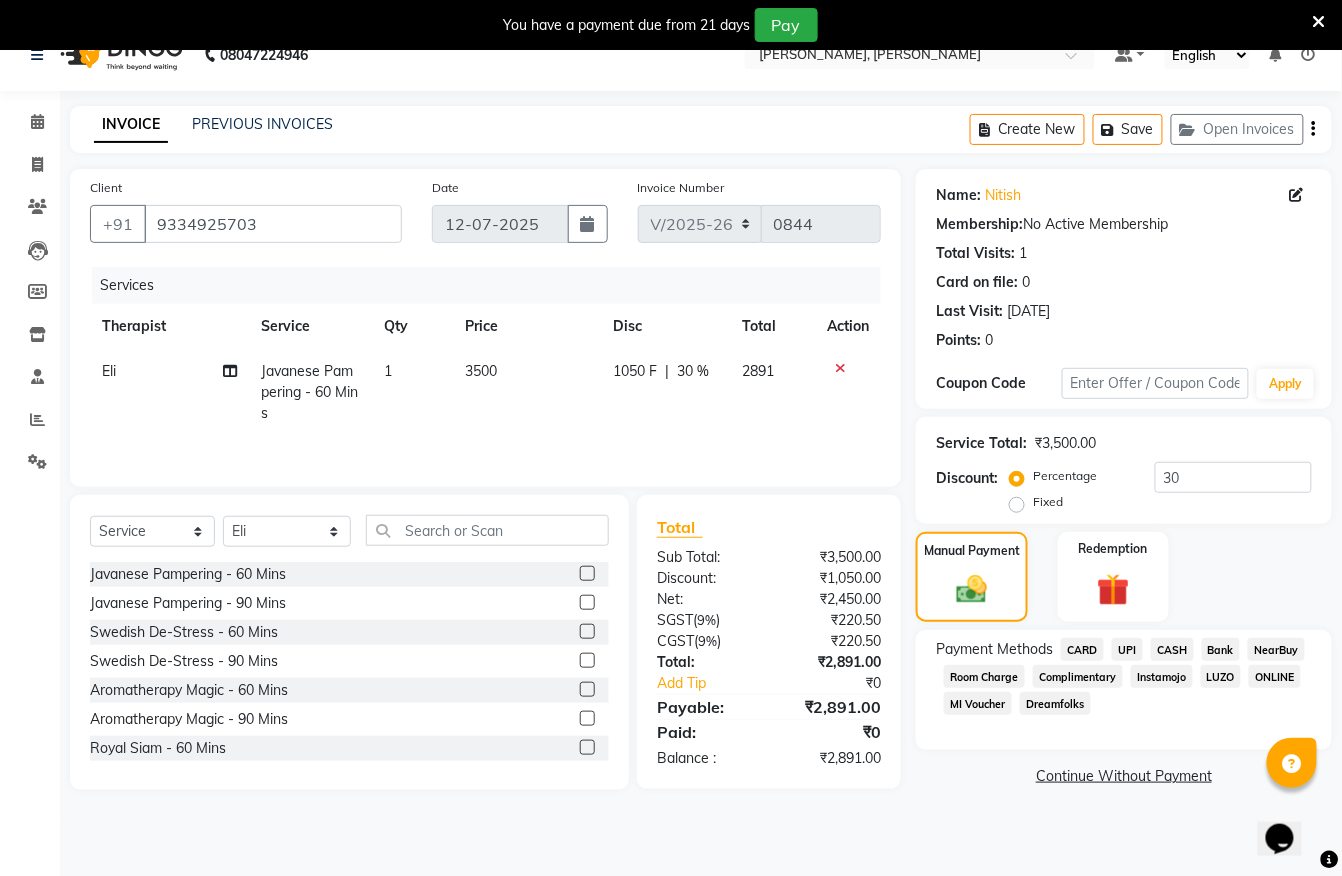 click on "UPI" 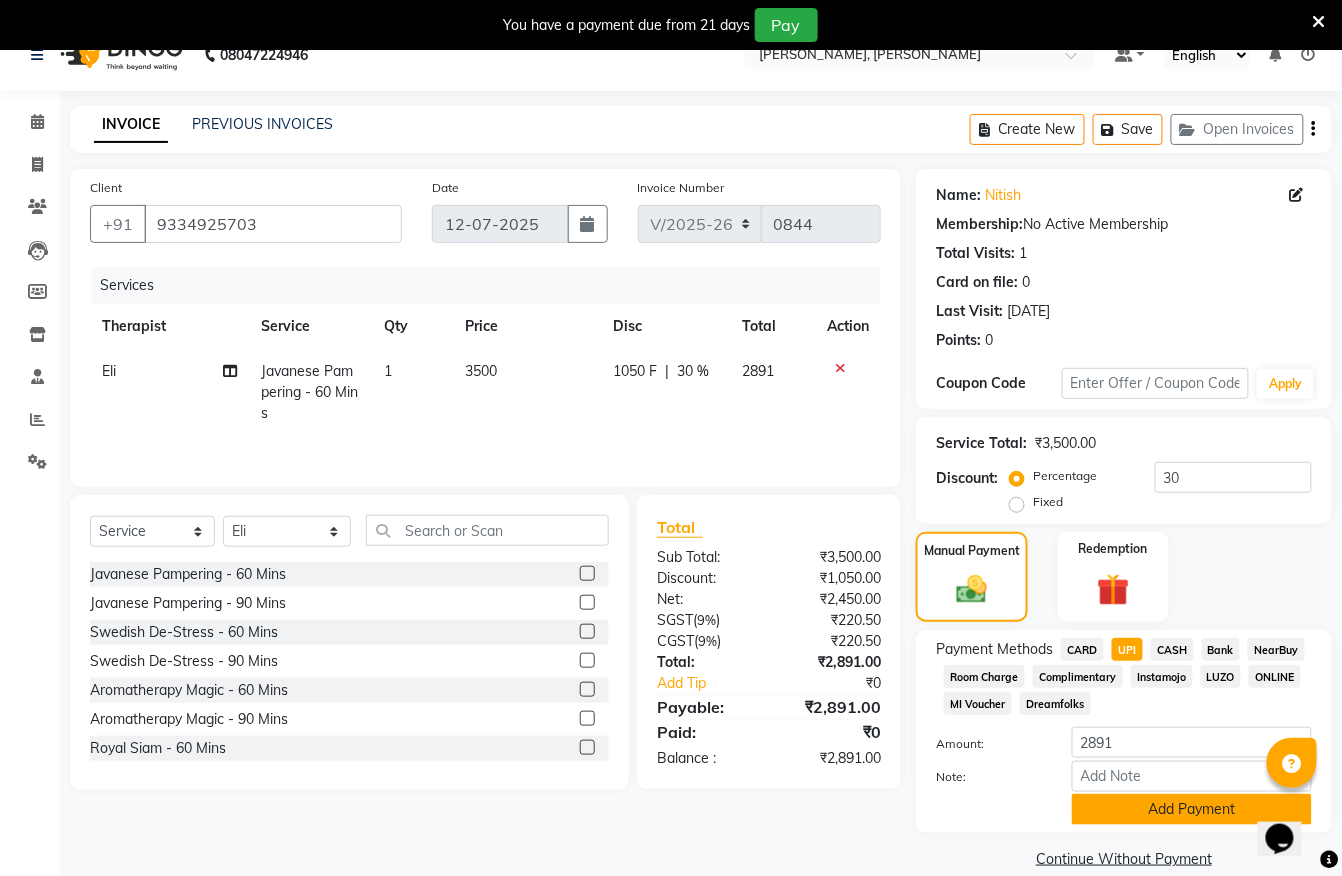 click on "Add Payment" 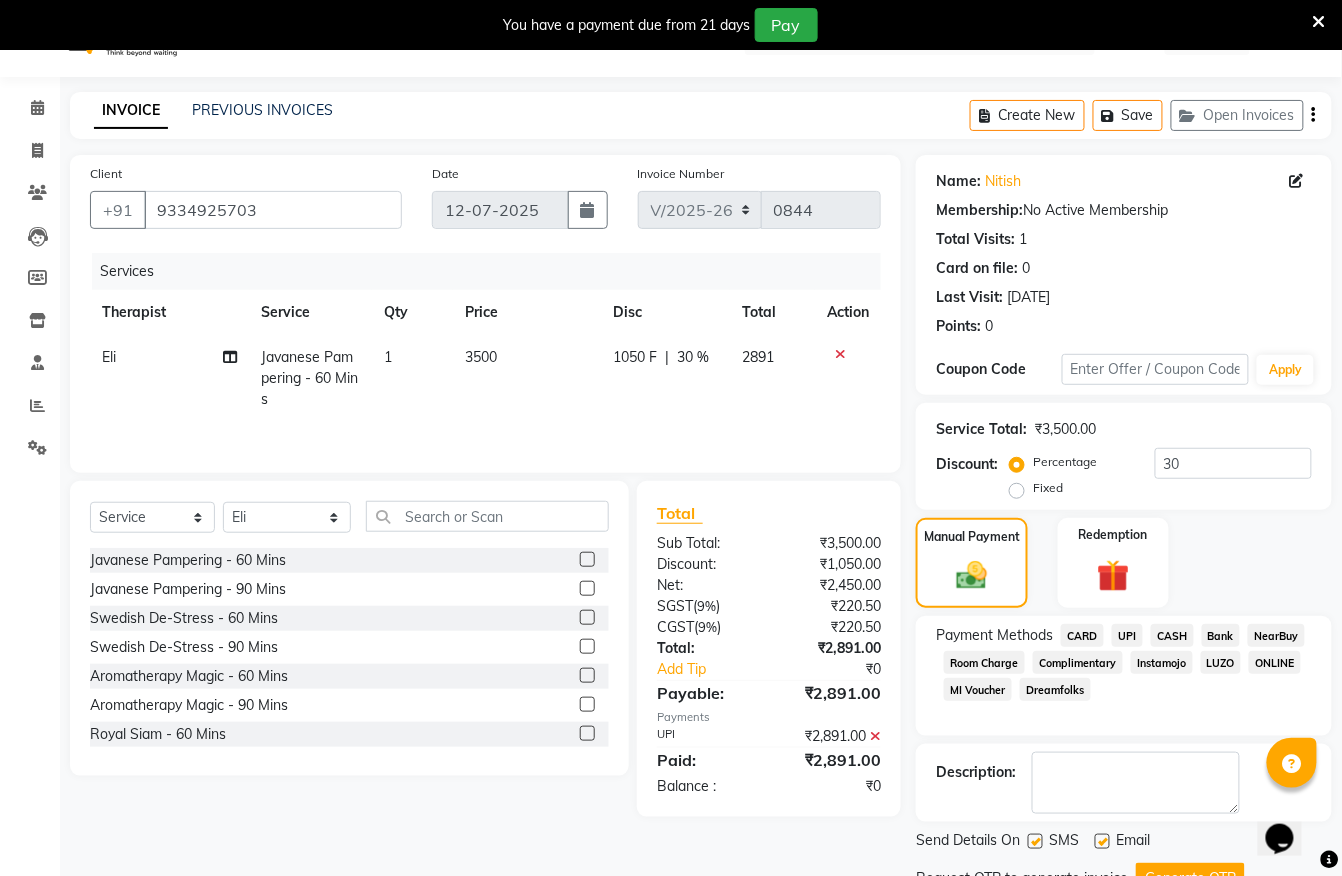 scroll, scrollTop: 0, scrollLeft: 0, axis: both 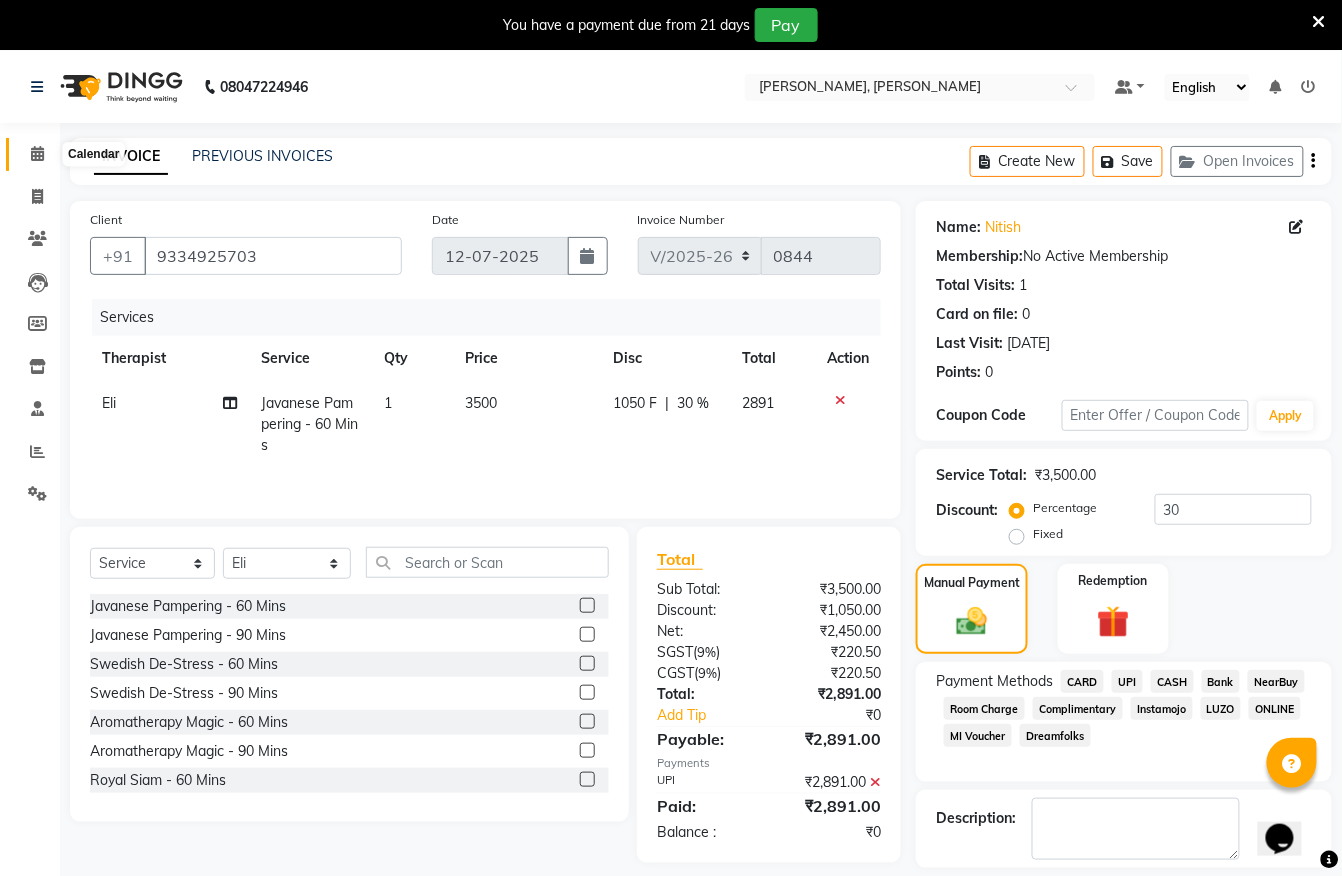click 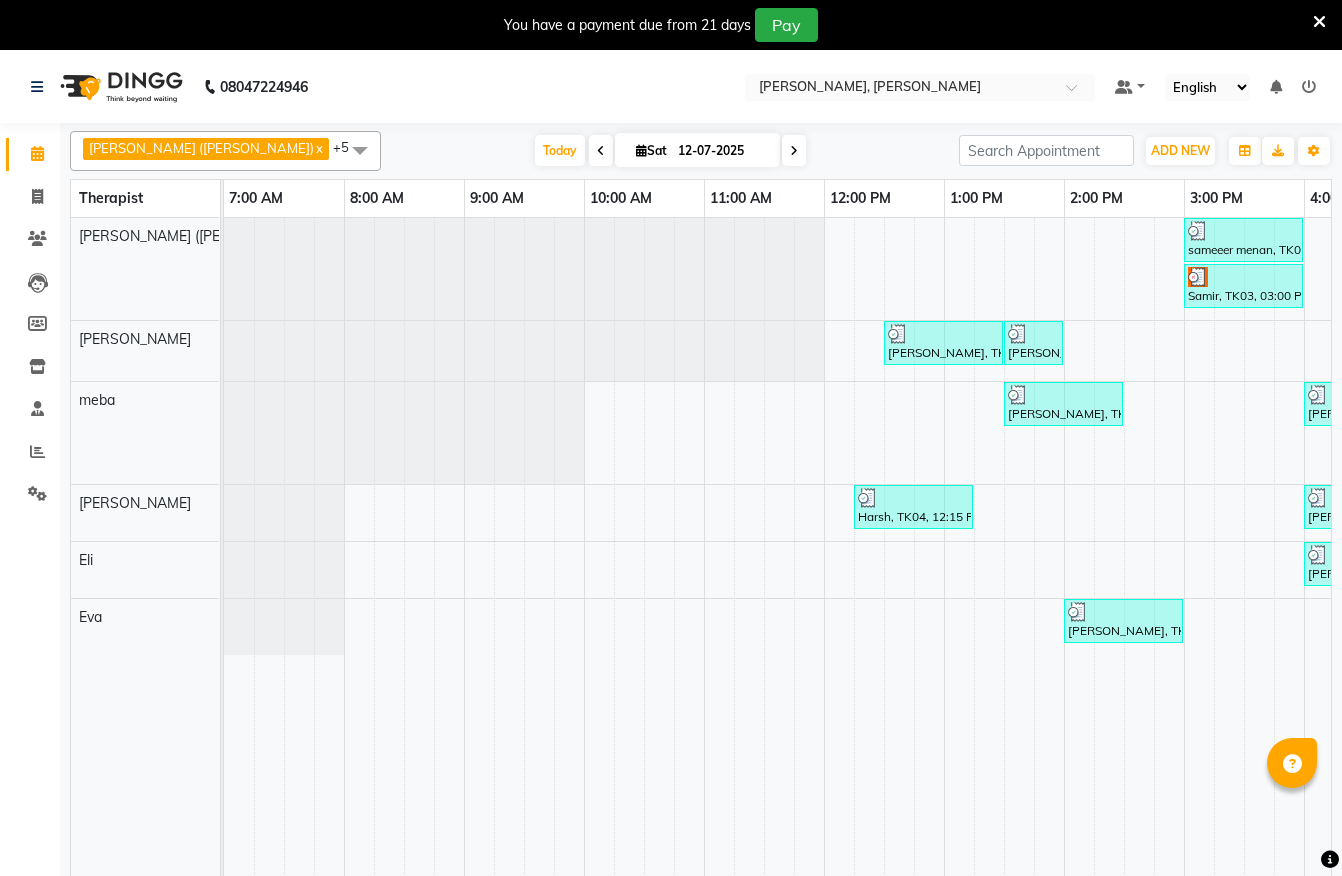scroll, scrollTop: 50, scrollLeft: 0, axis: vertical 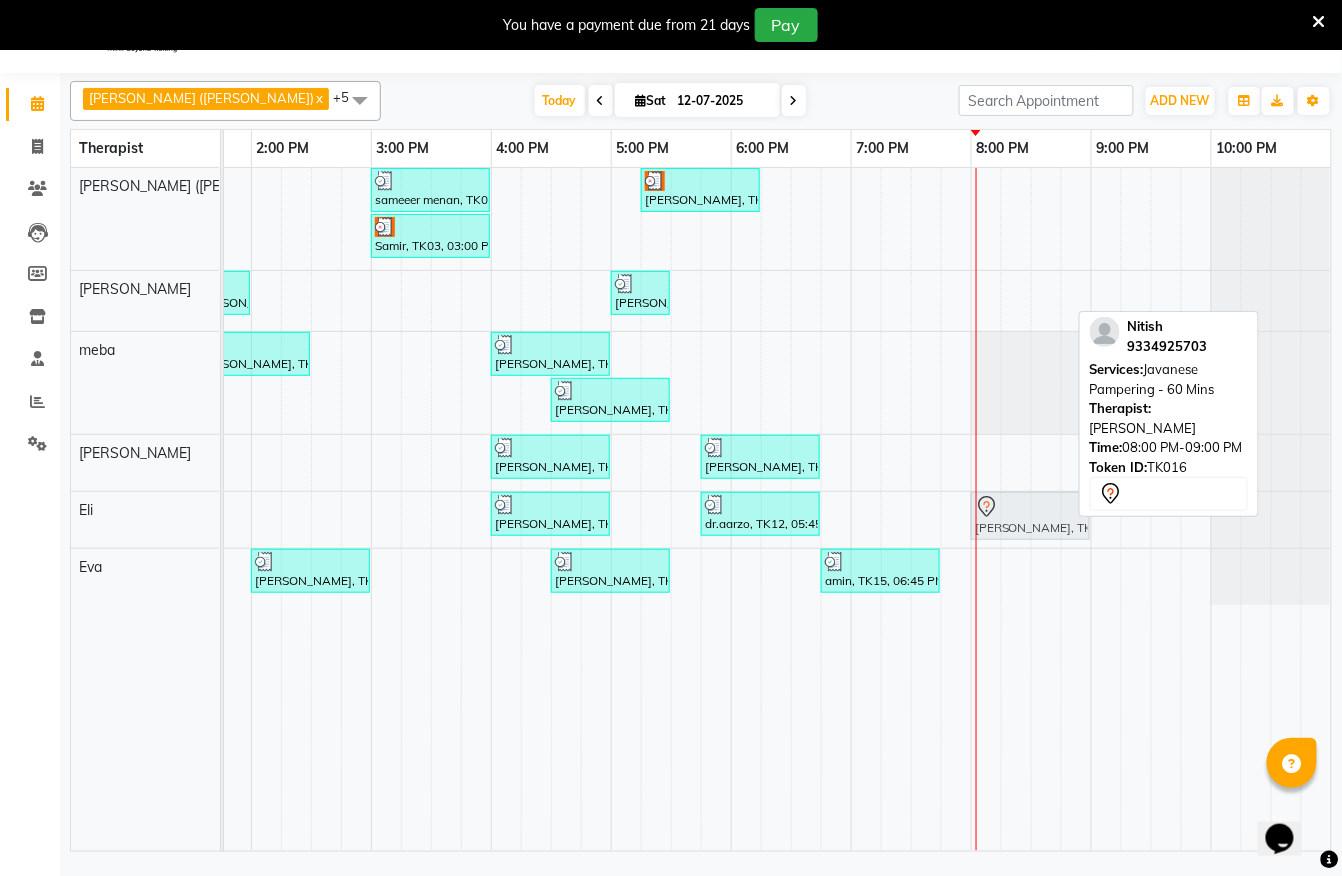 drag, startPoint x: 1021, startPoint y: 296, endPoint x: 1032, endPoint y: 526, distance: 230.2629 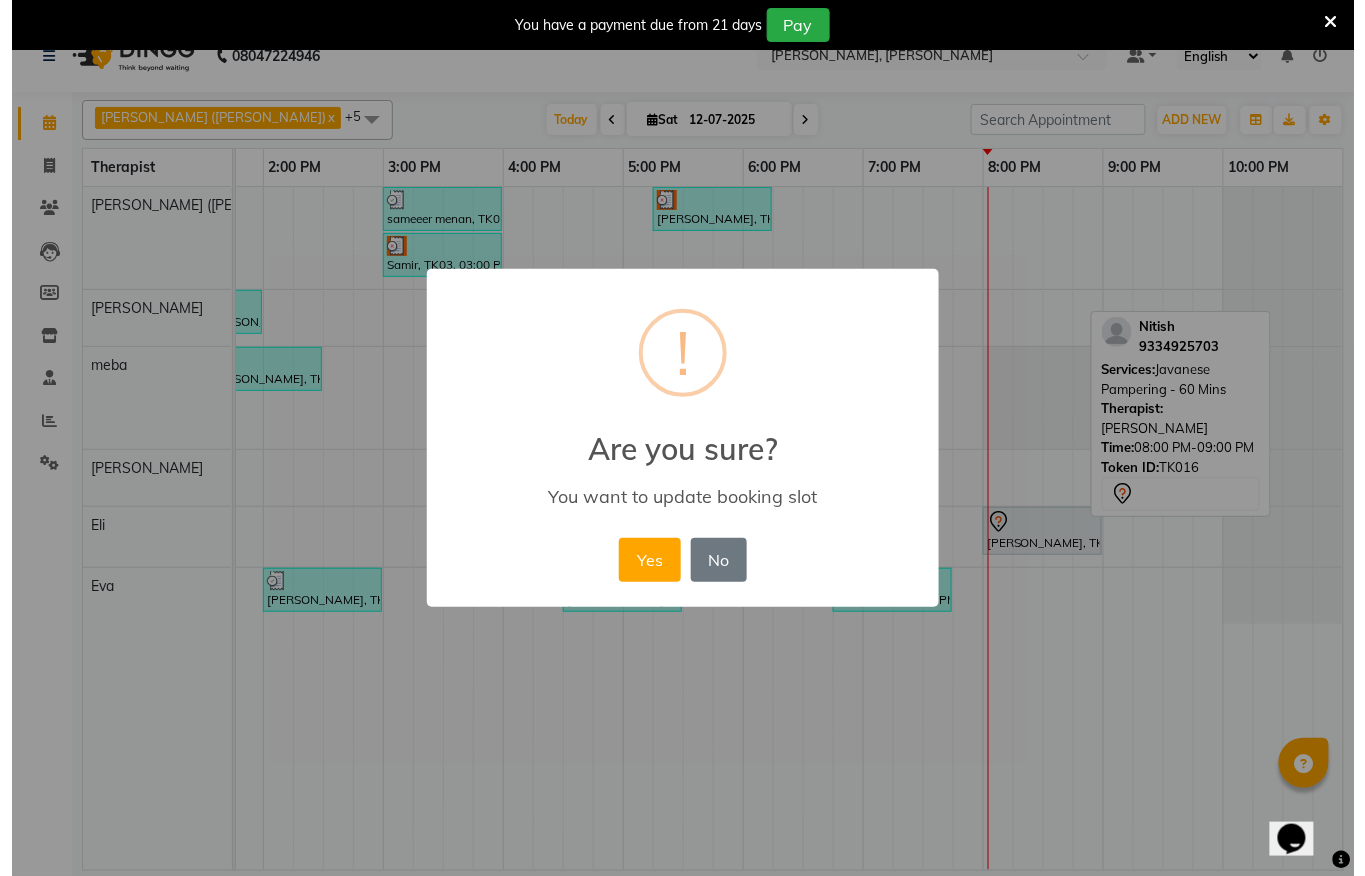 scroll, scrollTop: 32, scrollLeft: 0, axis: vertical 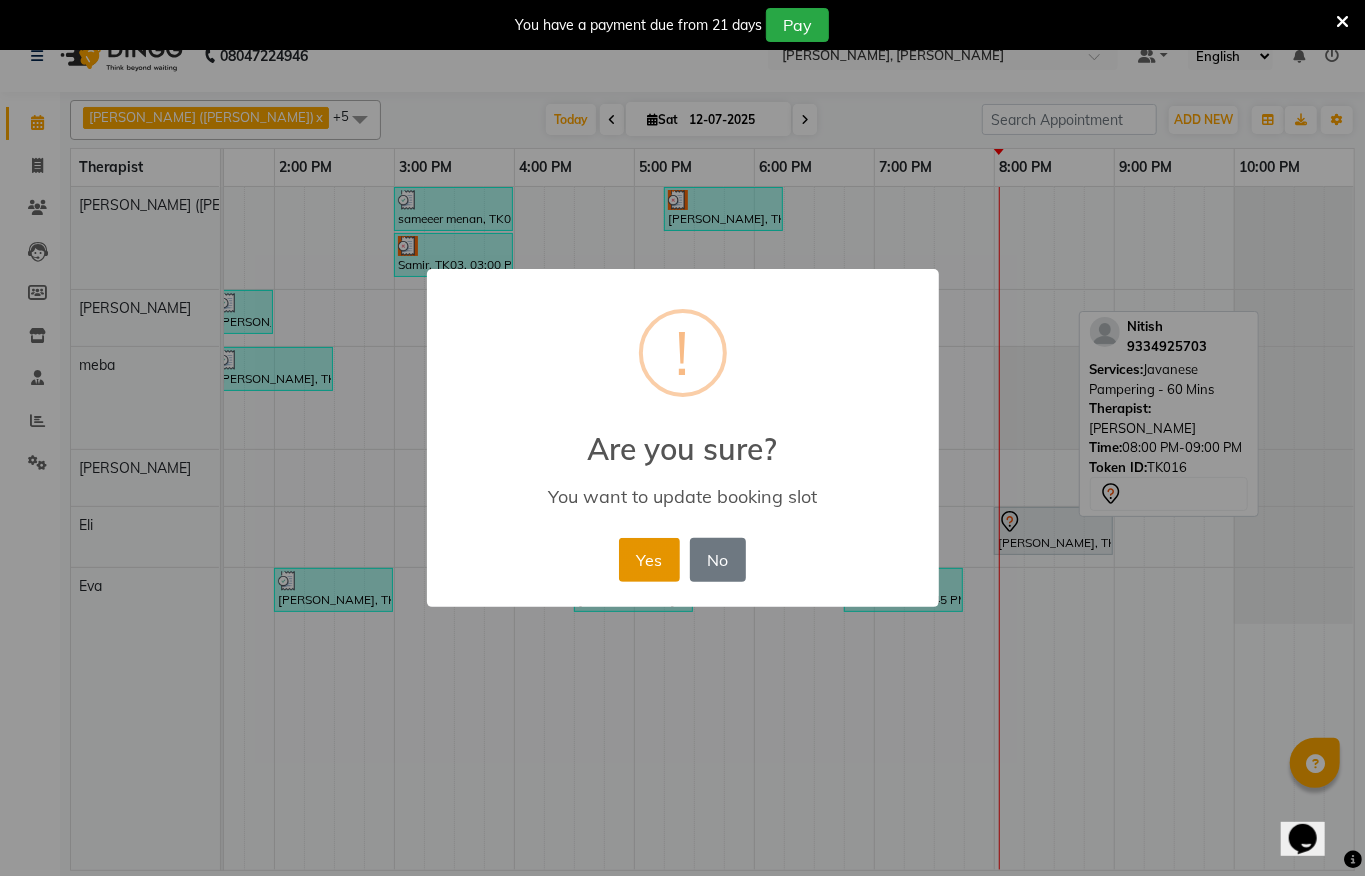 click on "Yes" at bounding box center (649, 560) 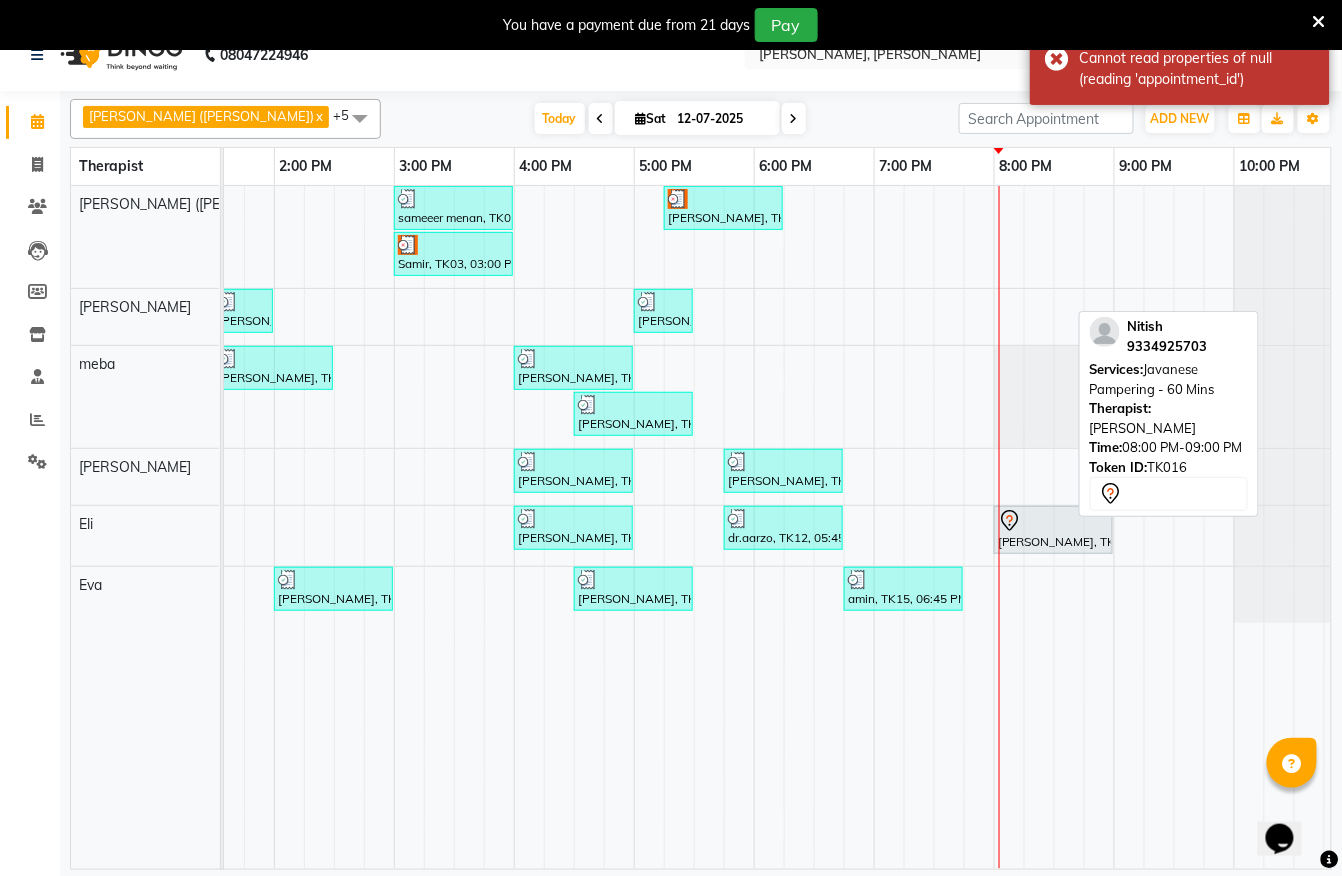 click on "sameeer menan, TK09, 03:00 PM-04:00 PM, Javanese Pampering - 60 [PERSON_NAME], TK13, 05:15 PM-06:15 PM, Javanese Pampering - 60 Mins     Samir, TK03, 03:00 PM-04:00 PM, Javanese Pampering - 60 Mins     [PERSON_NAME], TK02, 12:30 PM-01:30 PM, Javanese Pampering - 60 Mins     [PERSON_NAME], TK06, 01:30 PM-02:00 PM, Signature Foot Massage - 30 Mins     [PERSON_NAME], TK11, 05:00 PM-05:30 PM, De-Stress Back & Shoulder Massage with Herbal Hot Compress - 30 Mins     [PERSON_NAME], TK05, 01:30 PM-02:30 PM, Javanese Pampering - 60 Mins     [PERSON_NAME], TK01, 04:00 PM-05:00 PM, Javanese Pampering - 60 Mins     [PERSON_NAME], TK10, 04:30 PM-05:30 PM, Javanese Pampering - 60 Mins     Harsh, TK04, 12:15 PM-01:15 PM, Swedish De-Stress - 60 Mins     [PERSON_NAME], TK08, 04:00 PM-05:00 PM, Javanese Pampering - 60 Mins     [PERSON_NAME], TK14, 05:45 PM-06:45 PM, Swedish De-Stress - 60 Mins     [PERSON_NAME], TK08, 04:00 PM-05:00 PM, Javanese Pampering - 60 Mins" at bounding box center (394, 527) 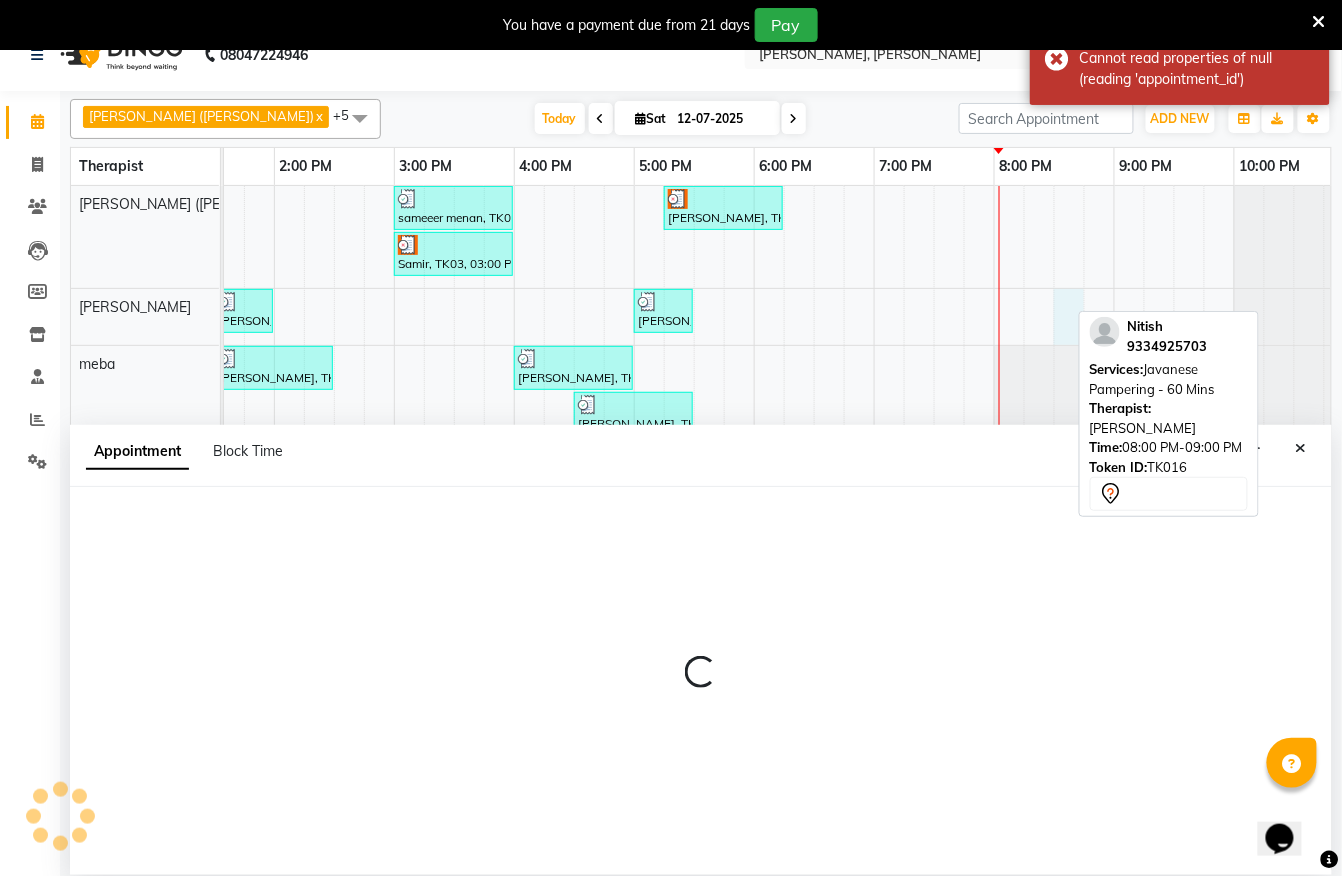 scroll, scrollTop: 42, scrollLeft: 0, axis: vertical 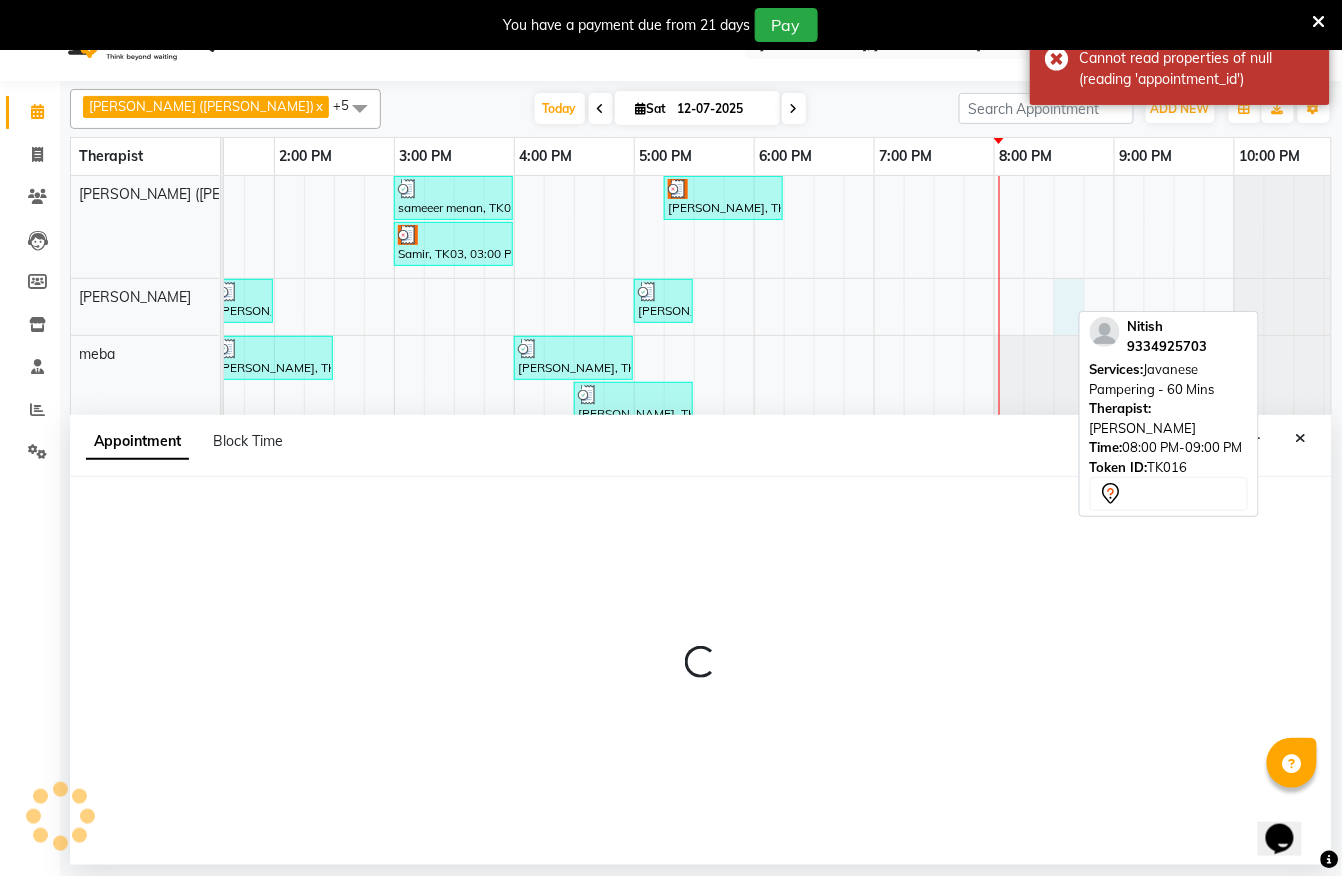 select on "62270" 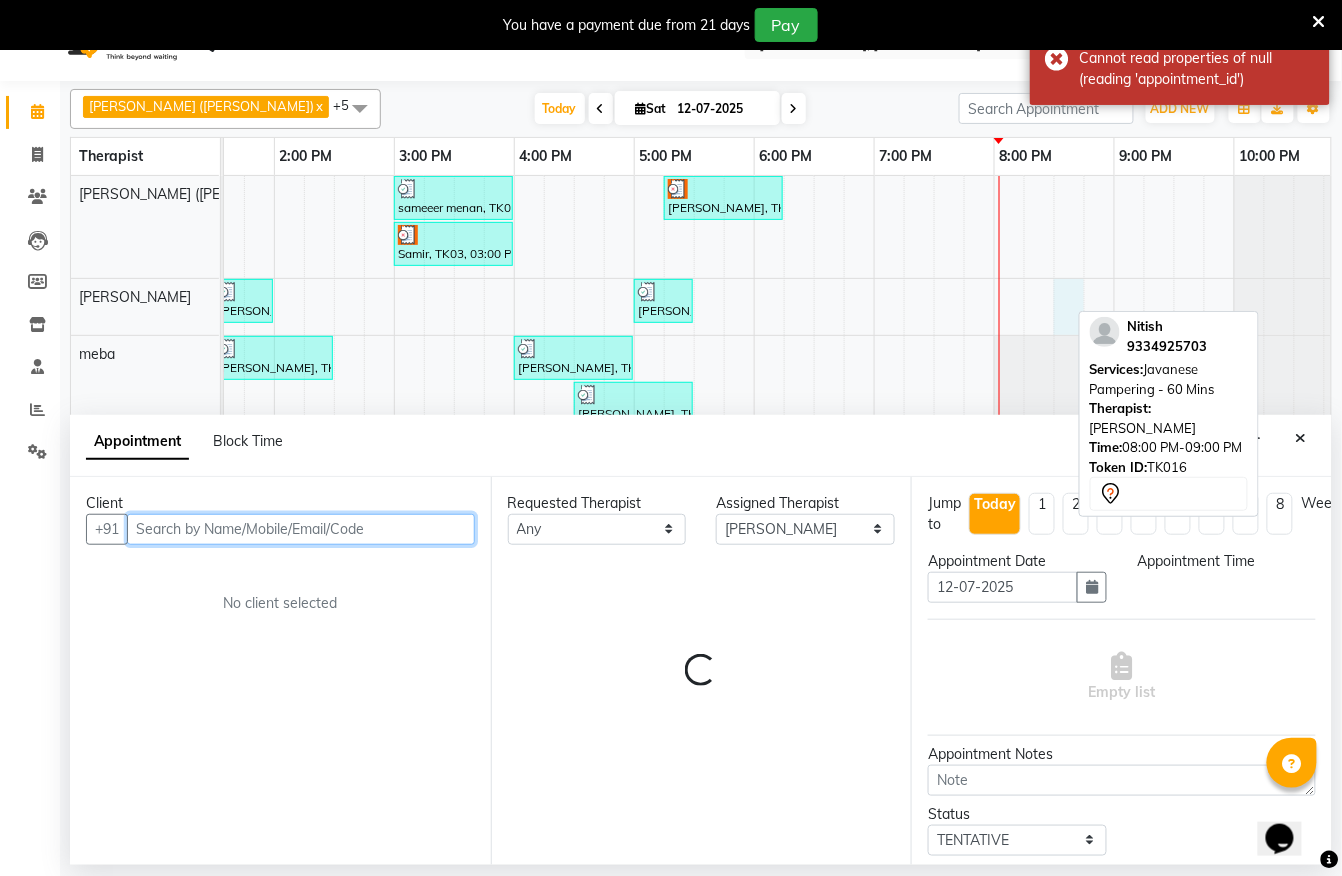 select on "1230" 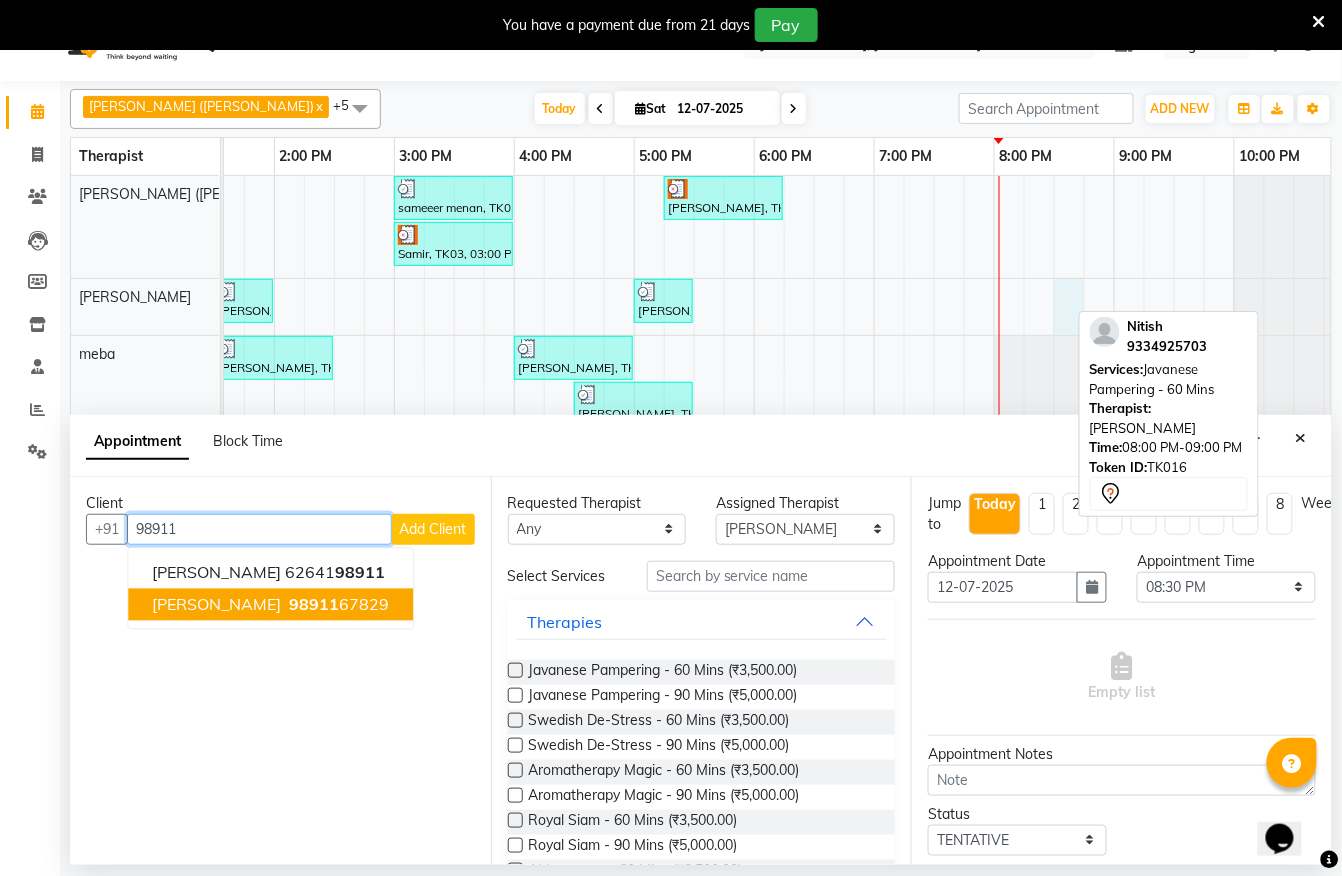 click on "Vaishali Kundu" at bounding box center [216, 604] 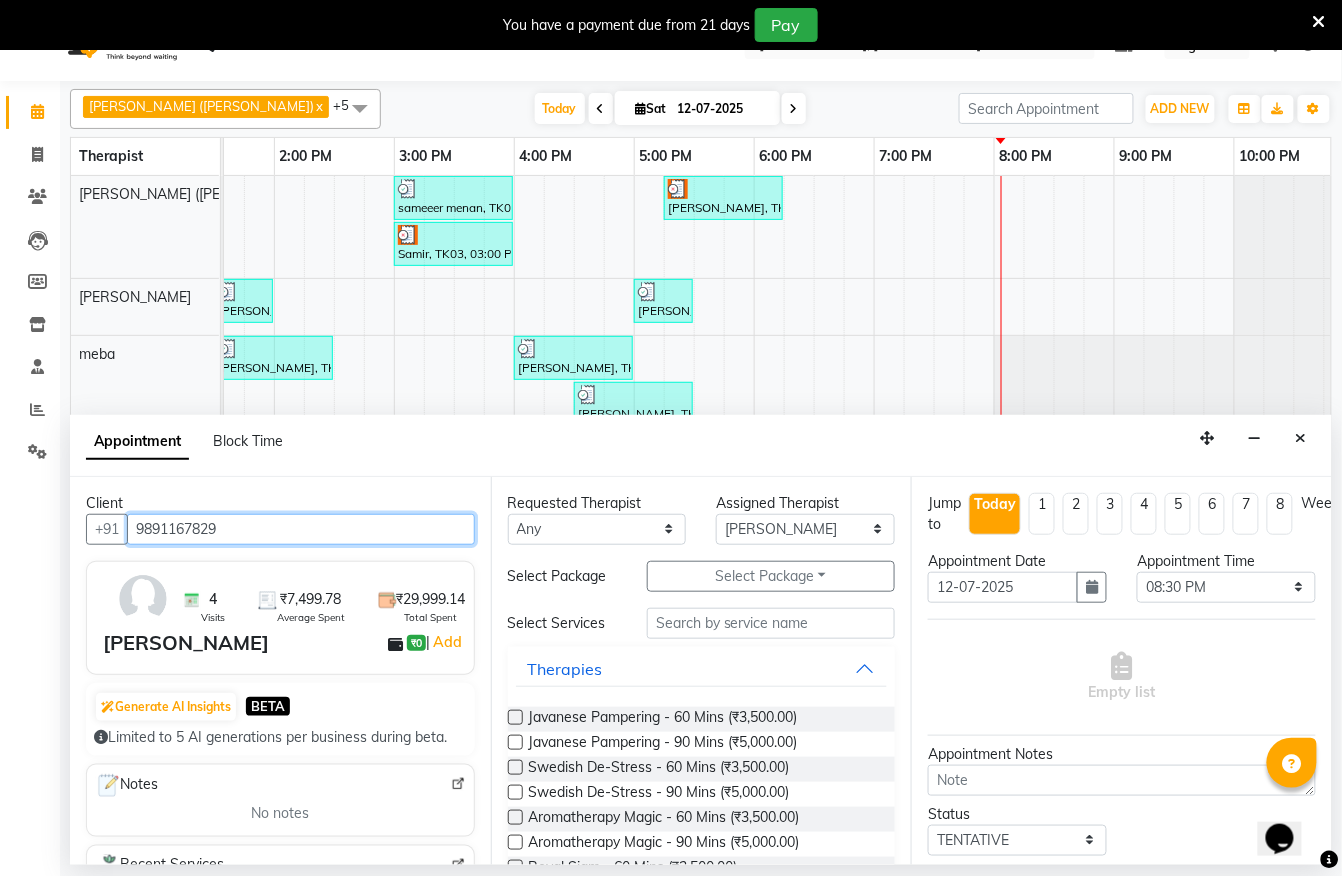 type on "9891167829" 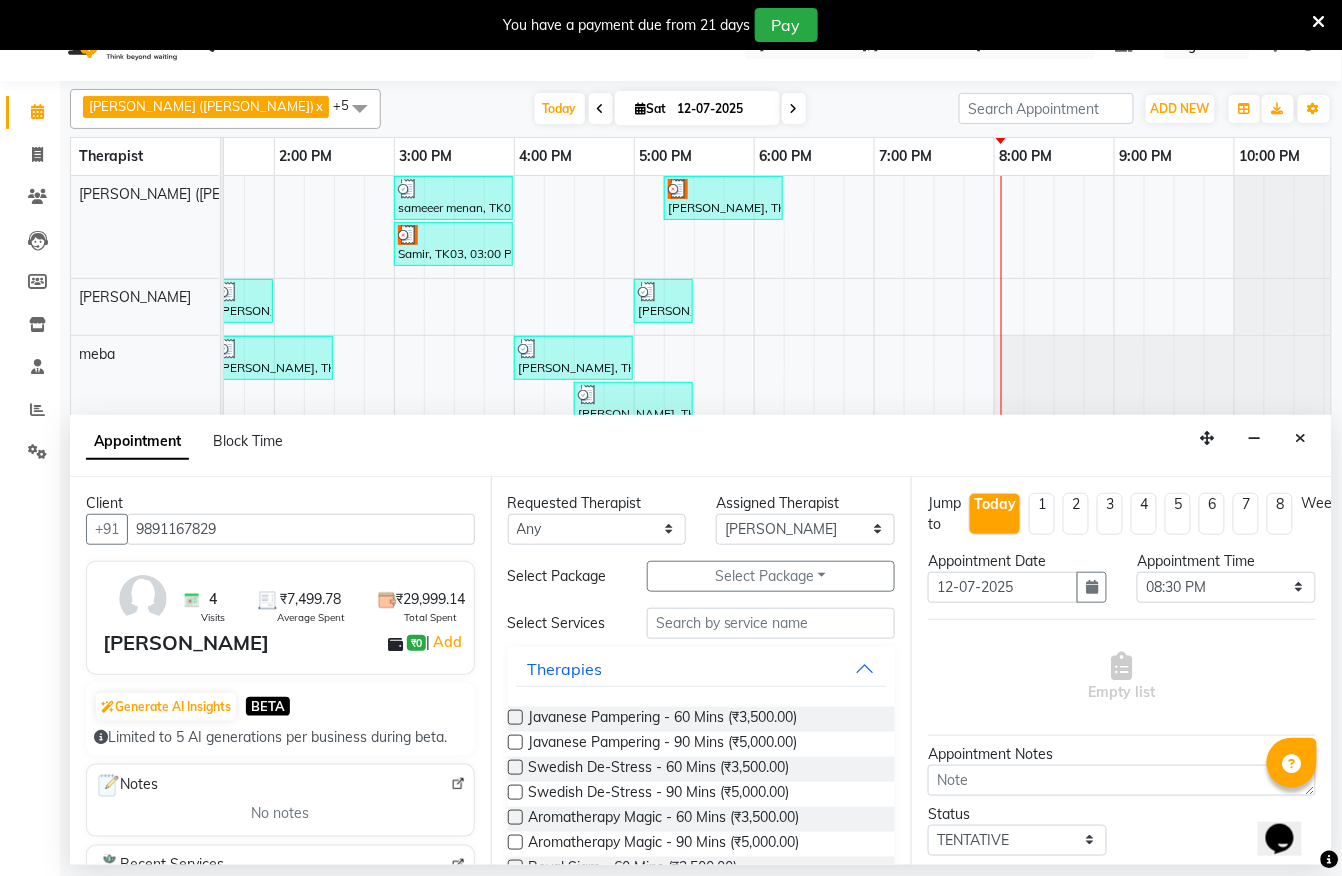 click at bounding box center [515, 717] 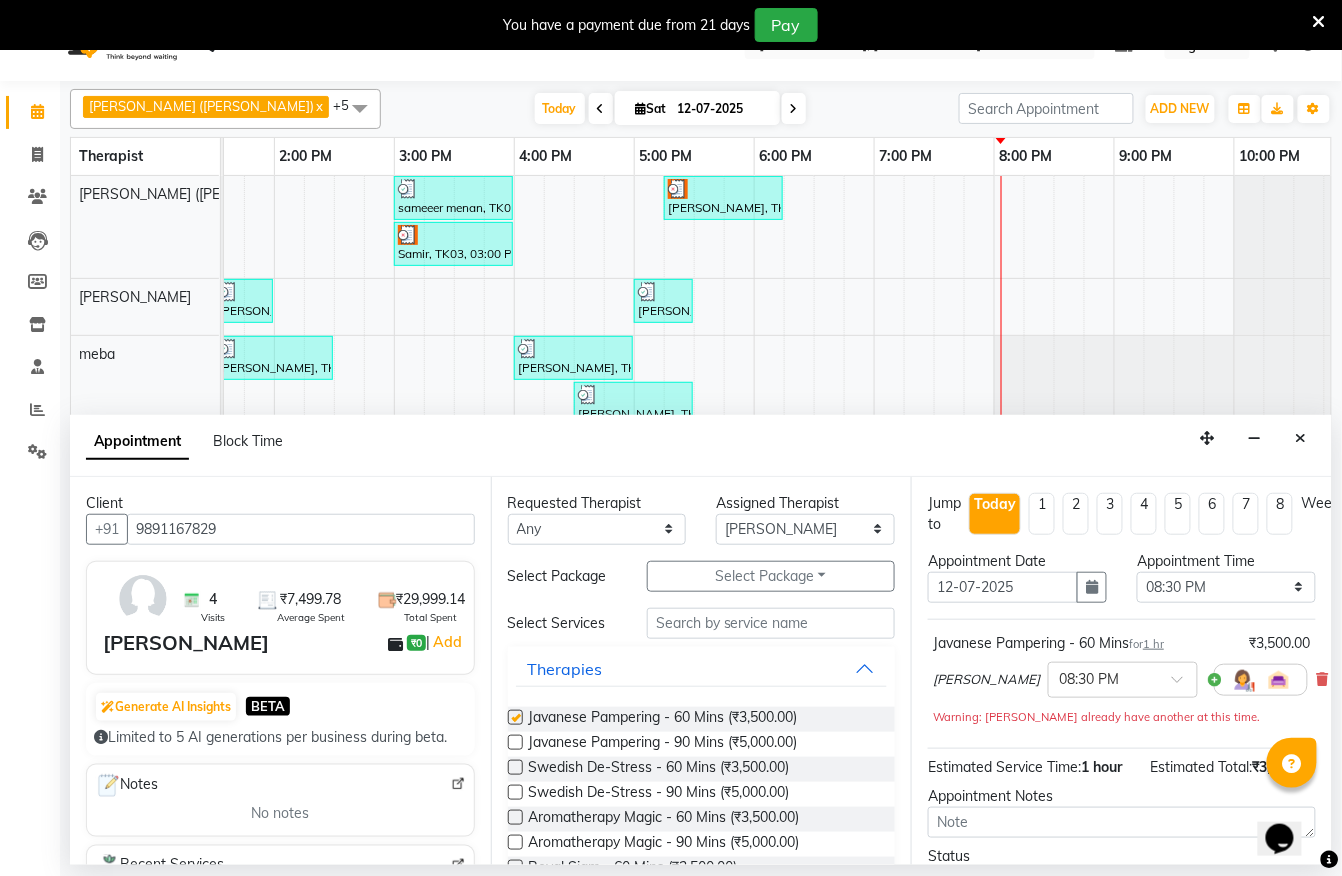 checkbox on "false" 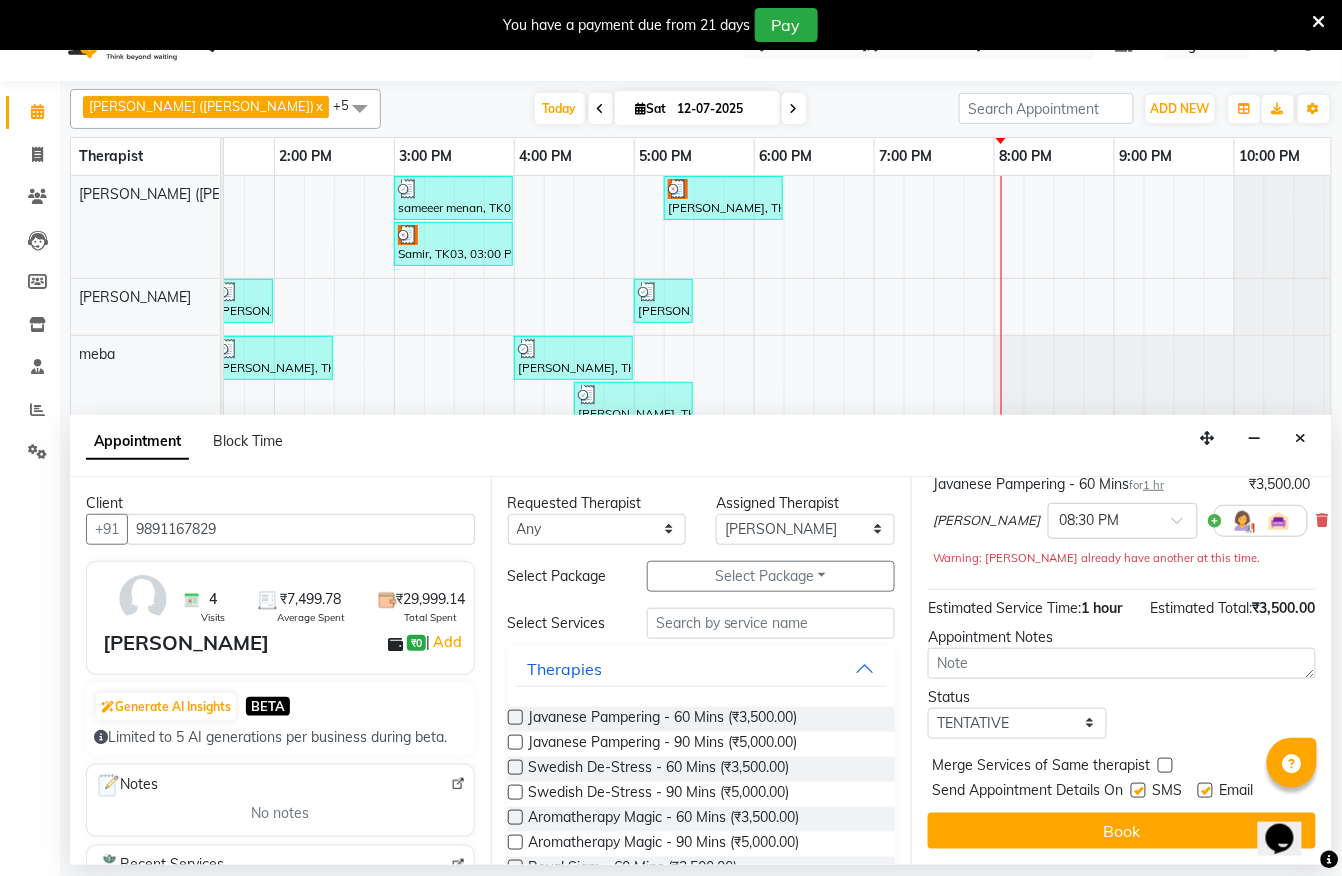 scroll, scrollTop: 205, scrollLeft: 0, axis: vertical 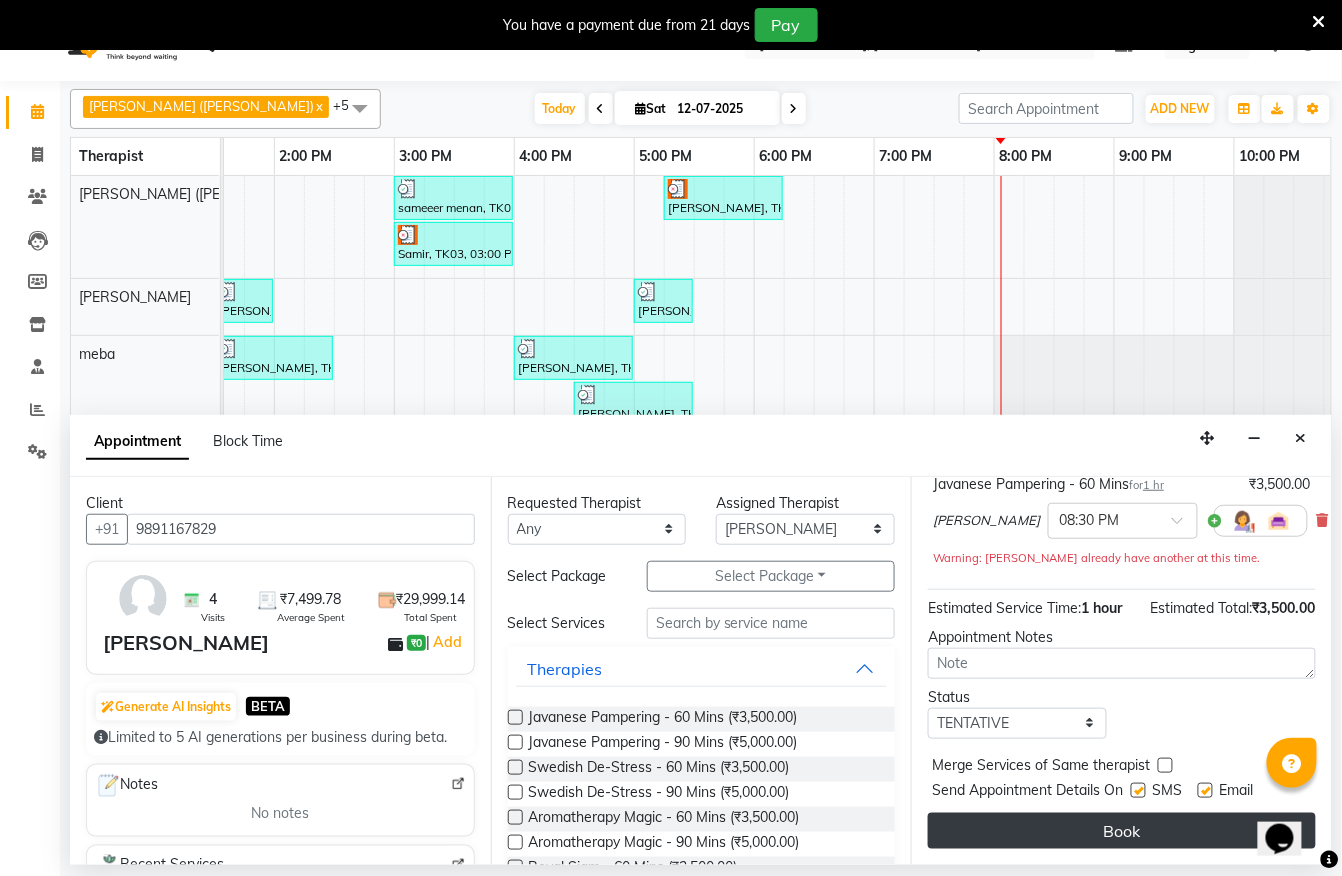 click on "Book" at bounding box center (1122, 831) 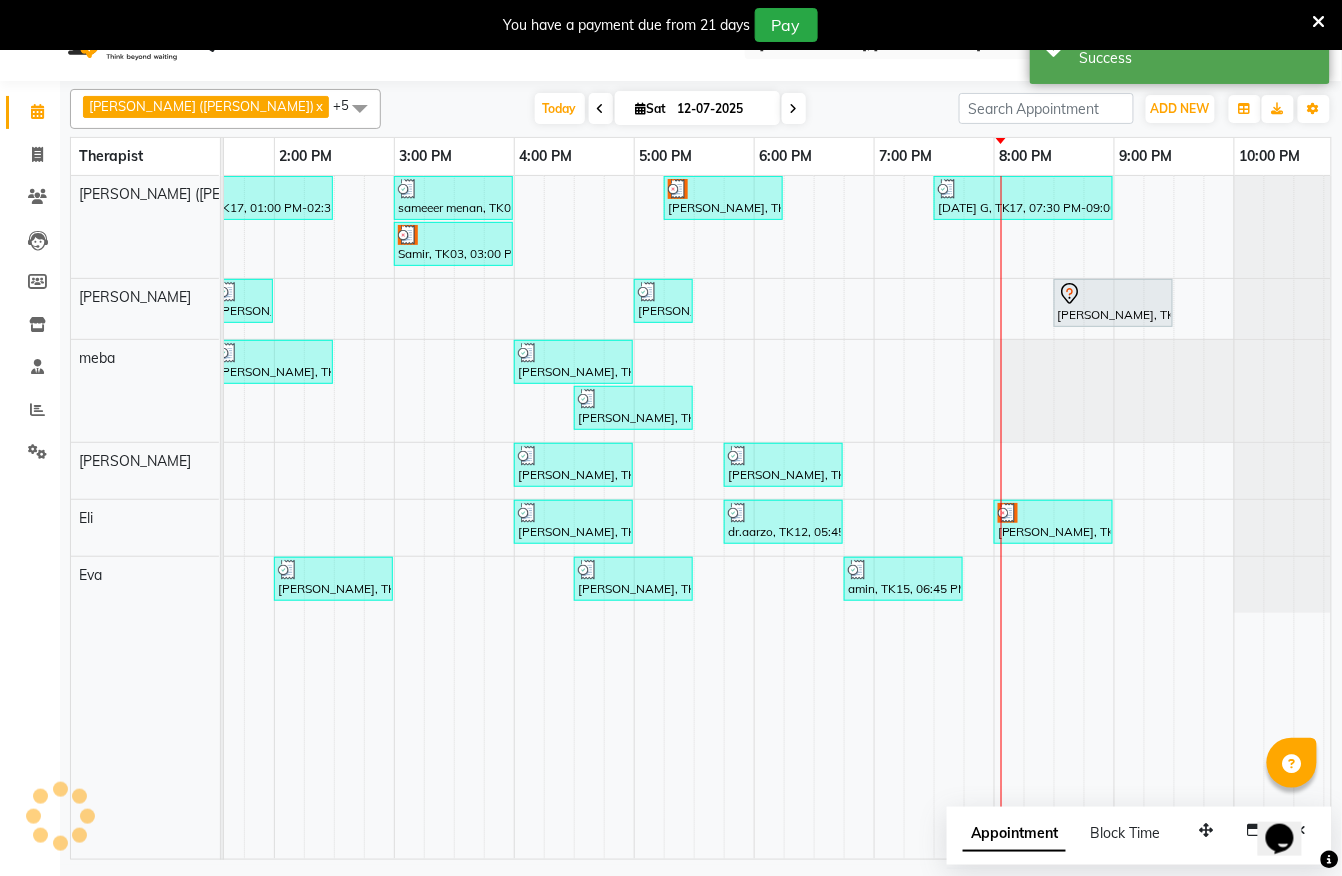 scroll, scrollTop: 0, scrollLeft: 0, axis: both 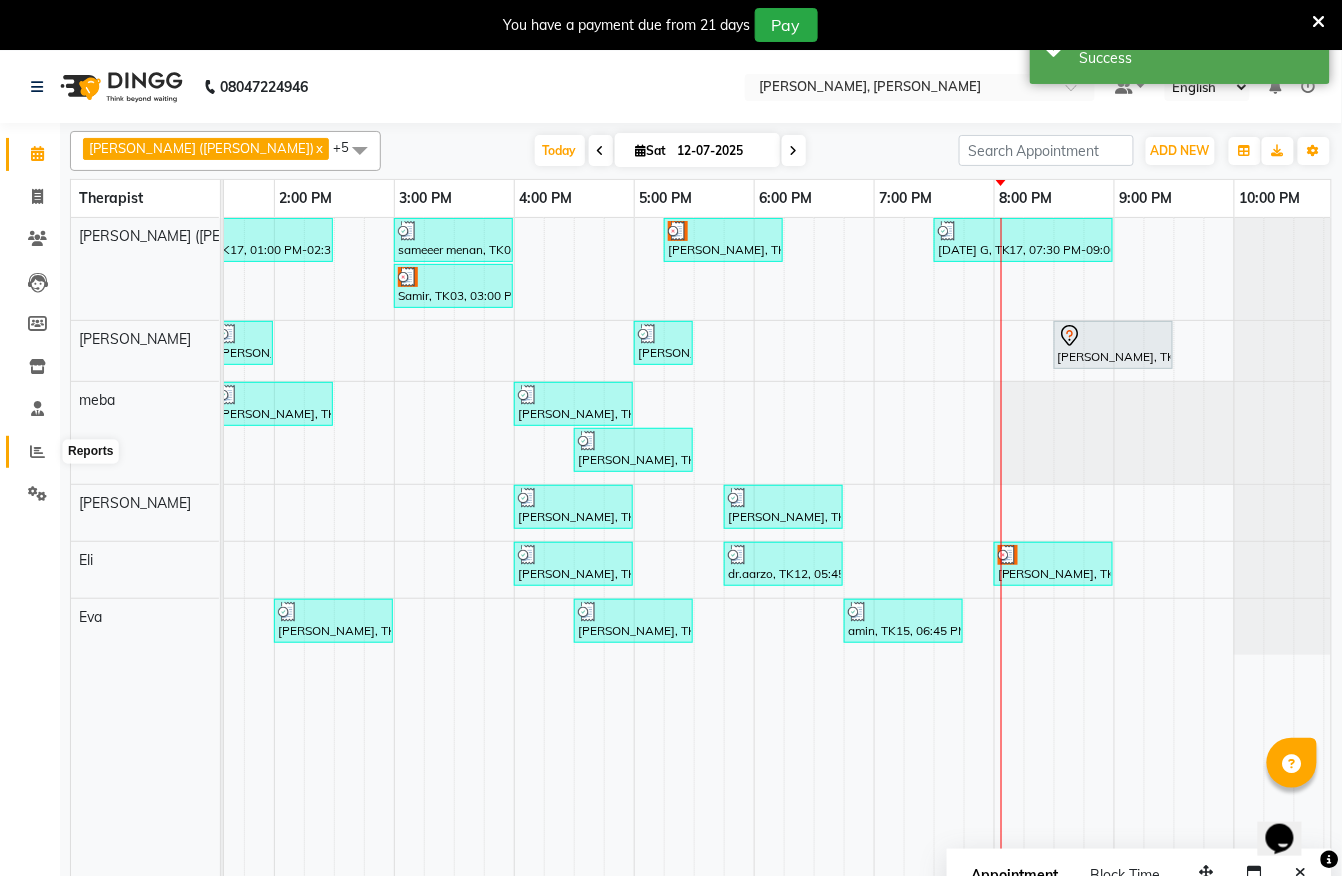 click 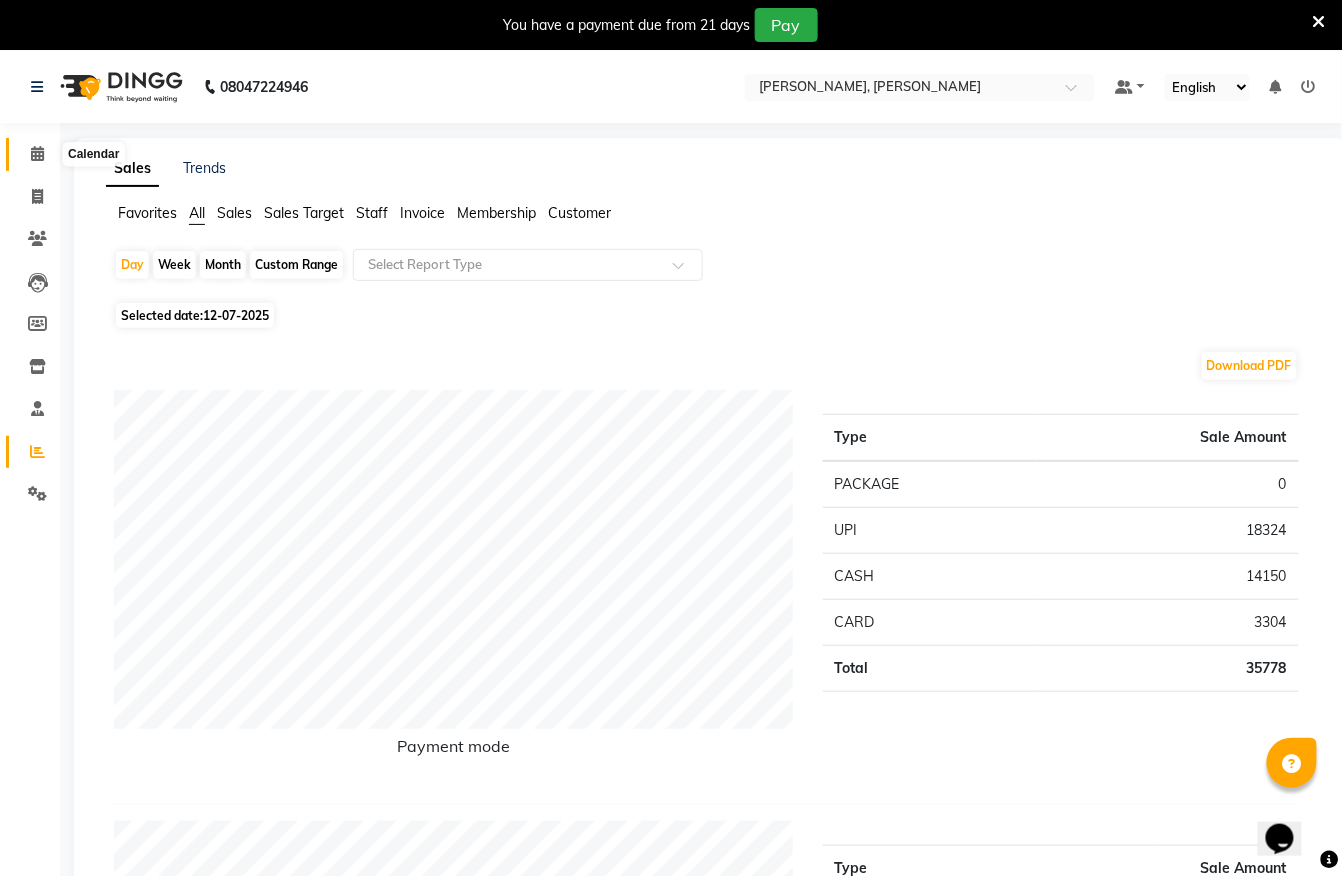 click 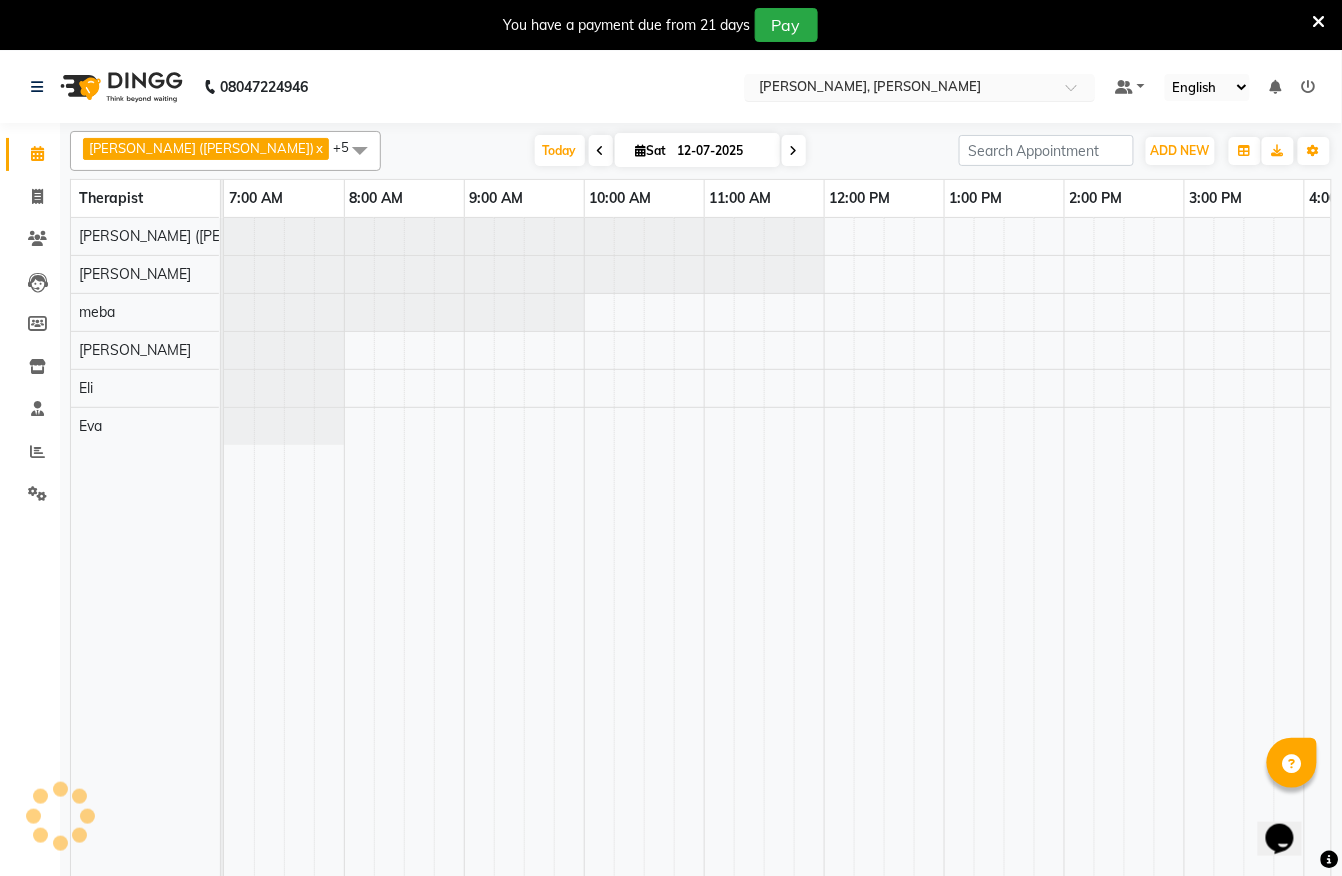 scroll, scrollTop: 0, scrollLeft: 0, axis: both 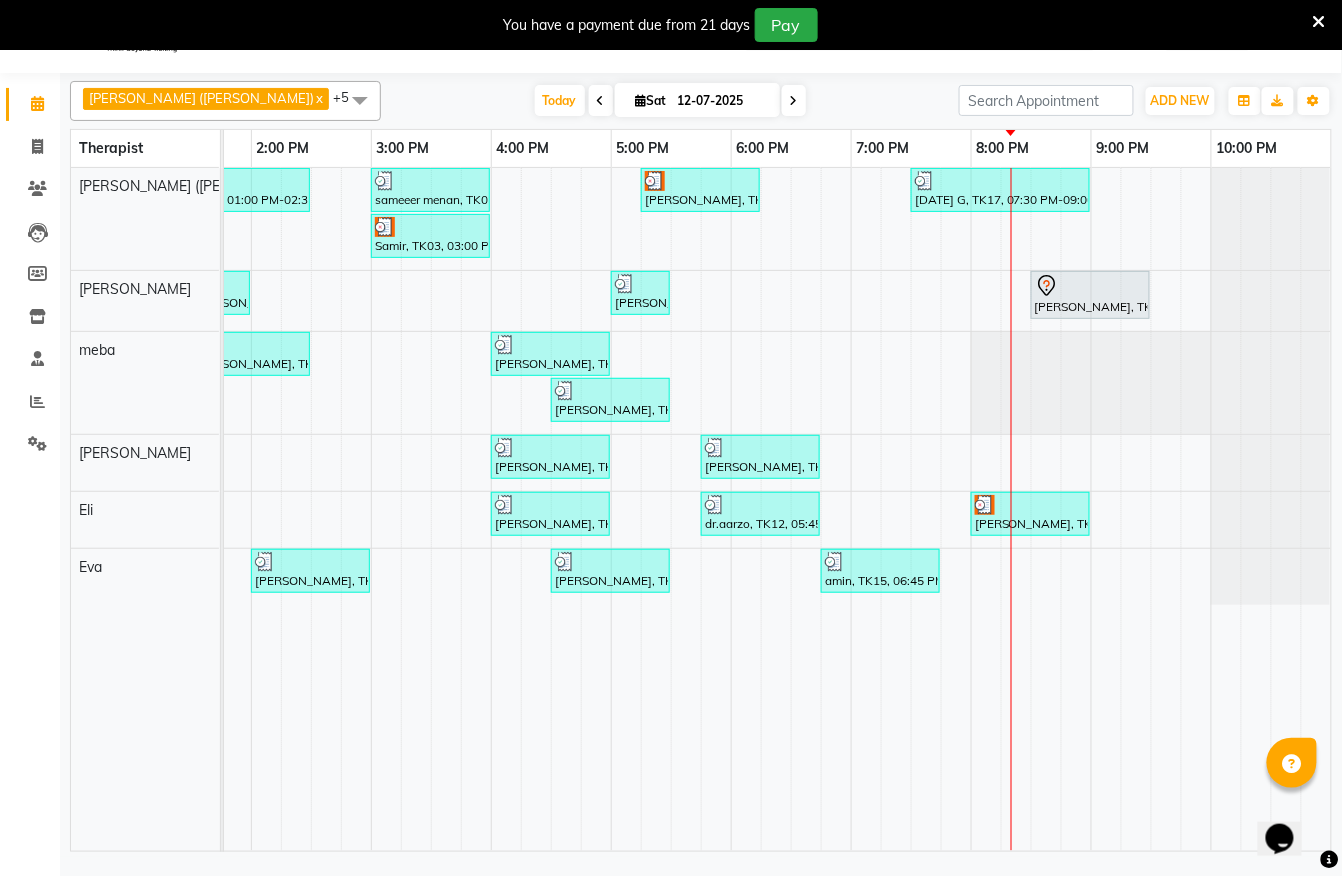 click at bounding box center (794, 101) 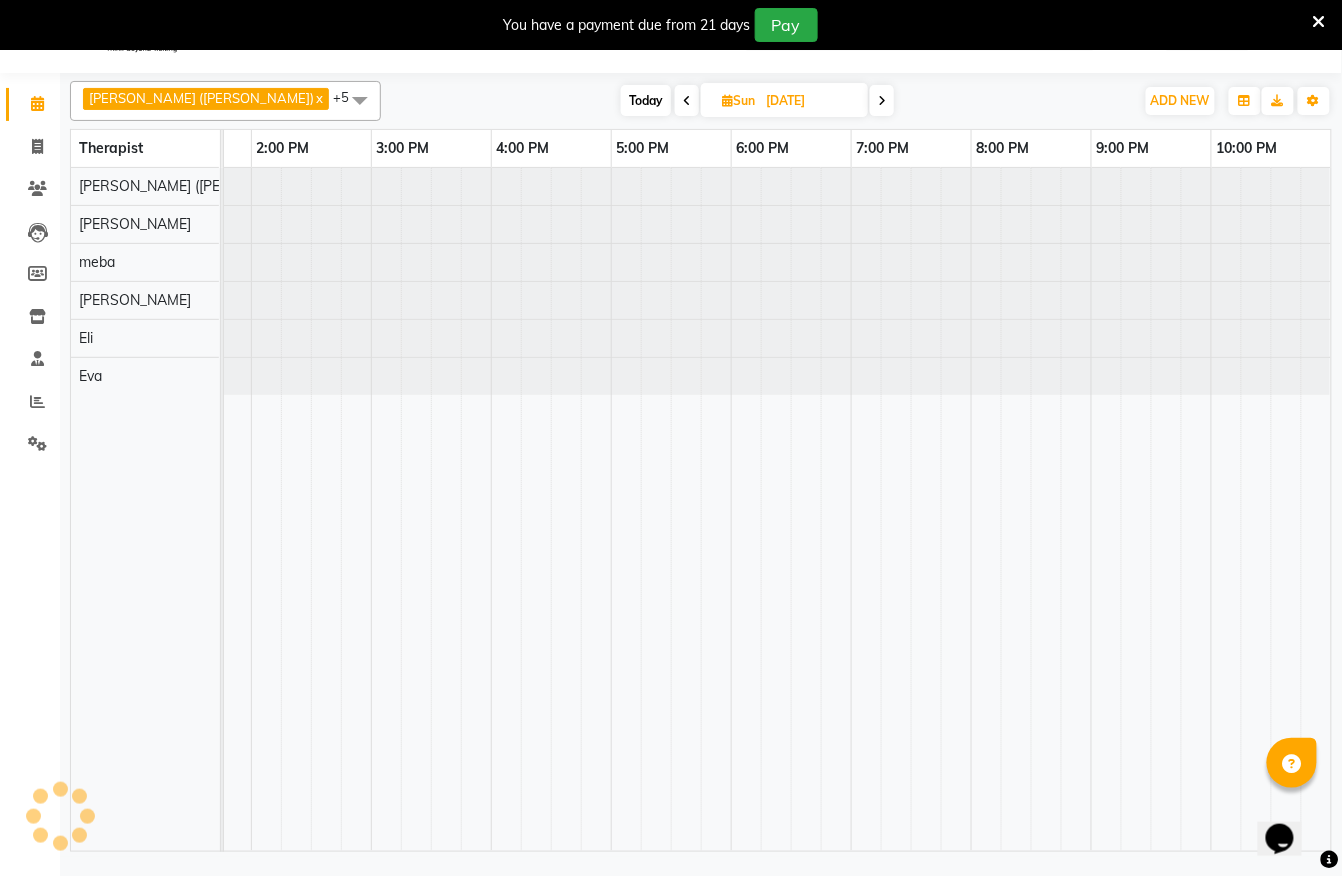 scroll, scrollTop: 0, scrollLeft: 813, axis: horizontal 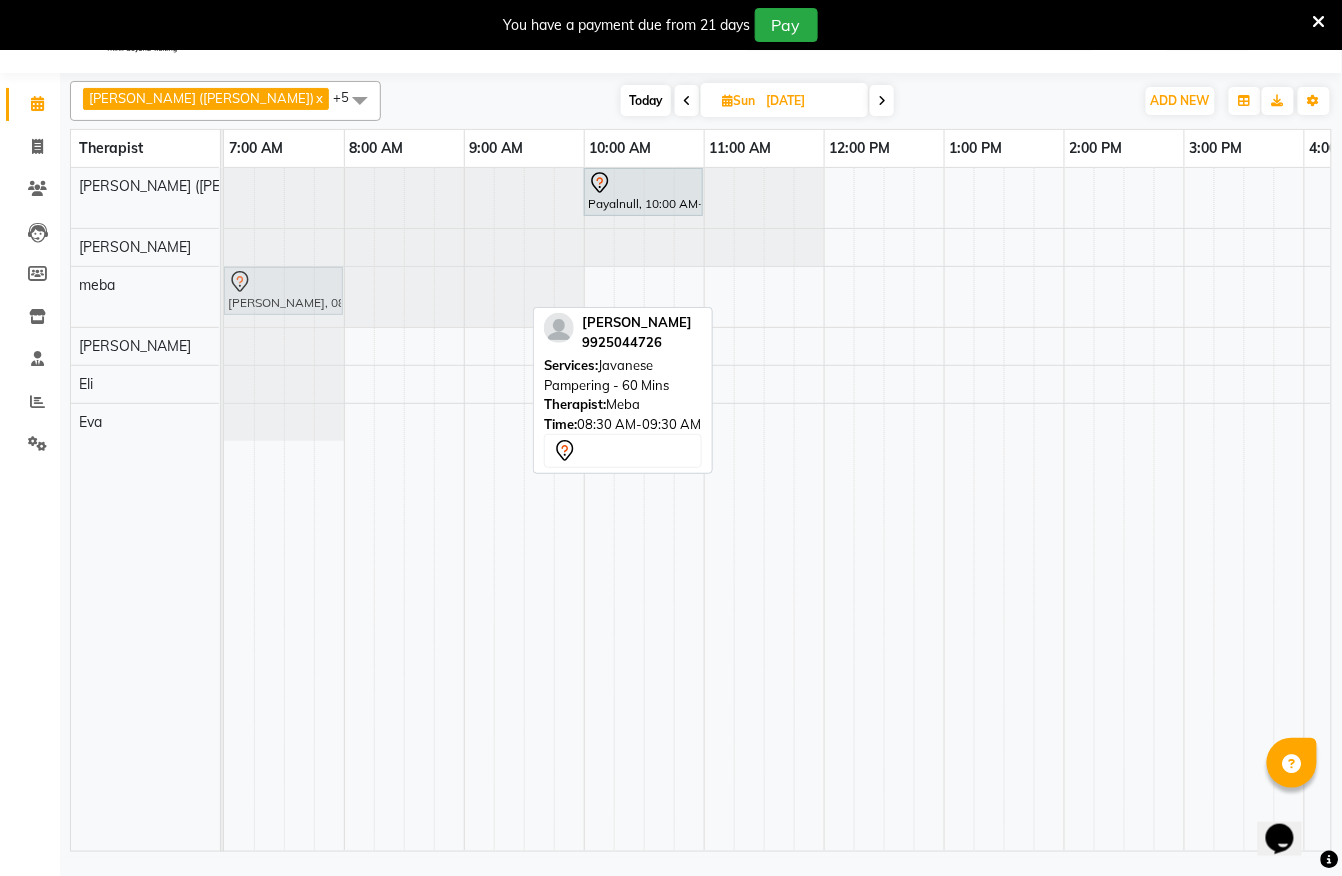 drag, startPoint x: 473, startPoint y: 285, endPoint x: 305, endPoint y: 294, distance: 168.2409 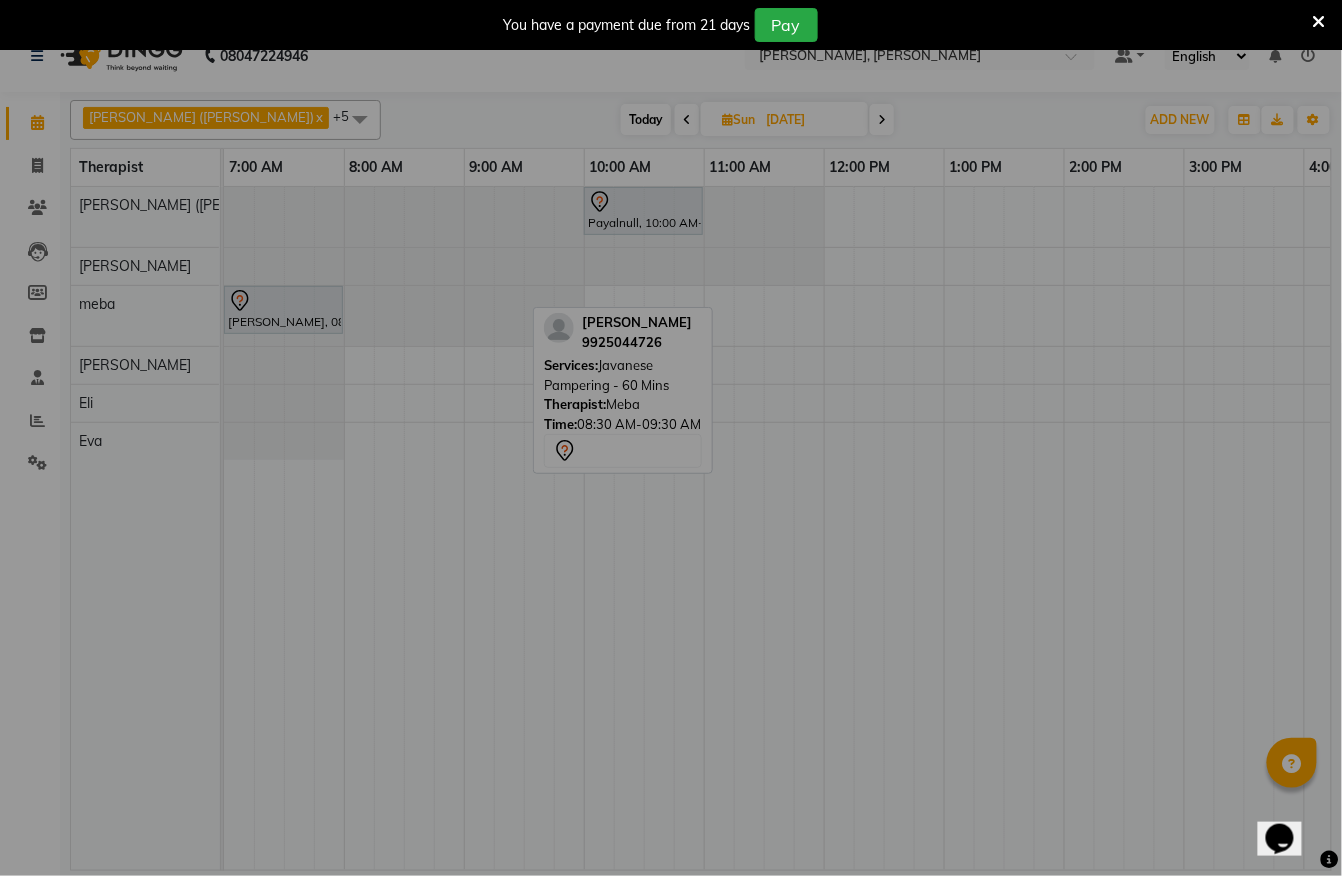scroll, scrollTop: 32, scrollLeft: 0, axis: vertical 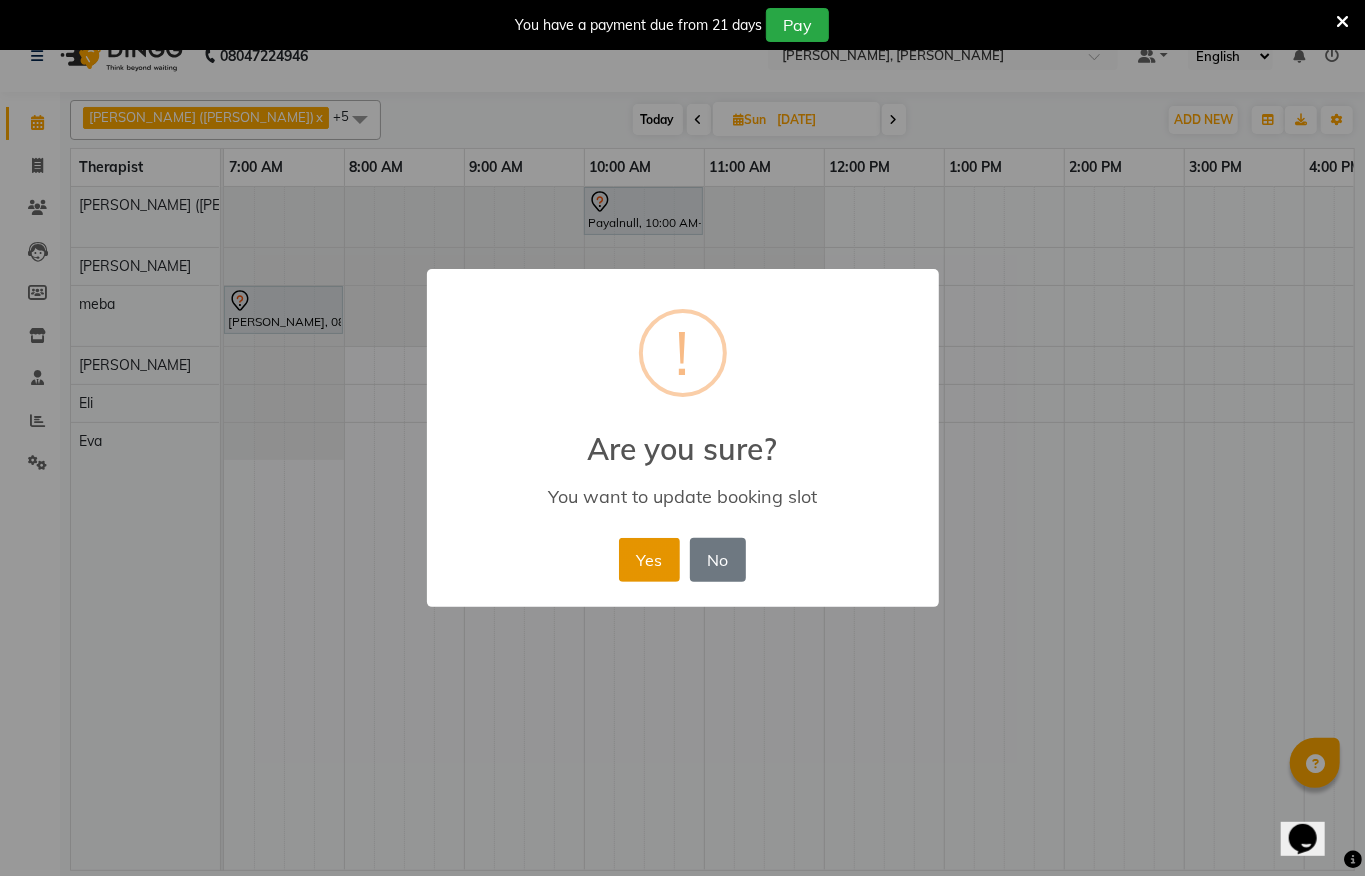 click on "Yes" at bounding box center (649, 560) 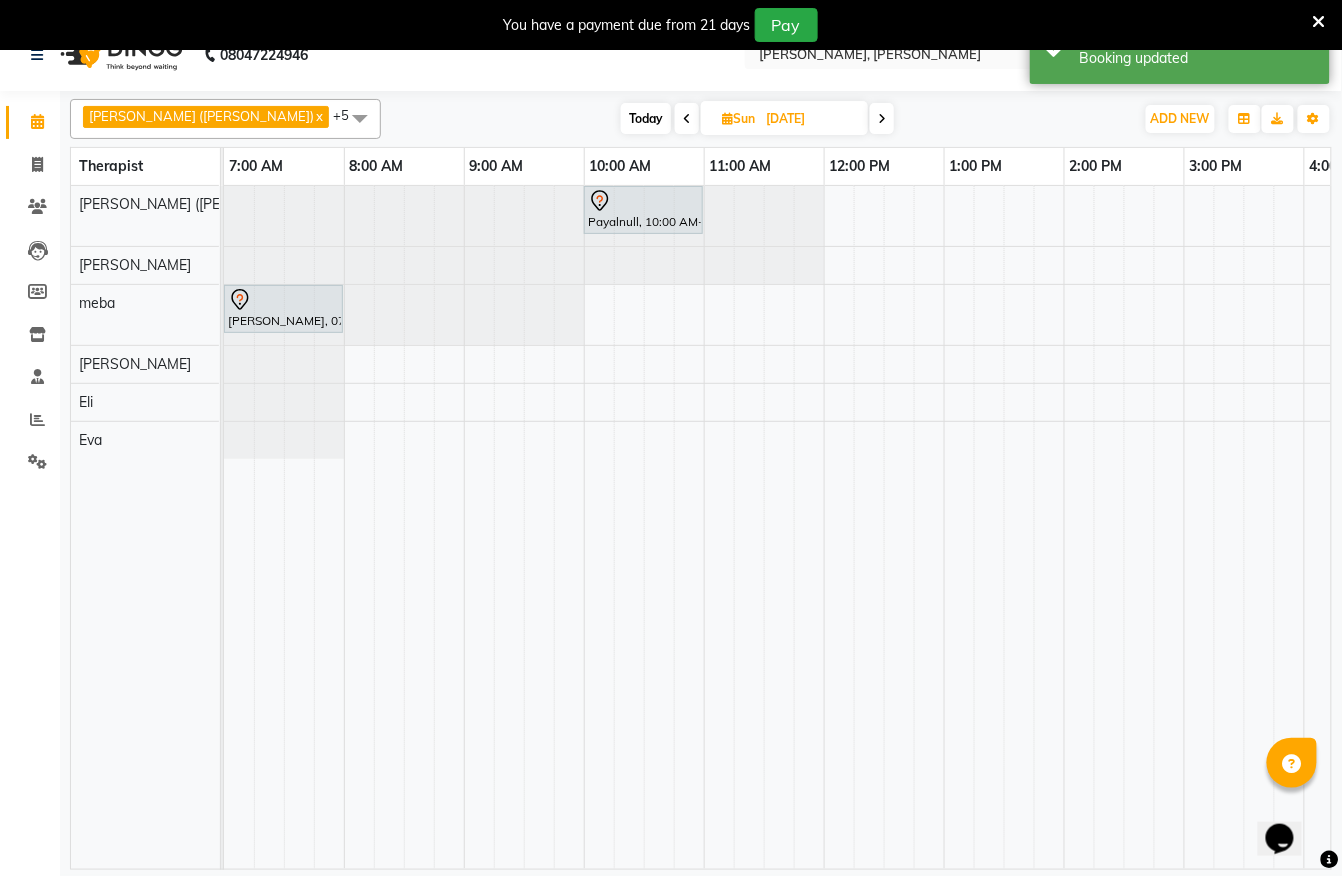 scroll, scrollTop: 0, scrollLeft: 749, axis: horizontal 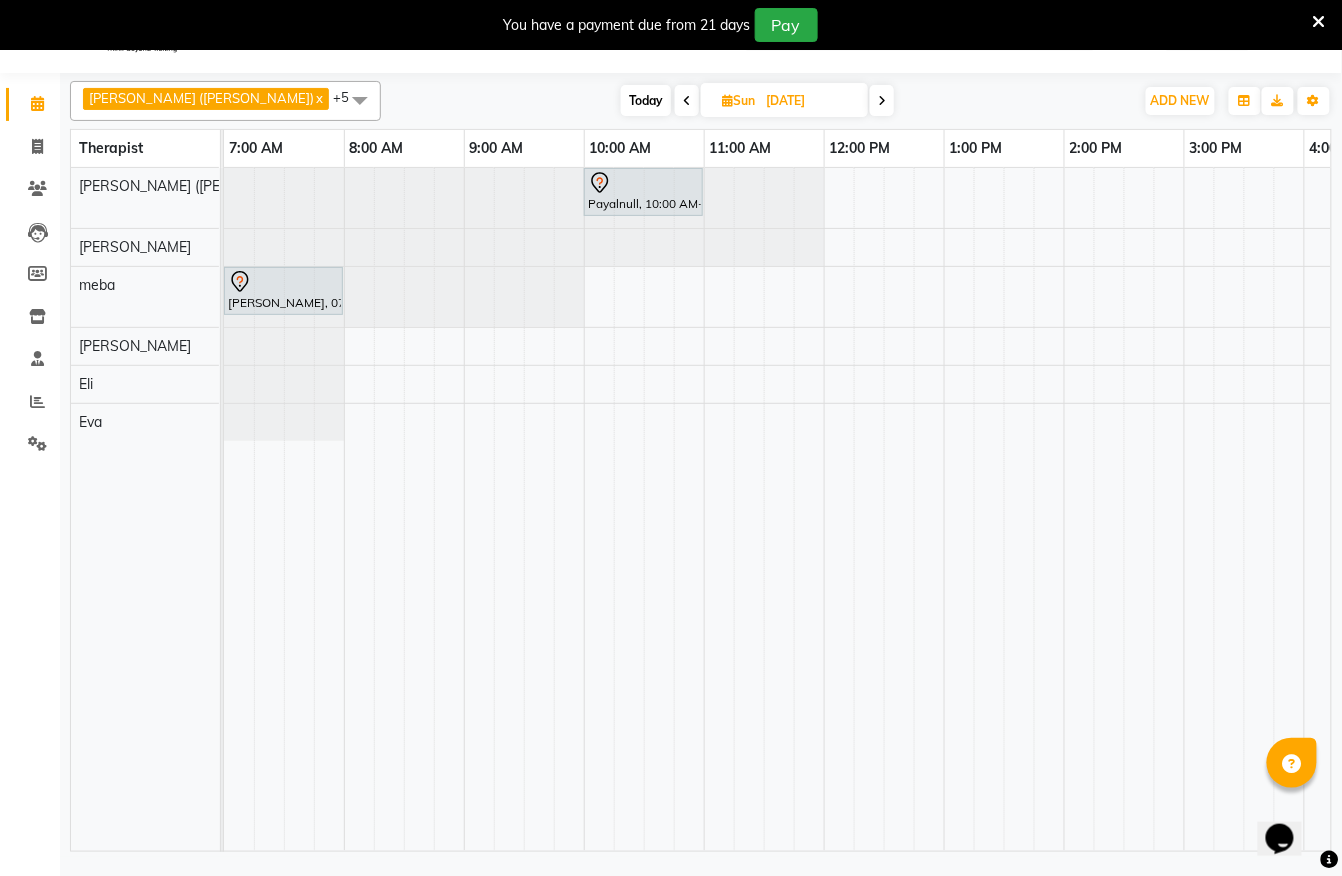 click at bounding box center [687, 101] 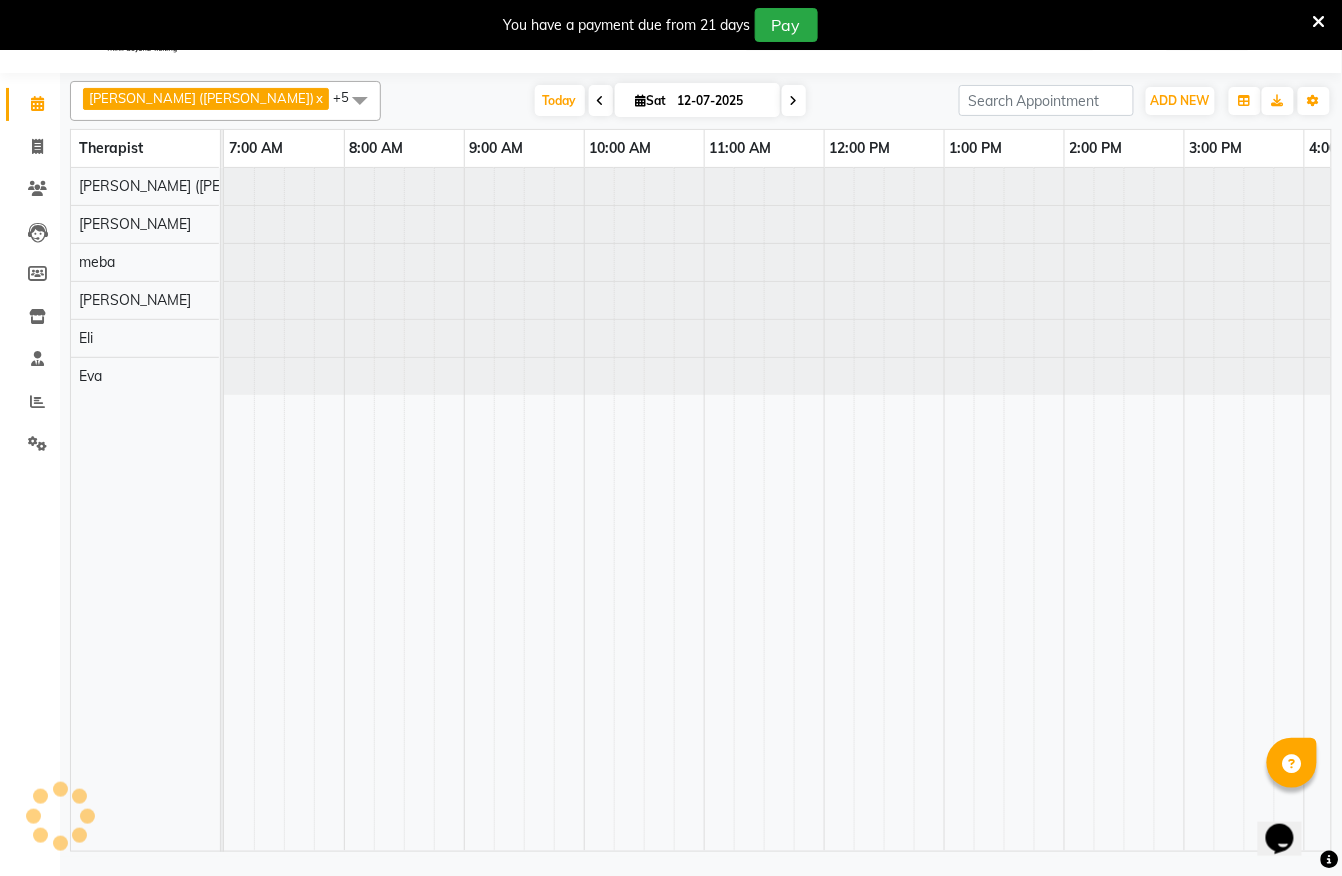 scroll, scrollTop: 0, scrollLeft: 813, axis: horizontal 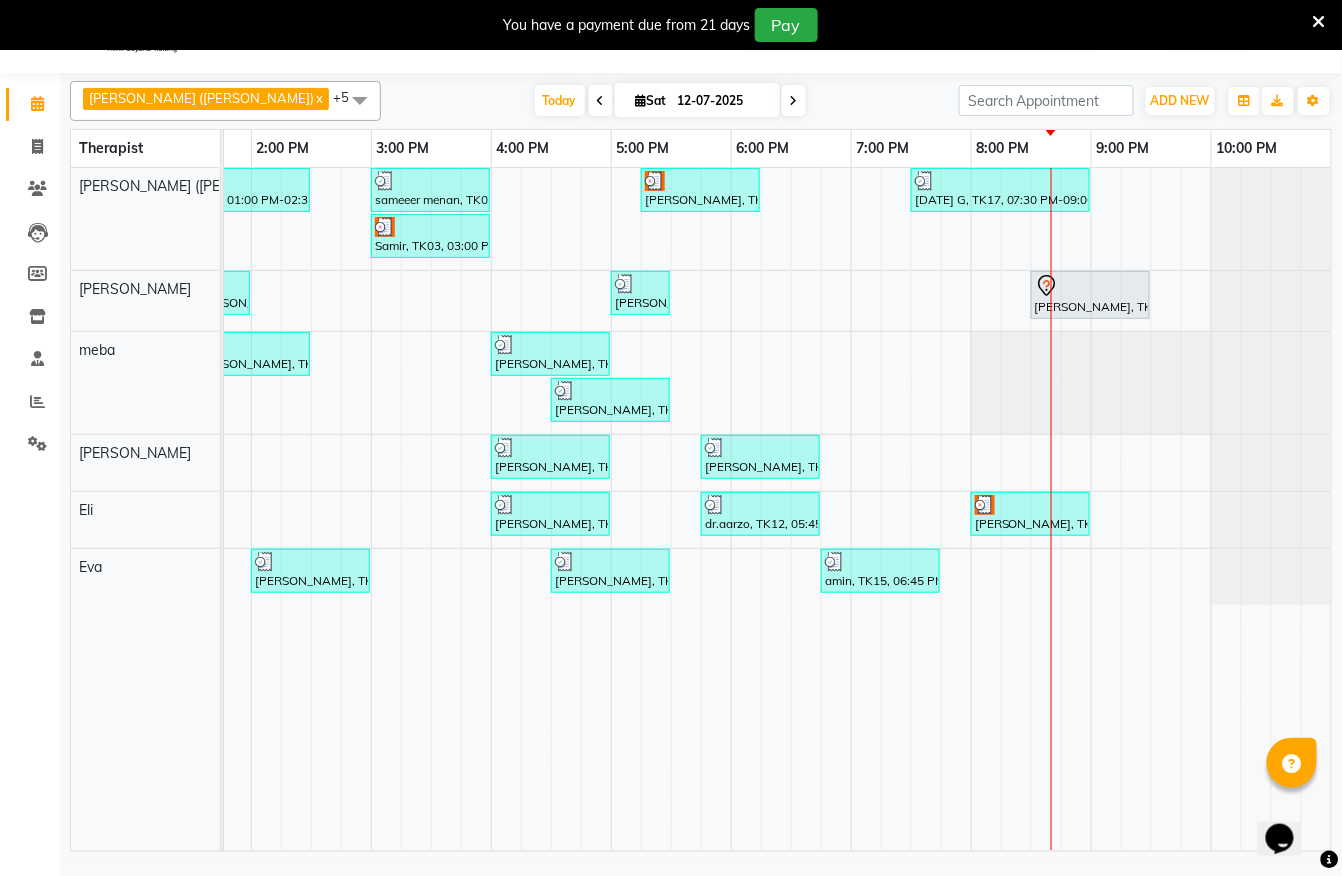 click on "Kartik G, TK17, 01:00 PM-02:30 PM, Swedish De-Stress - 90 Mins     sameeer menan, TK09, 03:00 PM-04:00 PM, Javanese Pampering - 60 Mins     Gopal Sharma, TK13, 05:15 PM-06:15 PM, Javanese Pampering - 60 Mins     Kartik G, TK17, 07:30 PM-09:00 PM, Swedish De-Stress - 90 Mins     Samir, TK03, 03:00 PM-04:00 PM, Javanese Pampering - 60 Mins     piyush bhargav, TK02, 12:30 PM-01:30 PM, Javanese Pampering - 60 Mins     piyush bhargav, TK06, 01:30 PM-02:00 PM, Signature Foot Massage - 30 Mins     Manish rajaram, TK11, 05:00 PM-05:30 PM, De-Stress Back & Shoulder Massage with Herbal Hot Compress - 30 Mins             Vaishali Kundu, TK18, 08:30 PM-09:30 PM, Javanese Pampering - 60 Mins     Jyoti Patel, TK05, 01:30 PM-02:30 PM, Javanese Pampering - 60 Mins     Manish rajaram, TK01, 04:00 PM-05:00 PM, Javanese Pampering - 60 Mins     vinit shah, TK10, 04:30 PM-05:30 PM, Javanese Pampering - 60 Mins     Harsh, TK04, 12:15 PM-01:15 PM, Swedish De-Stress - 60 Mins" at bounding box center [777, 509] 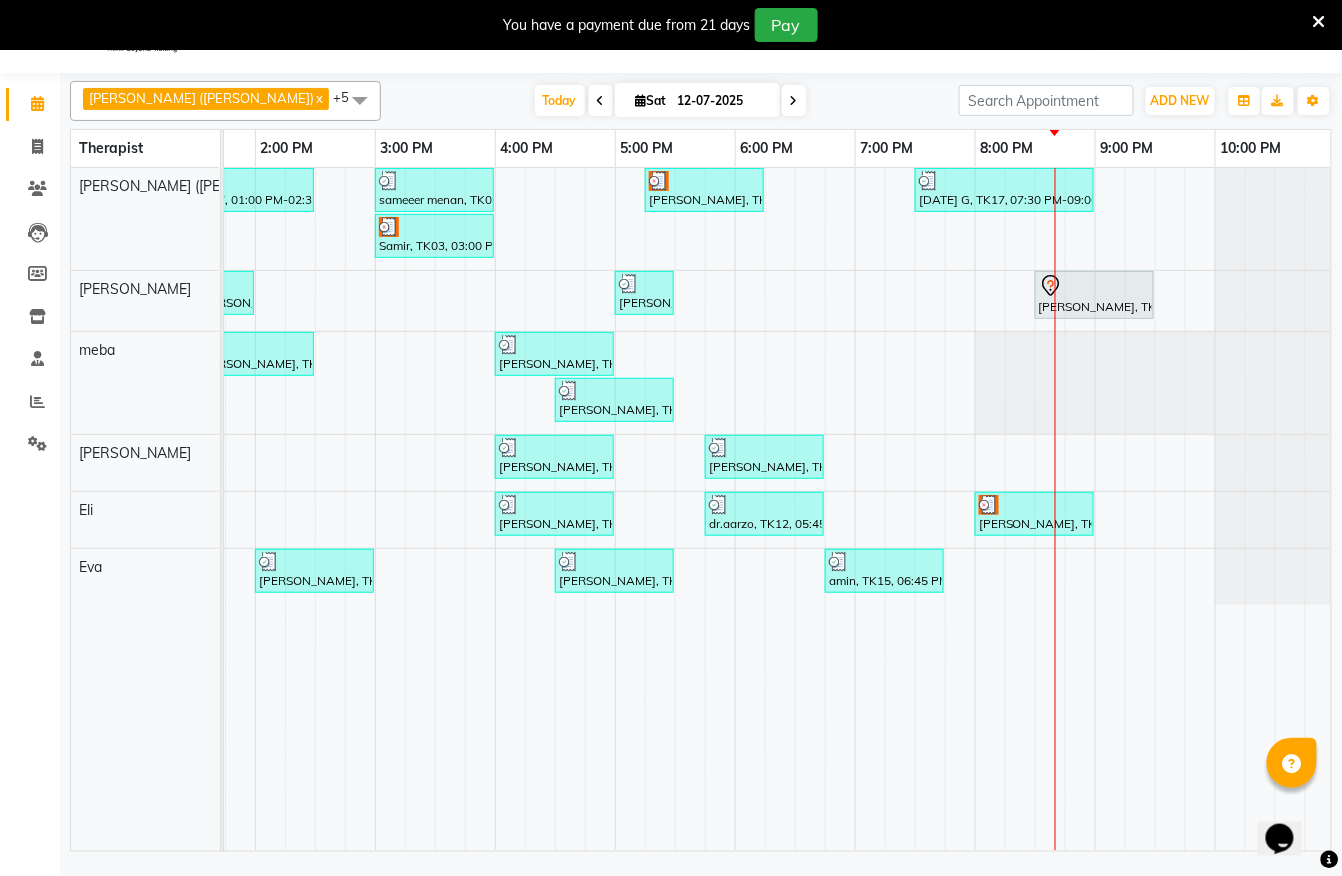 scroll, scrollTop: 0, scrollLeft: 834, axis: horizontal 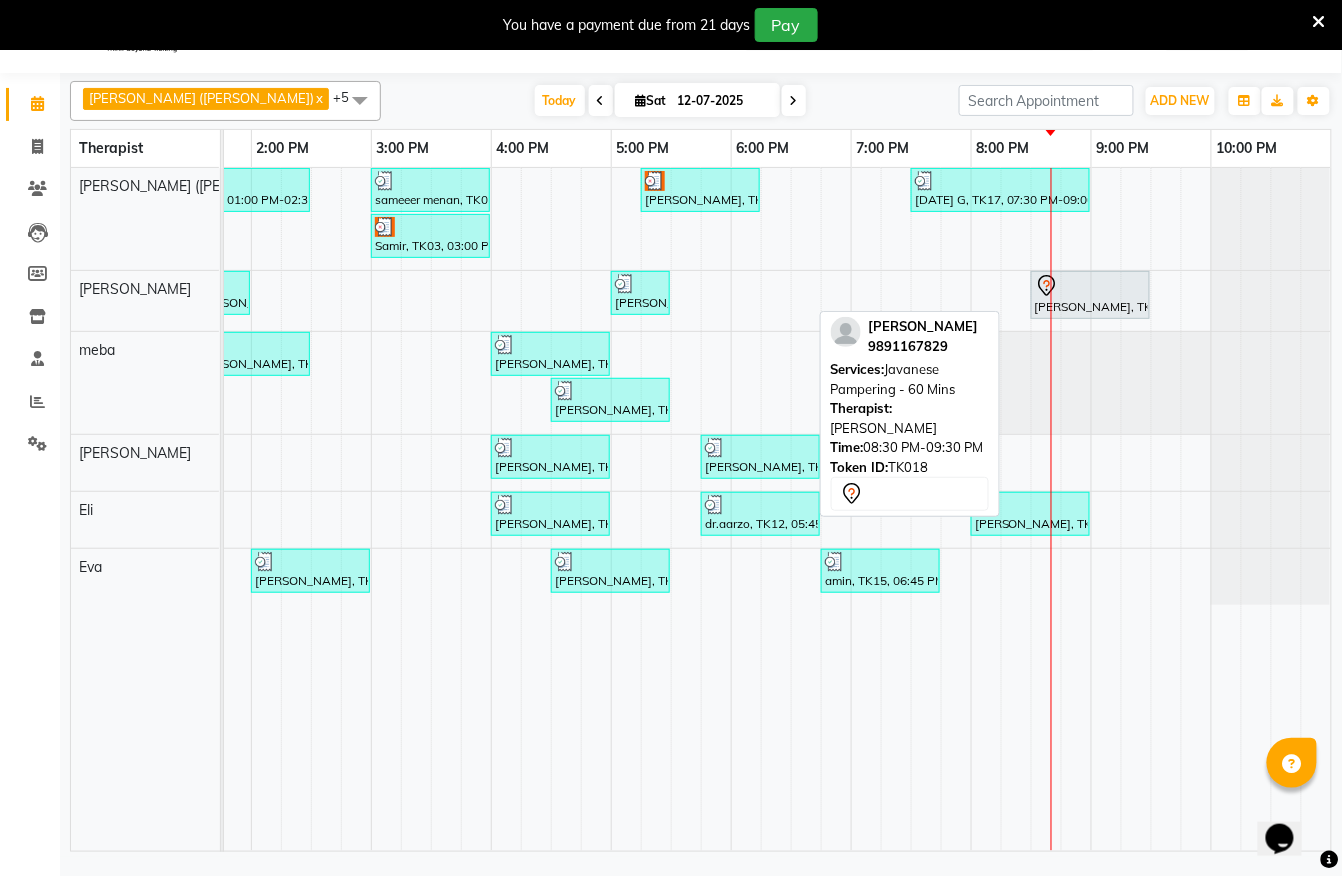 click at bounding box center [1090, 286] 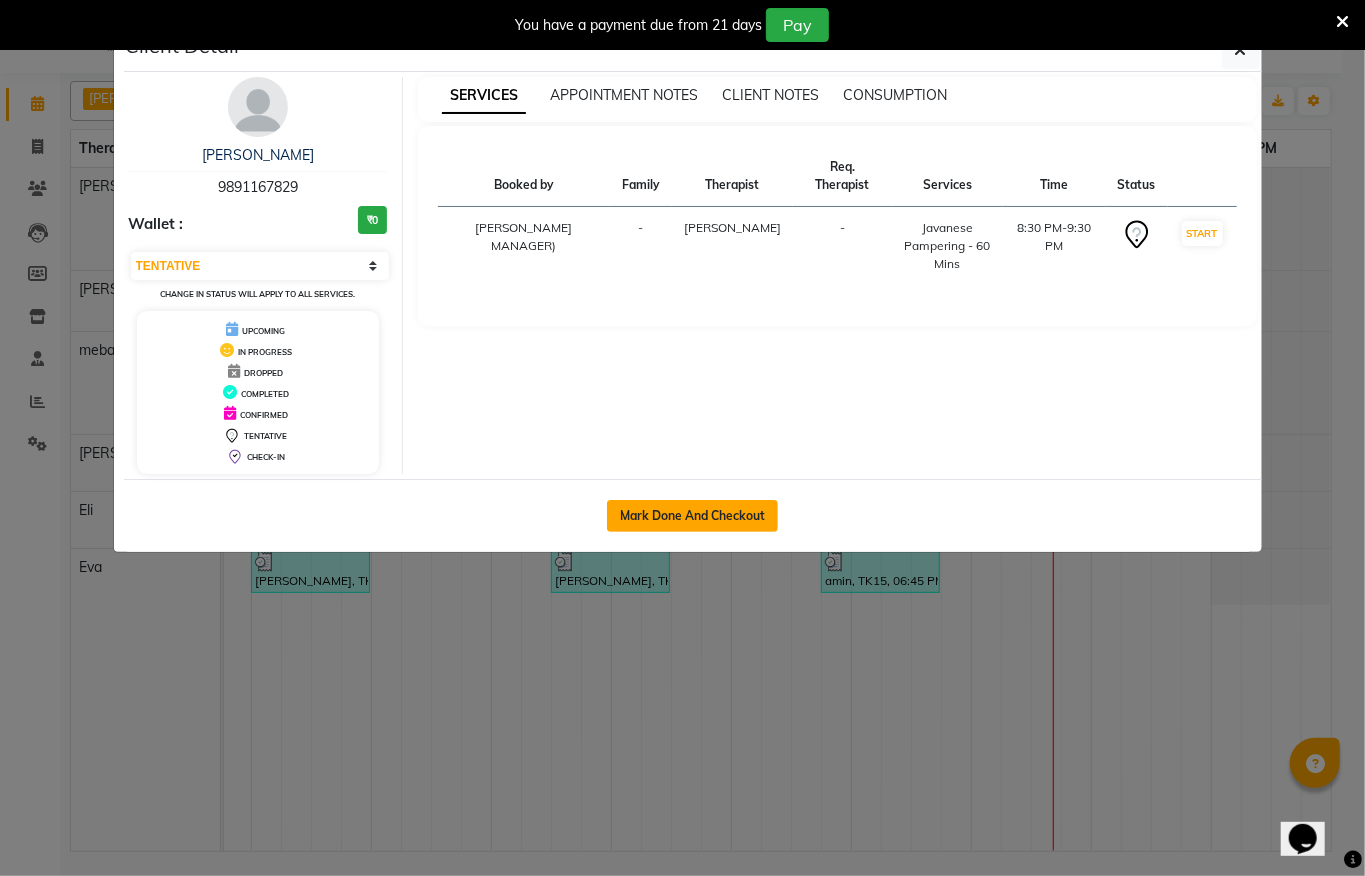 click on "Mark Done And Checkout" 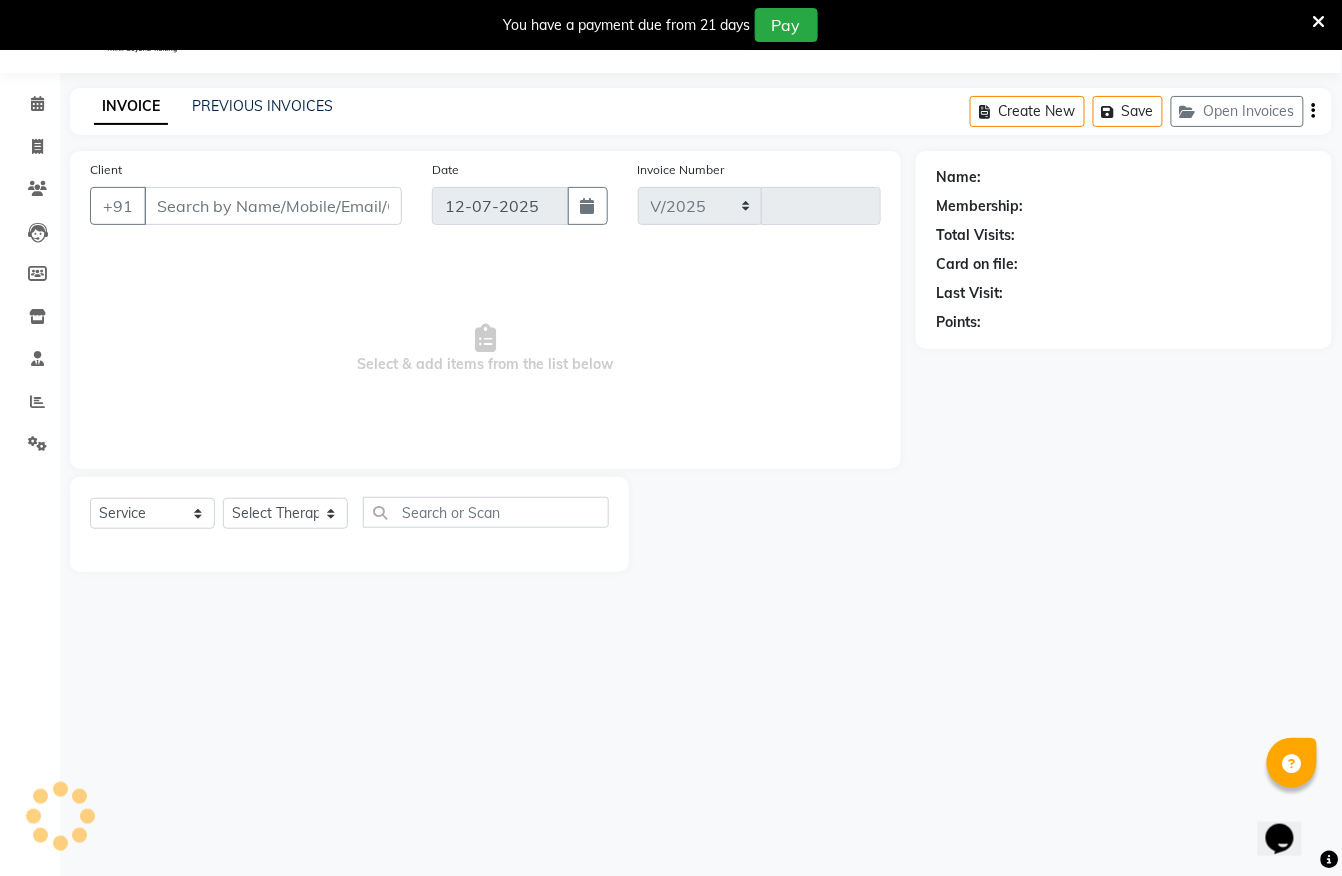 select on "6399" 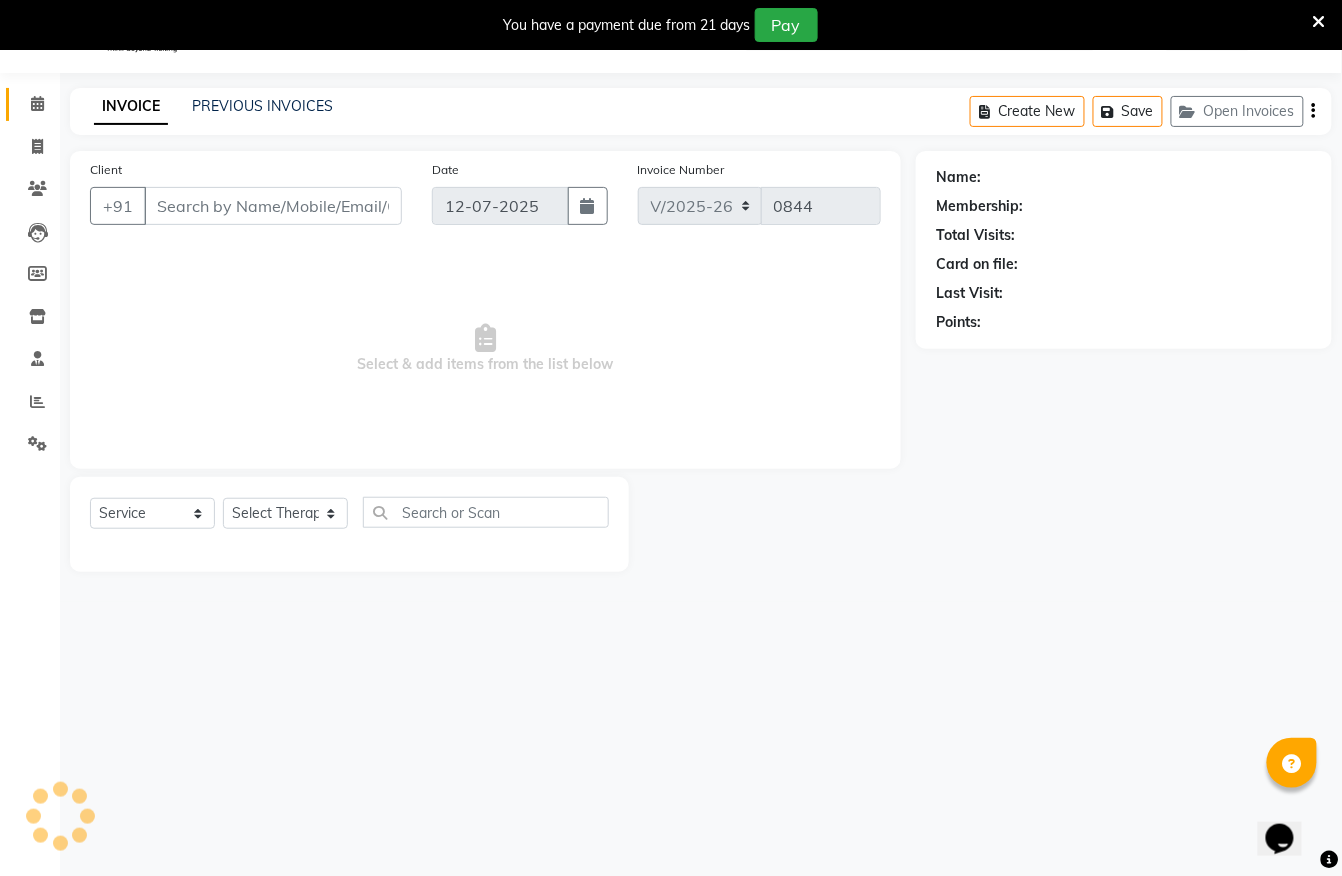 type on "9891167829" 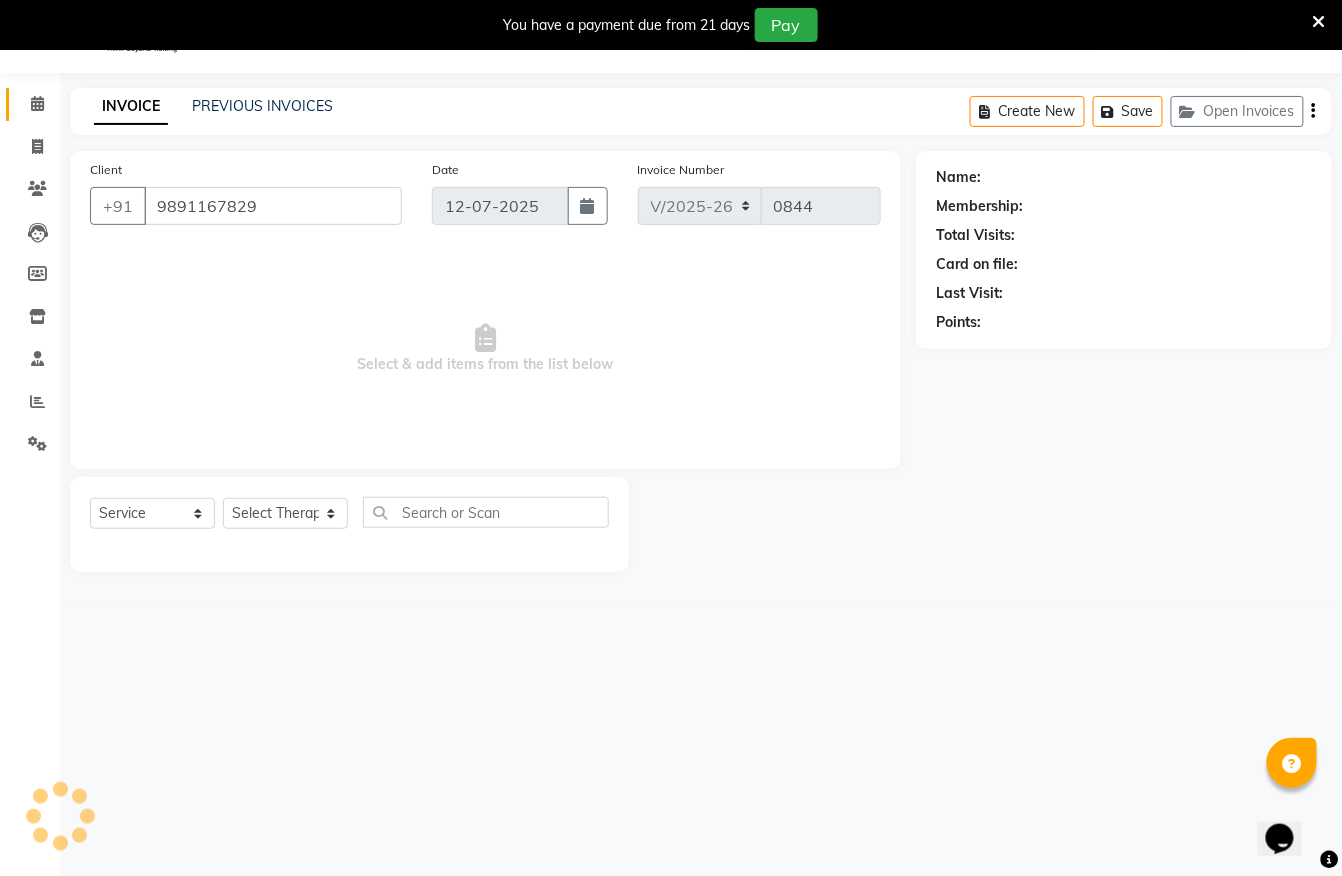 select on "62270" 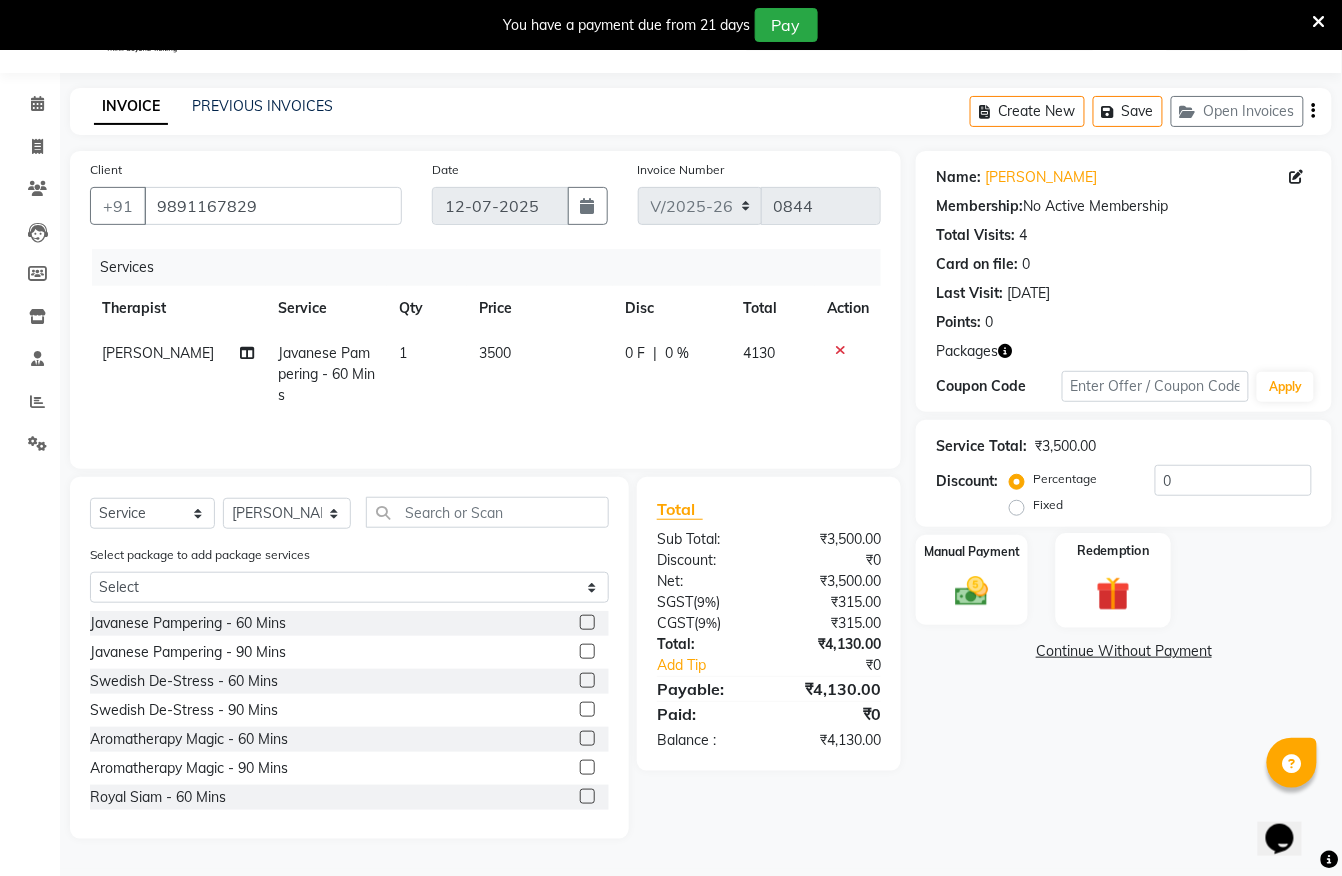 click on "Redemption" 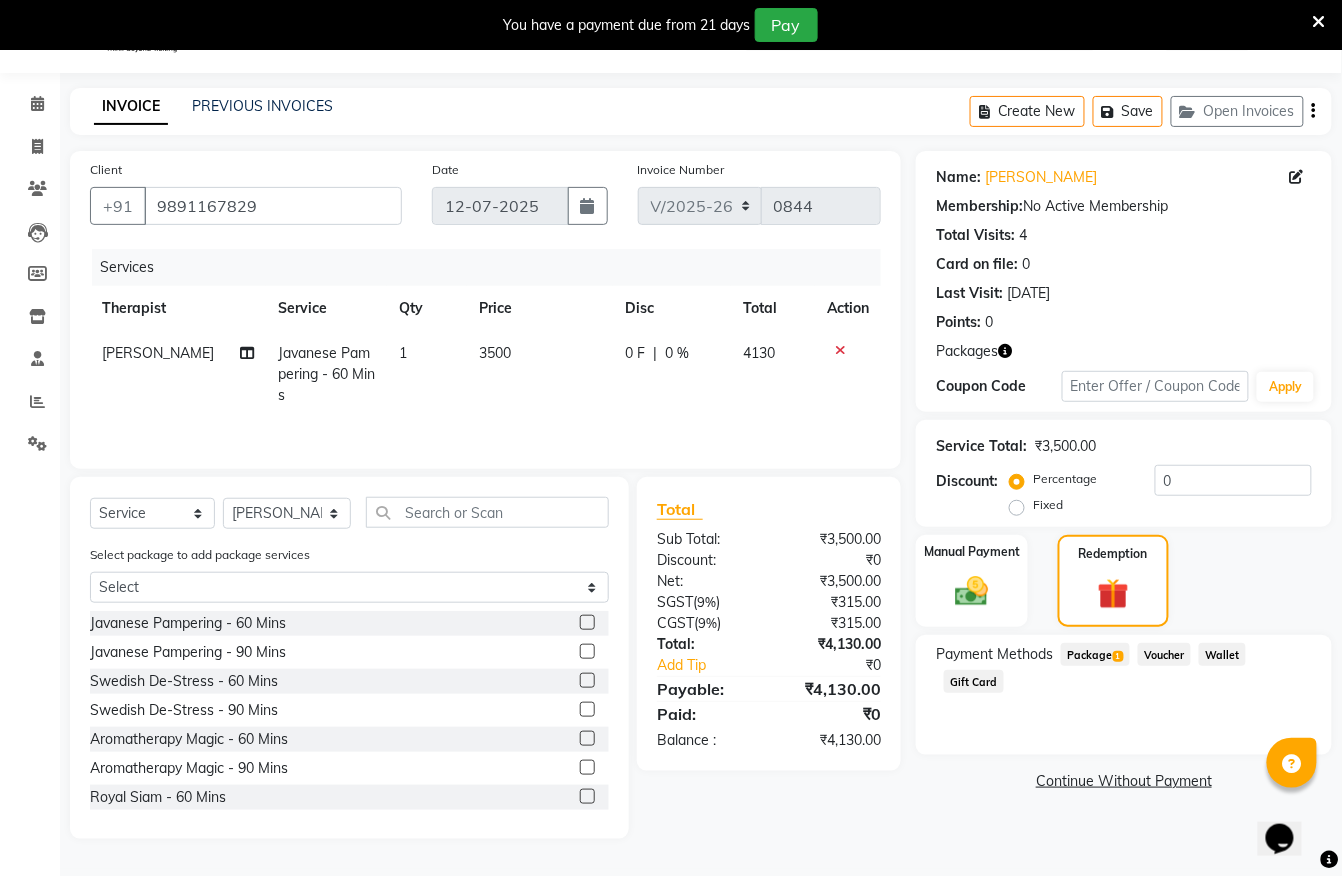 click on "Package  1" 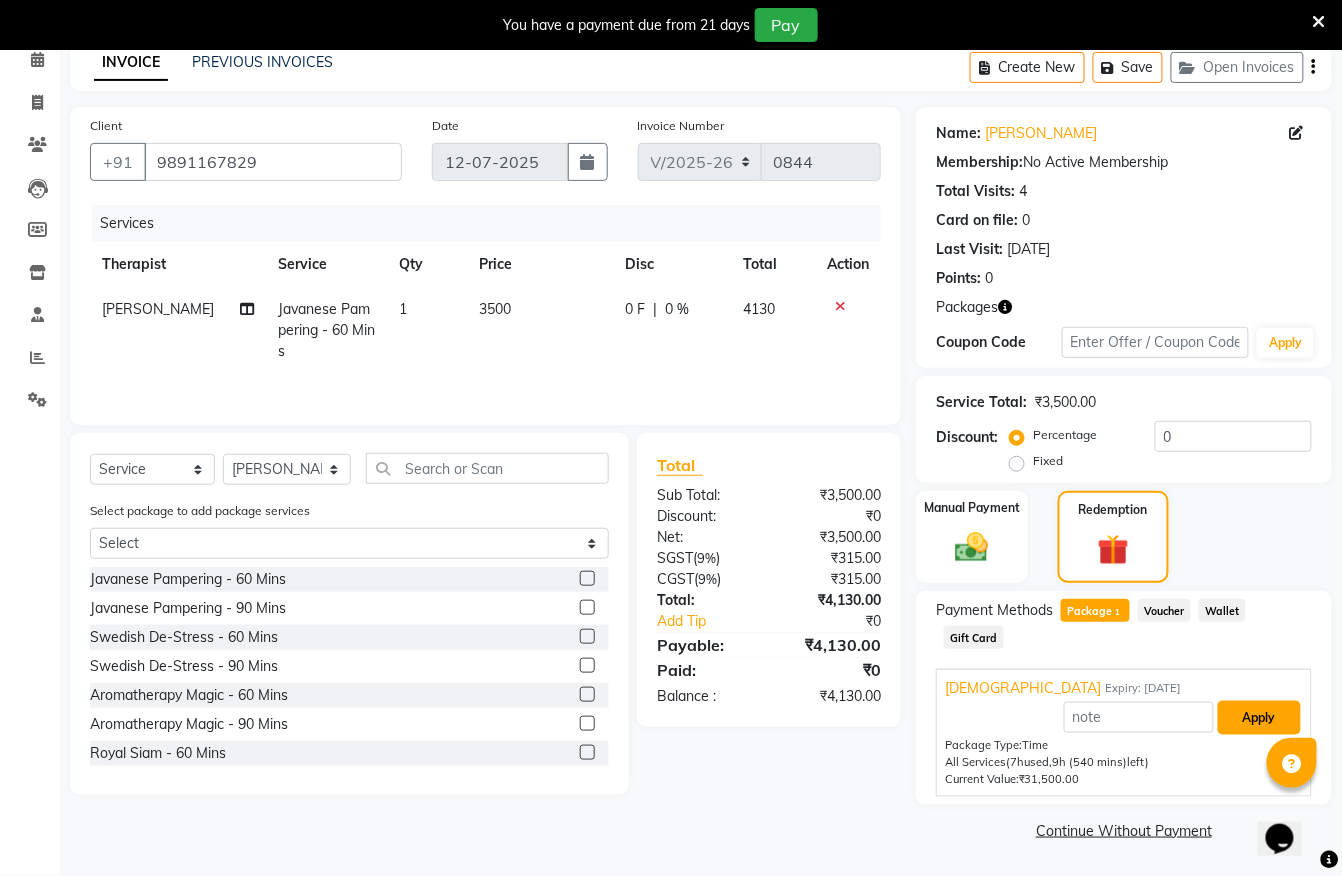click on "Apply" at bounding box center (1259, 718) 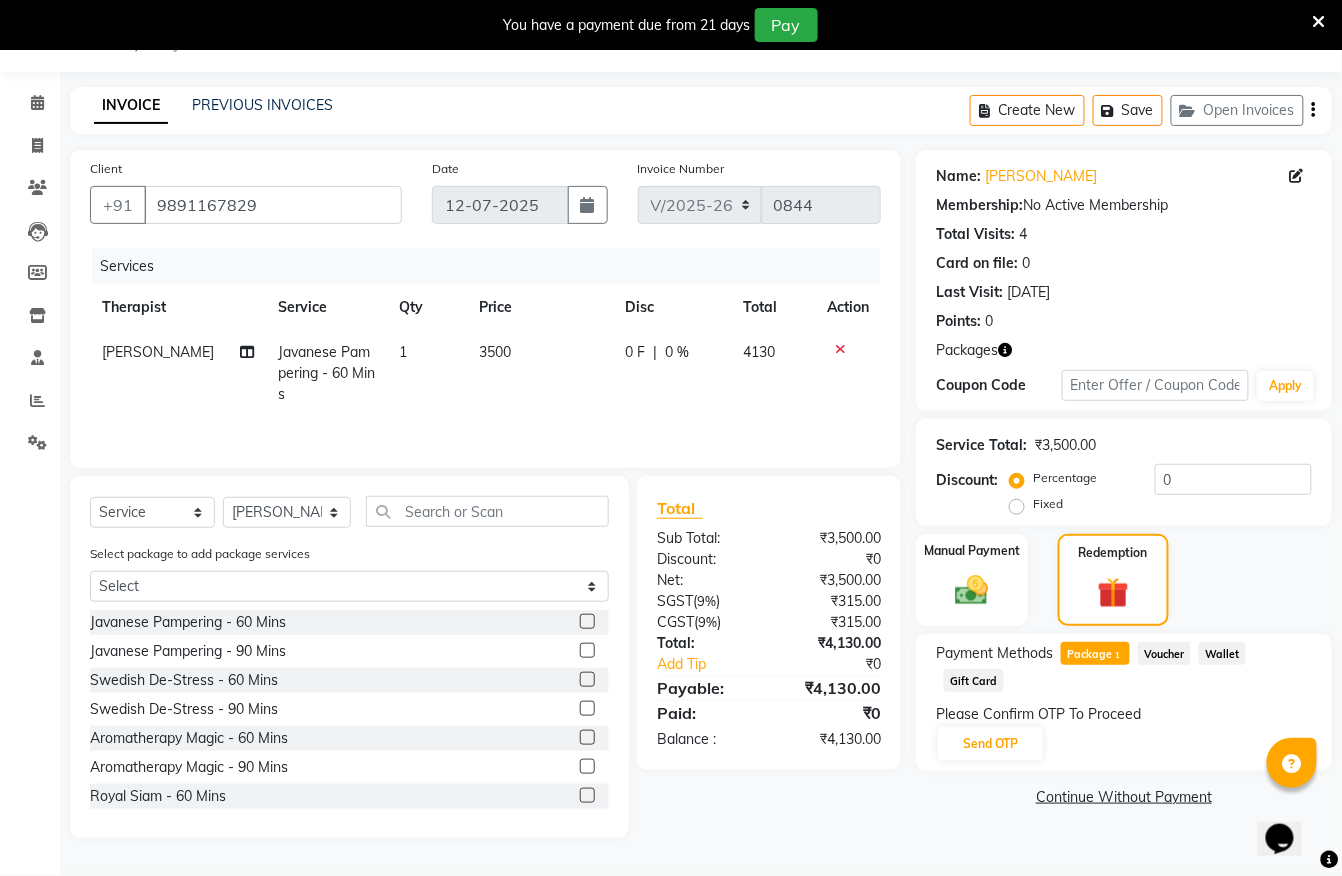 scroll, scrollTop: 50, scrollLeft: 0, axis: vertical 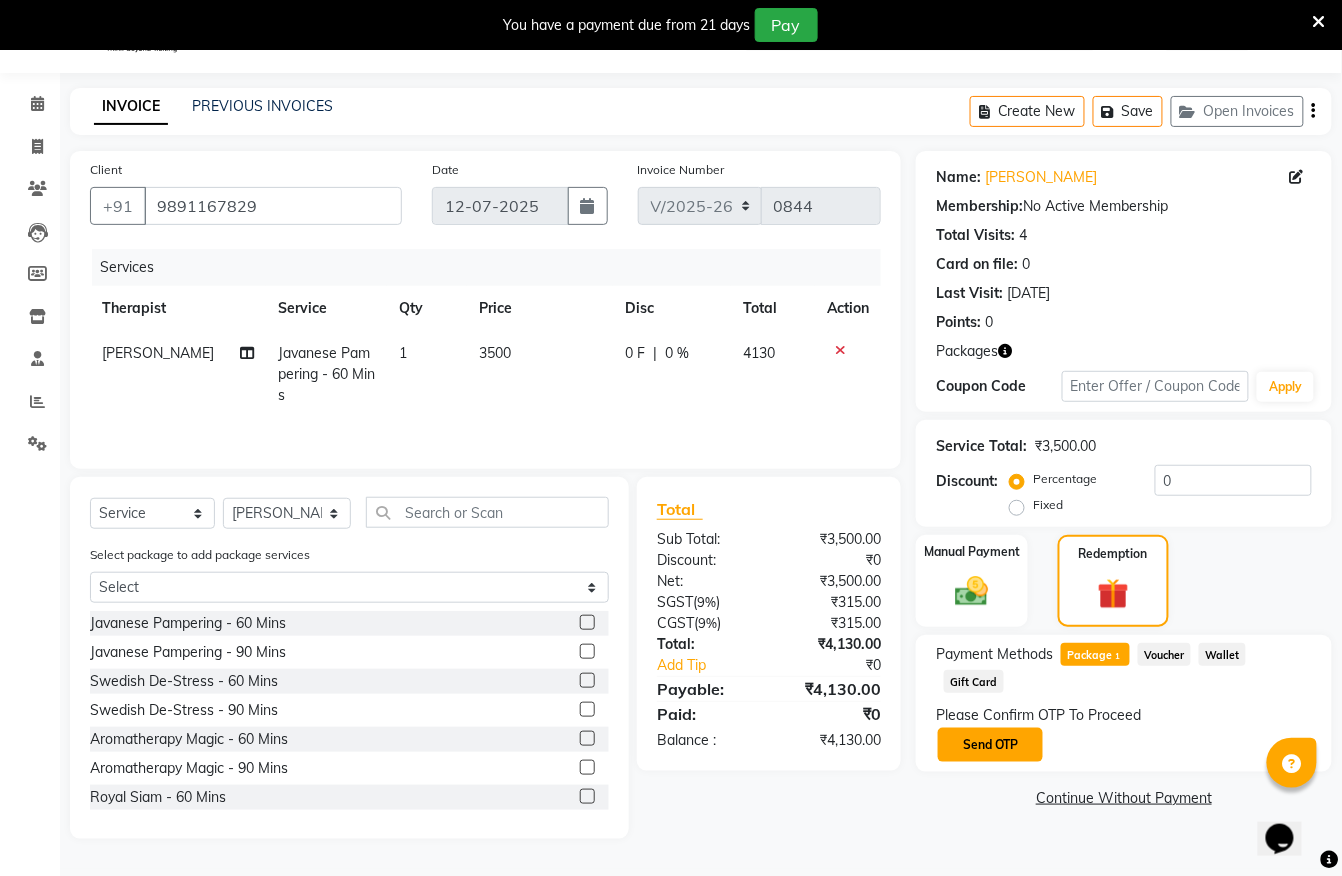 click on "Send OTP" 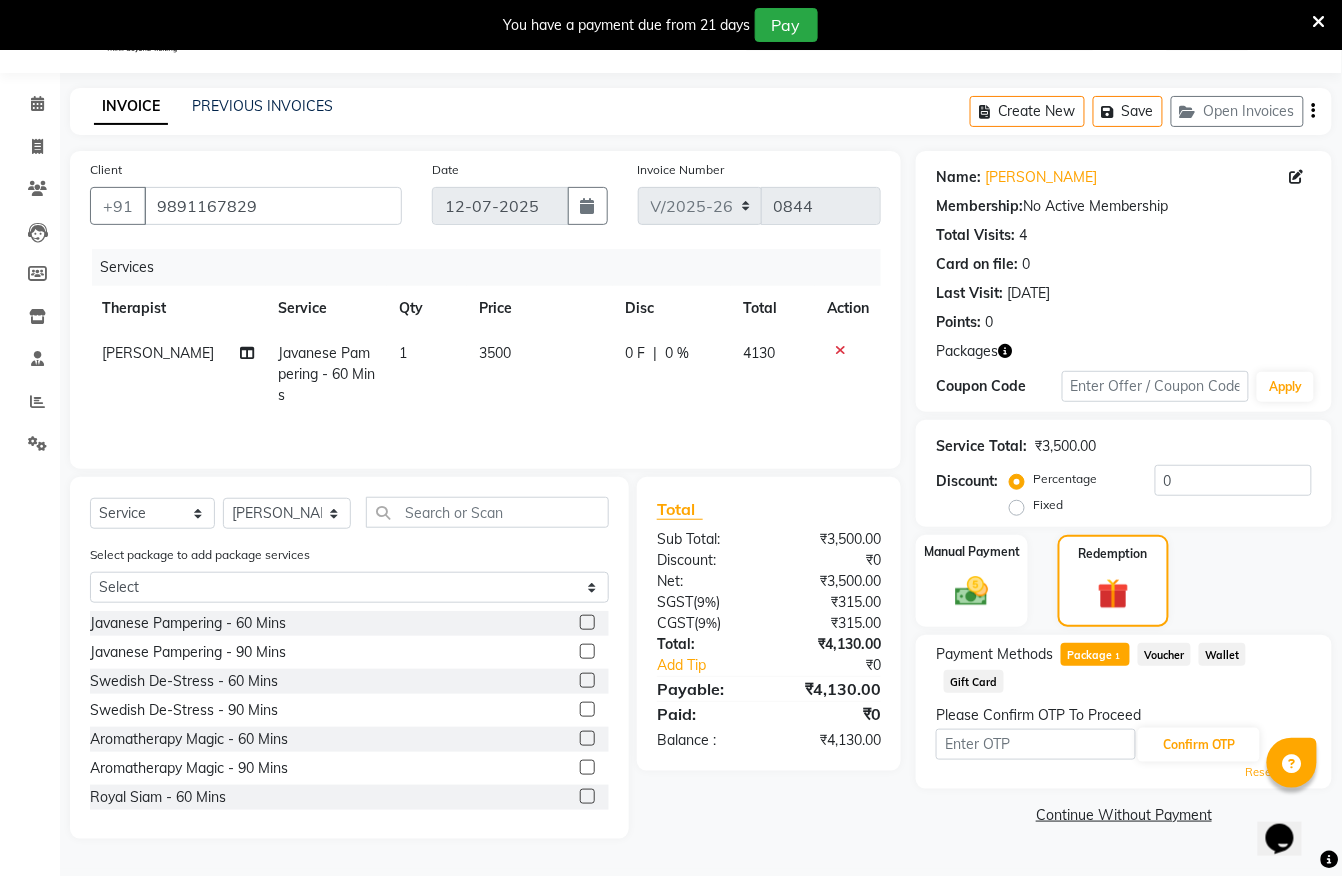 scroll, scrollTop: 0, scrollLeft: 0, axis: both 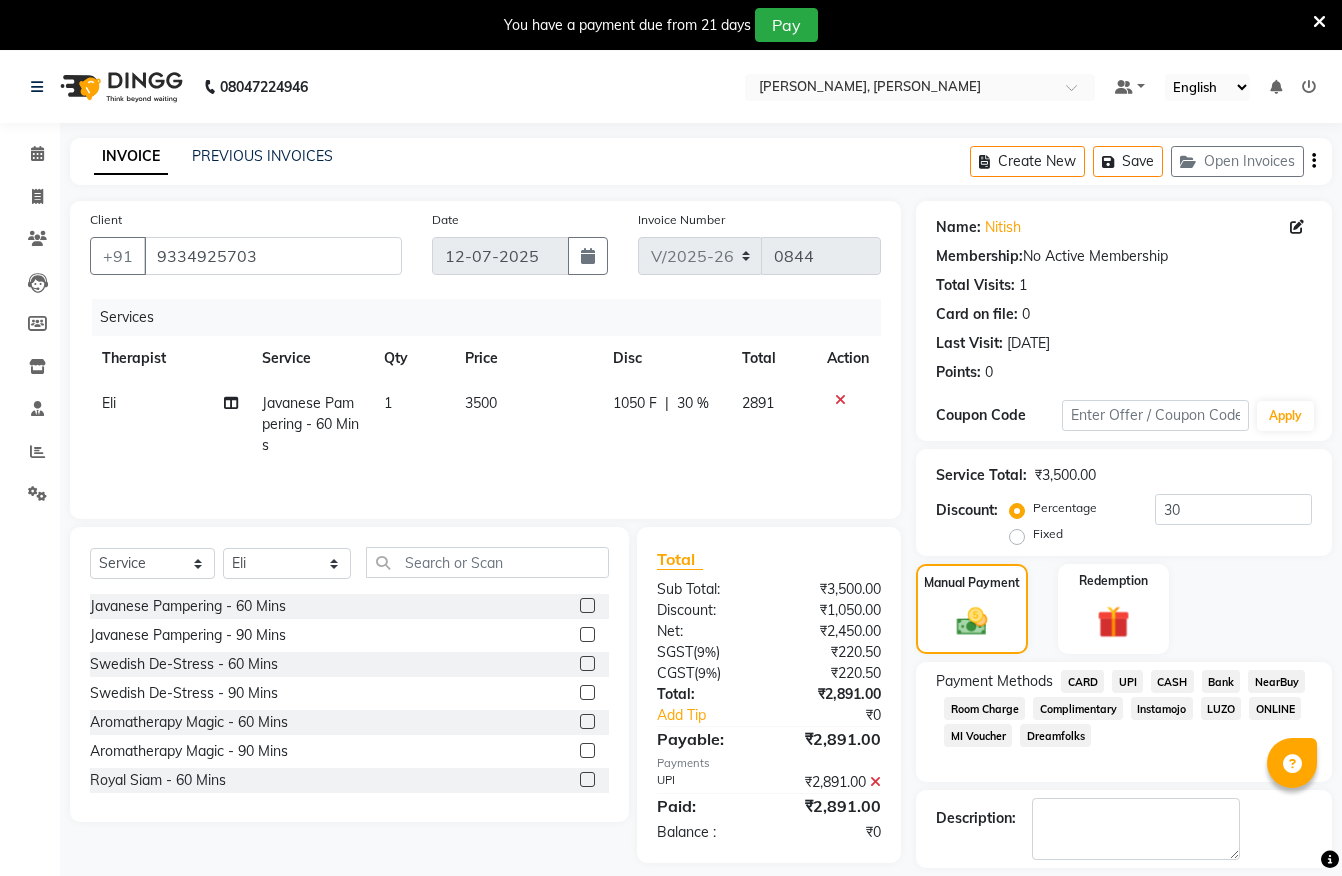 select on "6399" 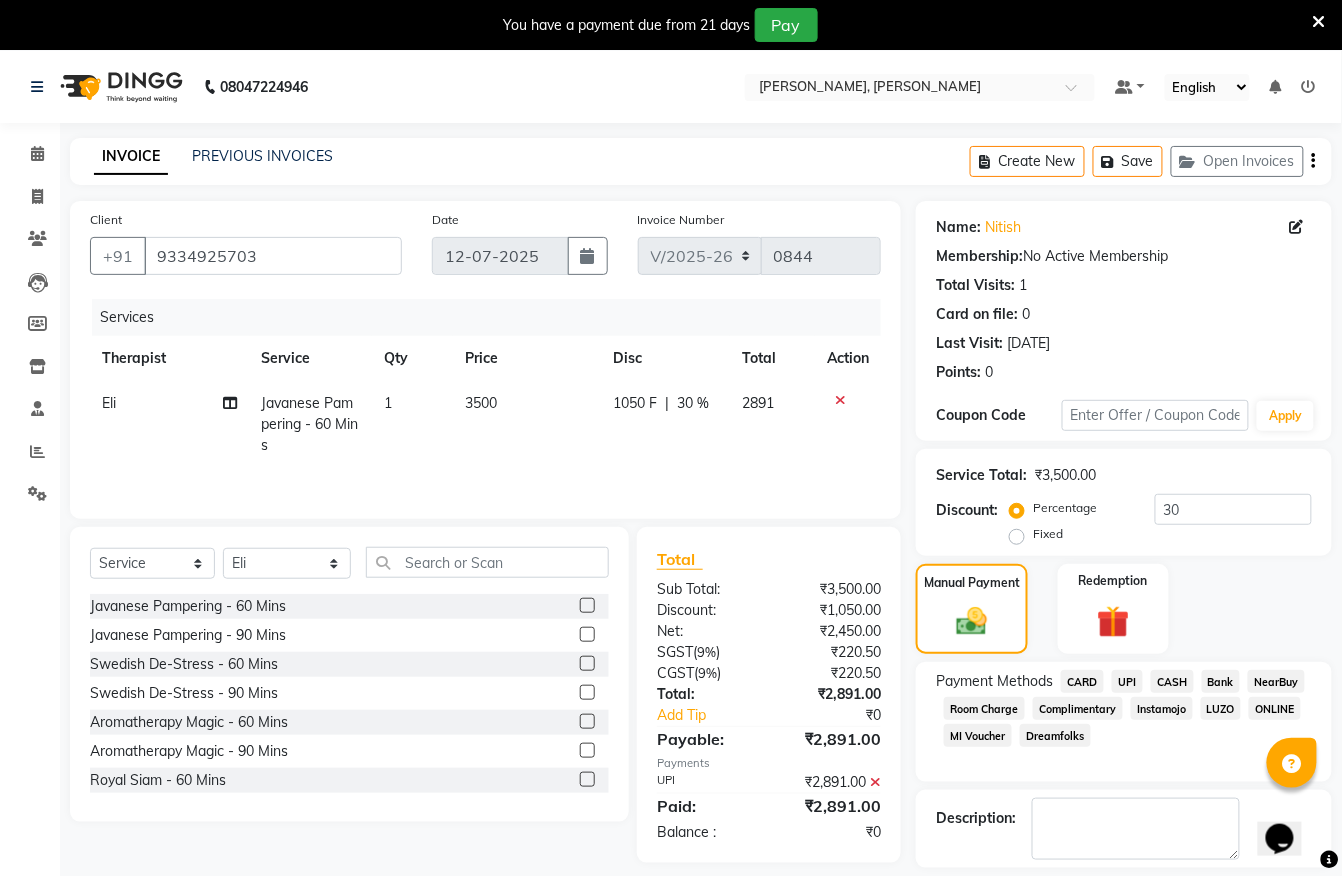 scroll, scrollTop: 0, scrollLeft: 0, axis: both 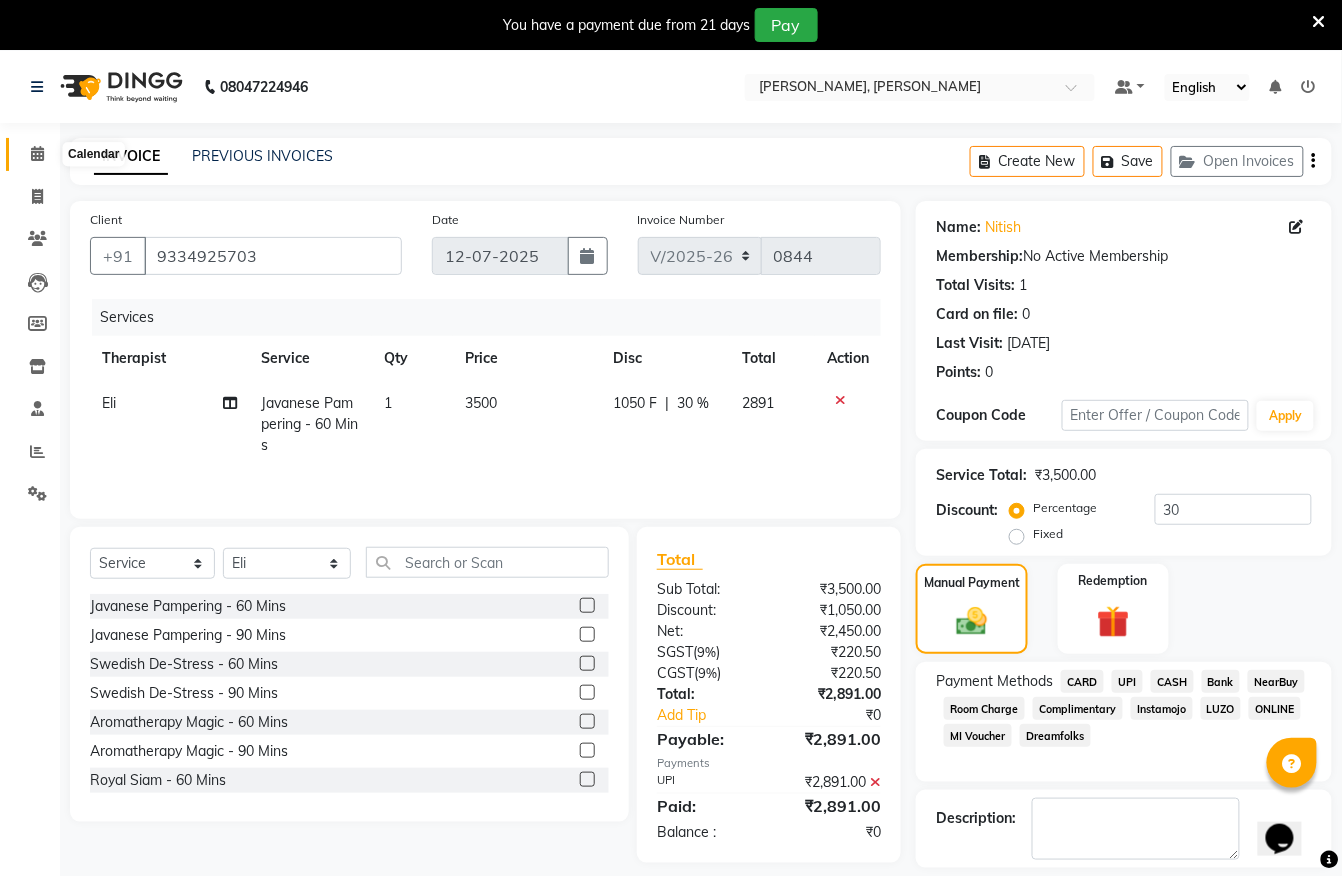 click 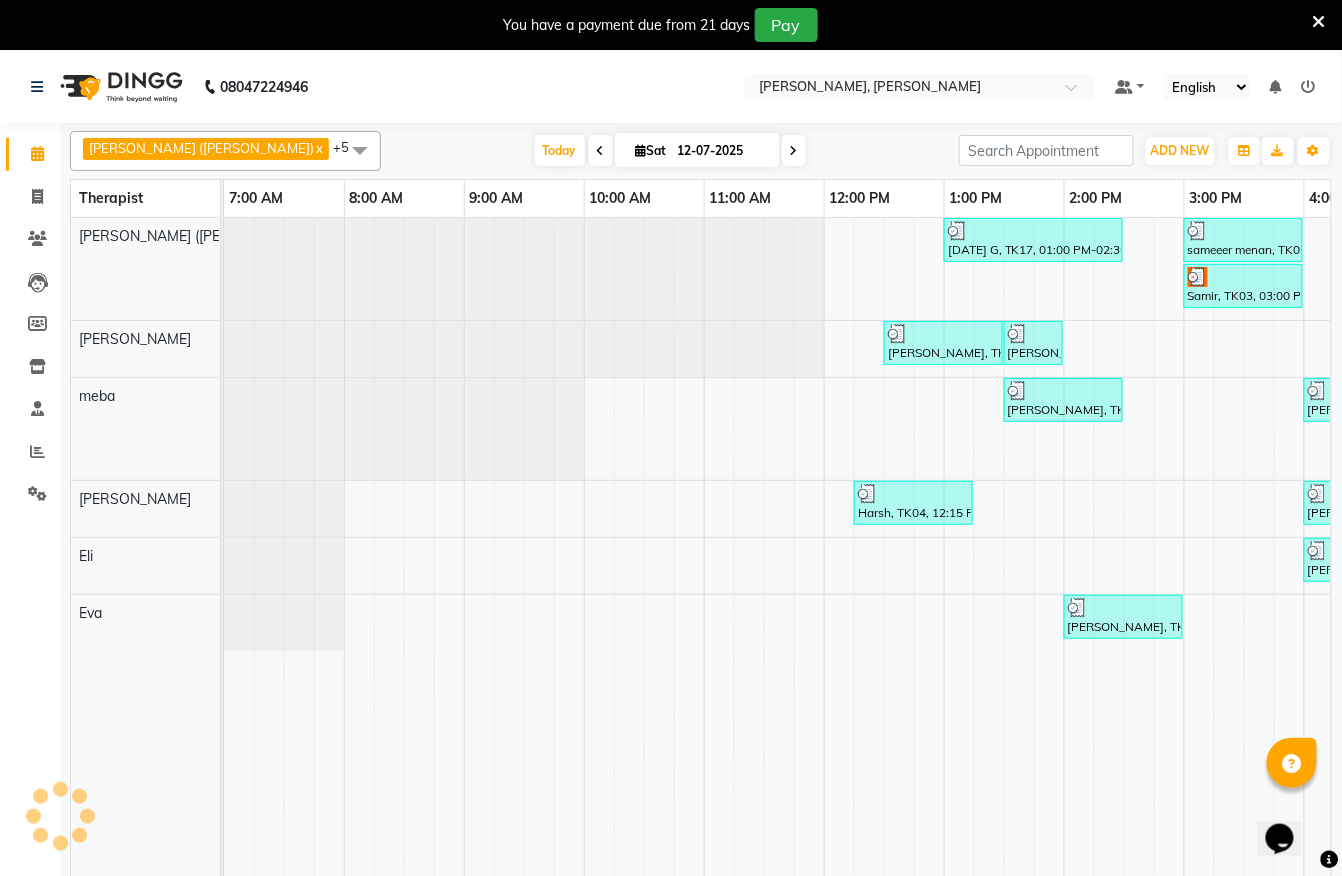scroll, scrollTop: 0, scrollLeft: 0, axis: both 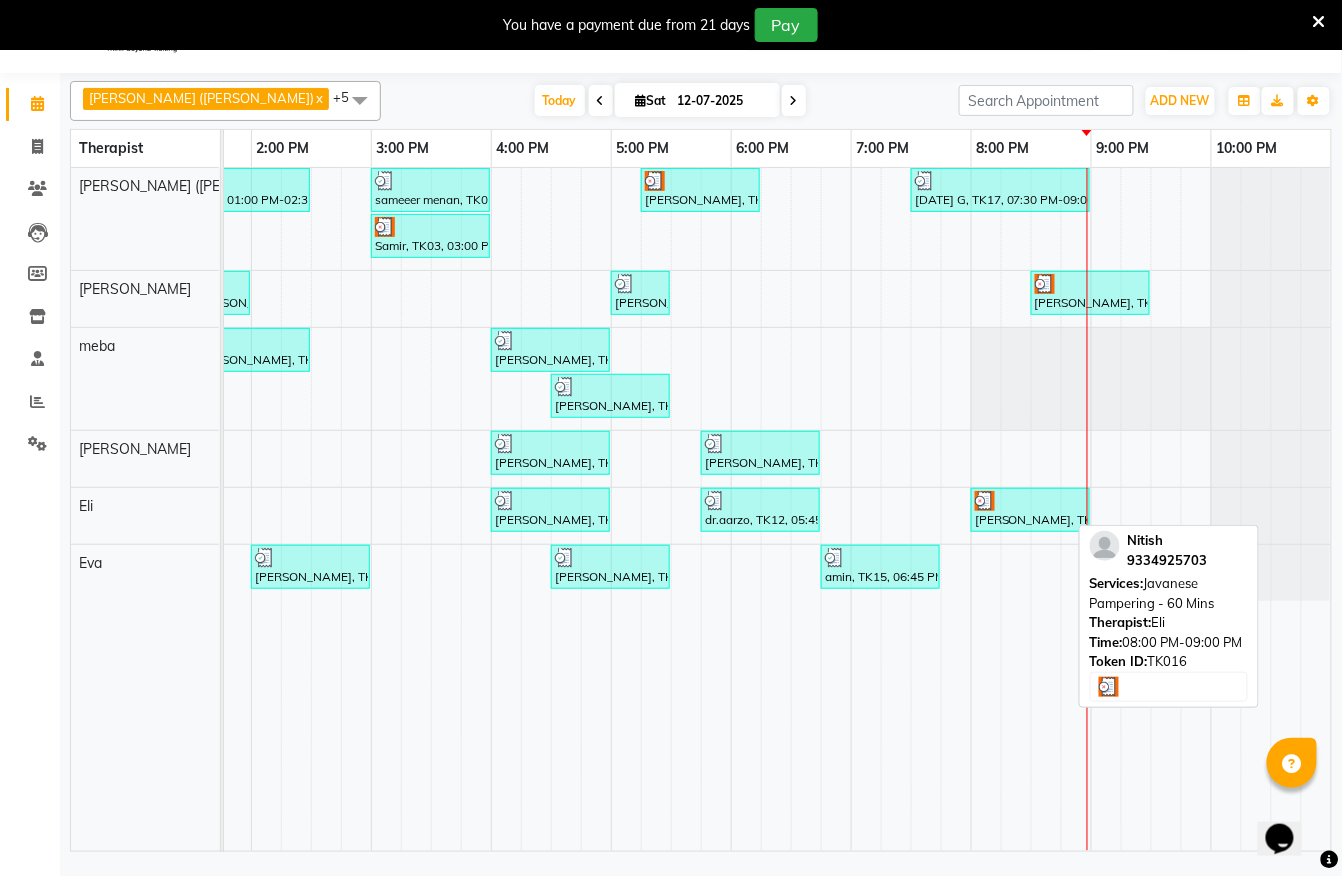 click at bounding box center (1030, 501) 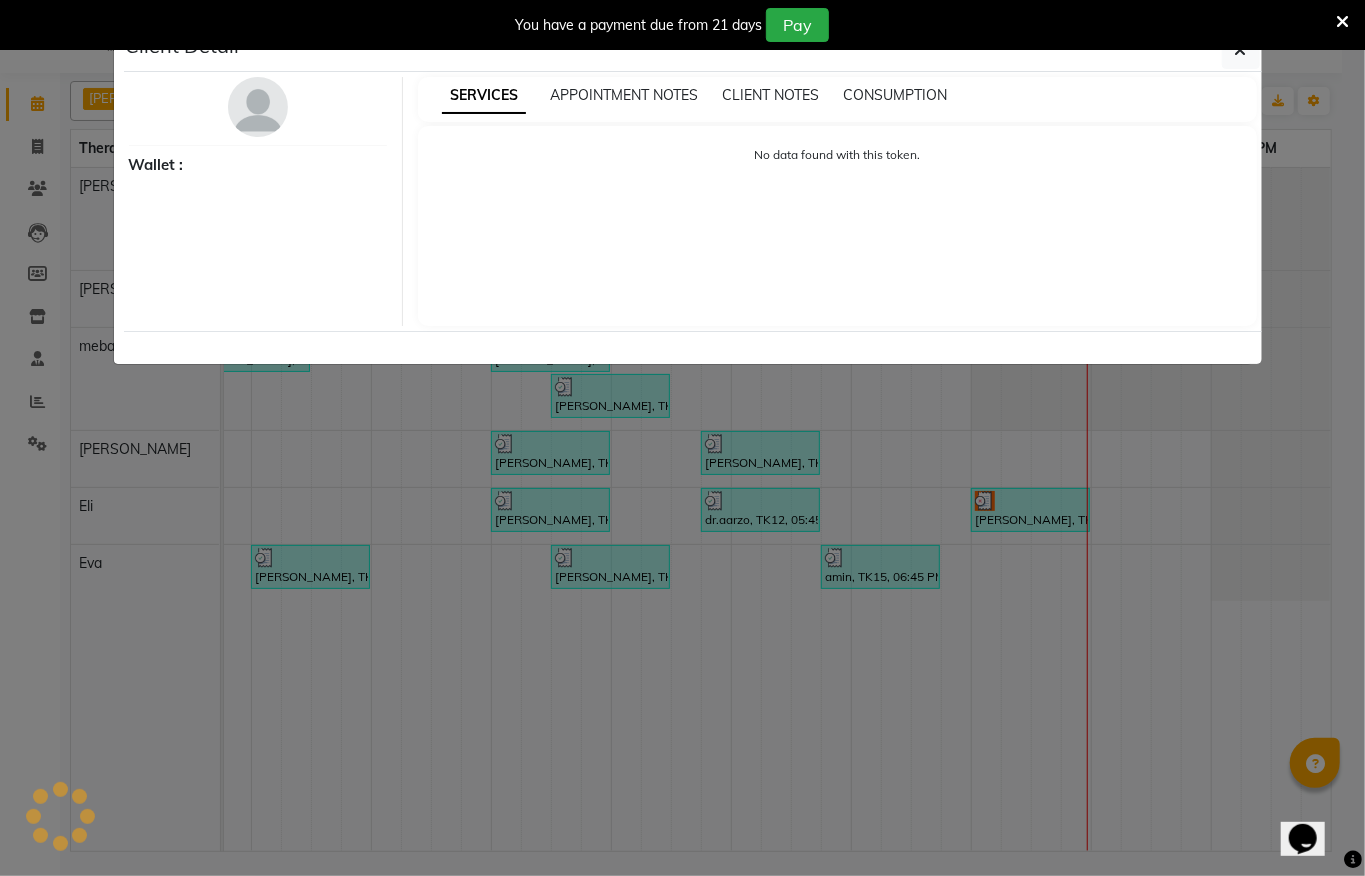 select on "3" 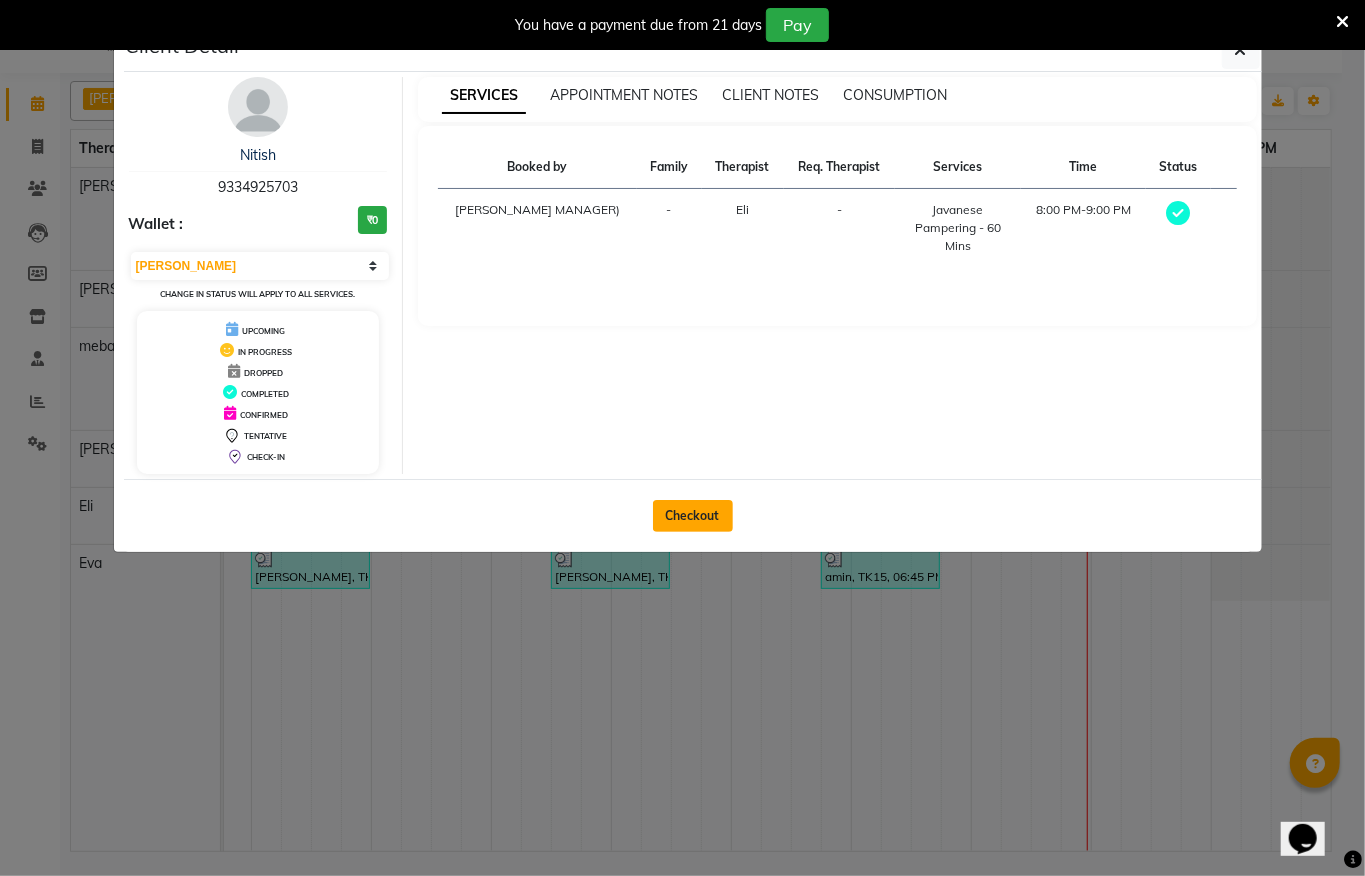 click on "Checkout" 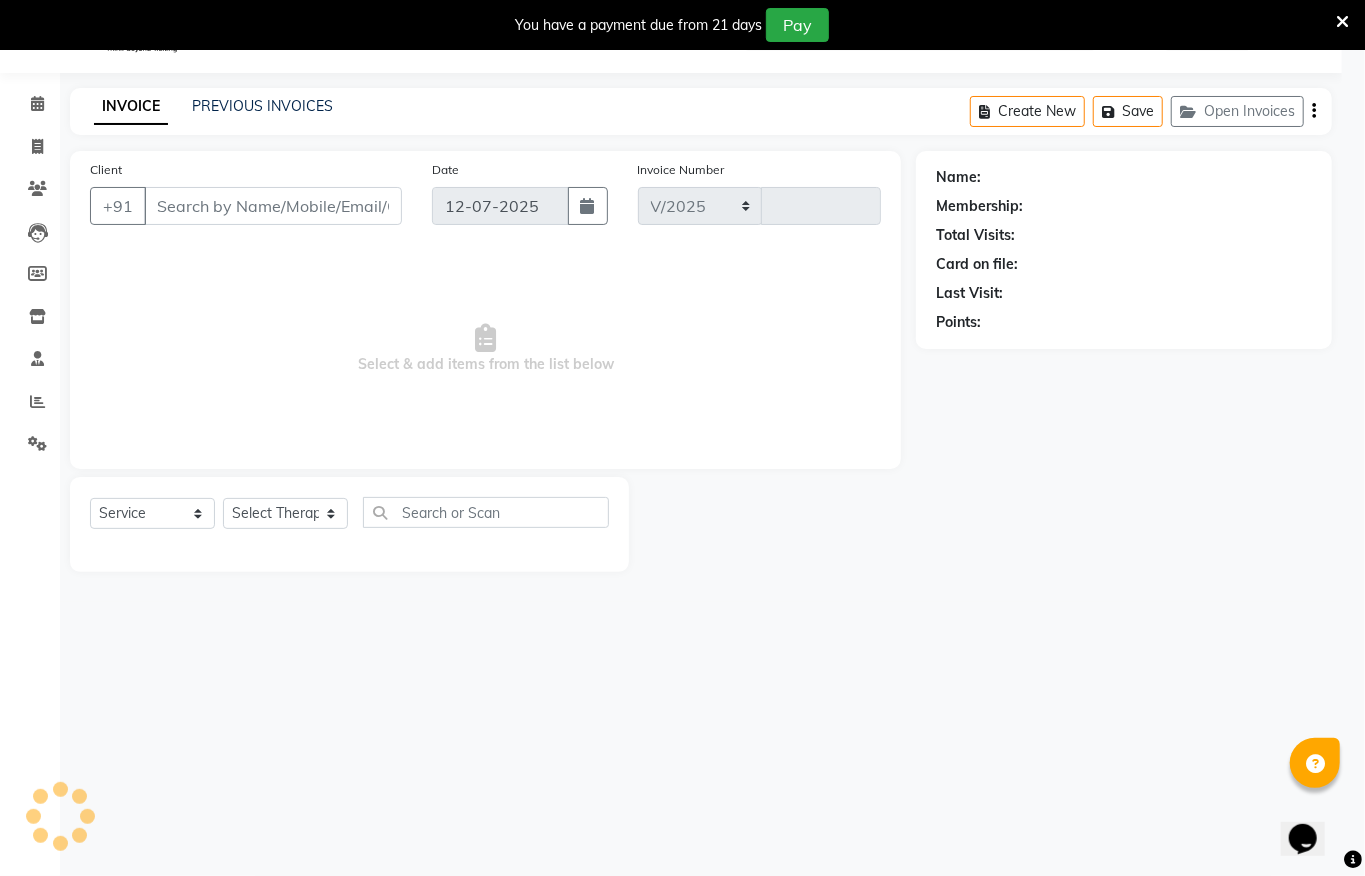 select on "6399" 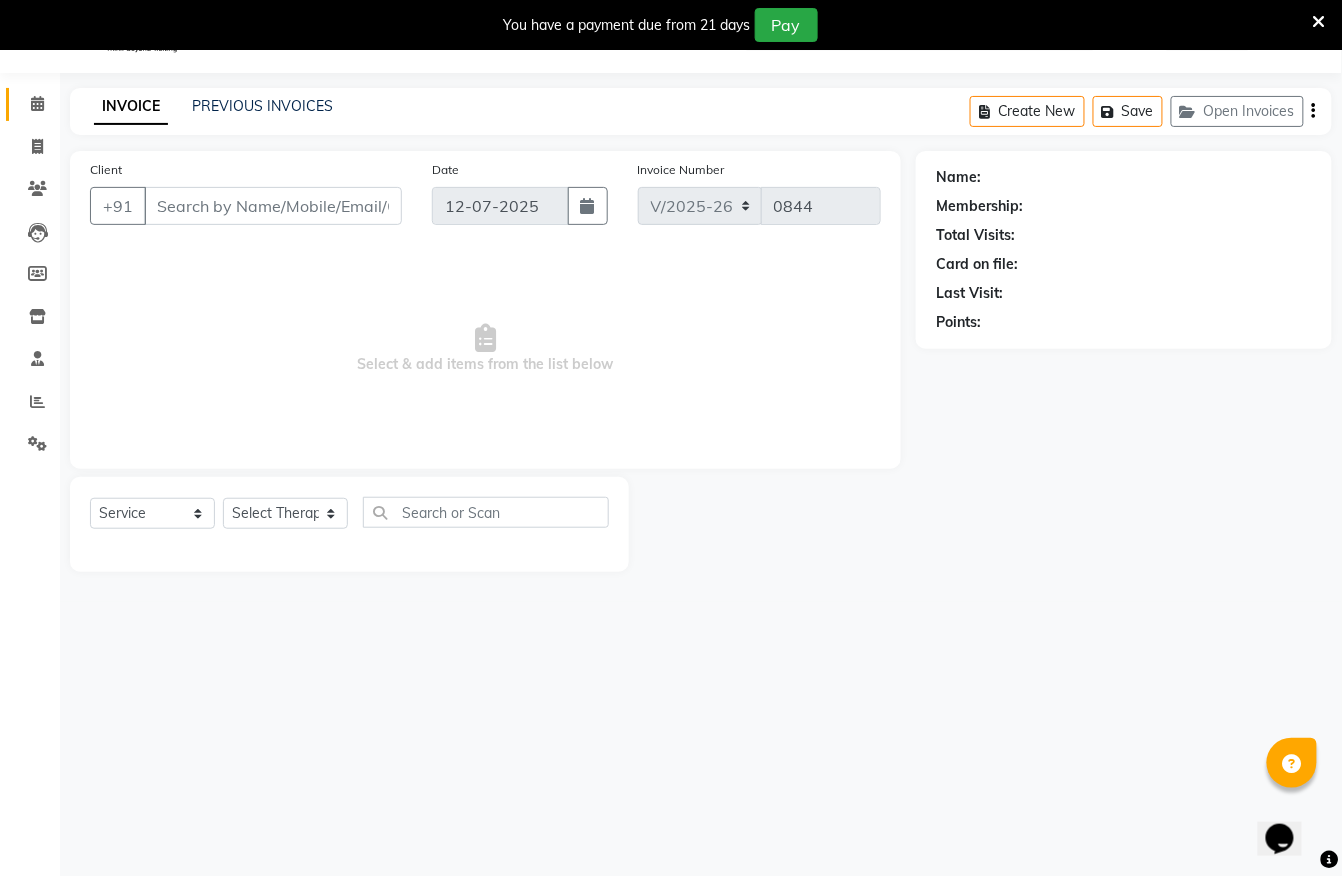 type on "9334925703" 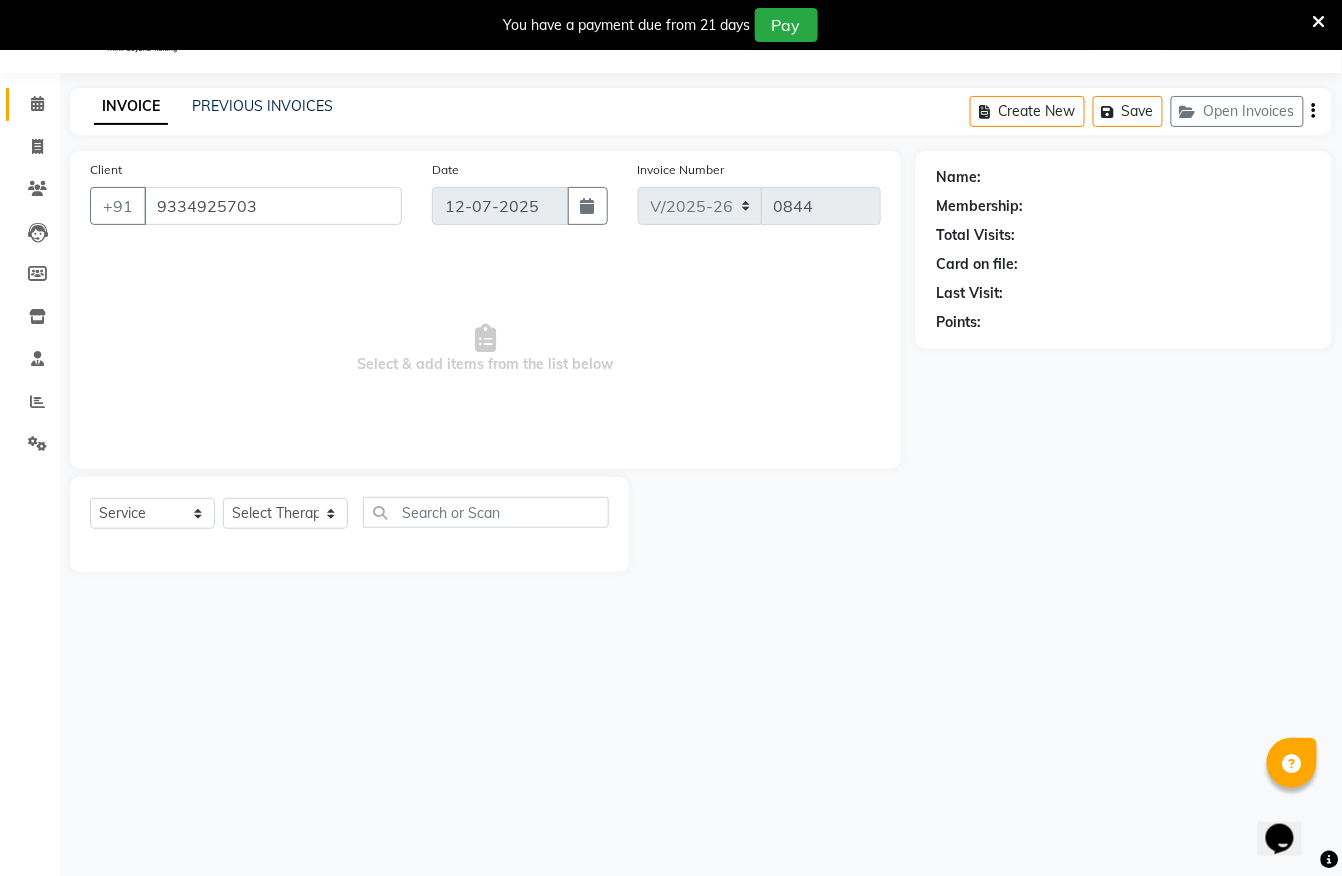 select on "83147" 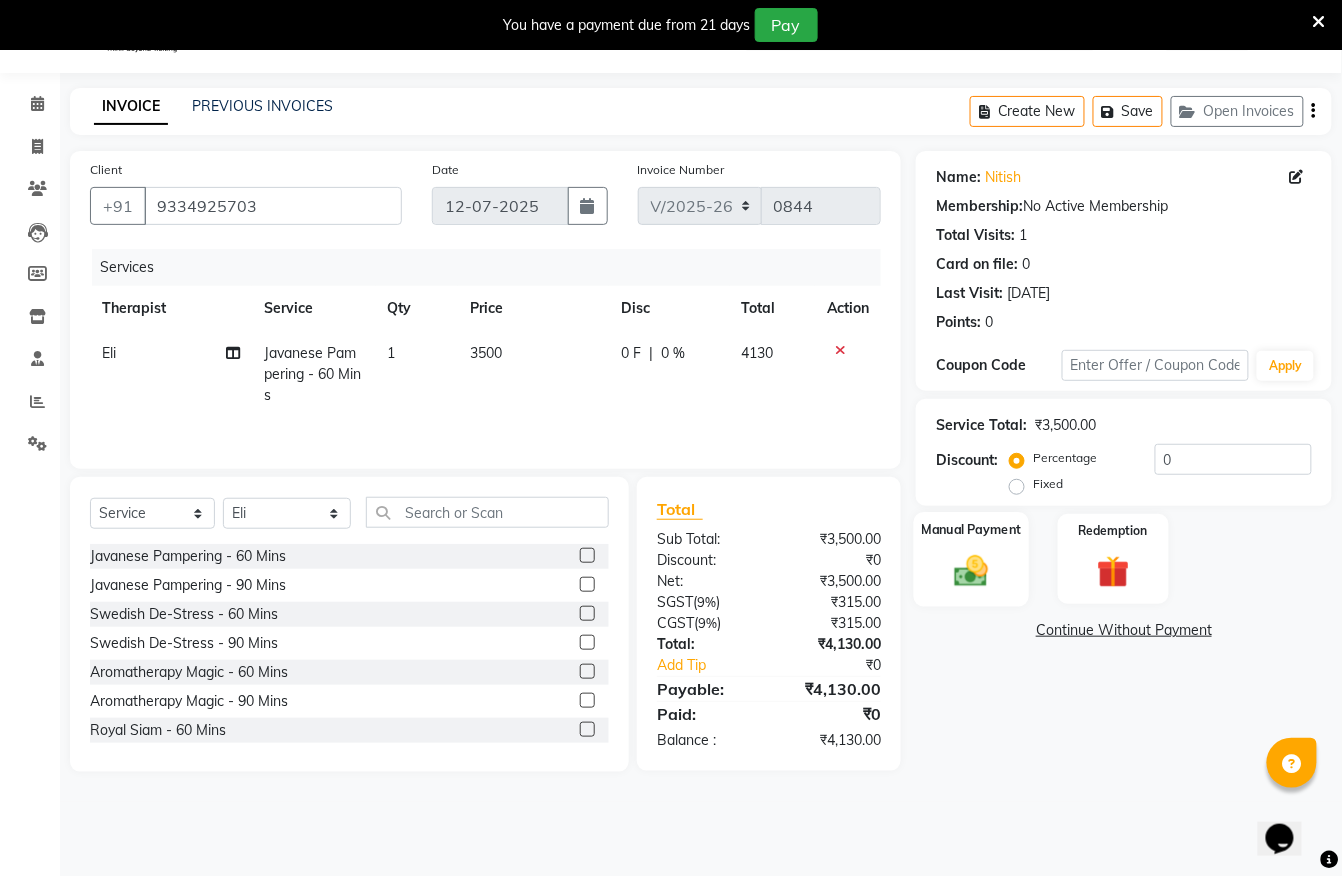 click 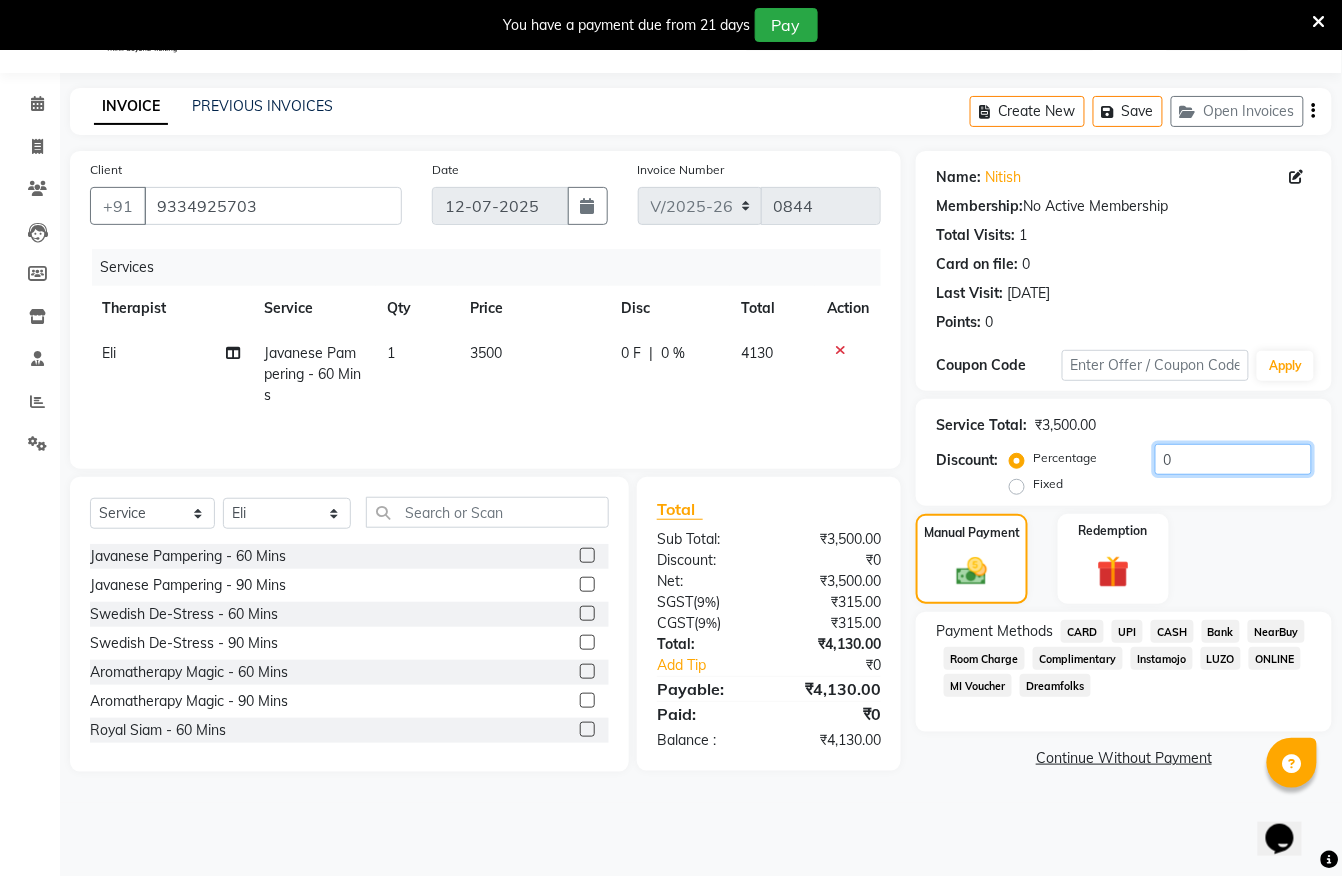 click on "0" 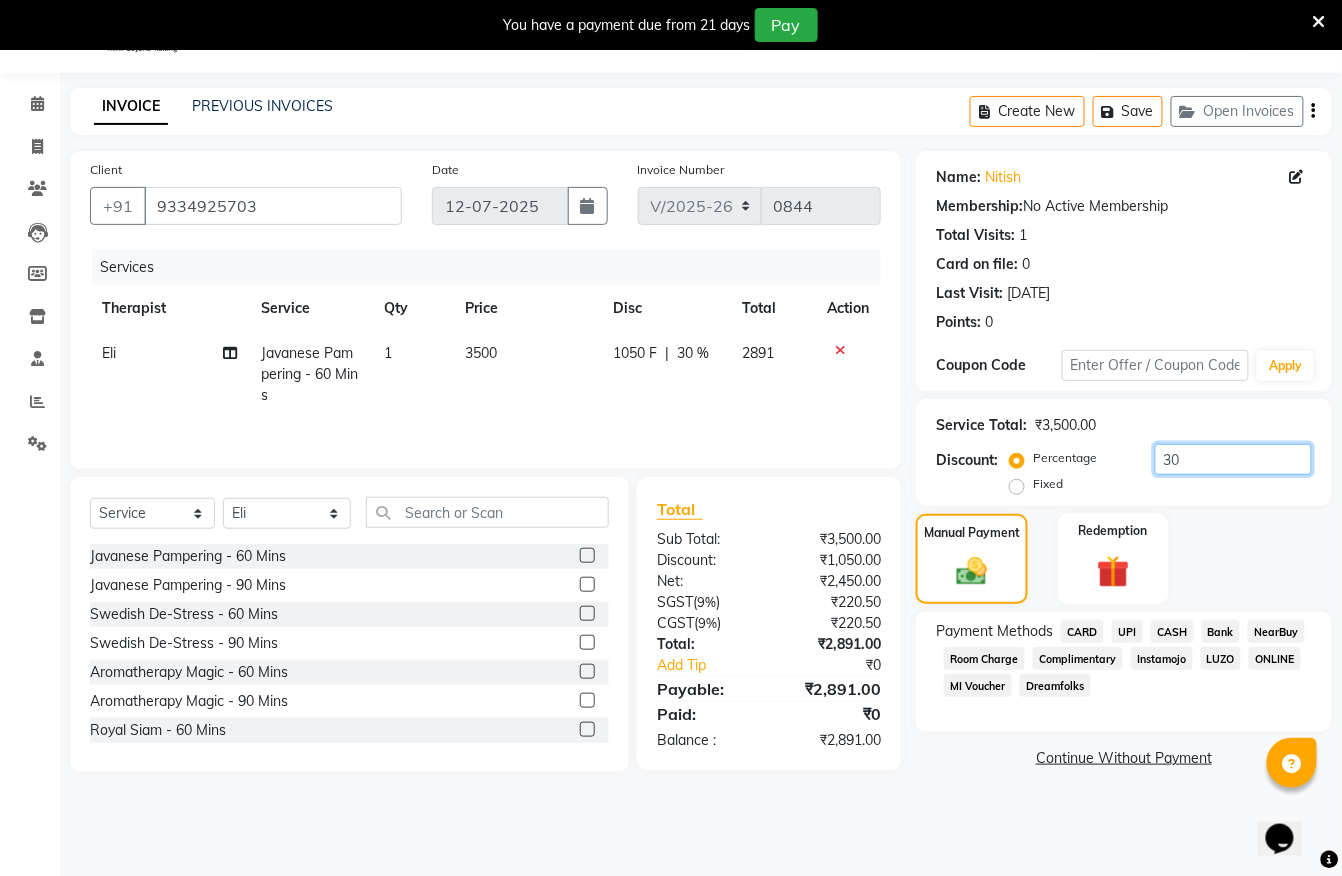 type on "30" 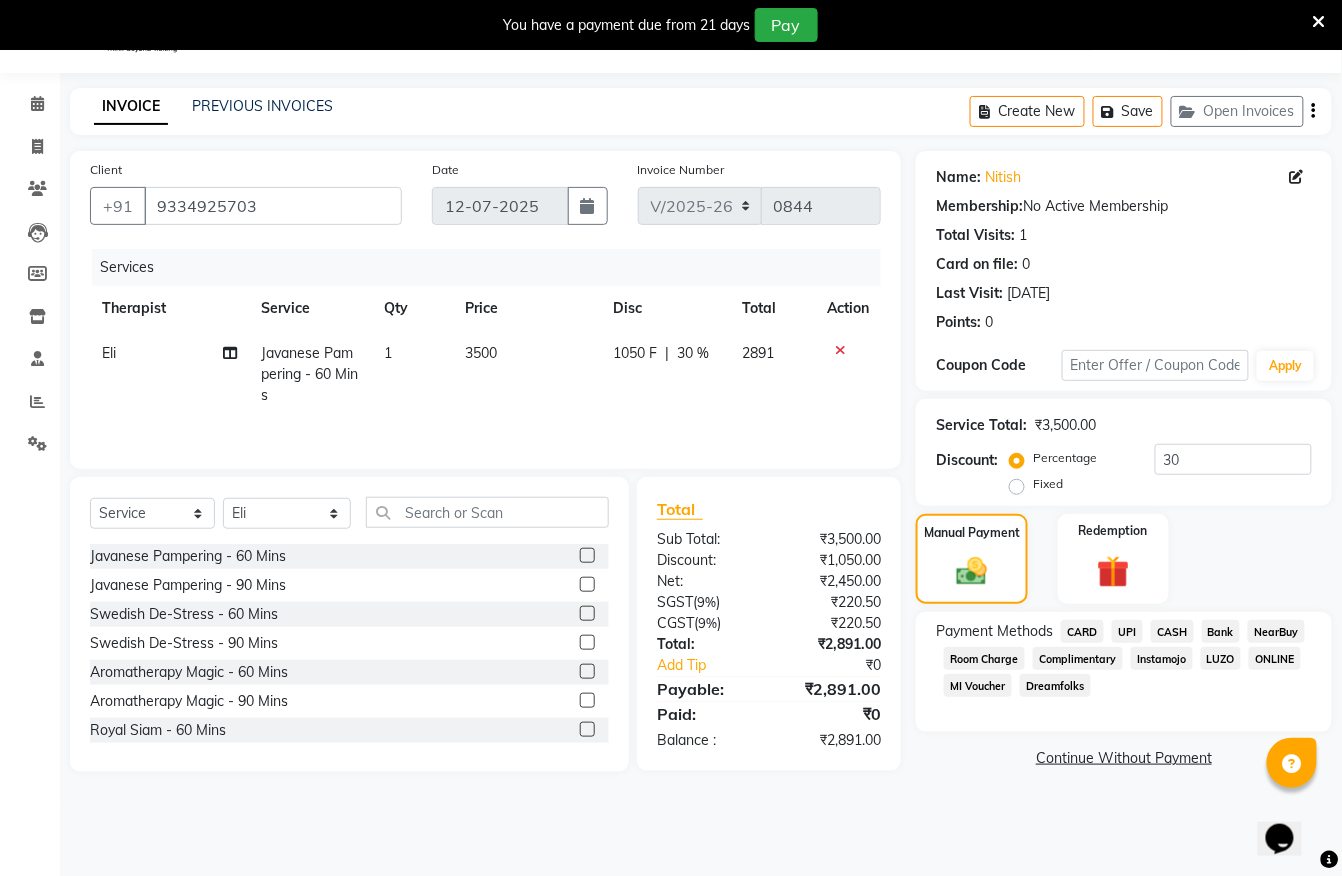 click on "UPI" 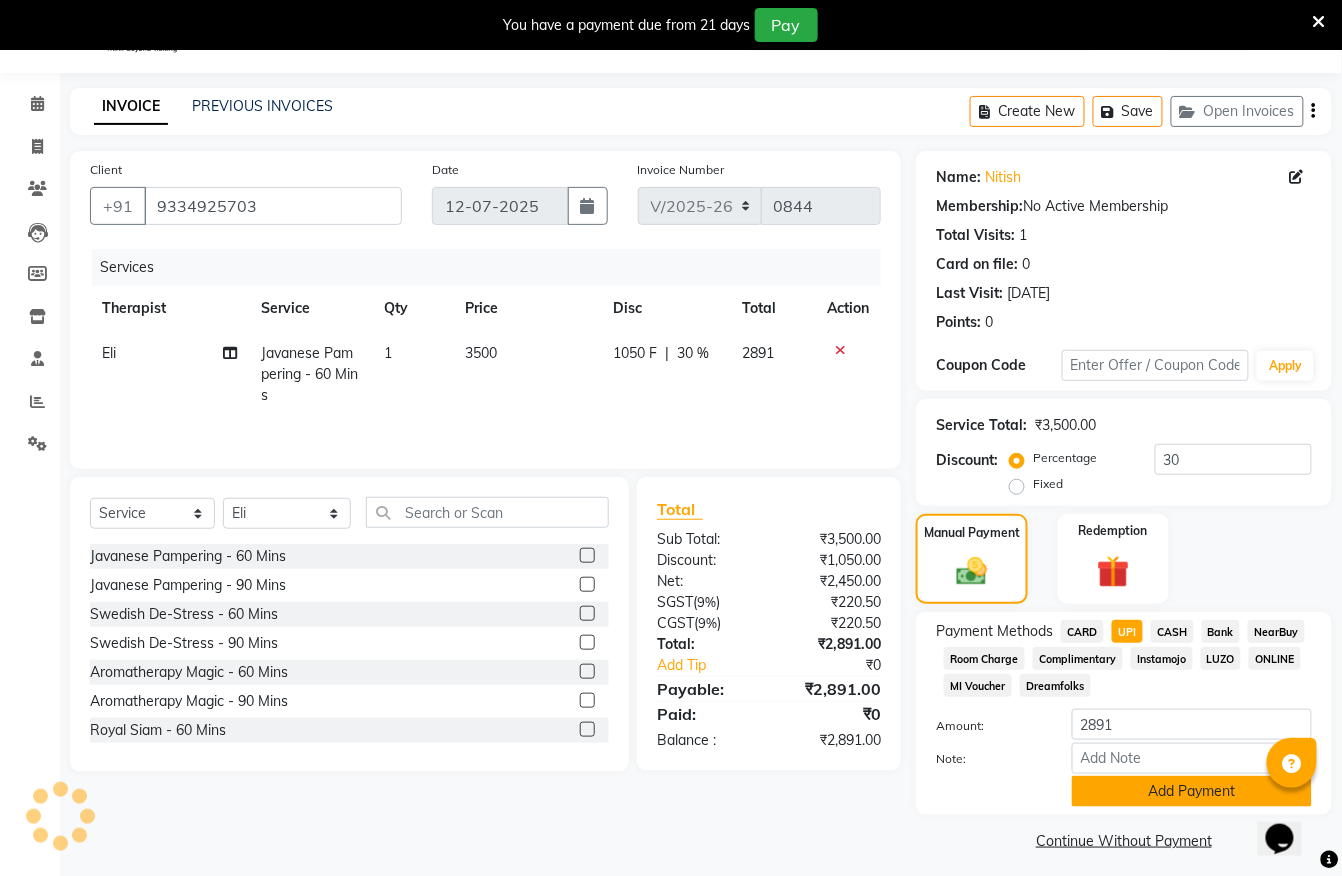 click on "Add Payment" 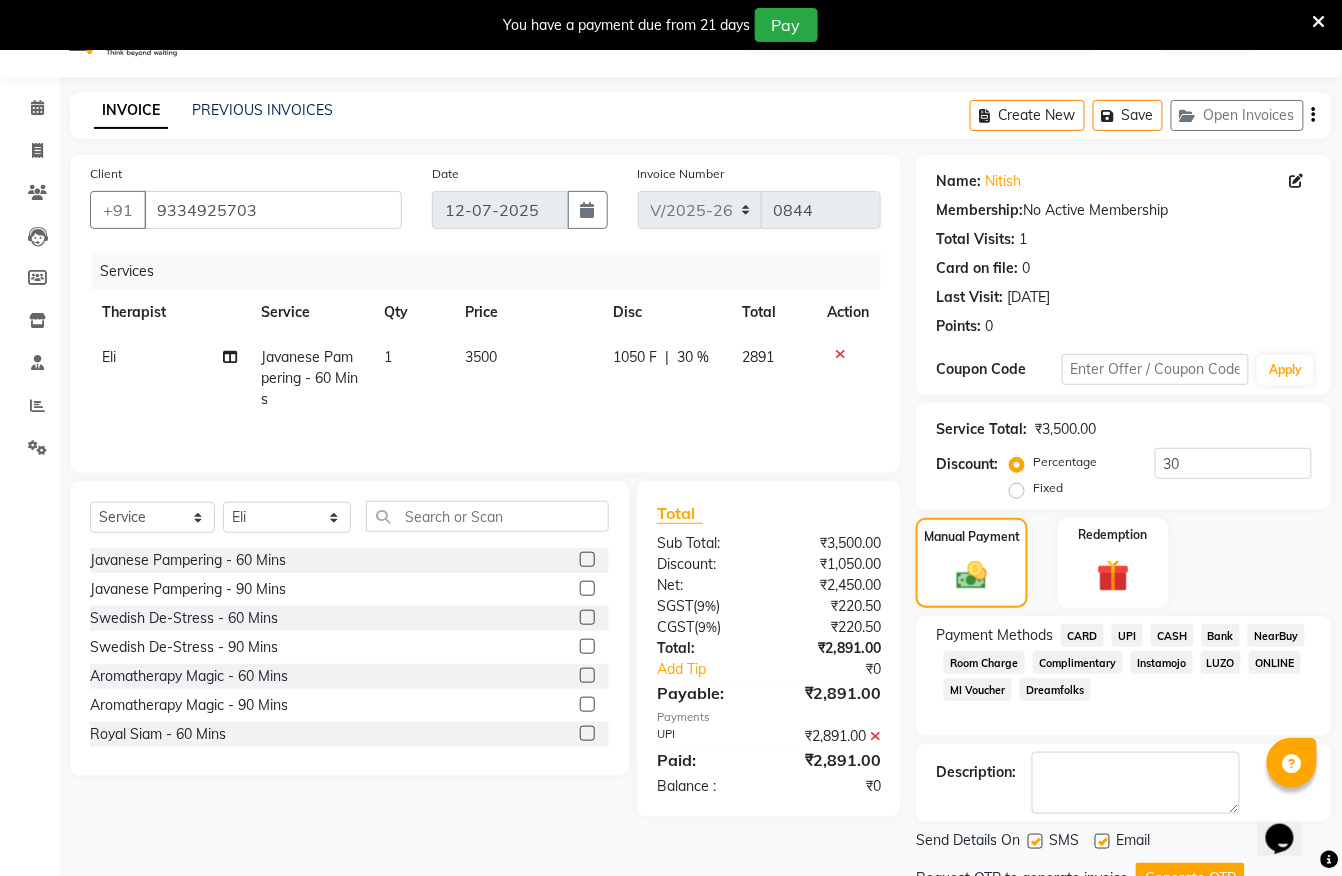 scroll, scrollTop: 0, scrollLeft: 0, axis: both 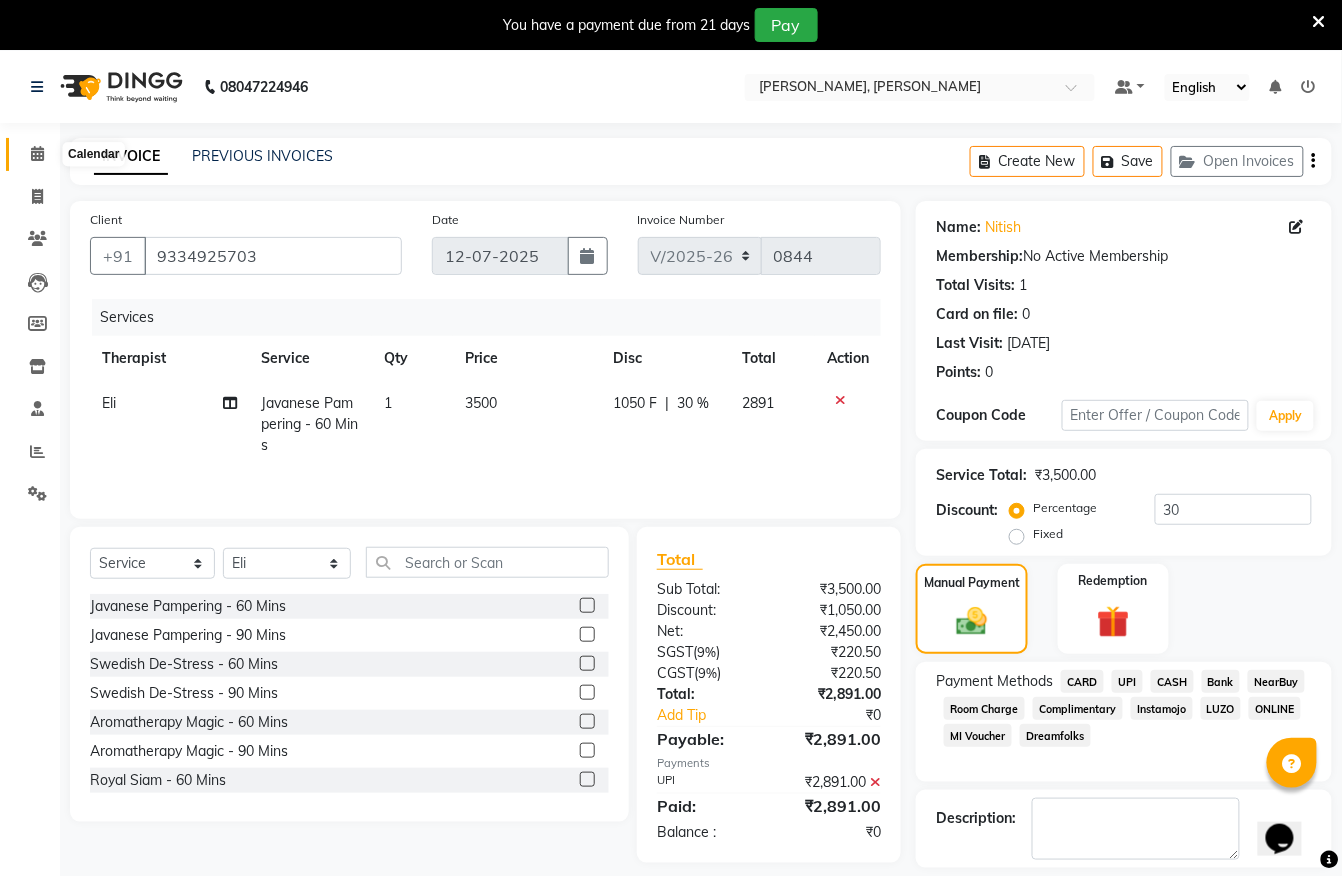 click 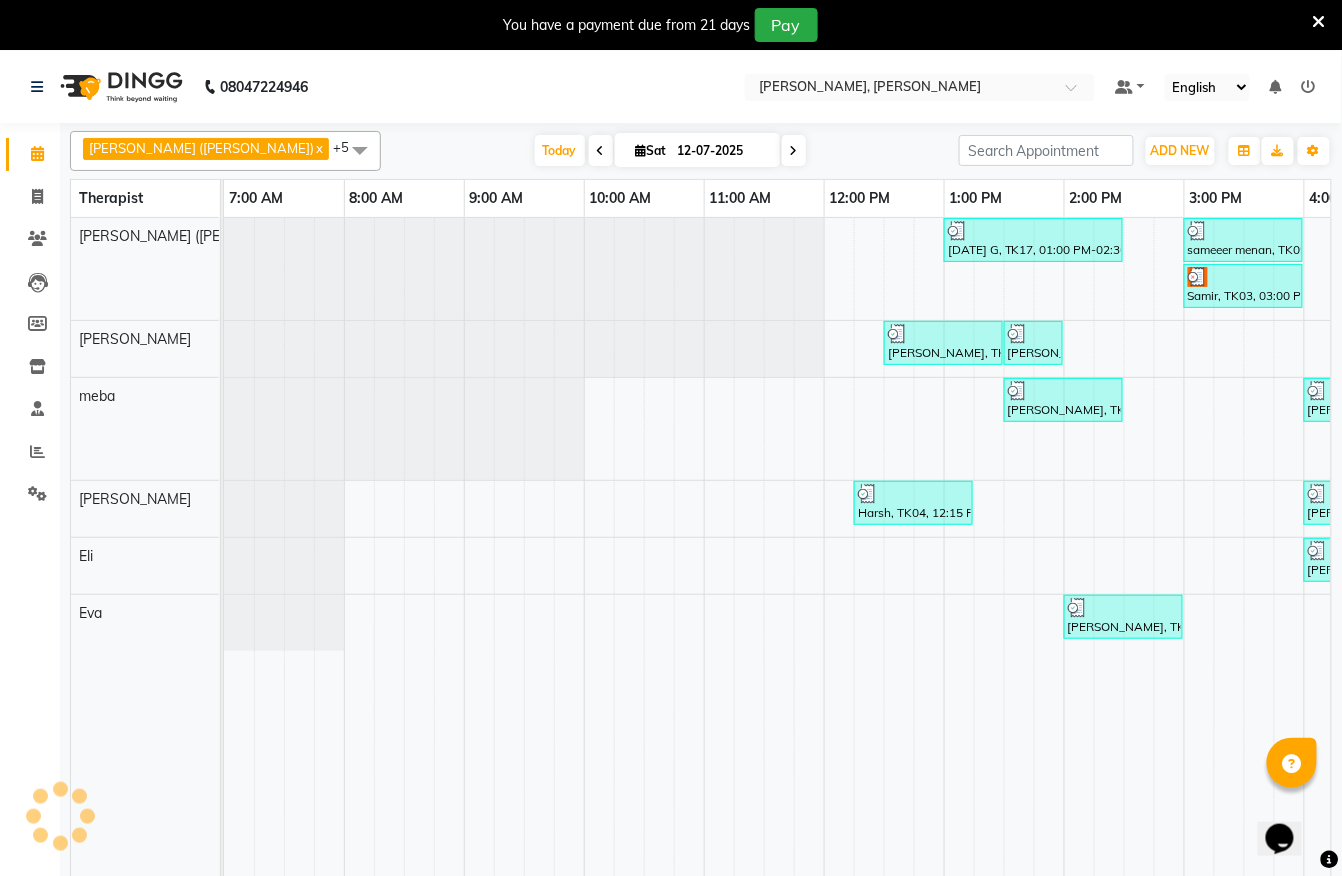 scroll, scrollTop: 0, scrollLeft: 0, axis: both 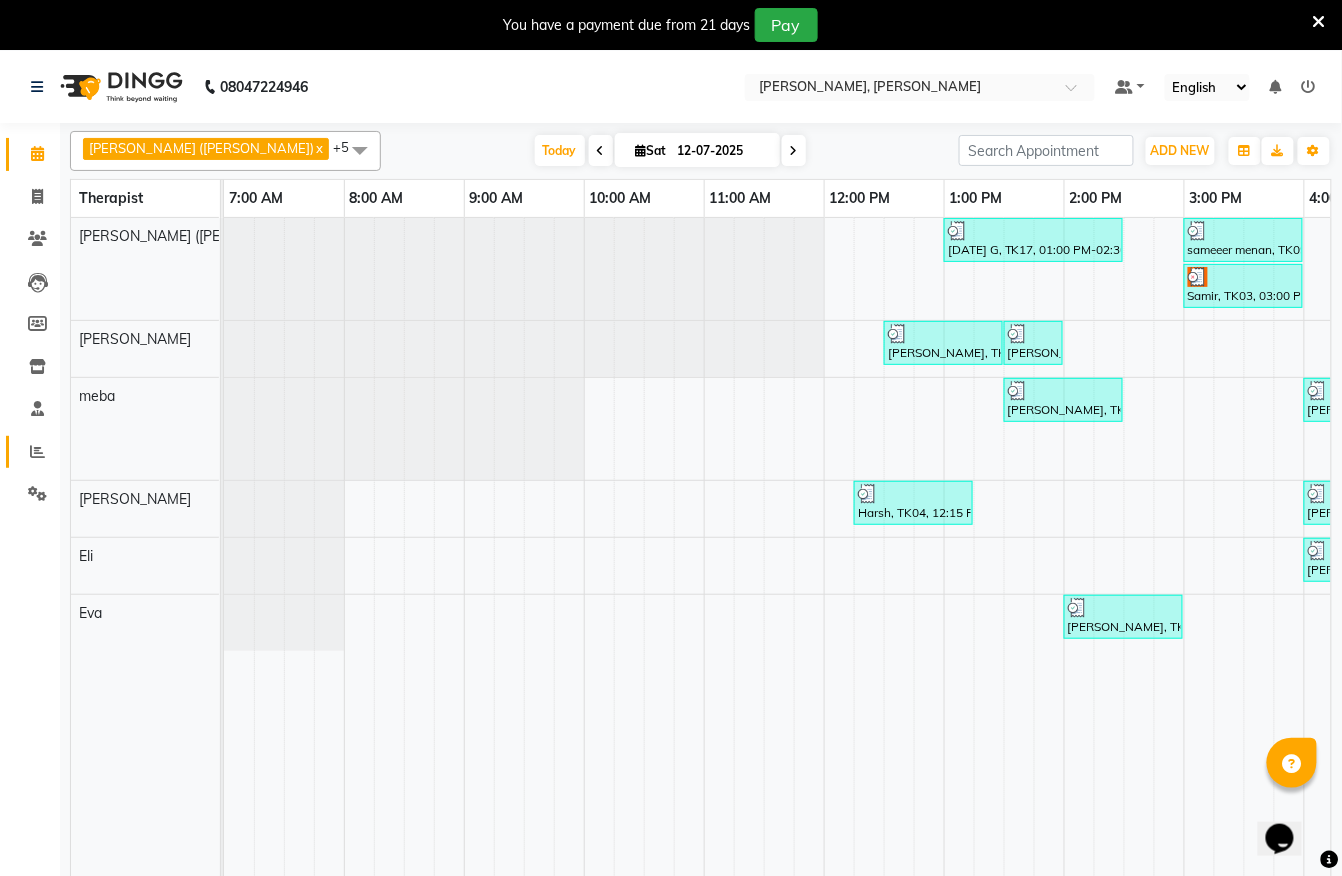 click 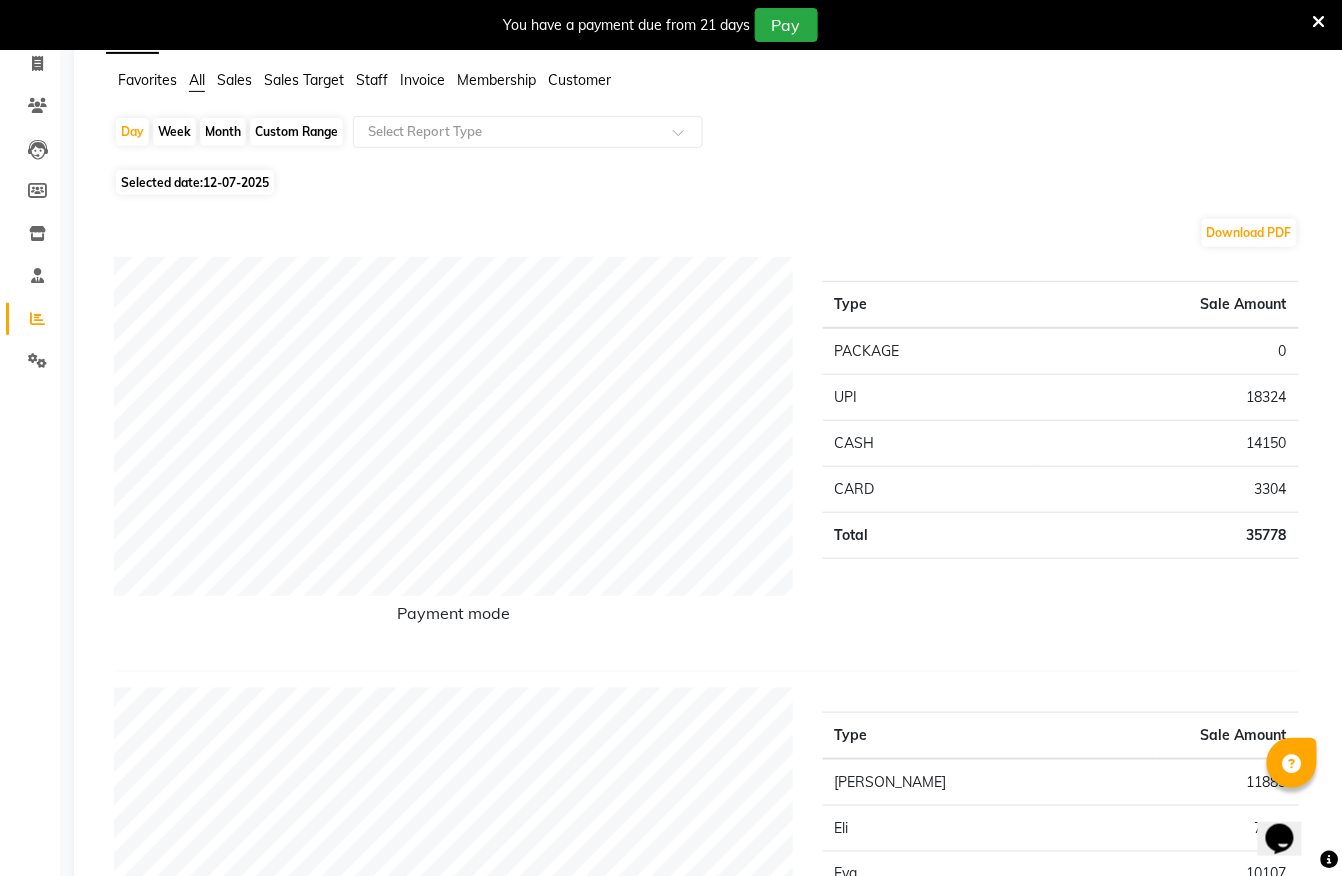 scroll, scrollTop: 0, scrollLeft: 0, axis: both 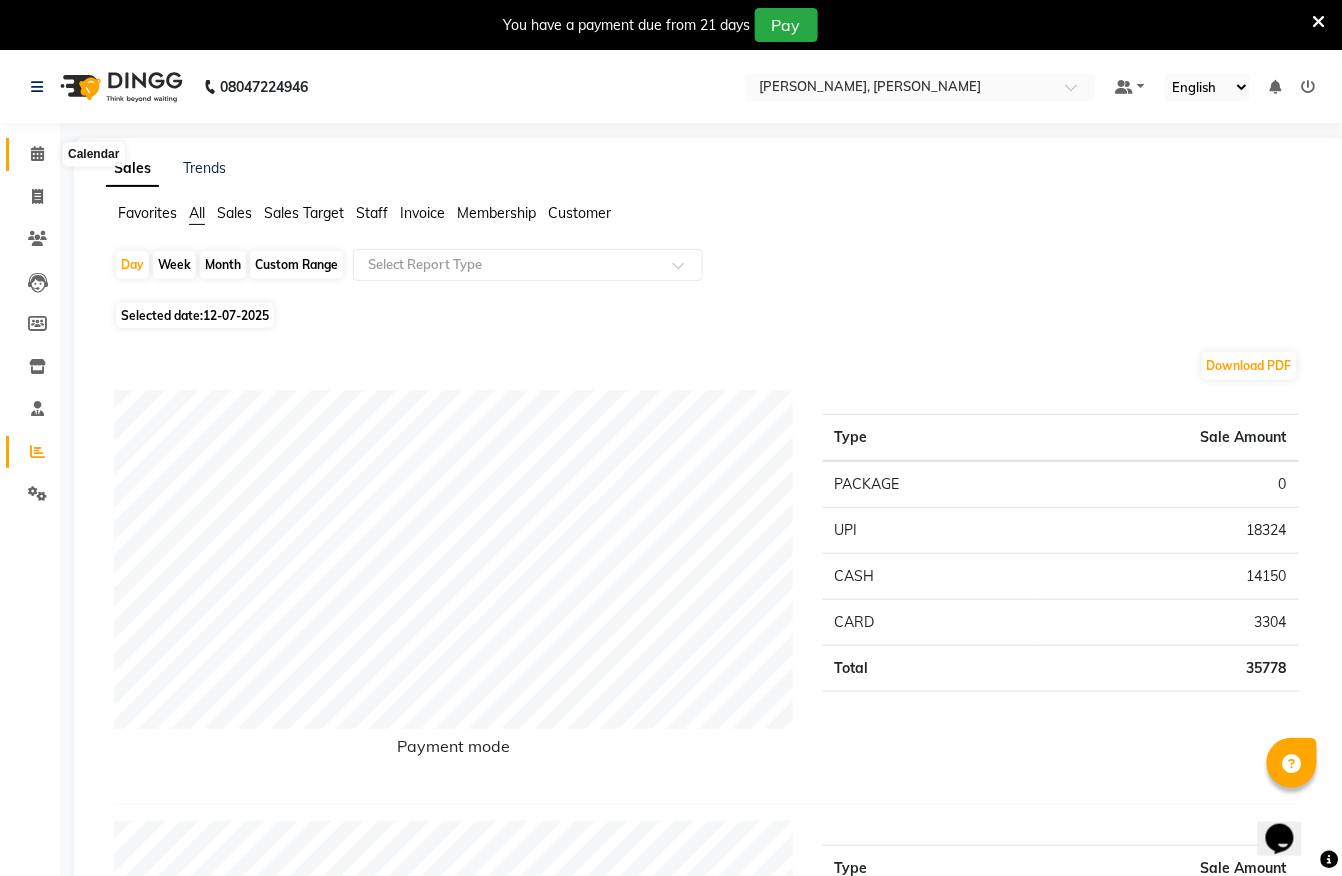 click 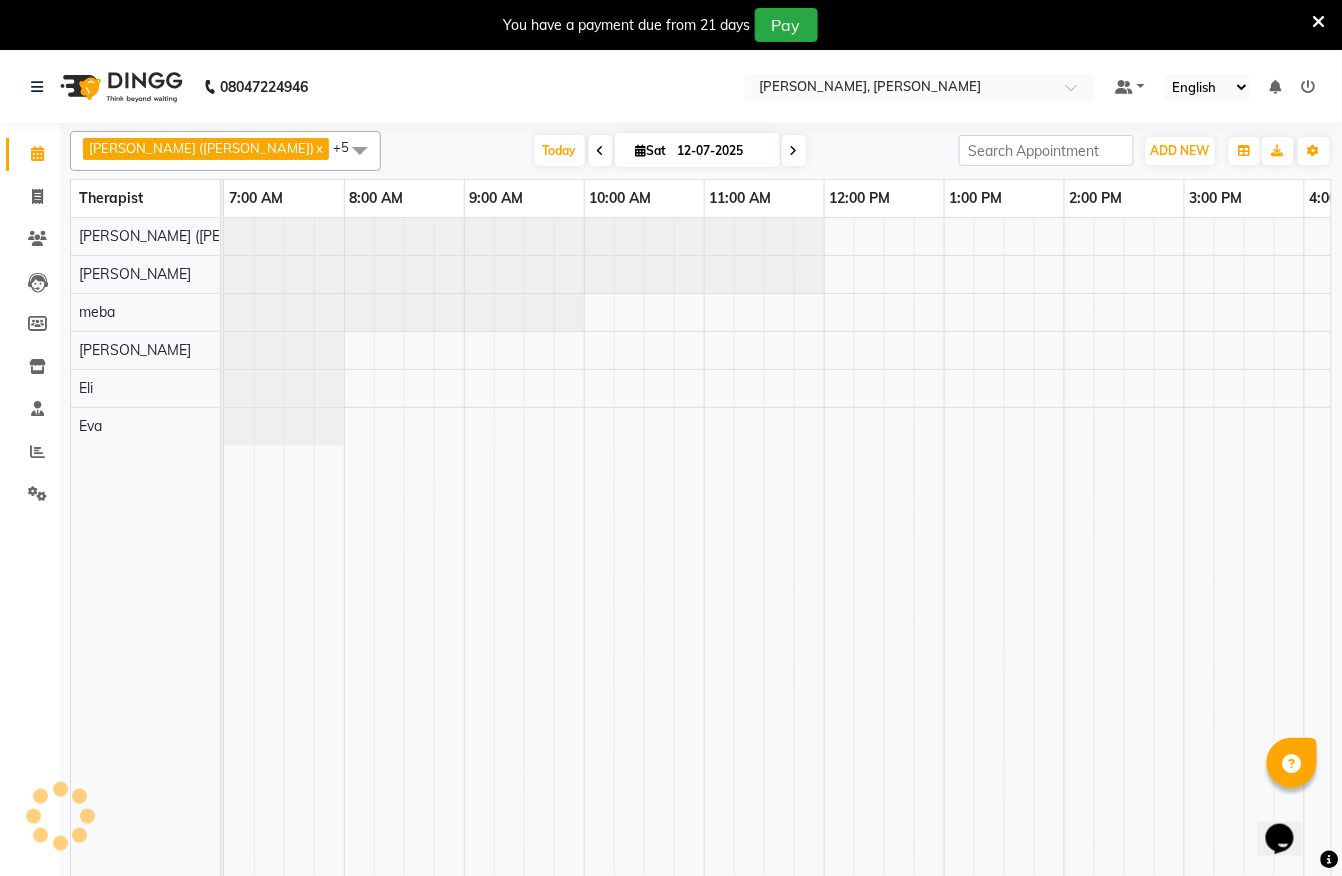 scroll, scrollTop: 0, scrollLeft: 0, axis: both 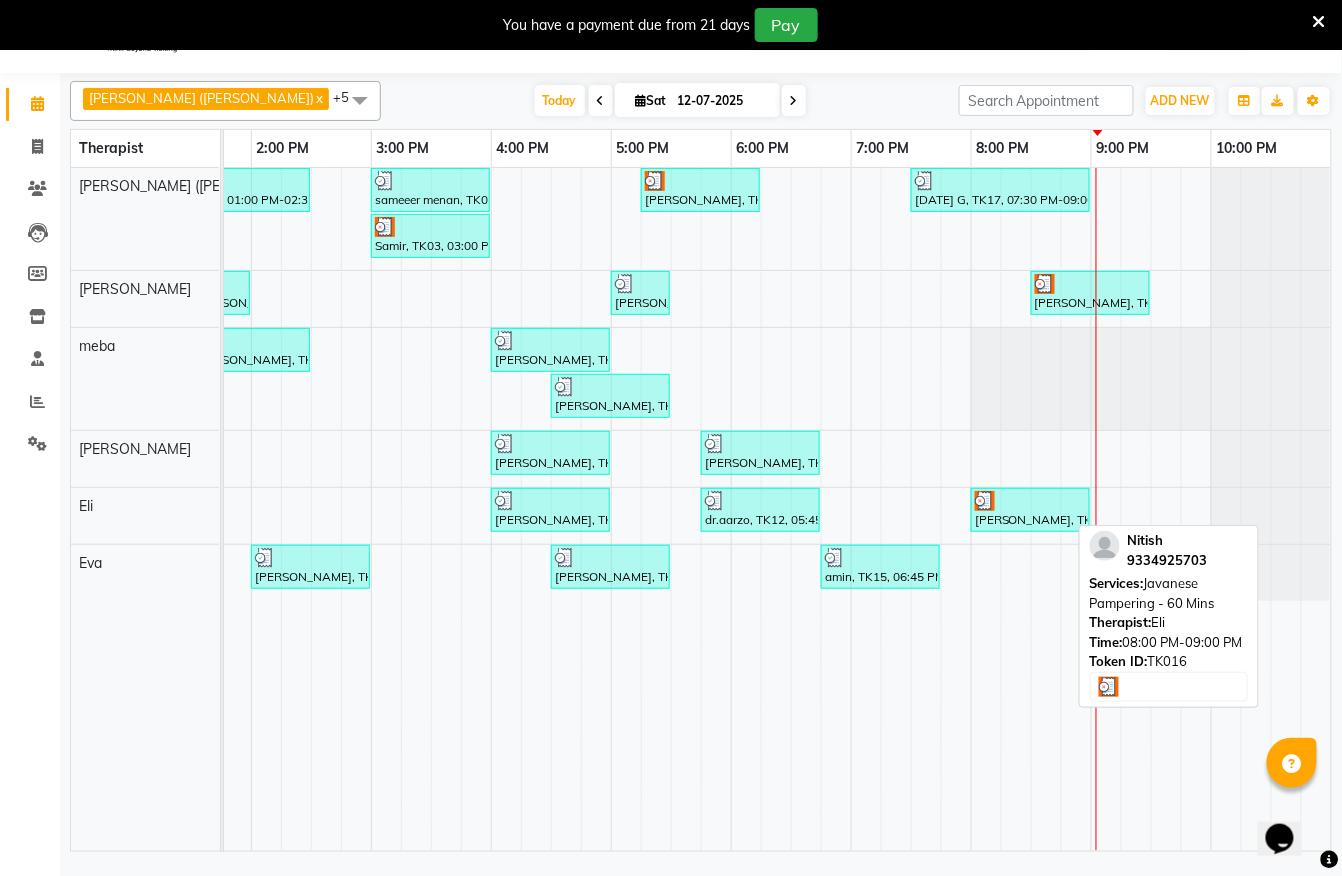 click on "[PERSON_NAME], TK16, 08:00 PM-09:00 PM, Javanese Pampering - 60 Mins" at bounding box center [1030, 510] 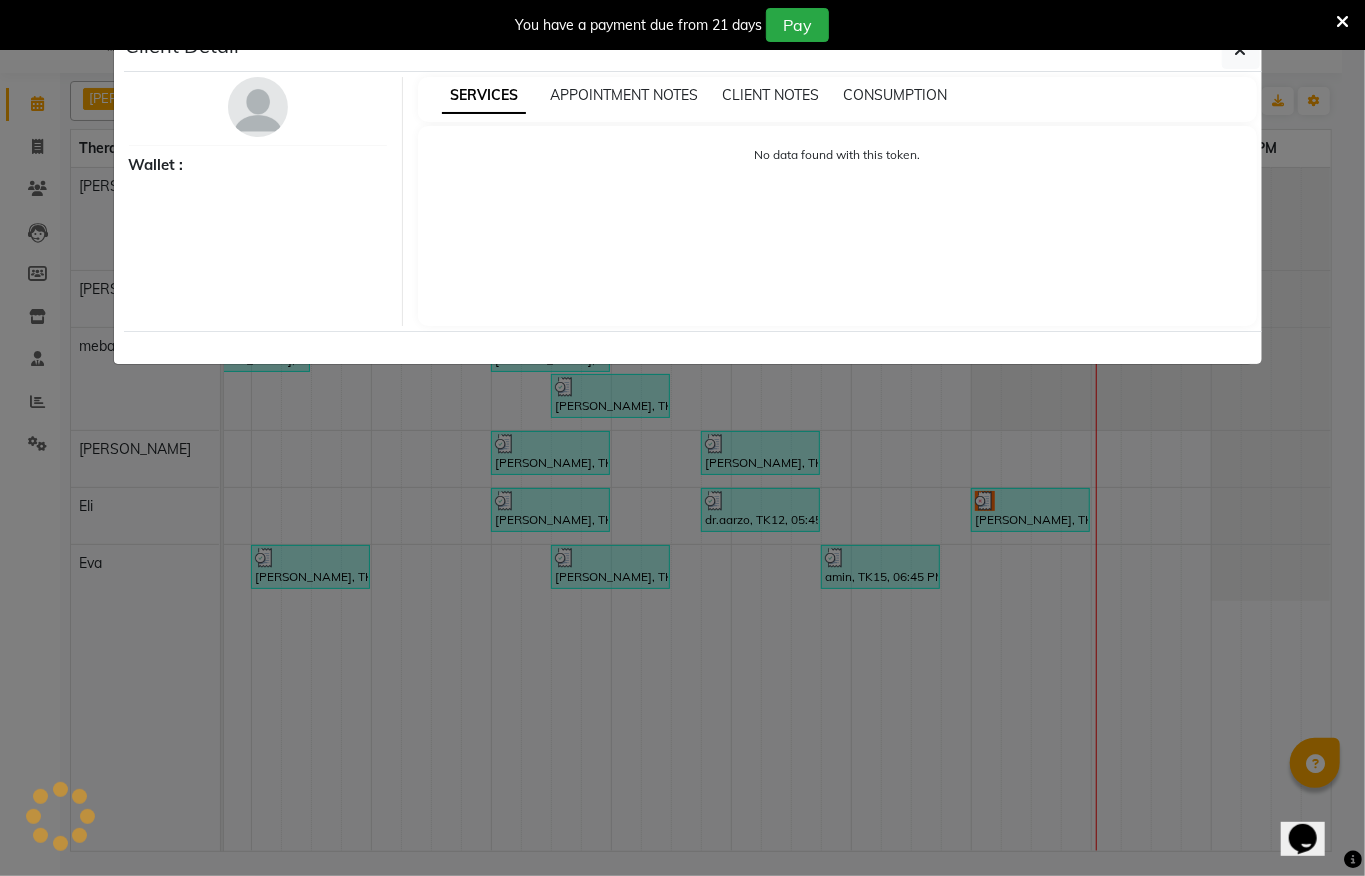 select on "3" 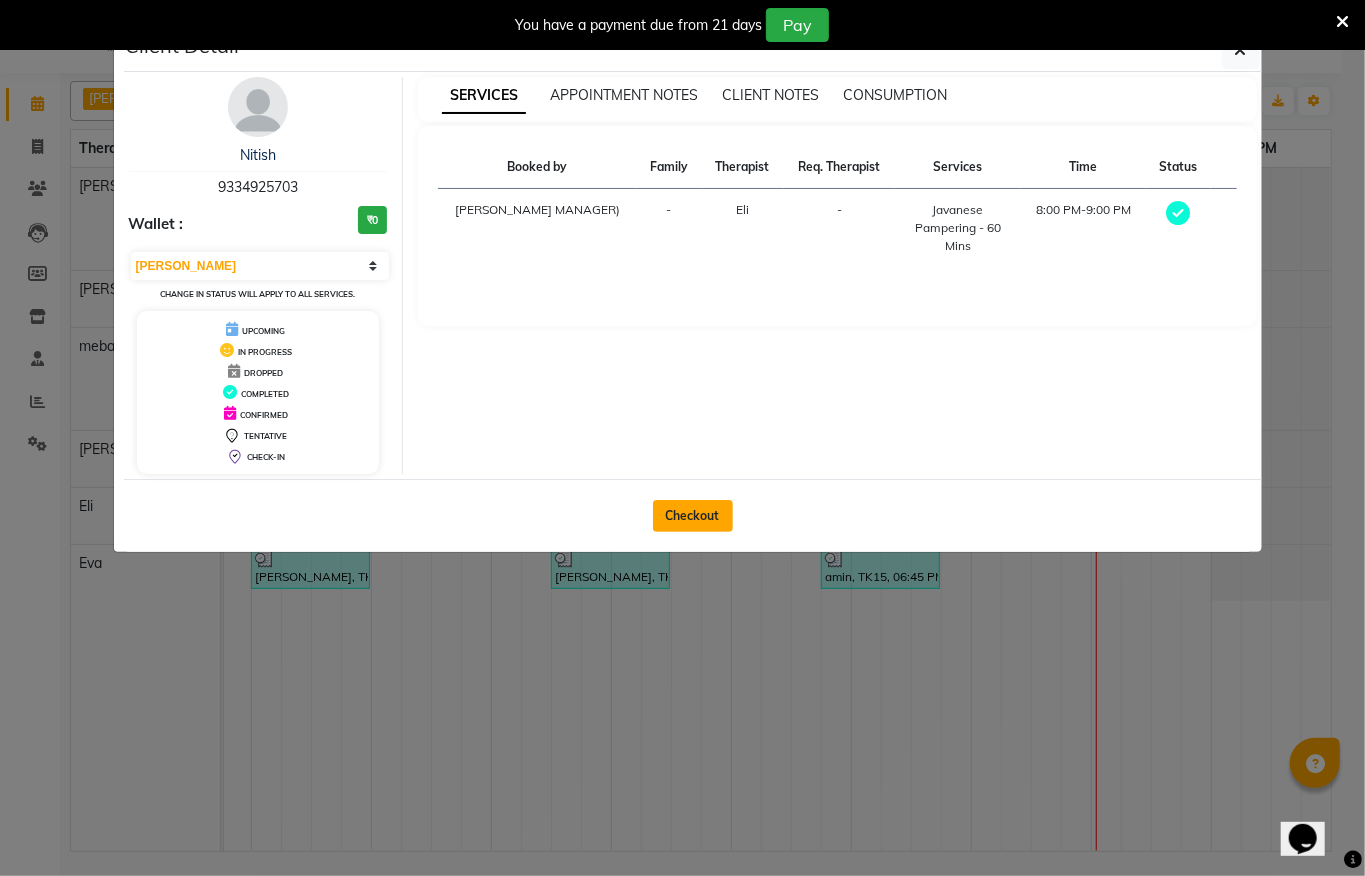 click on "Checkout" 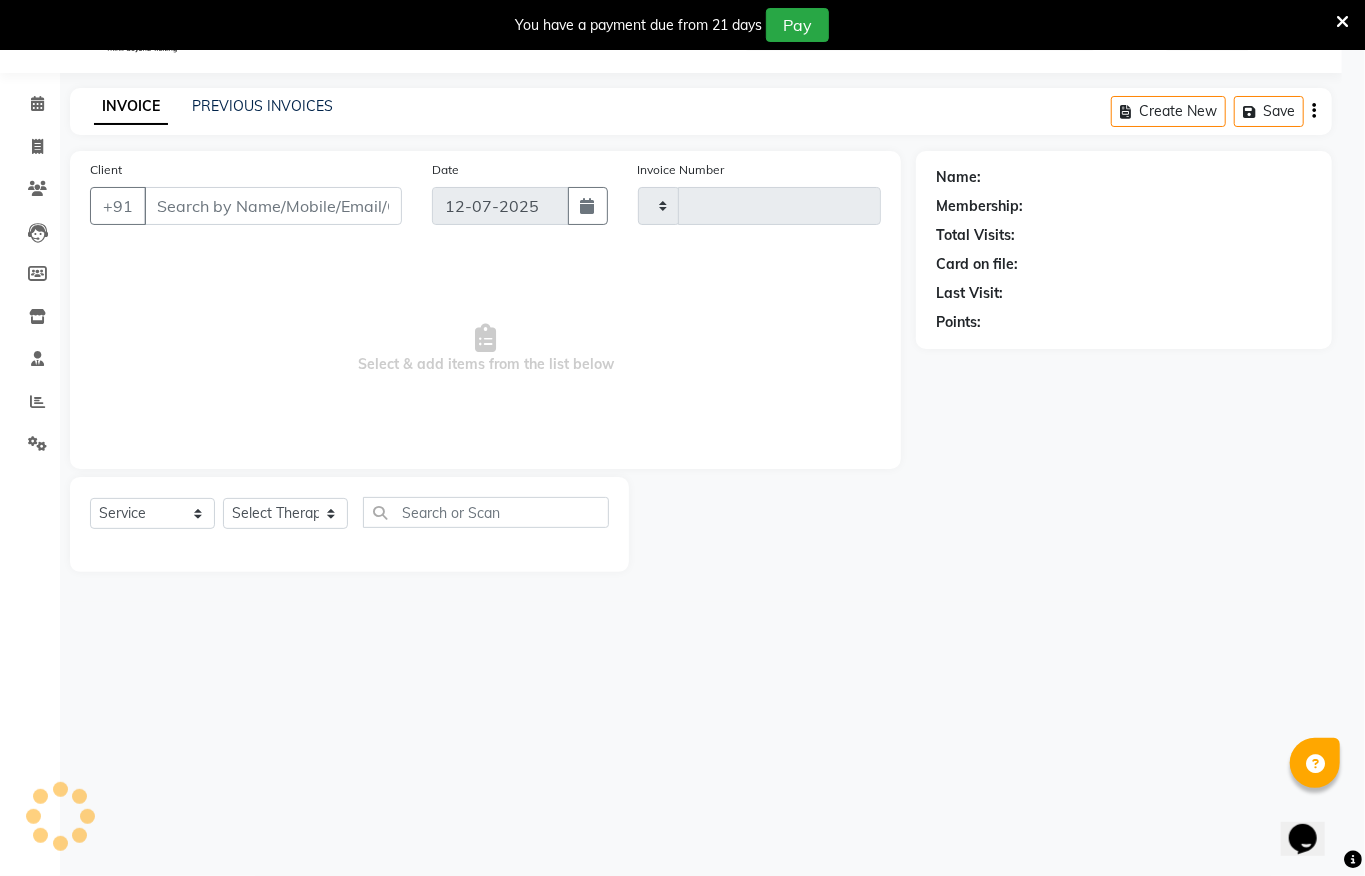 type on "0844" 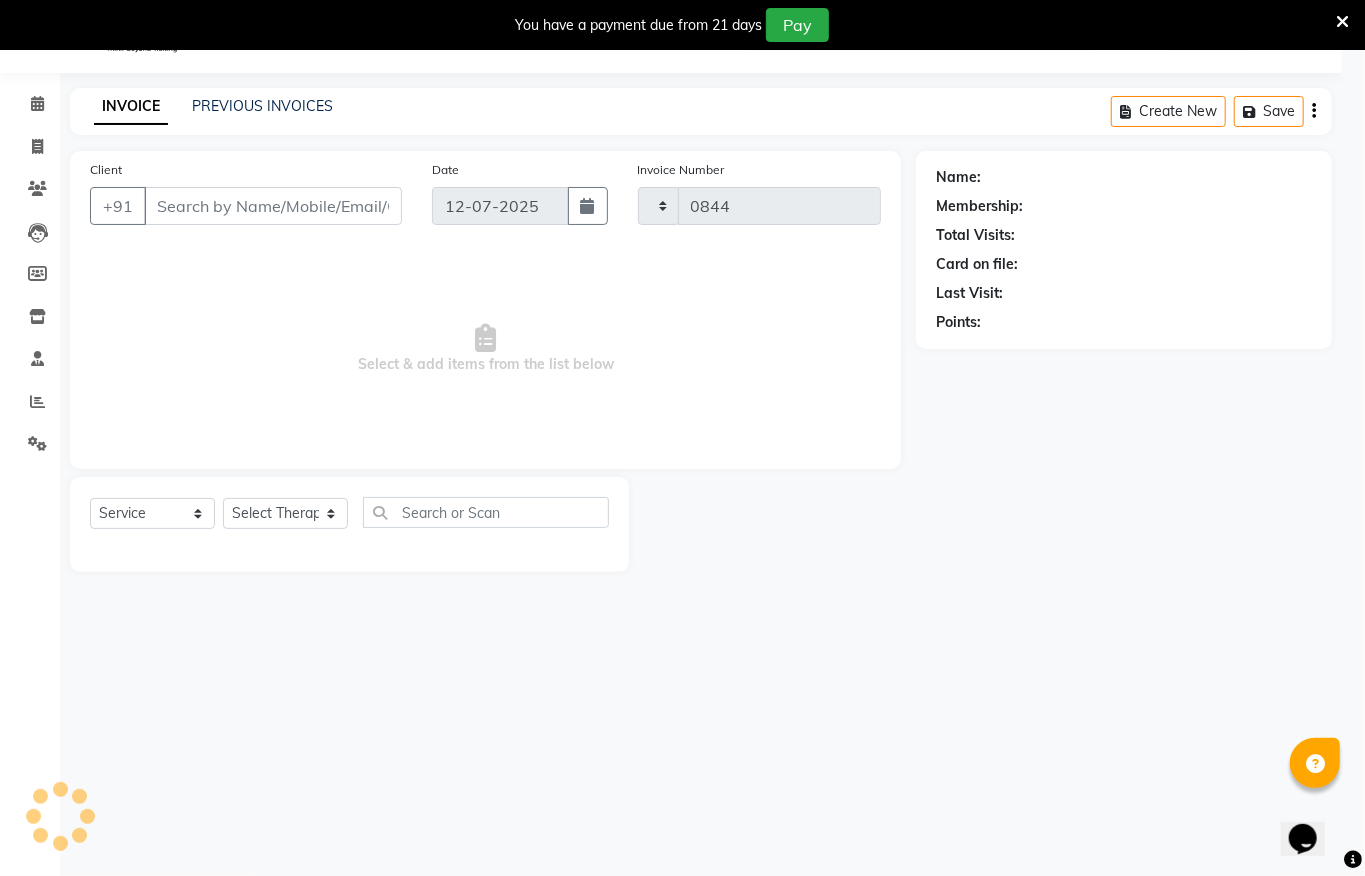 select on "6399" 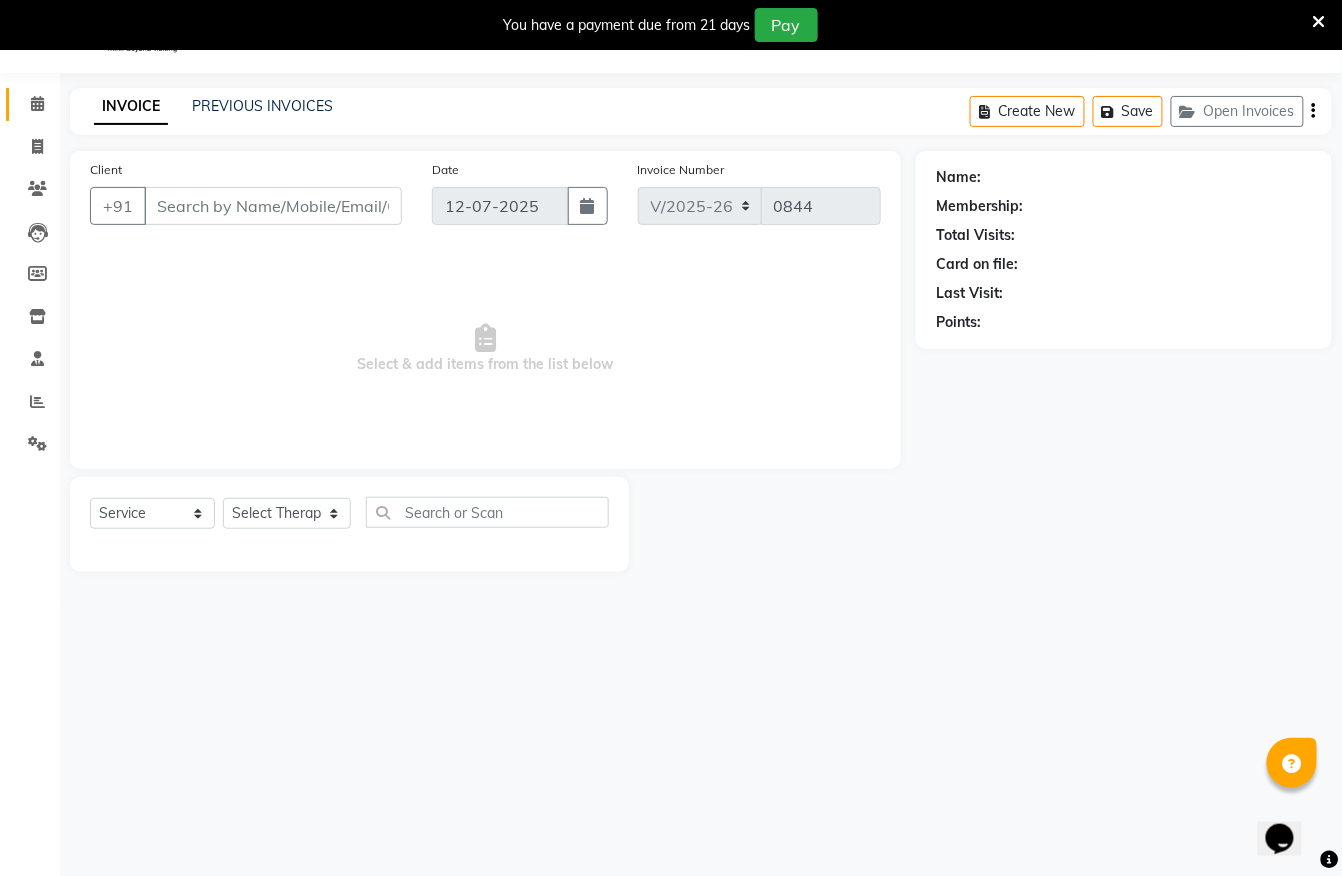 type on "9334925703" 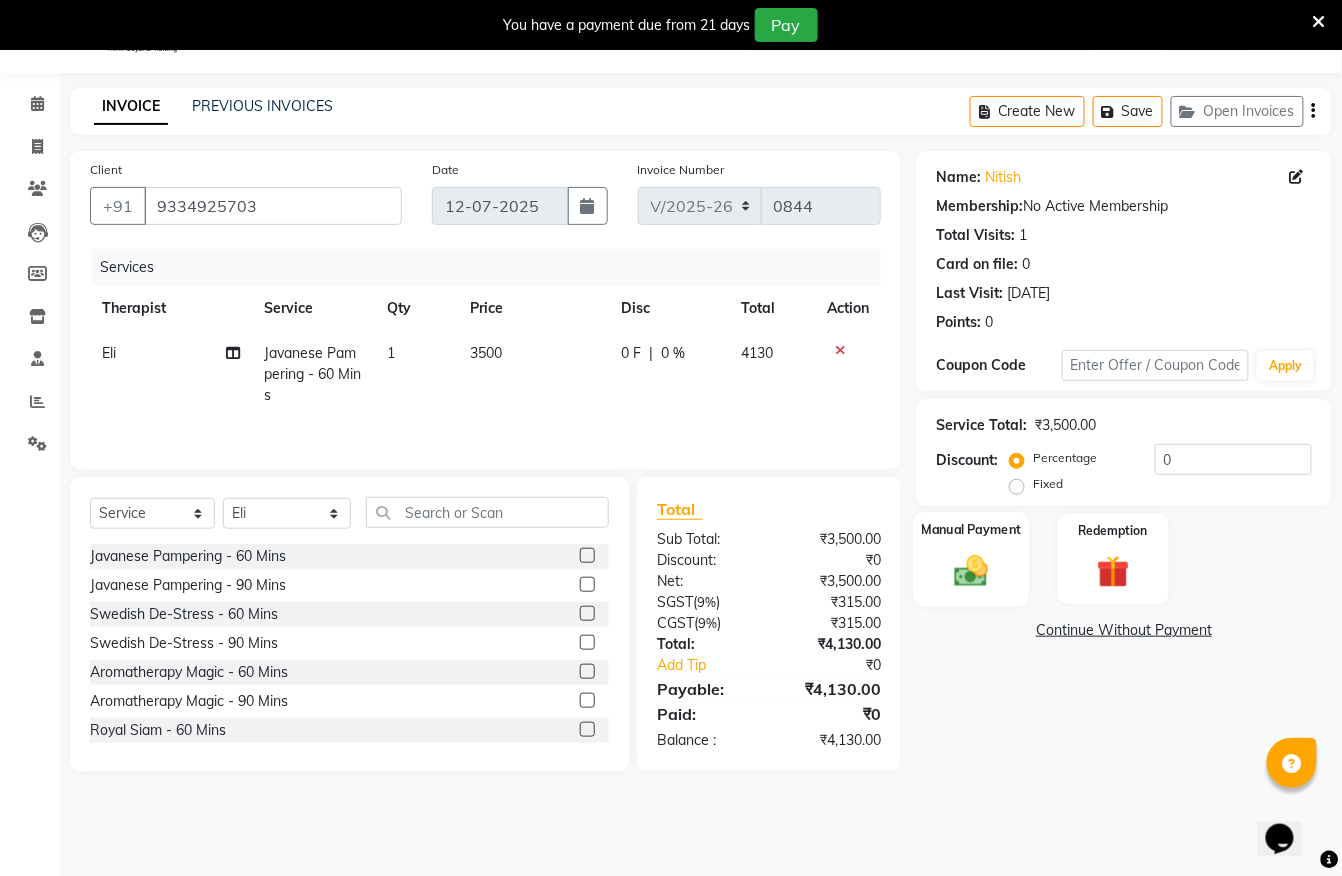 click 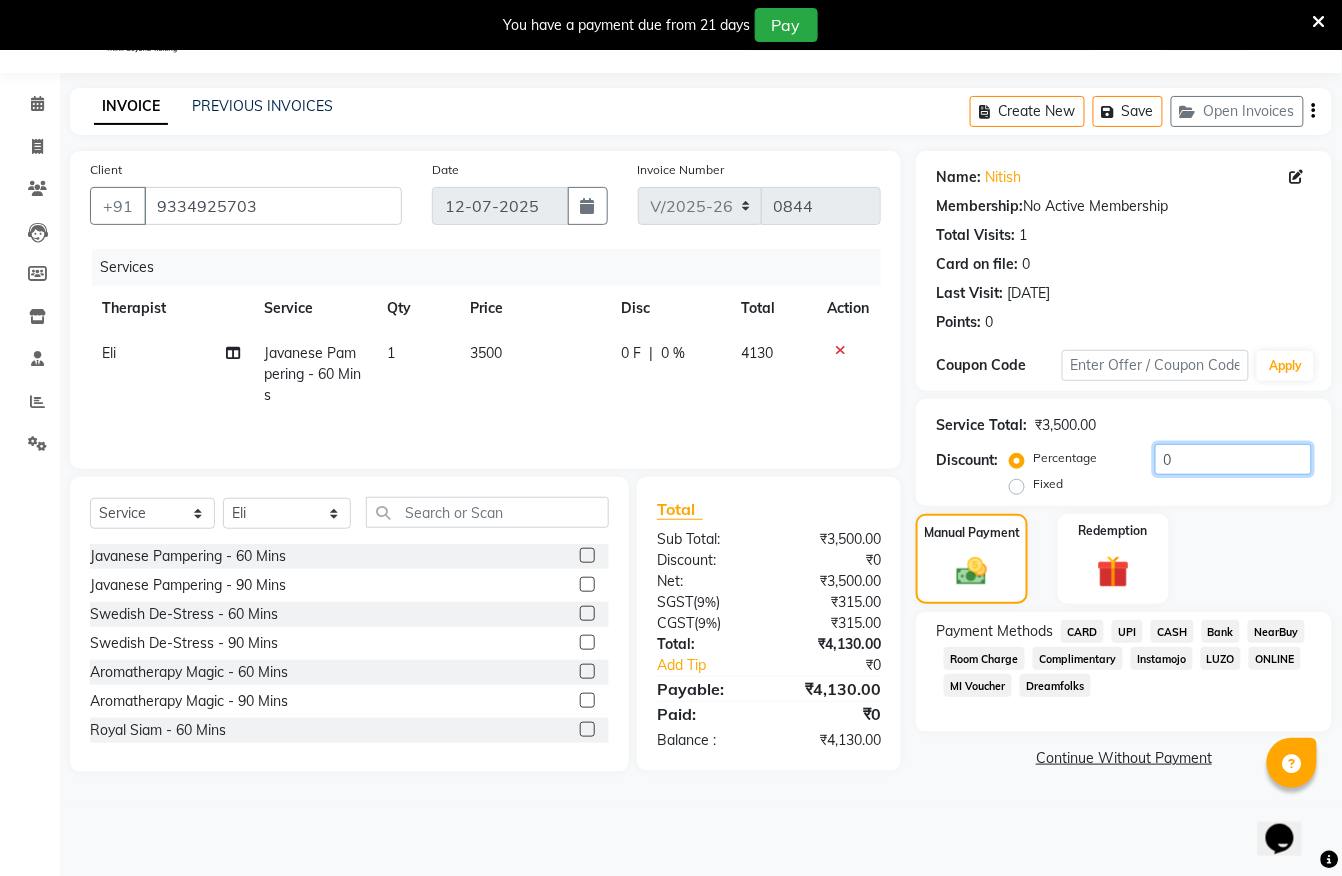 click on "0" 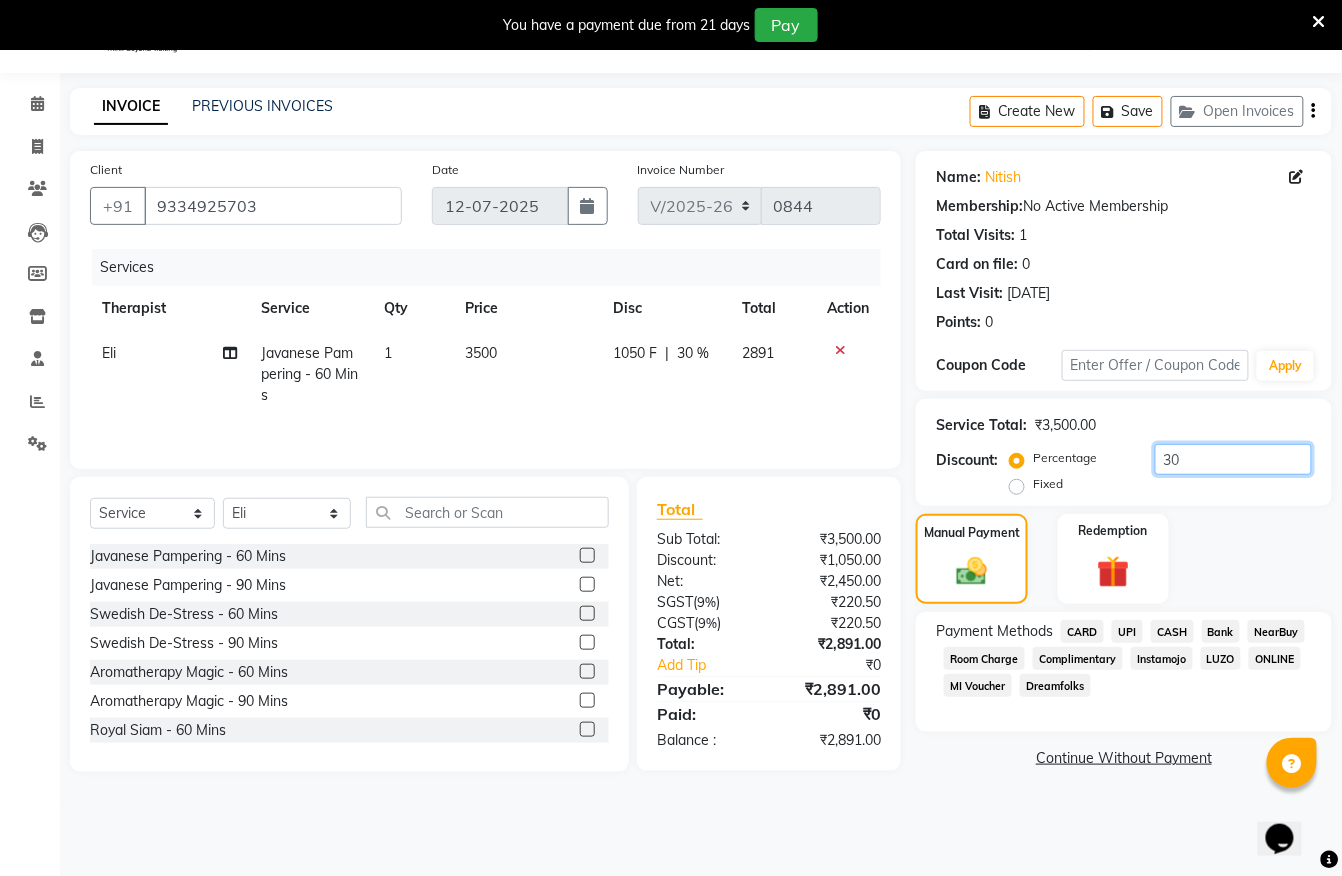 type on "30" 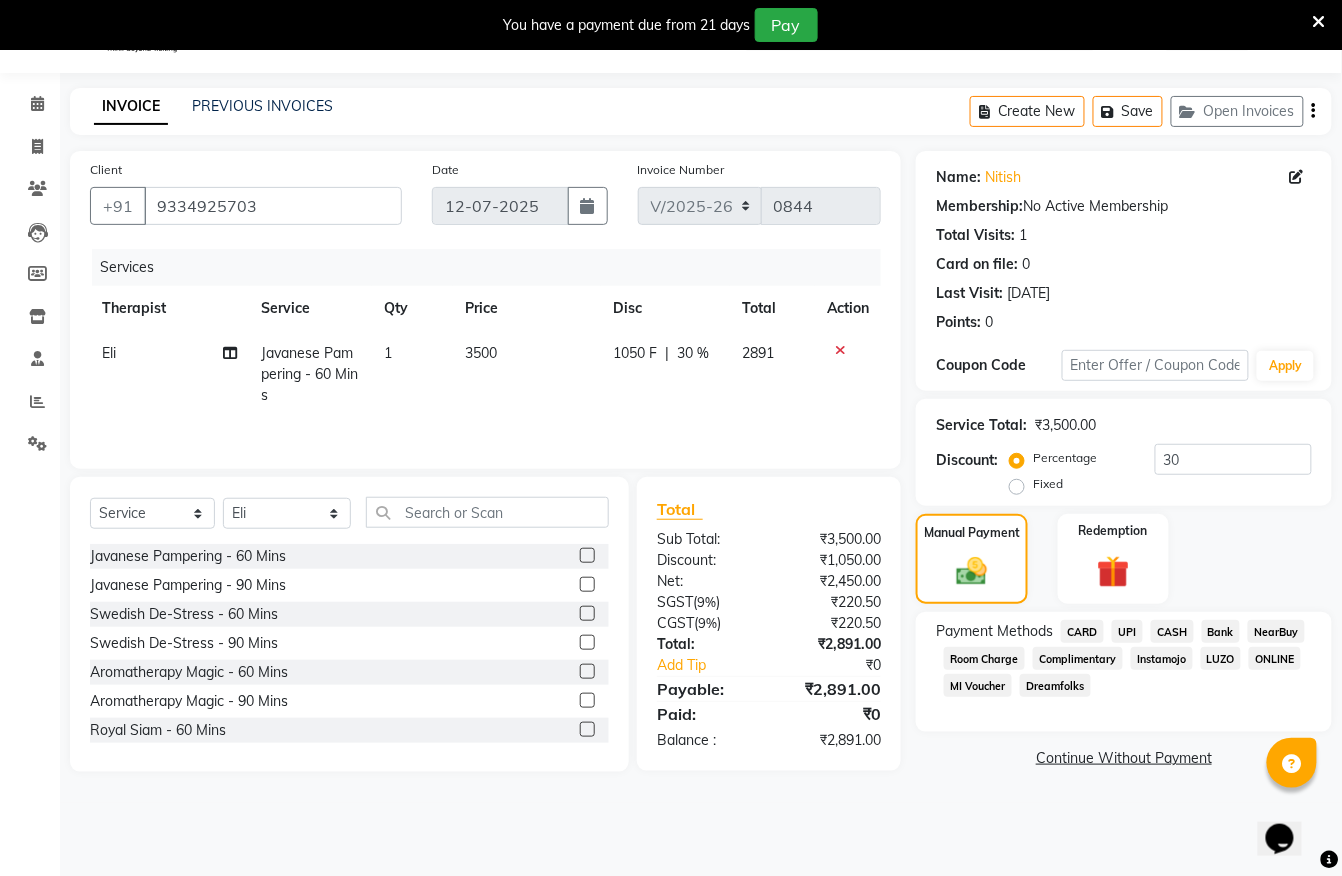 click on "UPI" 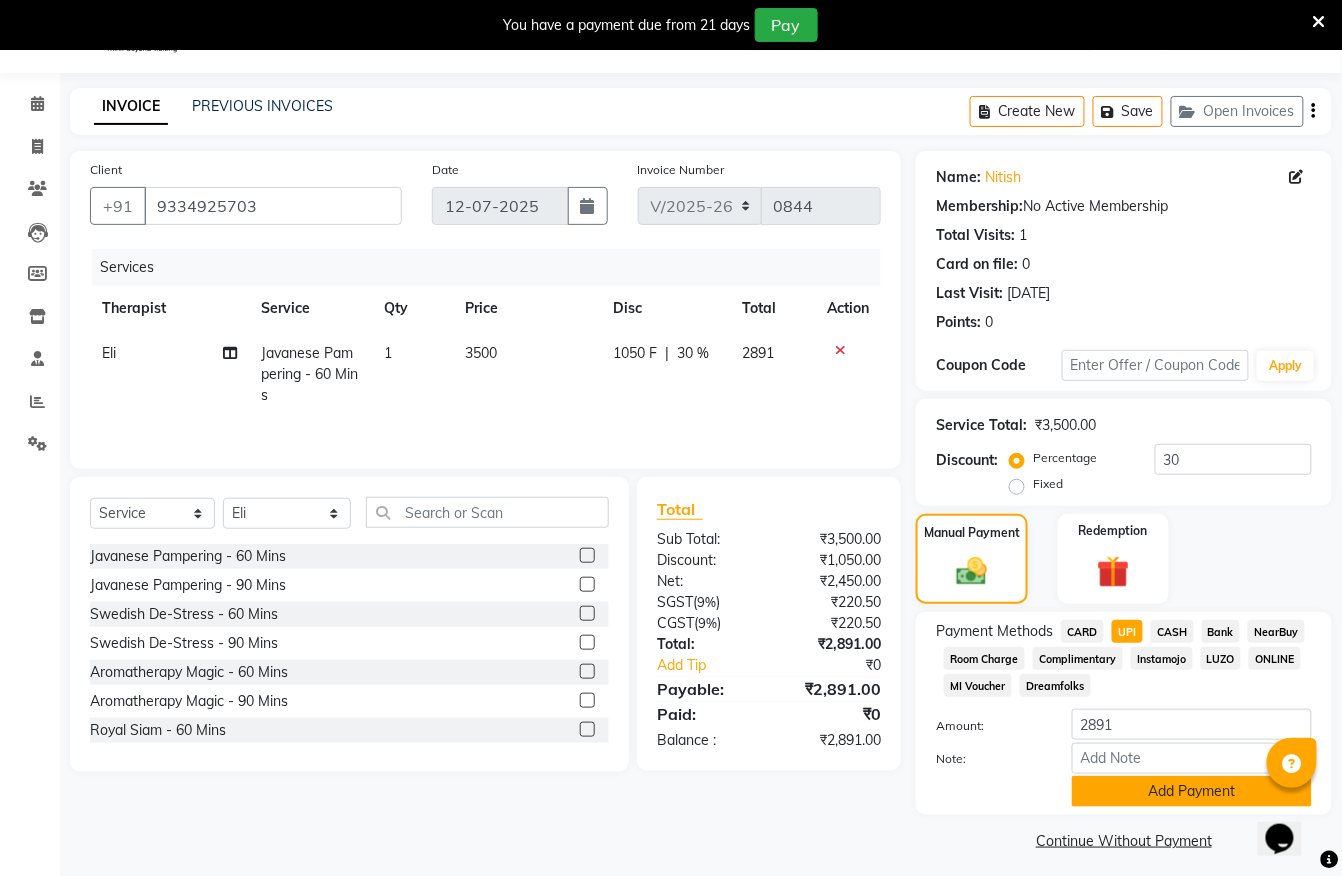 click on "Add Payment" 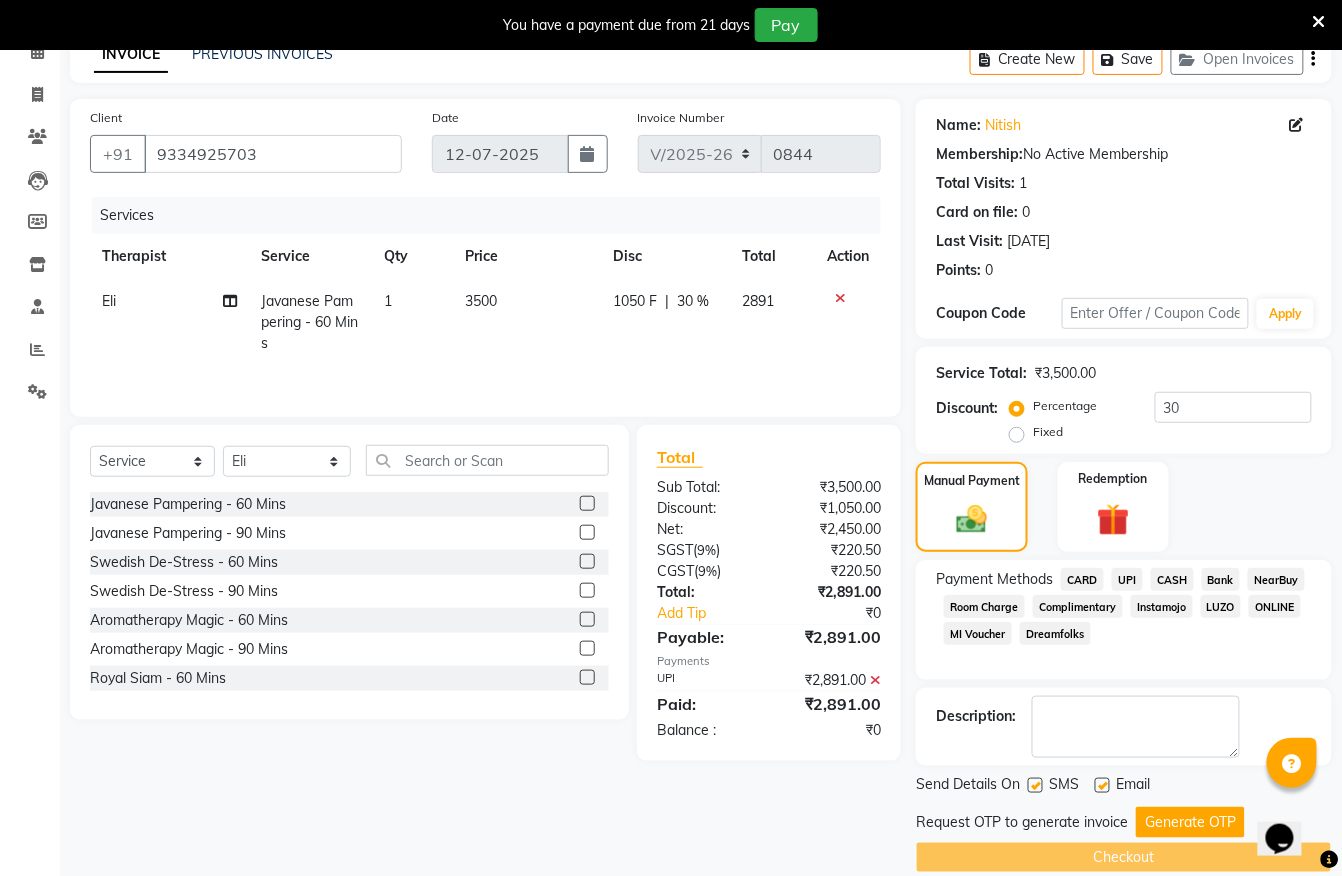 scroll, scrollTop: 132, scrollLeft: 0, axis: vertical 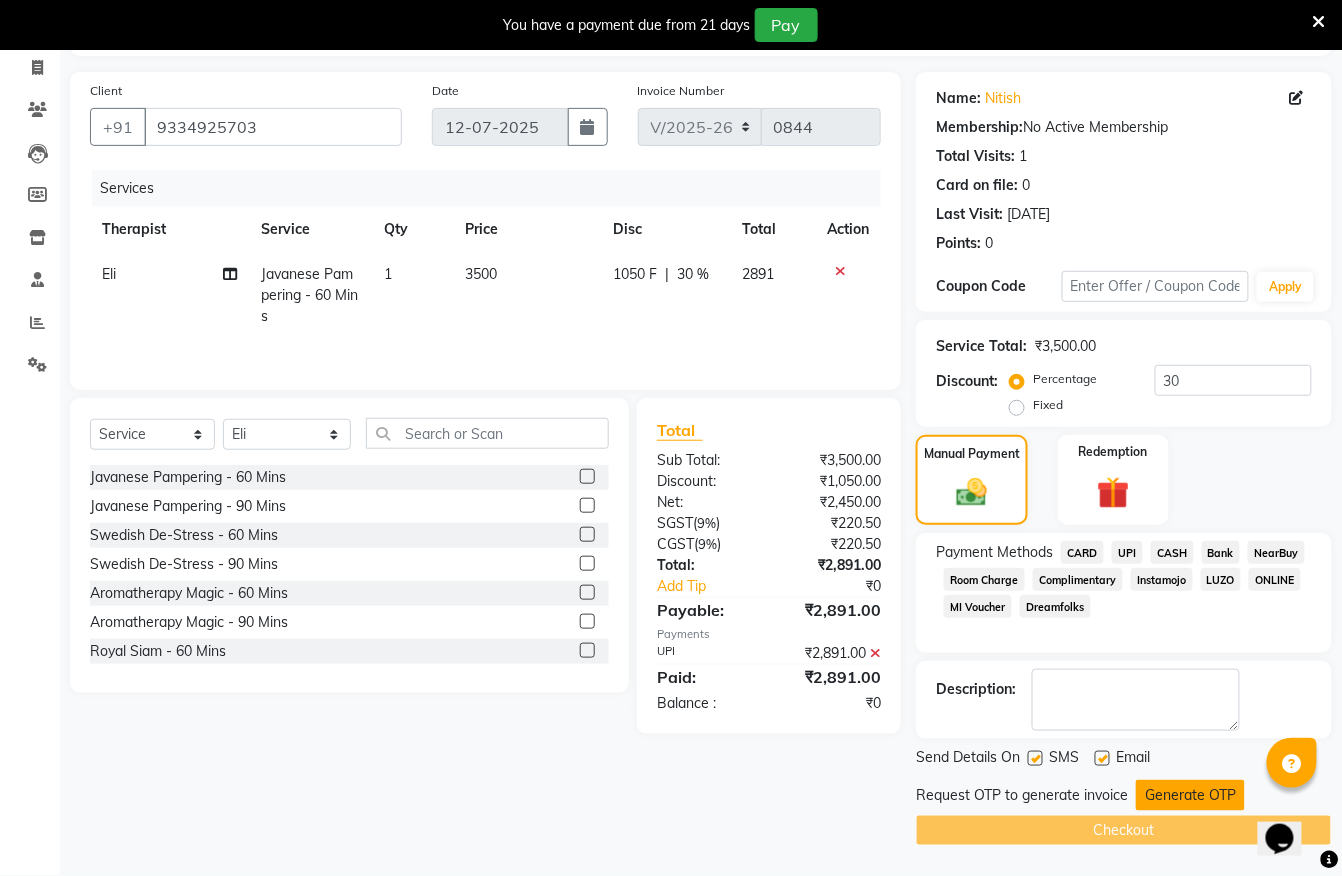 click on "Generate OTP" 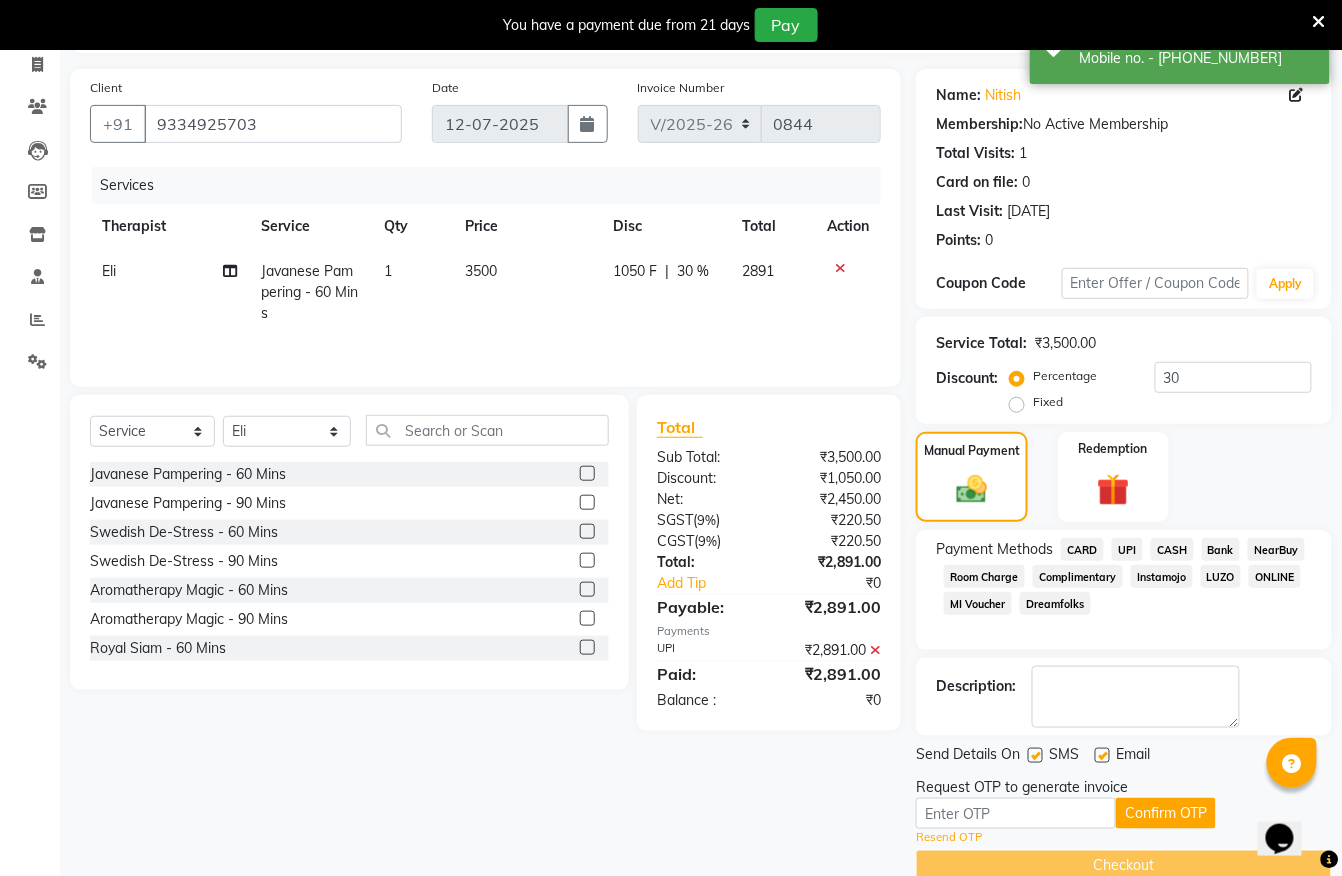 scroll, scrollTop: 170, scrollLeft: 0, axis: vertical 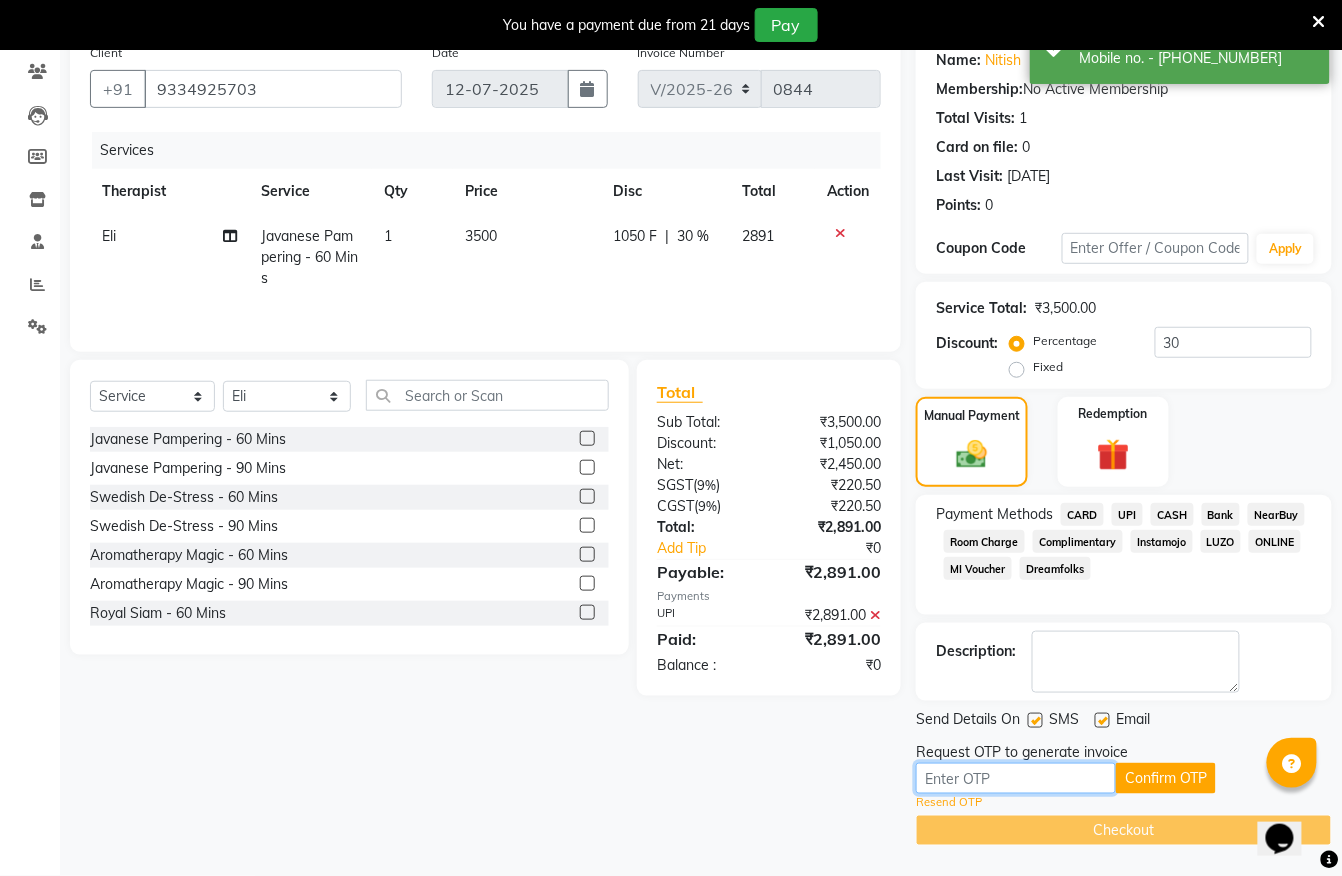 click at bounding box center (1016, 778) 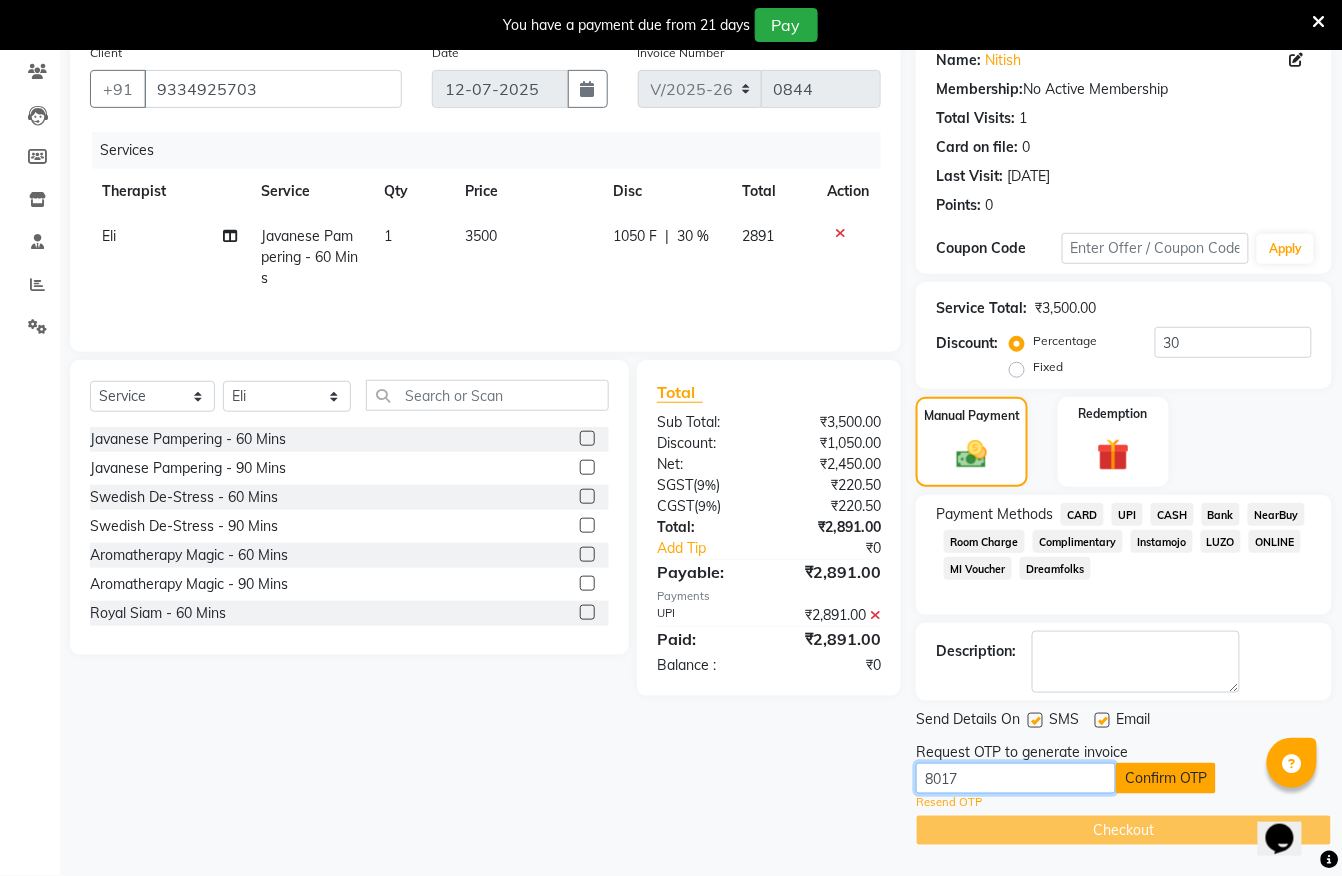 type on "8017" 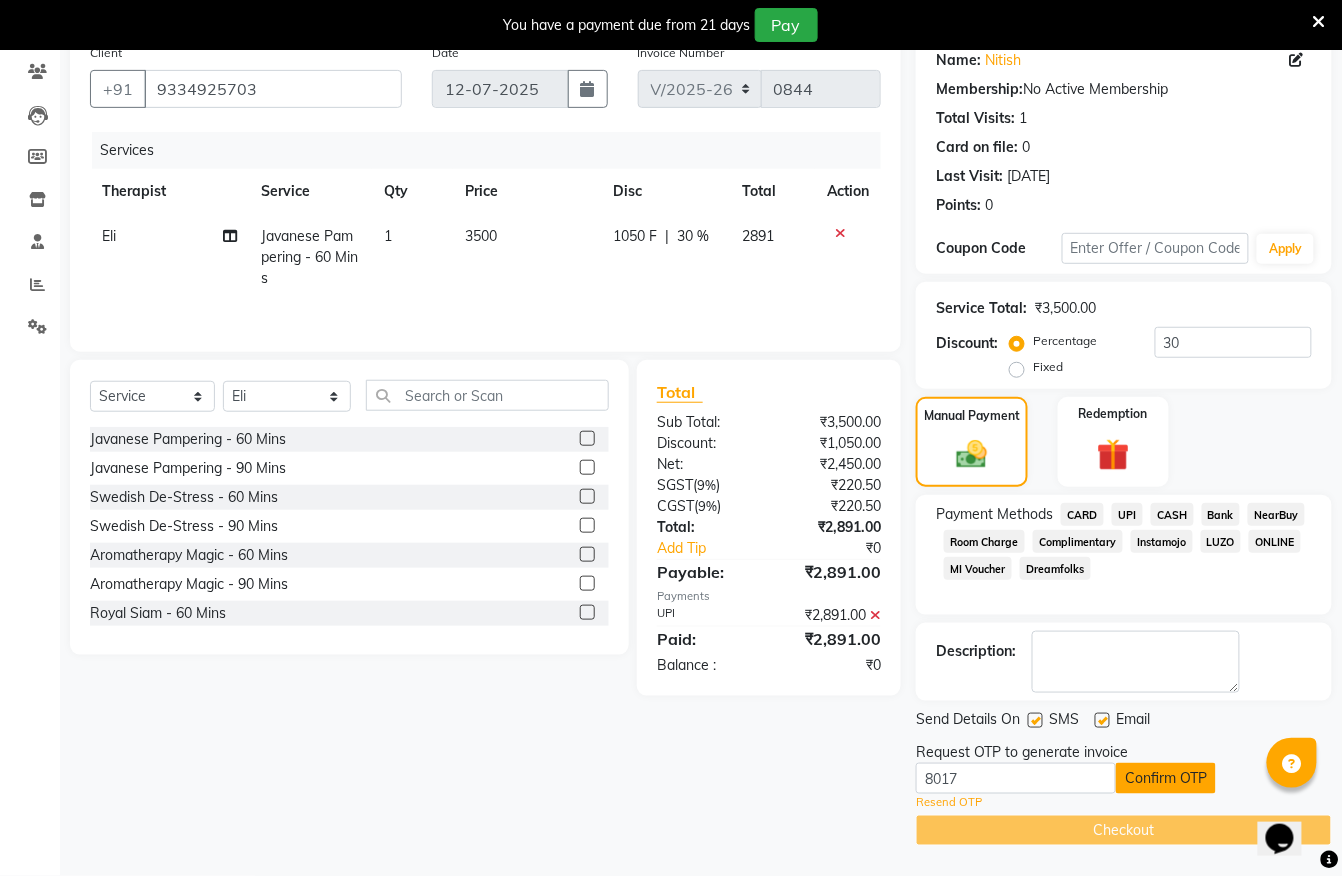 click on "Confirm OTP" 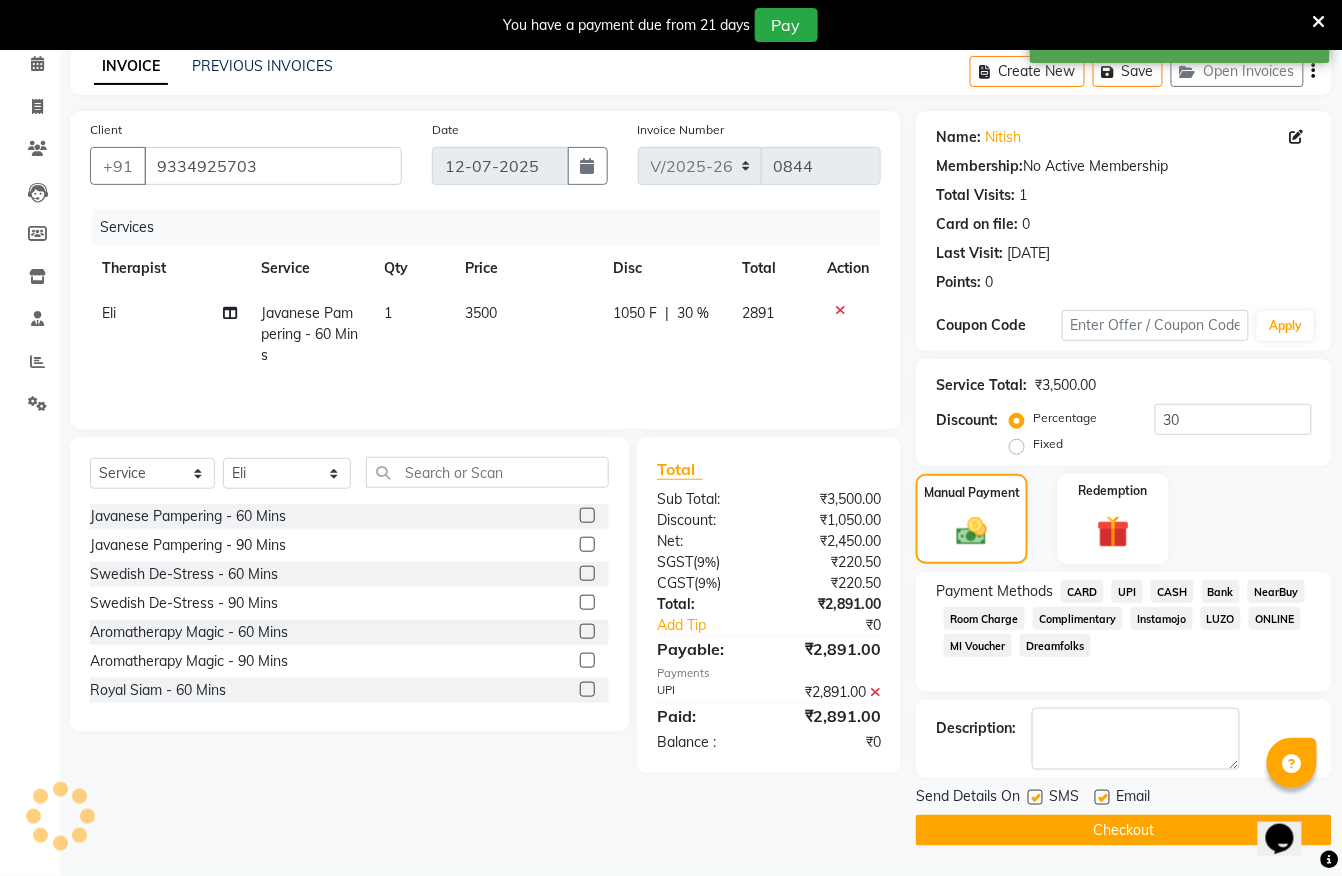 scroll, scrollTop: 93, scrollLeft: 0, axis: vertical 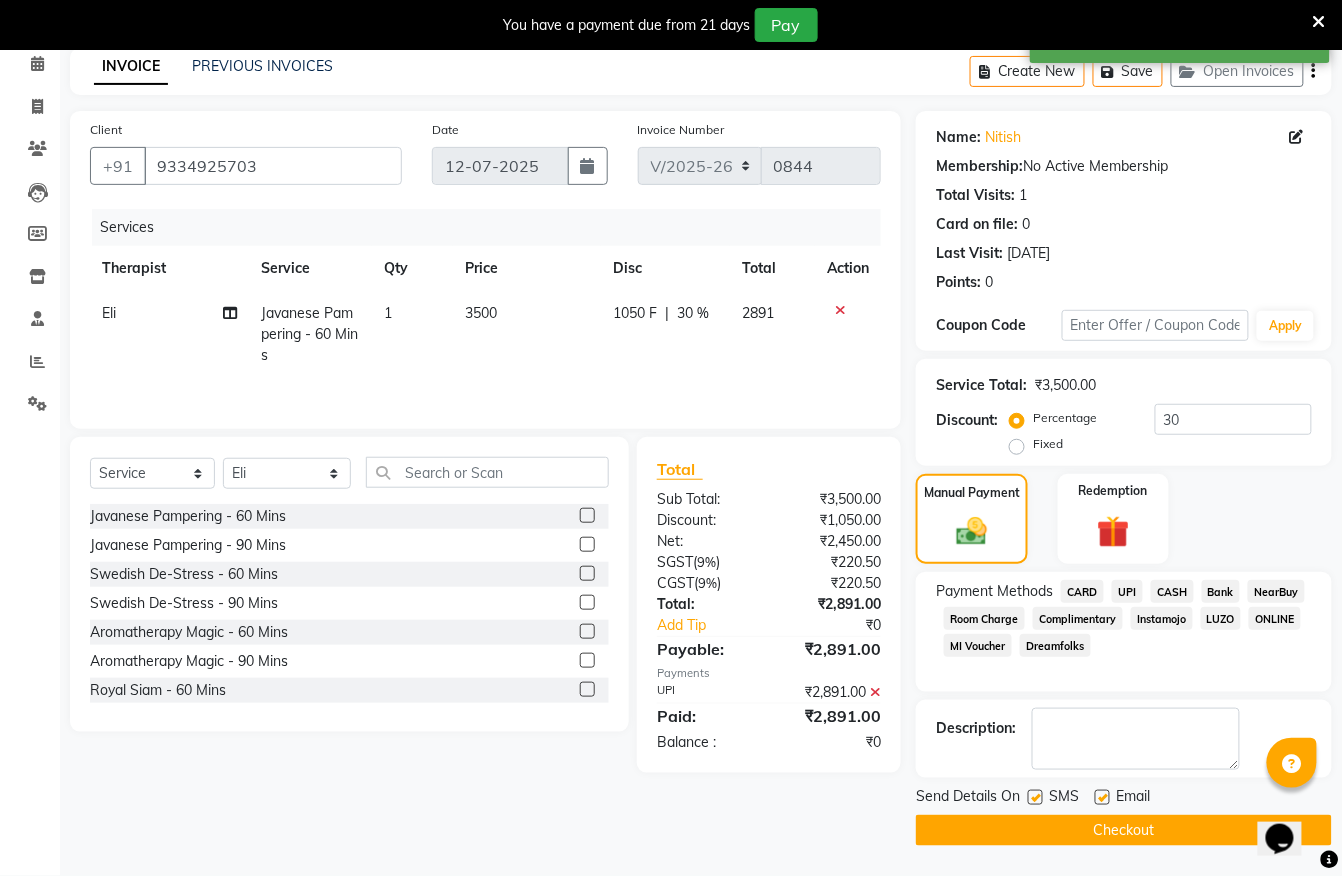 click on "Checkout" 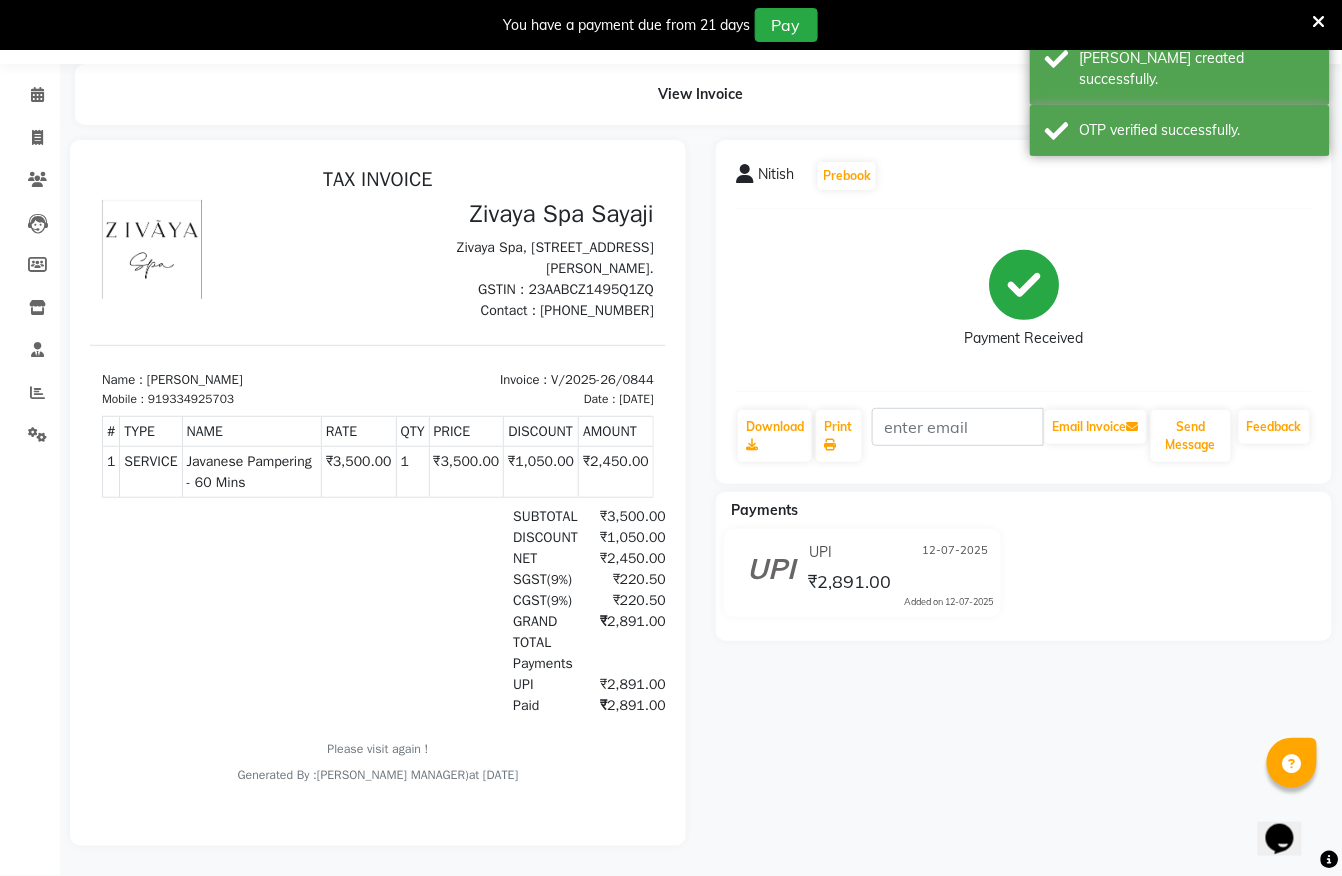 scroll, scrollTop: 0, scrollLeft: 0, axis: both 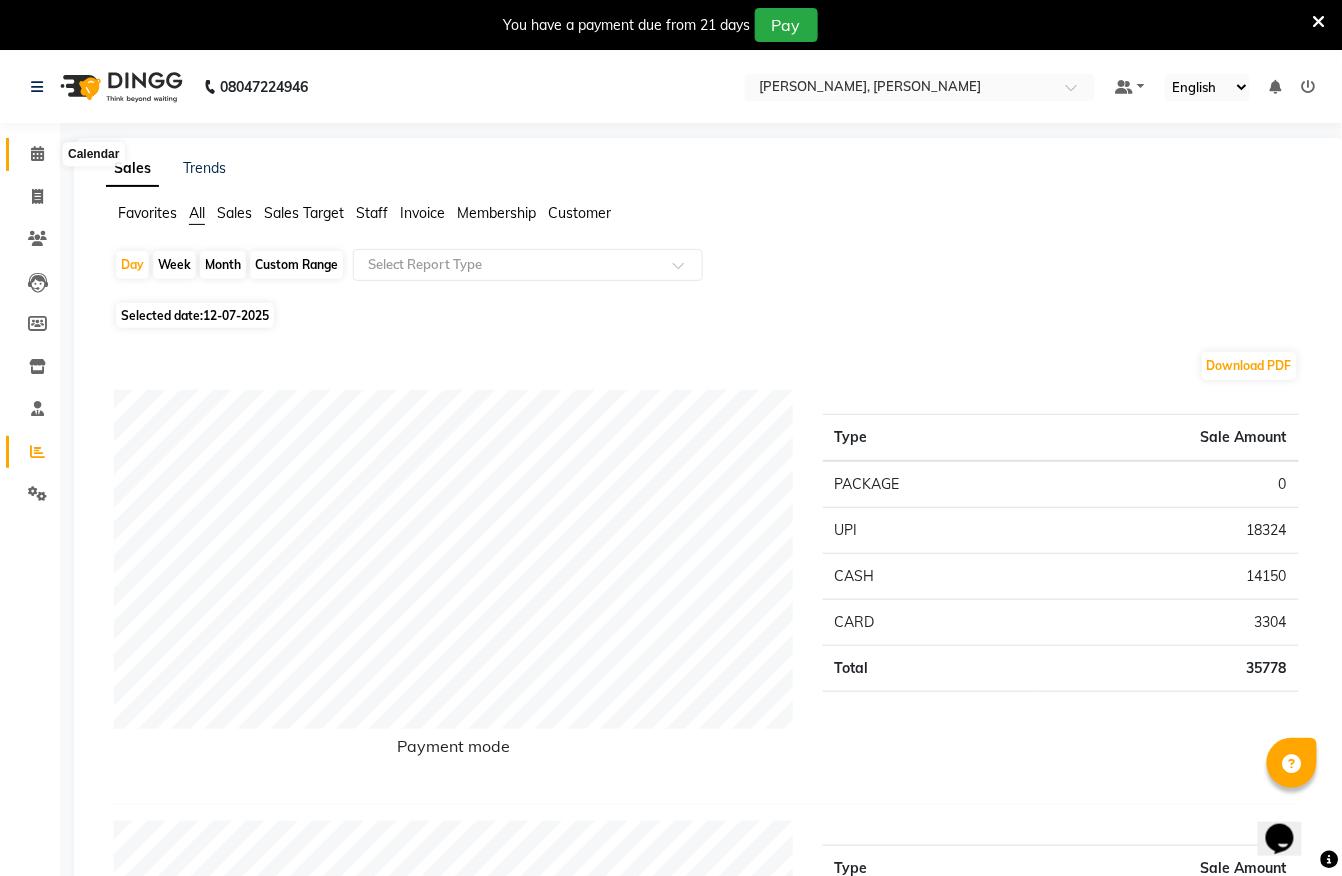 click 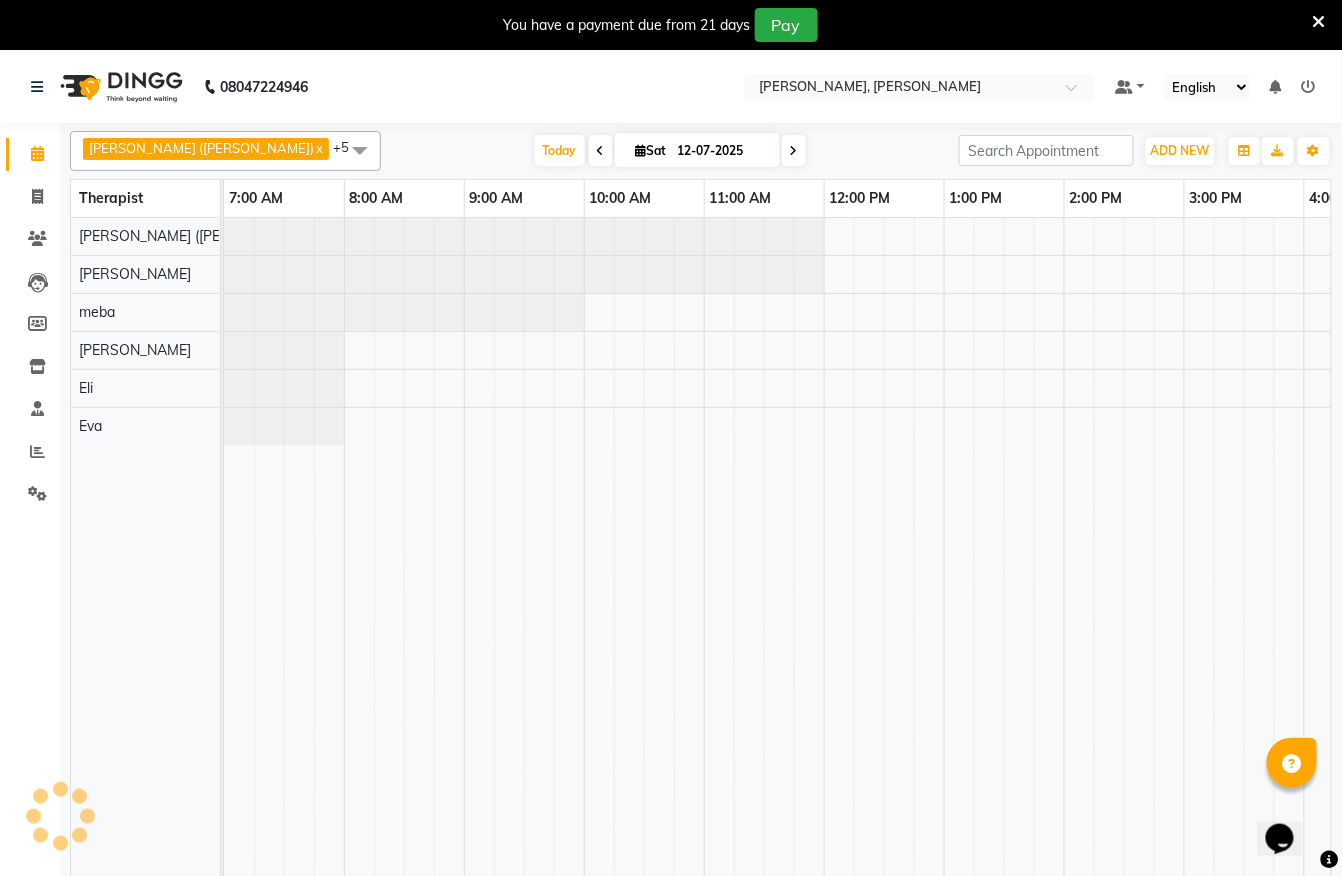 scroll, scrollTop: 1, scrollLeft: 0, axis: vertical 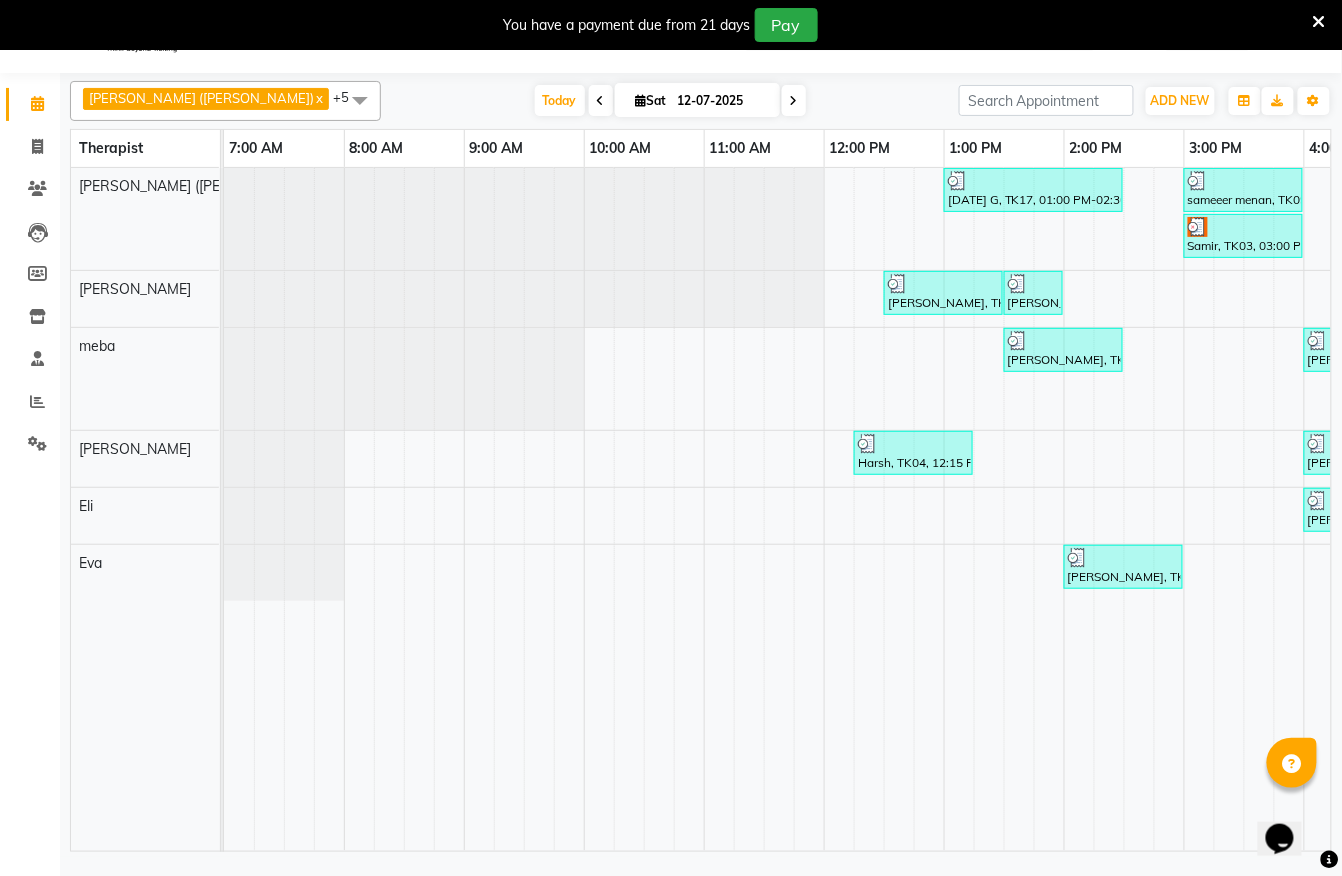 click at bounding box center [794, 101] 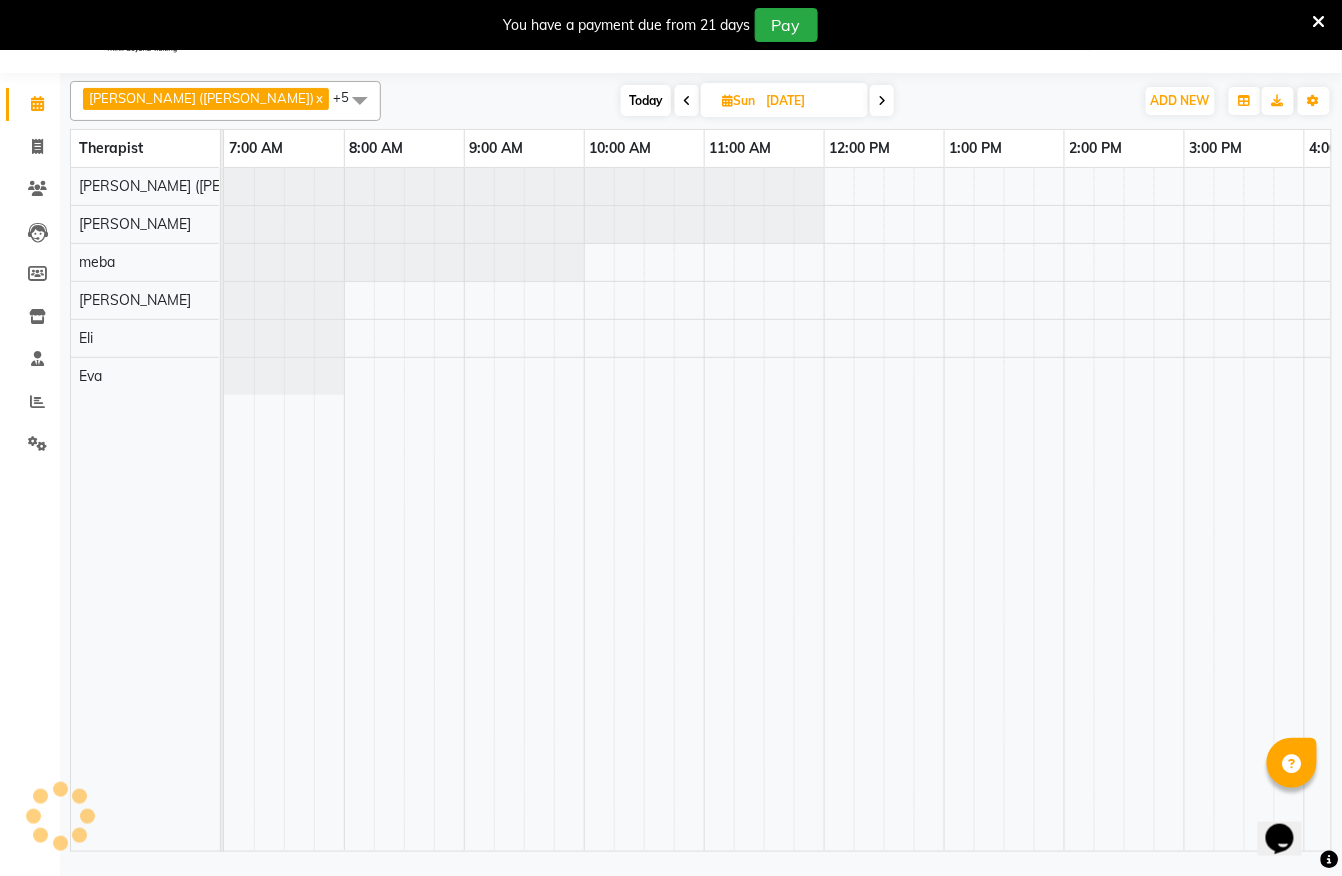 scroll, scrollTop: 0, scrollLeft: 813, axis: horizontal 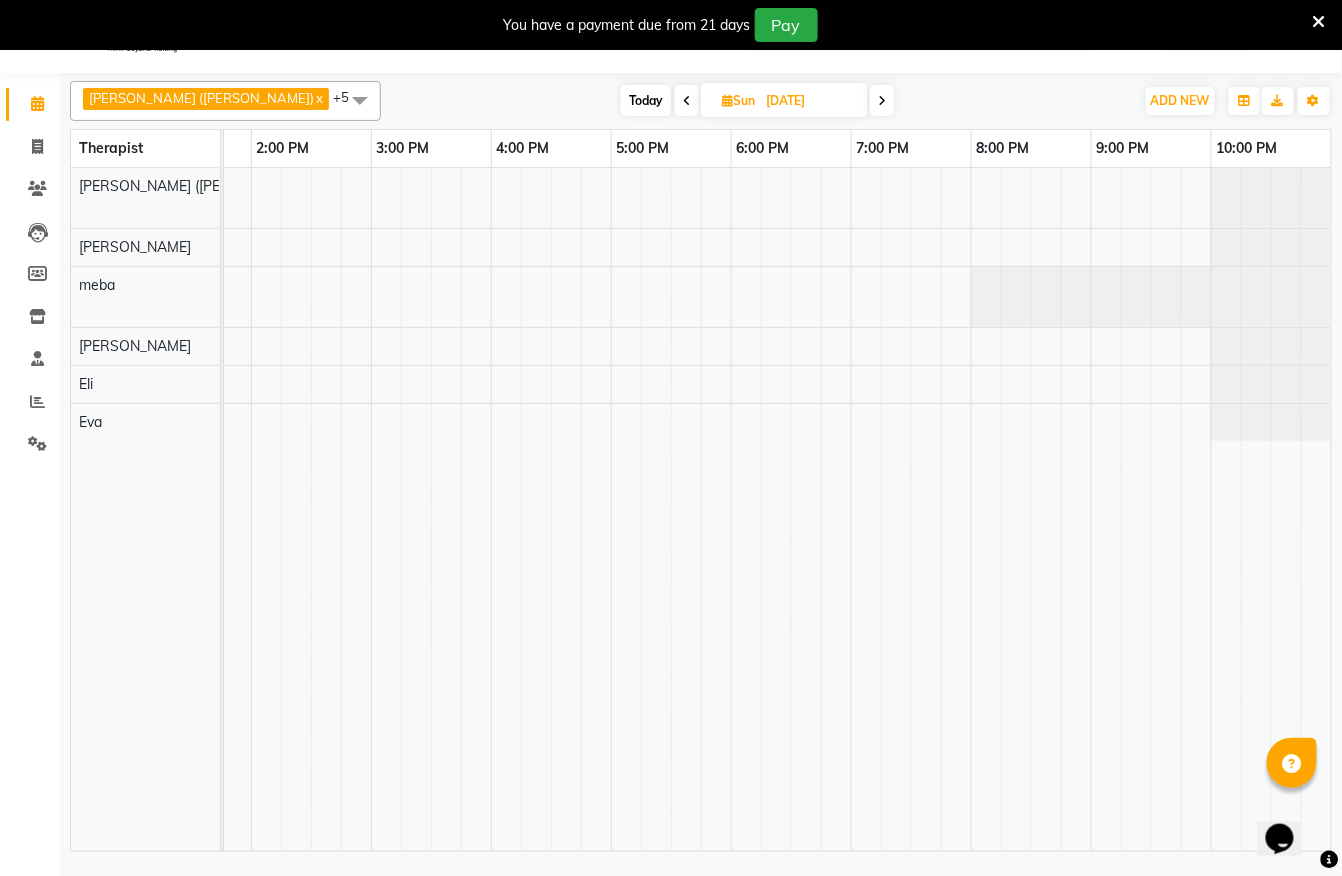 click at bounding box center (-484, 509) 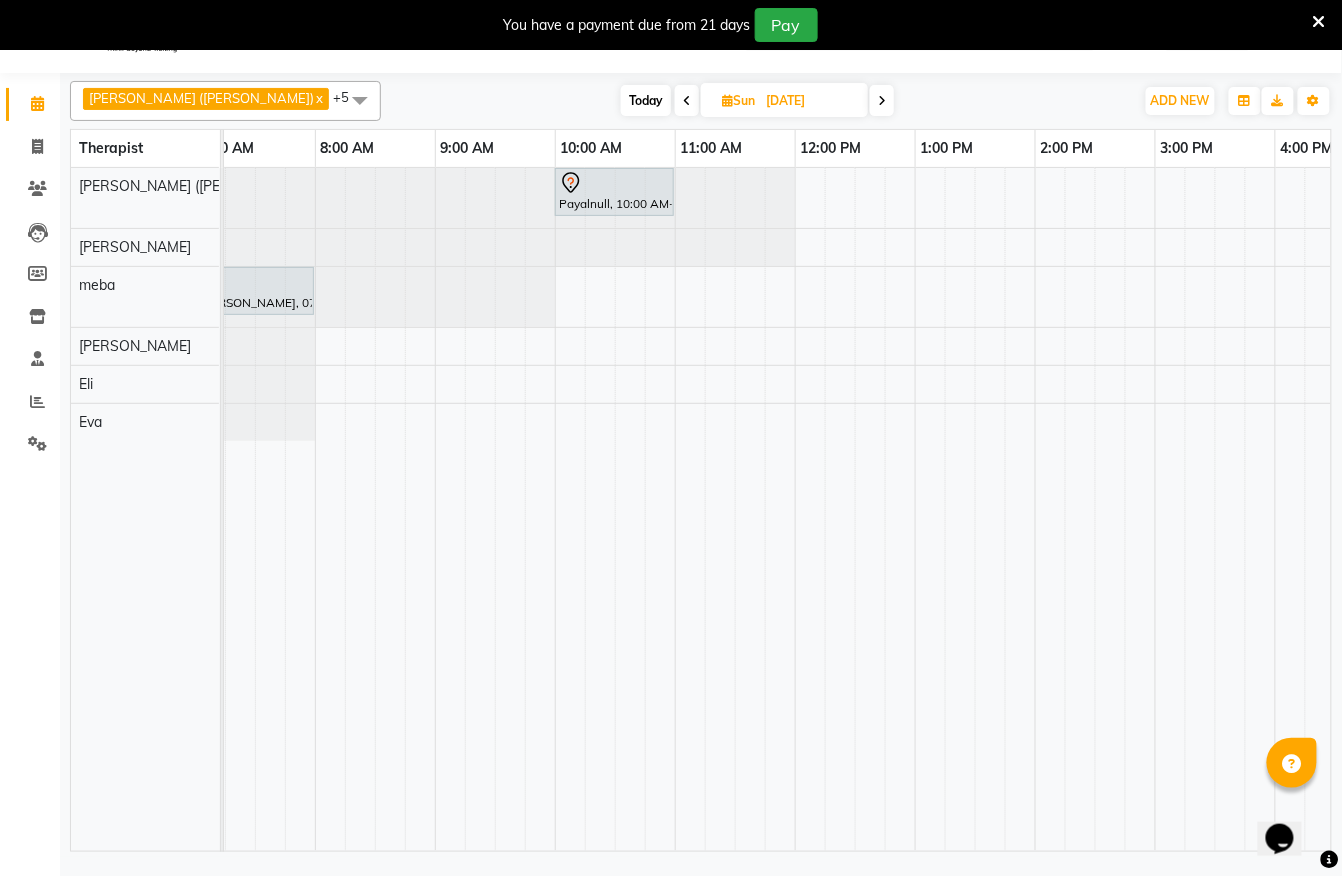 drag, startPoint x: 285, startPoint y: 808, endPoint x: 262, endPoint y: 802, distance: 23.769728 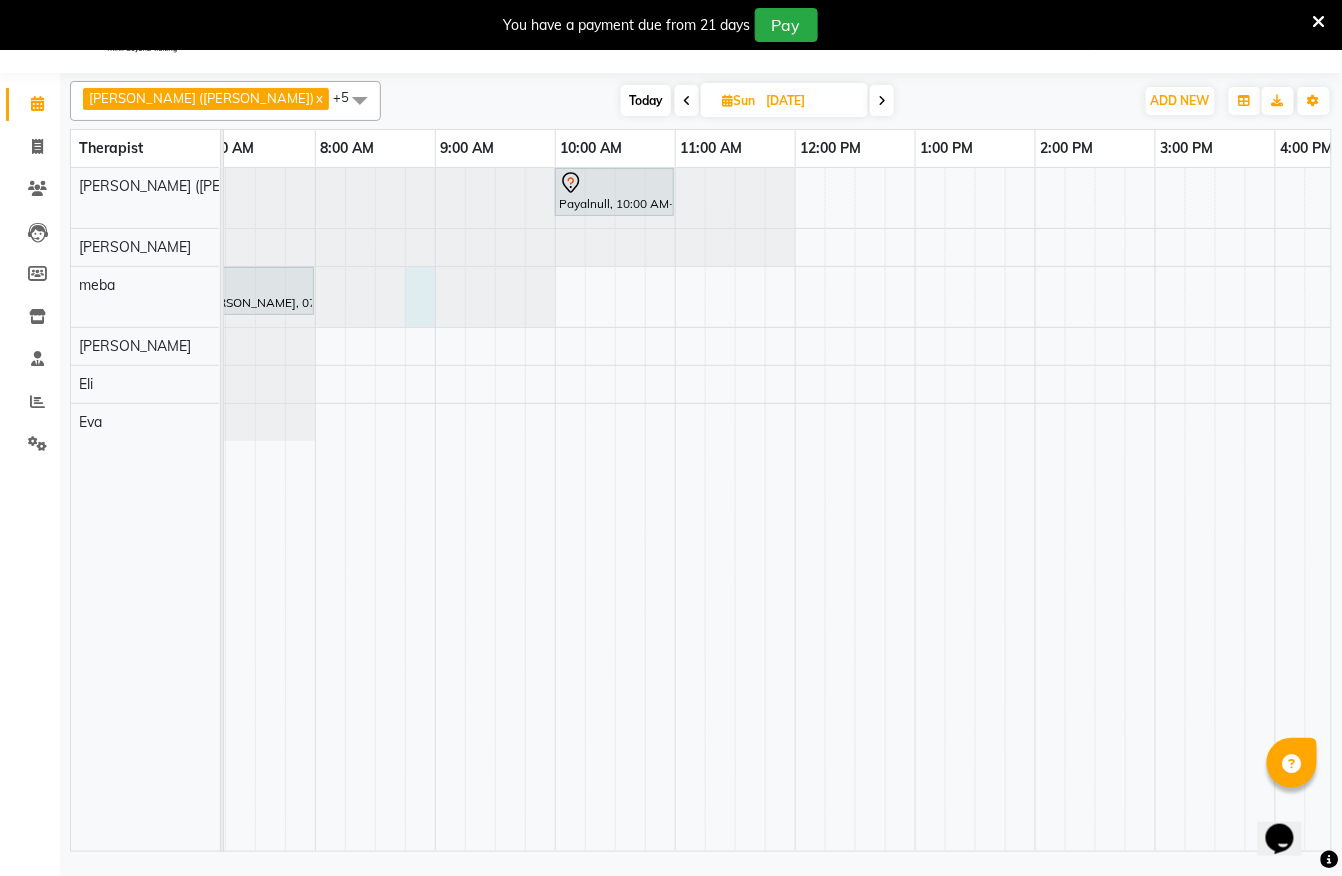 click at bounding box center (195, 297) 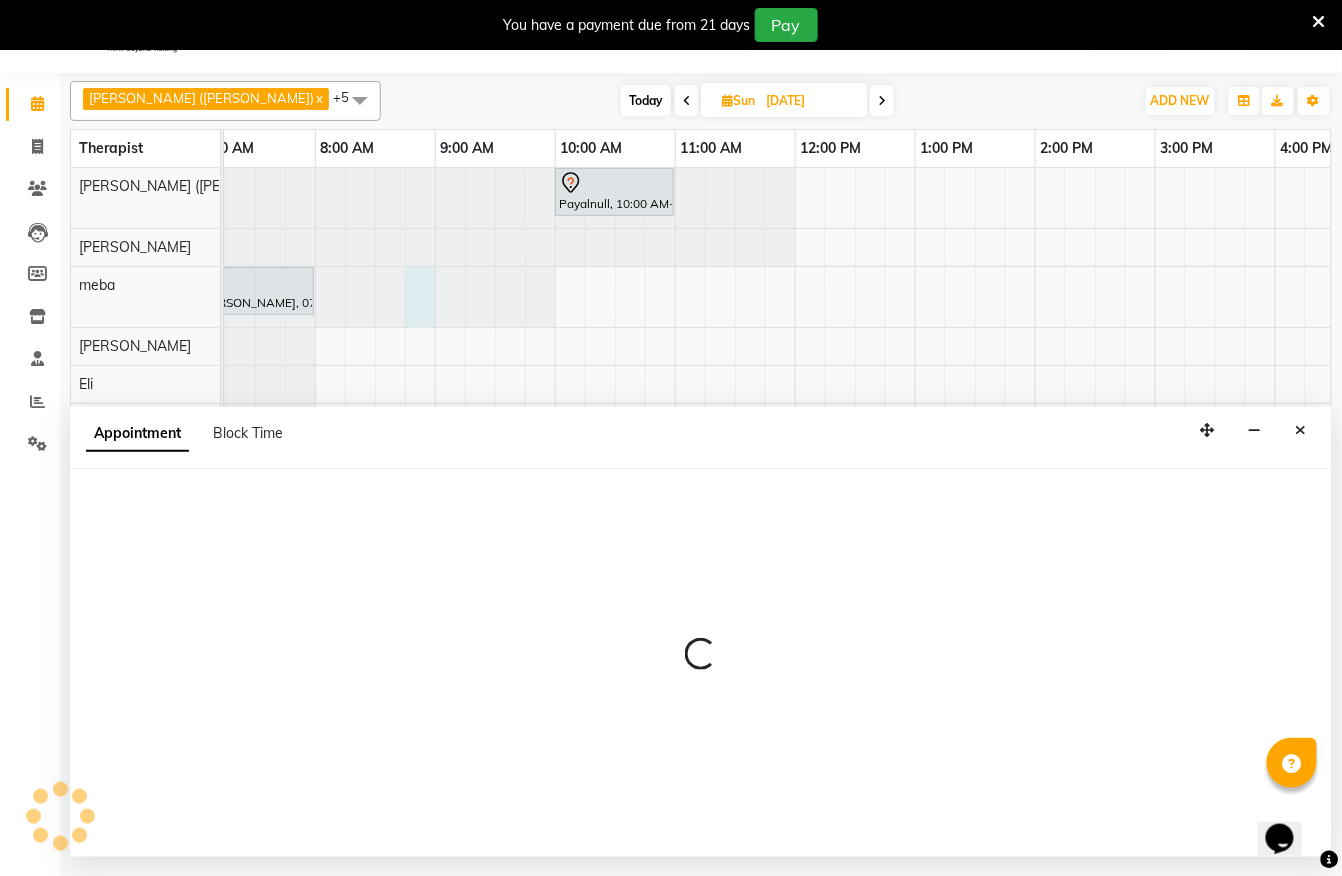 select on "65646" 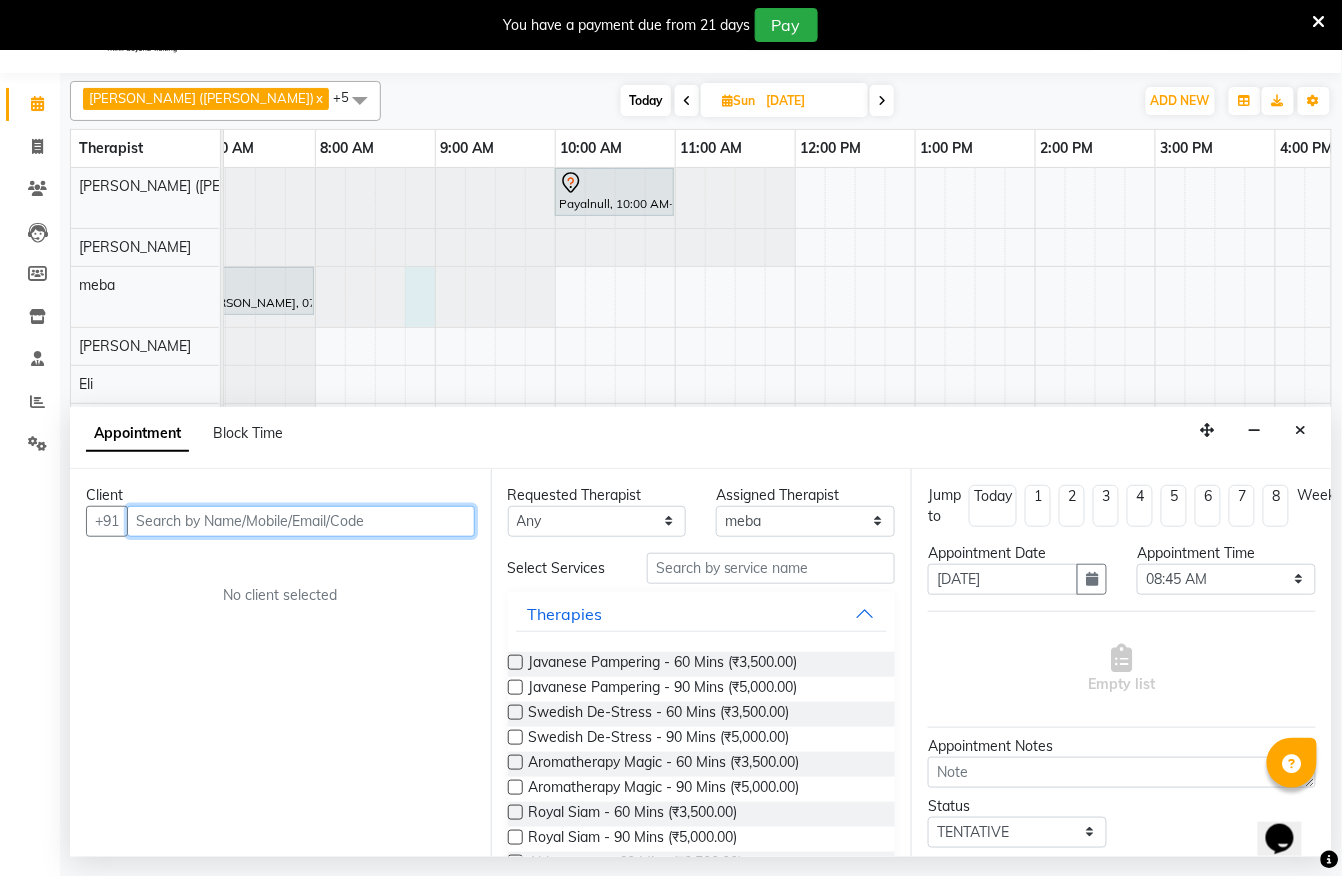 click at bounding box center (301, 521) 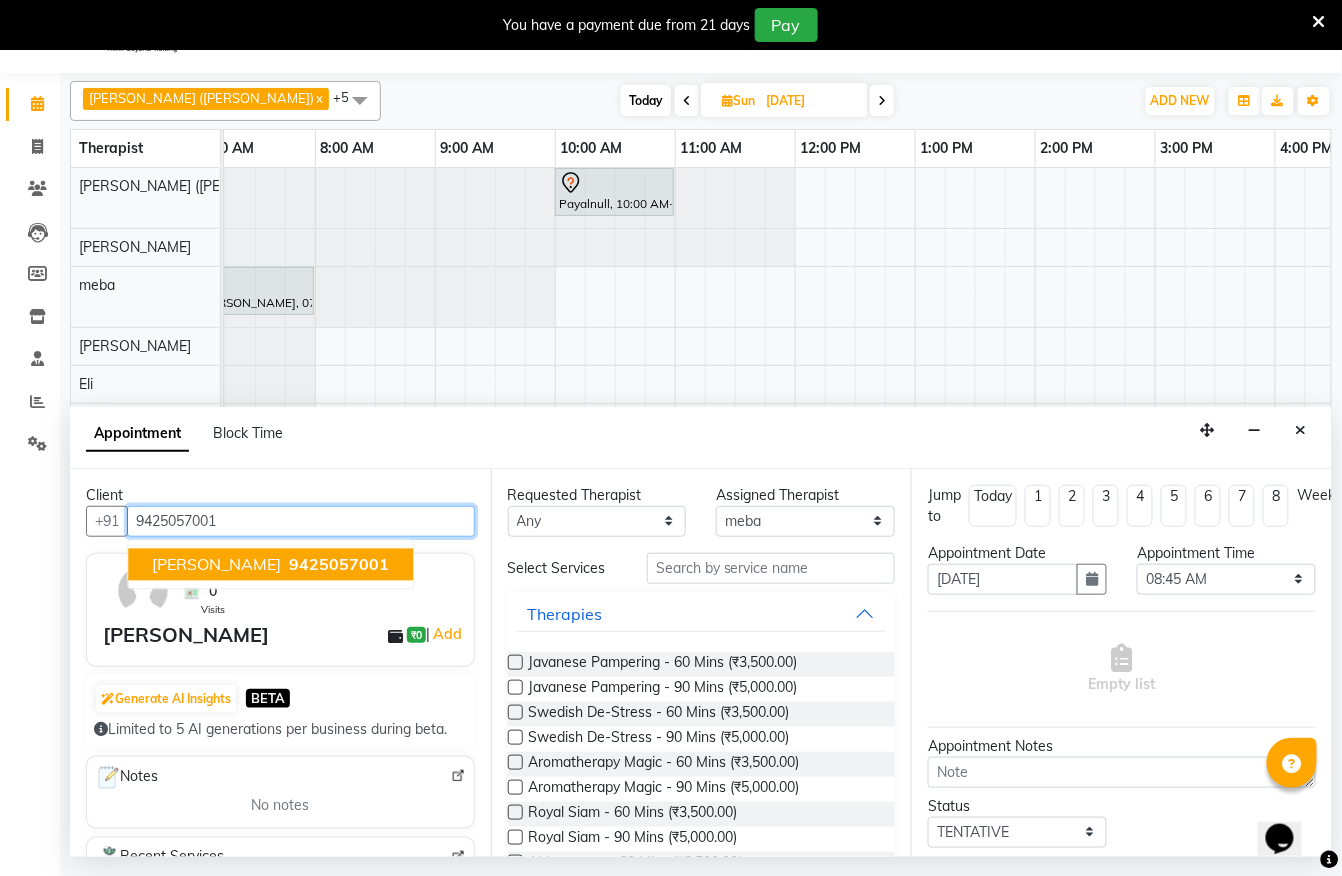 click on "Sumit Agrawal" at bounding box center [216, 564] 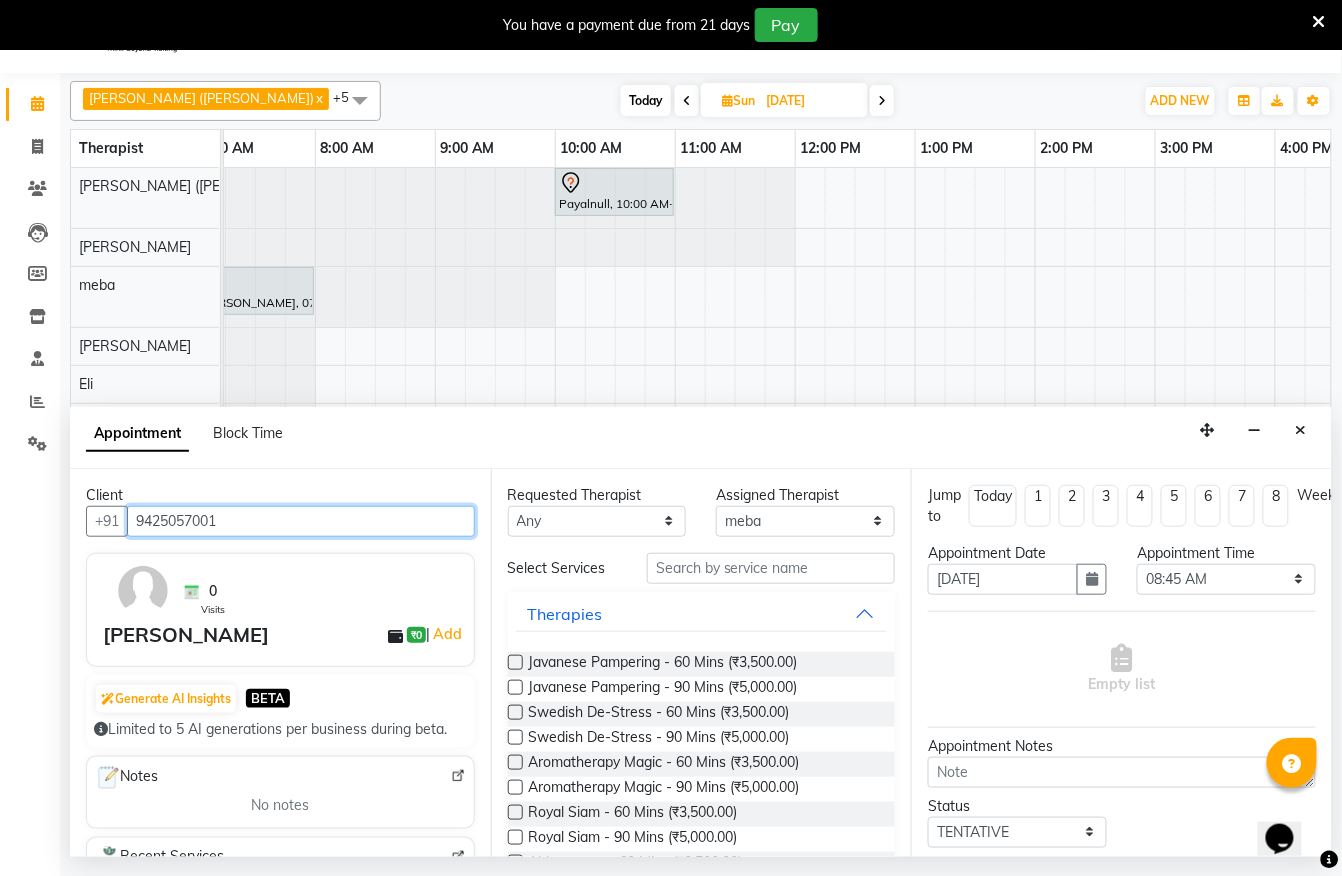 type on "9425057001" 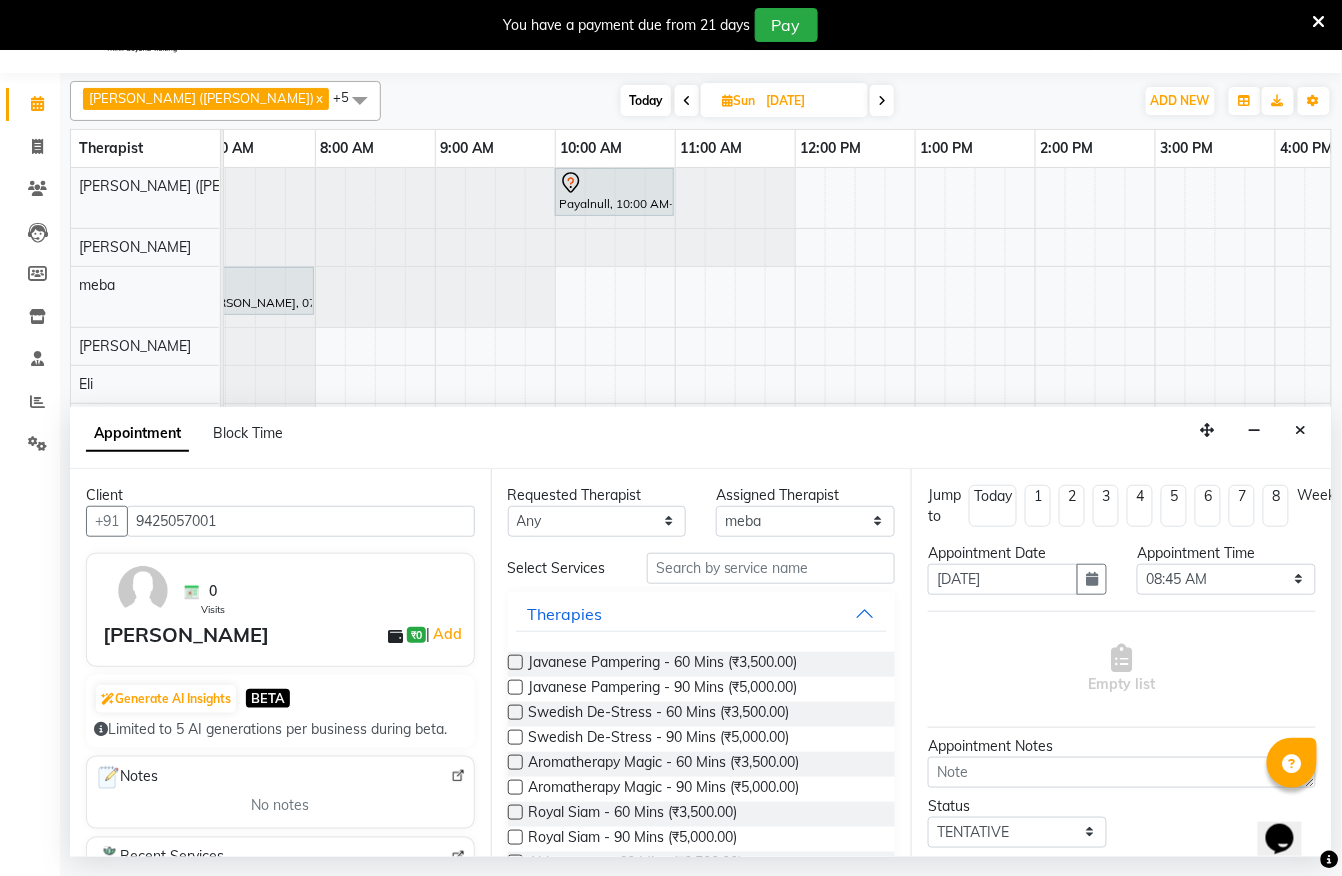 click at bounding box center (515, 662) 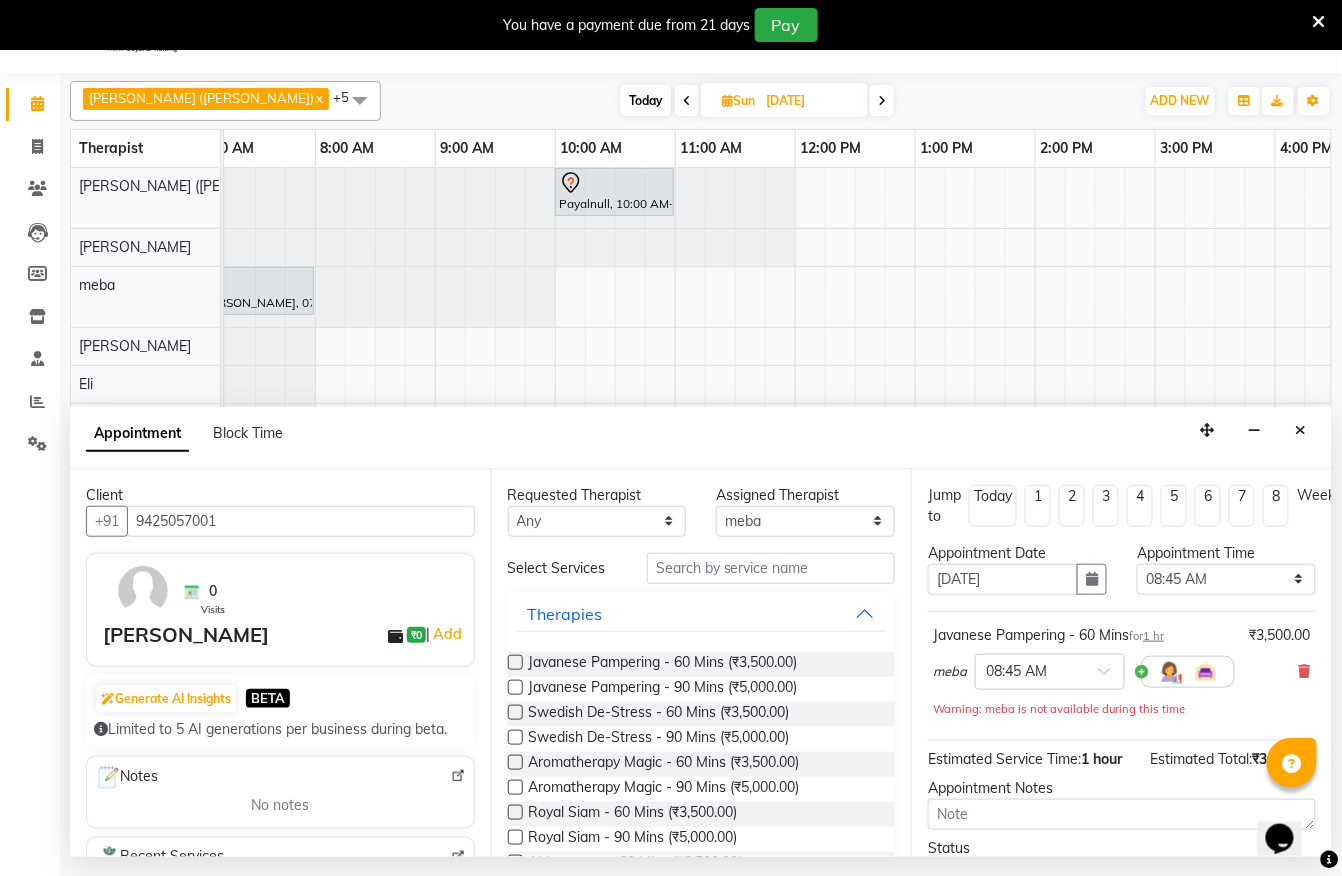 click at bounding box center [515, 662] 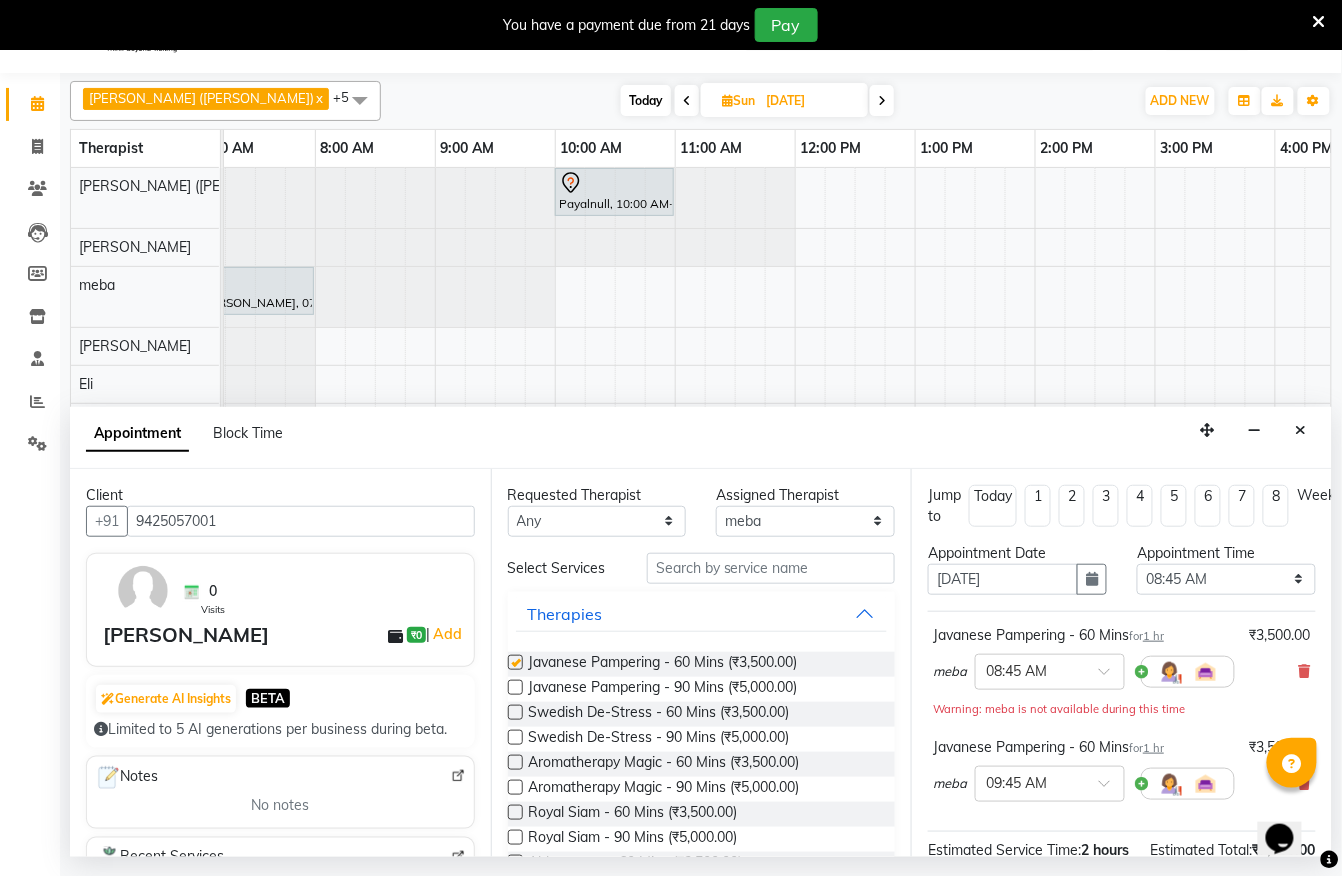 checkbox on "false" 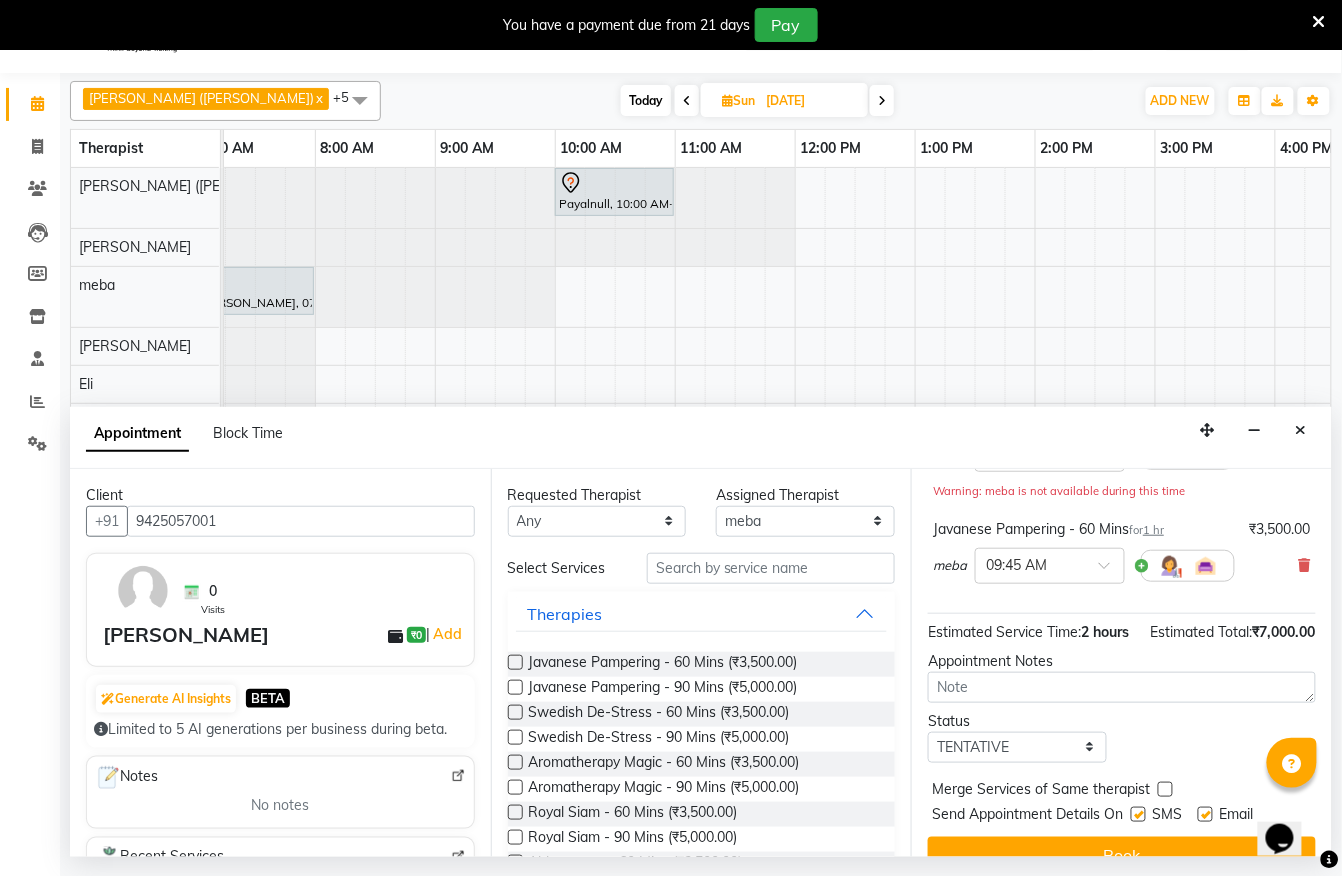 scroll, scrollTop: 296, scrollLeft: 0, axis: vertical 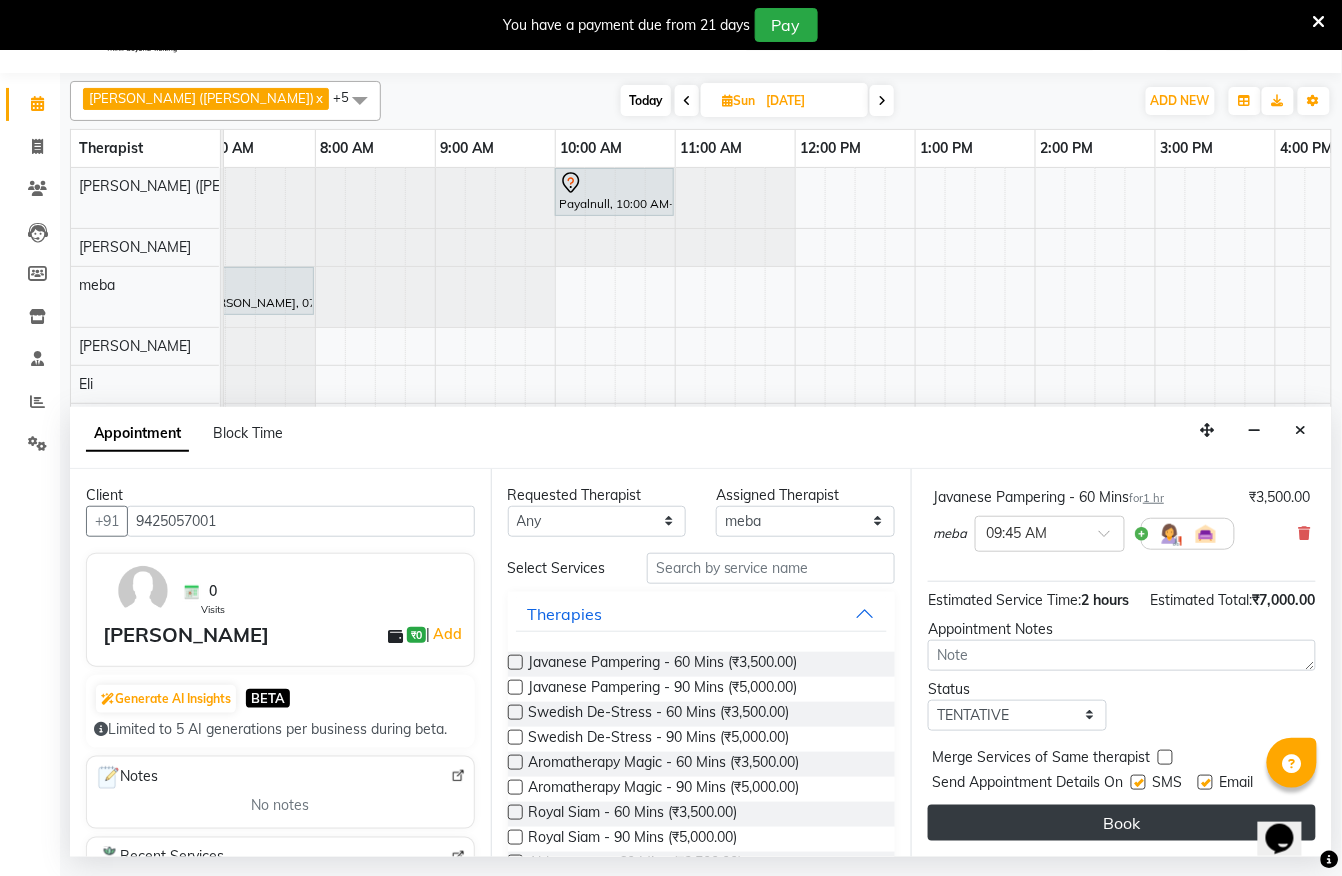 click on "Book" at bounding box center (1122, 823) 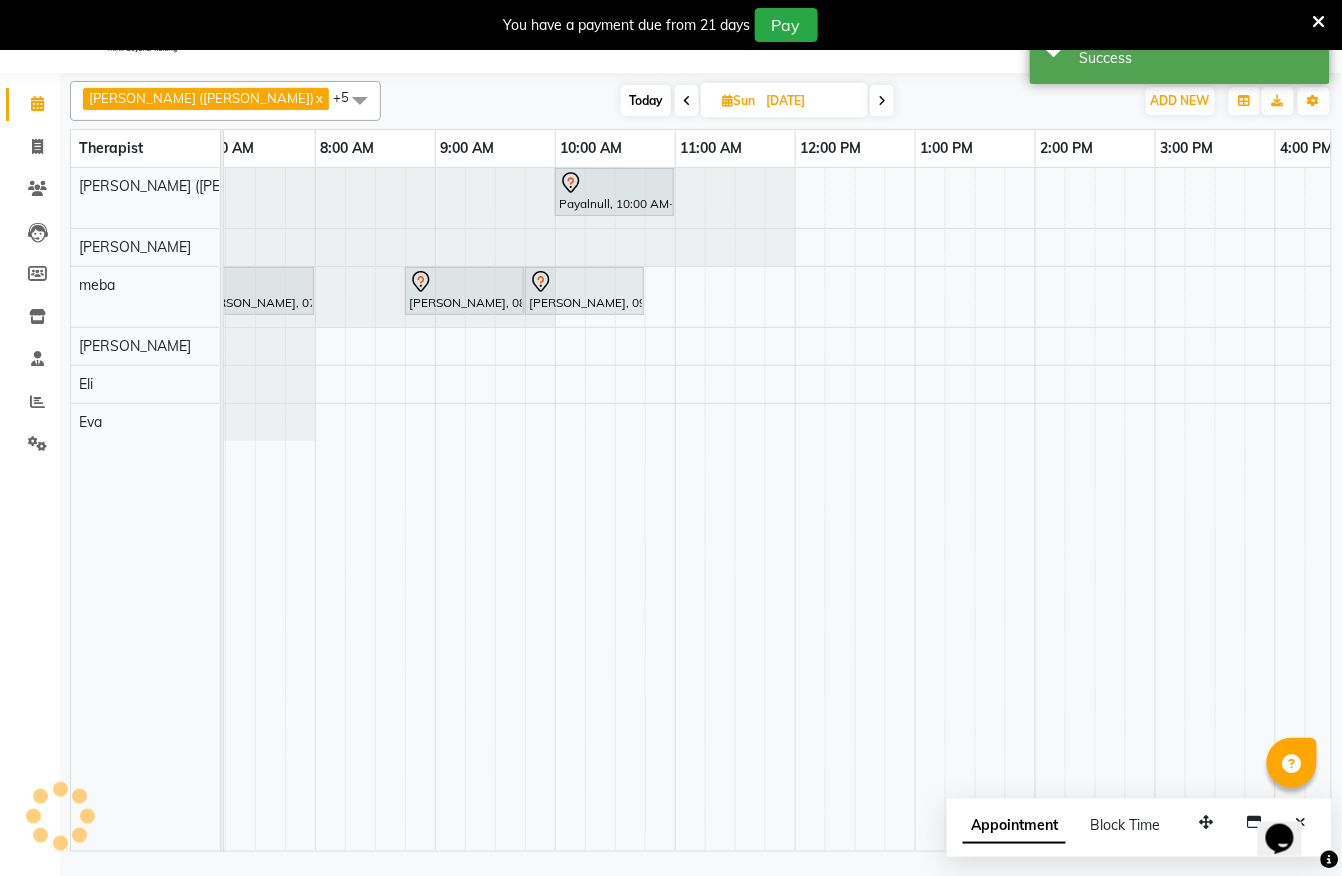 scroll, scrollTop: 0, scrollLeft: 0, axis: both 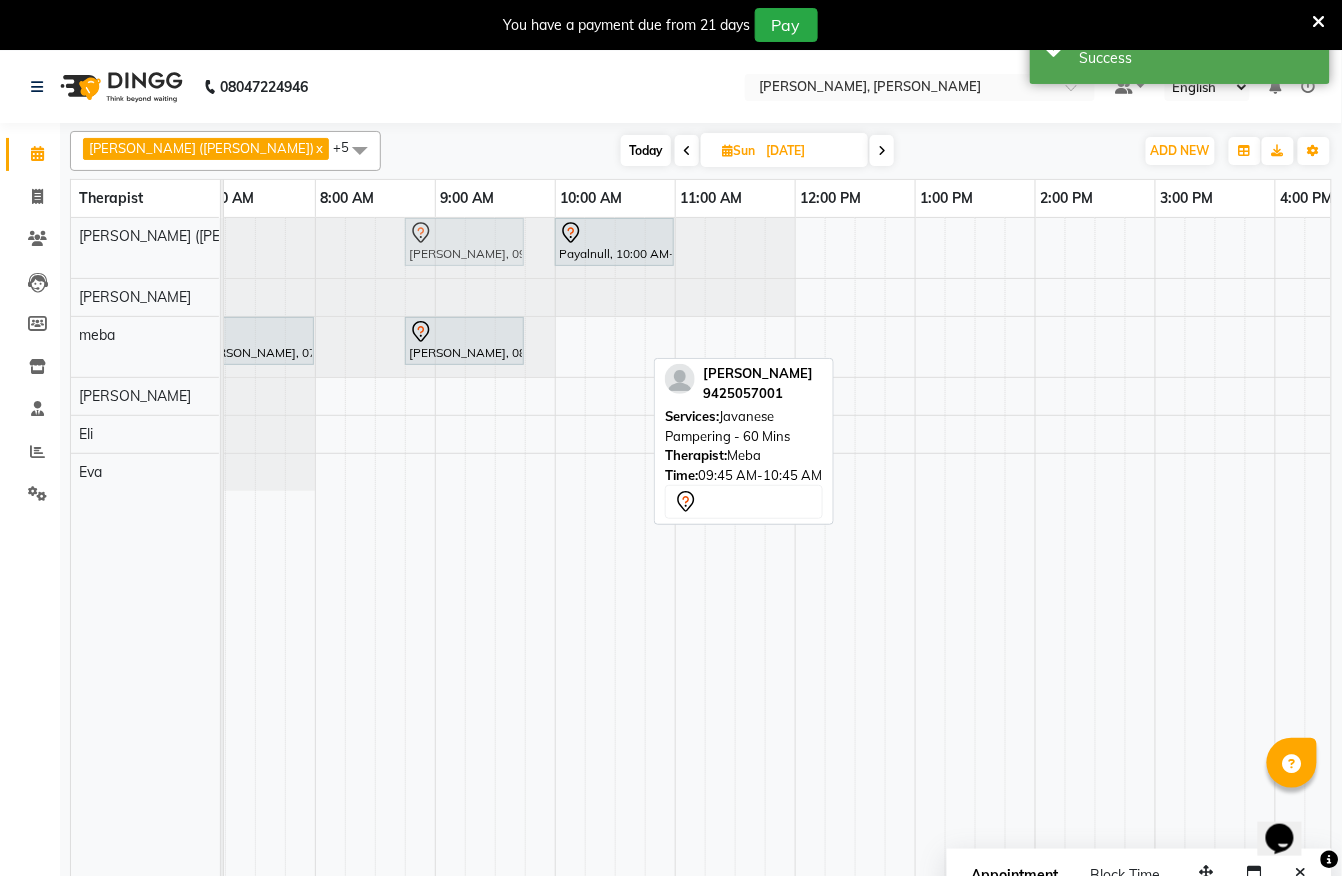 drag, startPoint x: 594, startPoint y: 348, endPoint x: 468, endPoint y: 244, distance: 163.37686 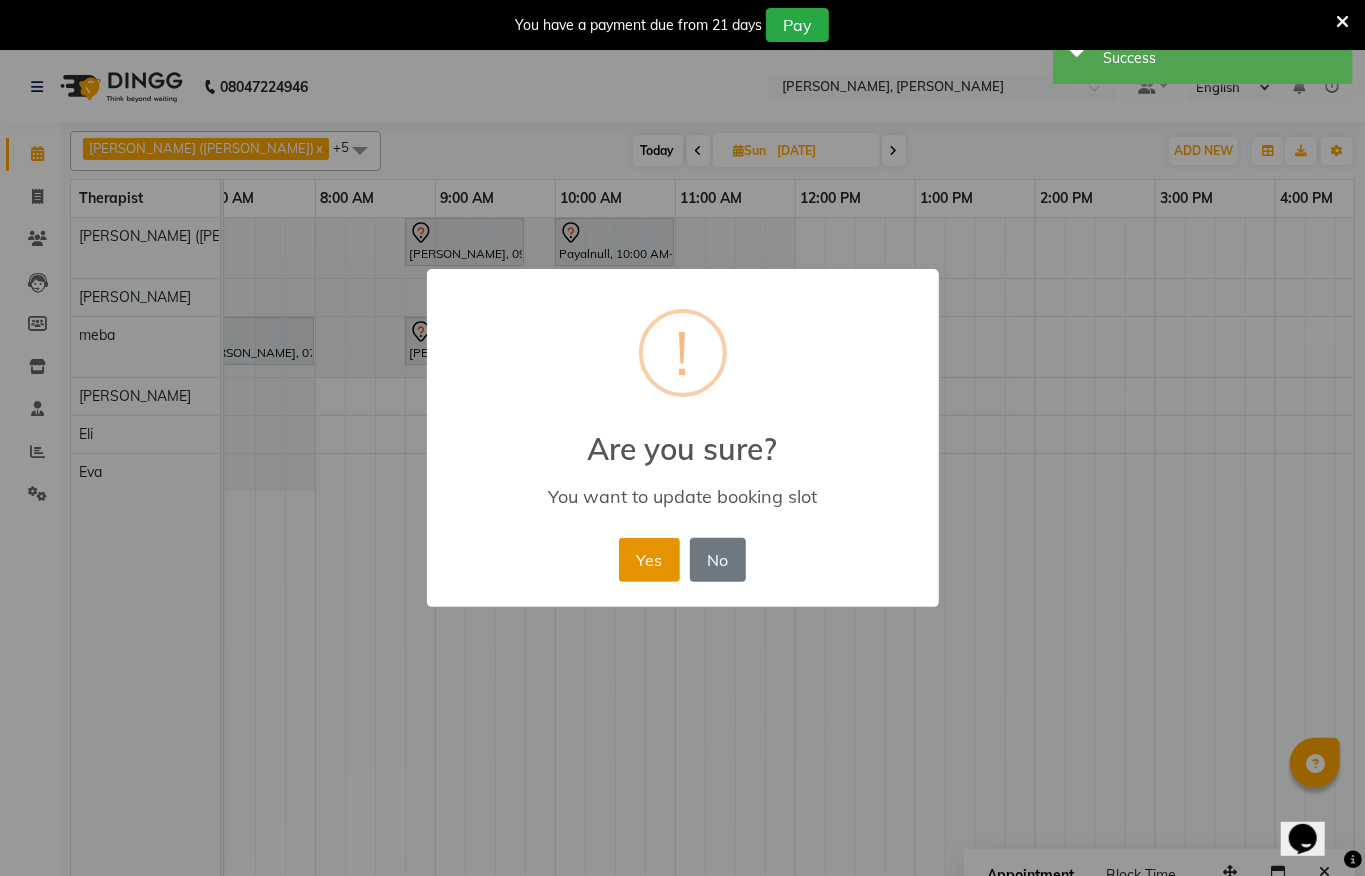 click on "Yes" at bounding box center (649, 560) 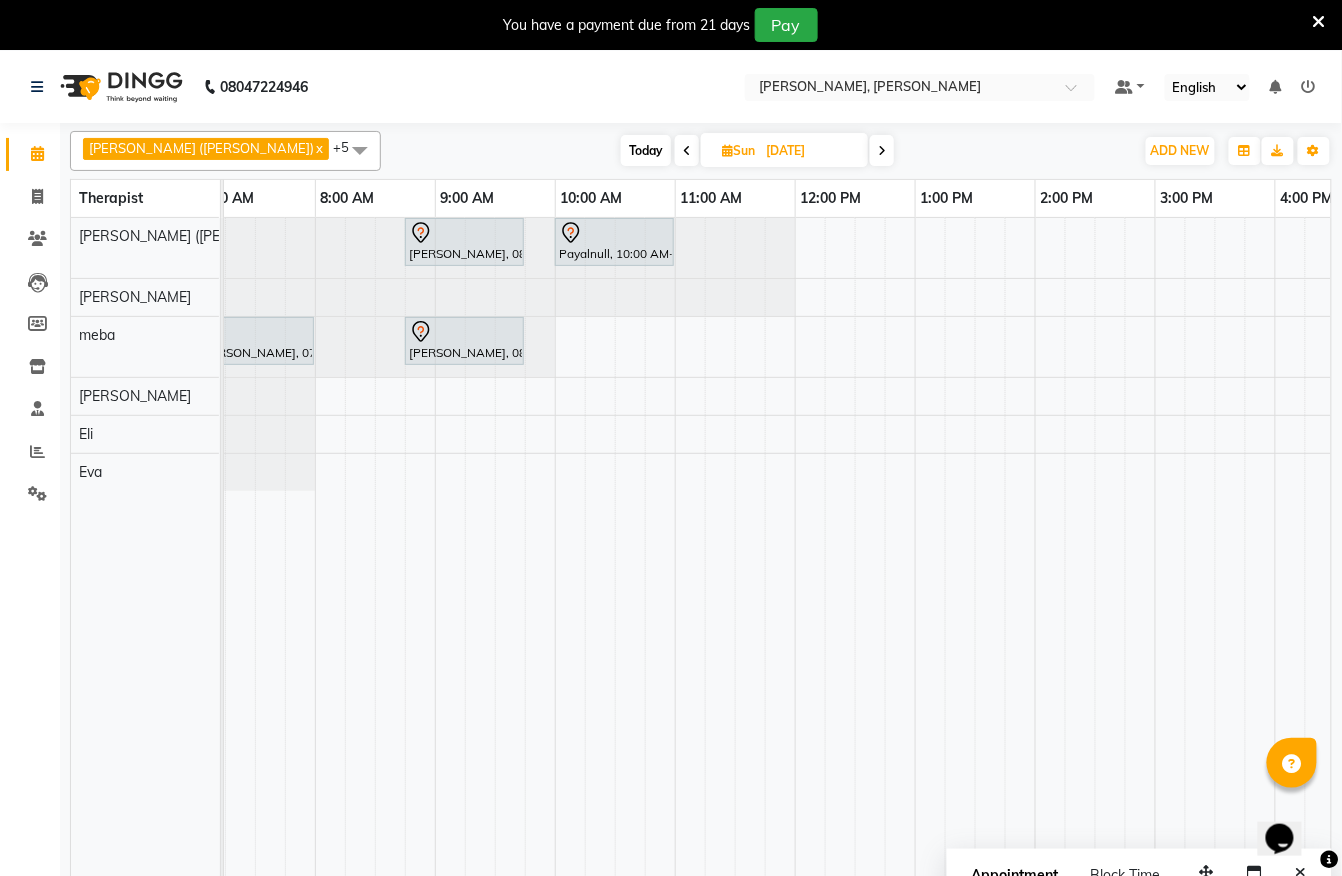 click at bounding box center [687, 151] 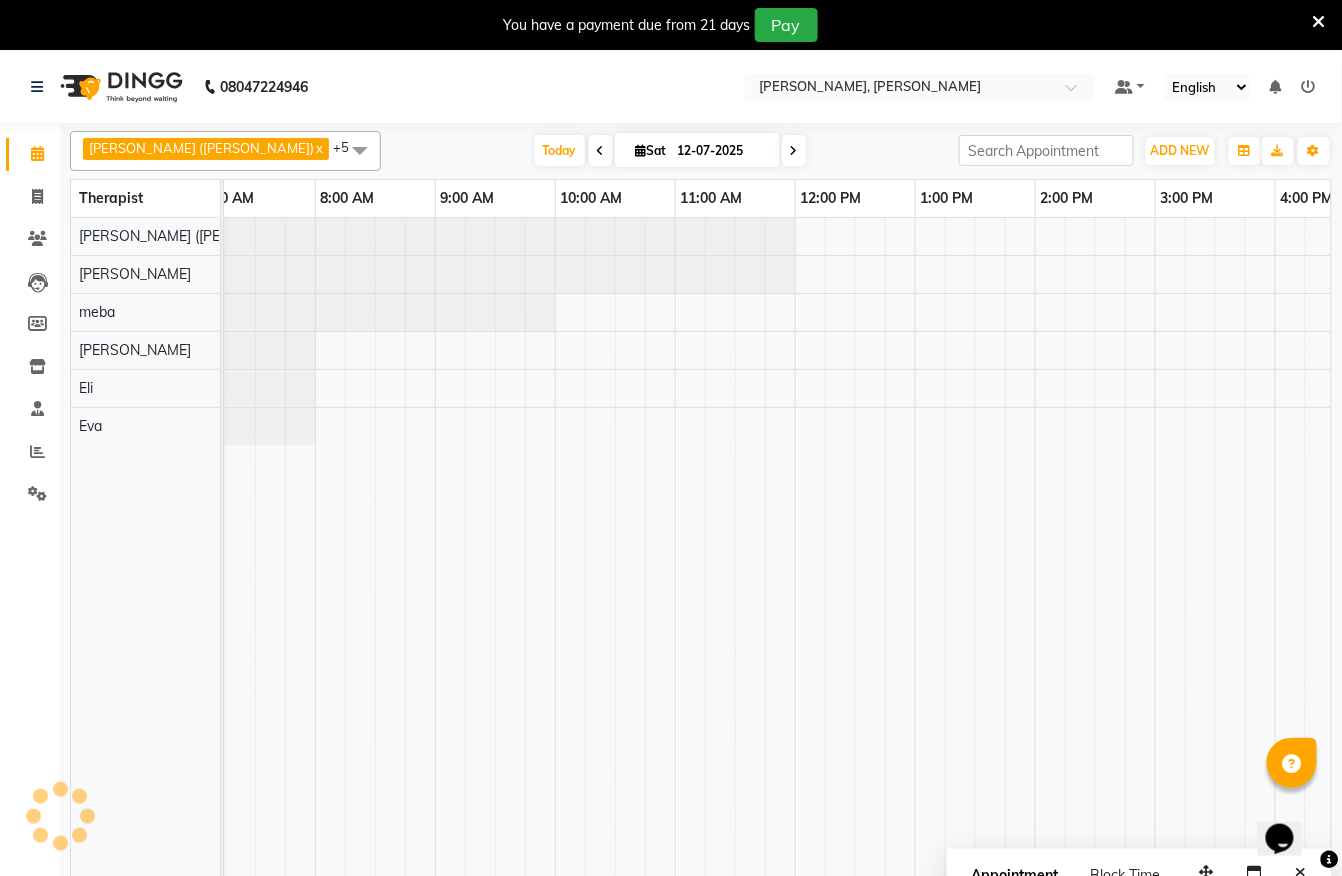 scroll, scrollTop: 0, scrollLeft: 813, axis: horizontal 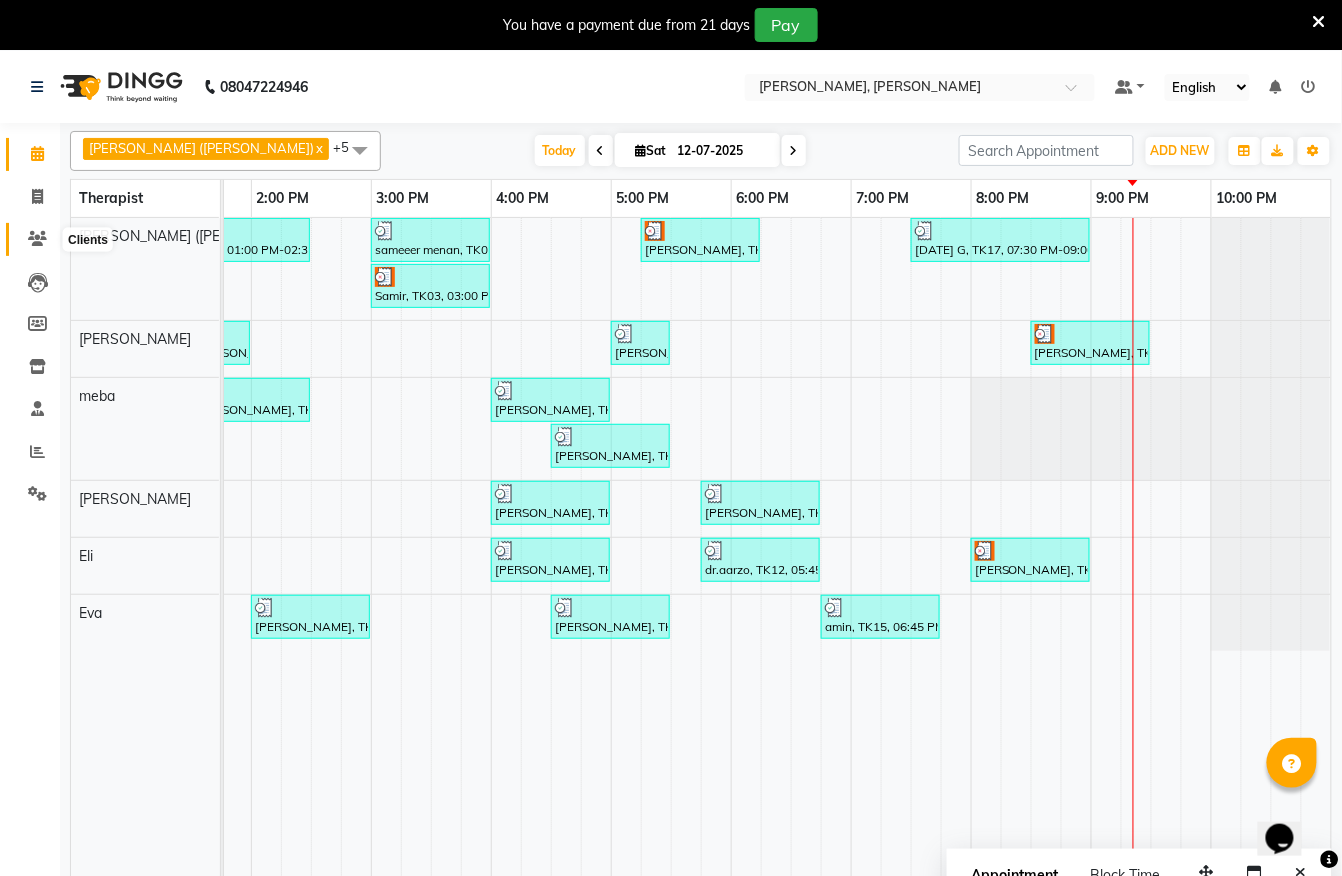 click 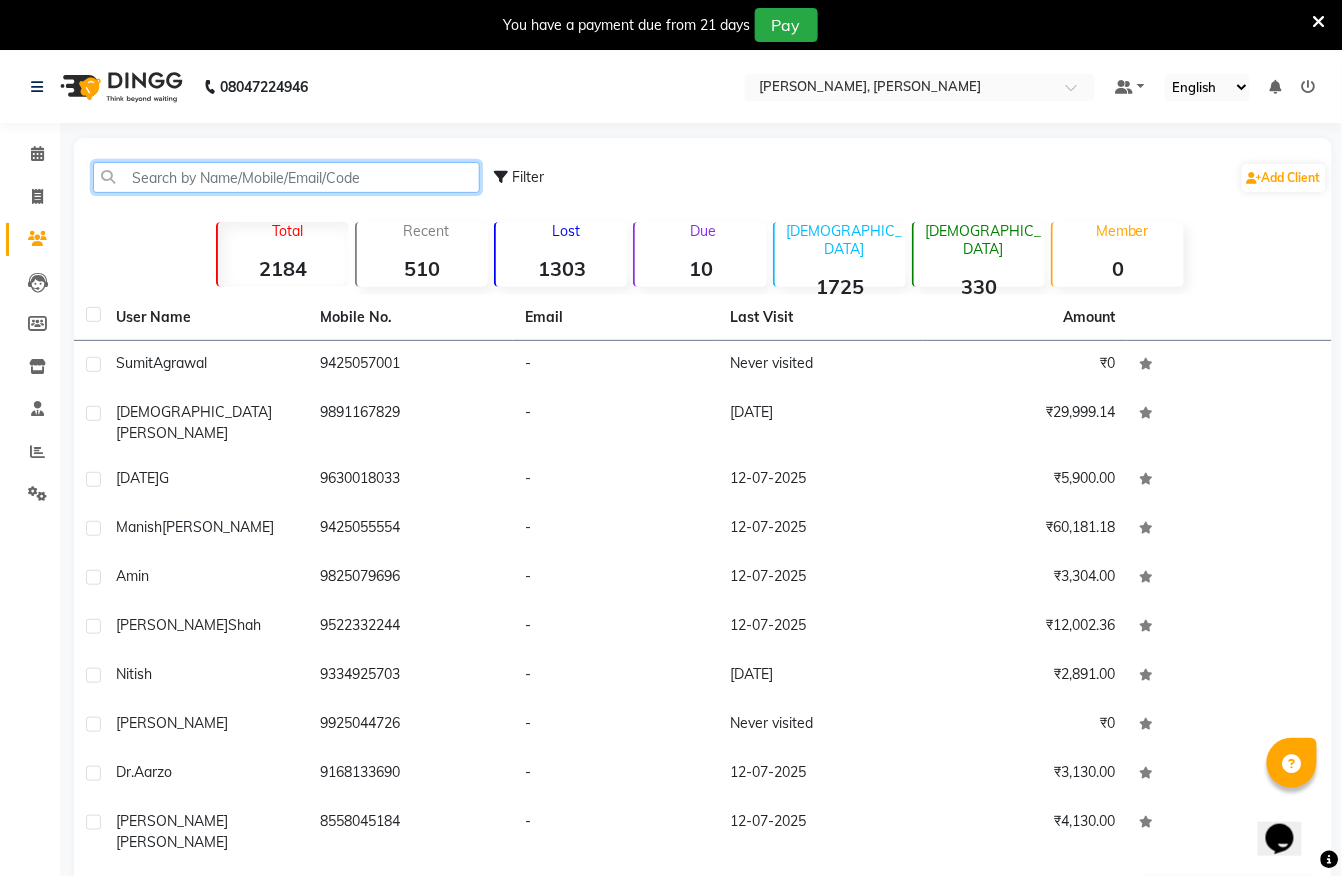 click 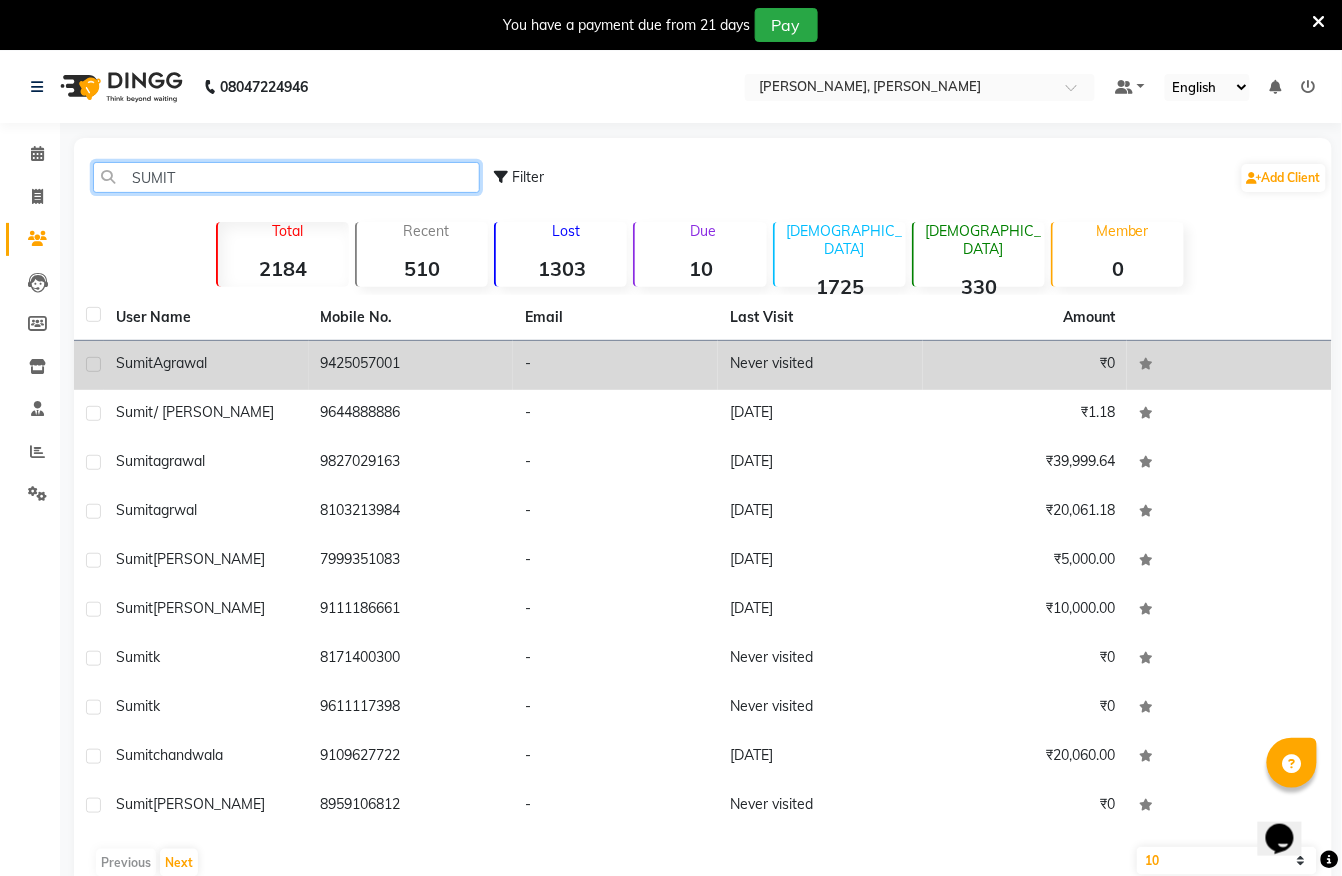 type on "SUMIT" 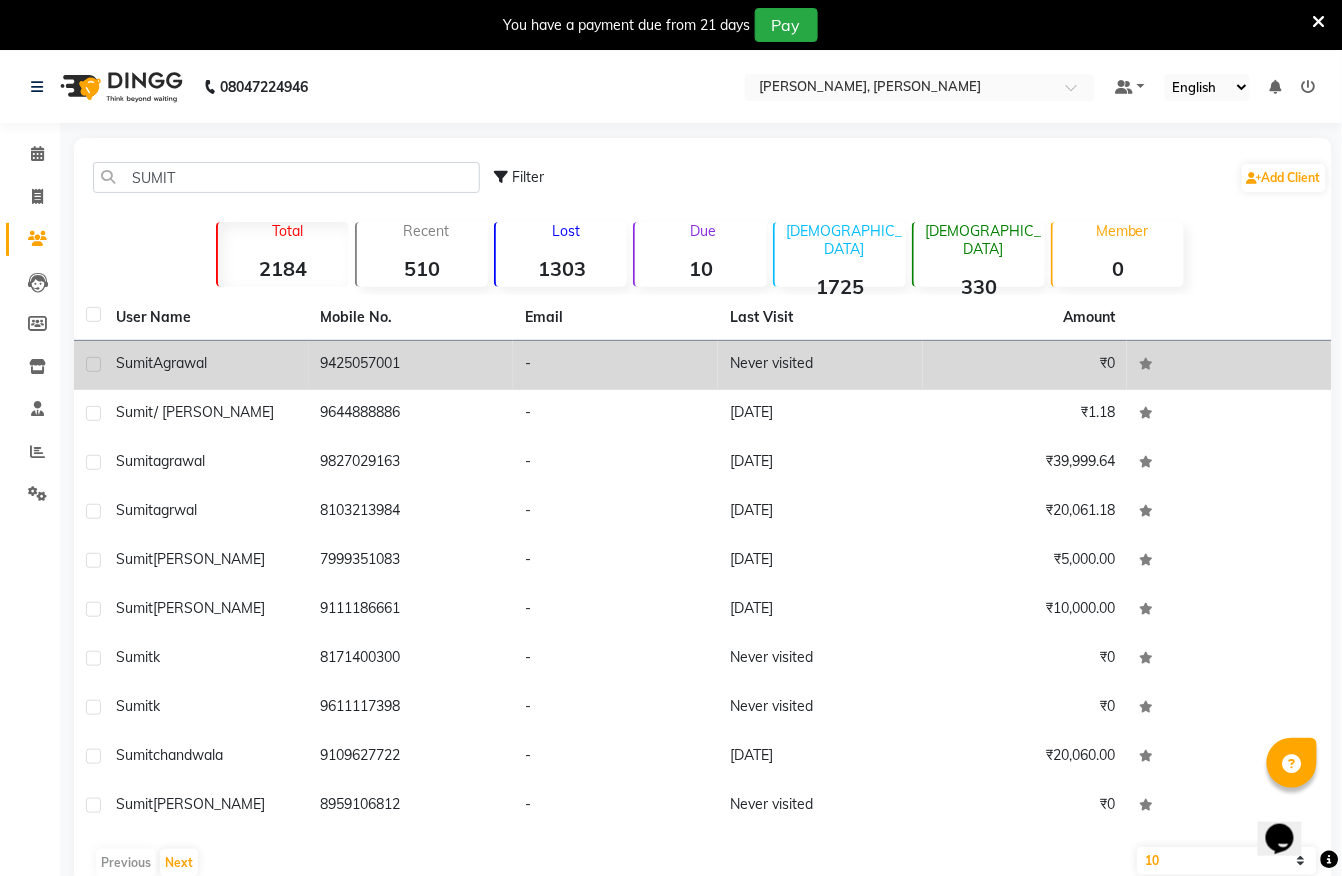 click on "9425057001" 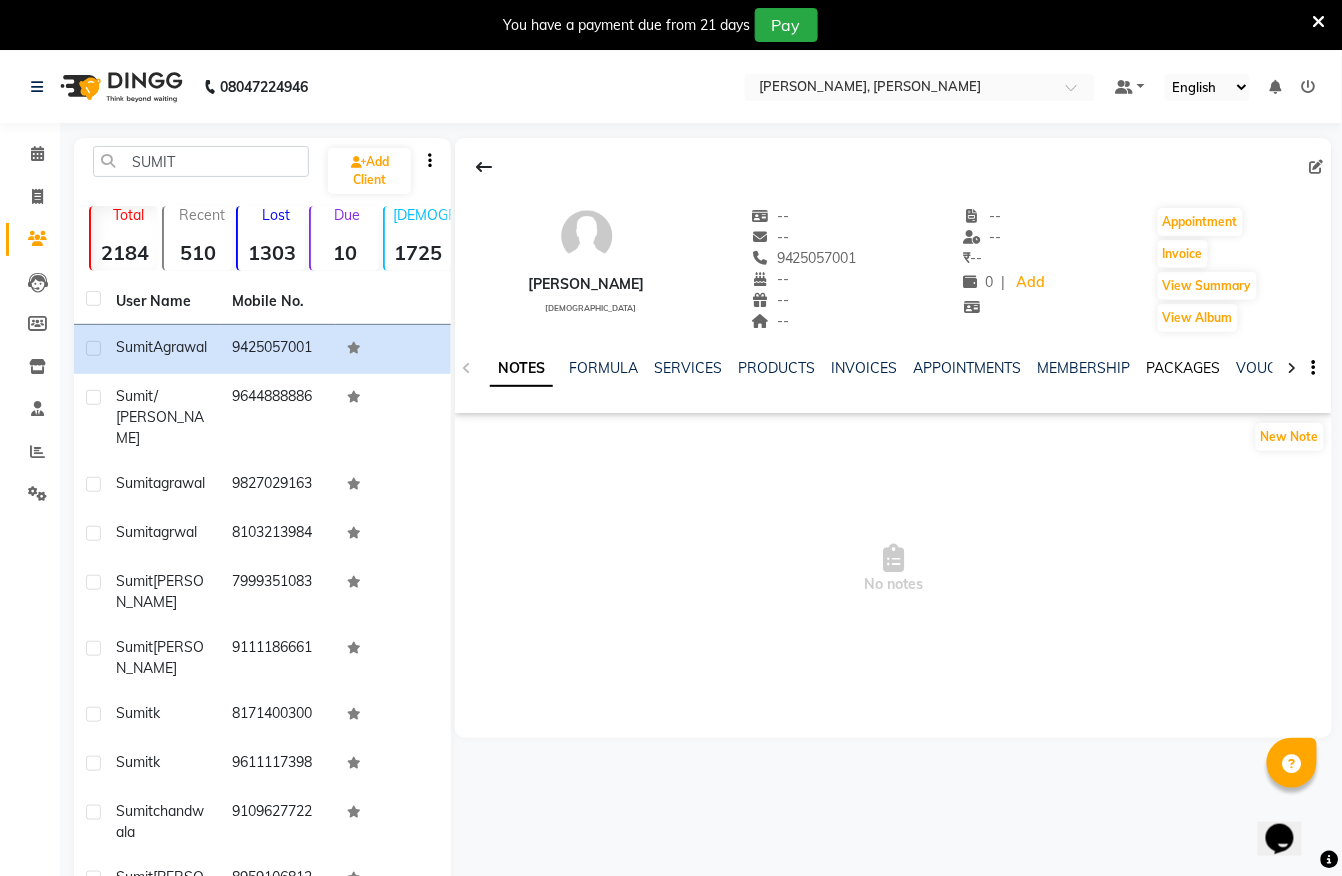 click on "PACKAGES" 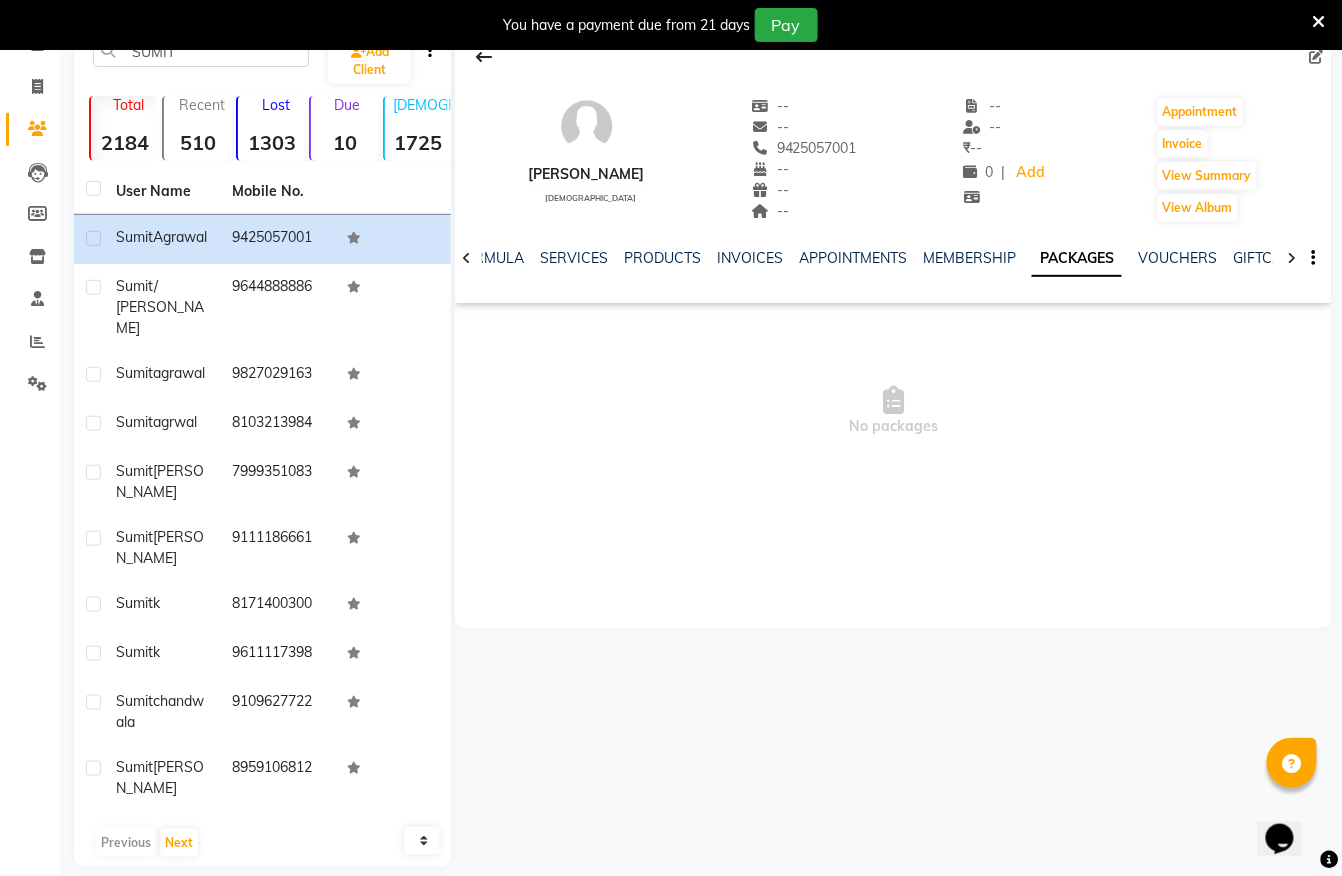 scroll, scrollTop: 0, scrollLeft: 0, axis: both 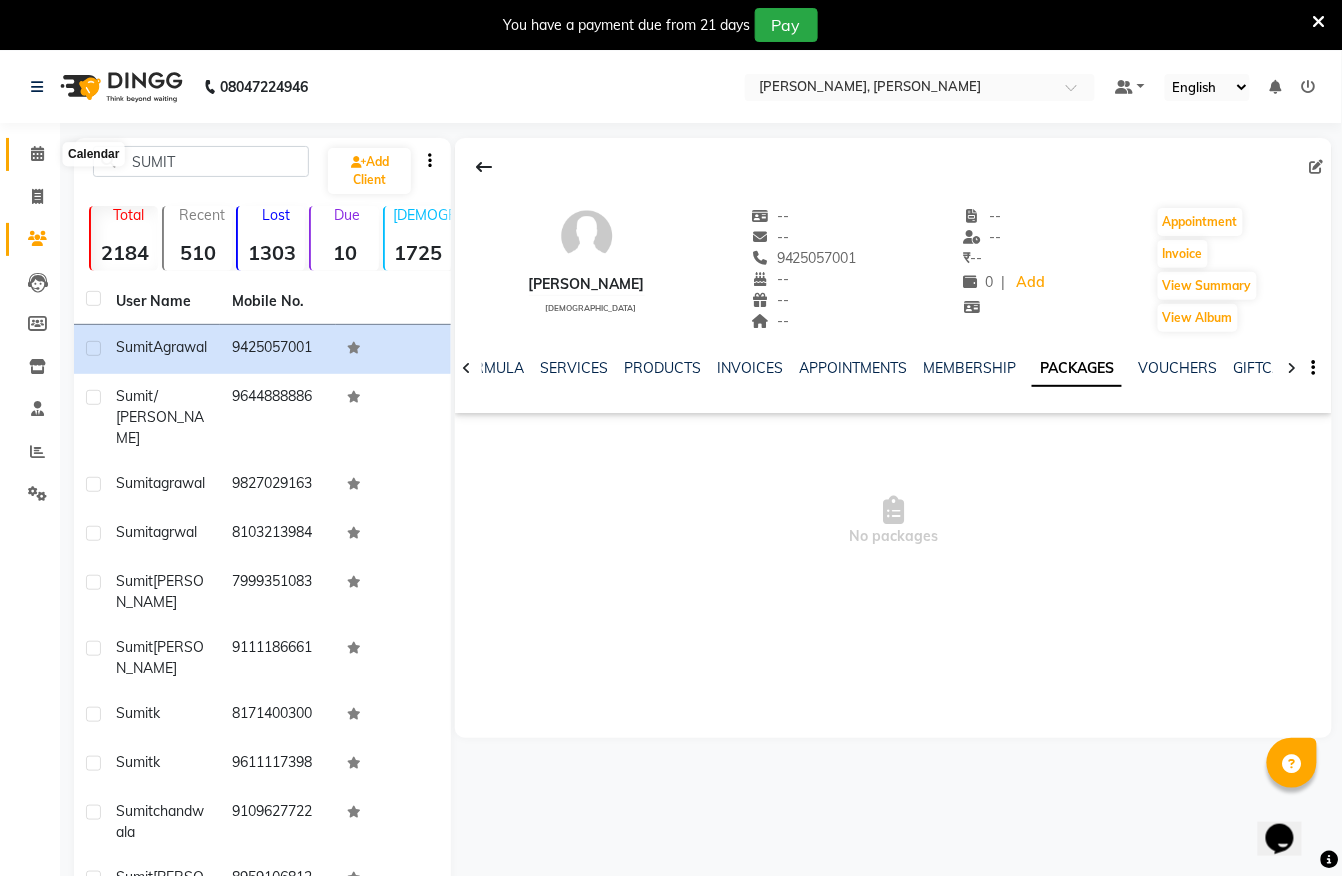 click 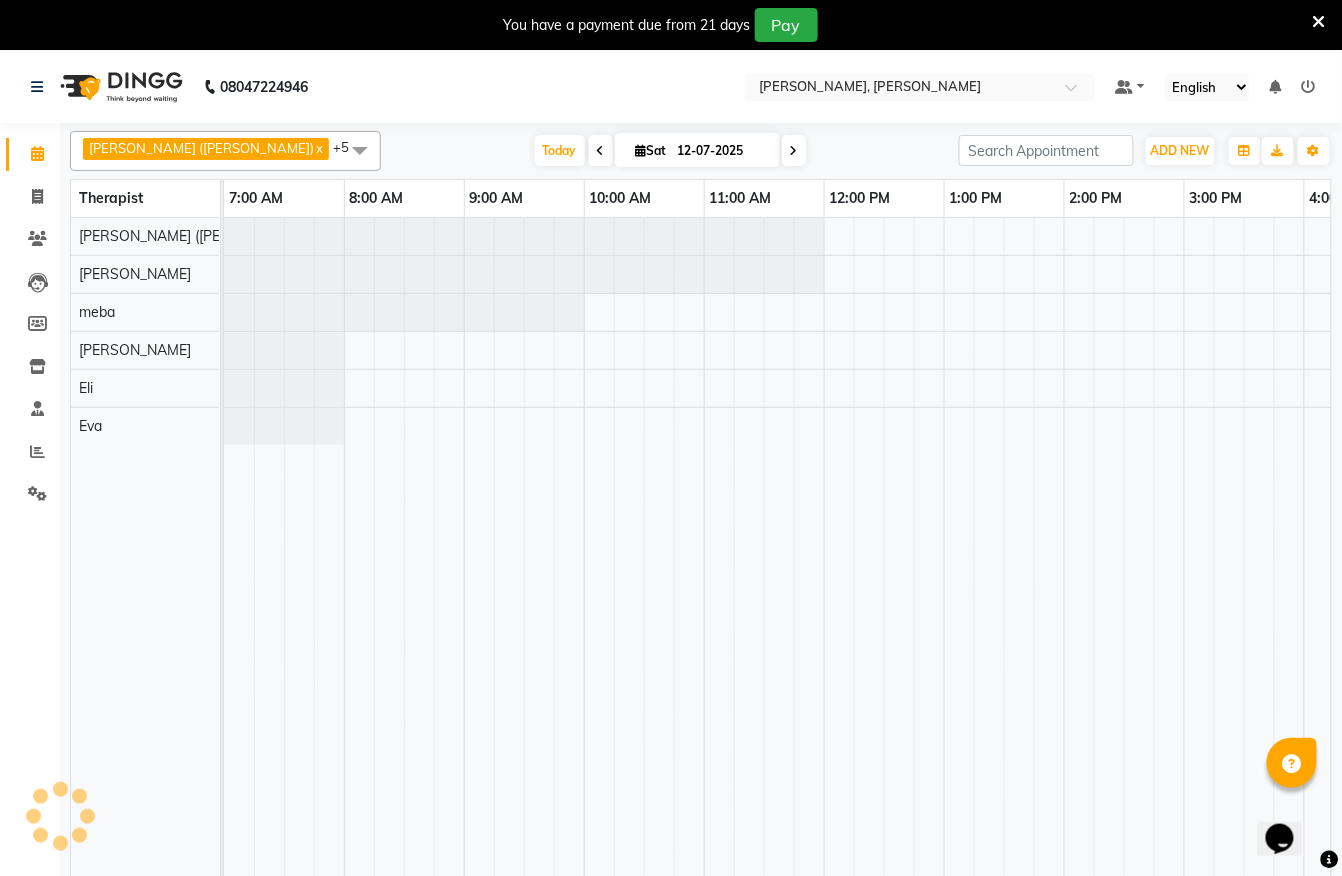 scroll, scrollTop: 0, scrollLeft: 0, axis: both 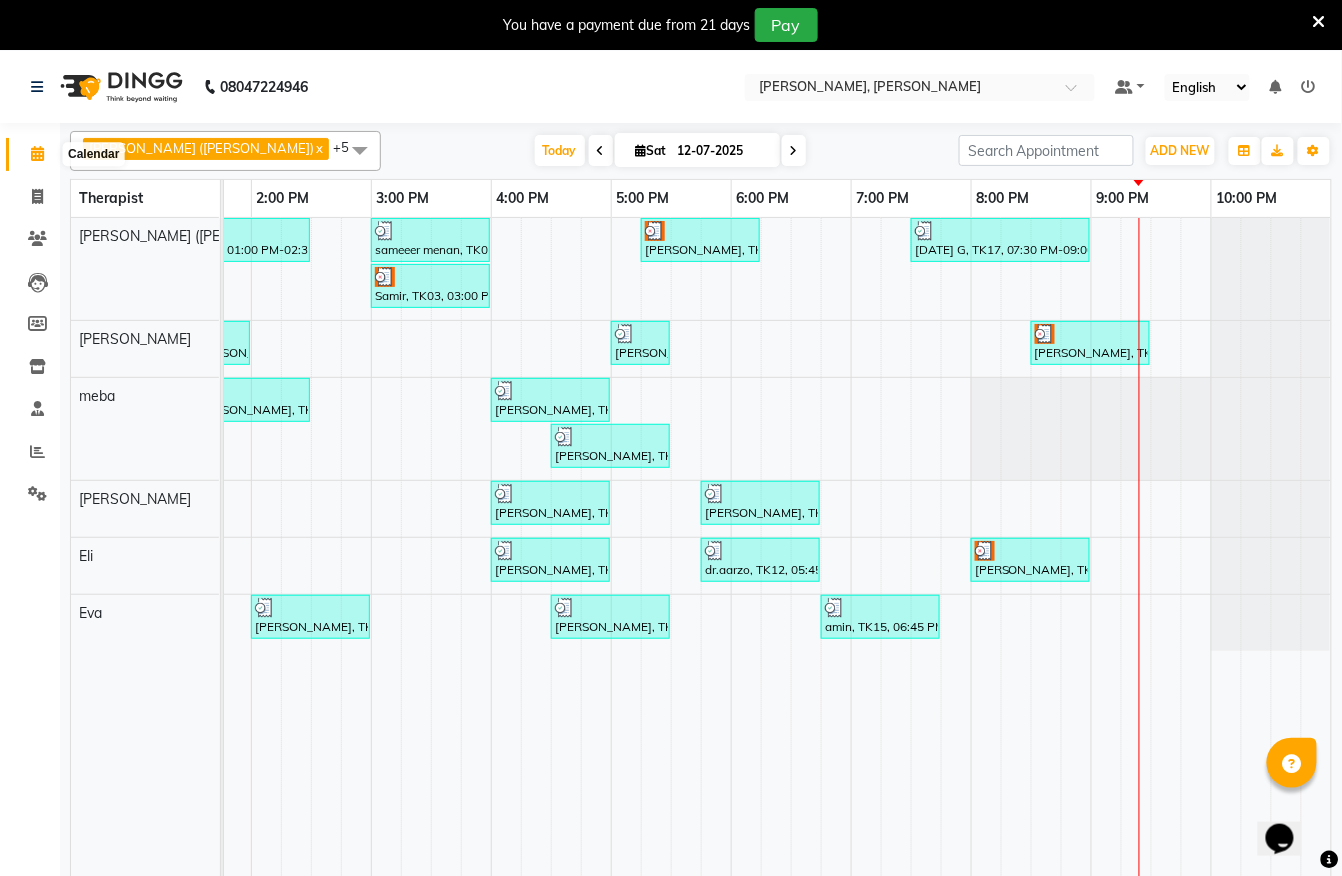 click 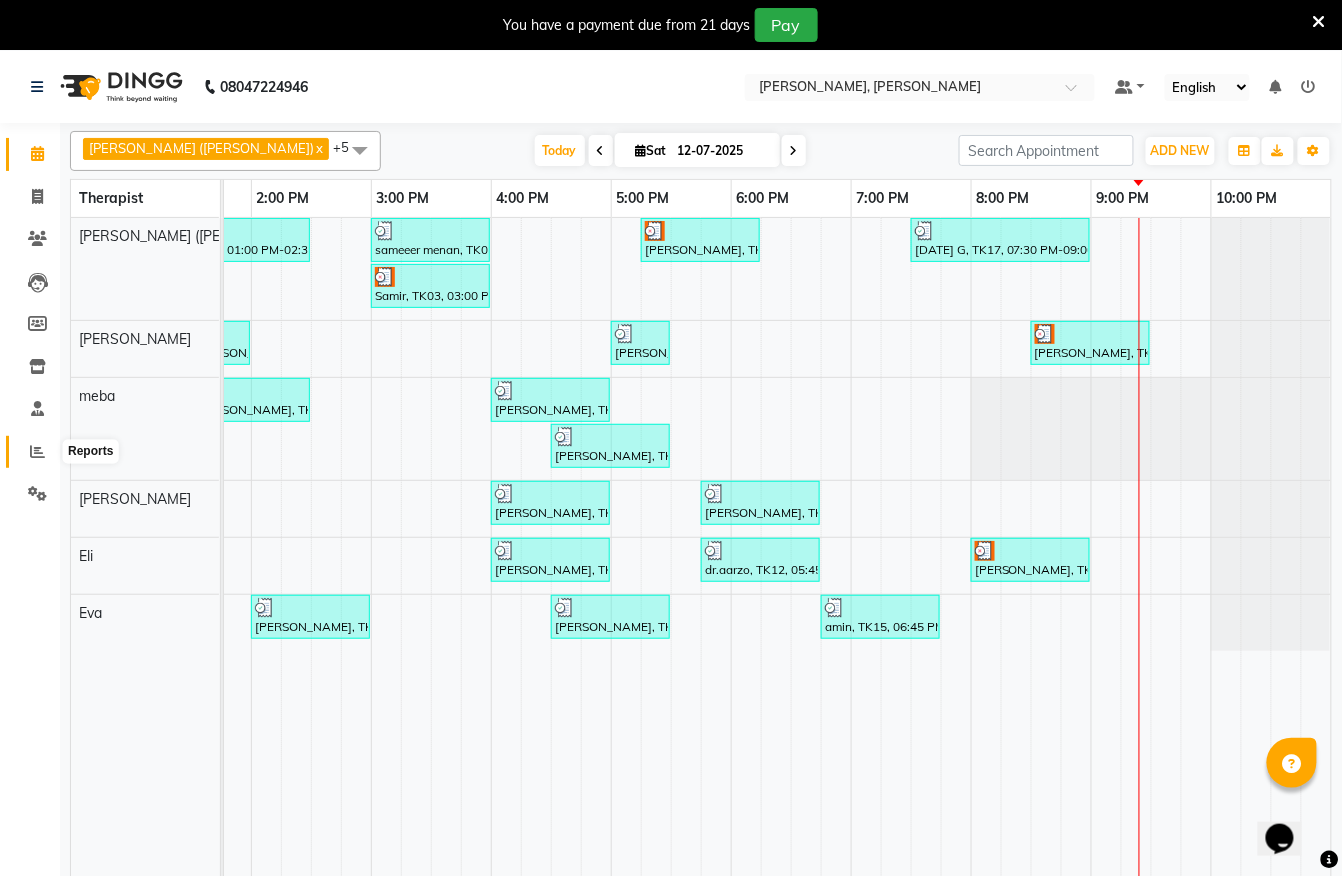 click 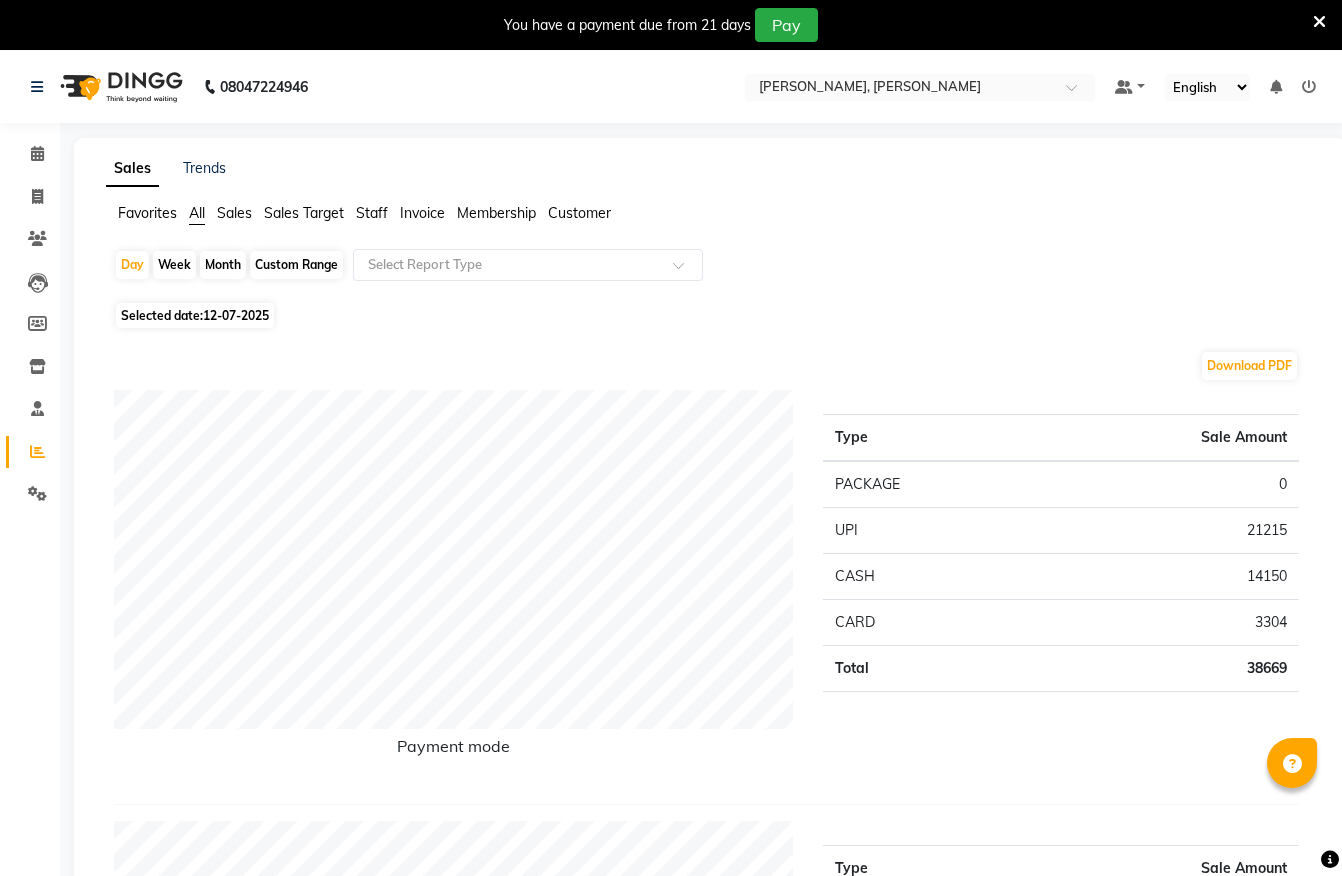 scroll, scrollTop: 0, scrollLeft: 0, axis: both 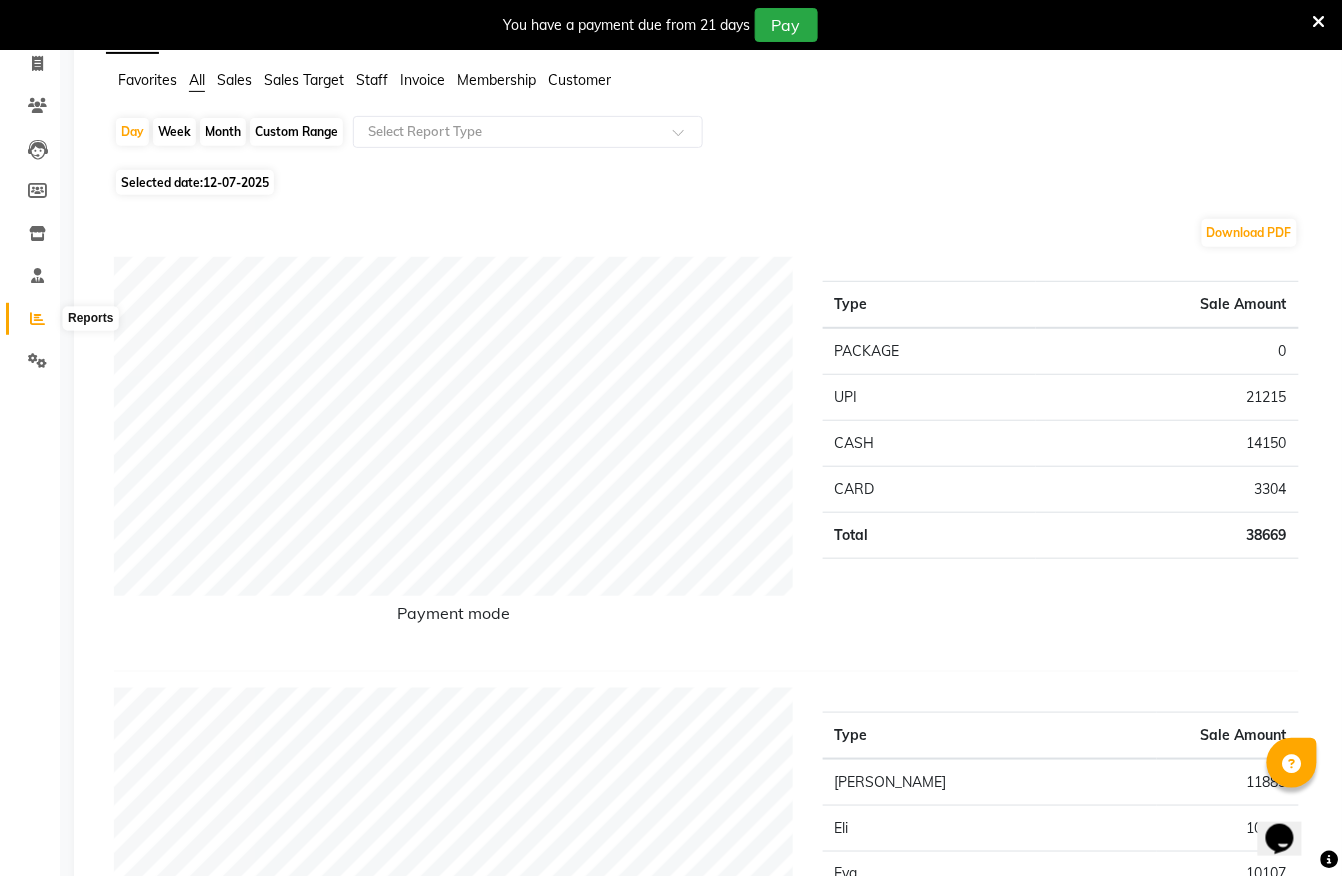 click 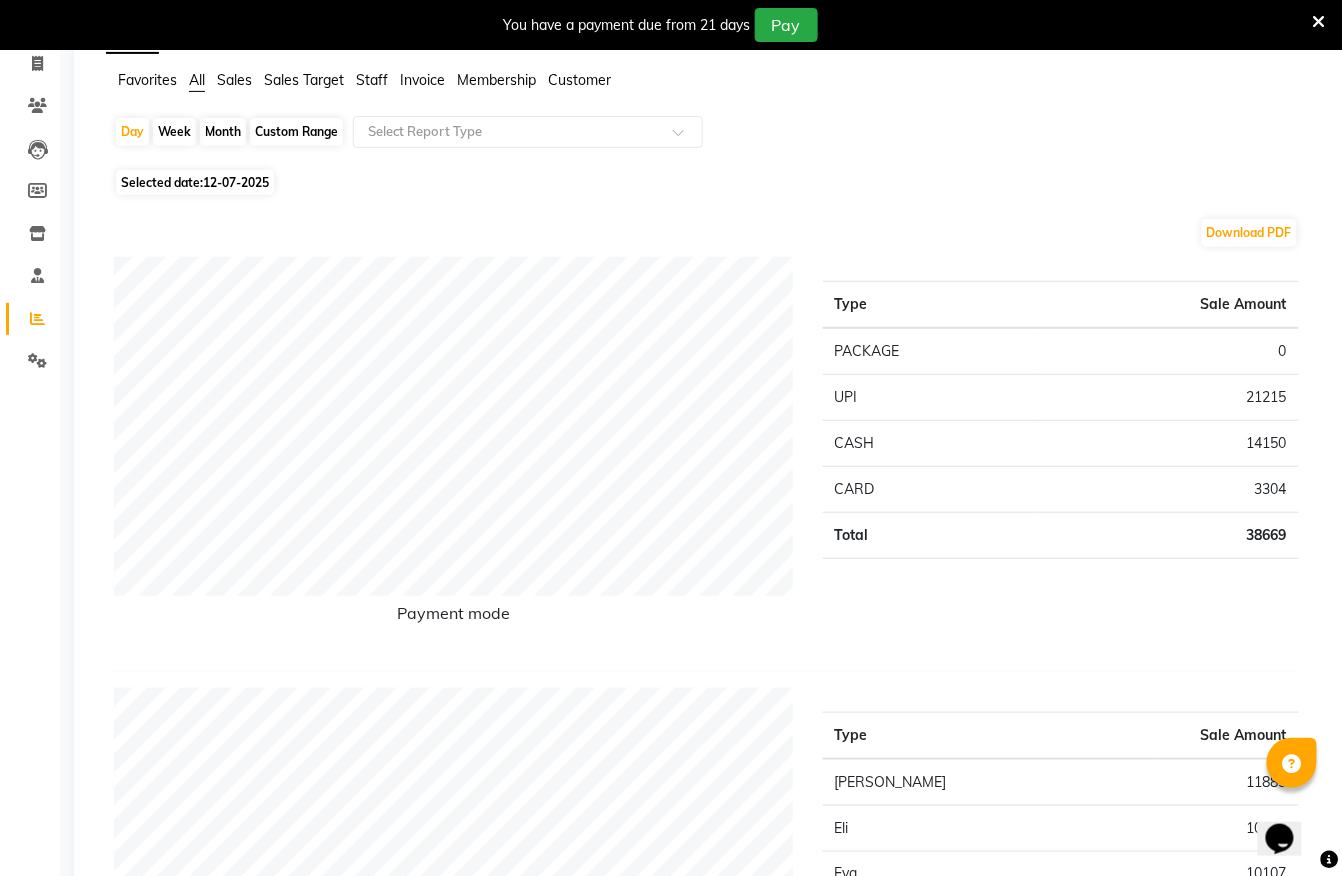 scroll, scrollTop: 0, scrollLeft: 0, axis: both 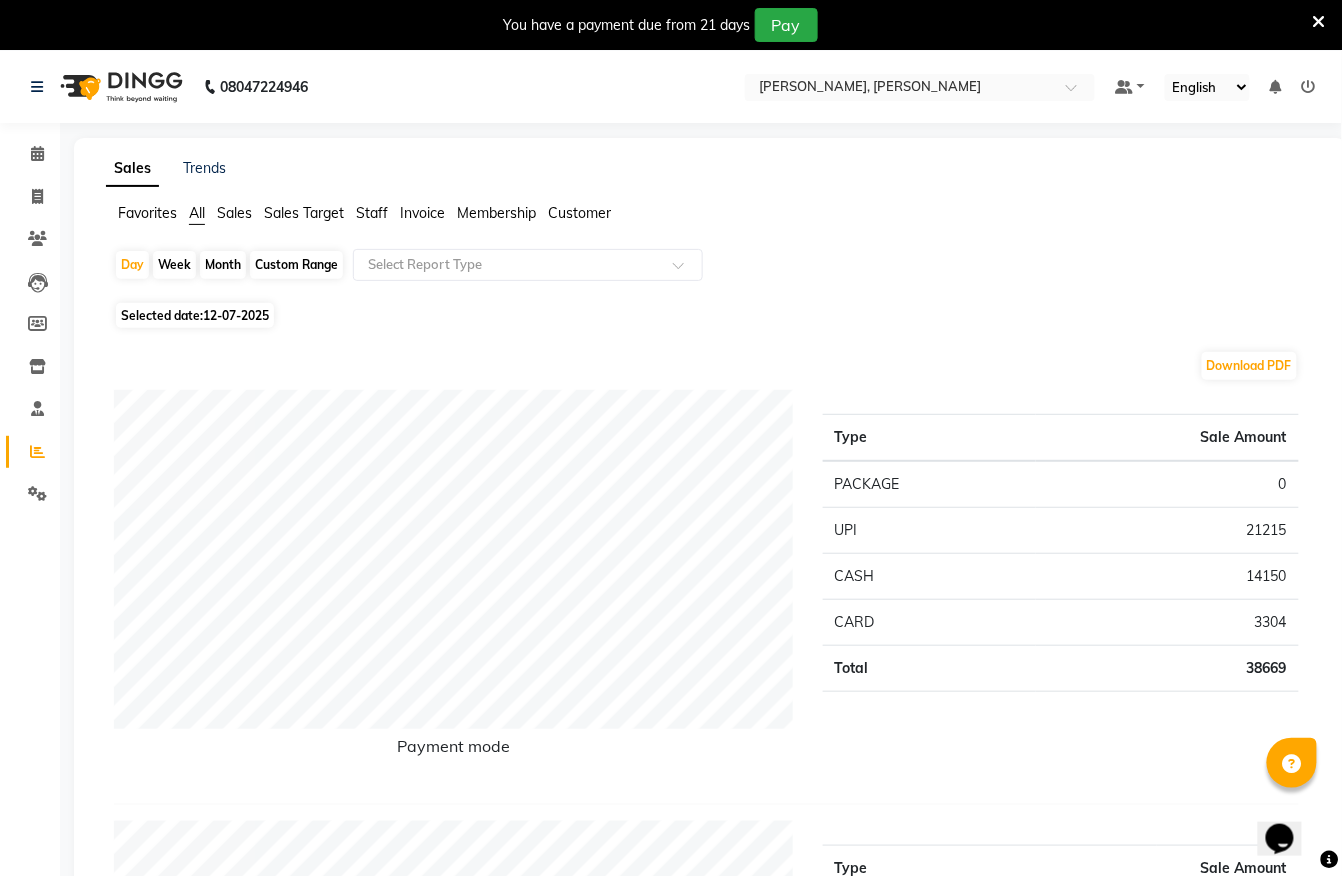 click on "Month" 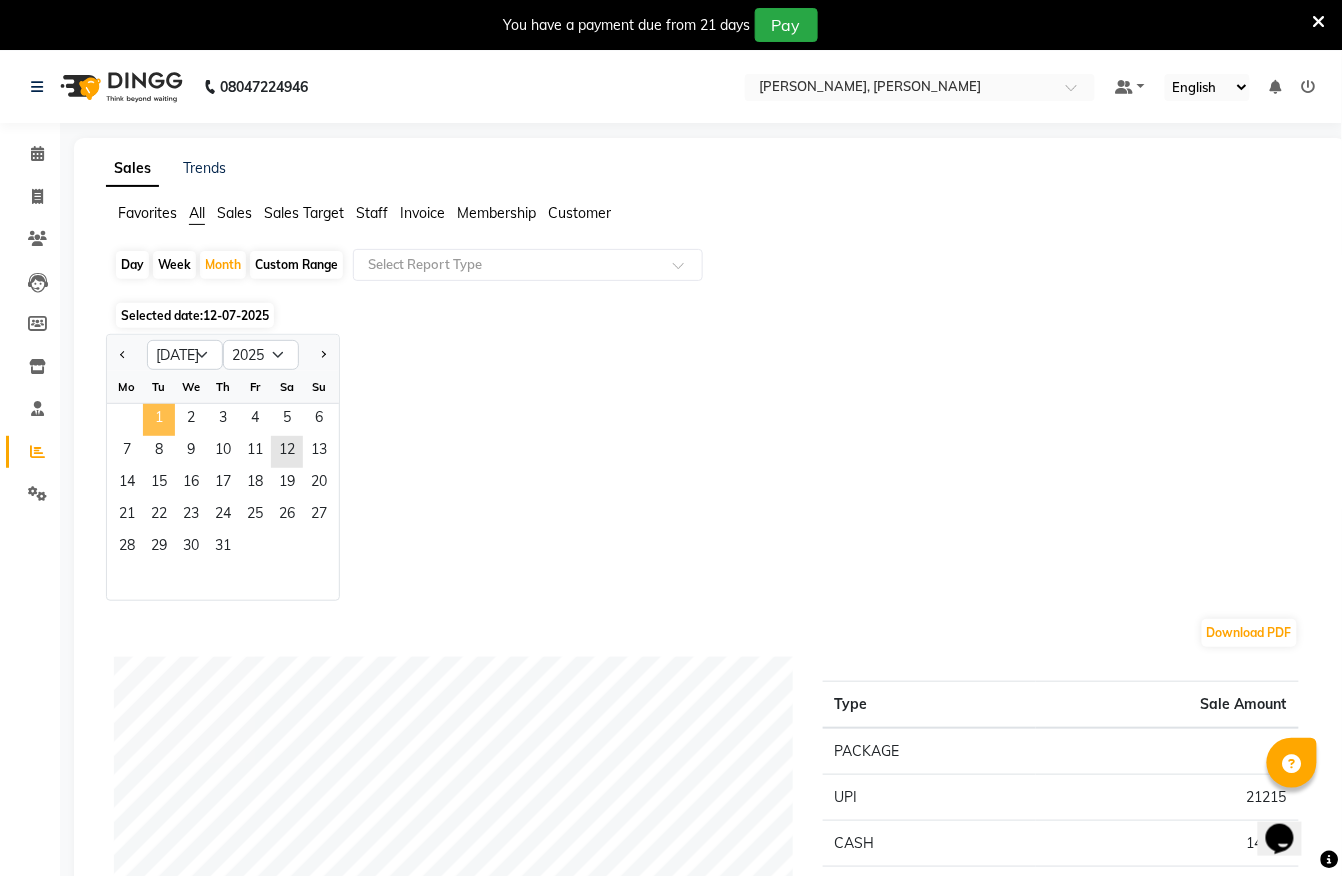 click on "1" 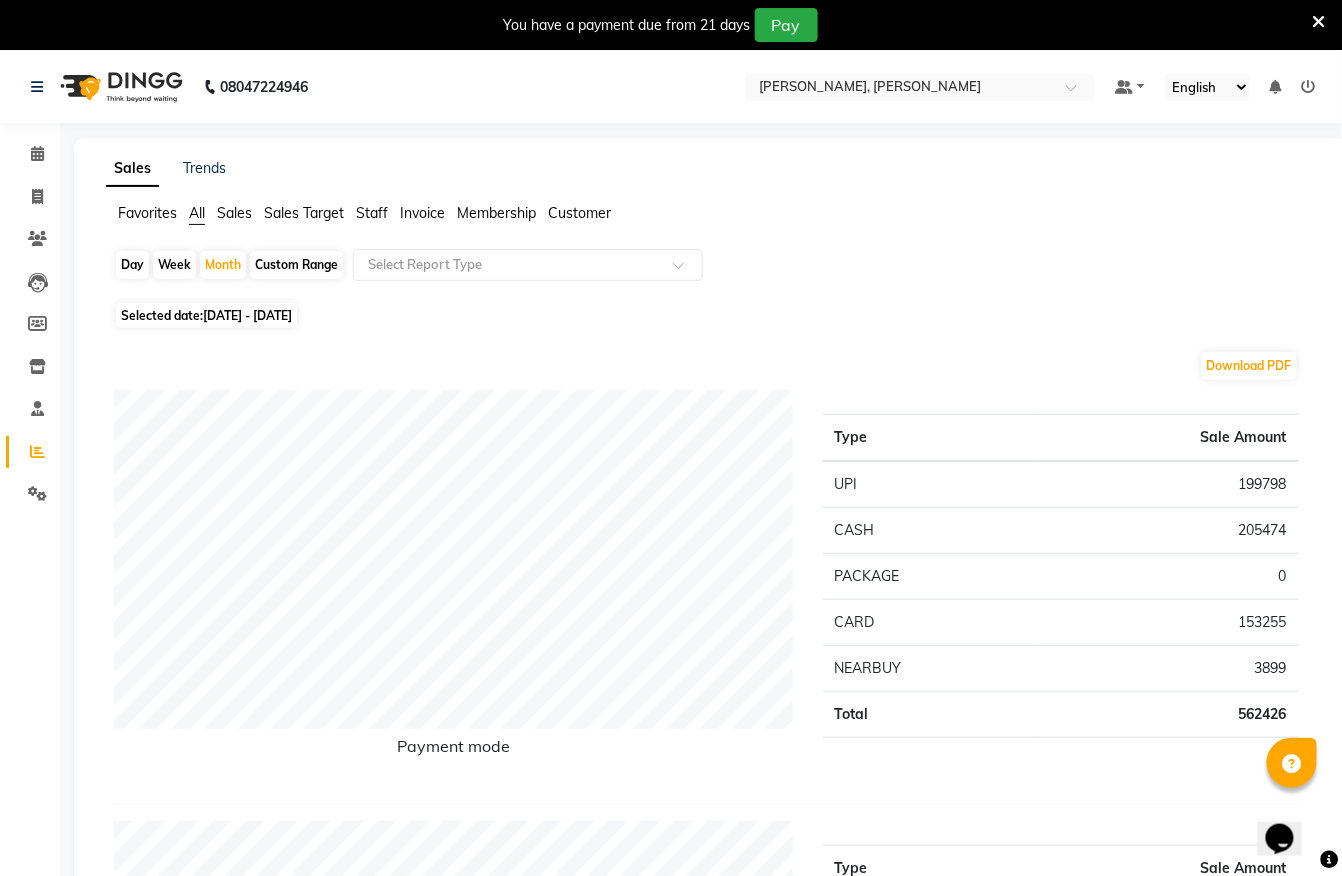 scroll, scrollTop: 133, scrollLeft: 0, axis: vertical 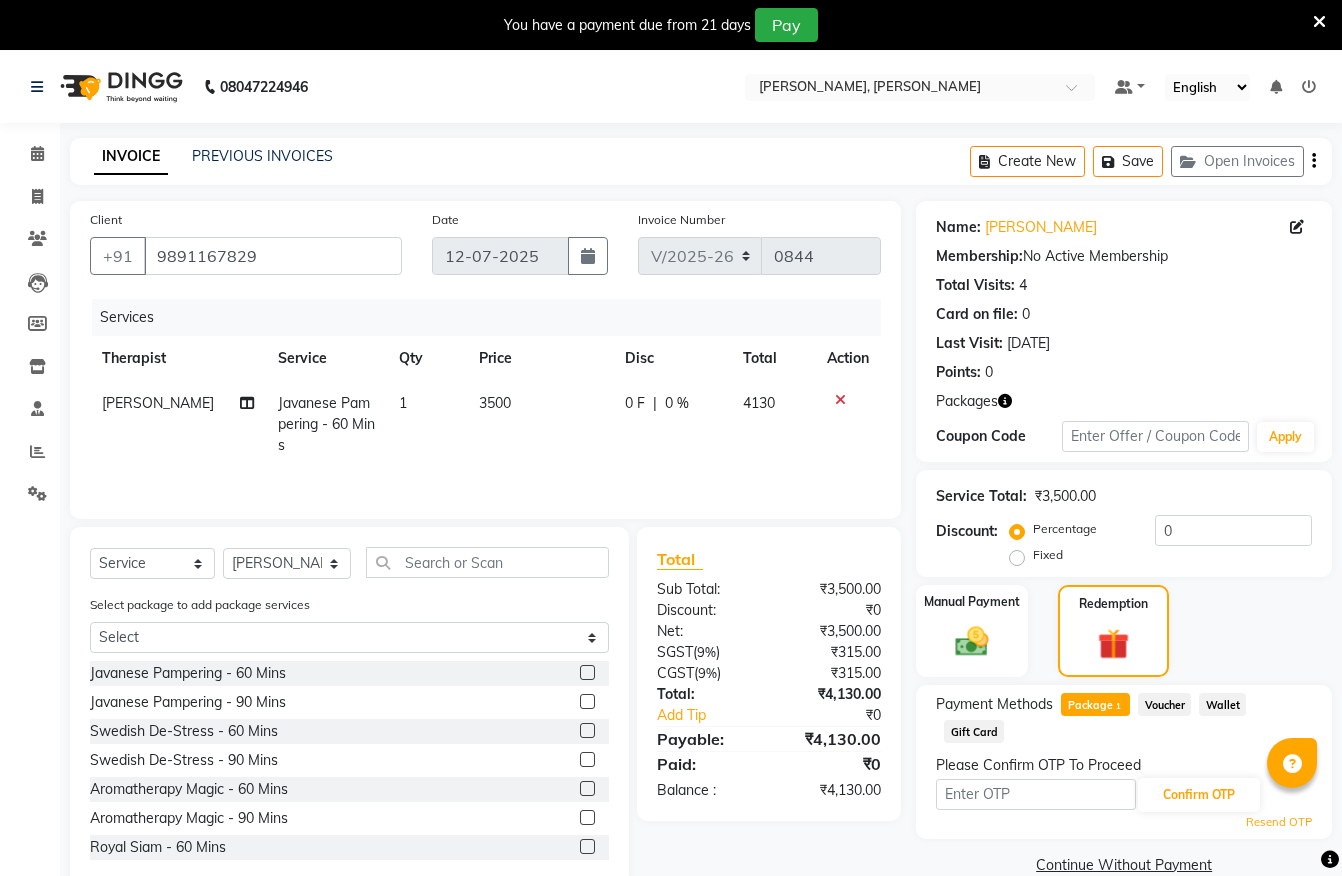 select on "6399" 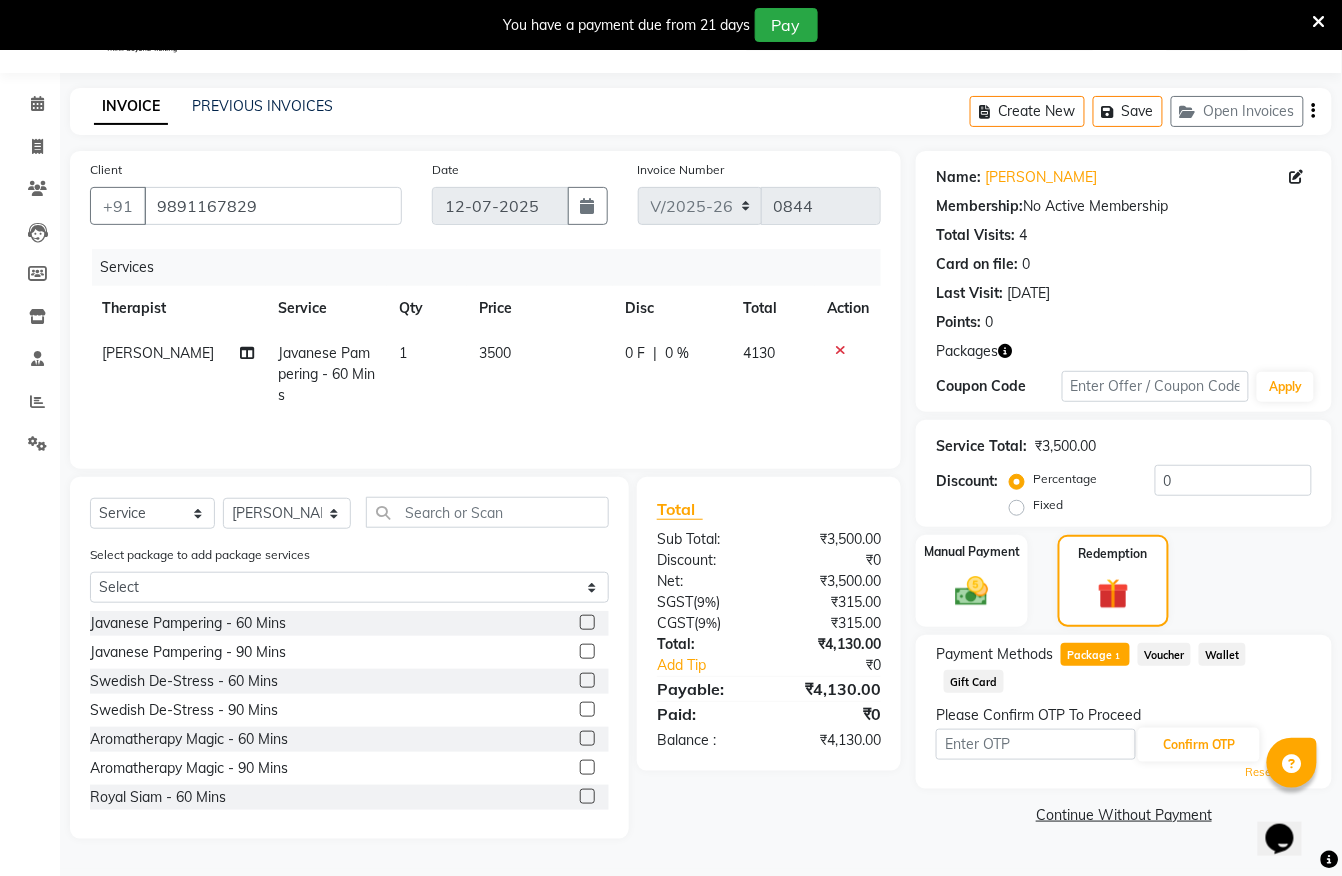 scroll, scrollTop: 0, scrollLeft: 0, axis: both 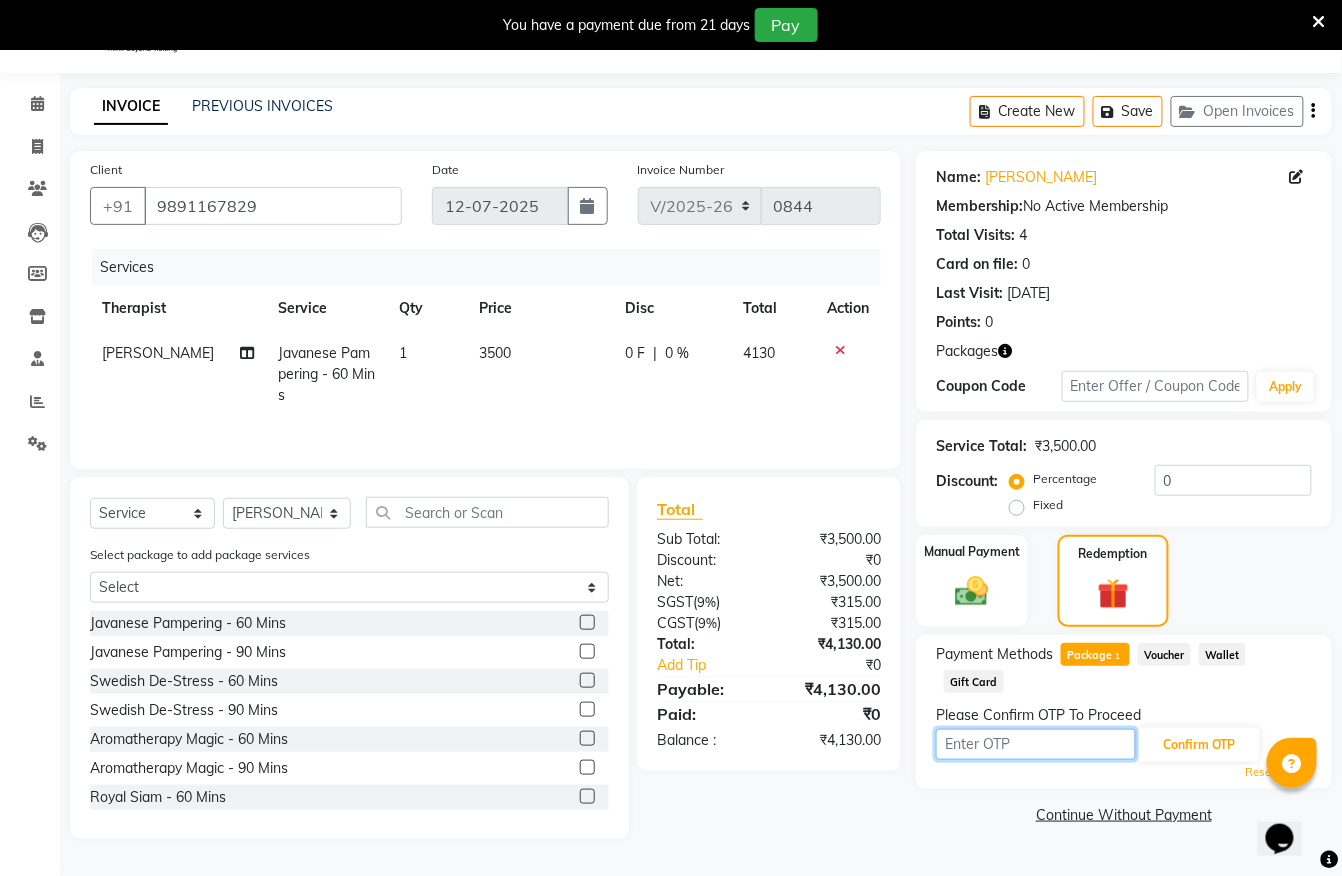 click at bounding box center (1036, 744) 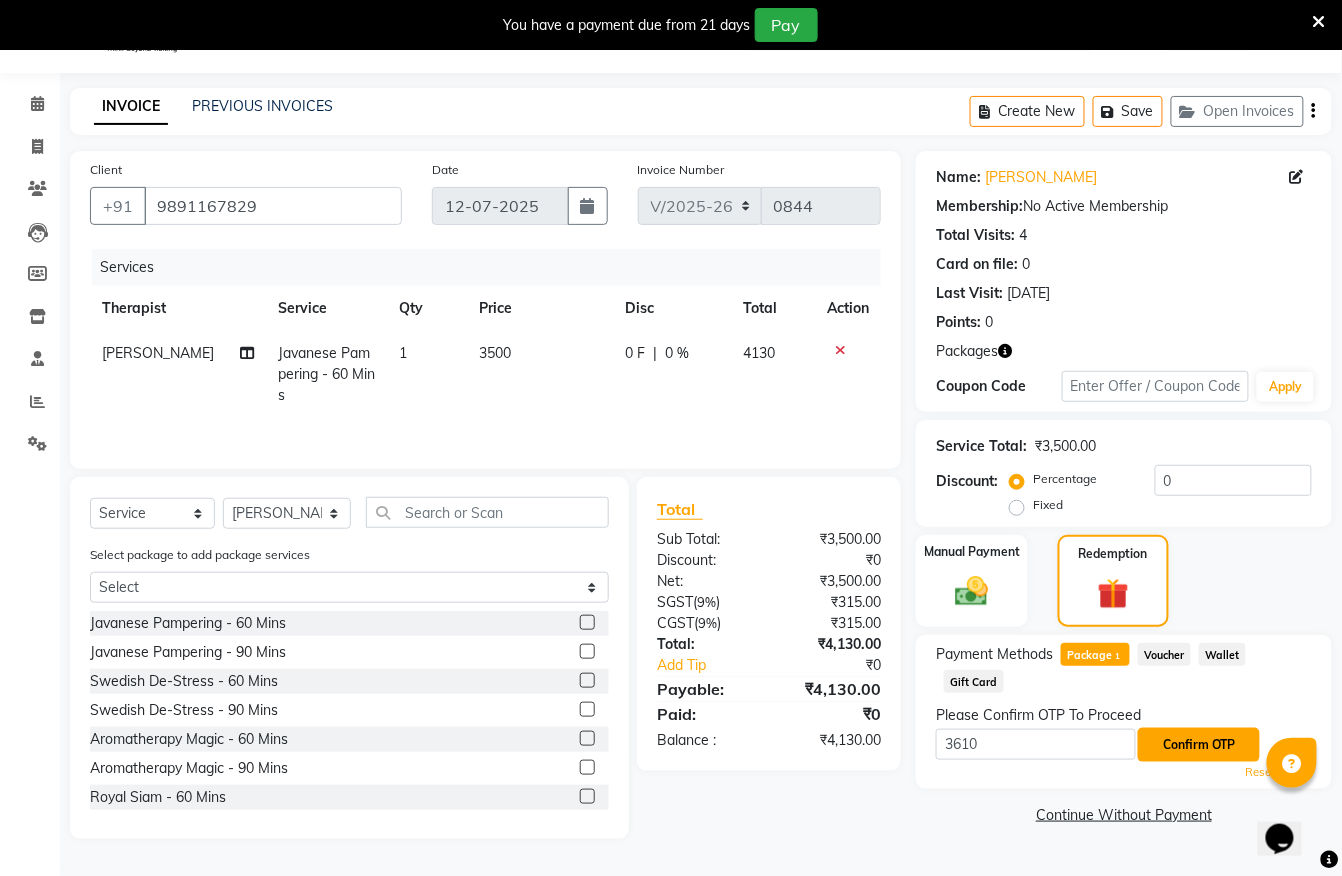click on "Confirm OTP" 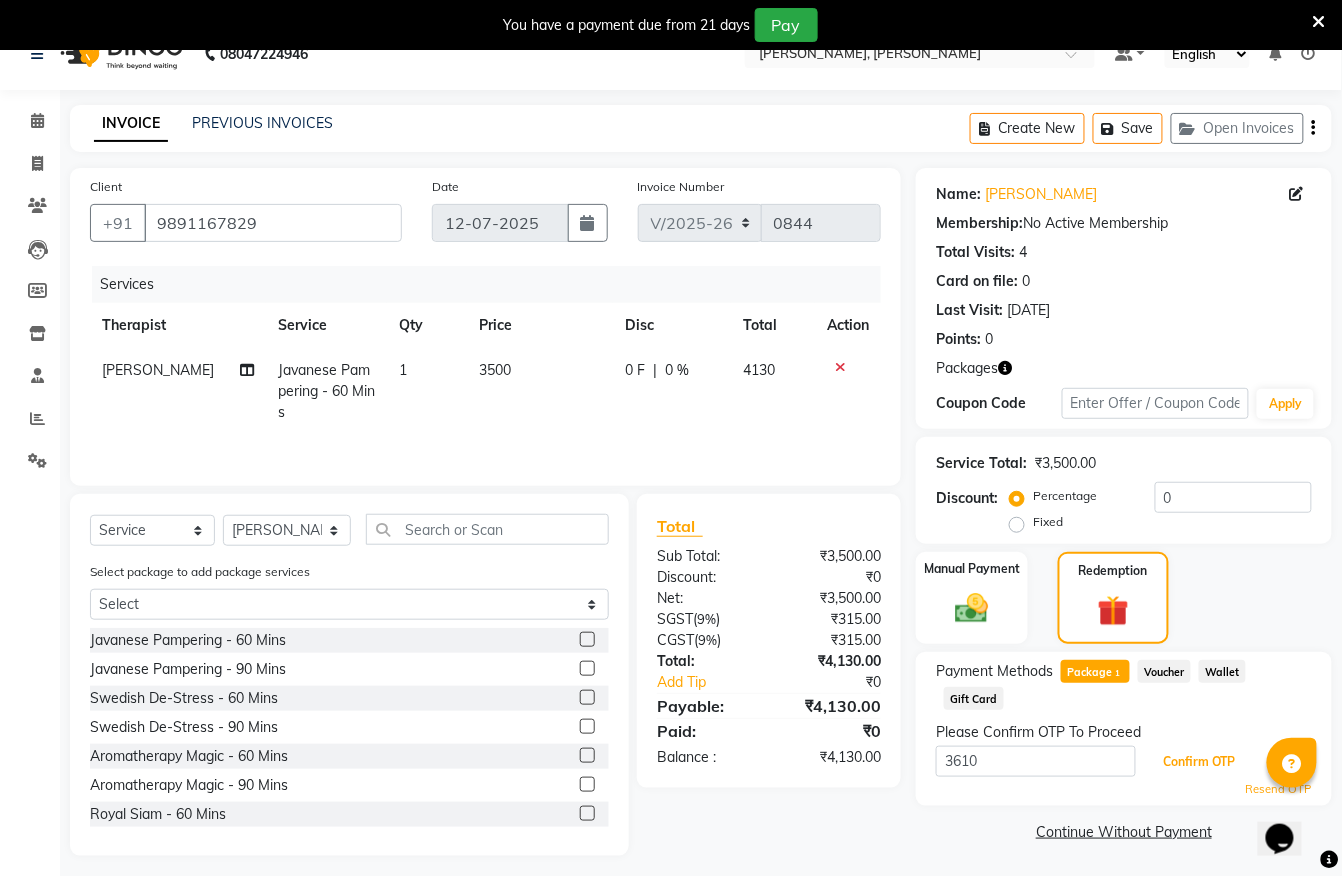 scroll, scrollTop: 50, scrollLeft: 0, axis: vertical 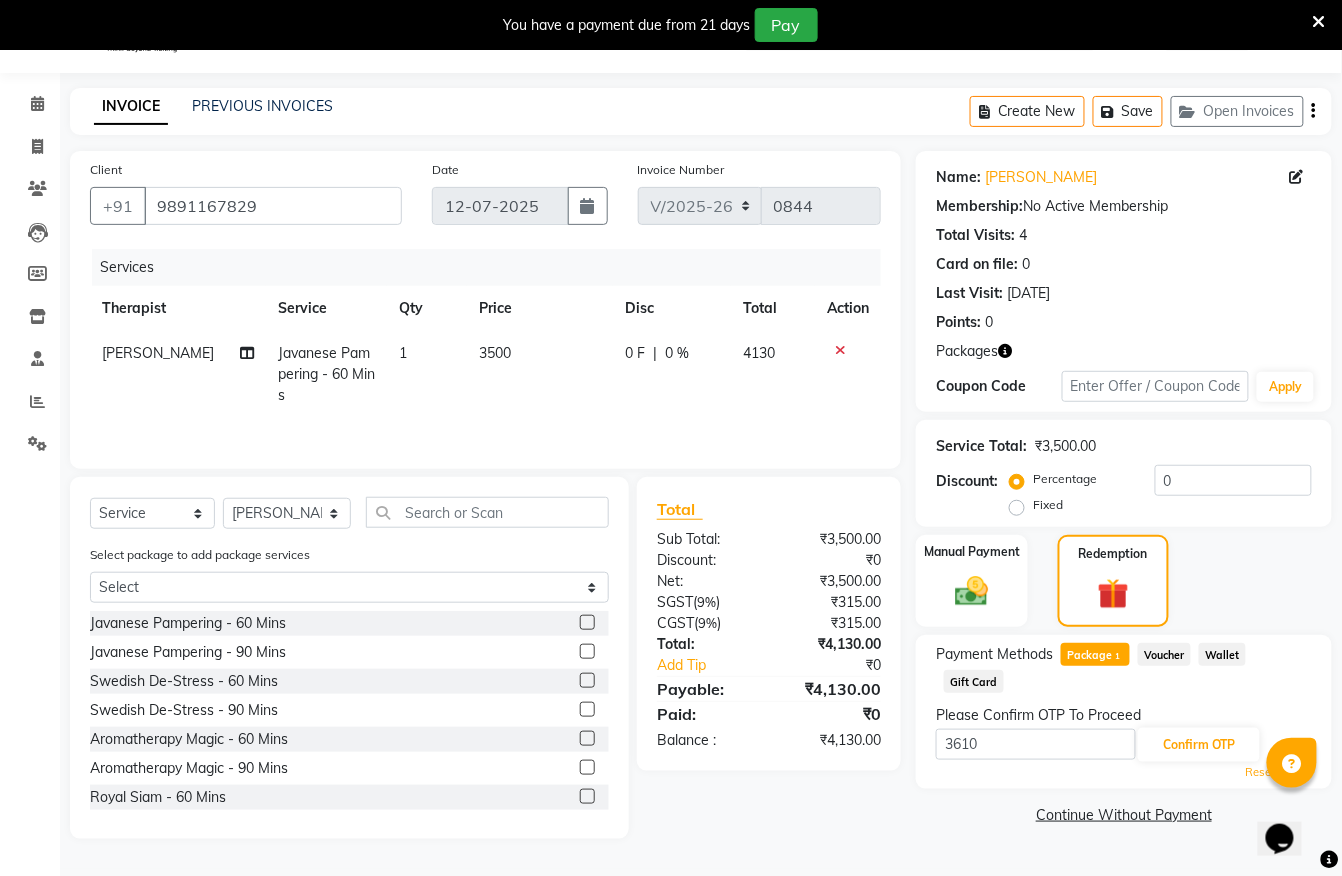 click on "Resend OTP" 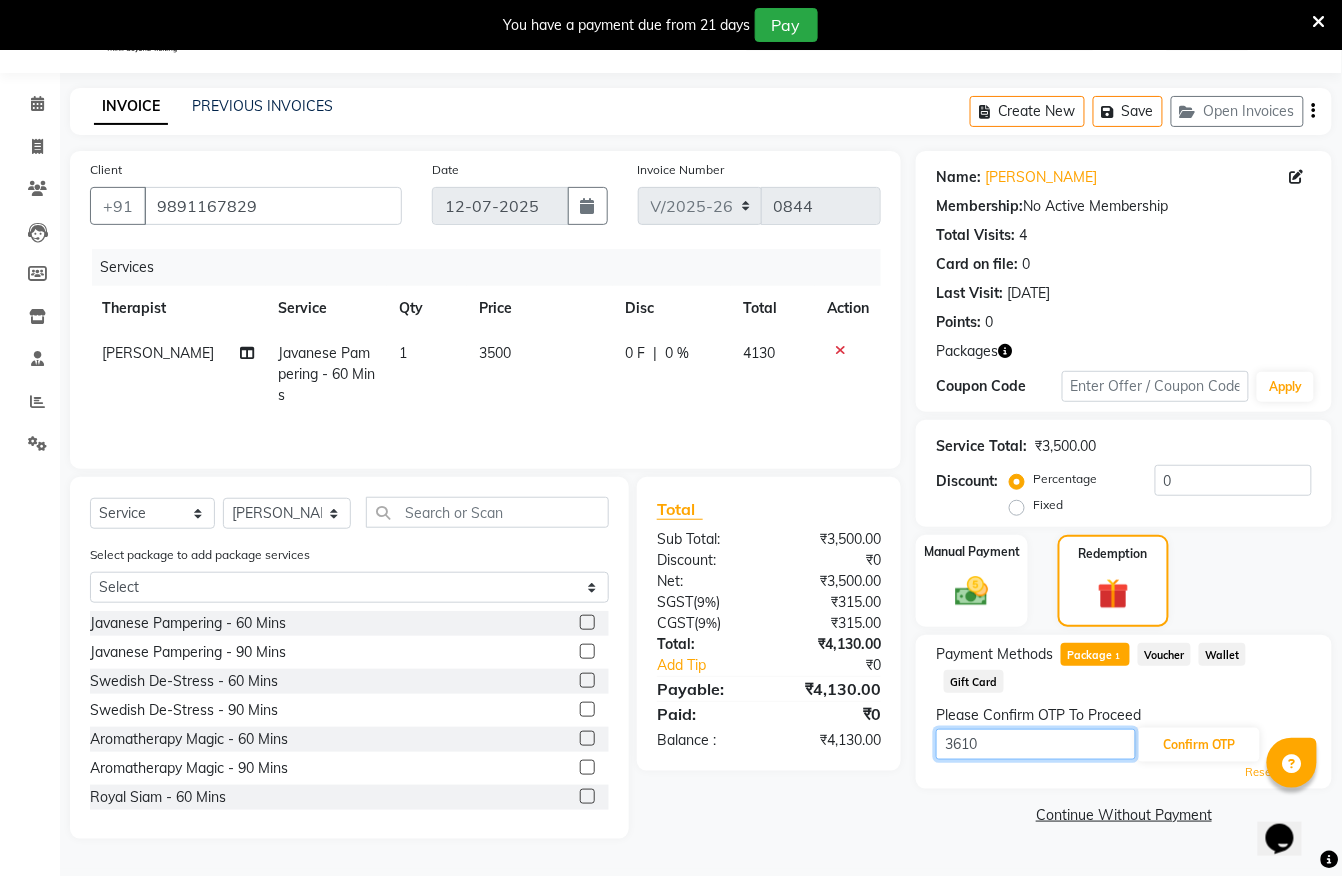 drag, startPoint x: 1000, startPoint y: 746, endPoint x: 1013, endPoint y: 746, distance: 13 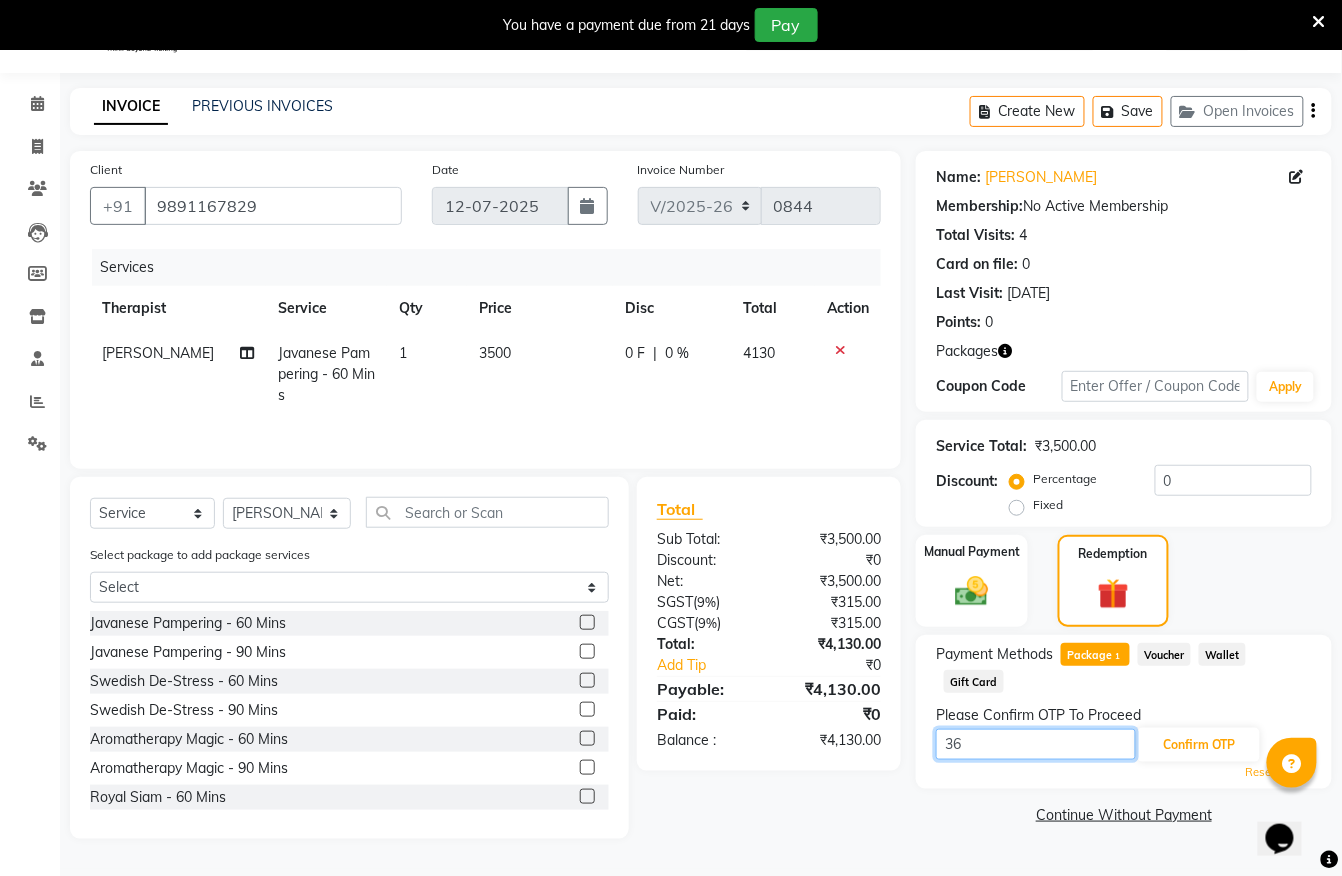 type on "3" 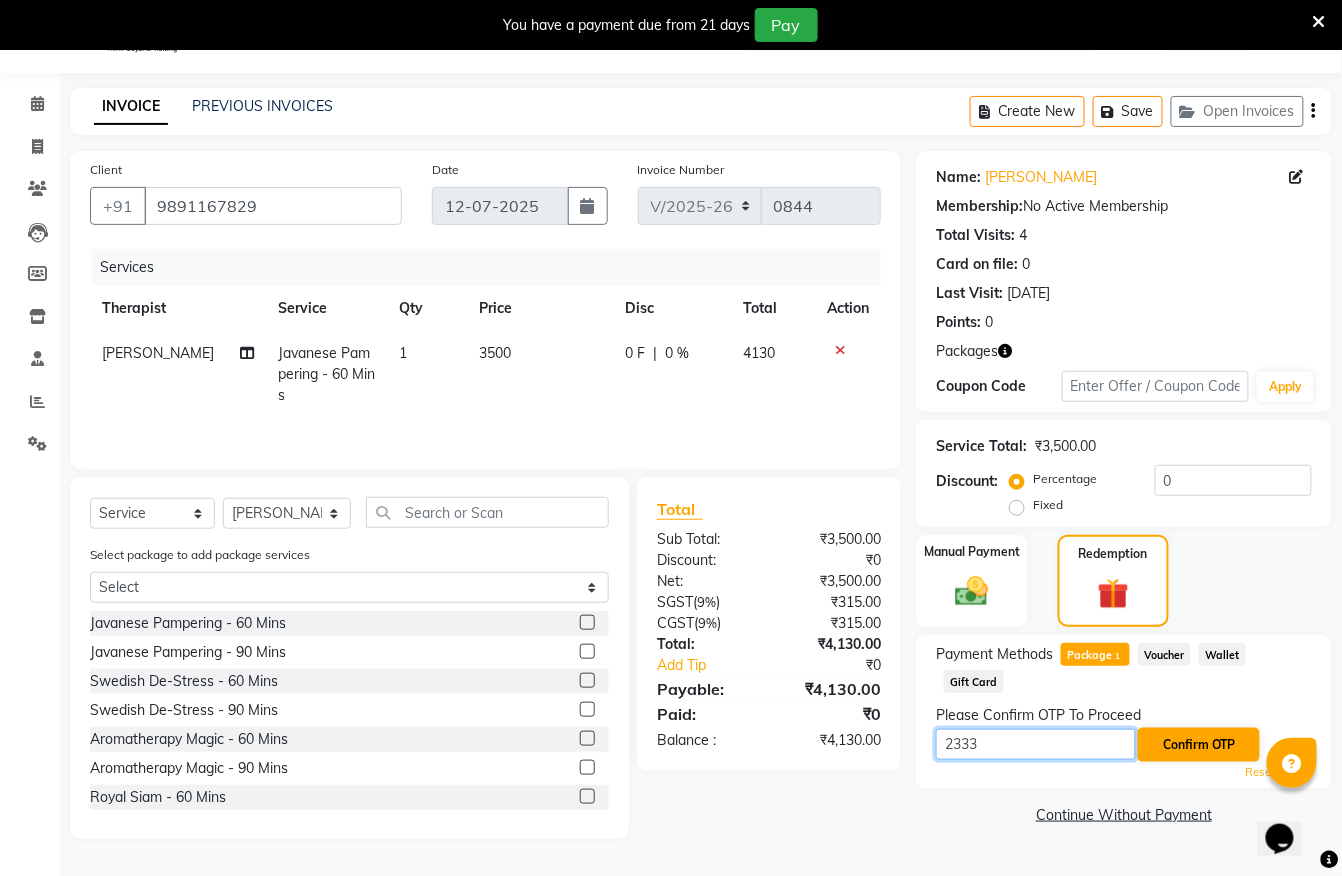 type on "2333" 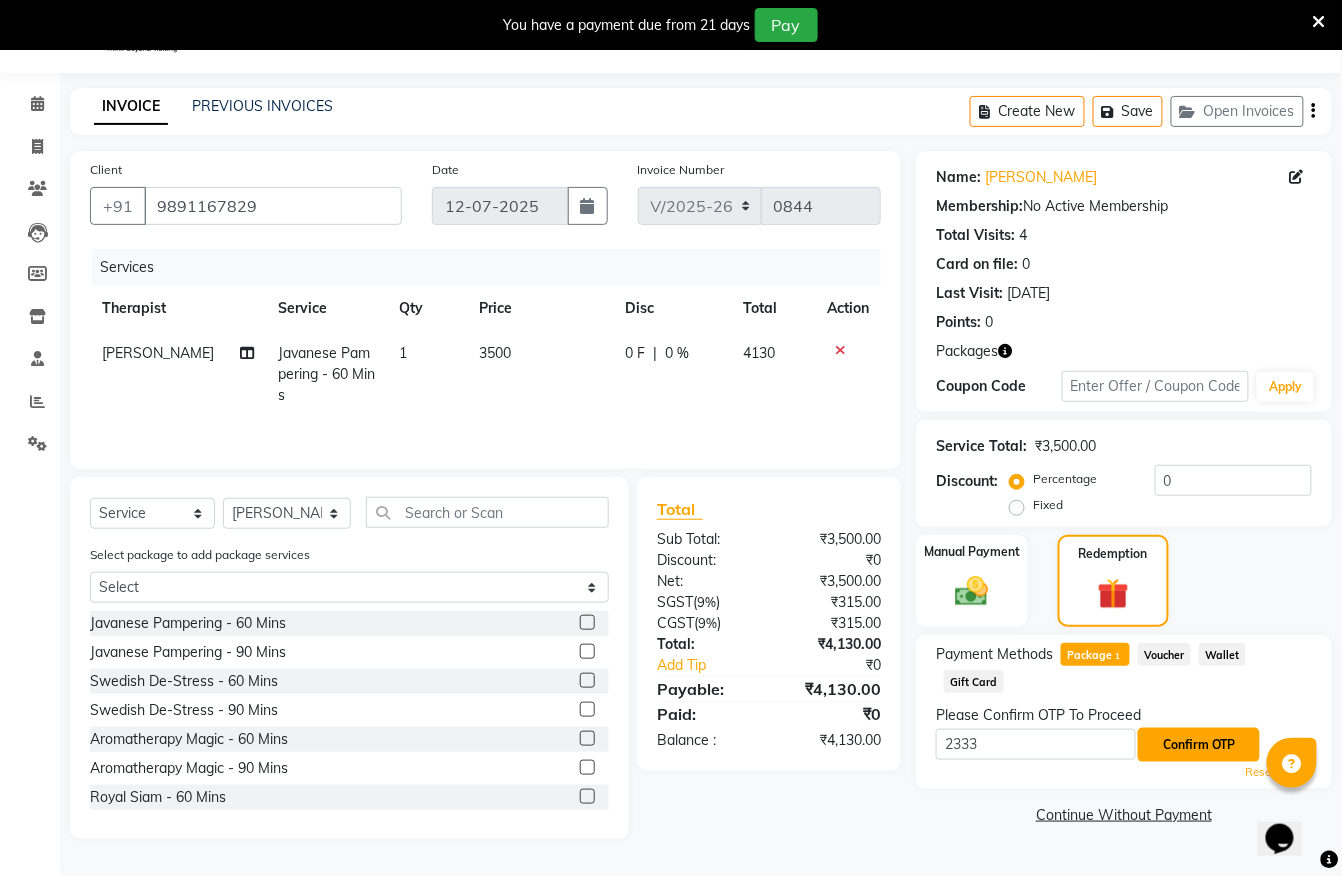 click on "Confirm OTP" 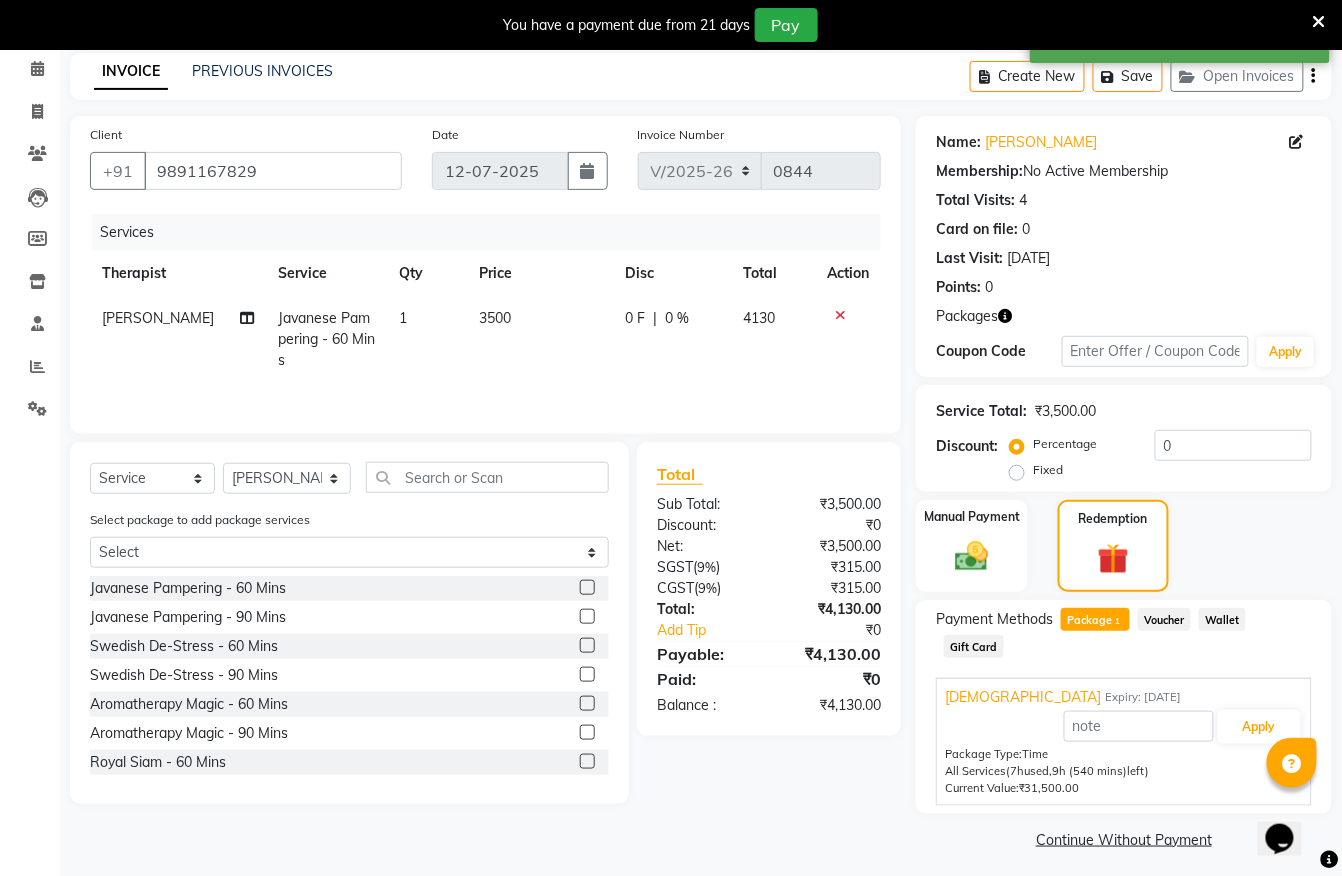 scroll, scrollTop: 96, scrollLeft: 0, axis: vertical 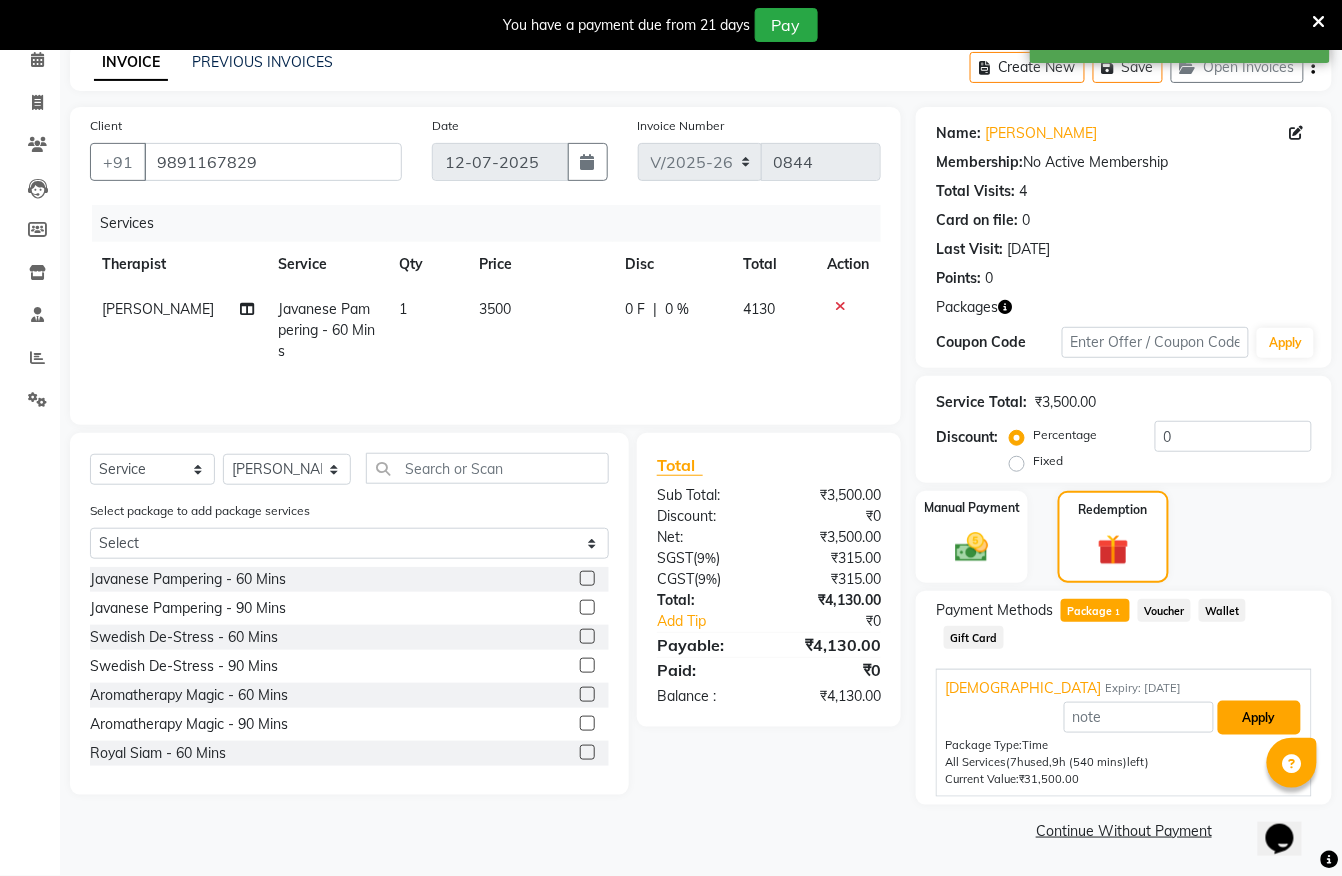 click on "Apply" at bounding box center [1259, 718] 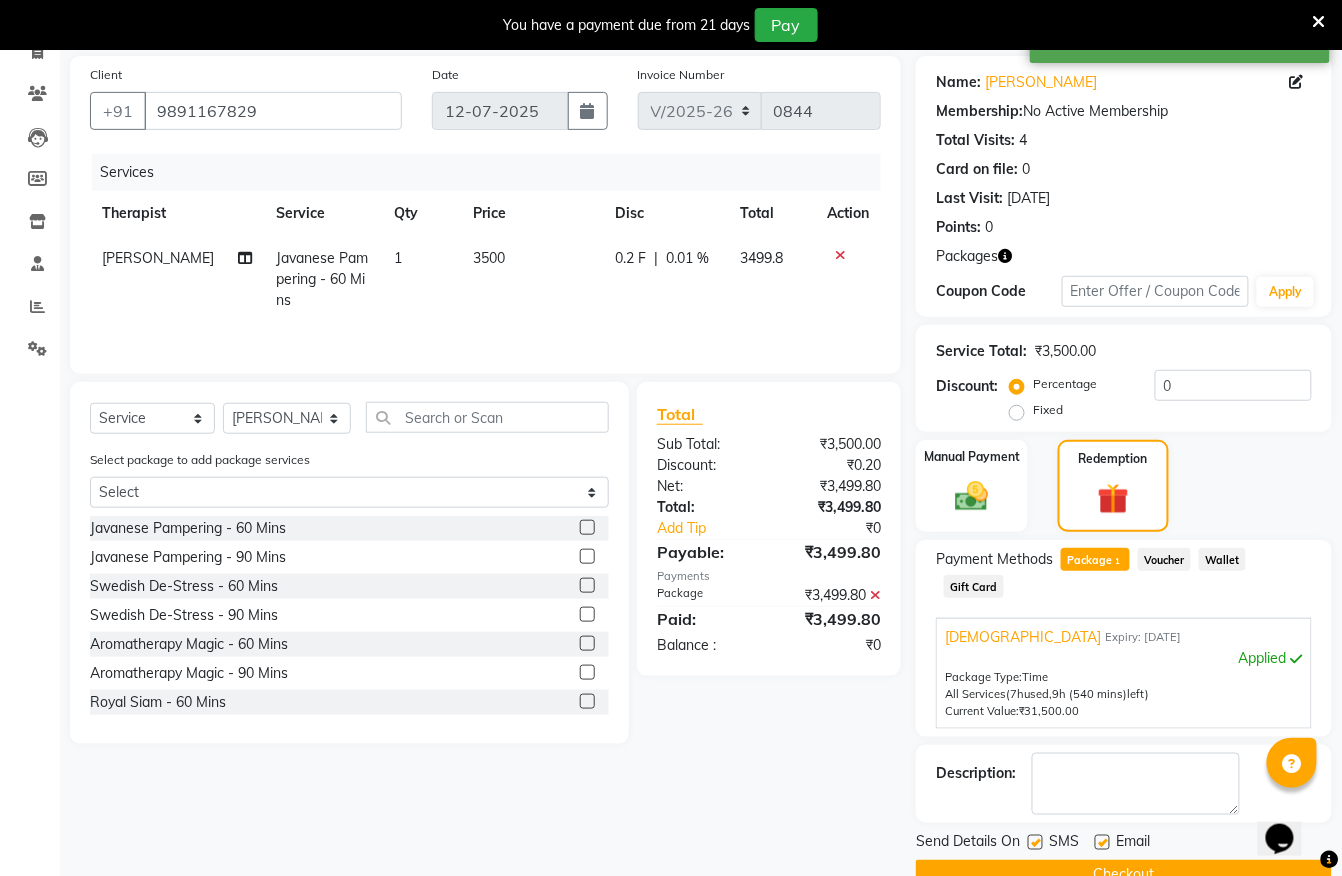 scroll, scrollTop: 193, scrollLeft: 0, axis: vertical 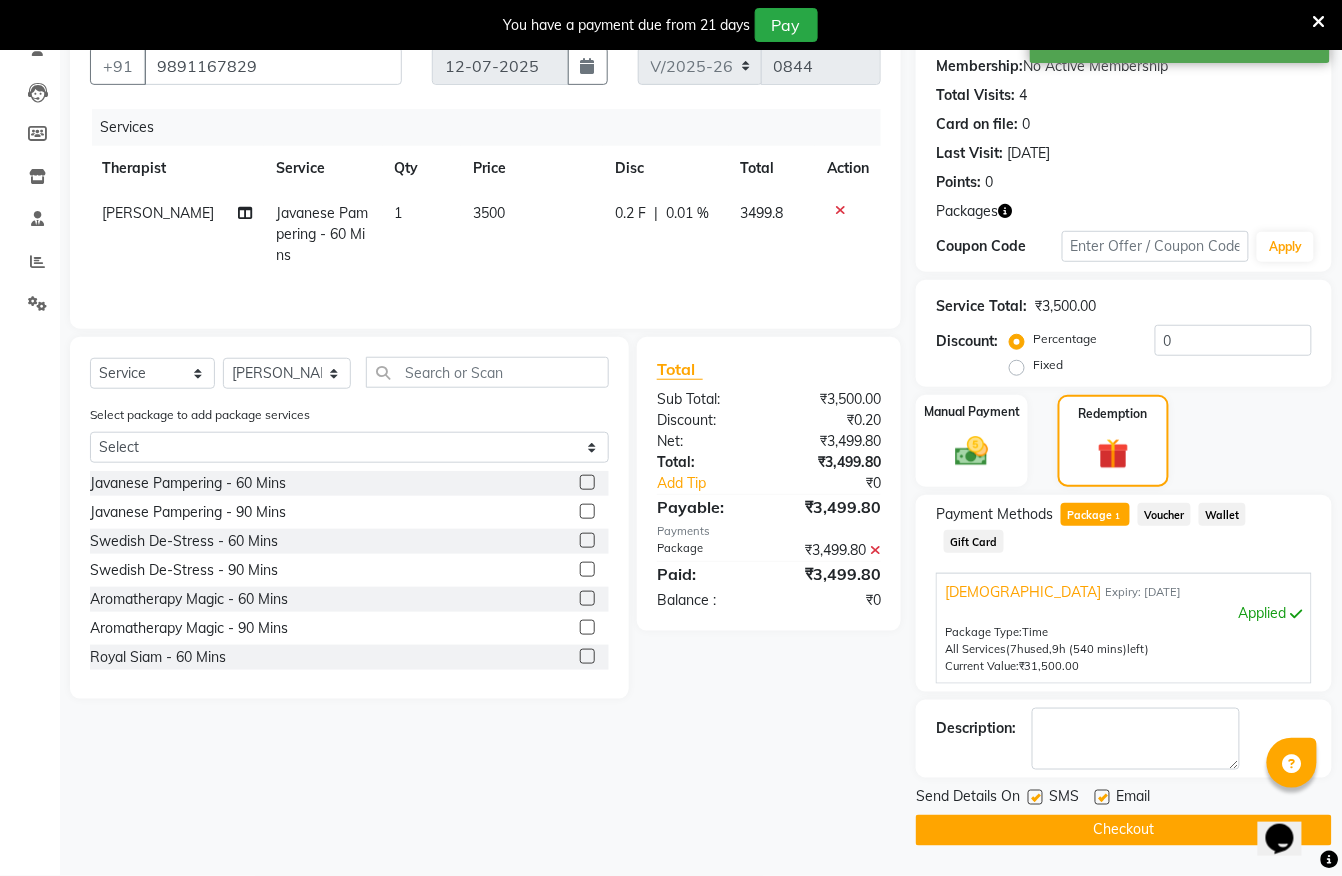 click on "Checkout" 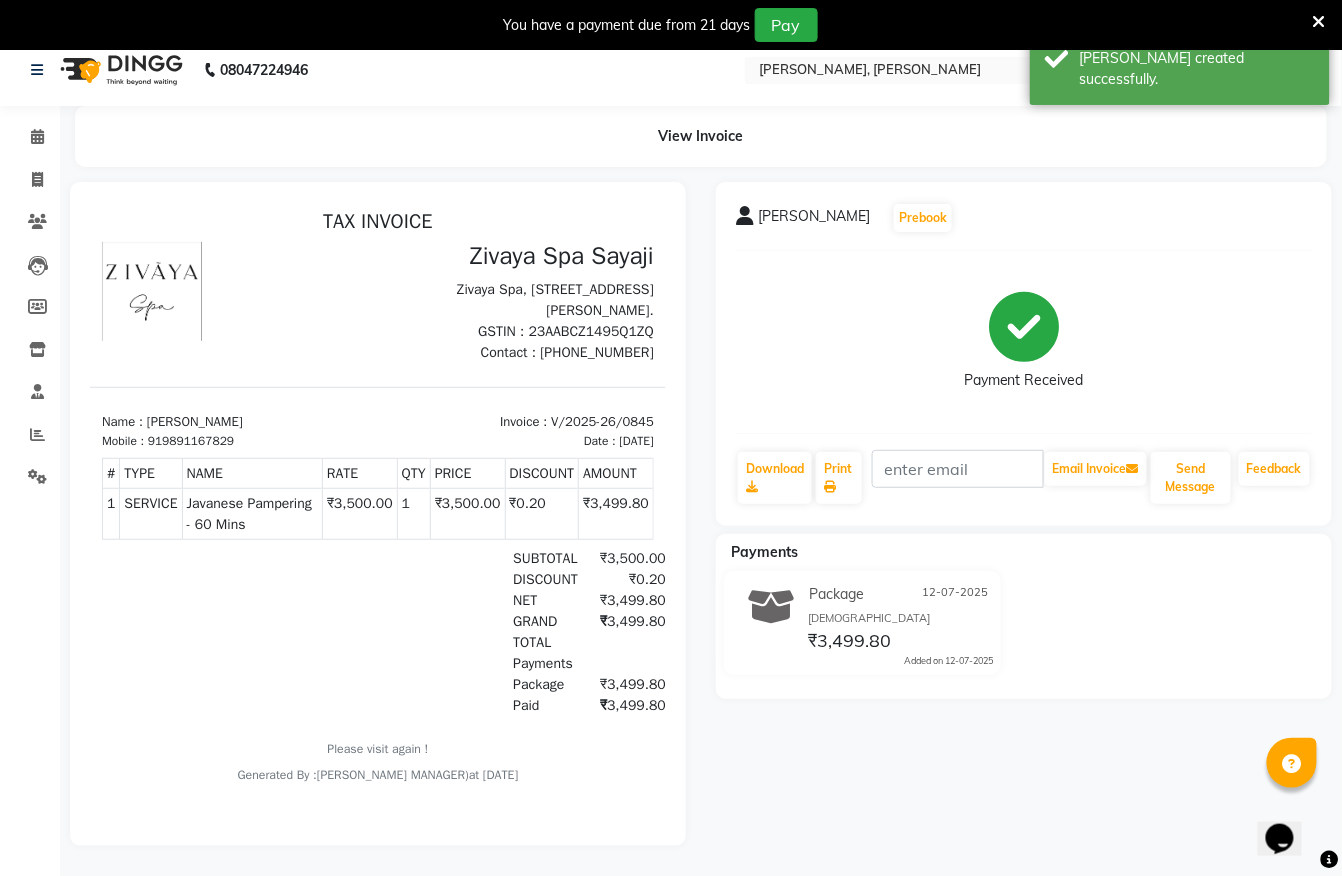 scroll, scrollTop: 0, scrollLeft: 0, axis: both 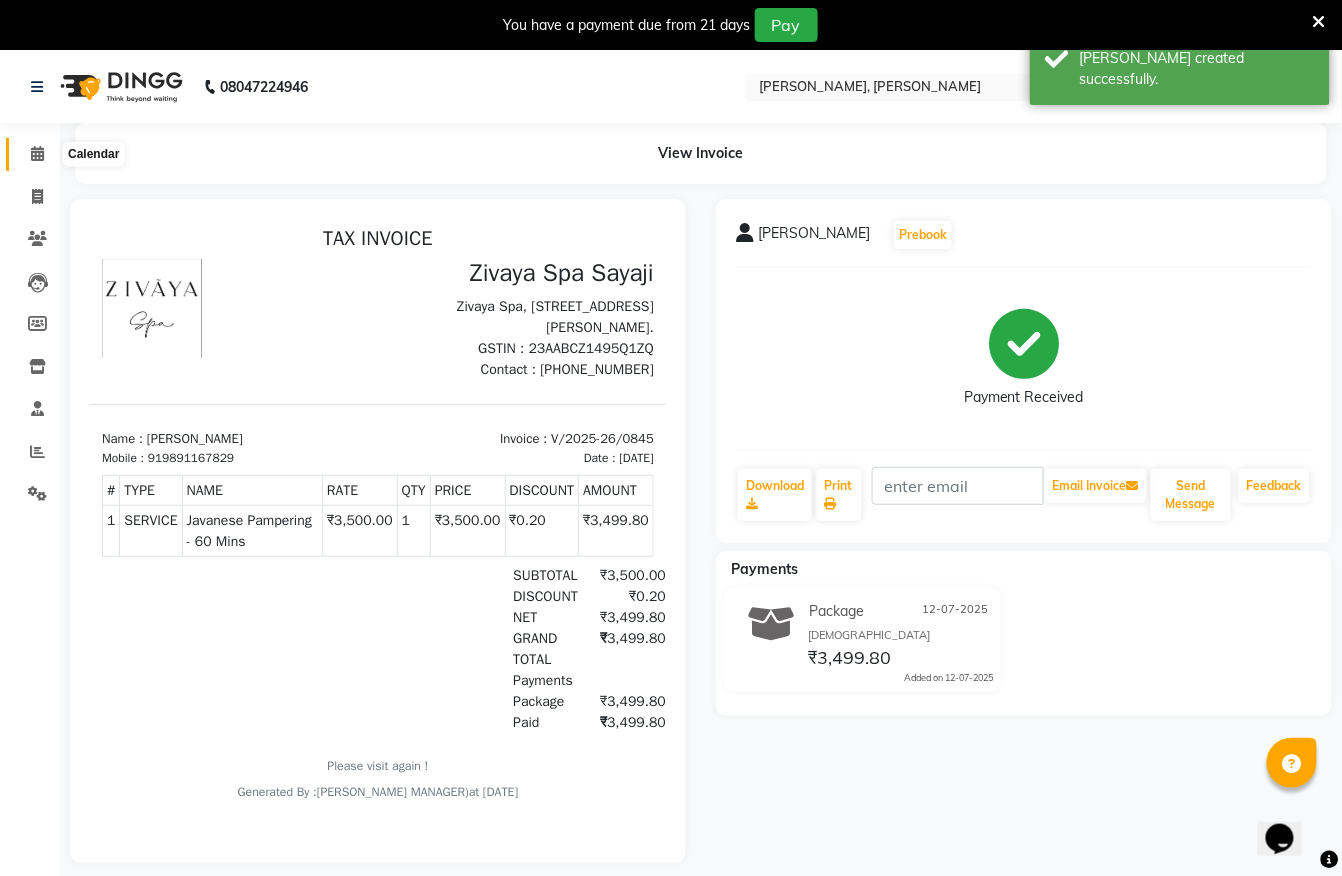 click 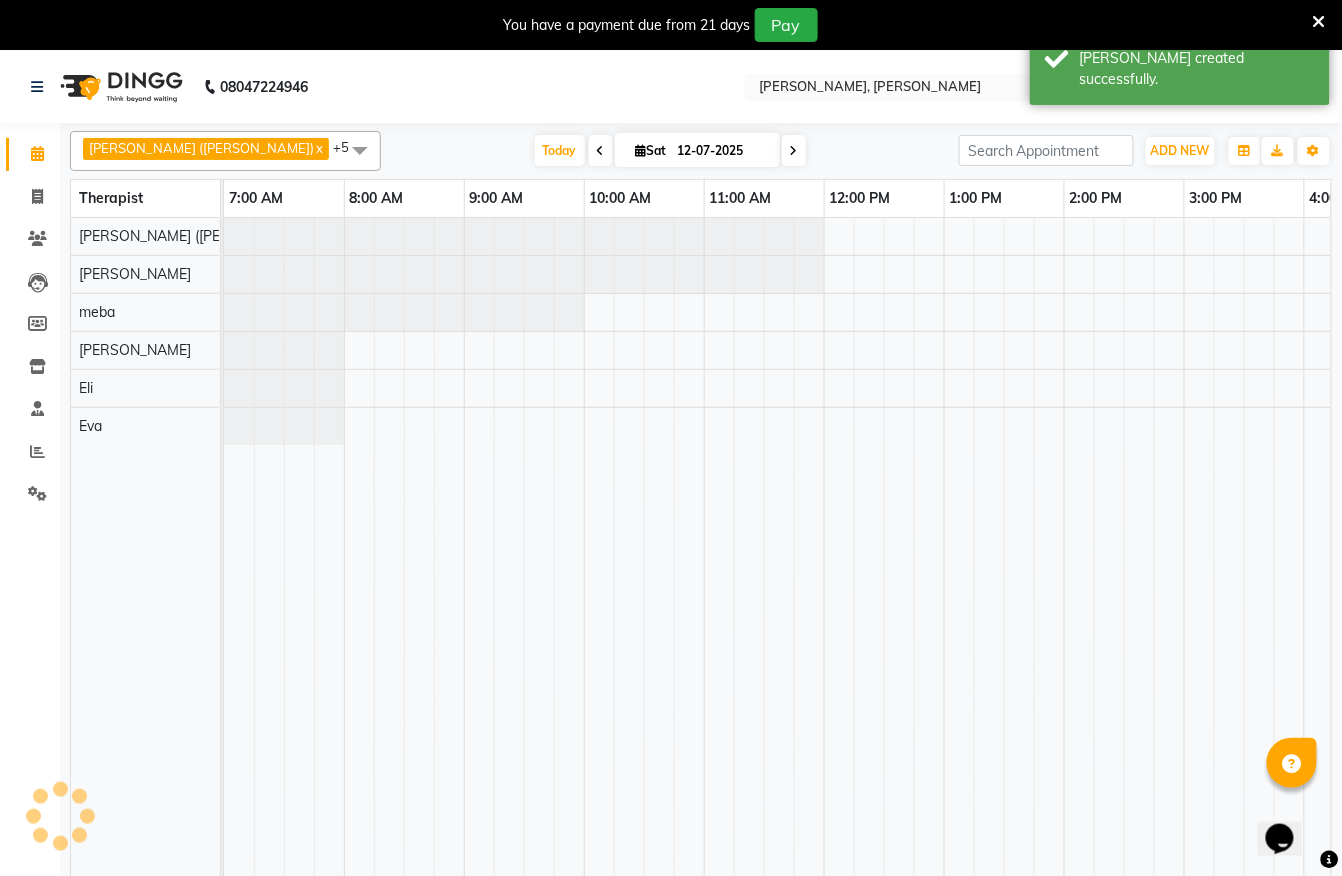 scroll, scrollTop: 0, scrollLeft: 0, axis: both 